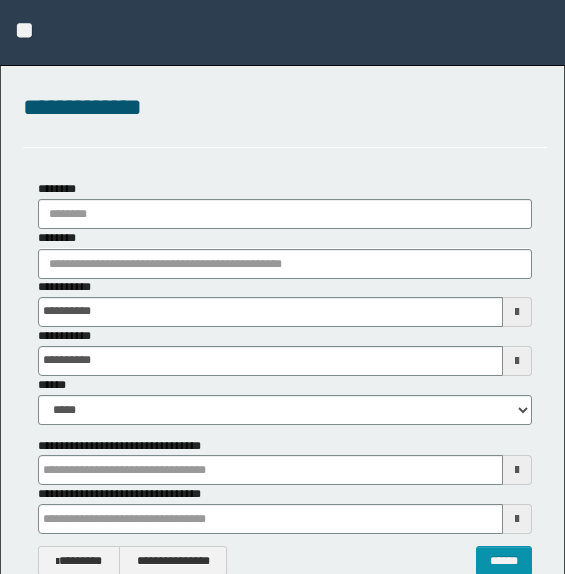 scroll, scrollTop: 0, scrollLeft: 0, axis: both 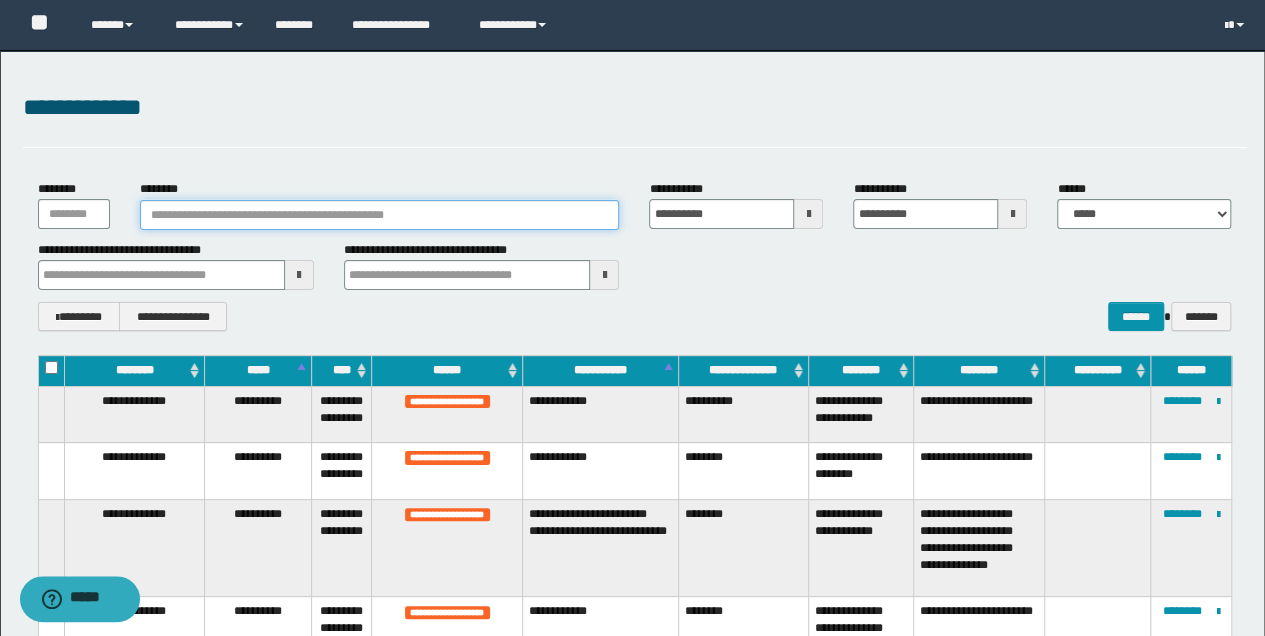 click on "********" at bounding box center (380, 215) 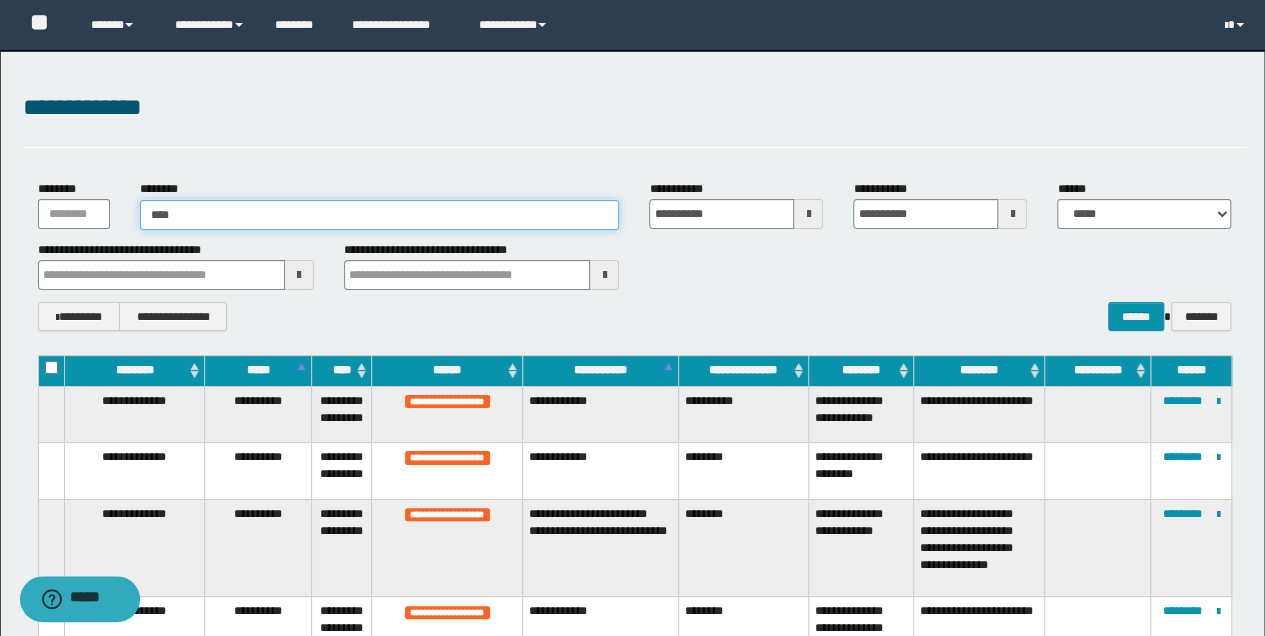 type on "*****" 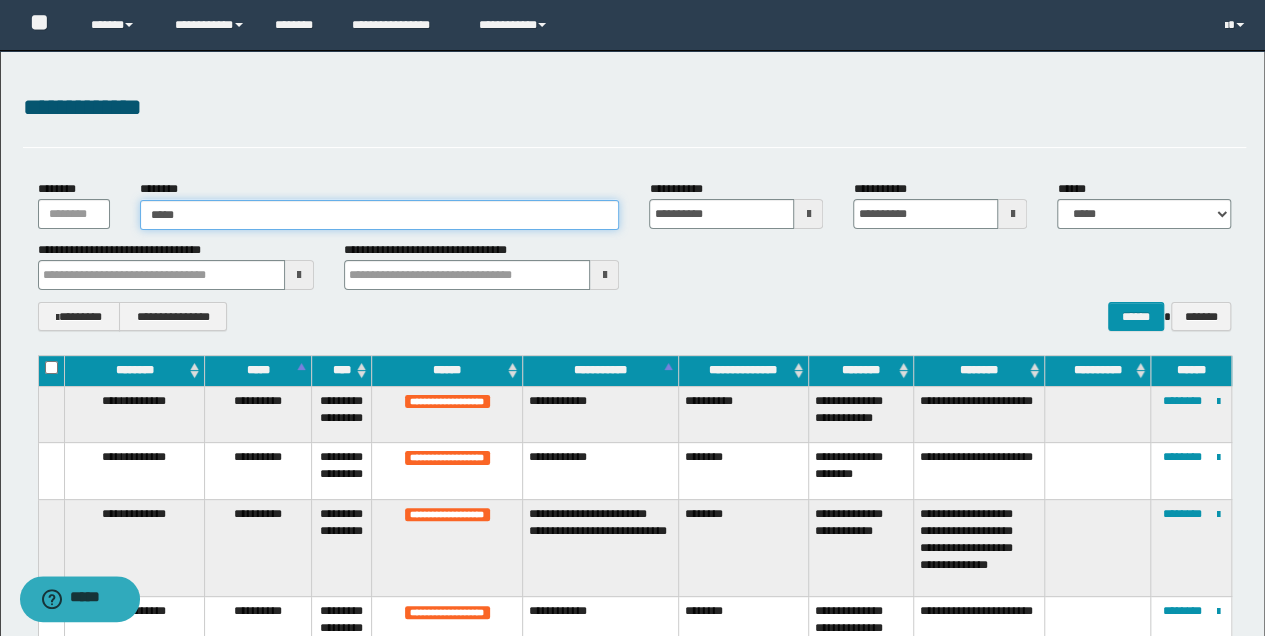 type on "*****" 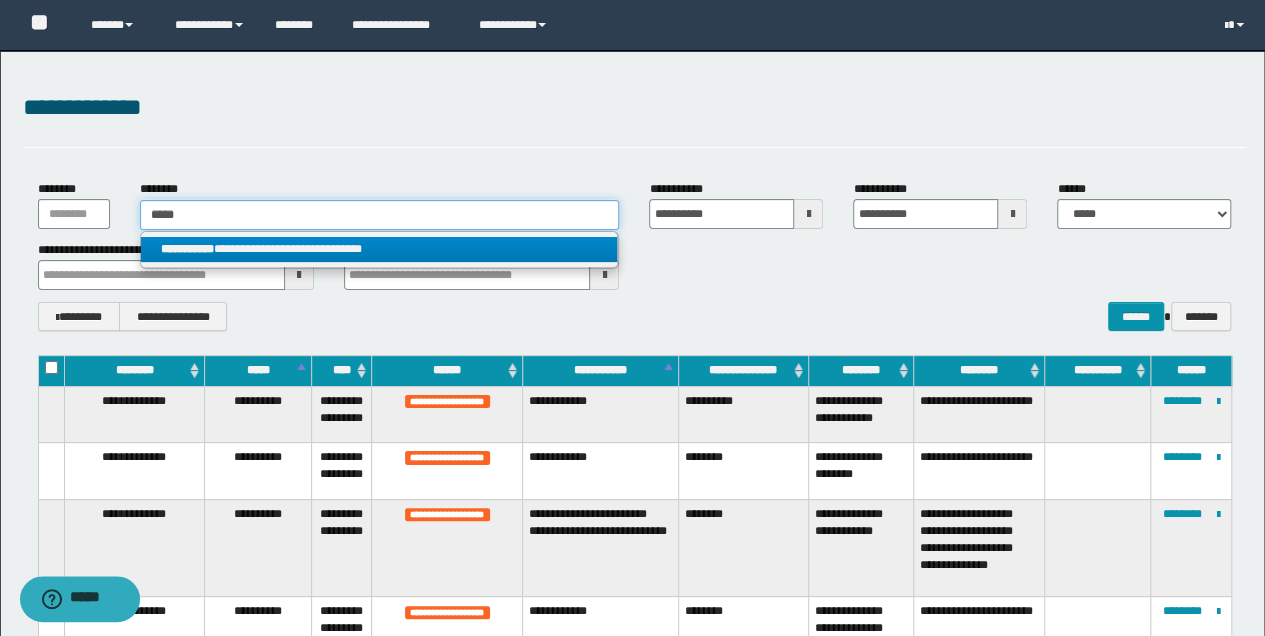 type on "*****" 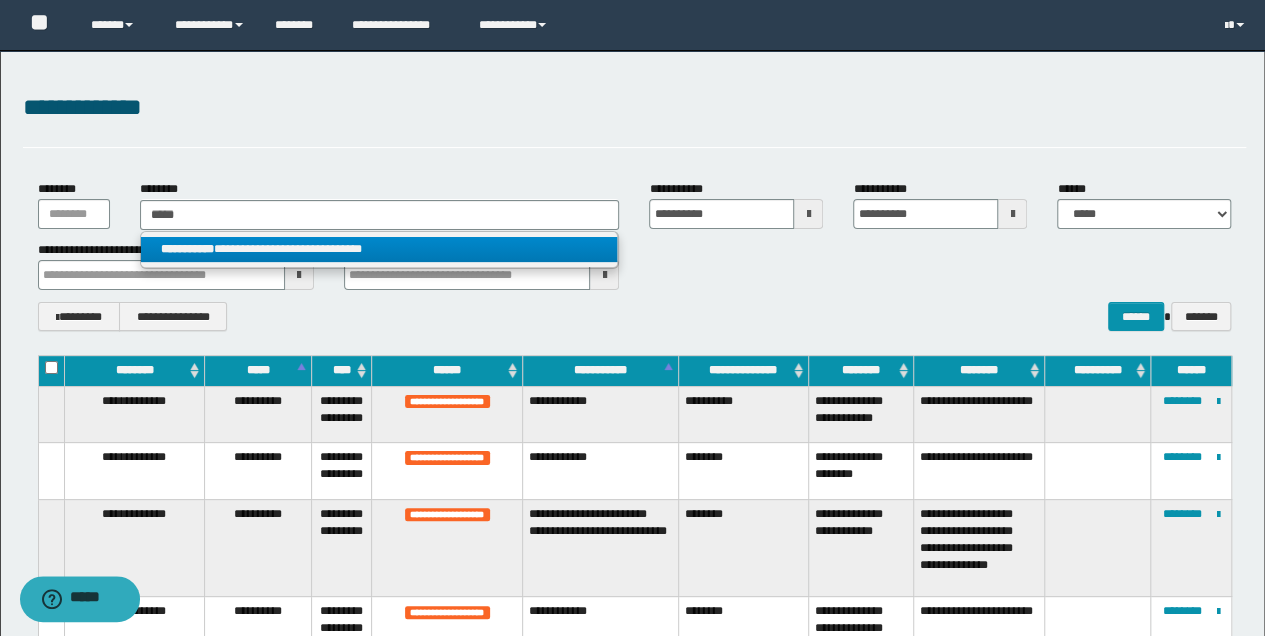 click on "**********" at bounding box center (379, 249) 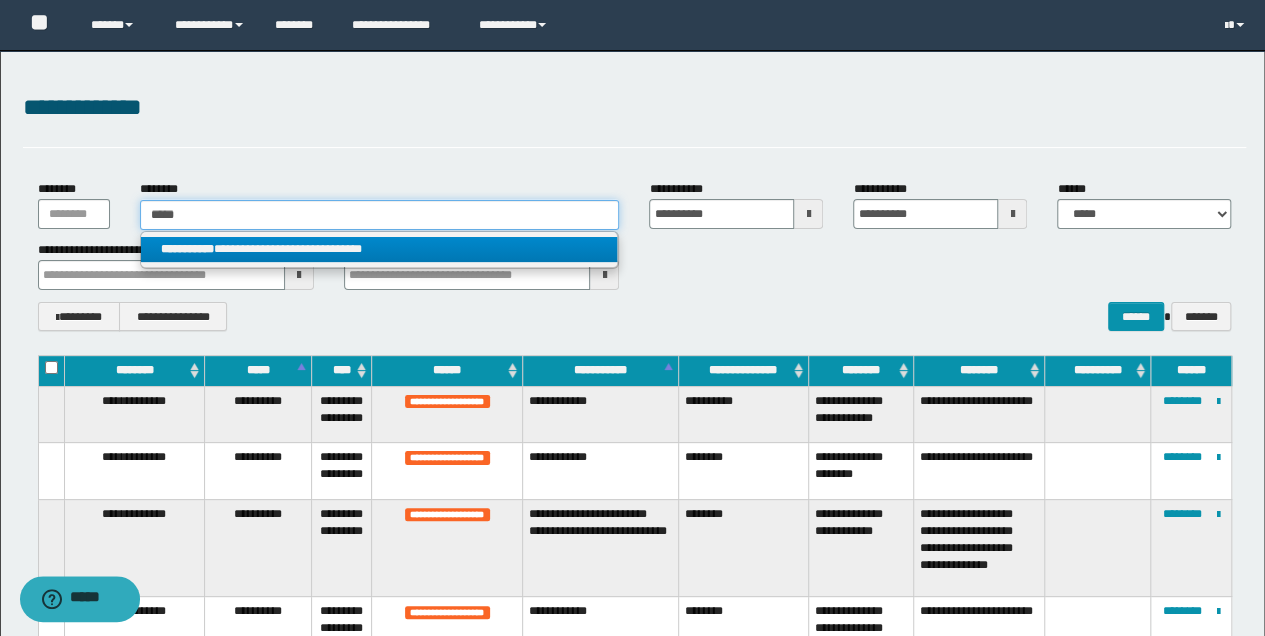 type 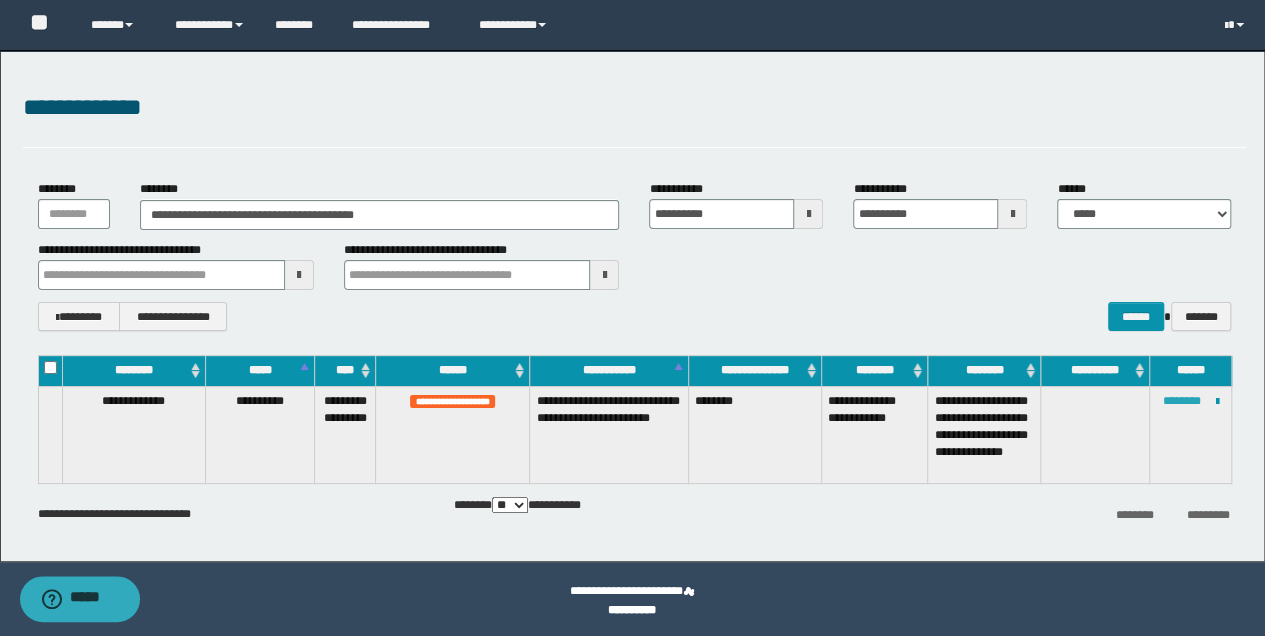click on "********" at bounding box center (1181, 401) 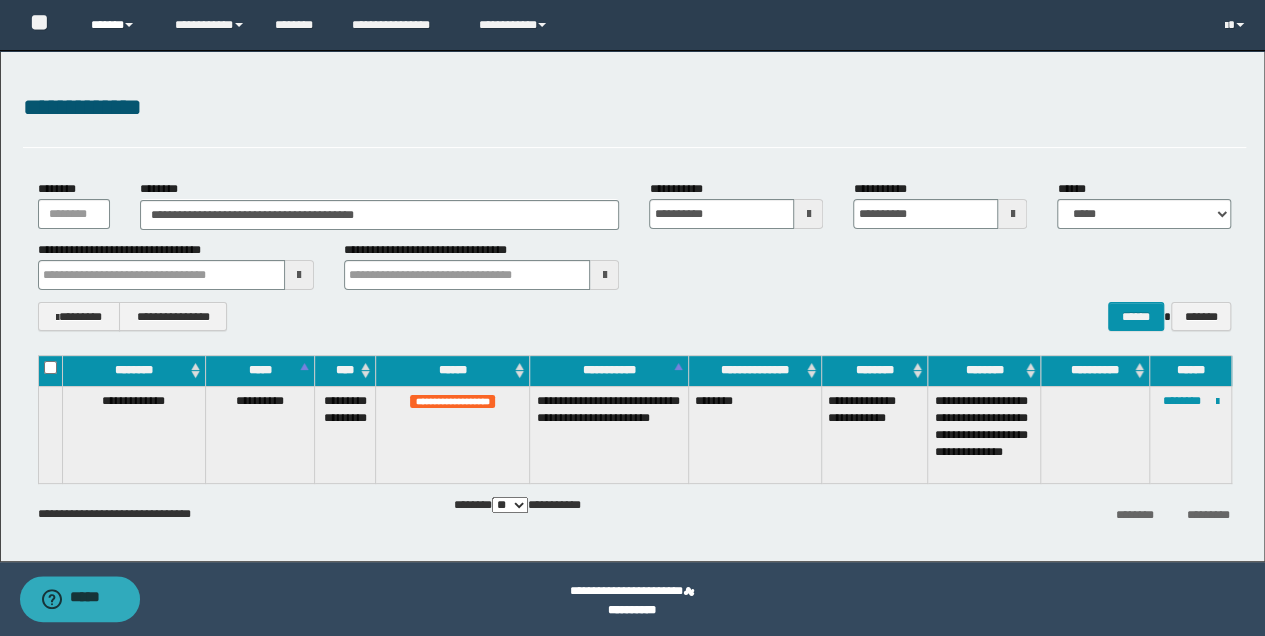 click on "******" at bounding box center (117, 25) 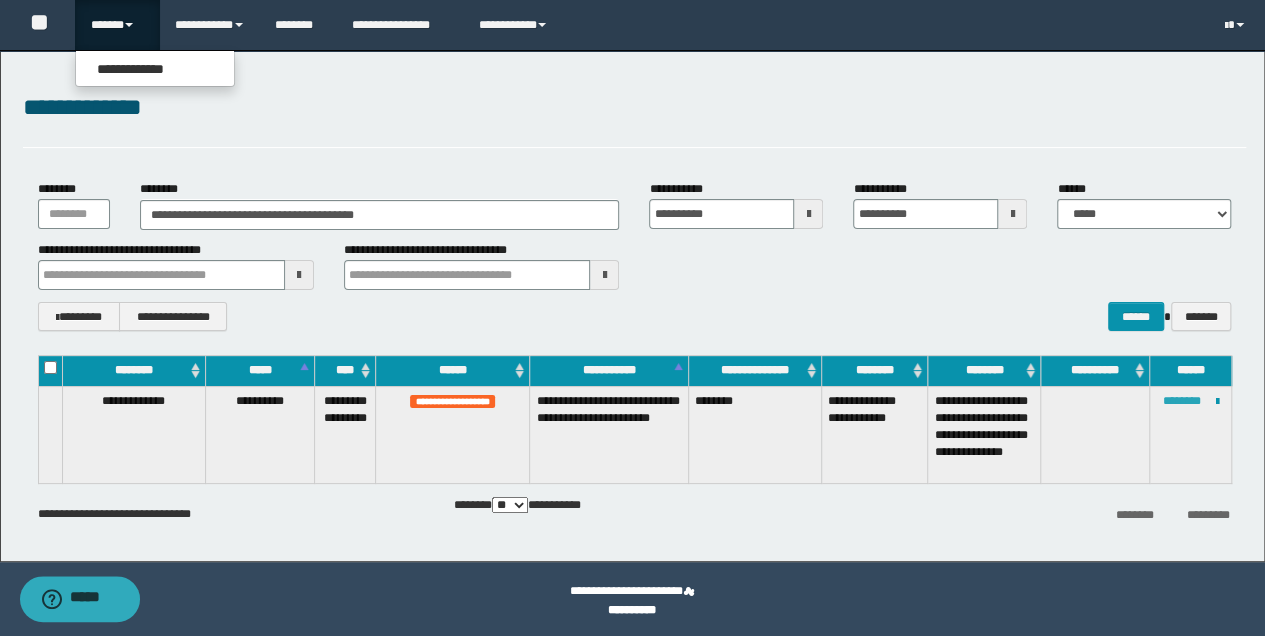 click on "********" at bounding box center (1181, 401) 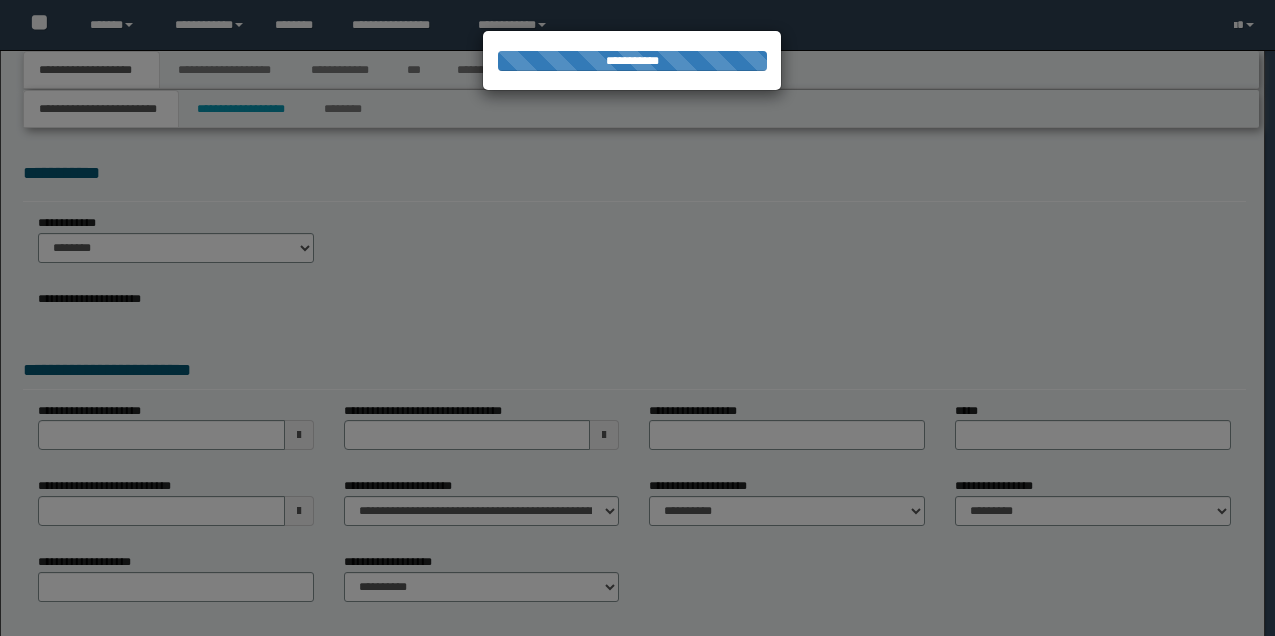 scroll, scrollTop: 0, scrollLeft: 0, axis: both 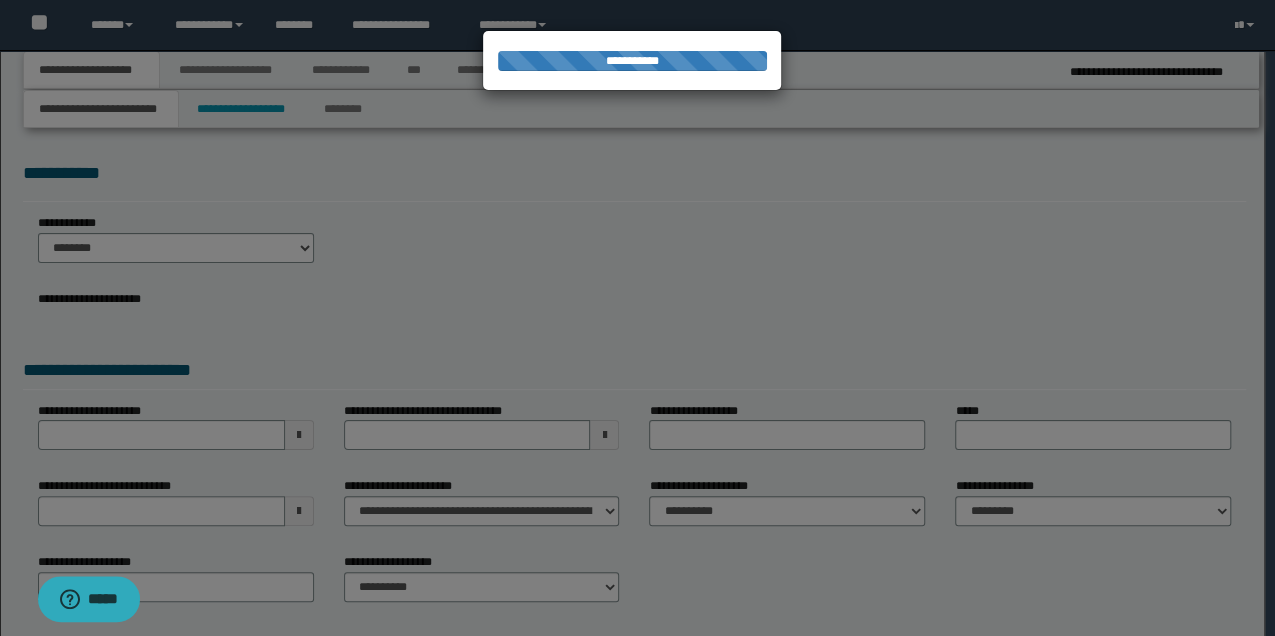 select on "*" 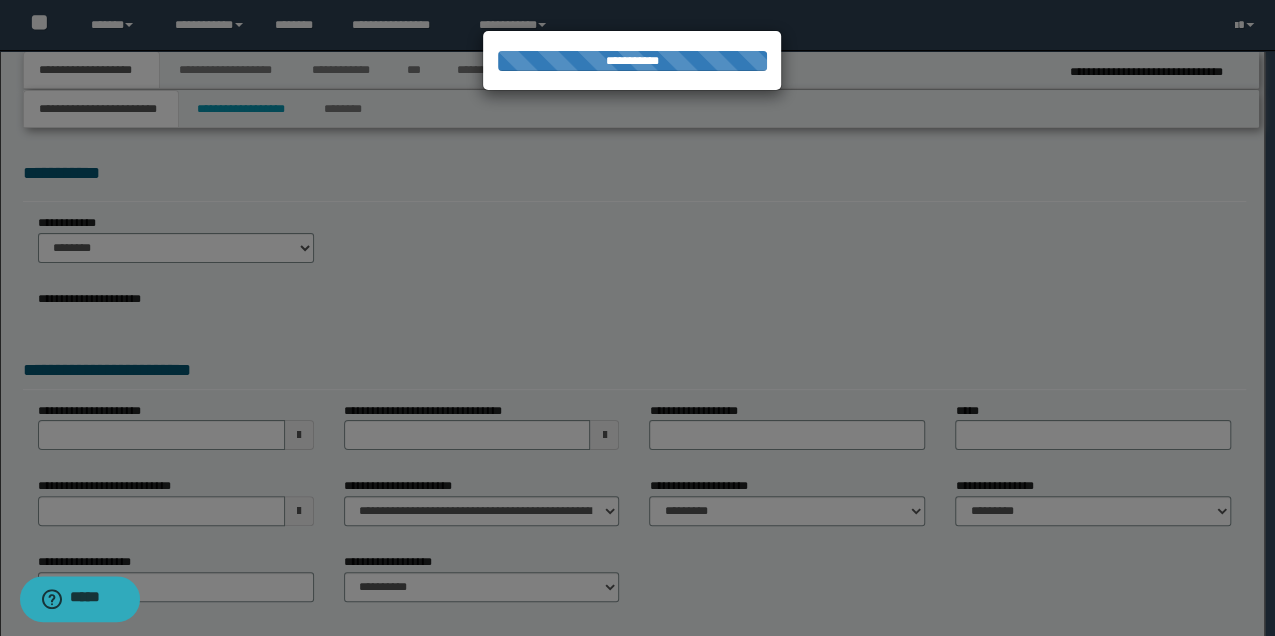 scroll, scrollTop: 0, scrollLeft: 0, axis: both 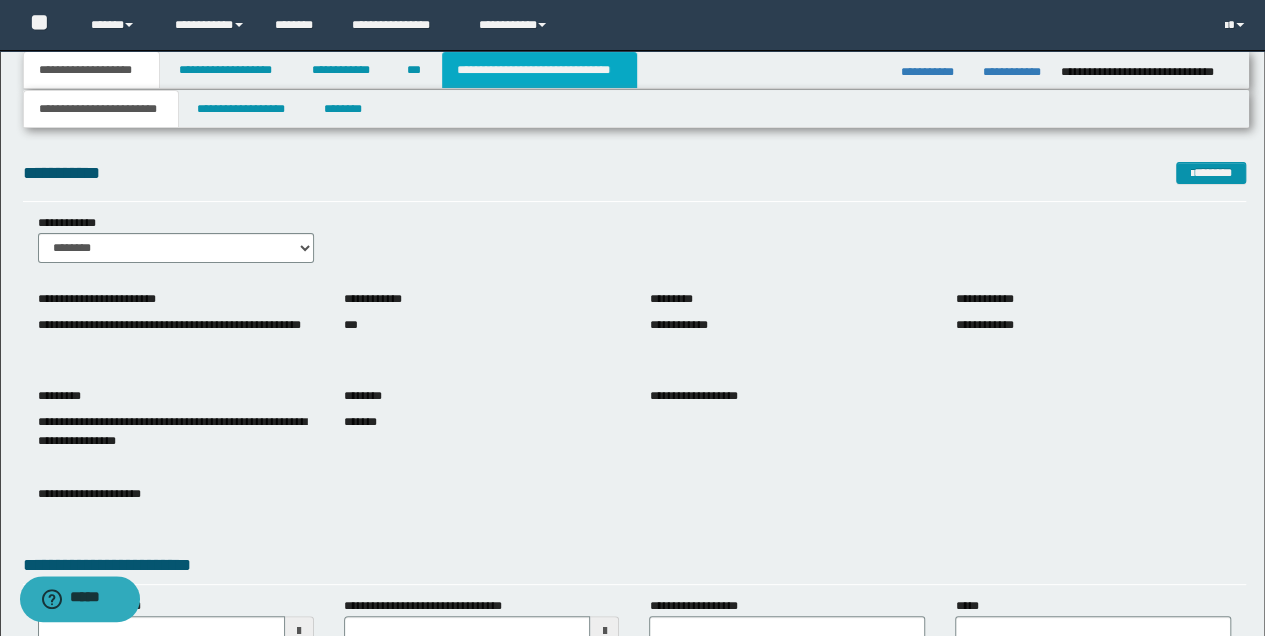 click on "**********" at bounding box center [539, 70] 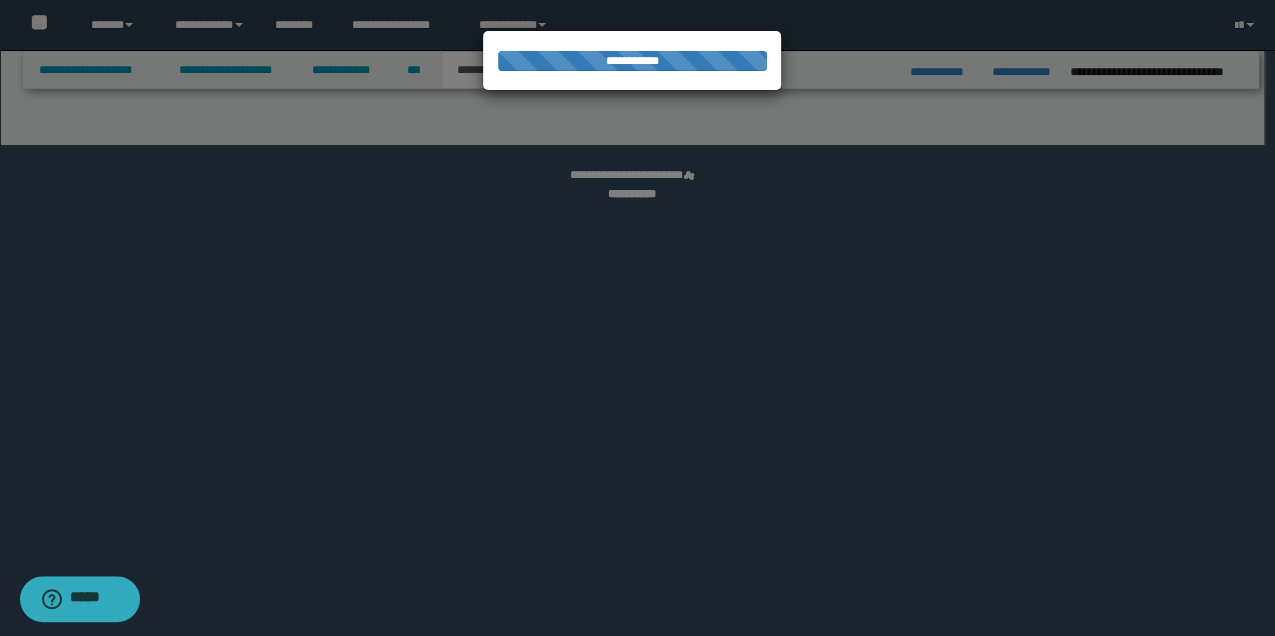 select on "*" 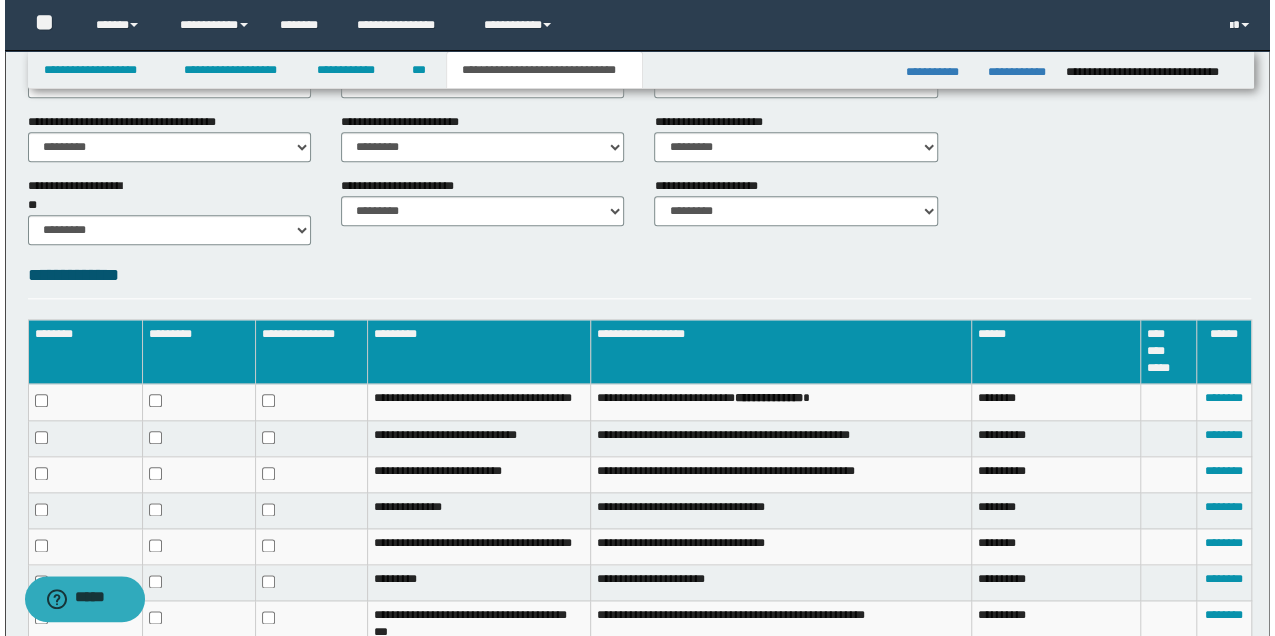 scroll, scrollTop: 1097, scrollLeft: 0, axis: vertical 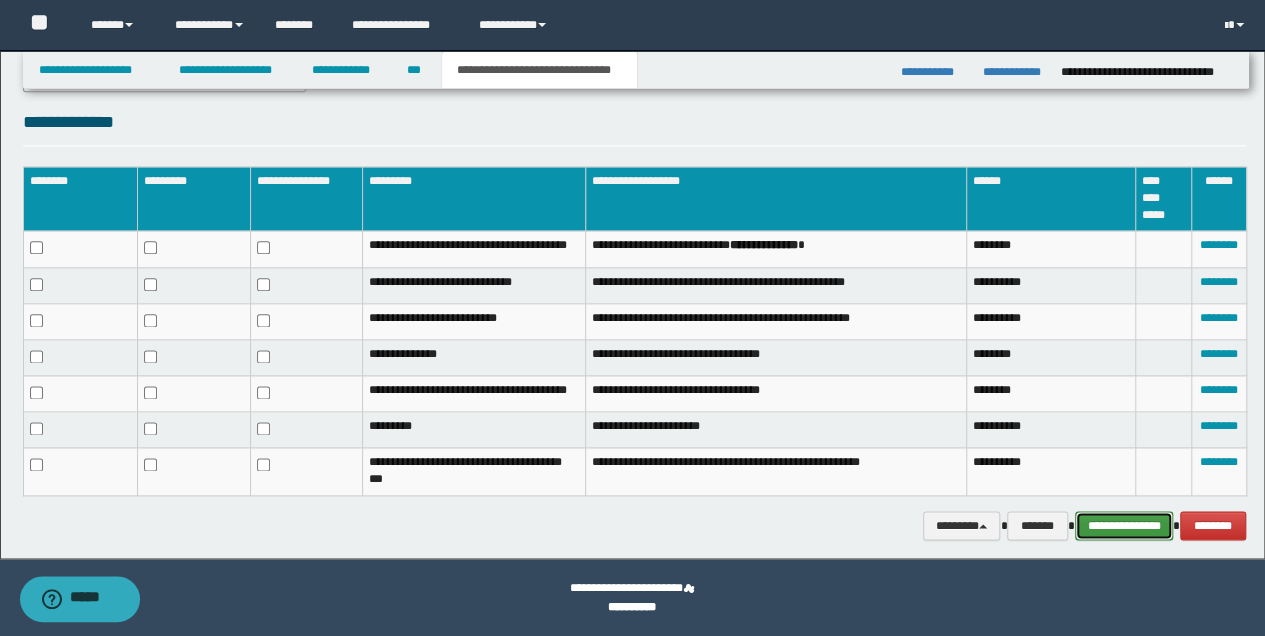 click on "**********" at bounding box center (1124, 525) 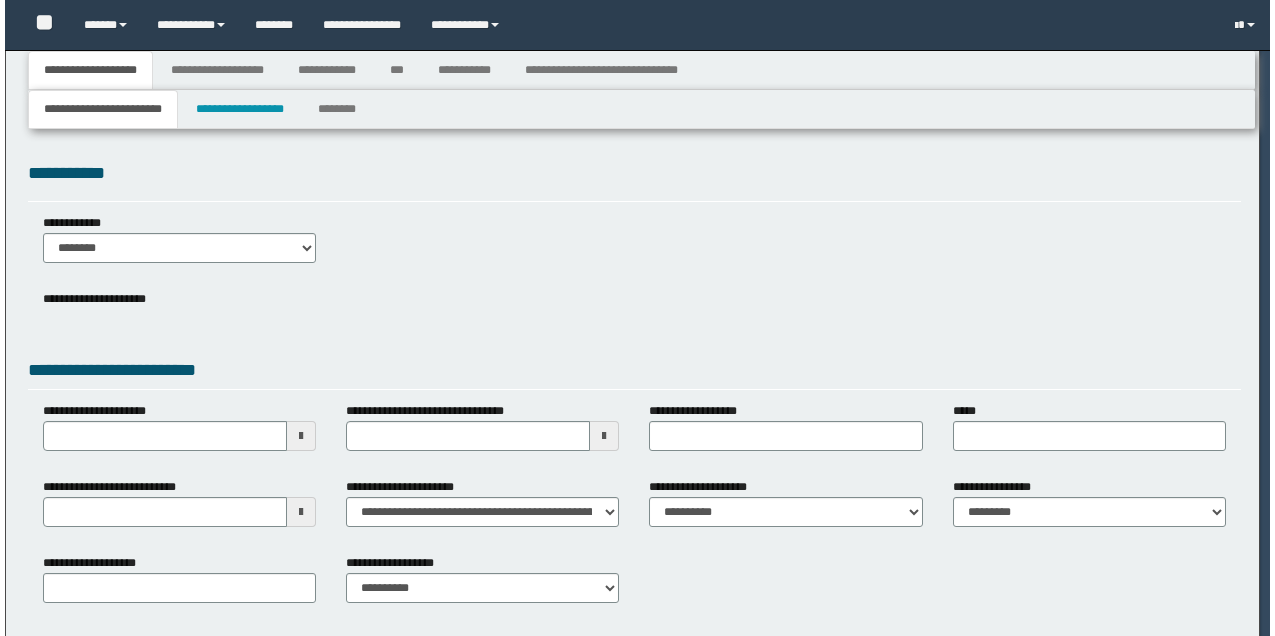 scroll, scrollTop: 0, scrollLeft: 0, axis: both 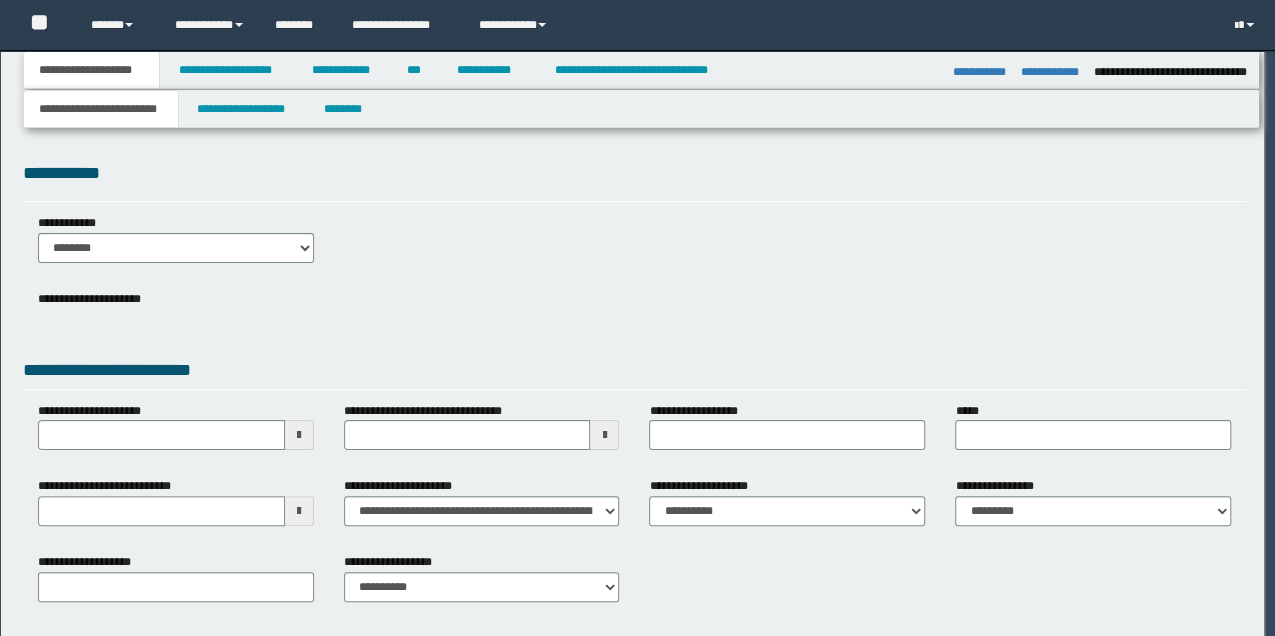 select on "*" 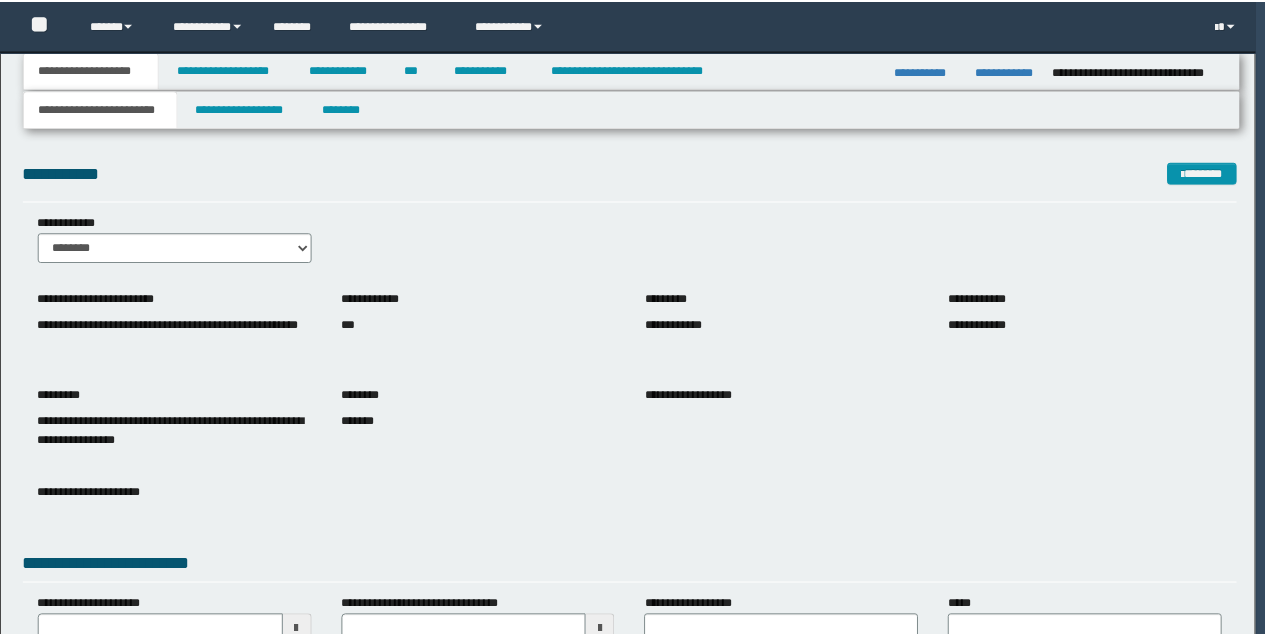 scroll, scrollTop: 0, scrollLeft: 0, axis: both 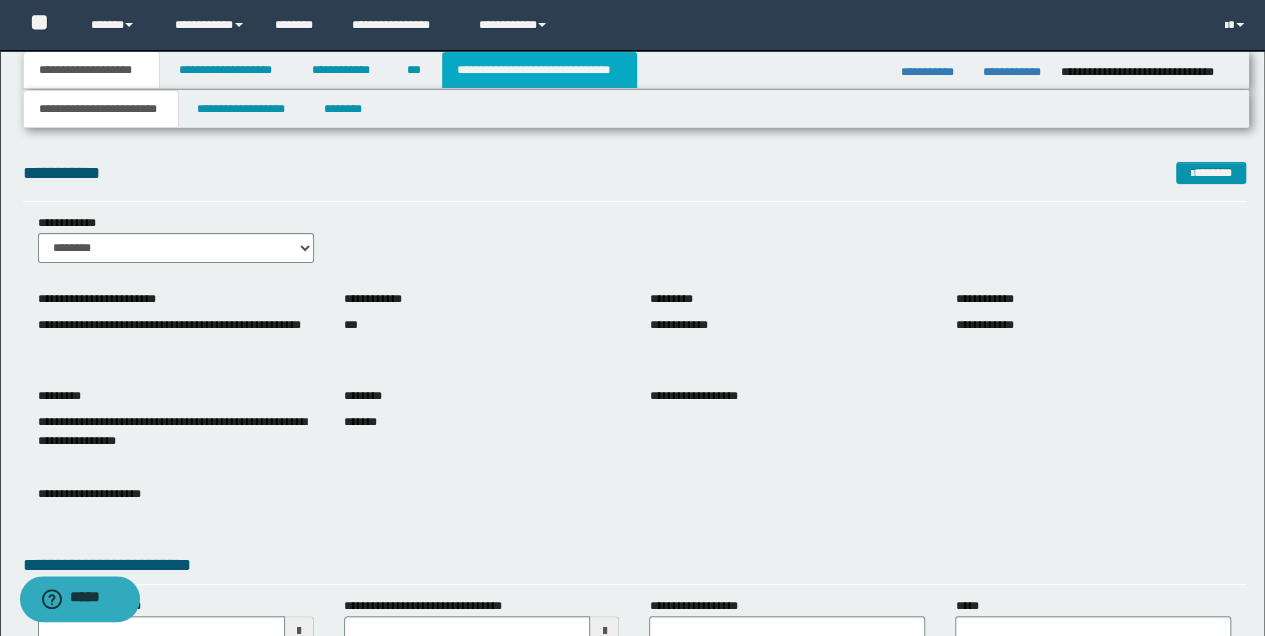 click on "**********" at bounding box center (539, 70) 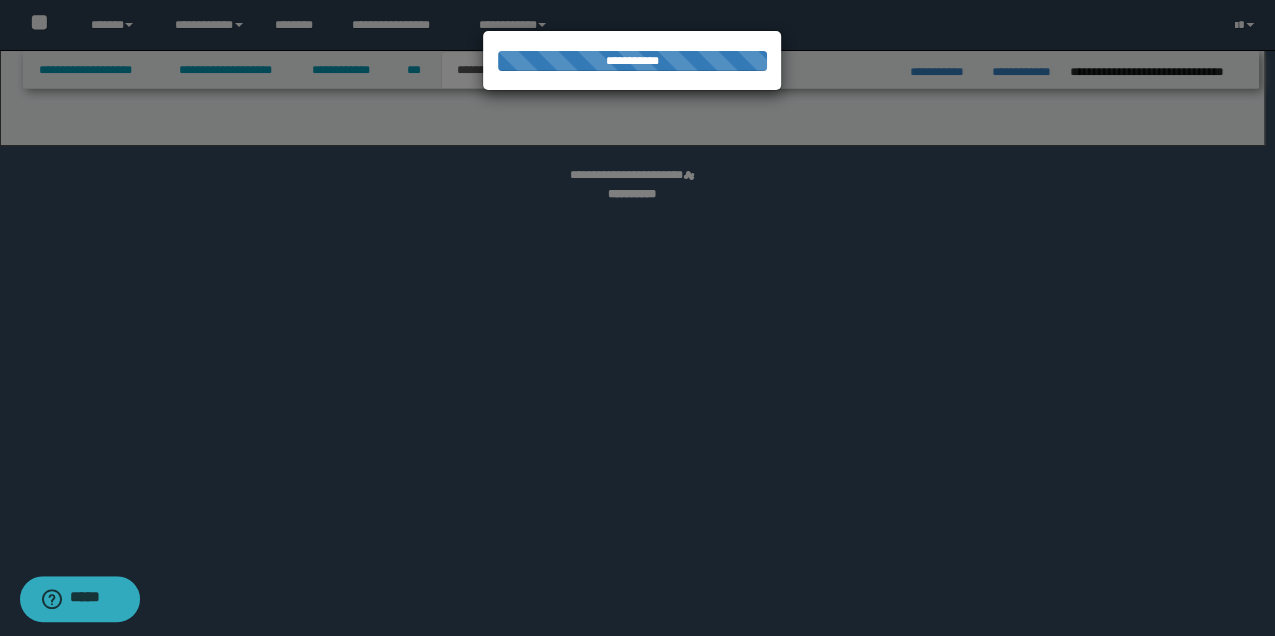 select on "*" 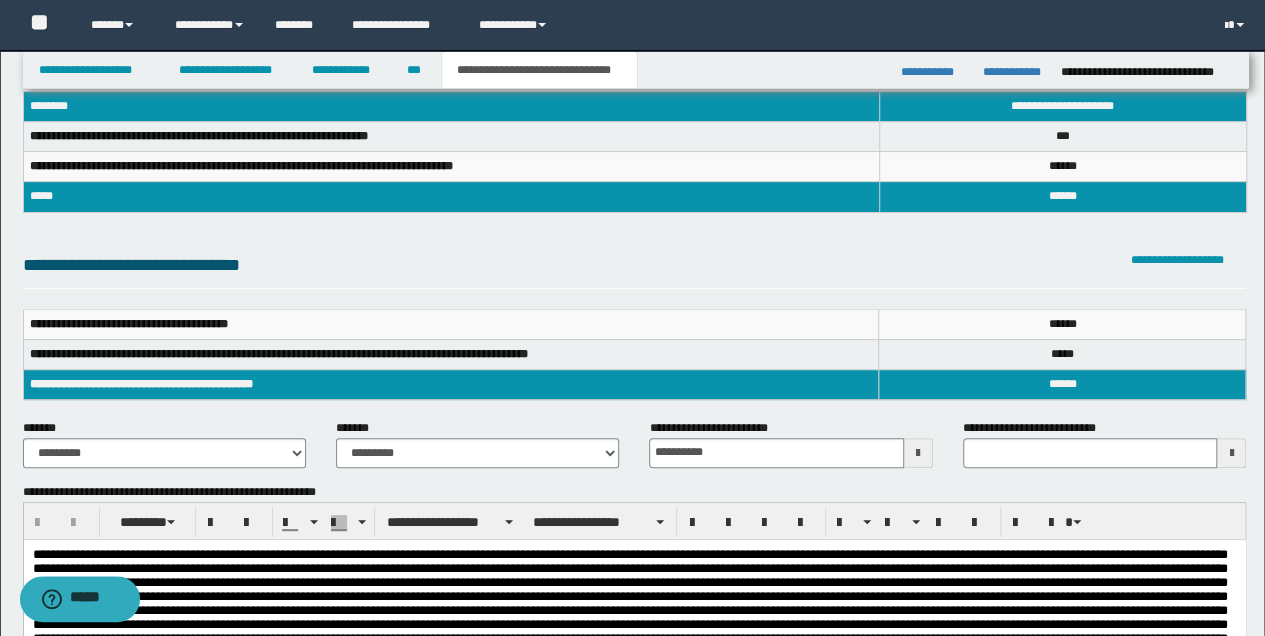scroll, scrollTop: 266, scrollLeft: 0, axis: vertical 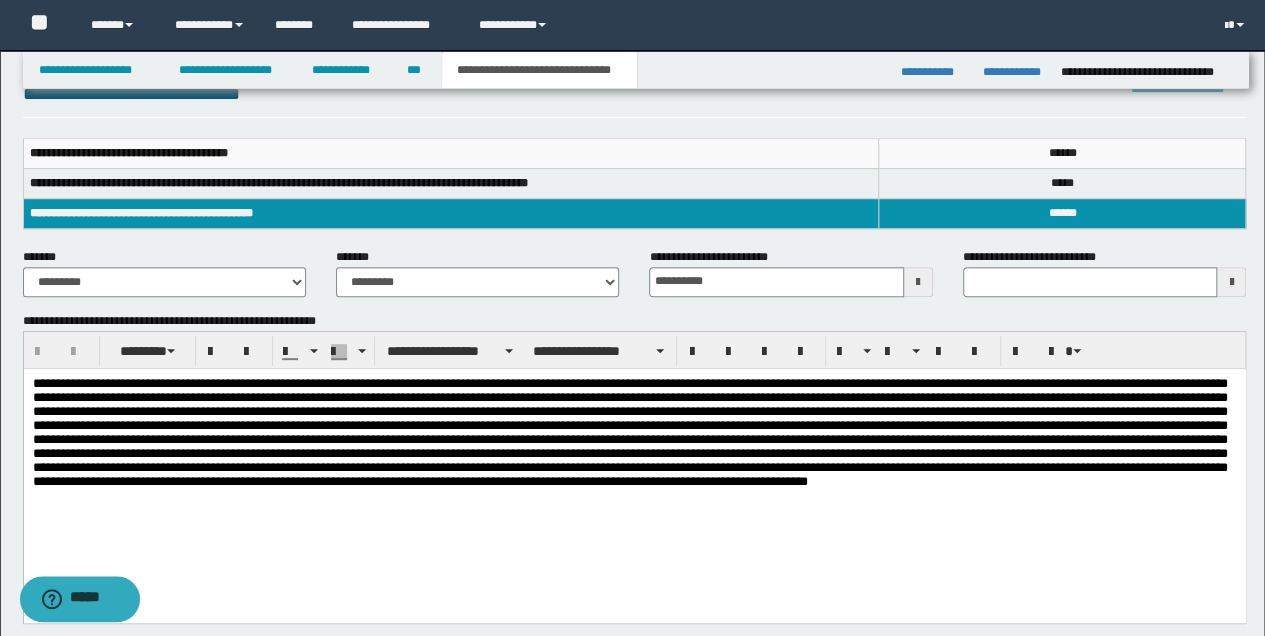 type 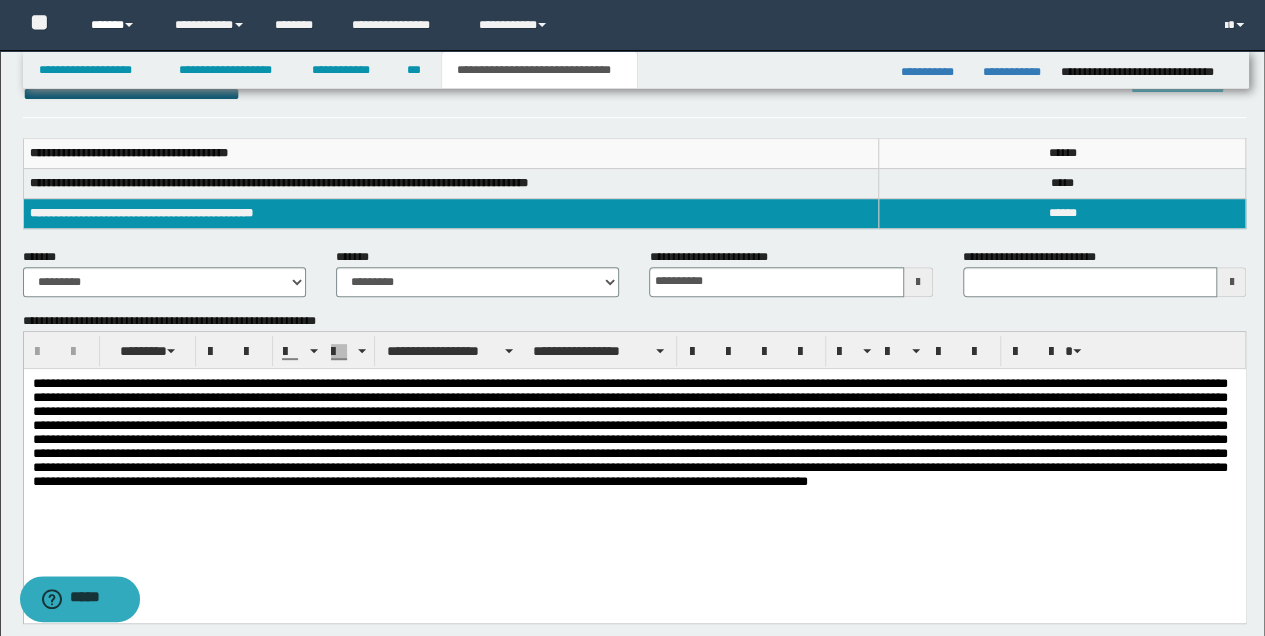 click at bounding box center (129, 25) 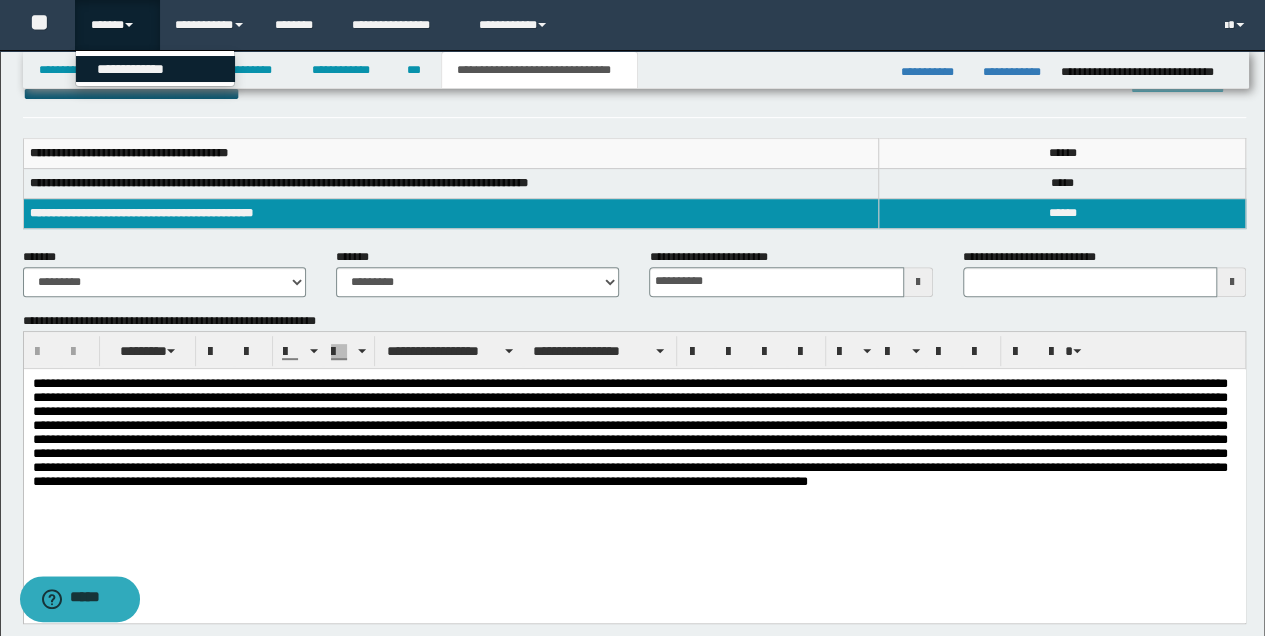 click on "**********" at bounding box center (155, 69) 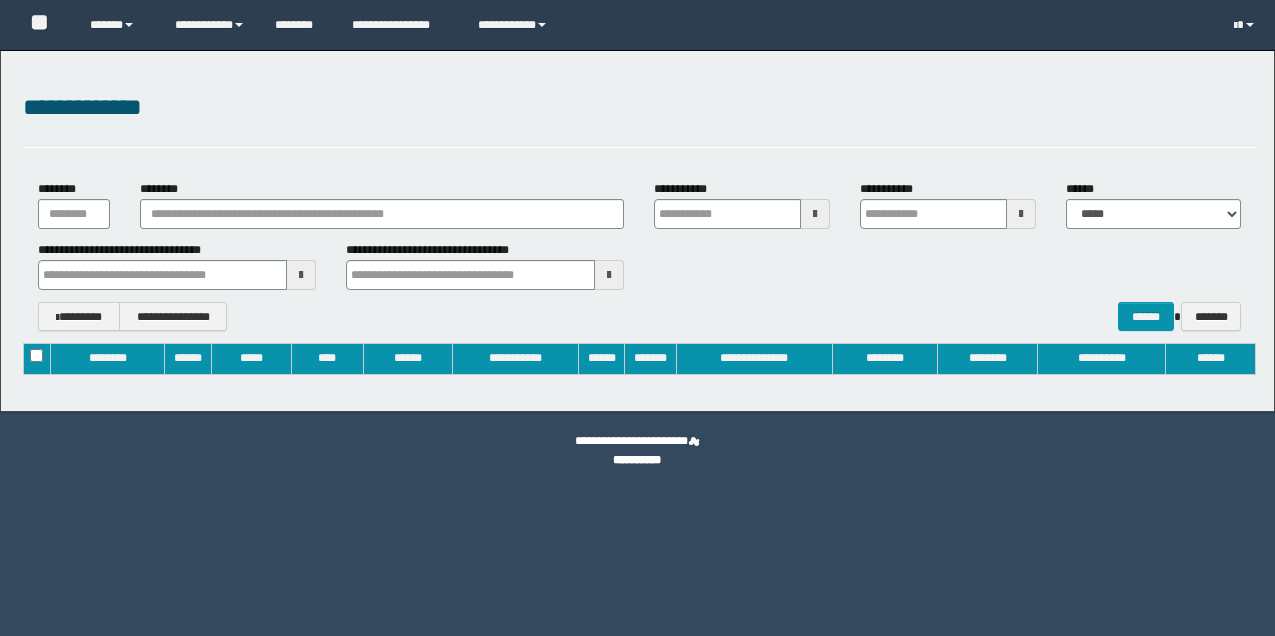 type on "**********" 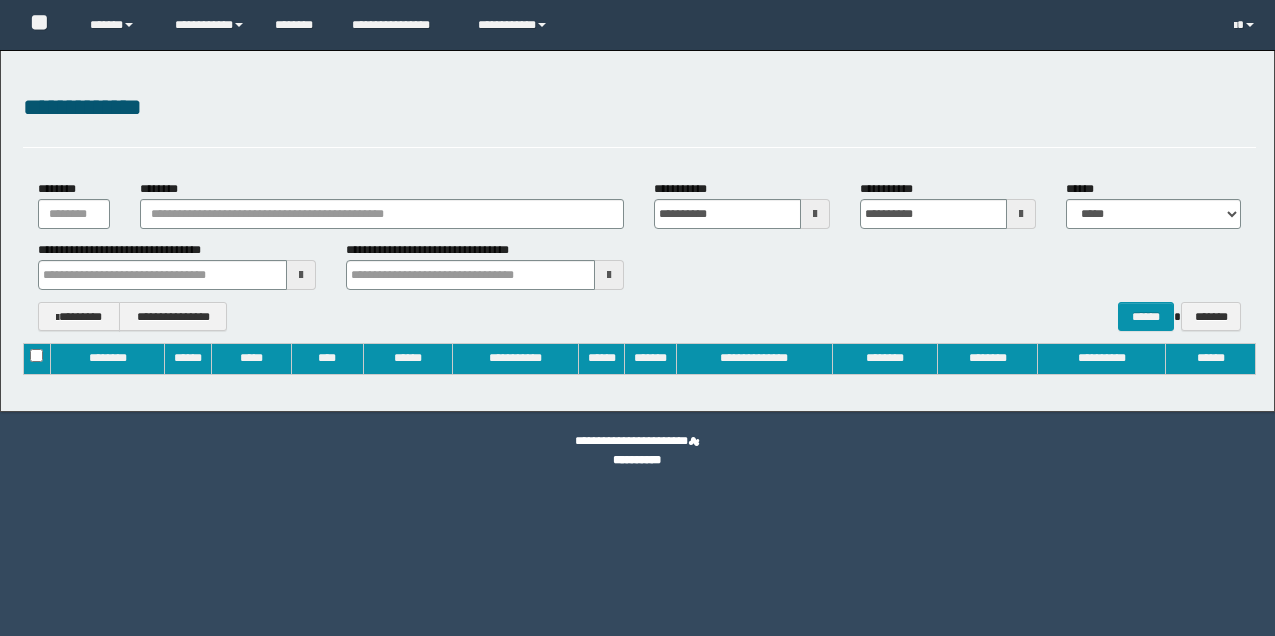 scroll, scrollTop: 0, scrollLeft: 0, axis: both 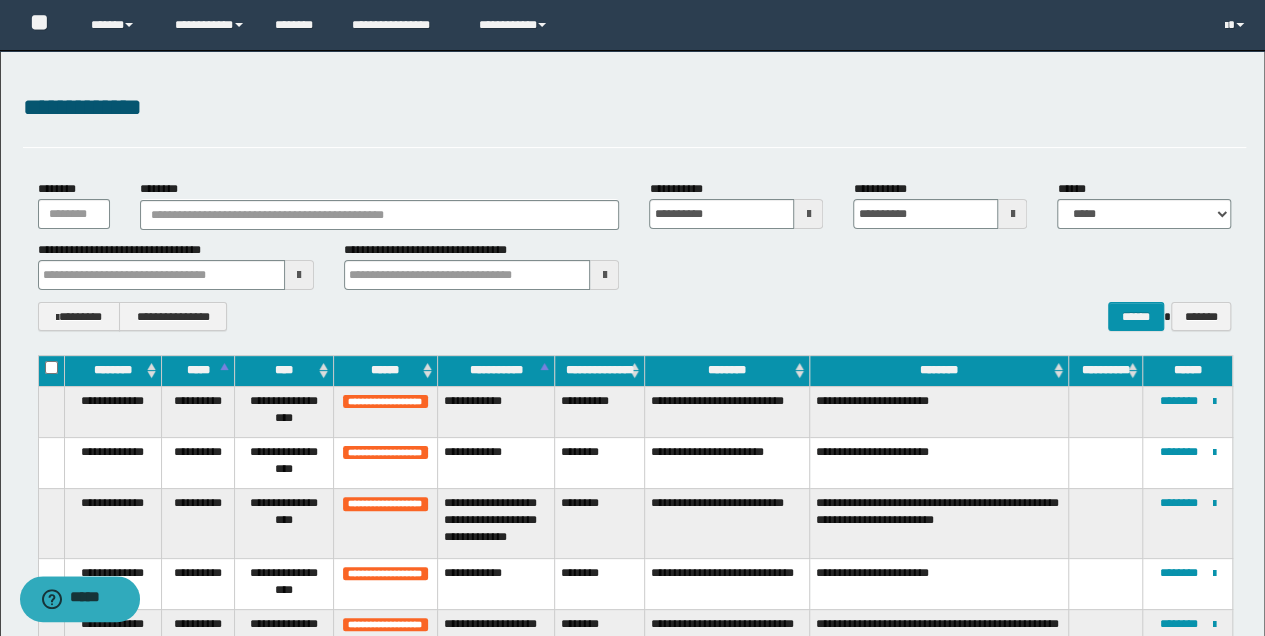 type 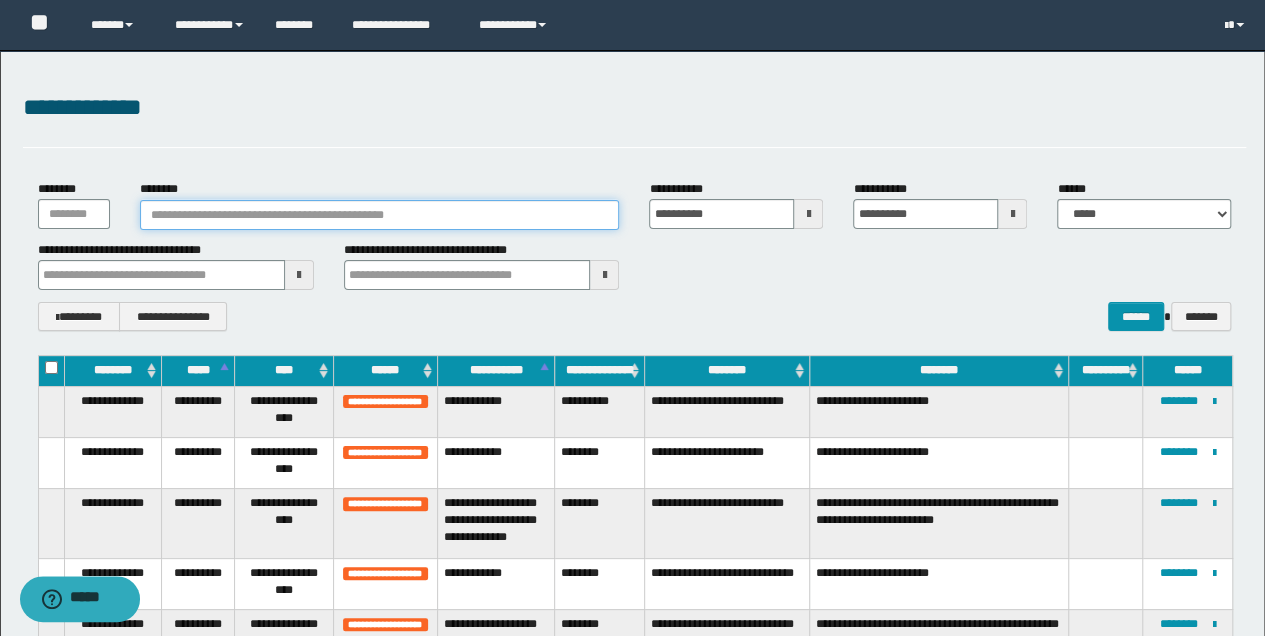 click on "********" at bounding box center [380, 215] 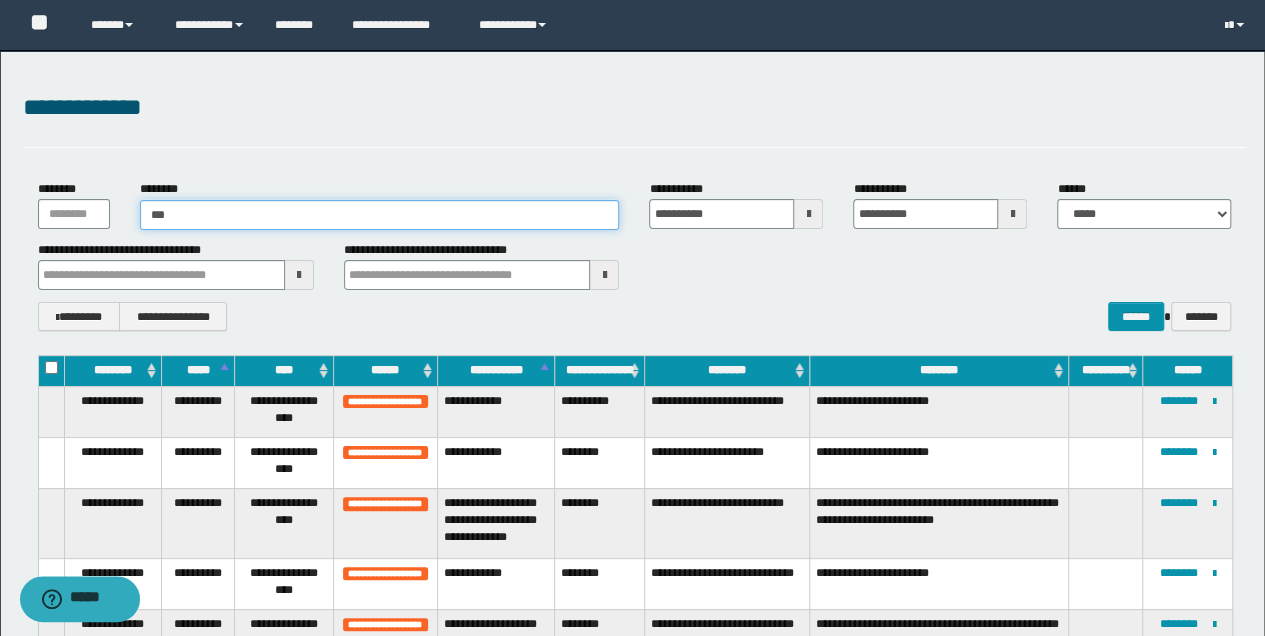 type on "****" 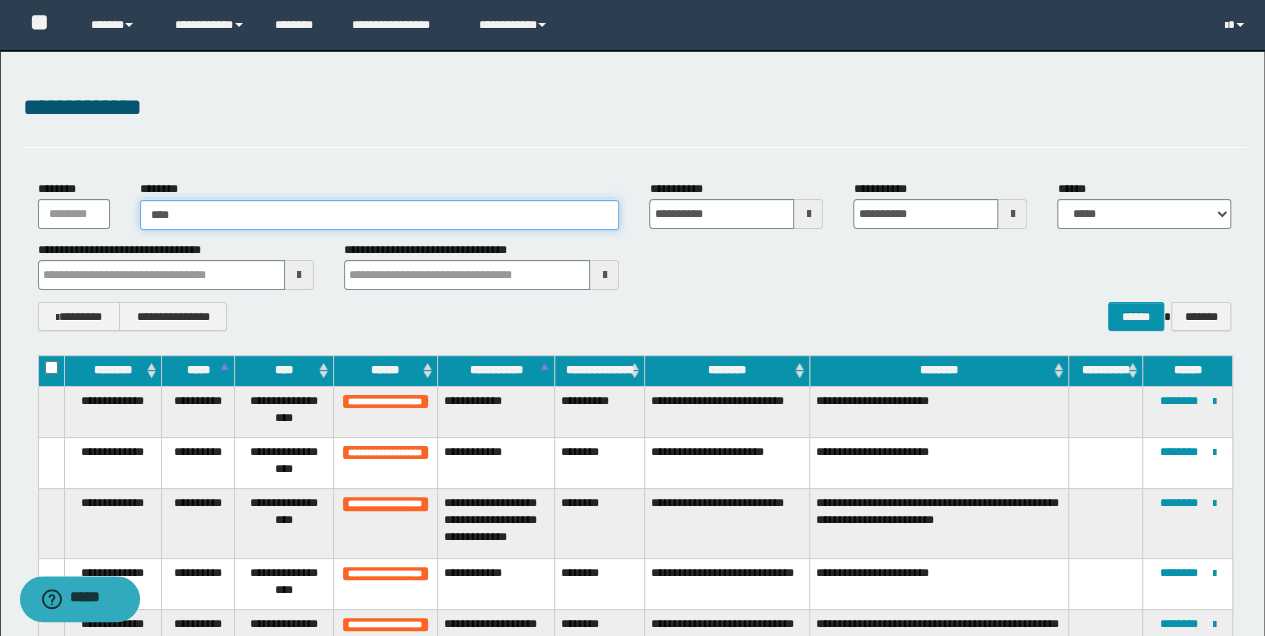 type on "****" 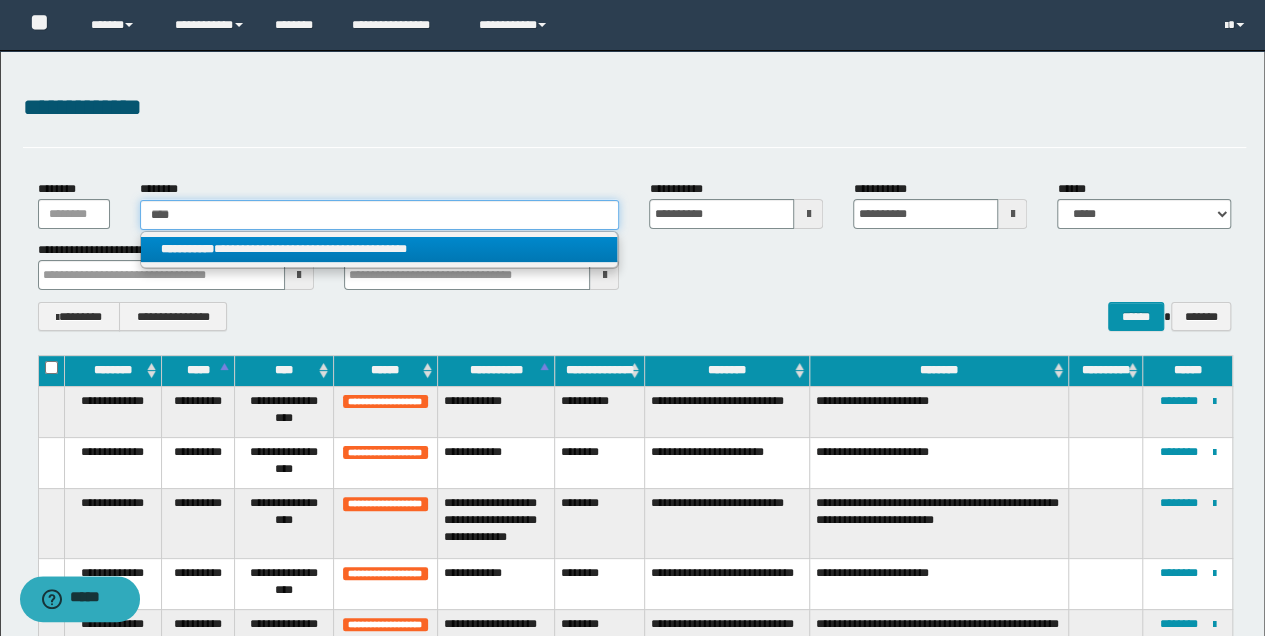 type on "****" 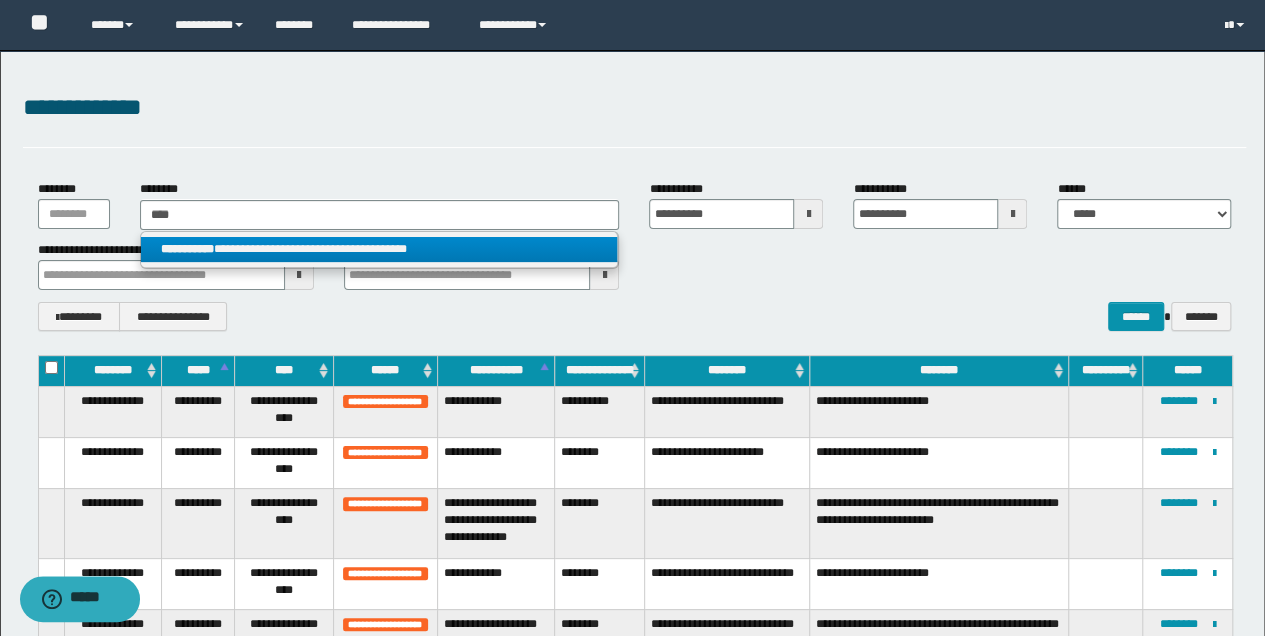 click on "**********" at bounding box center [379, 249] 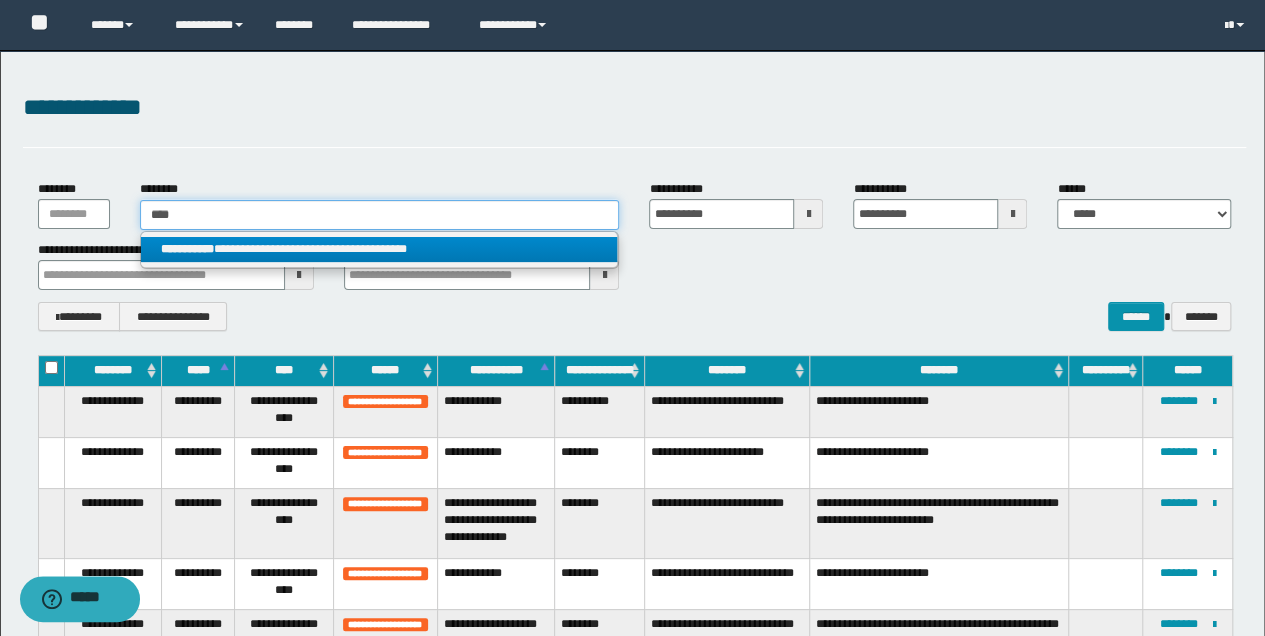 type 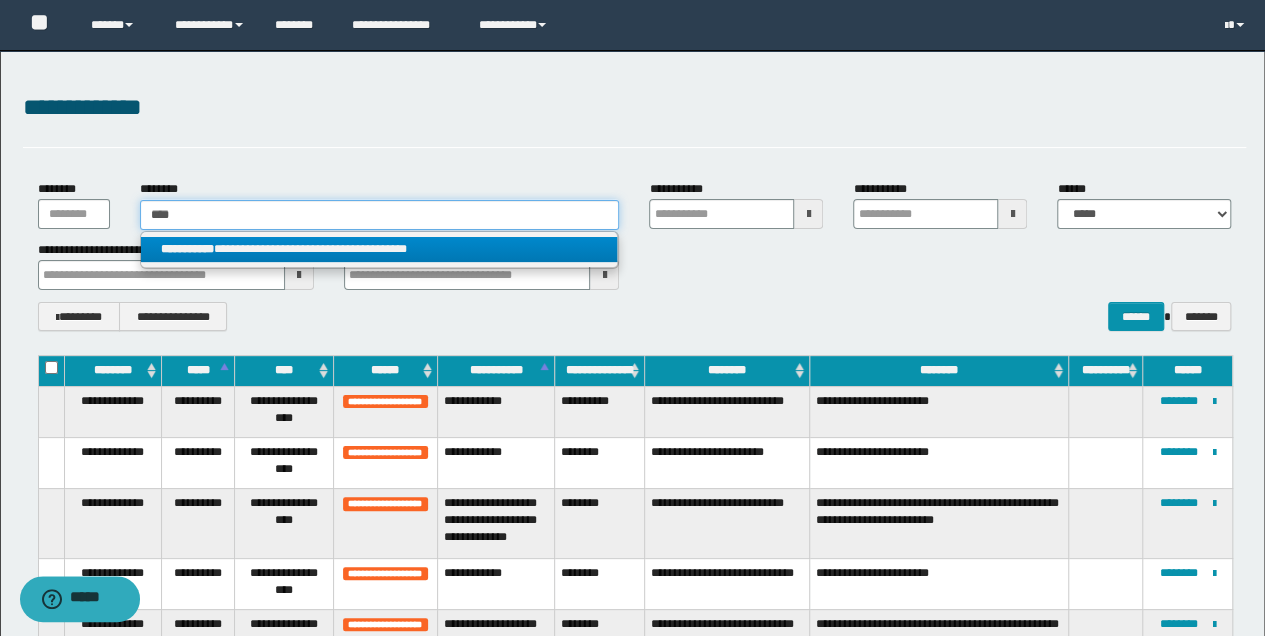 type 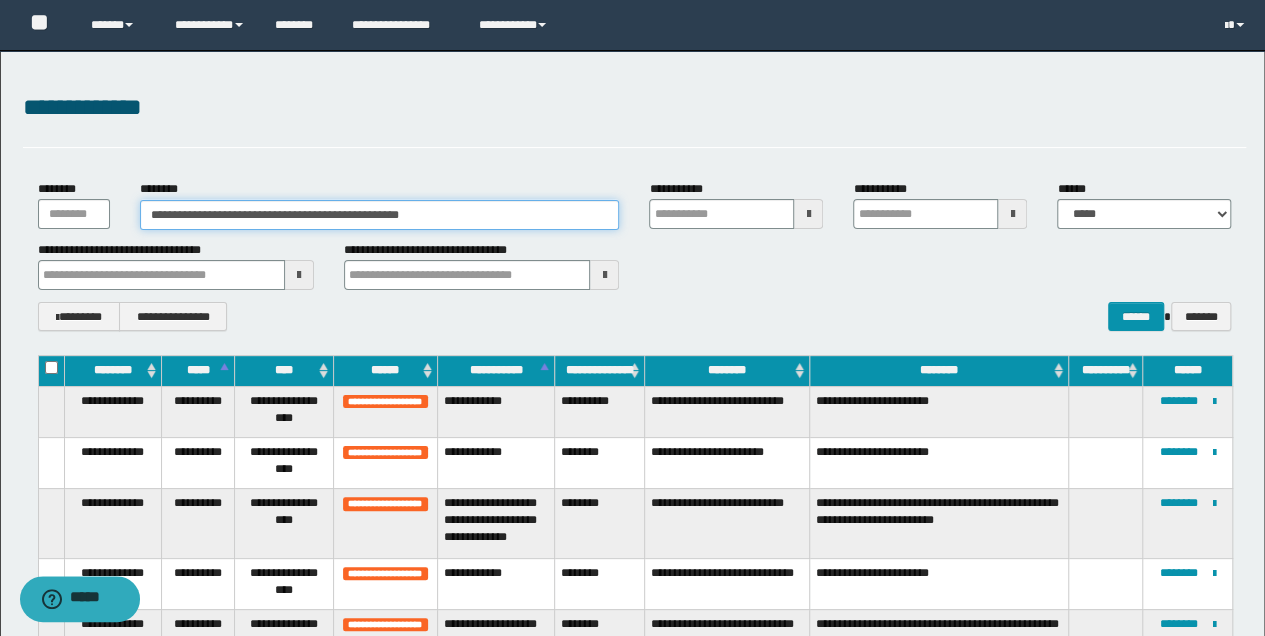 type 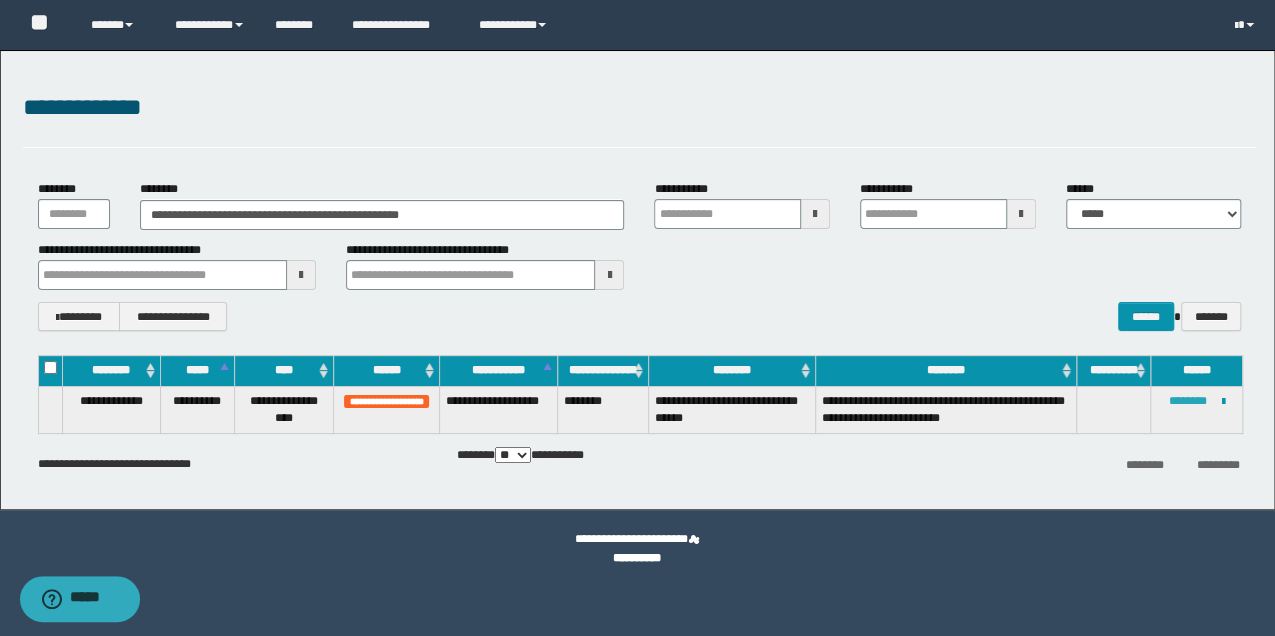 click on "********" at bounding box center [1188, 401] 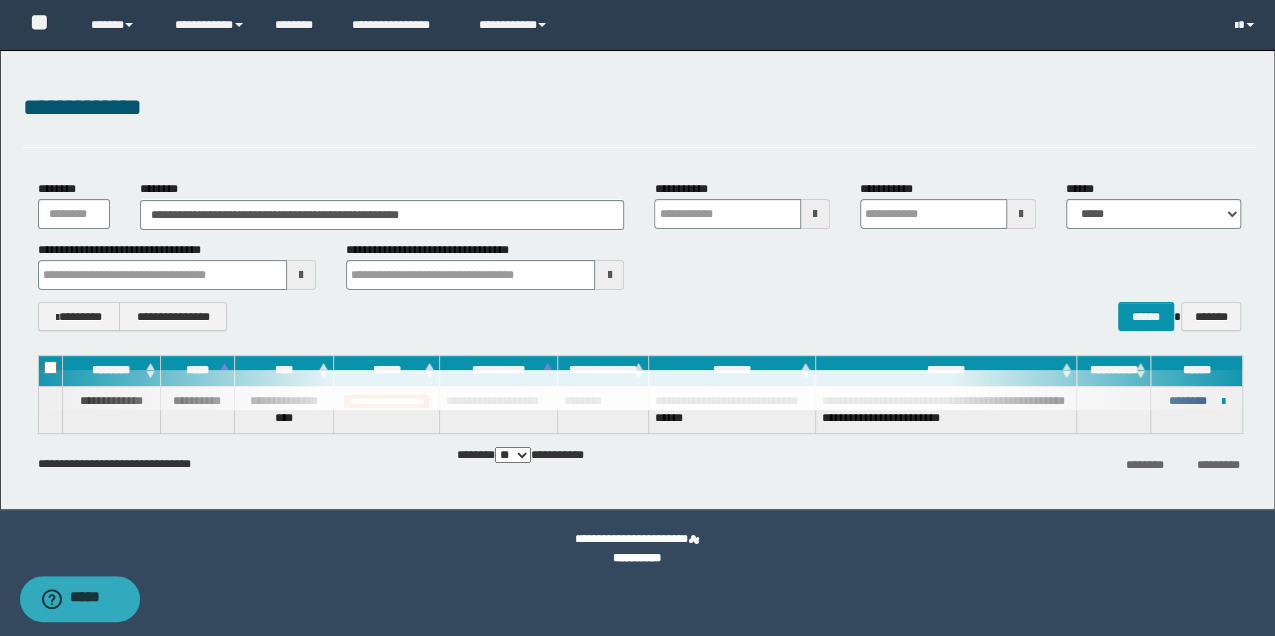type 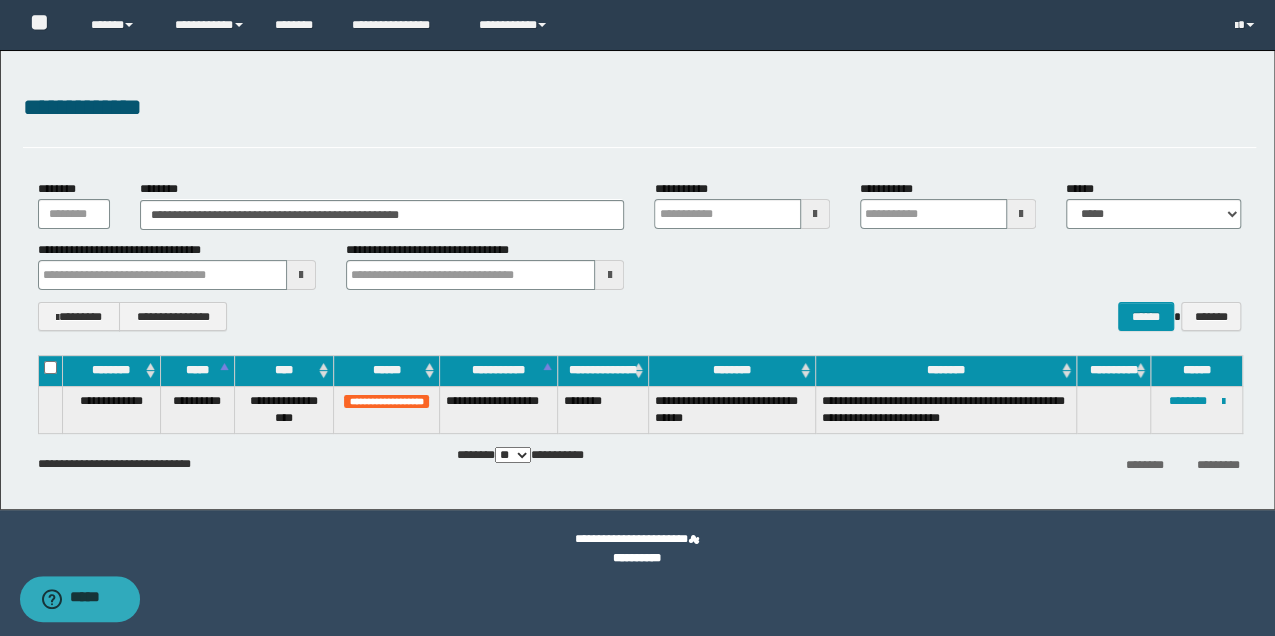 type 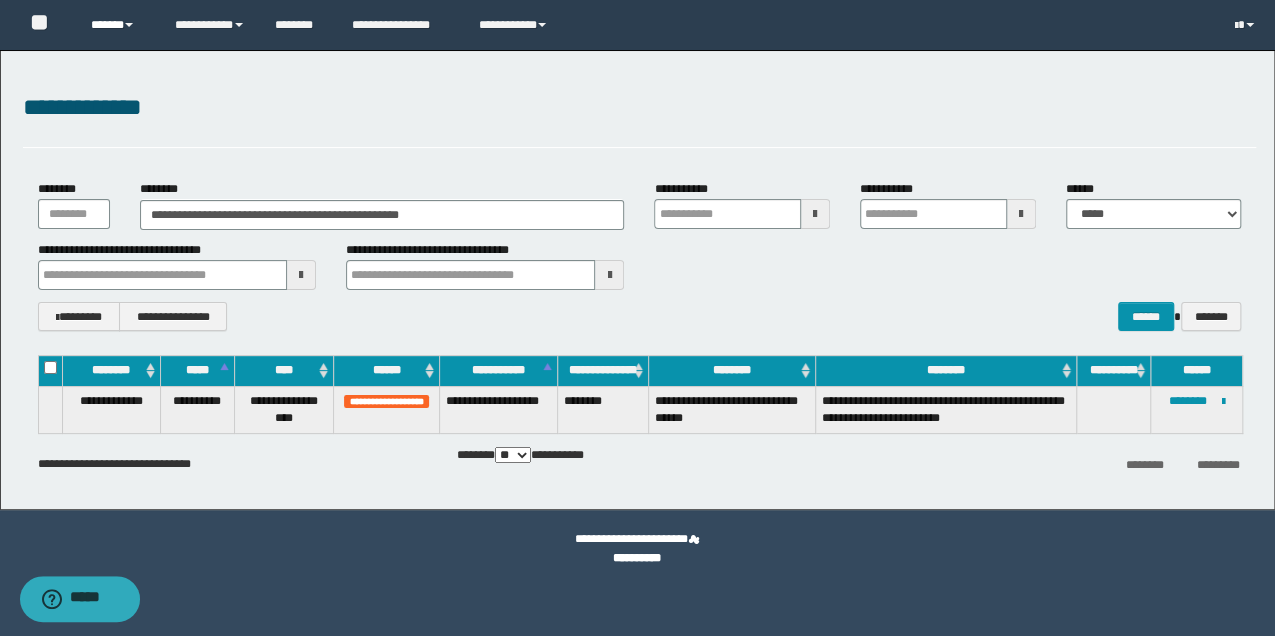click at bounding box center [129, 25] 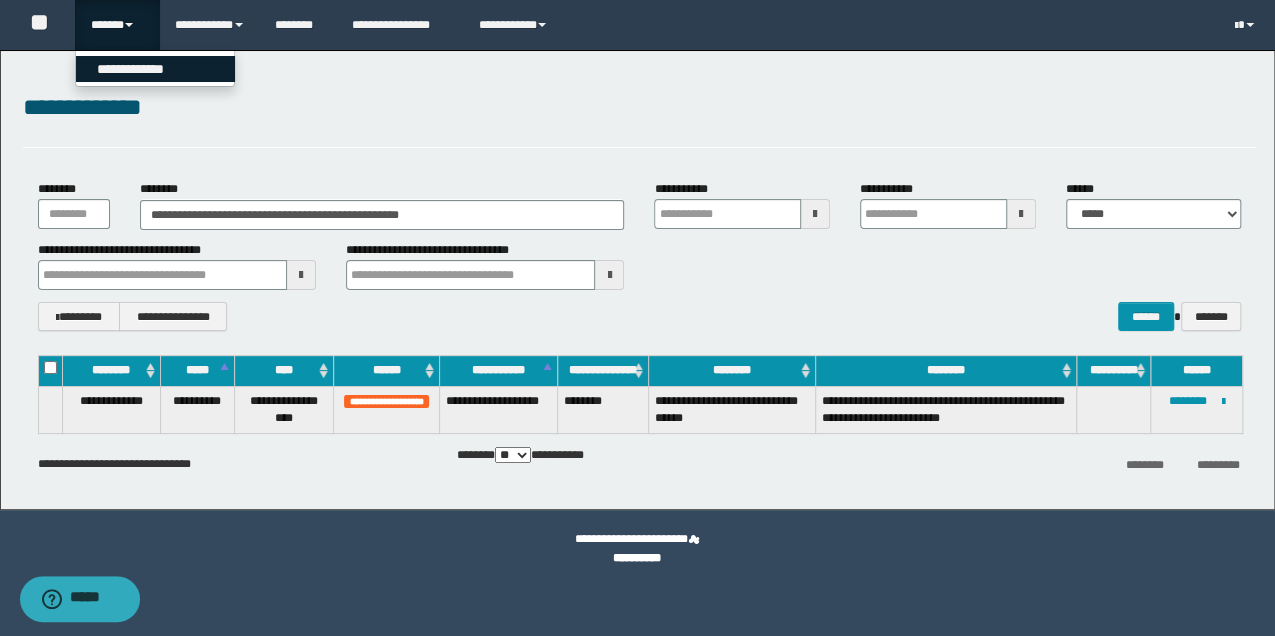 click on "**********" at bounding box center (155, 69) 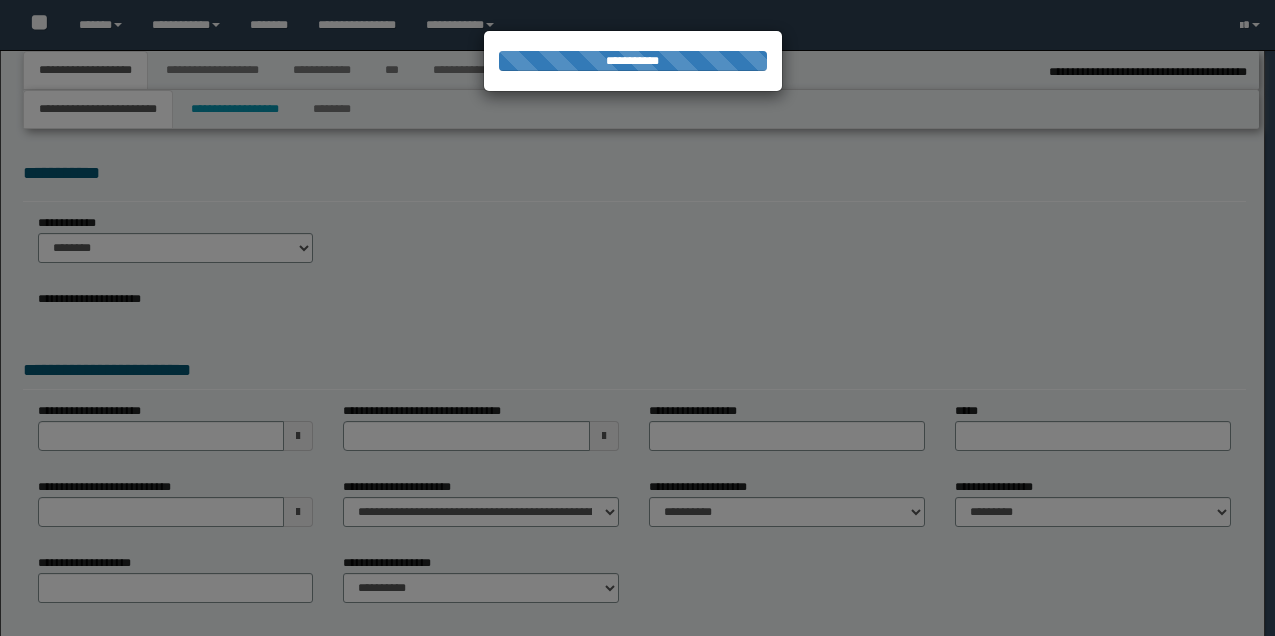 select on "*" 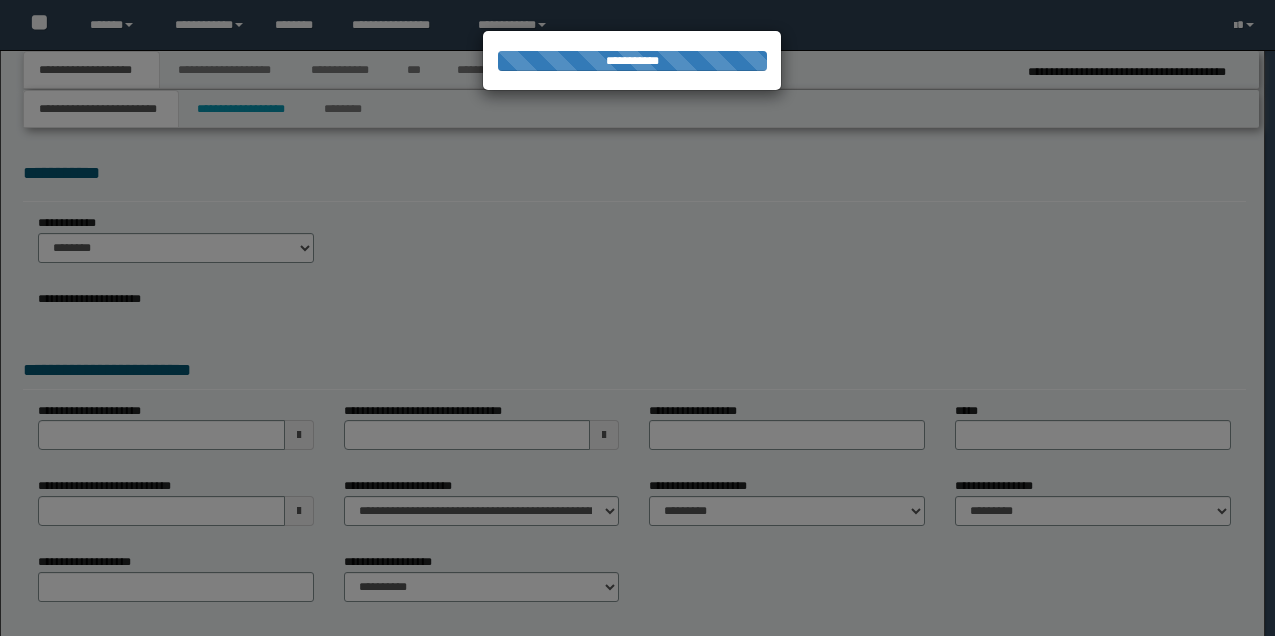 scroll, scrollTop: 0, scrollLeft: 0, axis: both 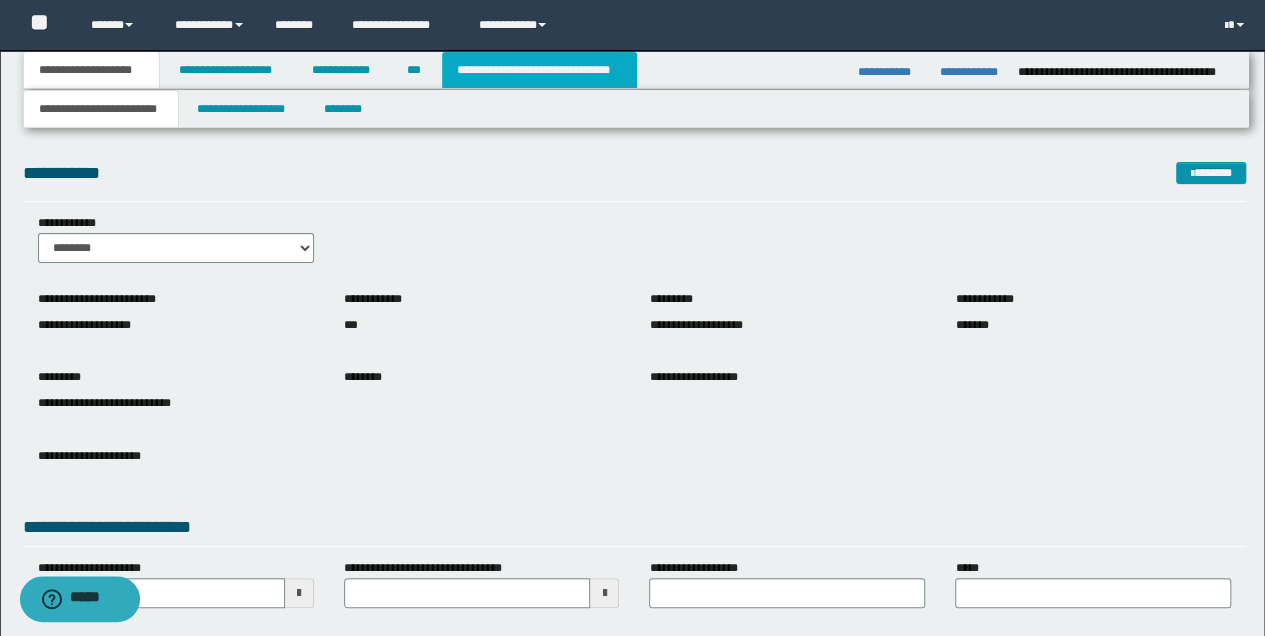 click on "**********" at bounding box center [539, 70] 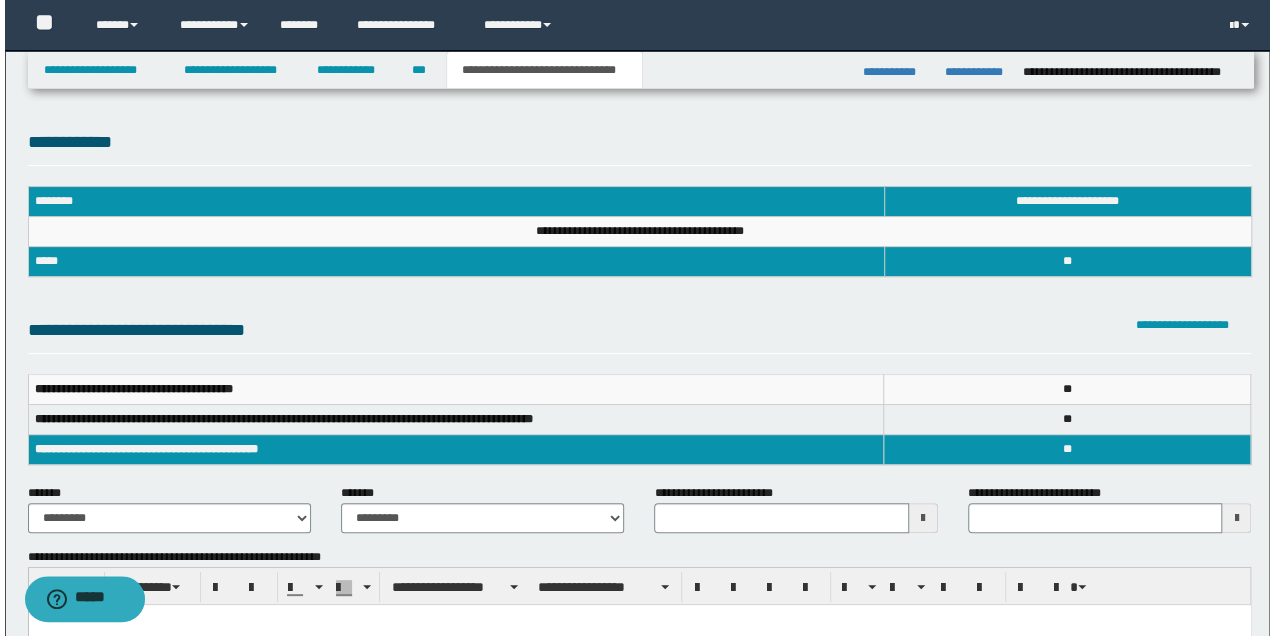 scroll, scrollTop: 0, scrollLeft: 0, axis: both 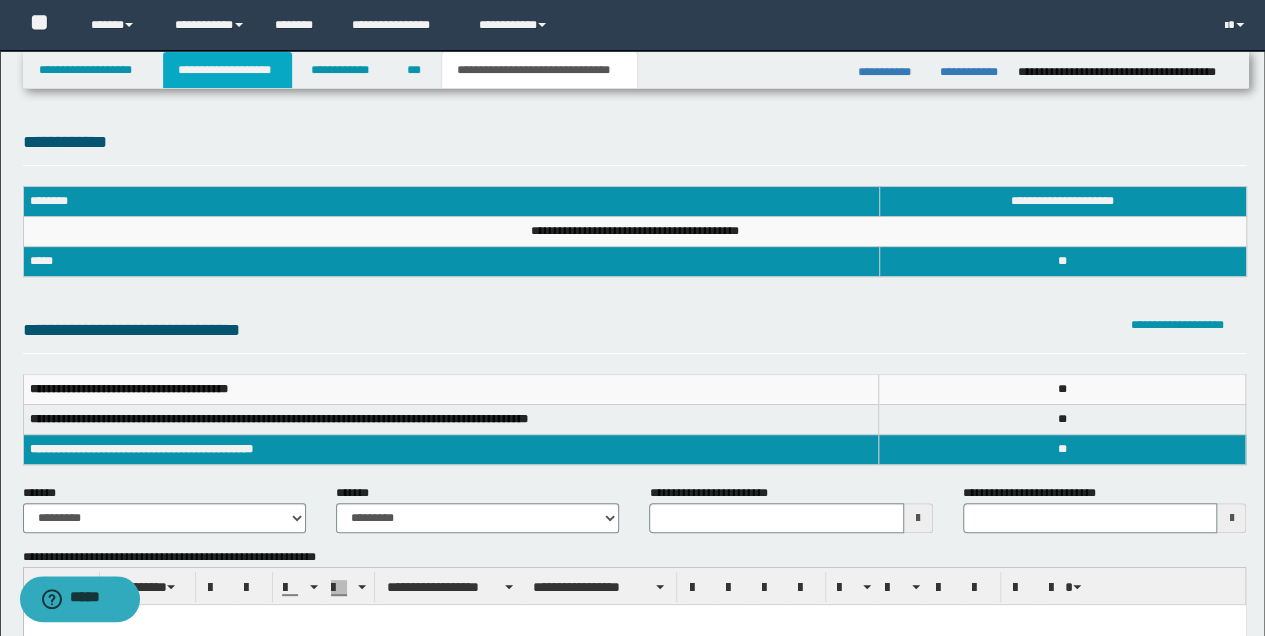 click on "**********" at bounding box center (227, 70) 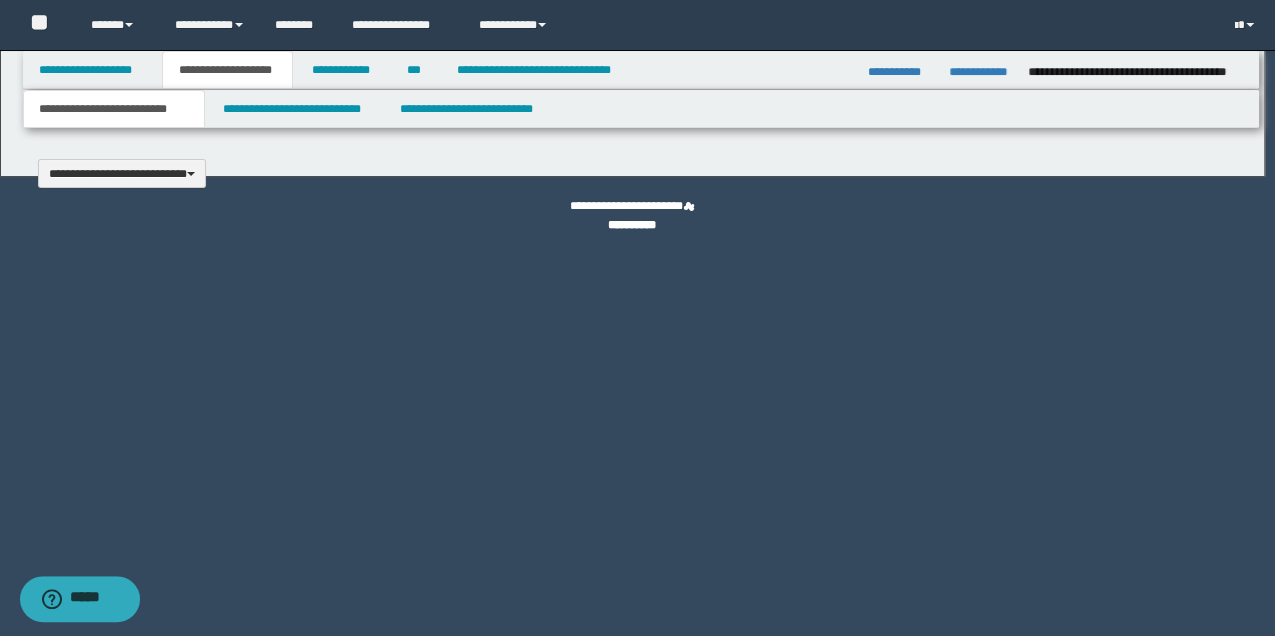 type 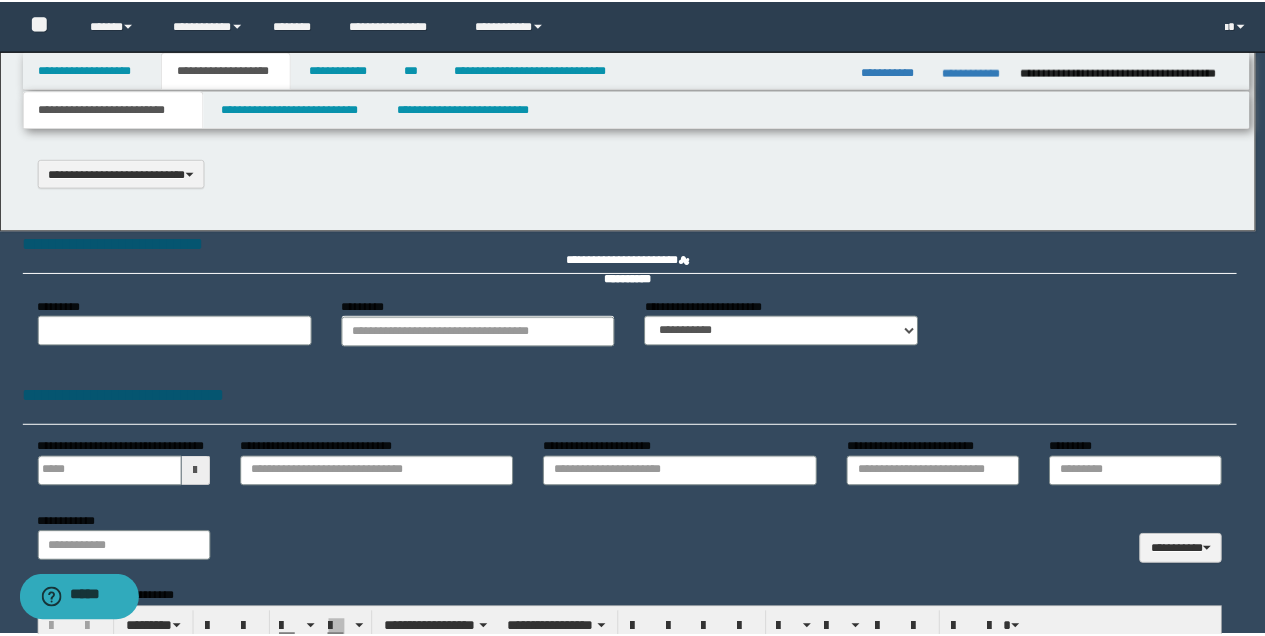 scroll, scrollTop: 0, scrollLeft: 0, axis: both 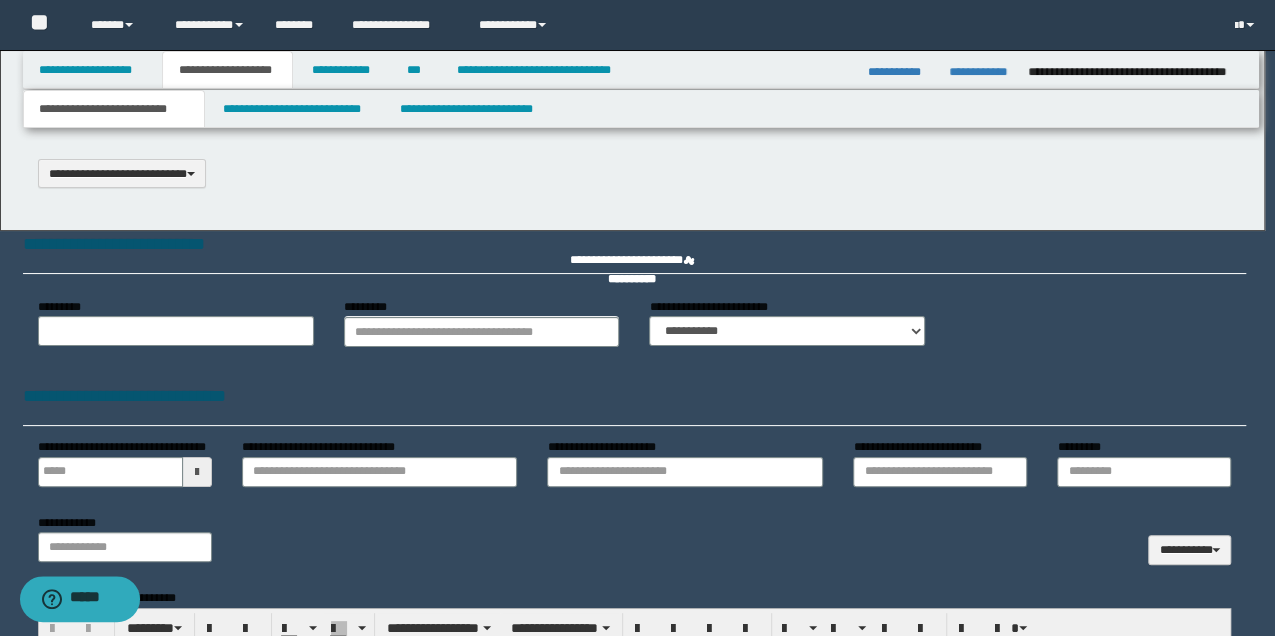 select on "*" 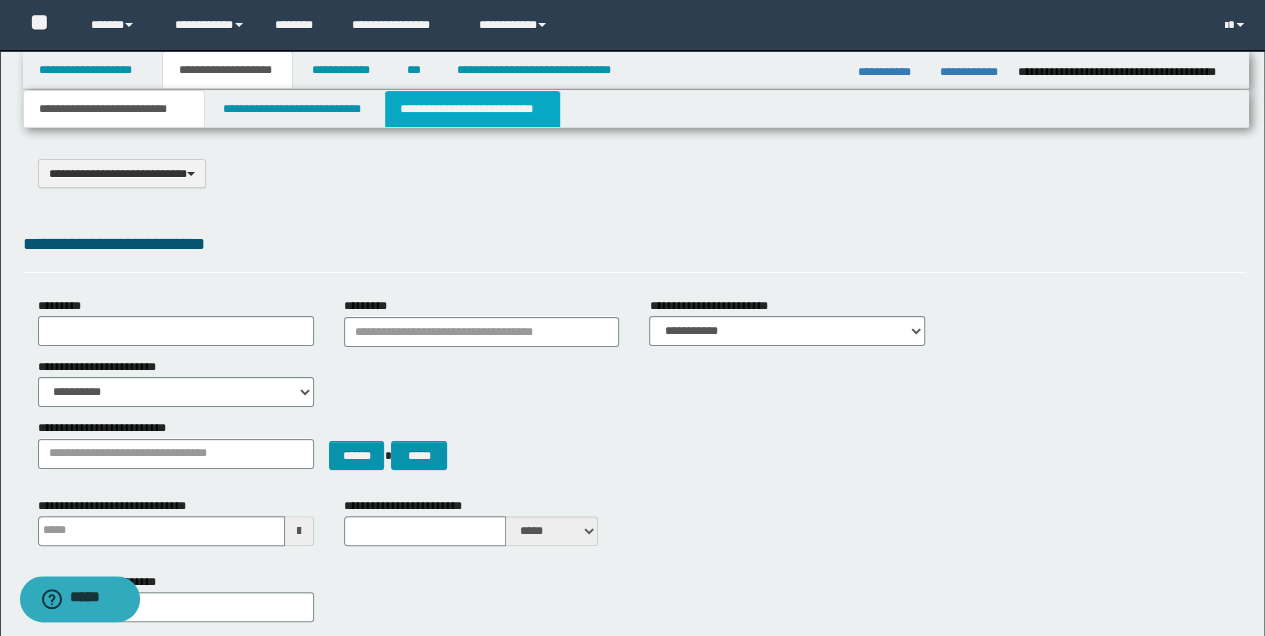 click on "**********" at bounding box center (472, 109) 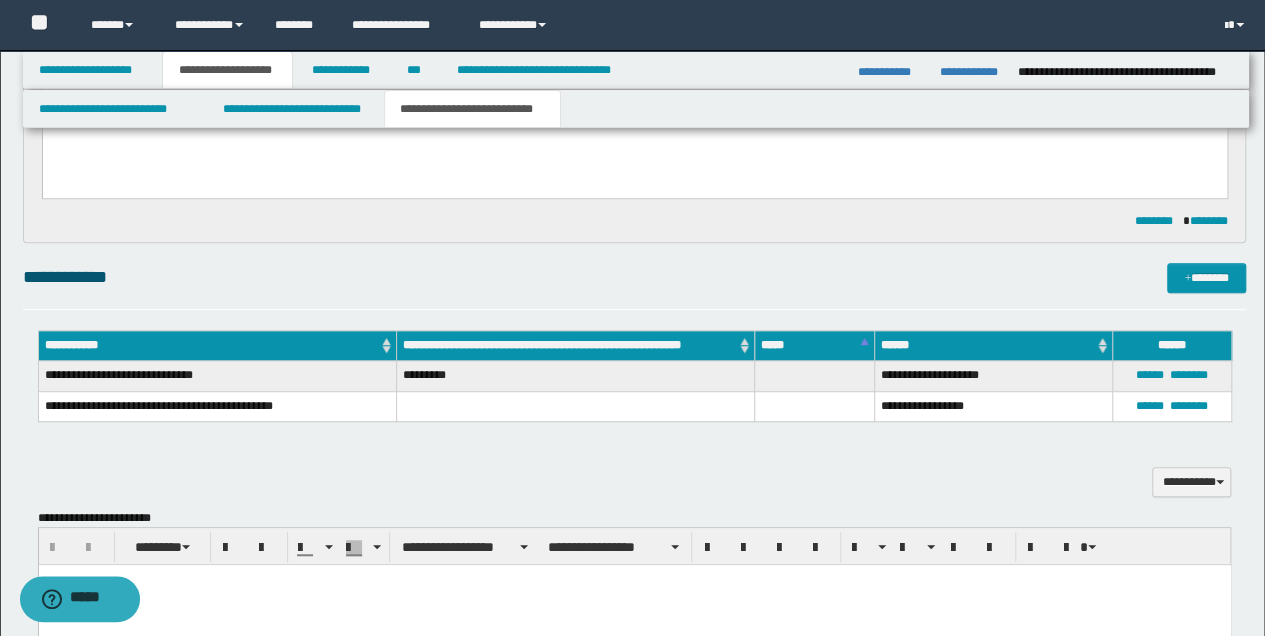 scroll, scrollTop: 600, scrollLeft: 0, axis: vertical 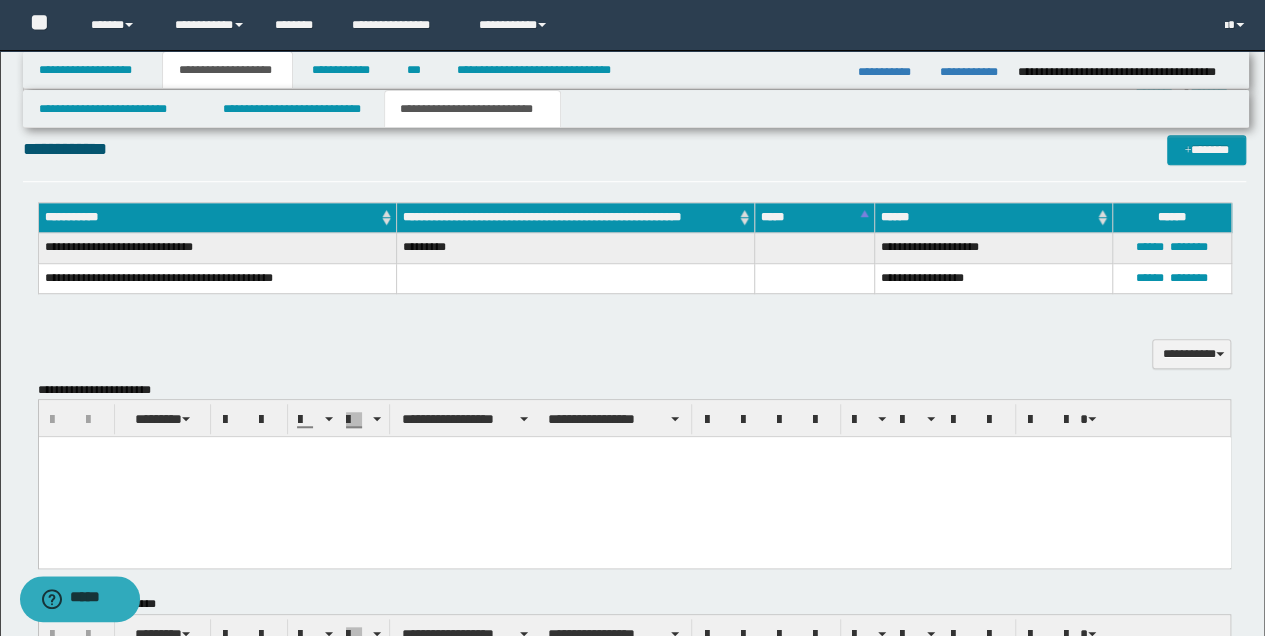 click at bounding box center (634, 477) 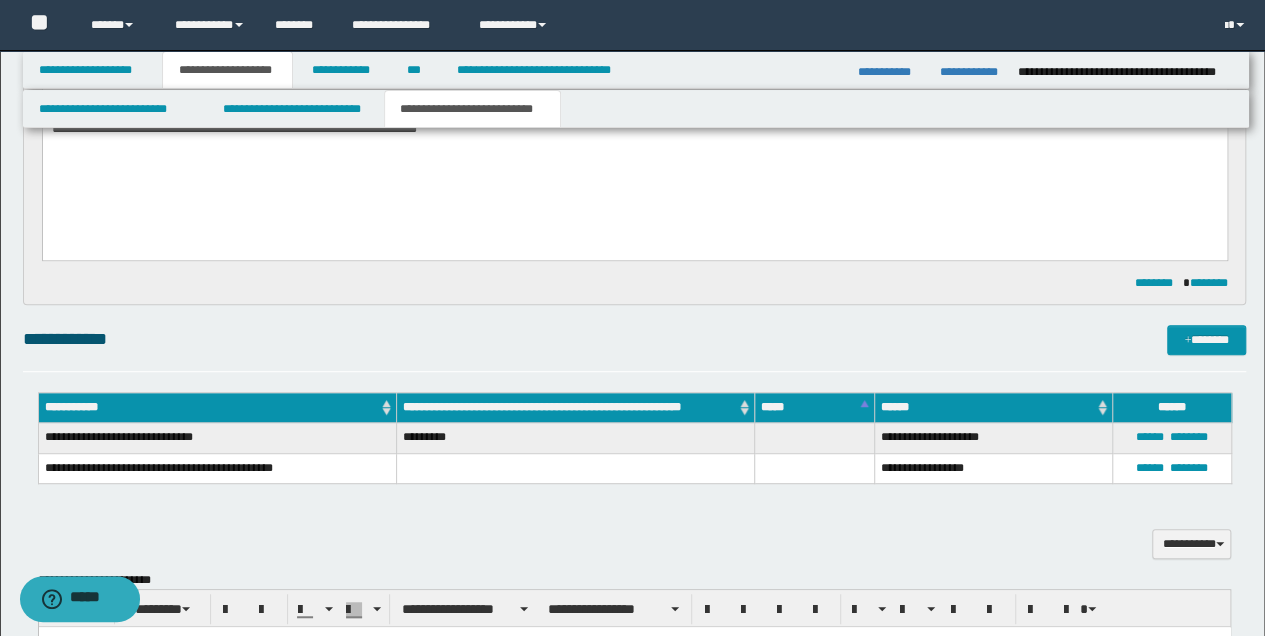 scroll, scrollTop: 533, scrollLeft: 0, axis: vertical 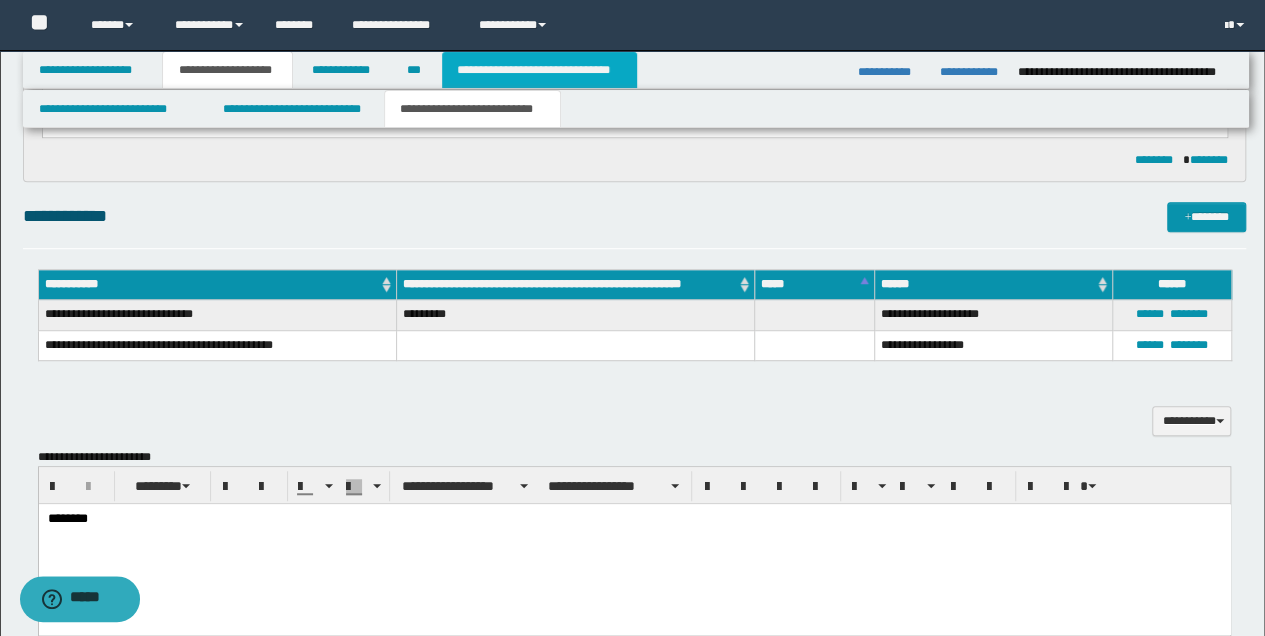click on "**********" at bounding box center (539, 70) 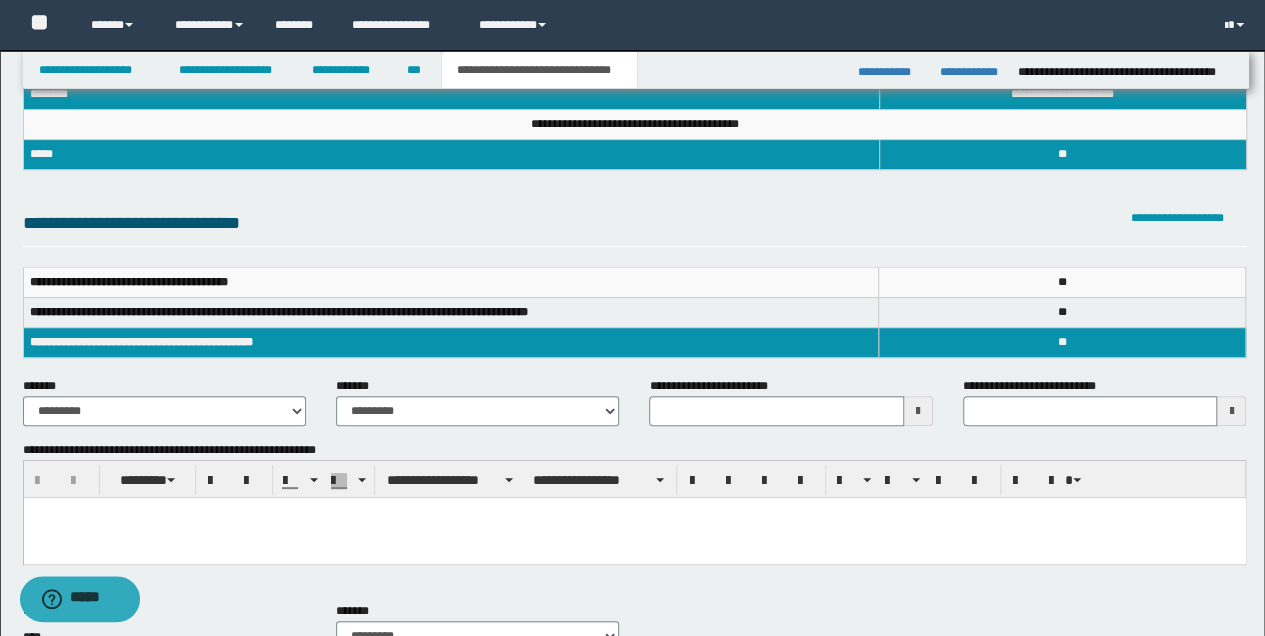 scroll, scrollTop: 36, scrollLeft: 0, axis: vertical 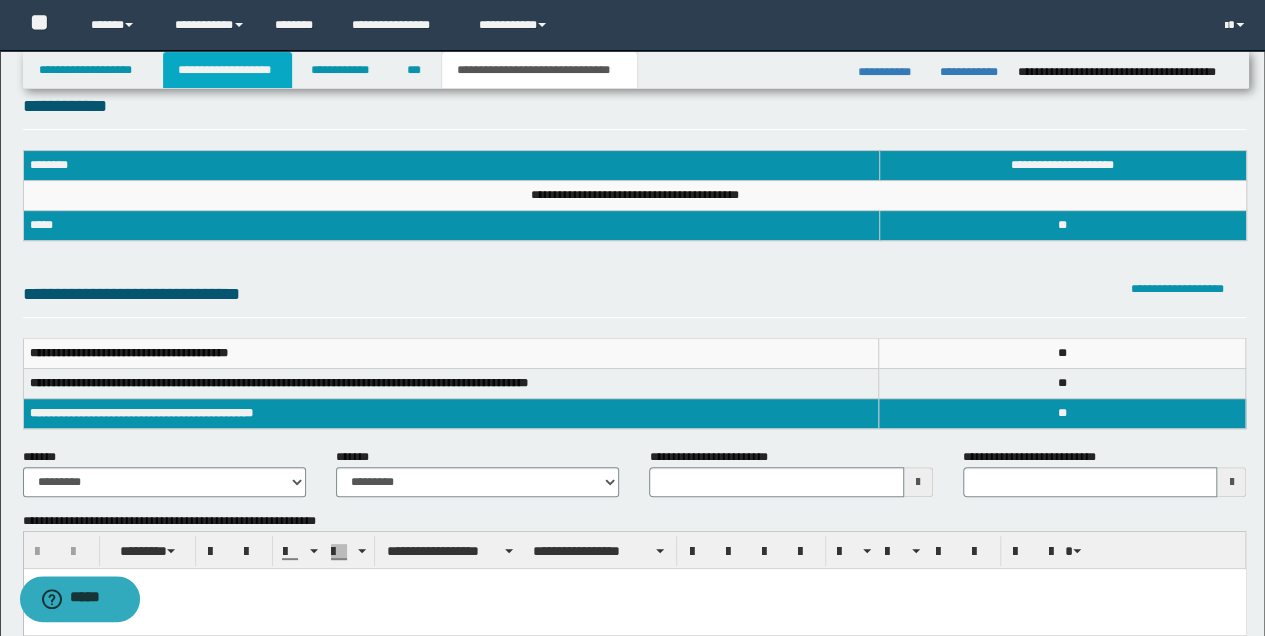 click on "**********" at bounding box center (227, 70) 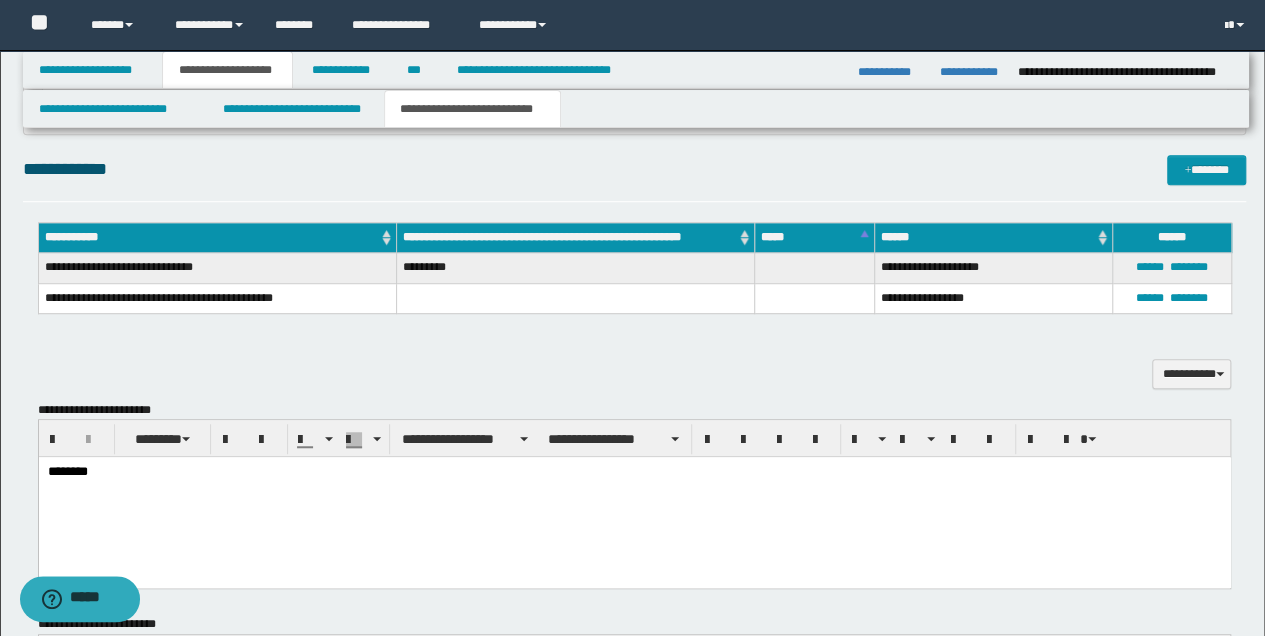 scroll, scrollTop: 600, scrollLeft: 0, axis: vertical 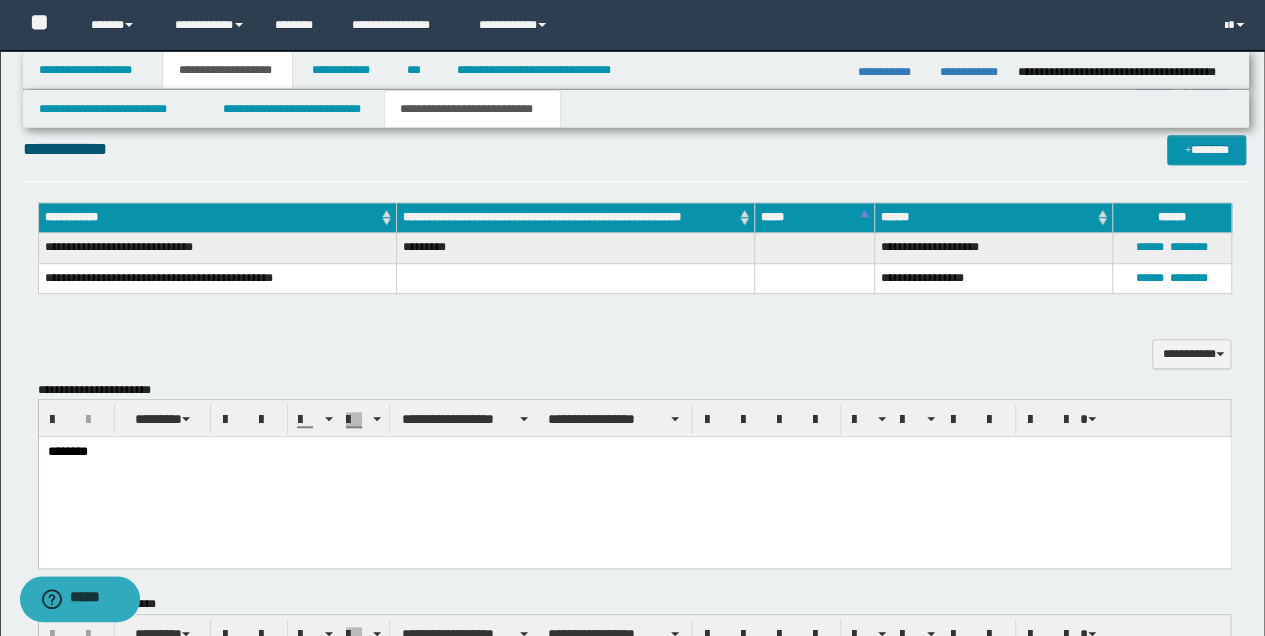 click on "********" at bounding box center (634, 452) 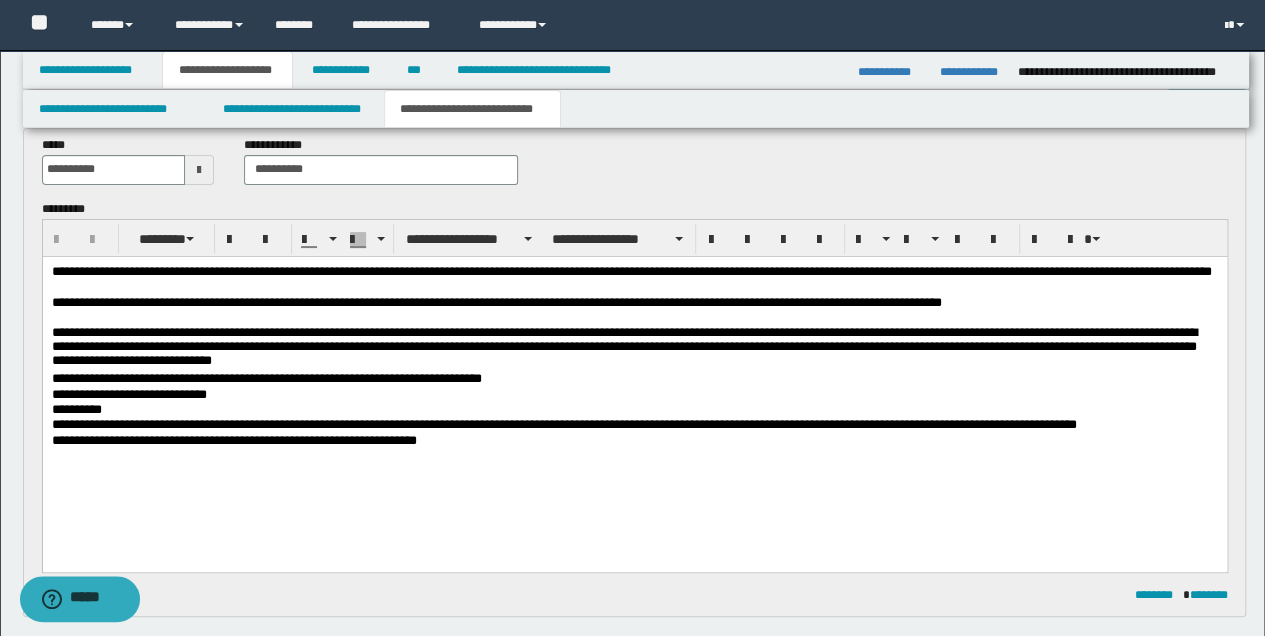 scroll, scrollTop: 66, scrollLeft: 0, axis: vertical 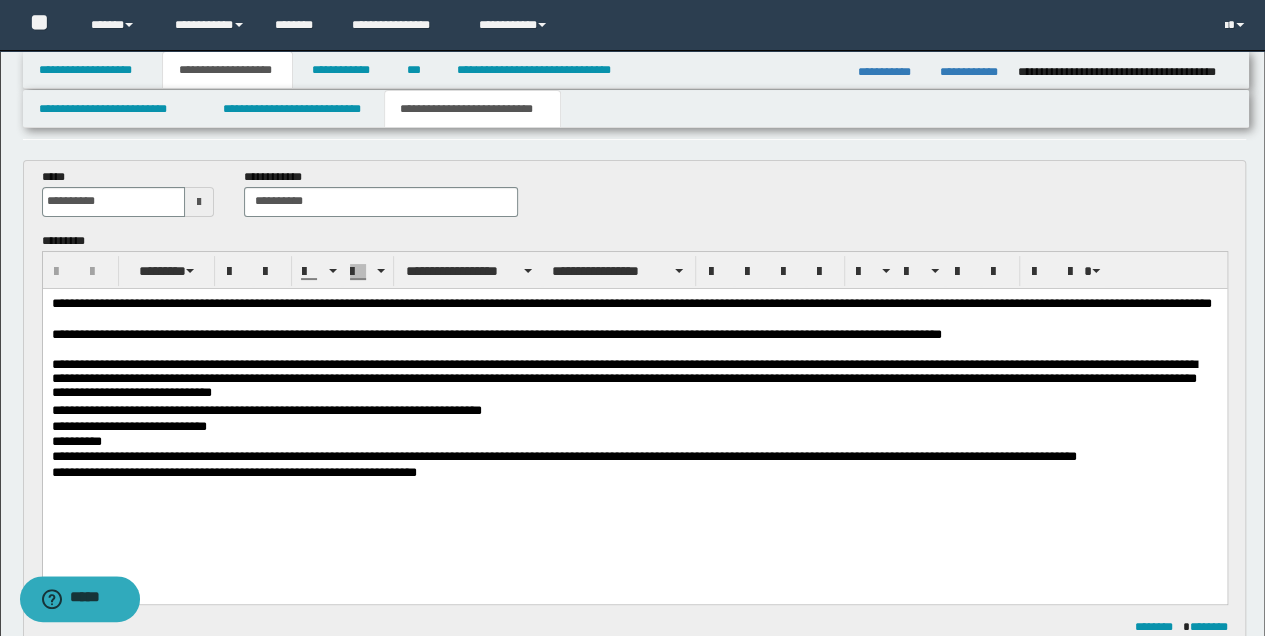click on "**********" at bounding box center [634, 380] 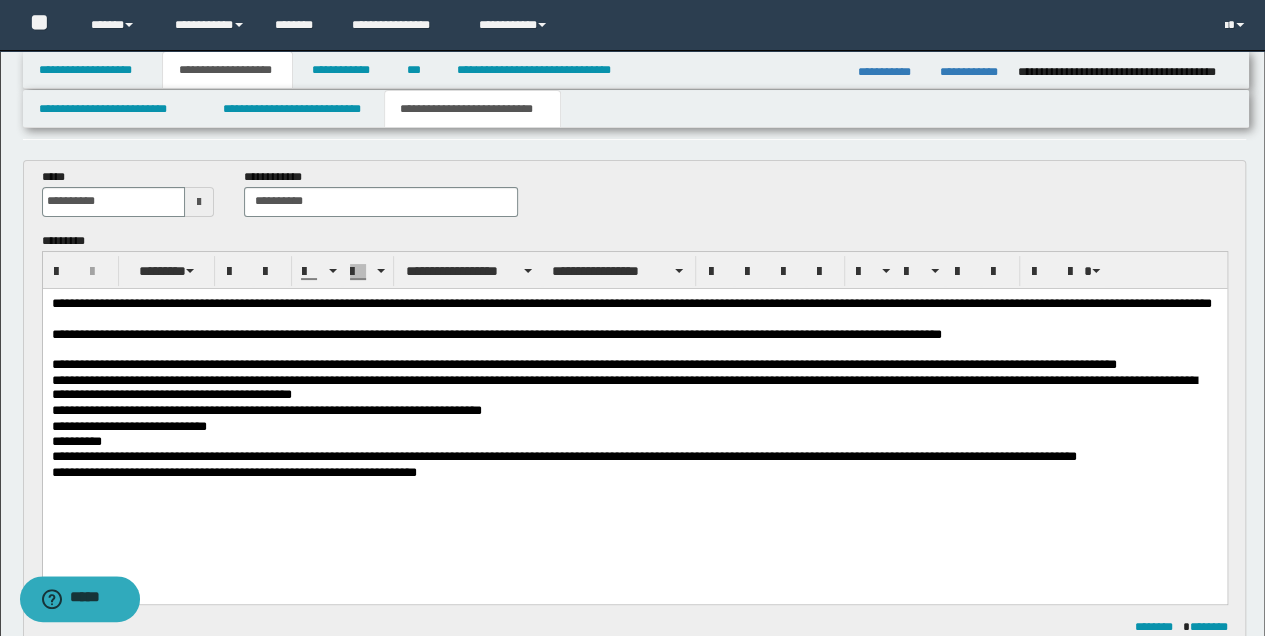 type 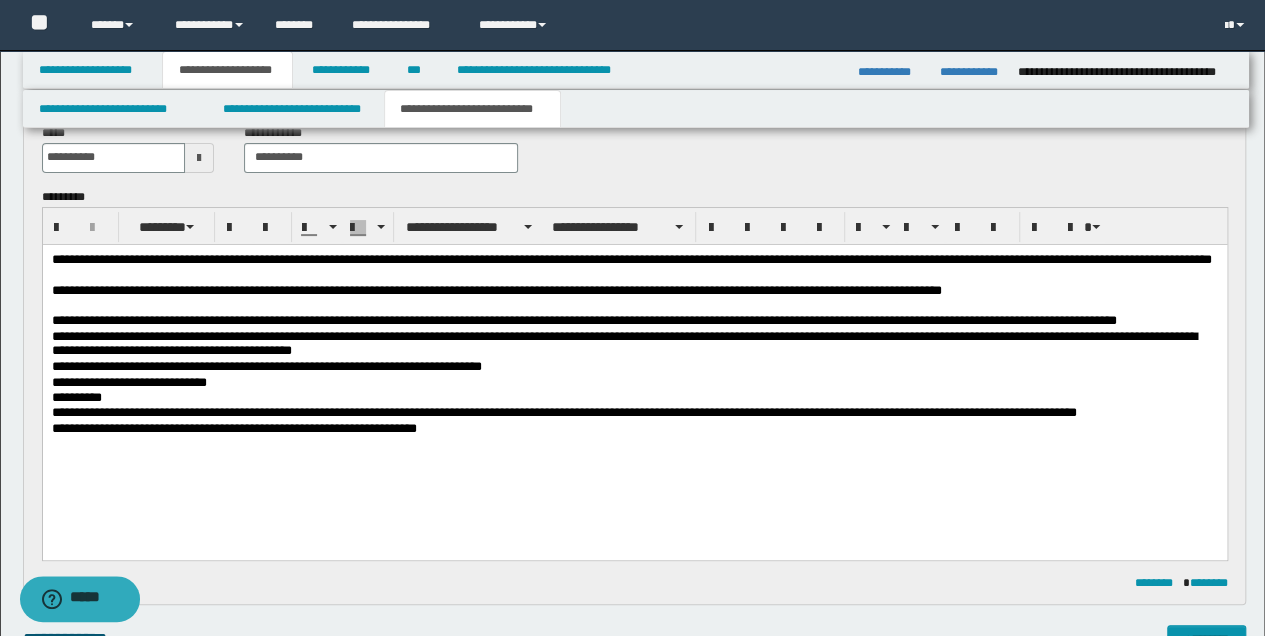 scroll, scrollTop: 133, scrollLeft: 0, axis: vertical 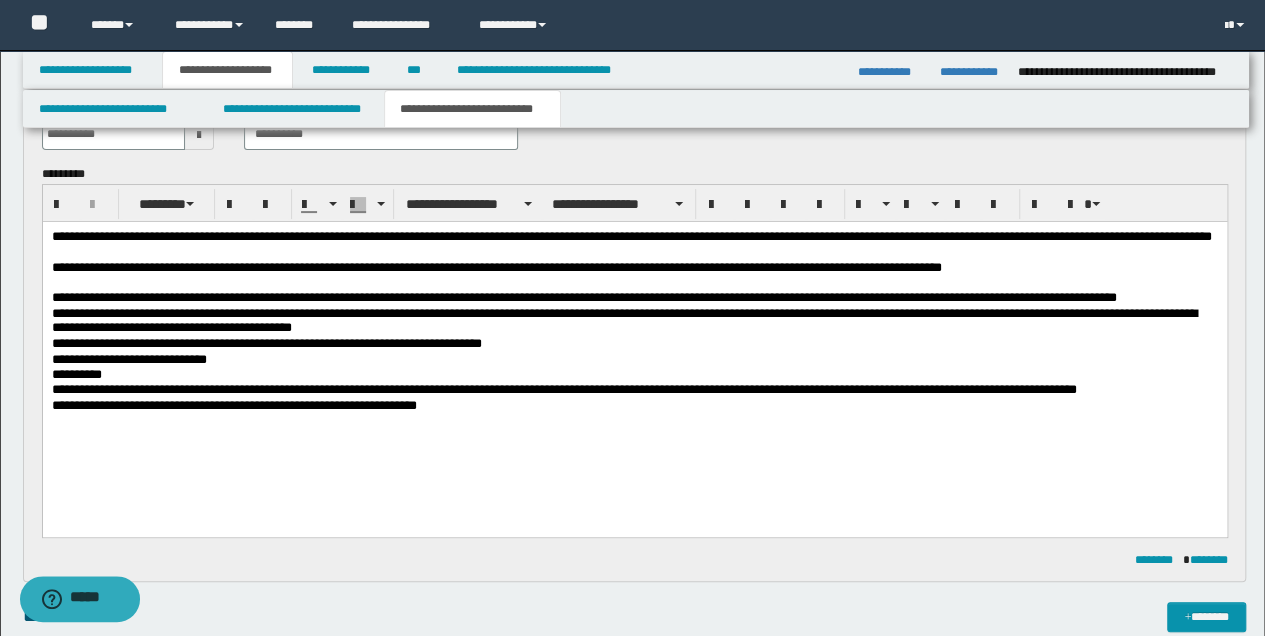 click at bounding box center [634, 420] 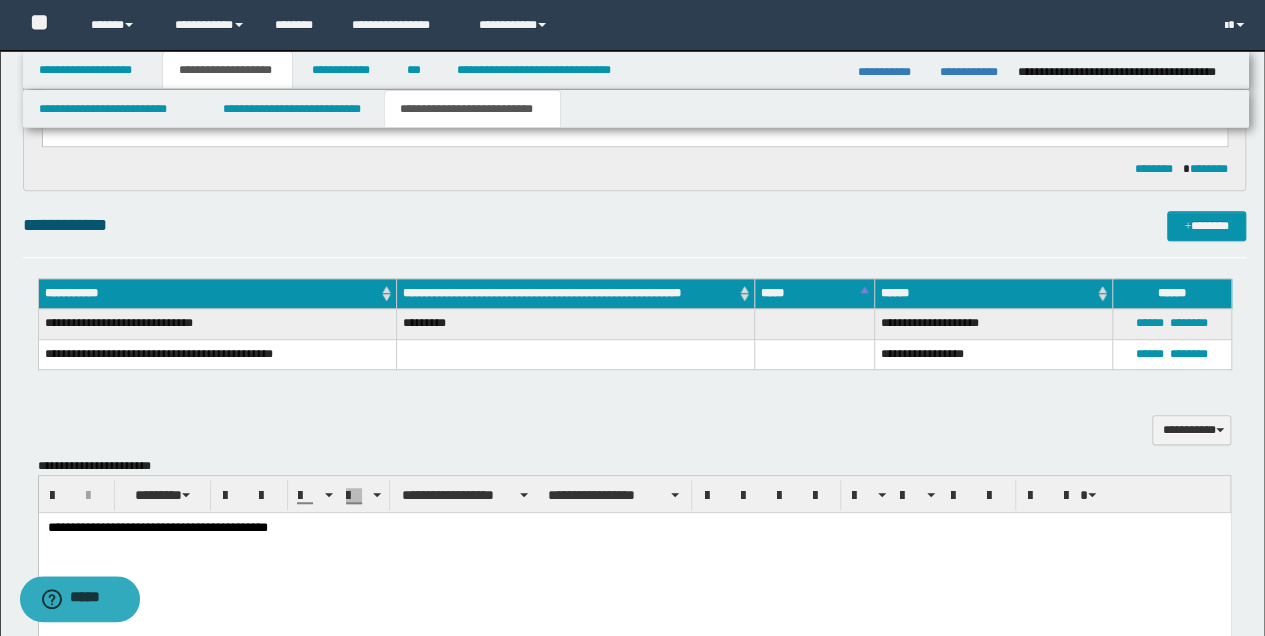 scroll, scrollTop: 533, scrollLeft: 0, axis: vertical 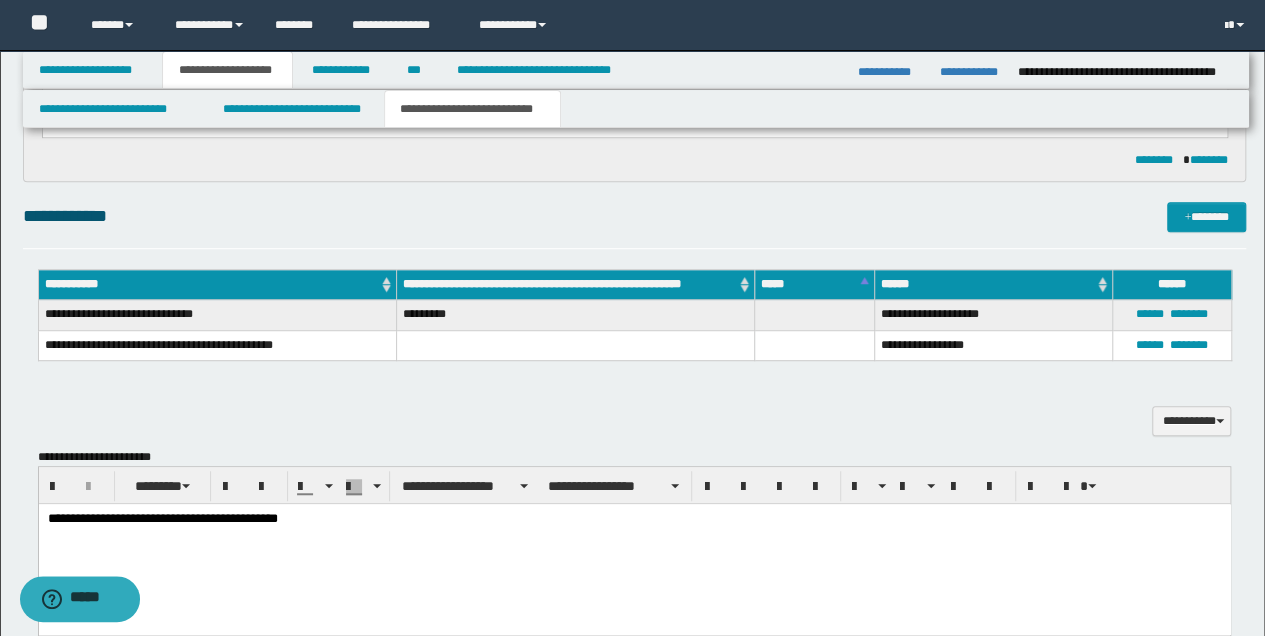 click on "**********" at bounding box center (634, 519) 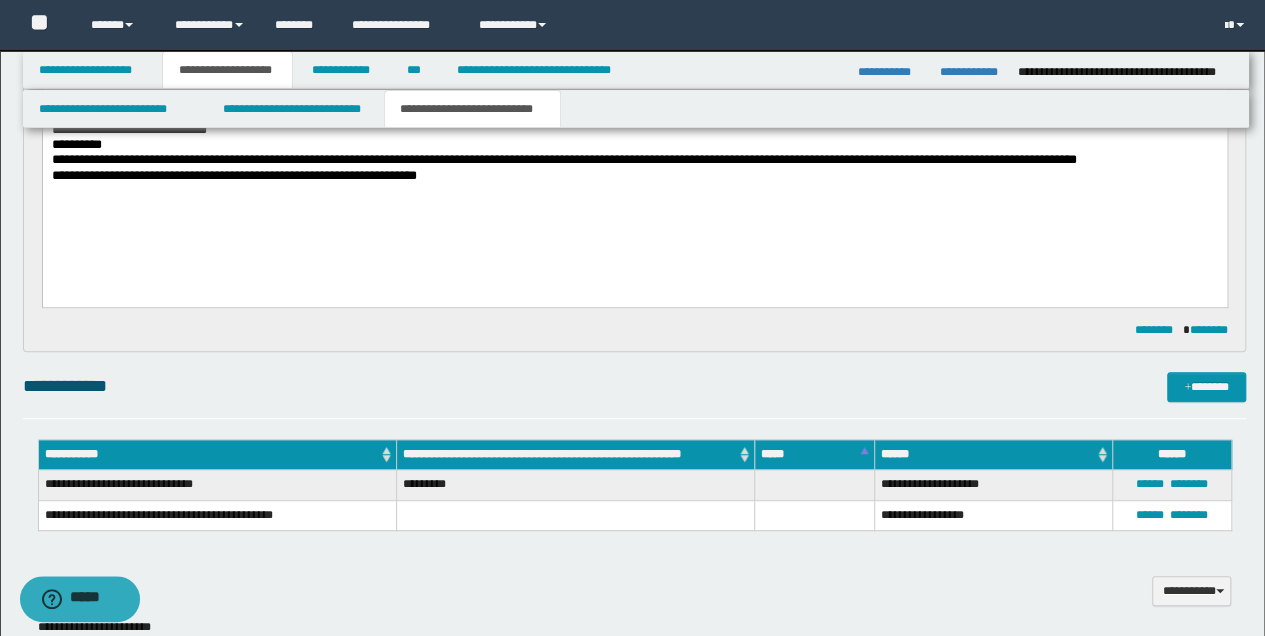 scroll, scrollTop: 533, scrollLeft: 0, axis: vertical 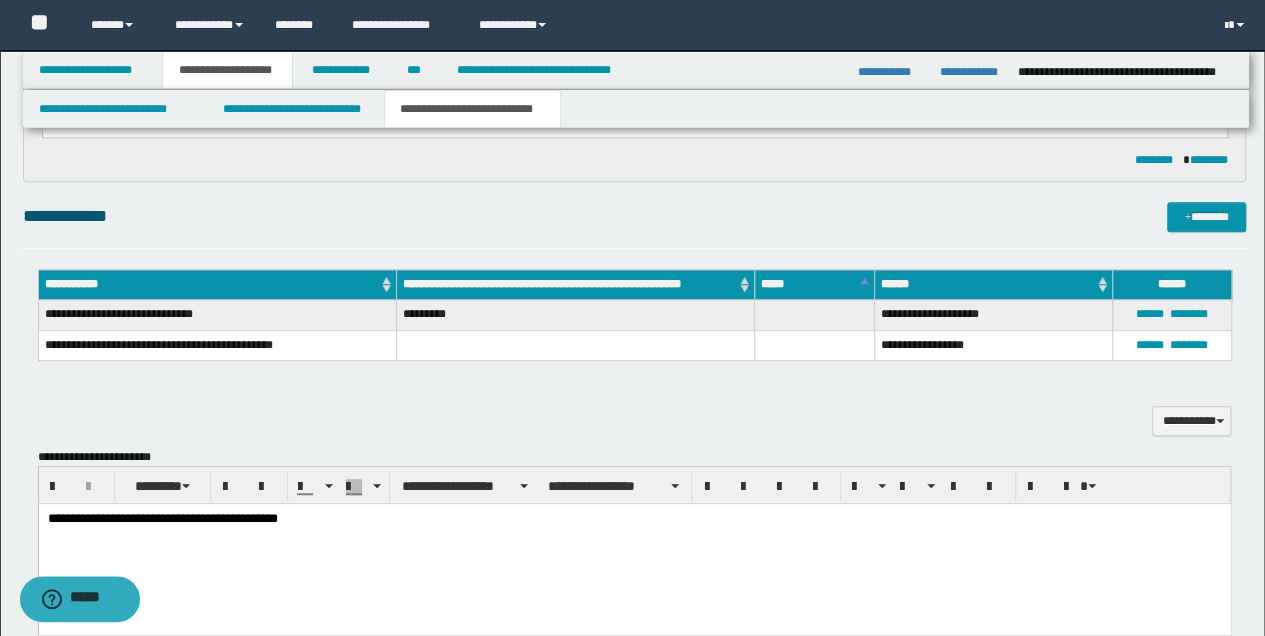 click on "**********" at bounding box center [634, 519] 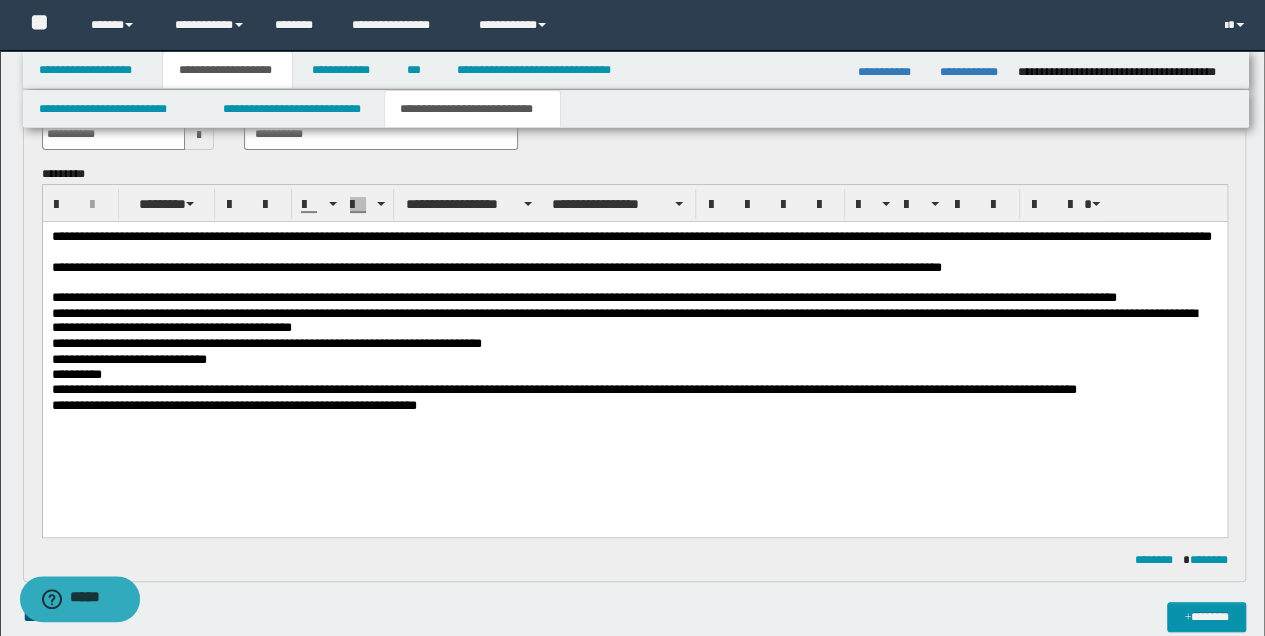 scroll, scrollTop: 400, scrollLeft: 0, axis: vertical 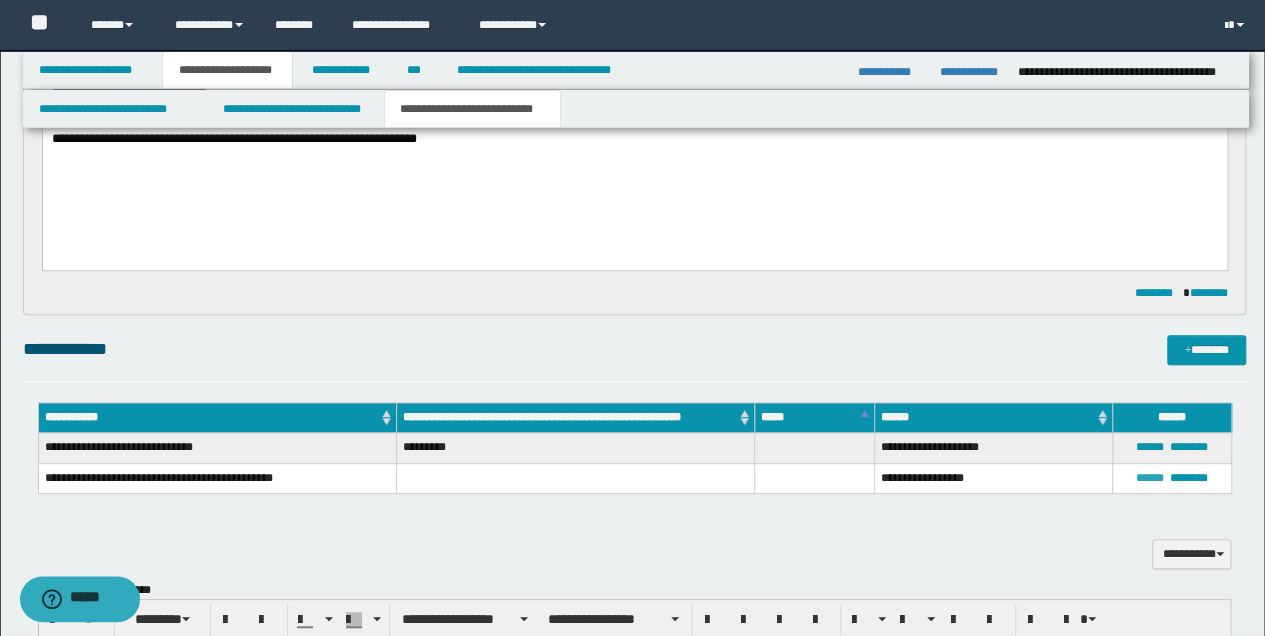 click on "******" at bounding box center [1150, 478] 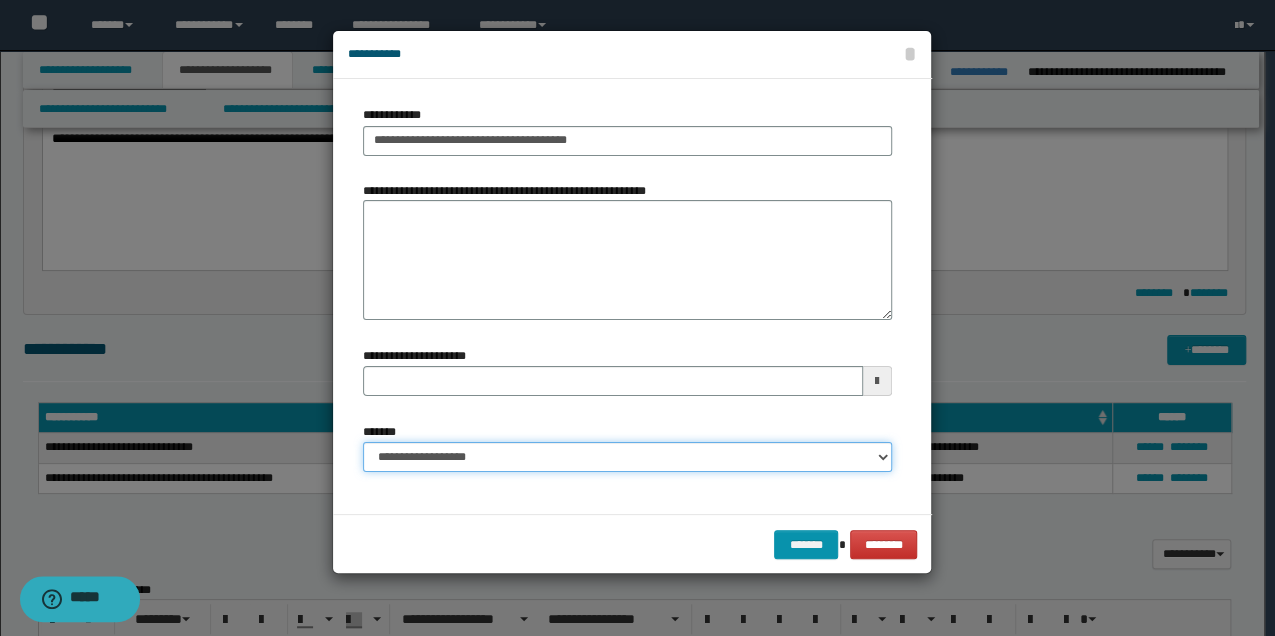 click on "**********" at bounding box center [627, 457] 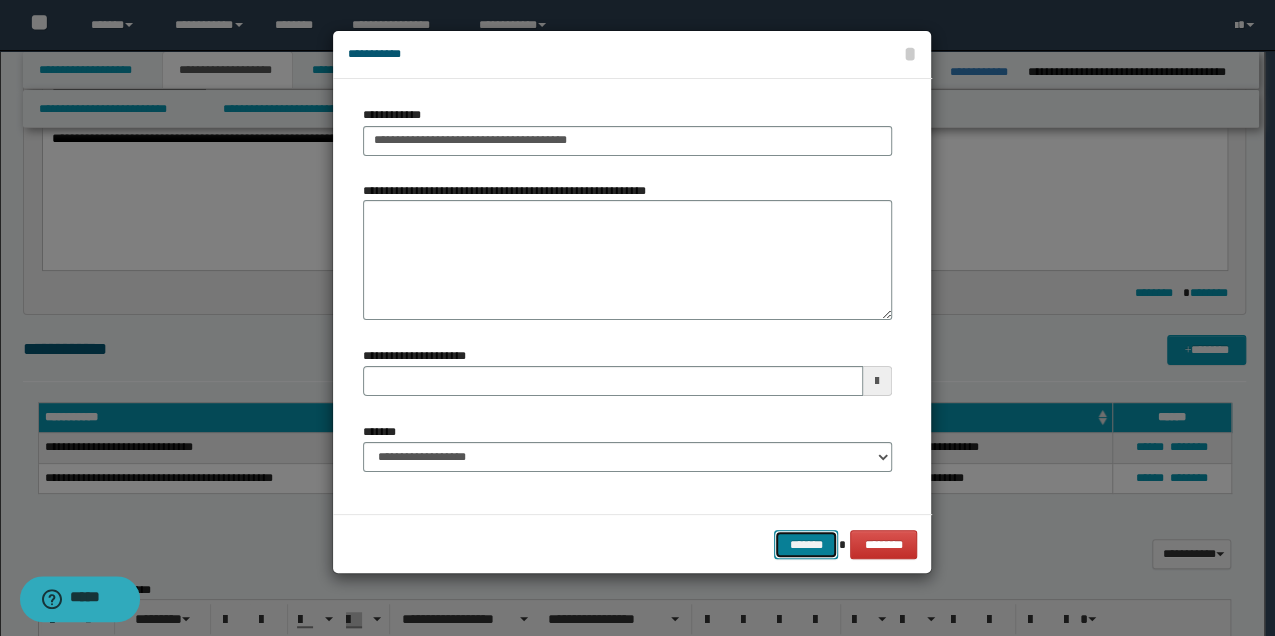 click on "*******" at bounding box center [806, 544] 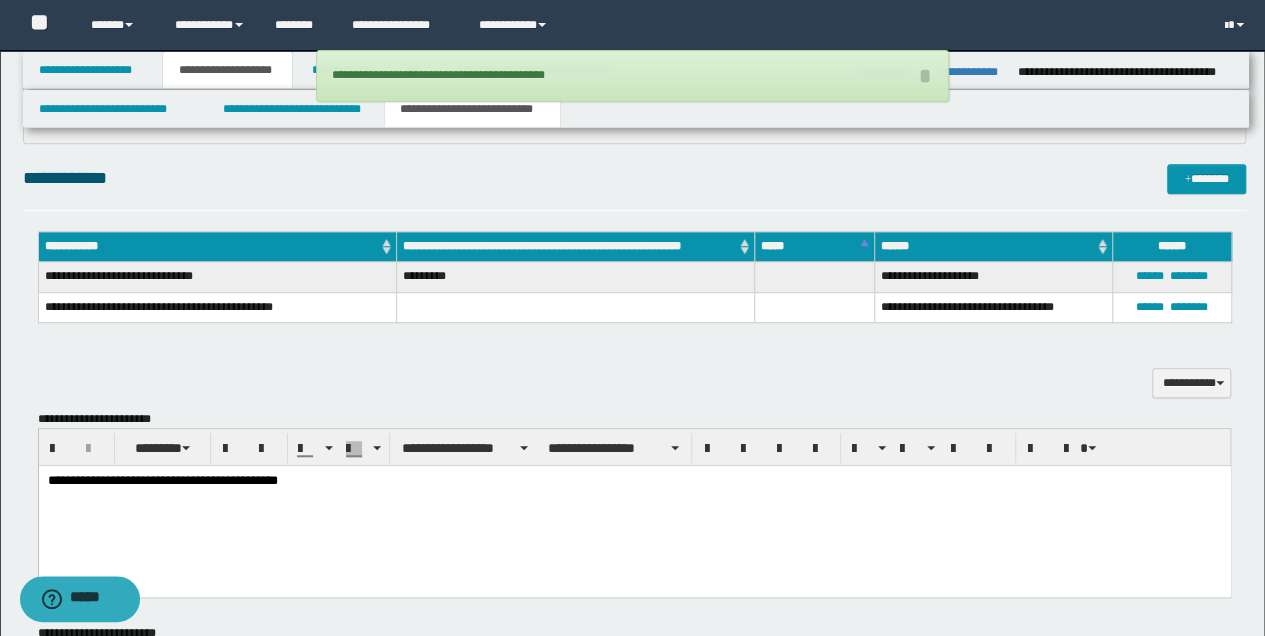 scroll, scrollTop: 600, scrollLeft: 0, axis: vertical 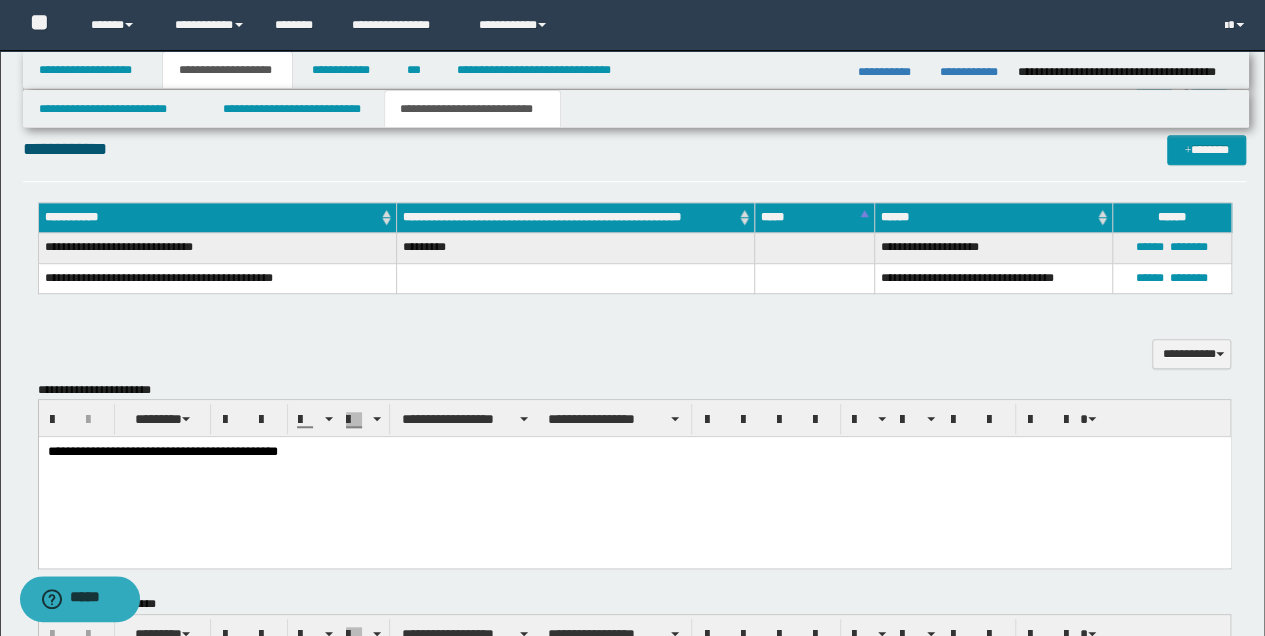 click on "**********" at bounding box center (634, 452) 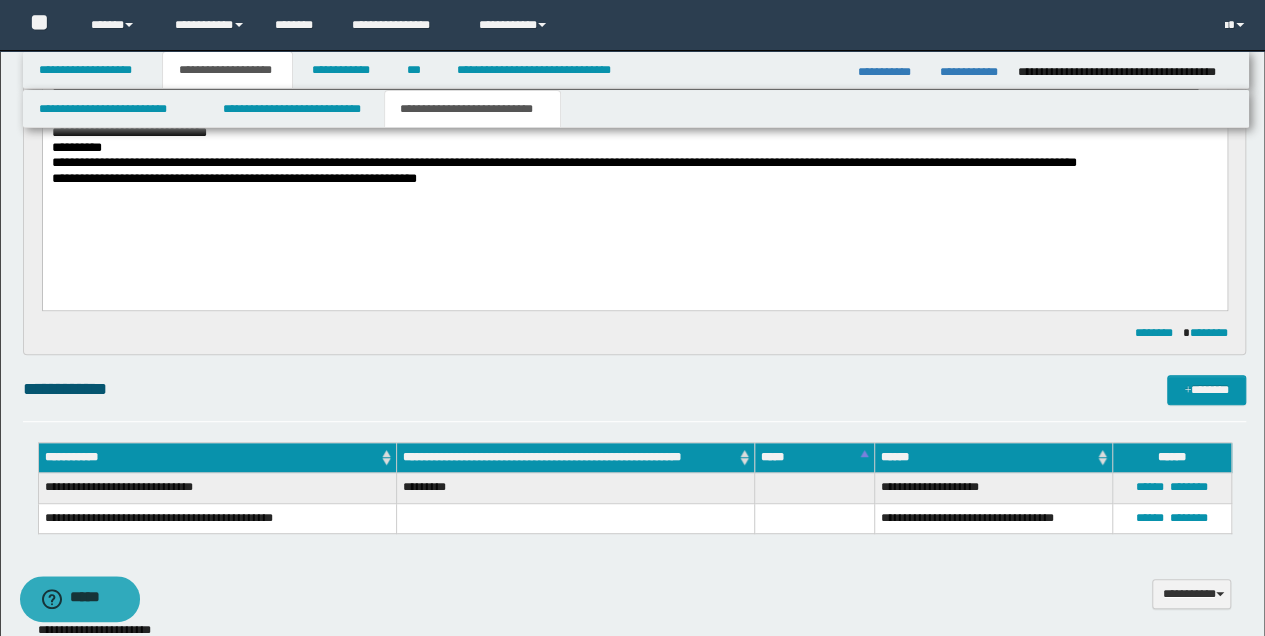 scroll, scrollTop: 533, scrollLeft: 0, axis: vertical 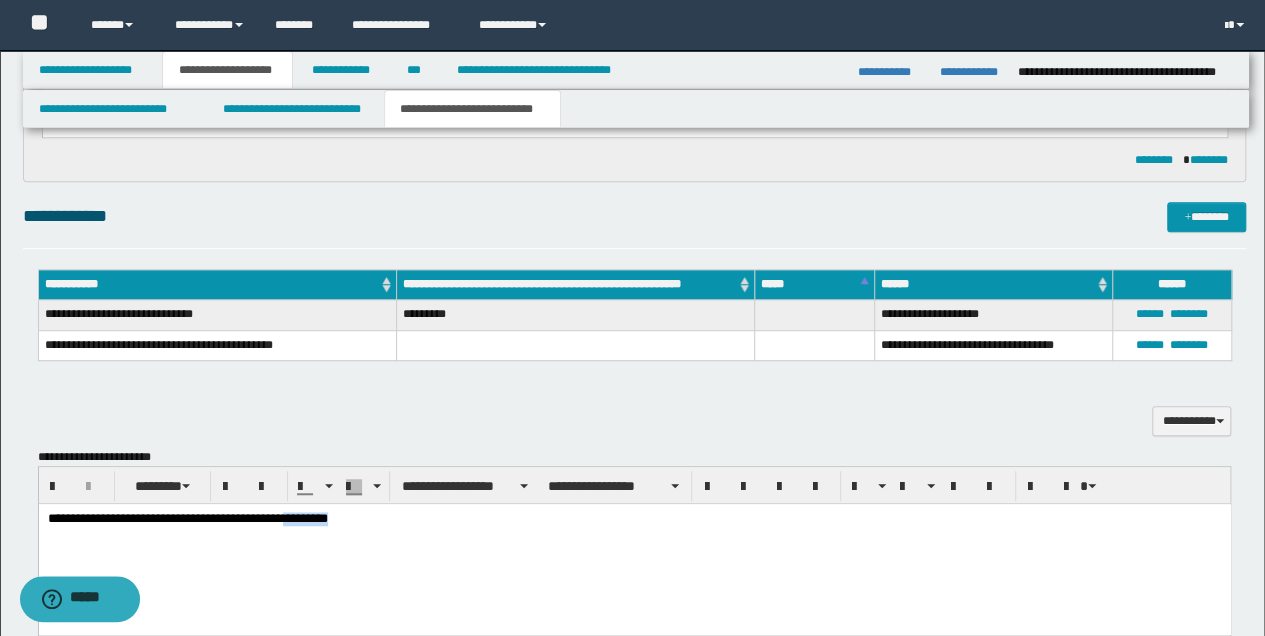 drag, startPoint x: 293, startPoint y: 516, endPoint x: 360, endPoint y: 522, distance: 67.26812 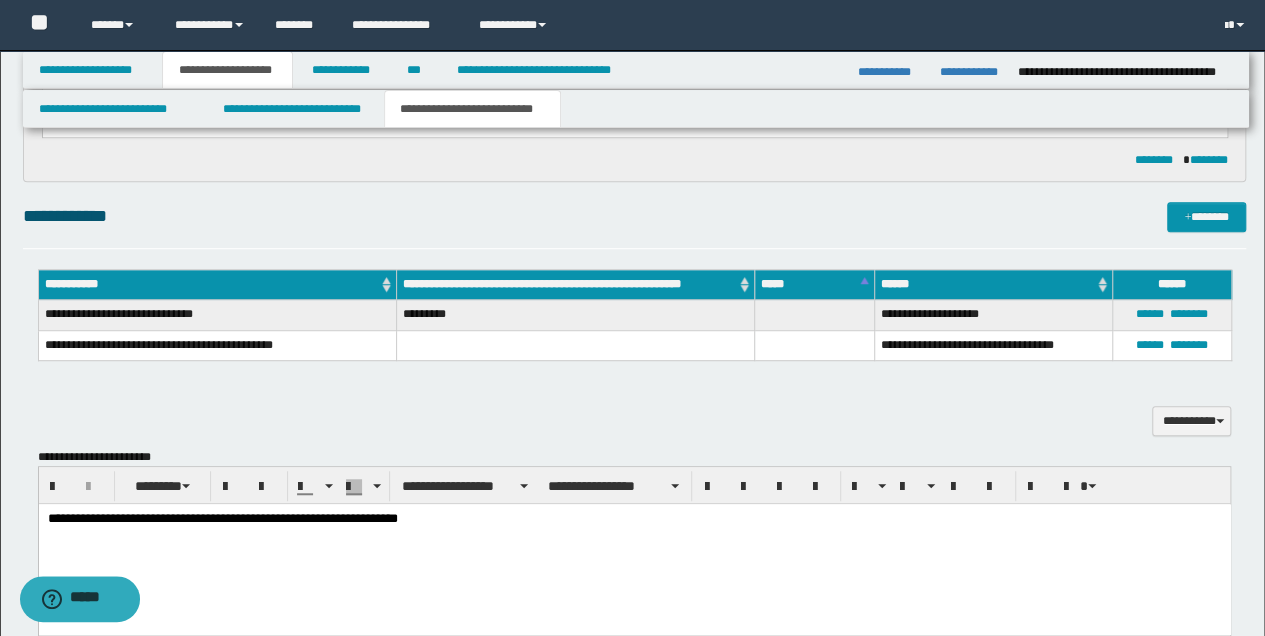 scroll, scrollTop: 666, scrollLeft: 0, axis: vertical 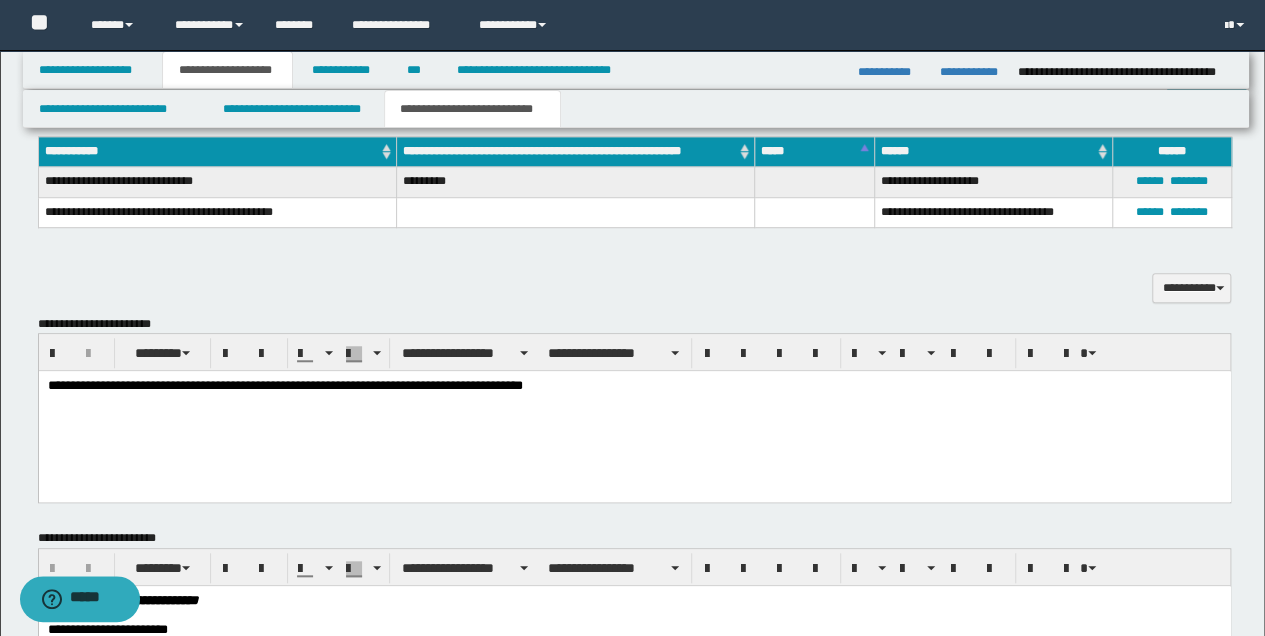 click on "**********" at bounding box center [634, 386] 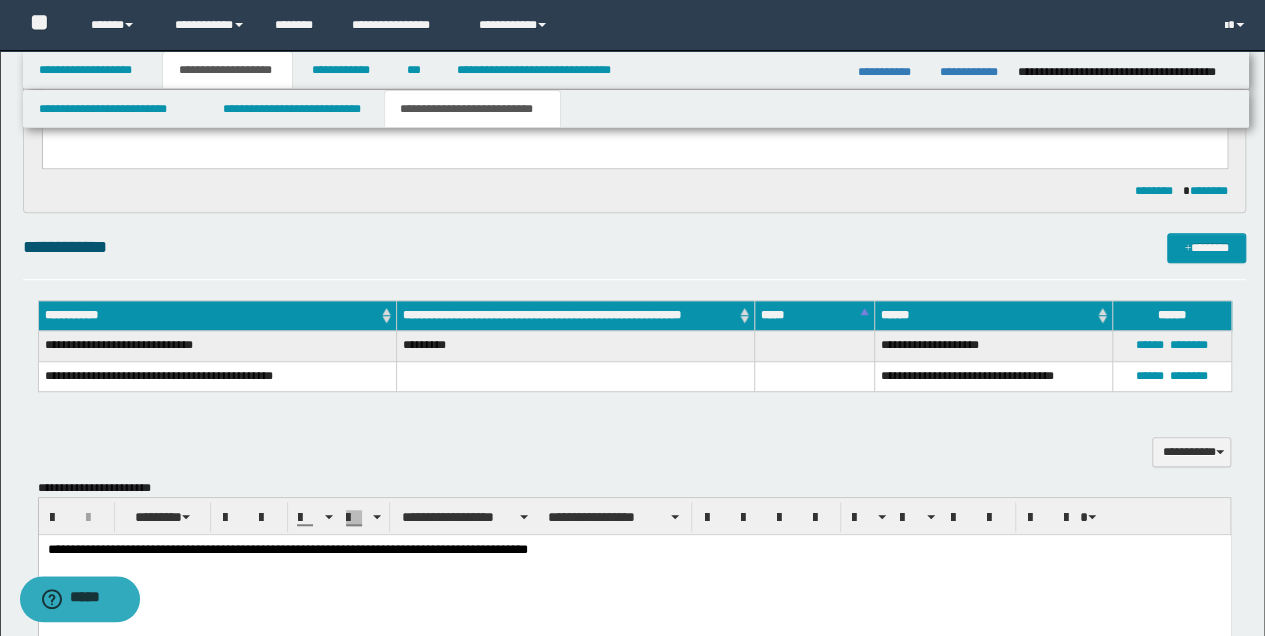 scroll, scrollTop: 400, scrollLeft: 0, axis: vertical 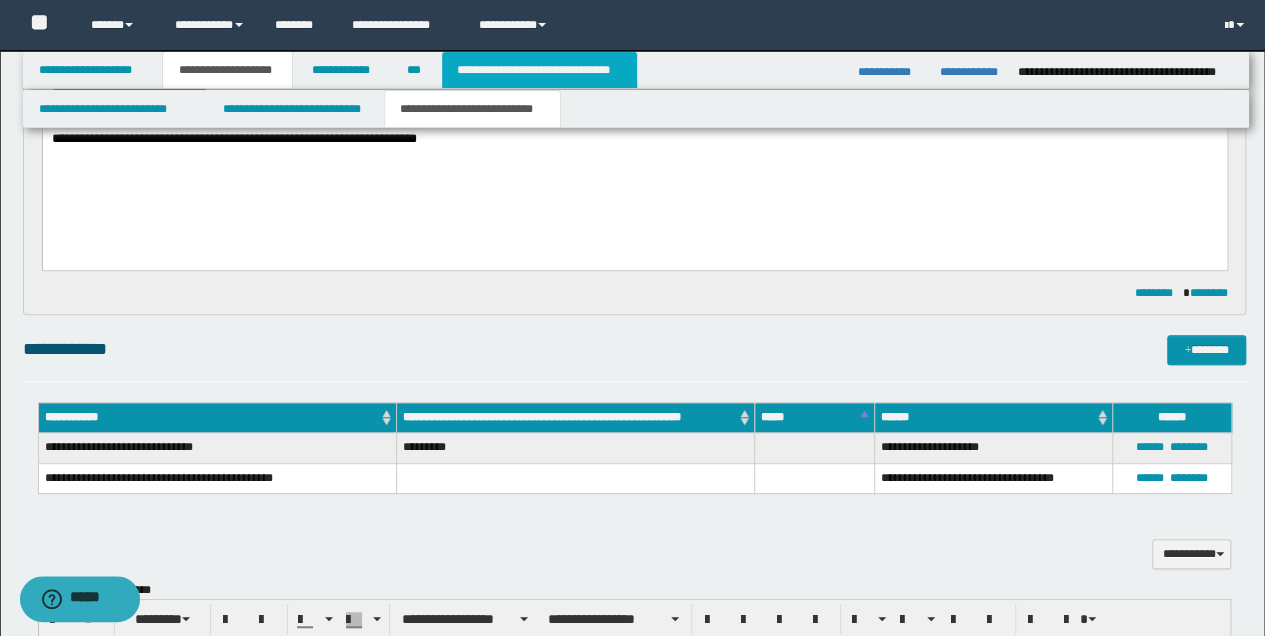 click on "**********" at bounding box center [539, 70] 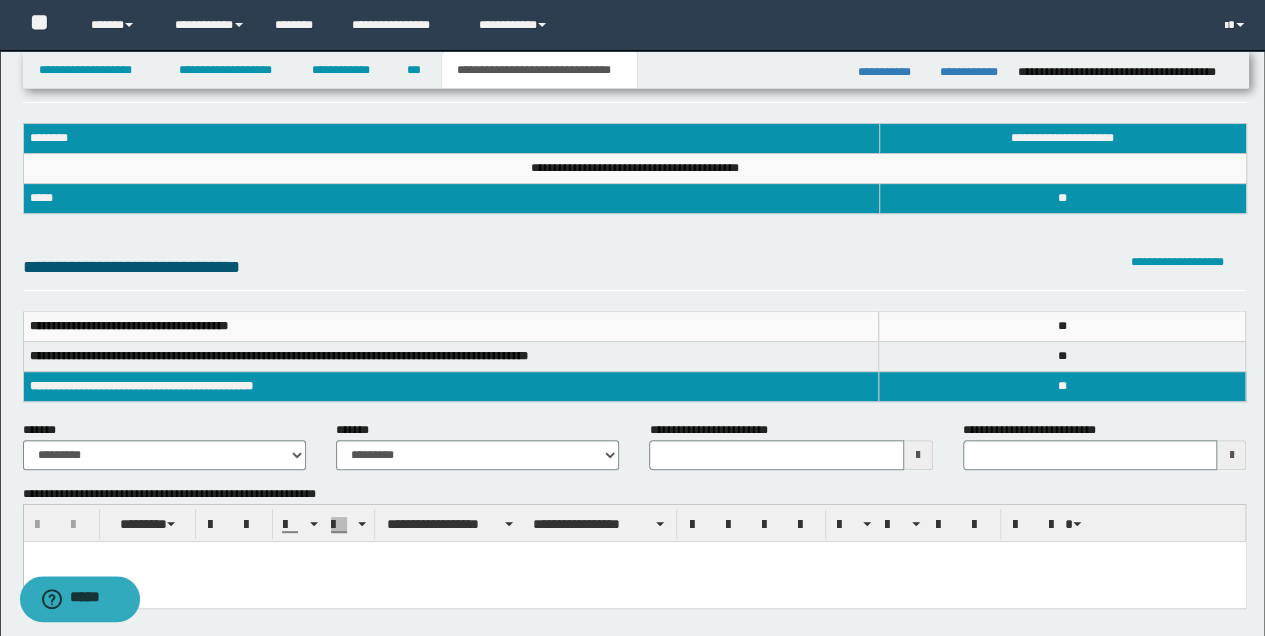 scroll, scrollTop: 0, scrollLeft: 0, axis: both 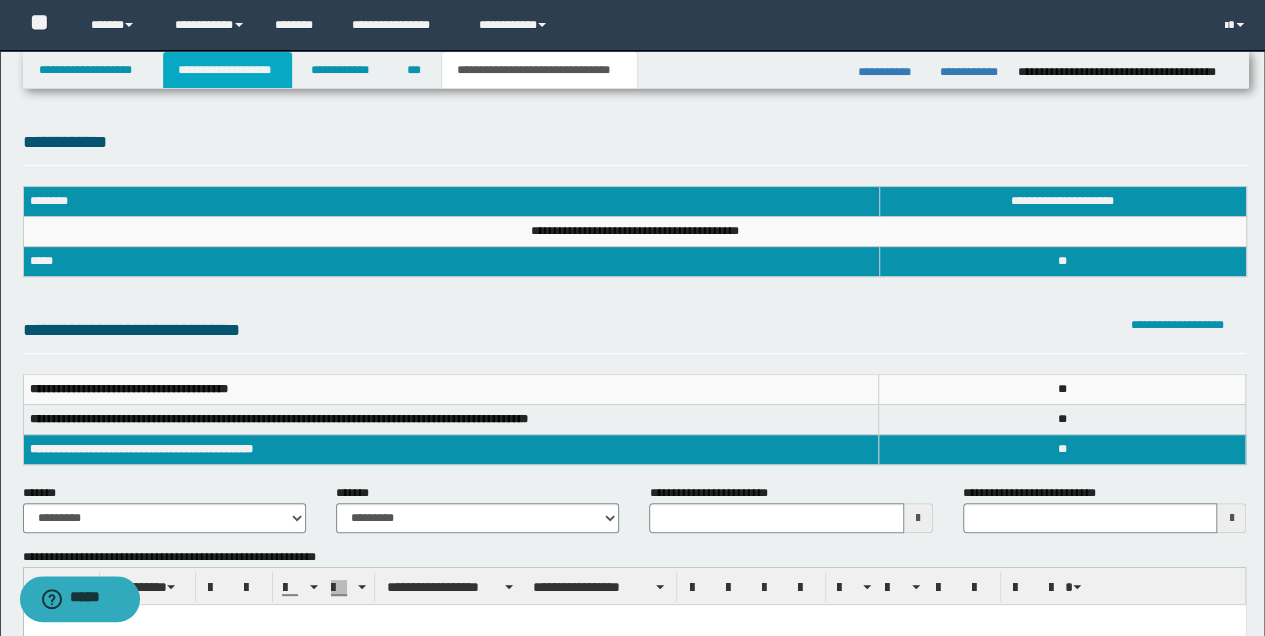 click on "**********" at bounding box center [227, 70] 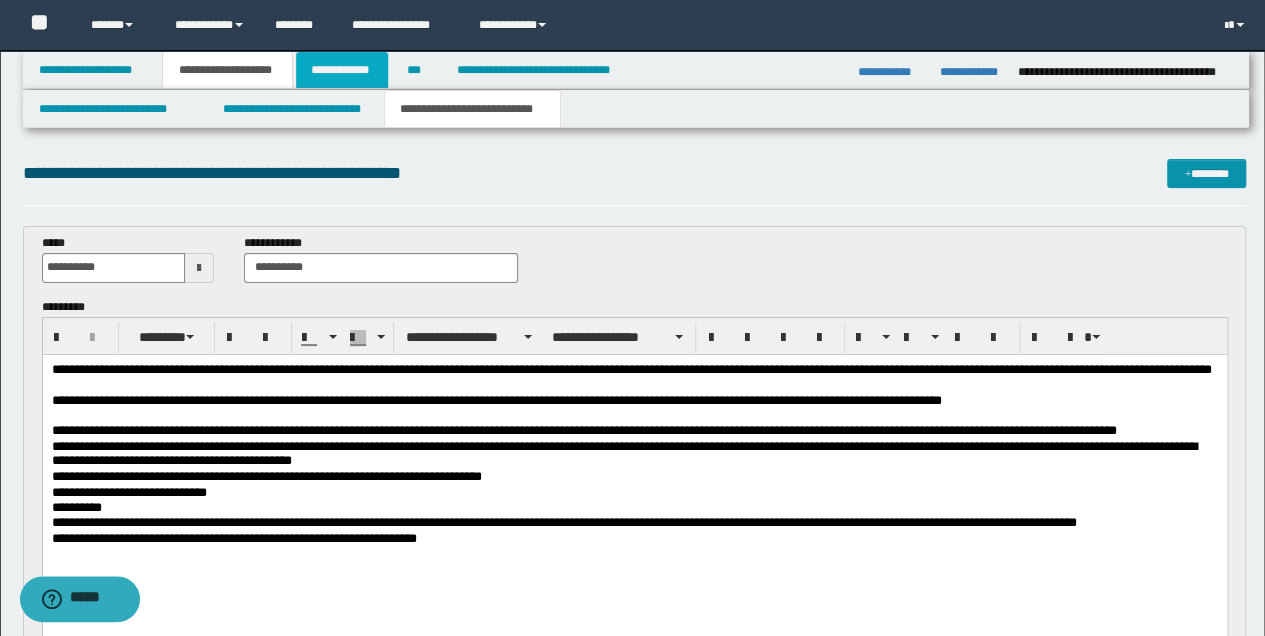 click on "**********" at bounding box center (342, 70) 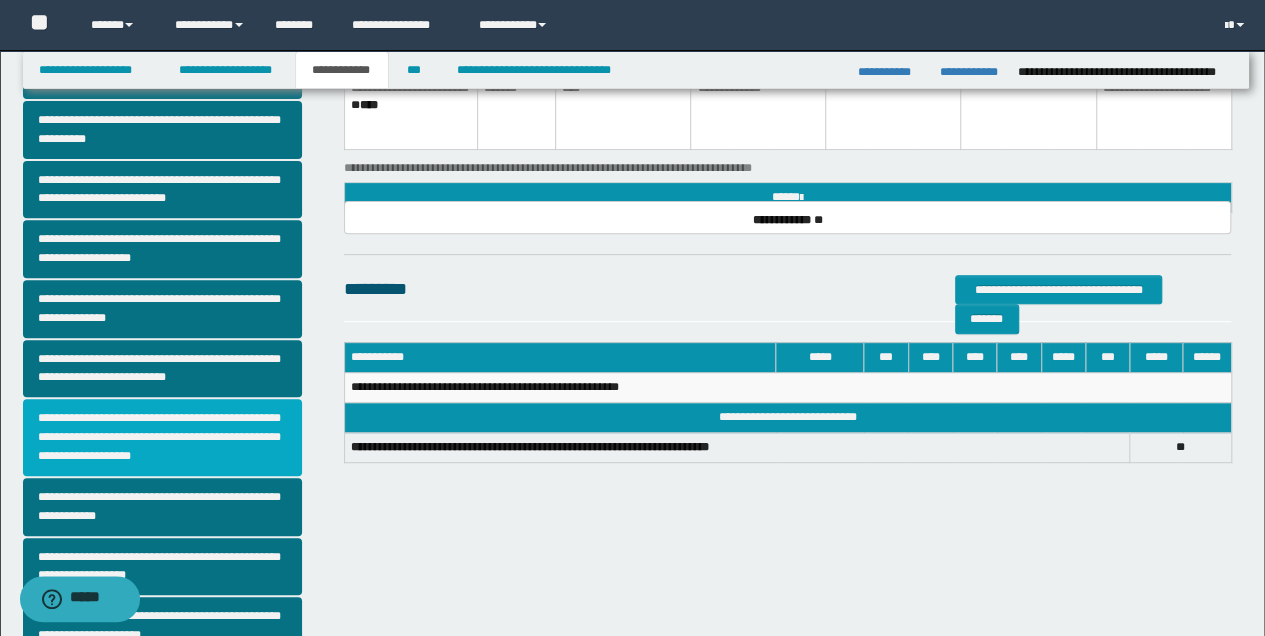 scroll, scrollTop: 512, scrollLeft: 0, axis: vertical 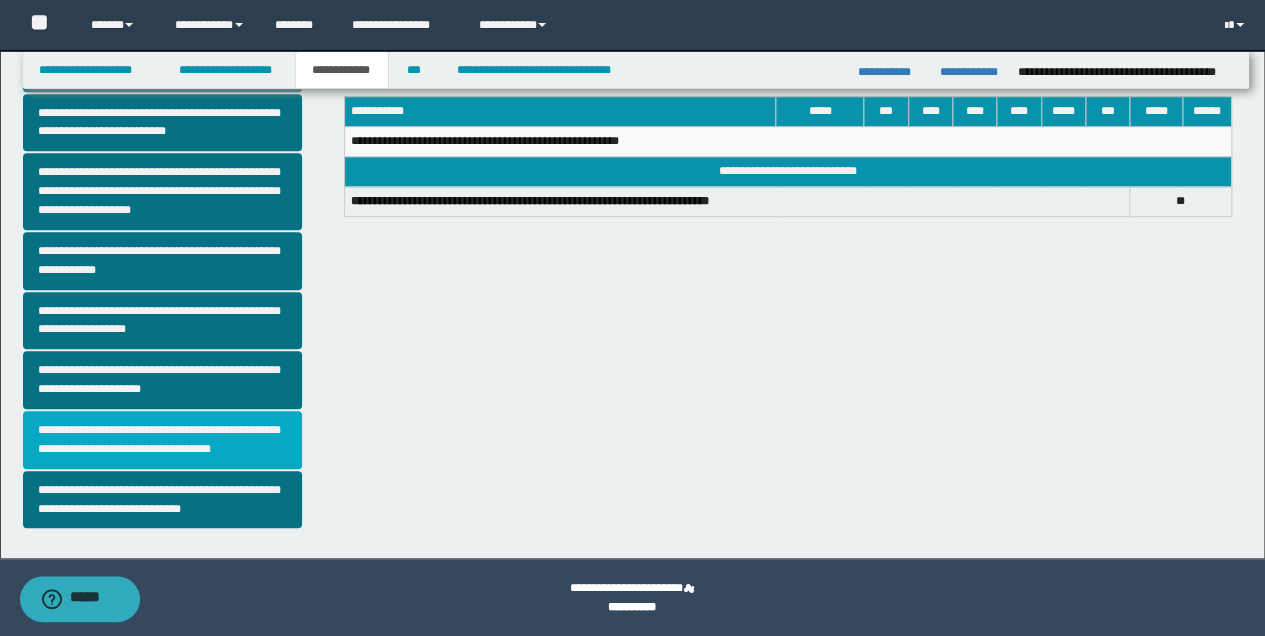 click on "**********" at bounding box center (162, 440) 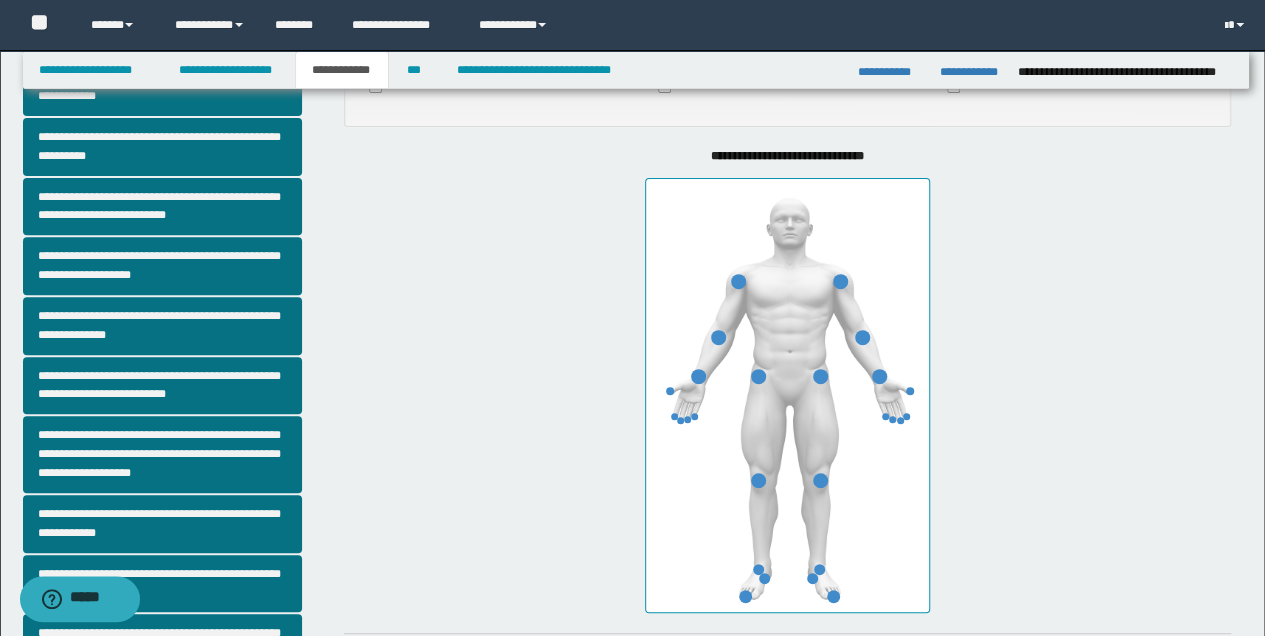 scroll, scrollTop: 266, scrollLeft: 0, axis: vertical 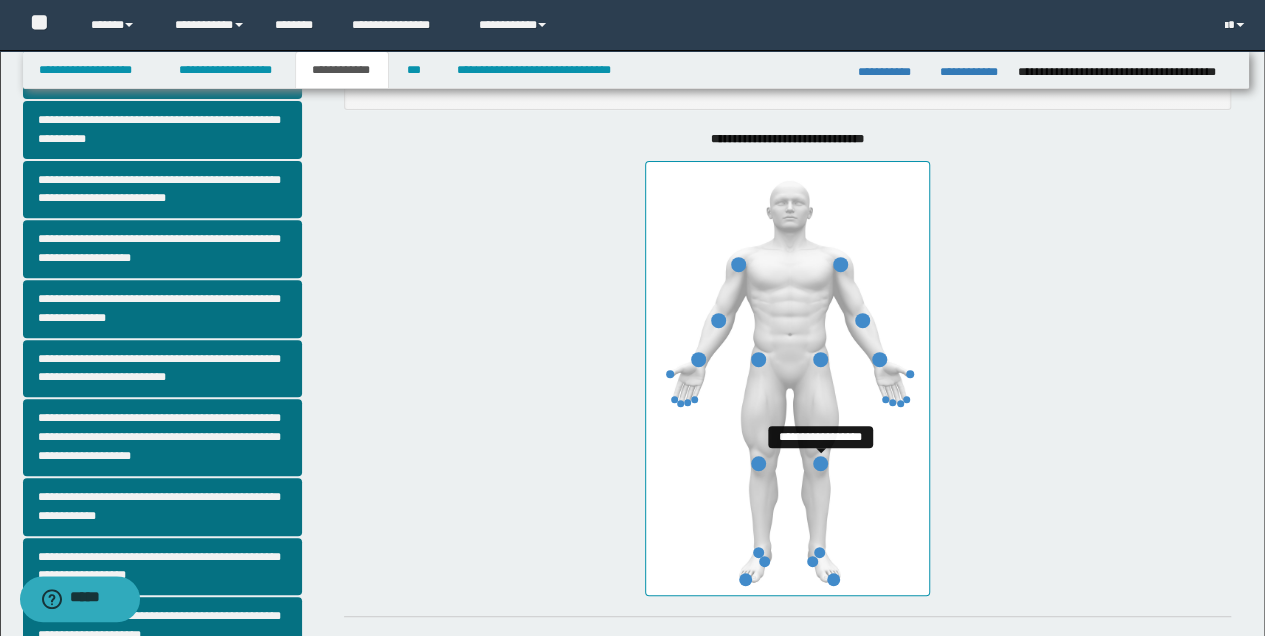 click at bounding box center [820, 463] 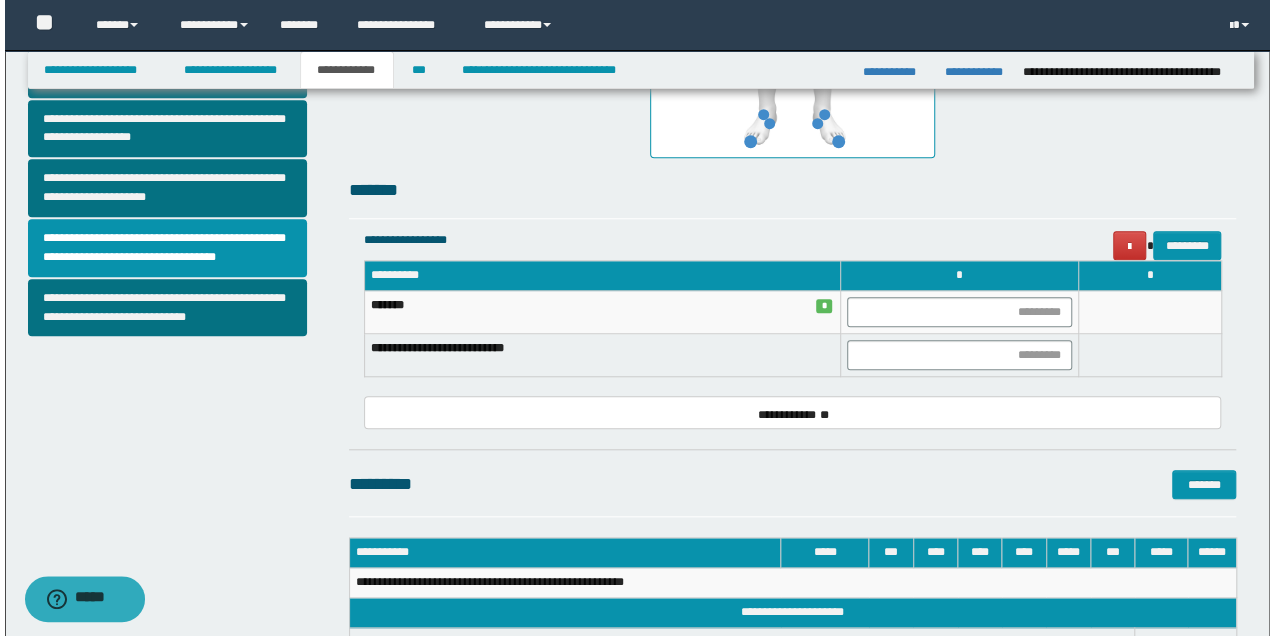 scroll, scrollTop: 852, scrollLeft: 0, axis: vertical 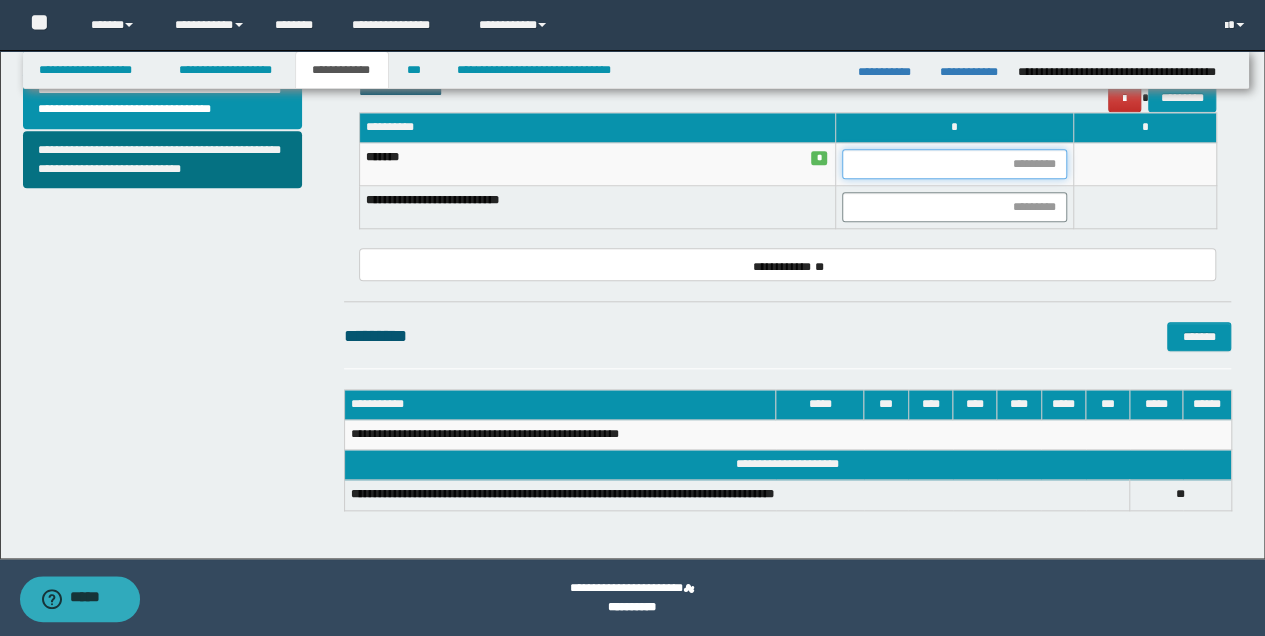 click at bounding box center (954, 164) 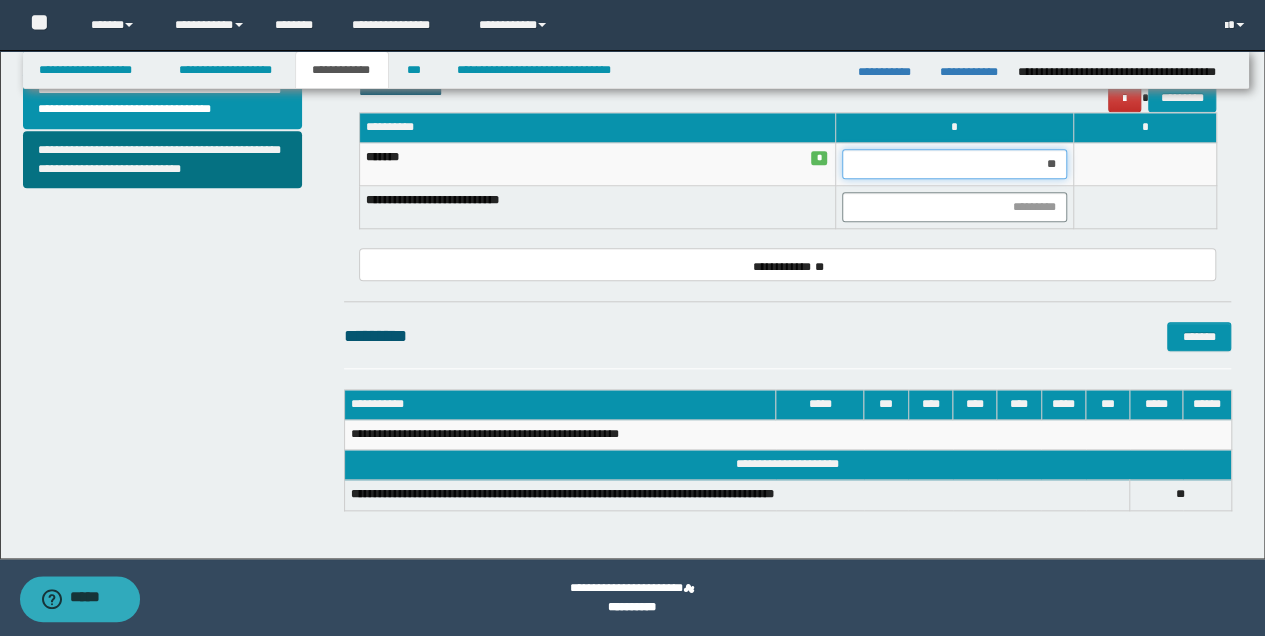 type on "***" 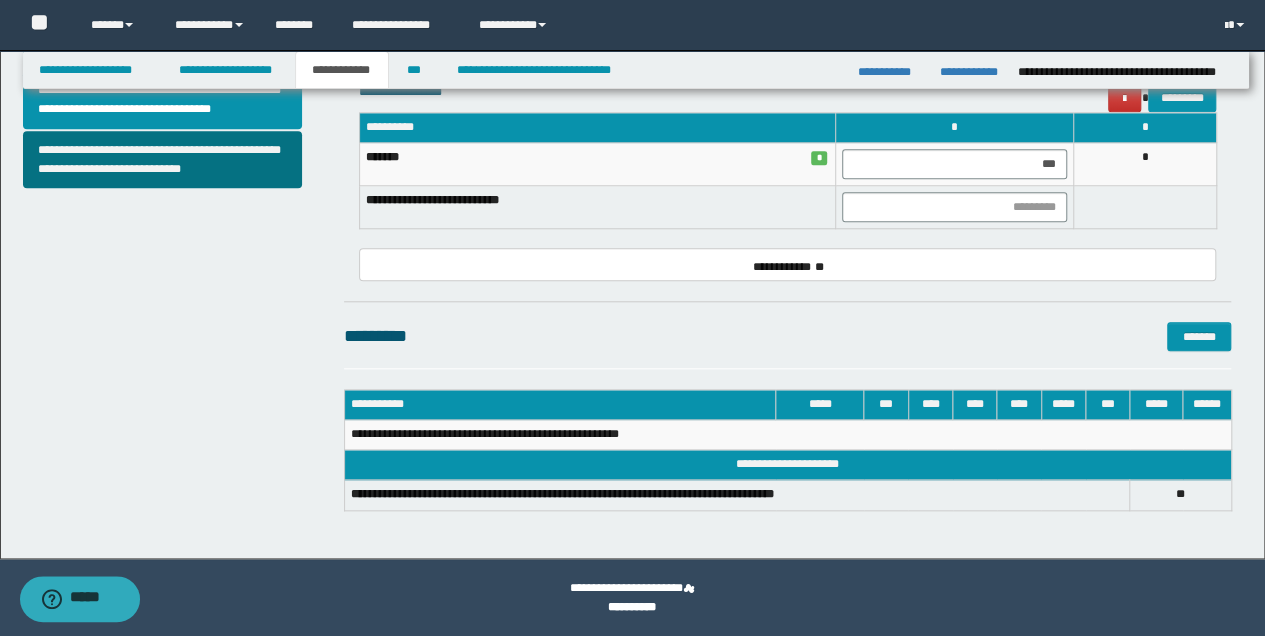 click on "**********" at bounding box center (788, 180) 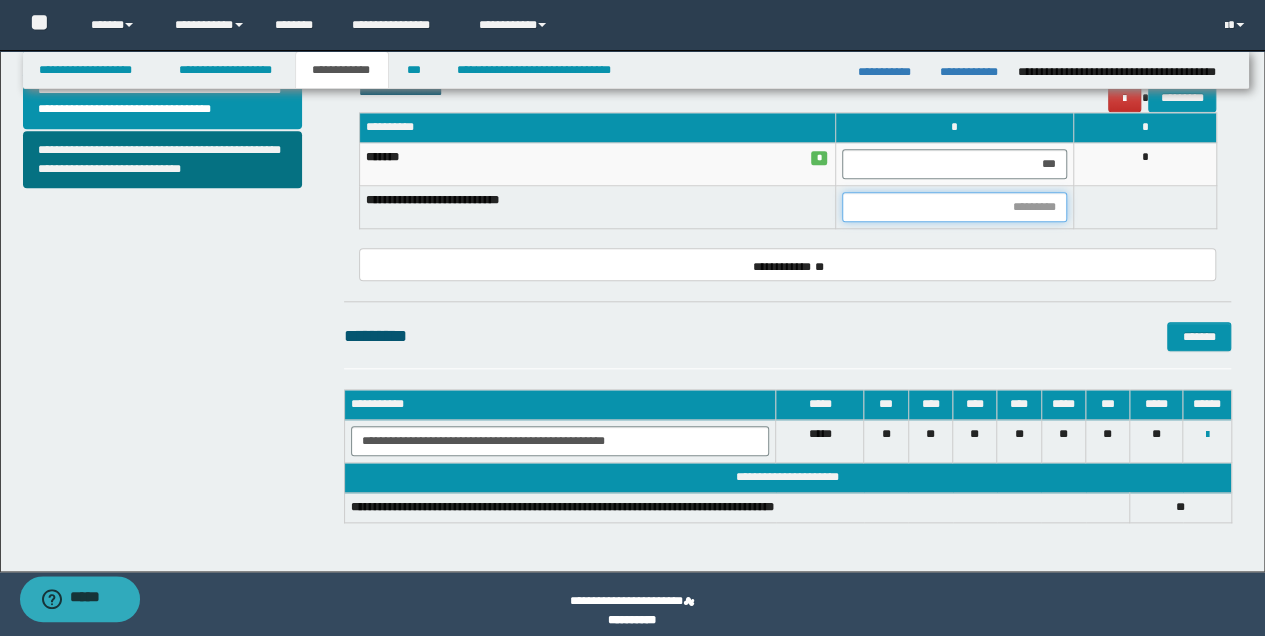 click at bounding box center (954, 207) 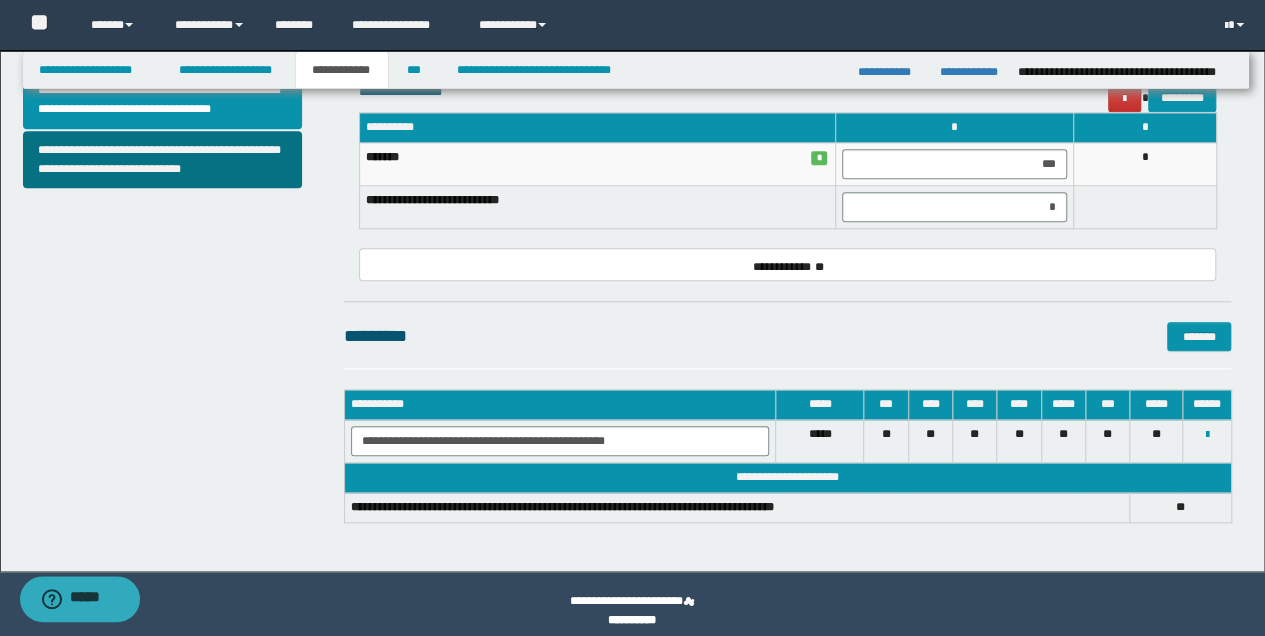click on "**********" at bounding box center (788, -83) 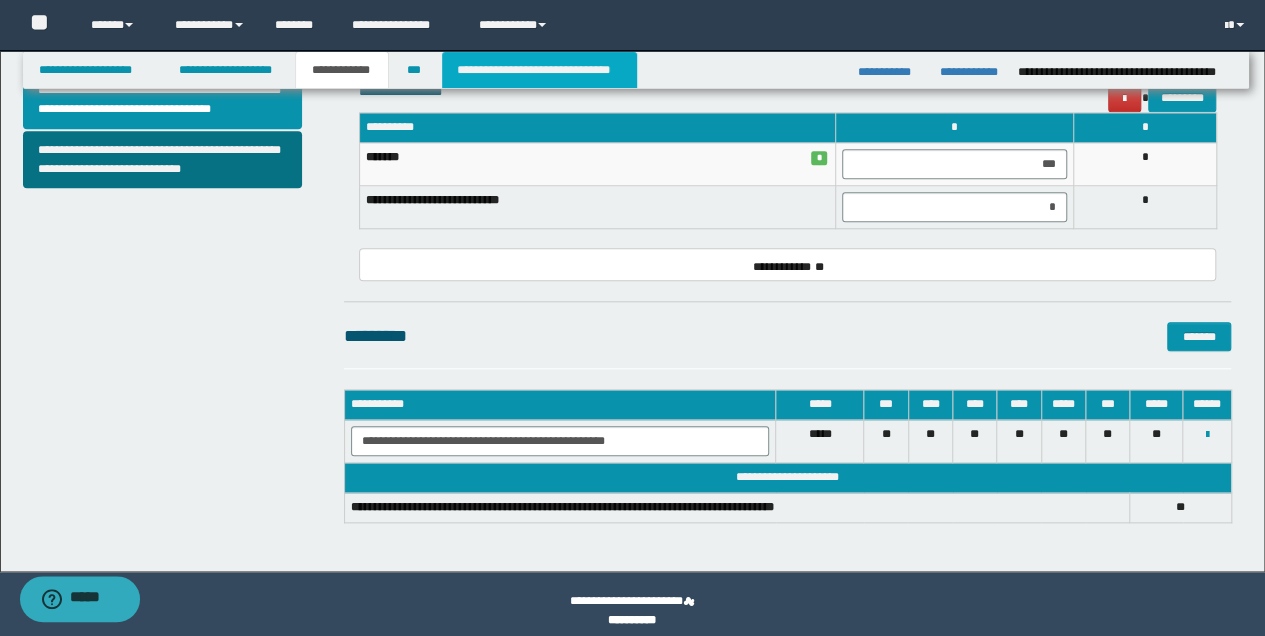 click on "**********" at bounding box center (539, 70) 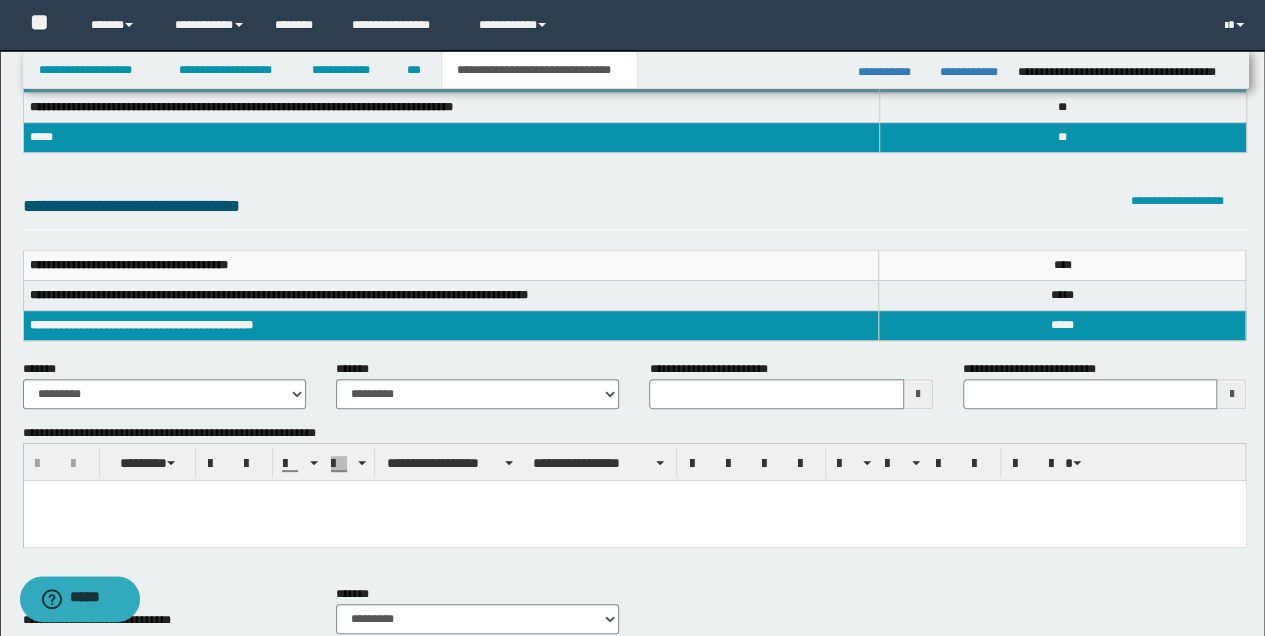 scroll, scrollTop: 119, scrollLeft: 0, axis: vertical 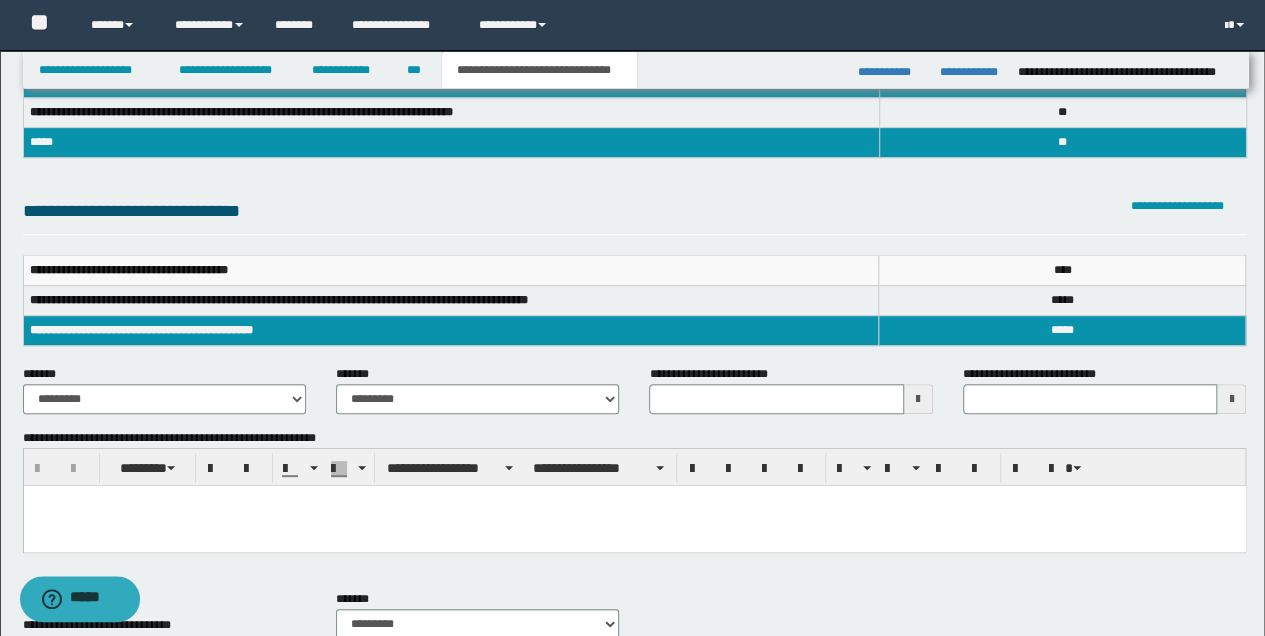 type 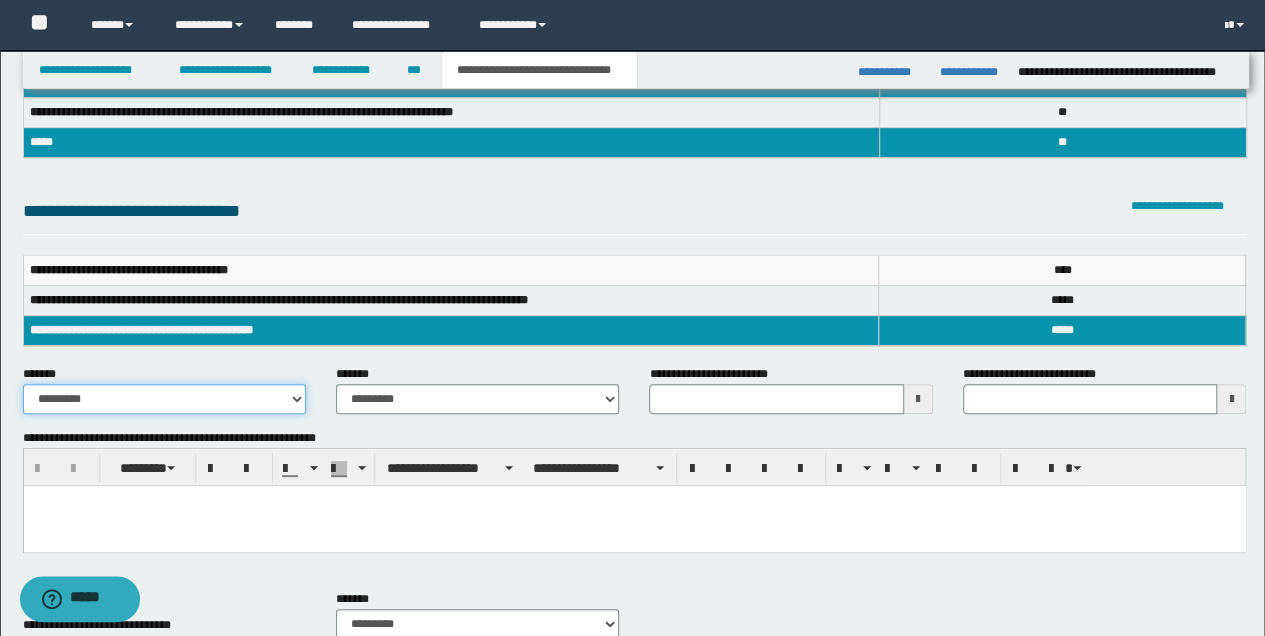 click on "**********" at bounding box center [164, 399] 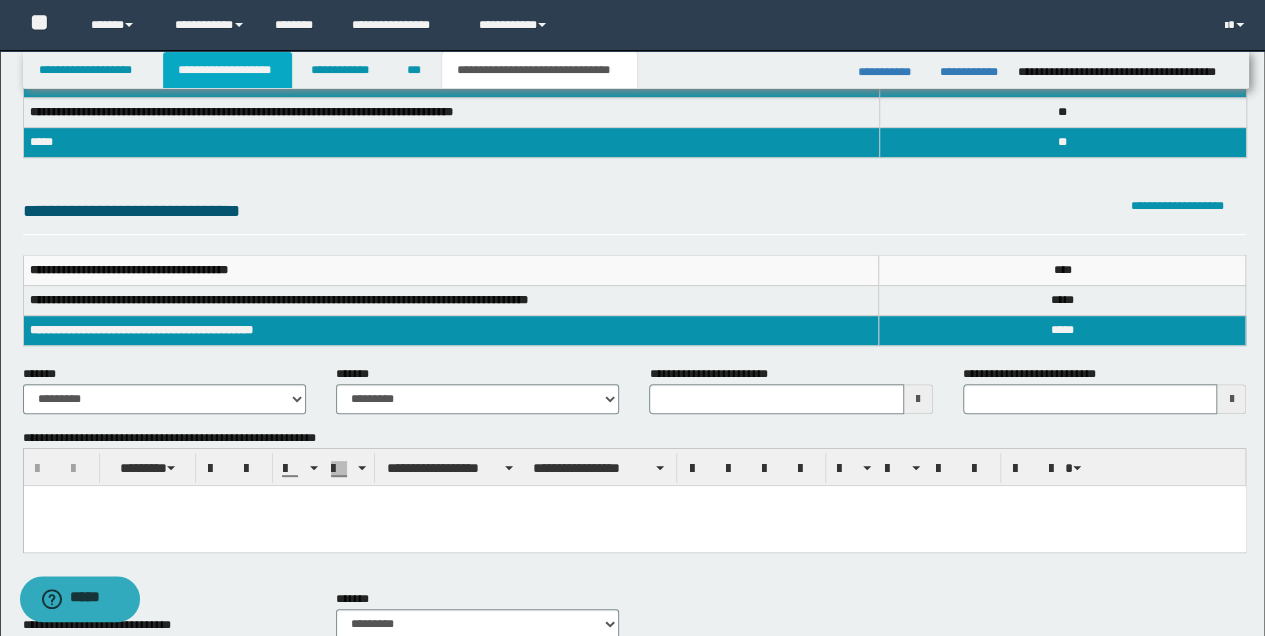 click on "**********" at bounding box center [227, 70] 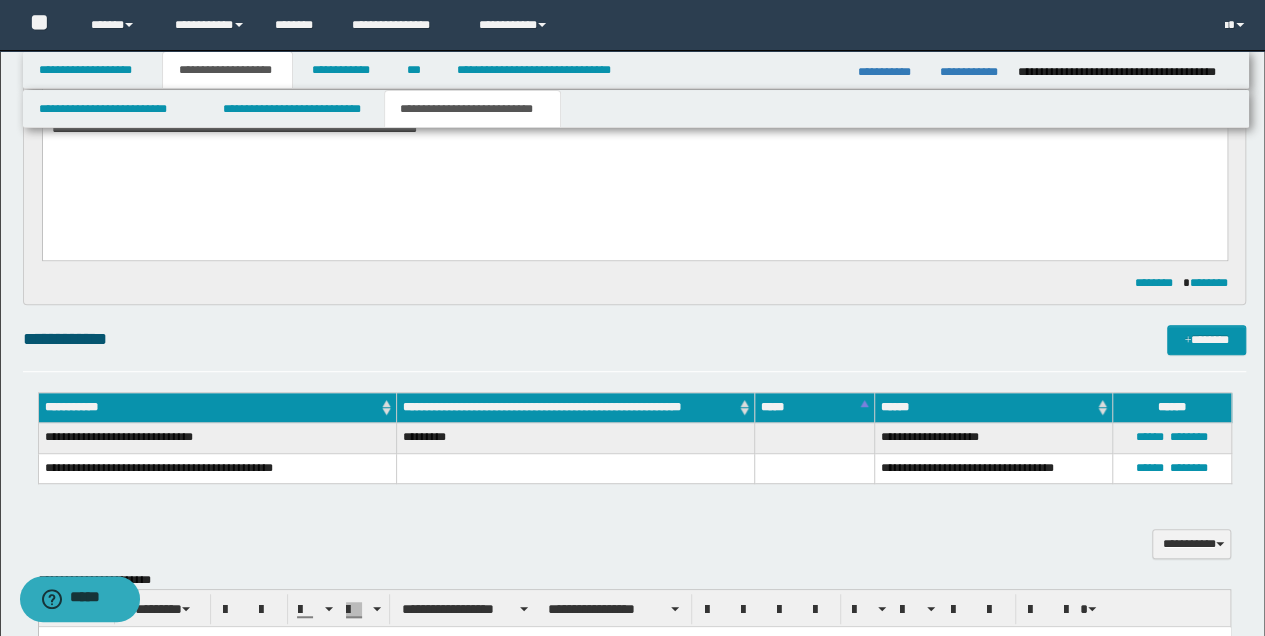 scroll, scrollTop: 416, scrollLeft: 0, axis: vertical 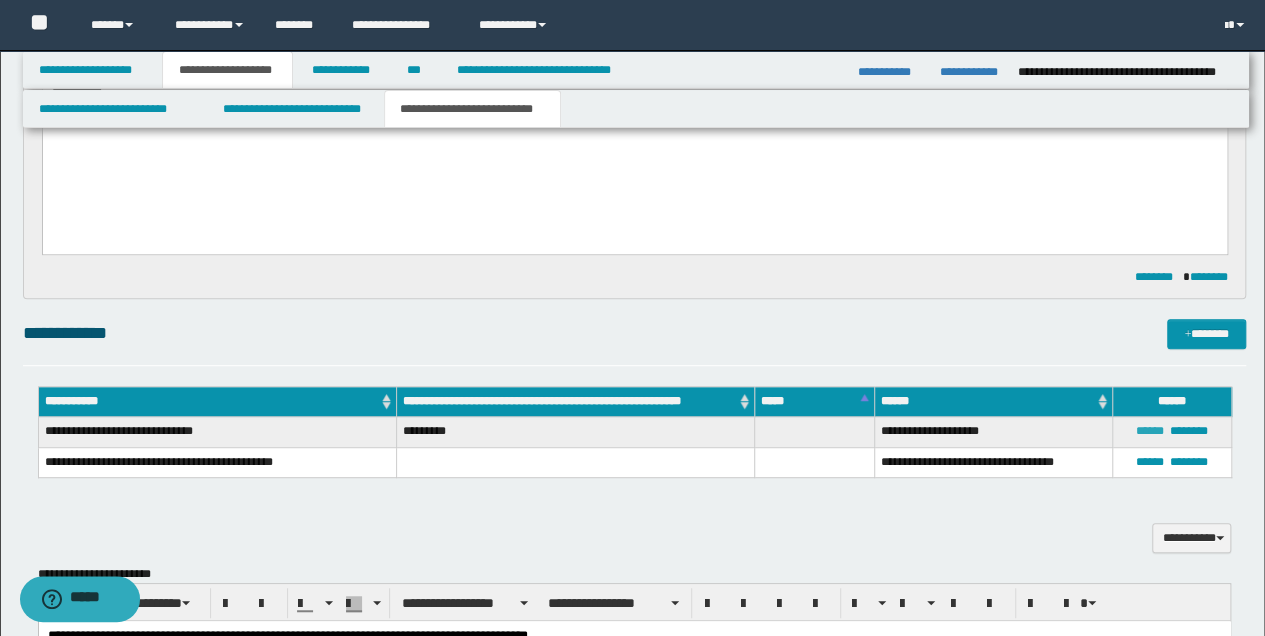 click on "******" at bounding box center (1150, 431) 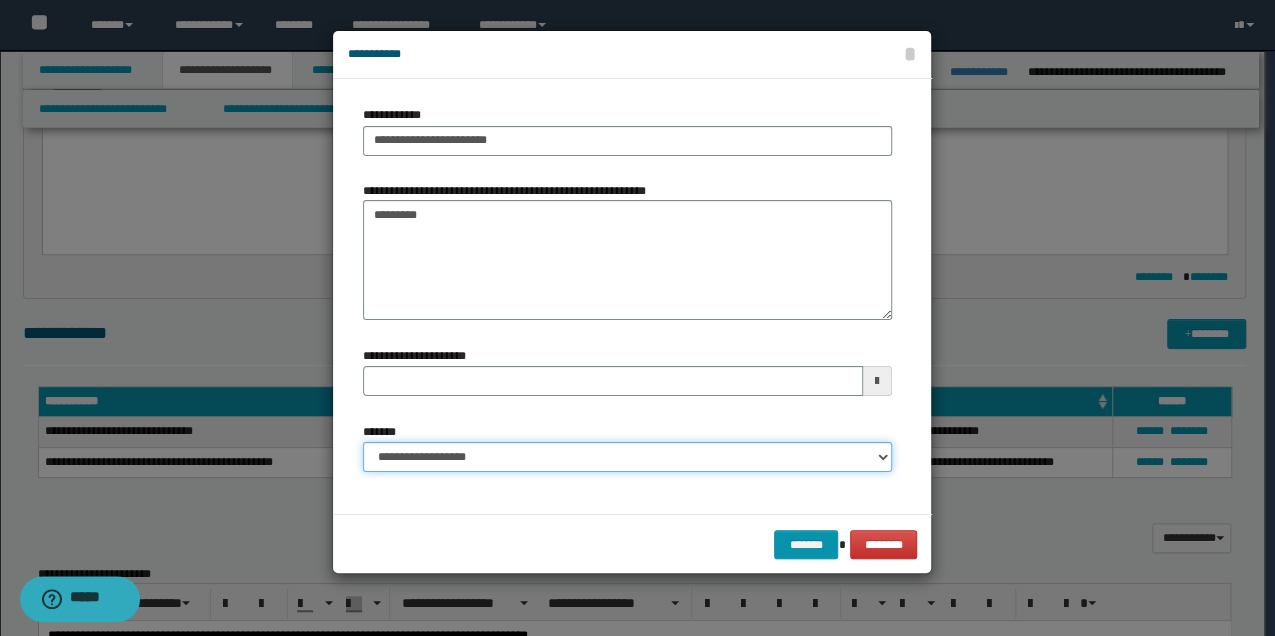 click on "**********" at bounding box center (627, 457) 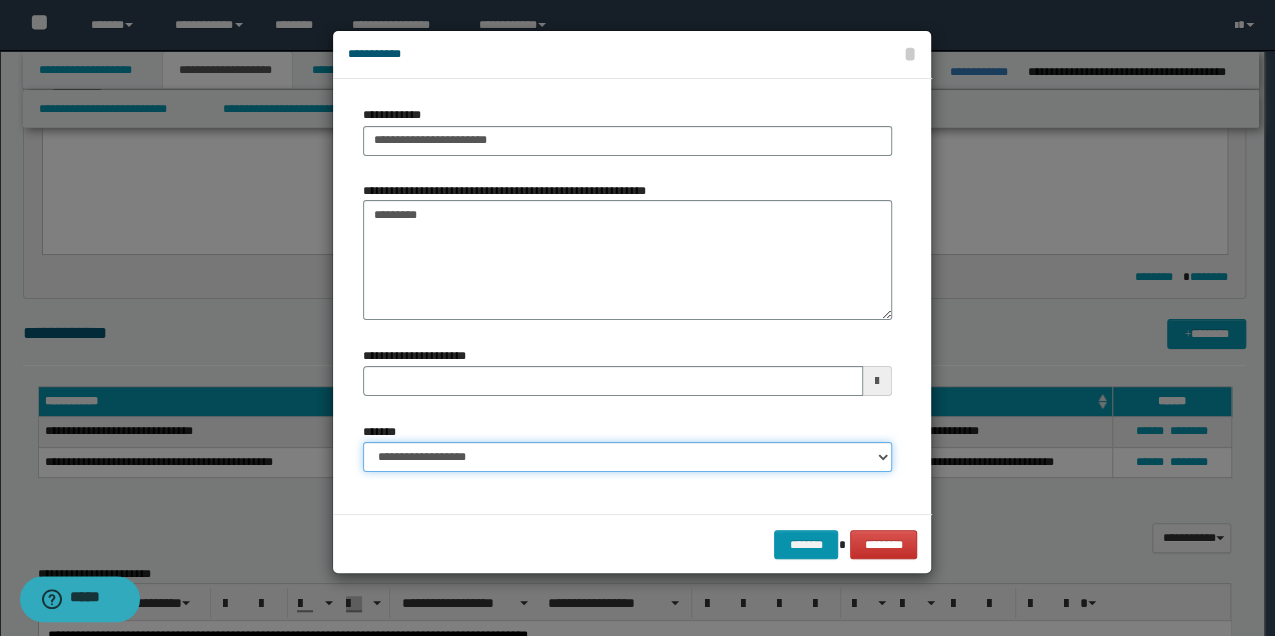 select on "*" 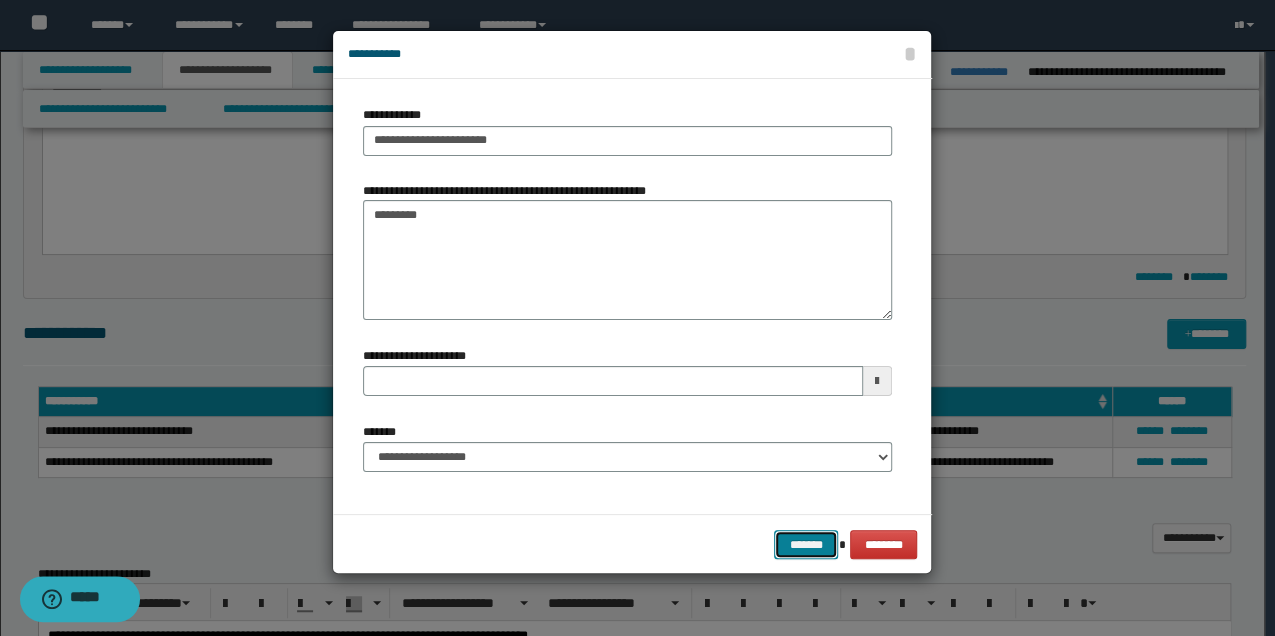 click on "*******" at bounding box center (806, 544) 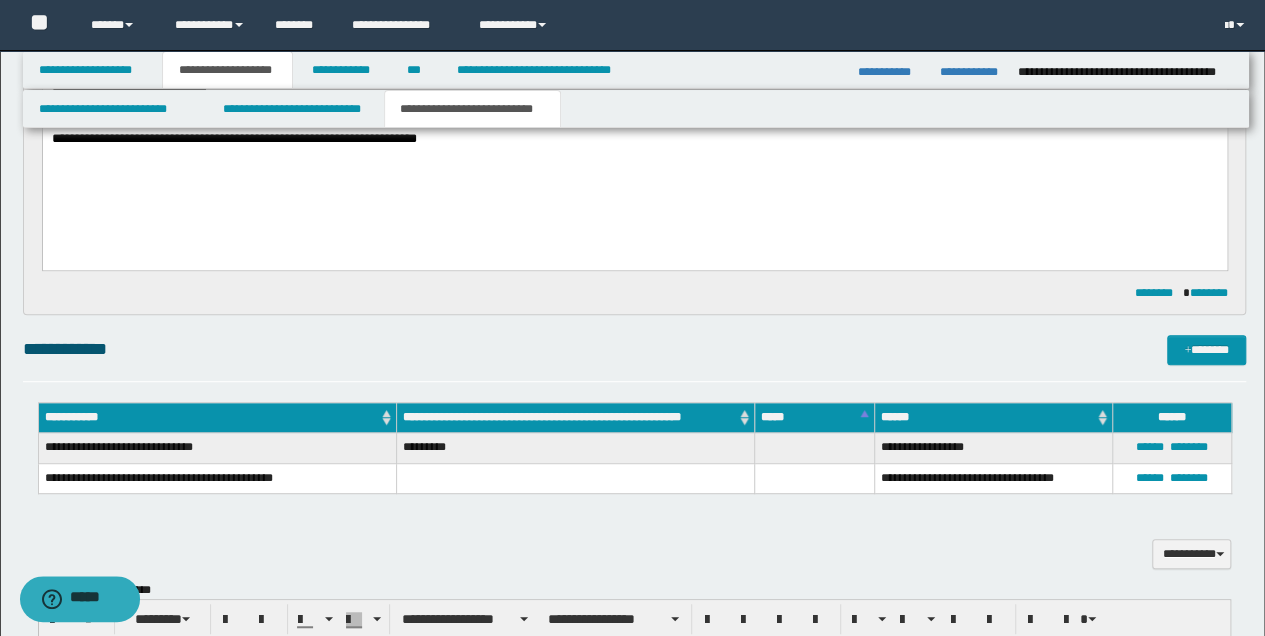 scroll, scrollTop: 200, scrollLeft: 0, axis: vertical 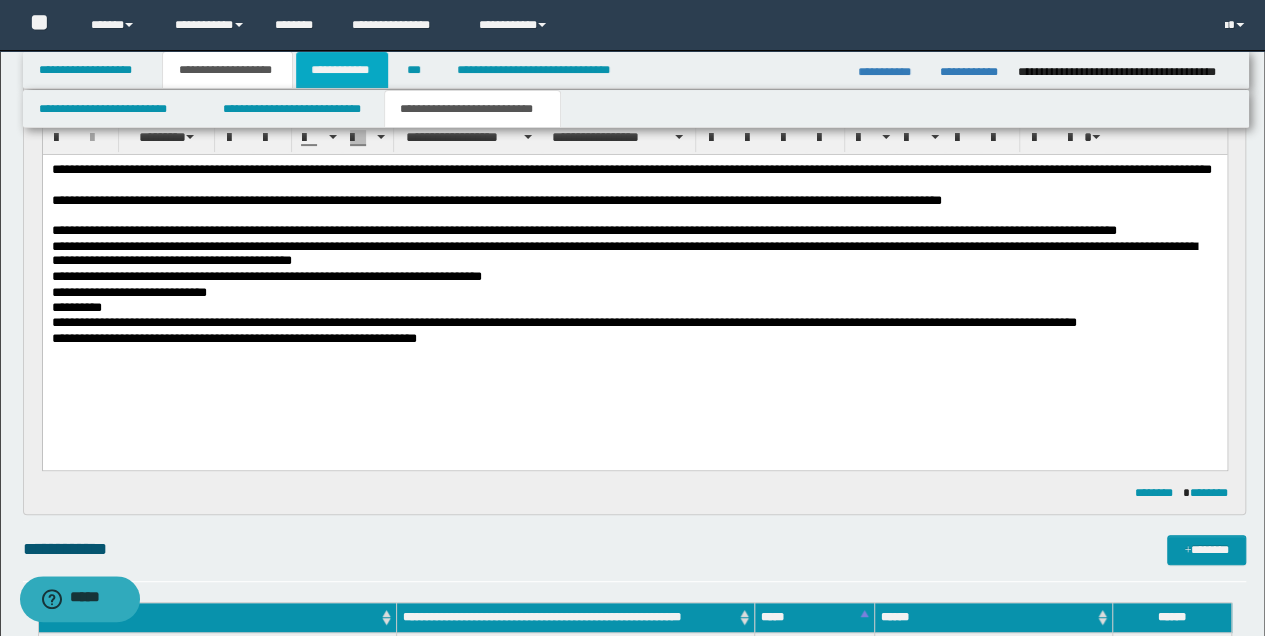 click on "**********" at bounding box center [342, 70] 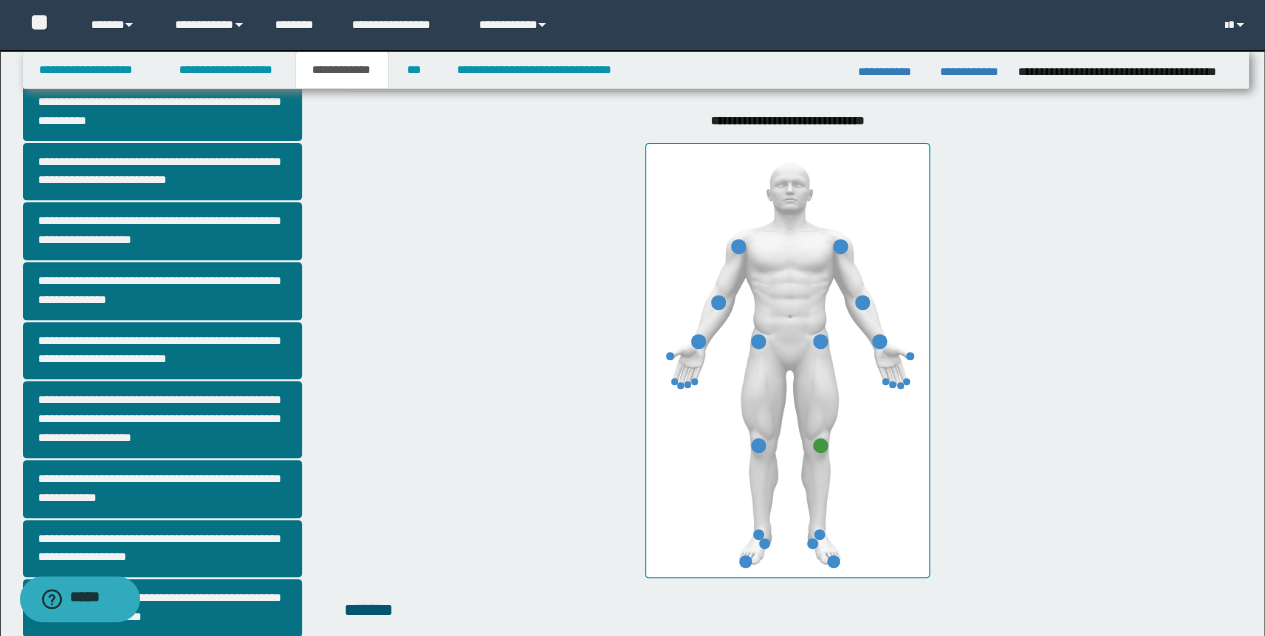 scroll, scrollTop: 132, scrollLeft: 0, axis: vertical 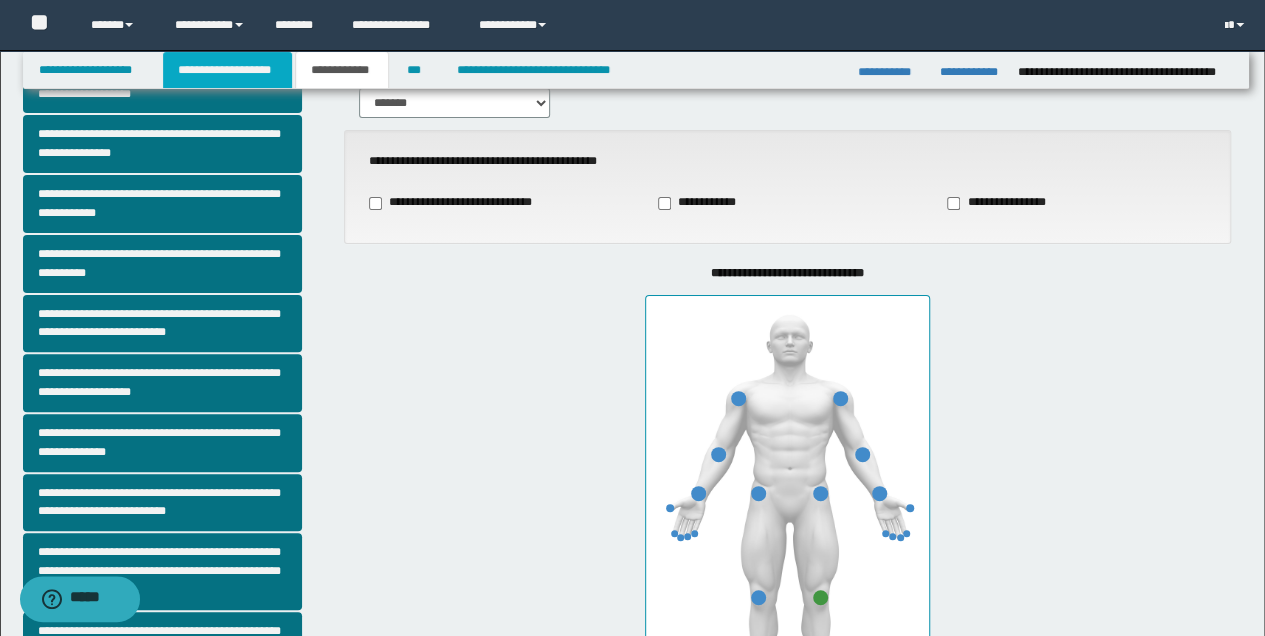 click on "**********" at bounding box center (227, 70) 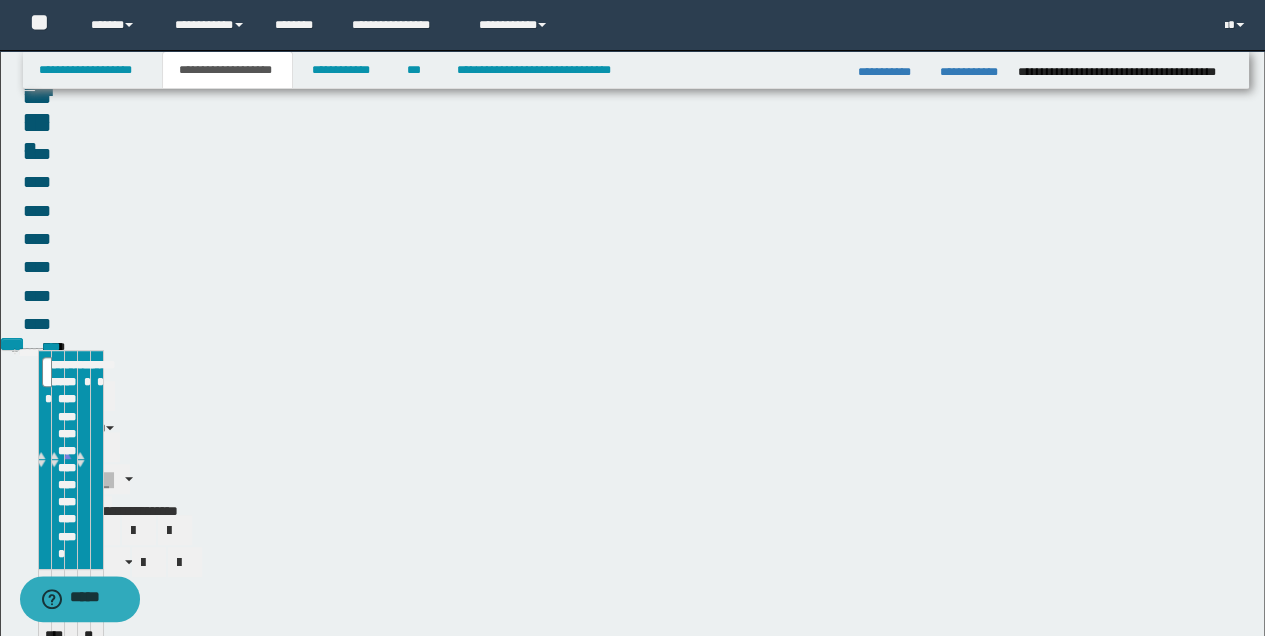 scroll, scrollTop: 162, scrollLeft: 0, axis: vertical 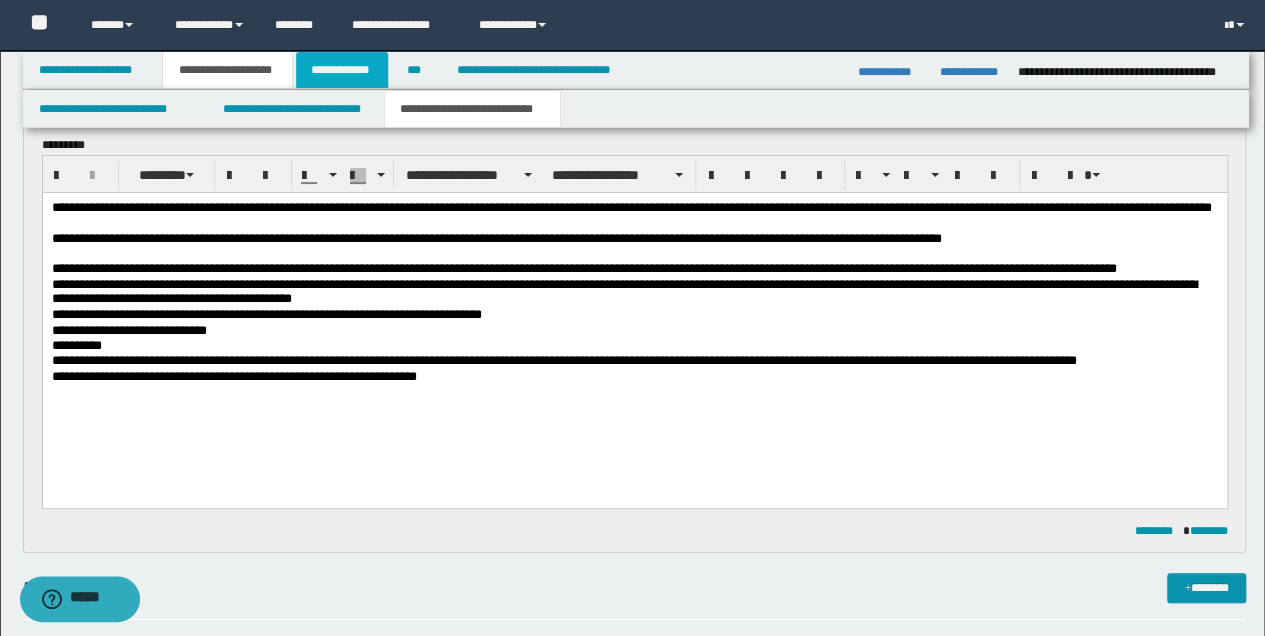 click on "**********" at bounding box center [342, 70] 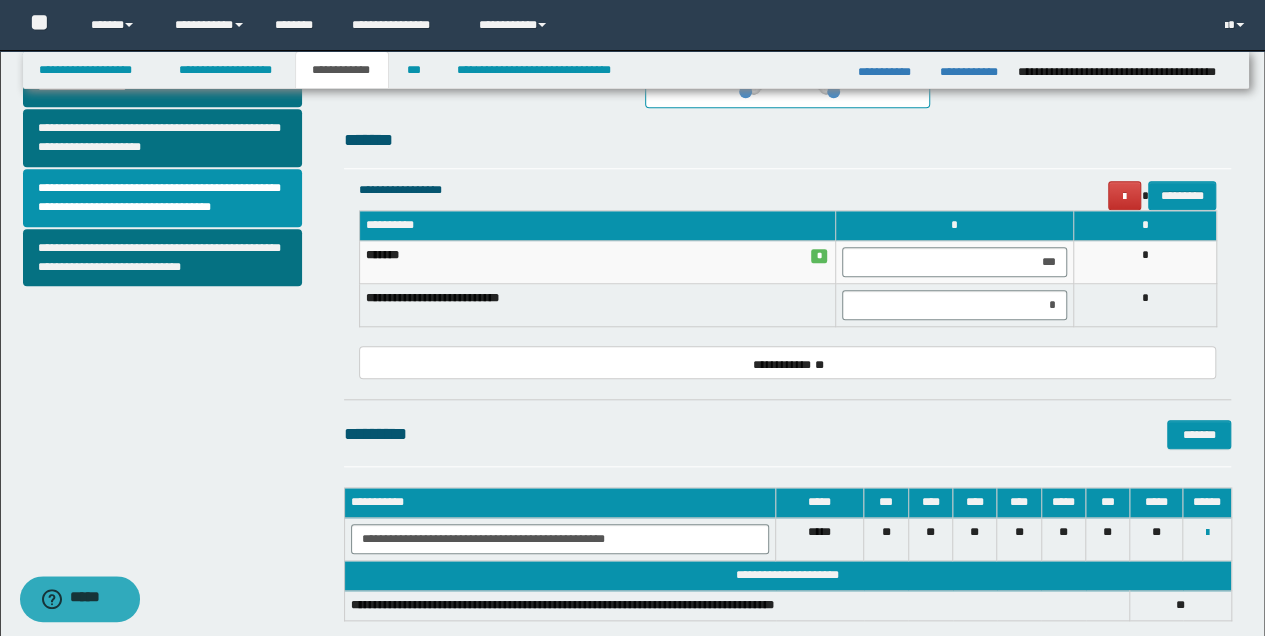 scroll, scrollTop: 865, scrollLeft: 0, axis: vertical 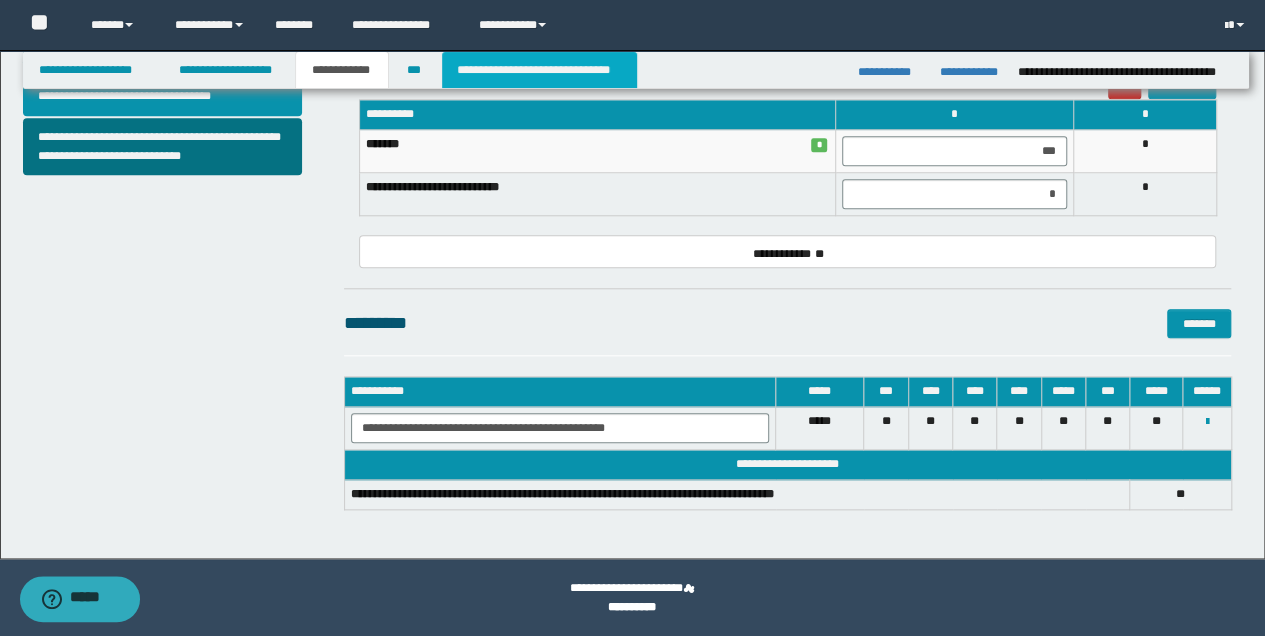 click on "**********" at bounding box center (539, 70) 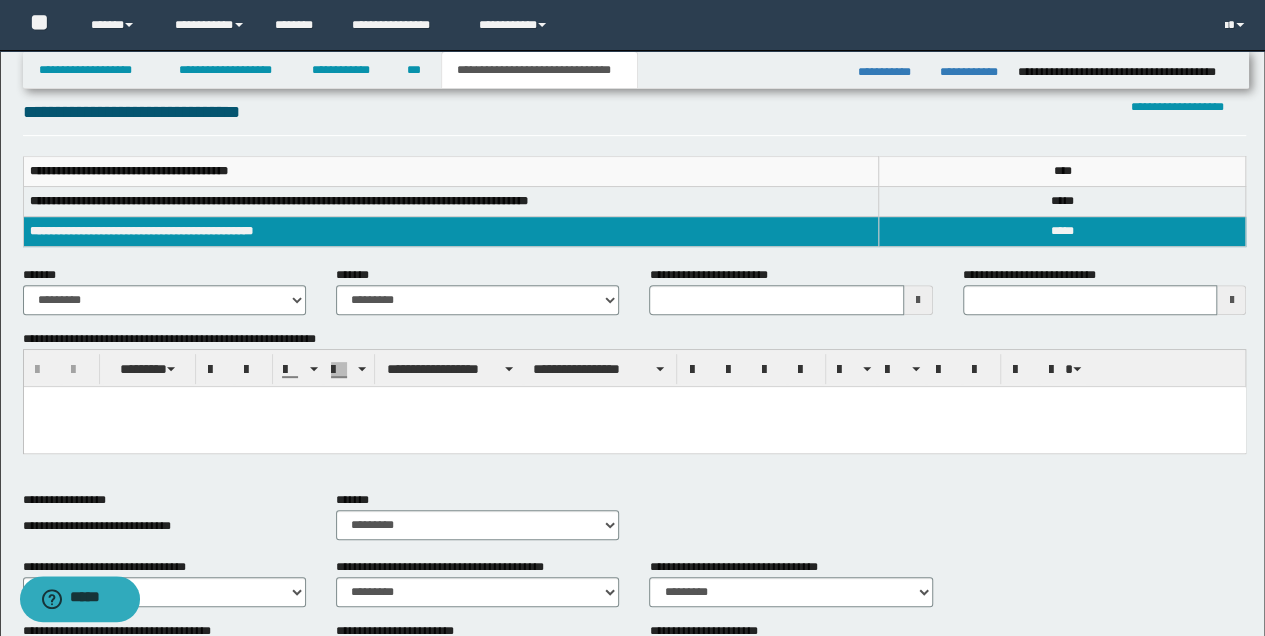 scroll, scrollTop: 198, scrollLeft: 0, axis: vertical 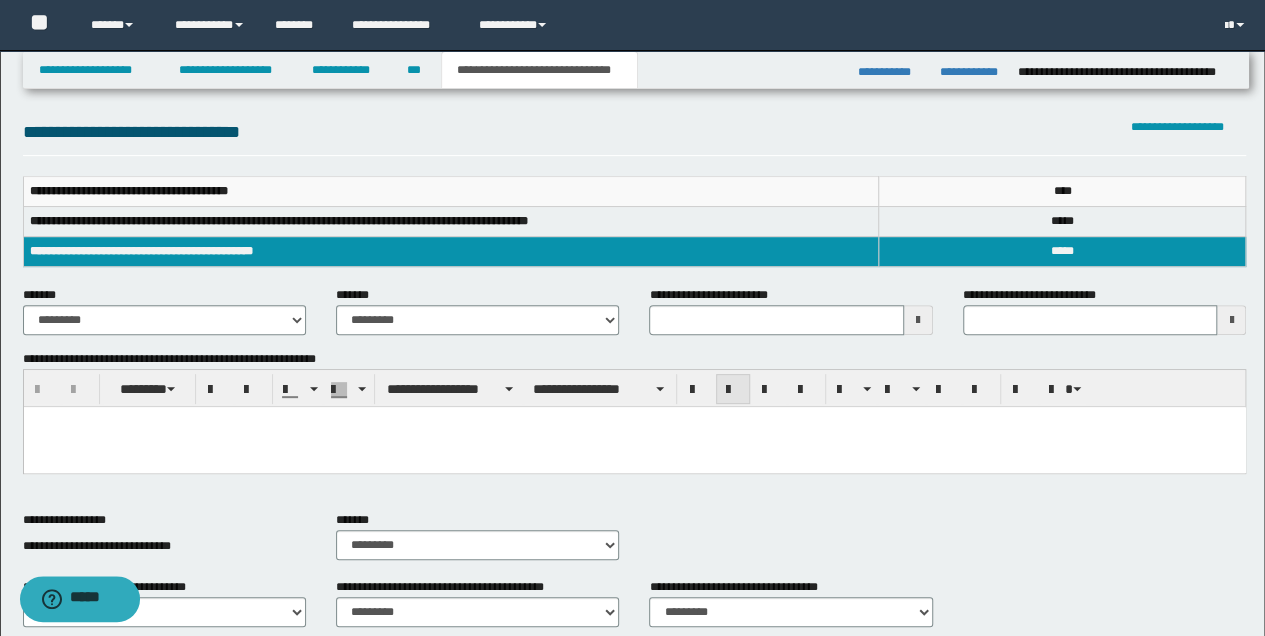 type 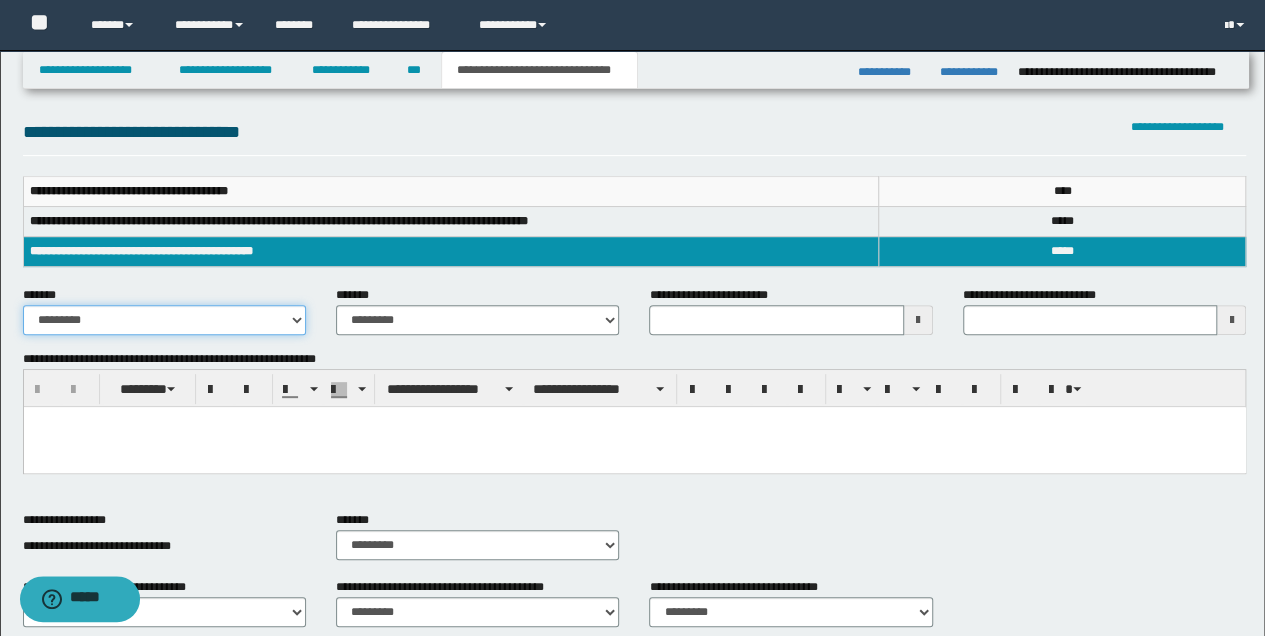 click on "**********" at bounding box center (164, 320) 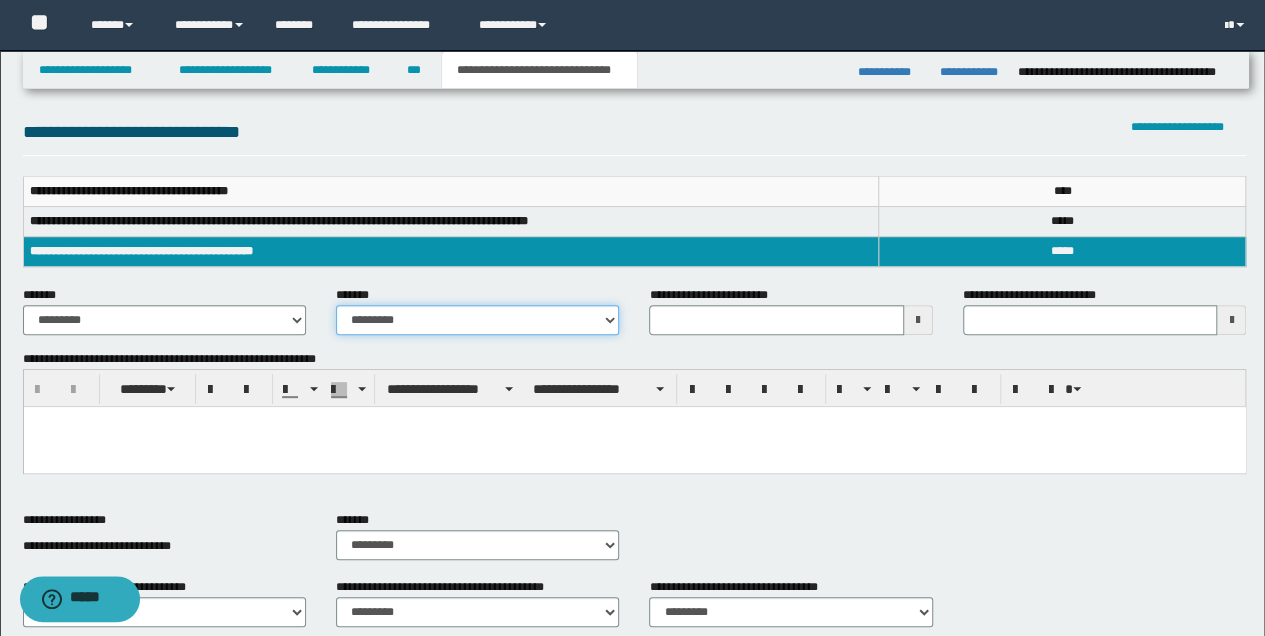 click on "**********" at bounding box center (477, 320) 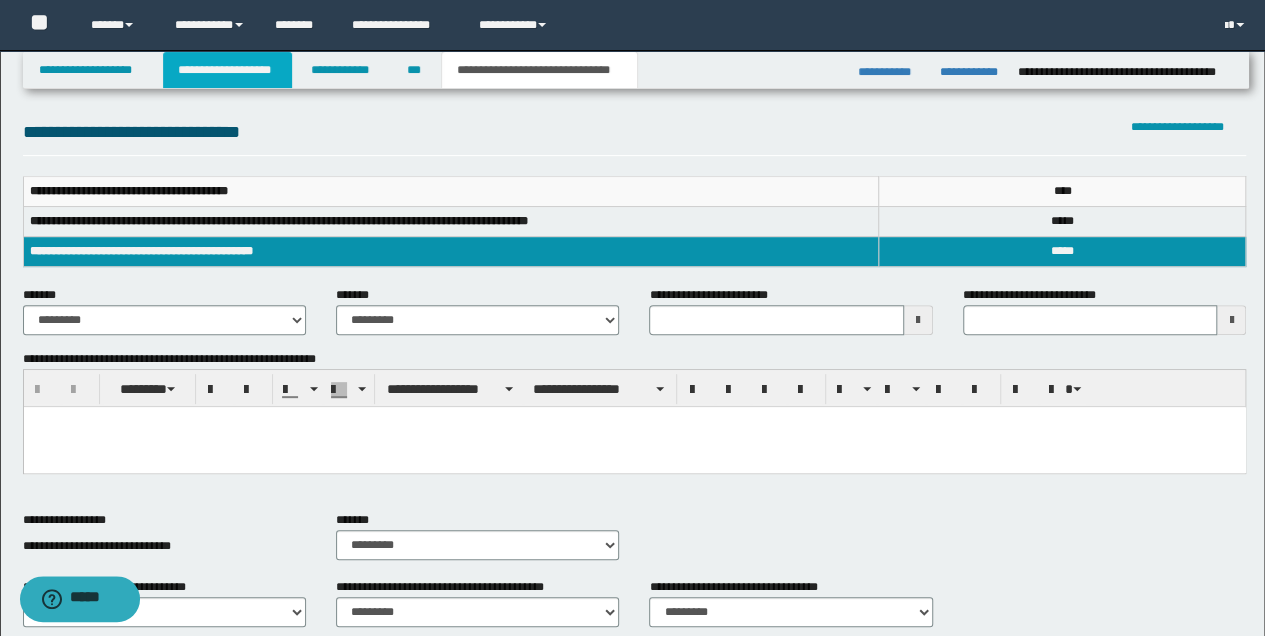 click on "**********" at bounding box center (227, 70) 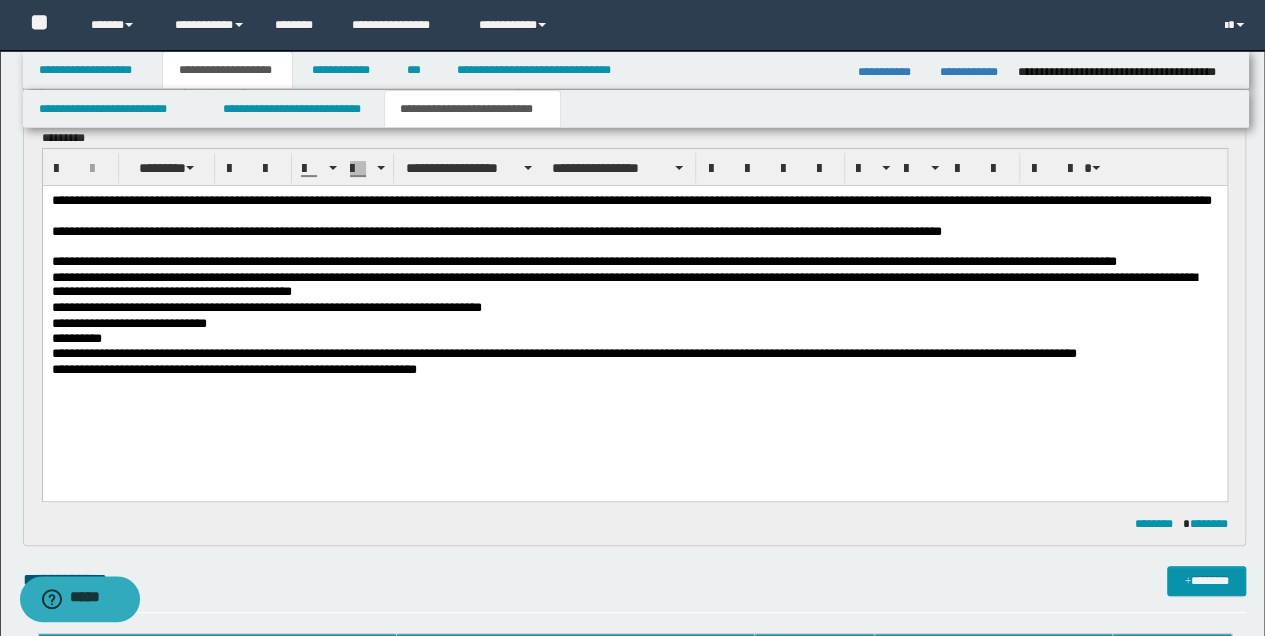 scroll, scrollTop: 162, scrollLeft: 0, axis: vertical 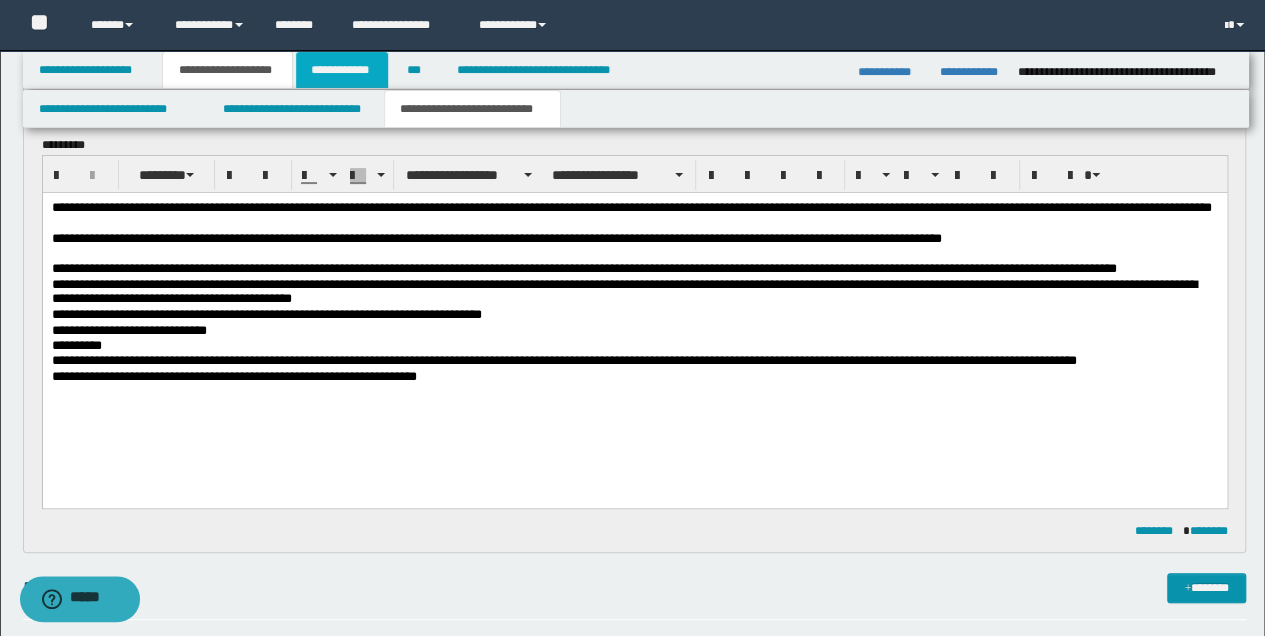click on "**********" at bounding box center [342, 70] 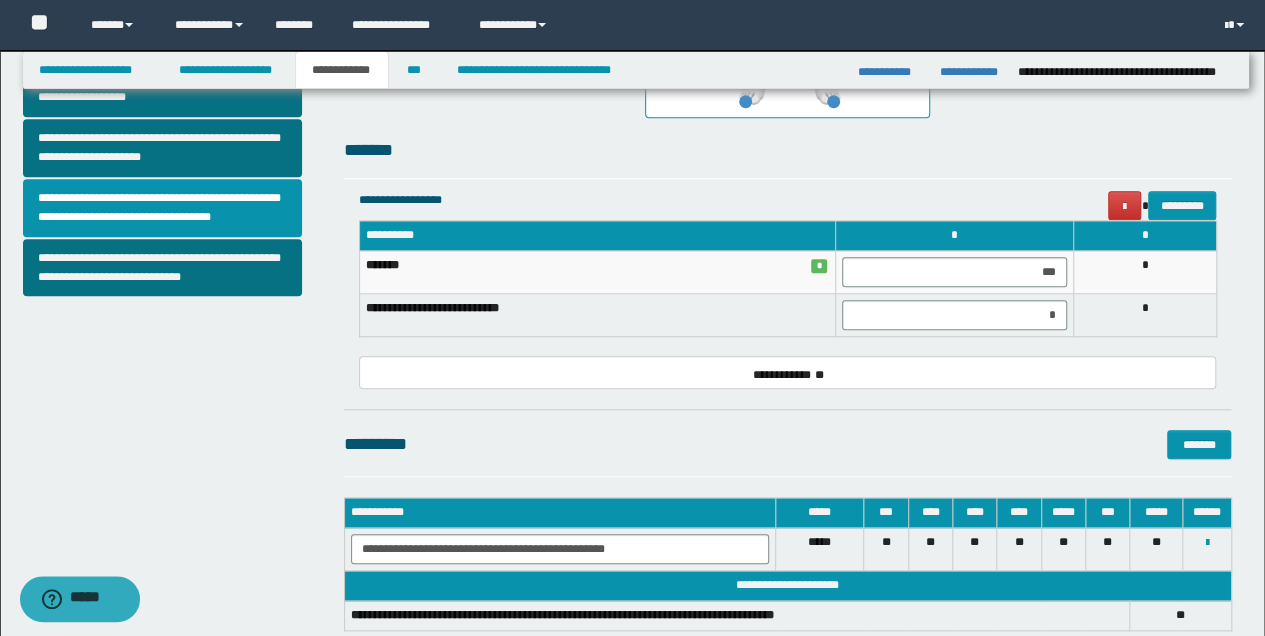 scroll, scrollTop: 865, scrollLeft: 0, axis: vertical 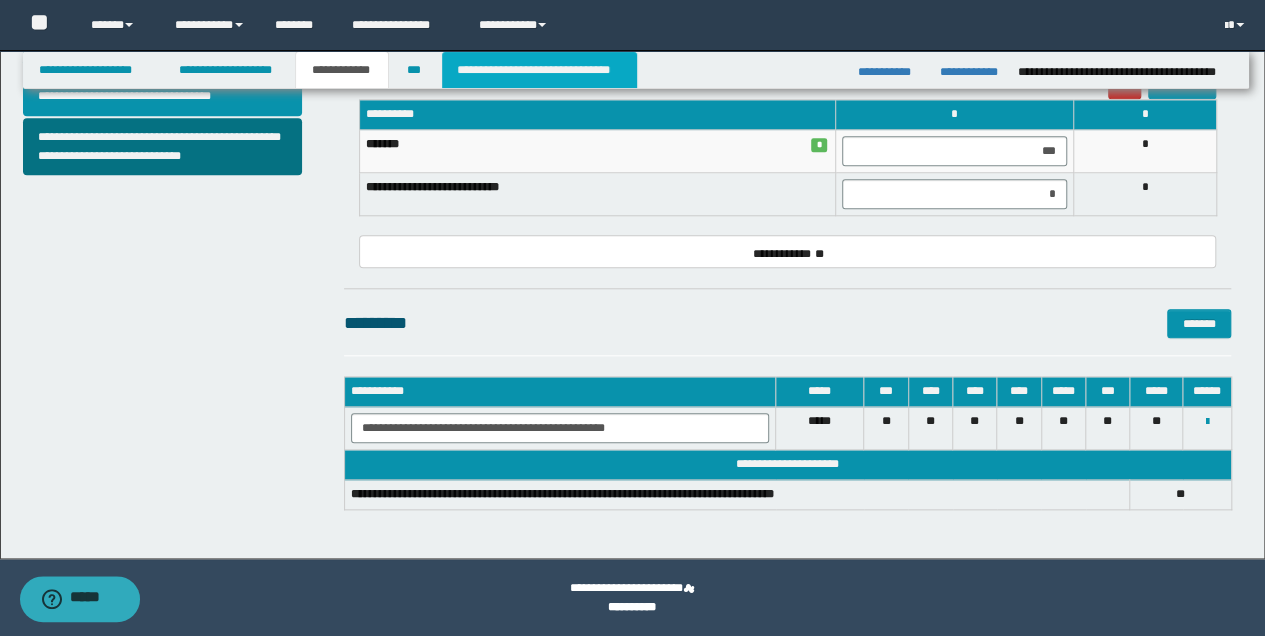 click on "**********" at bounding box center (539, 70) 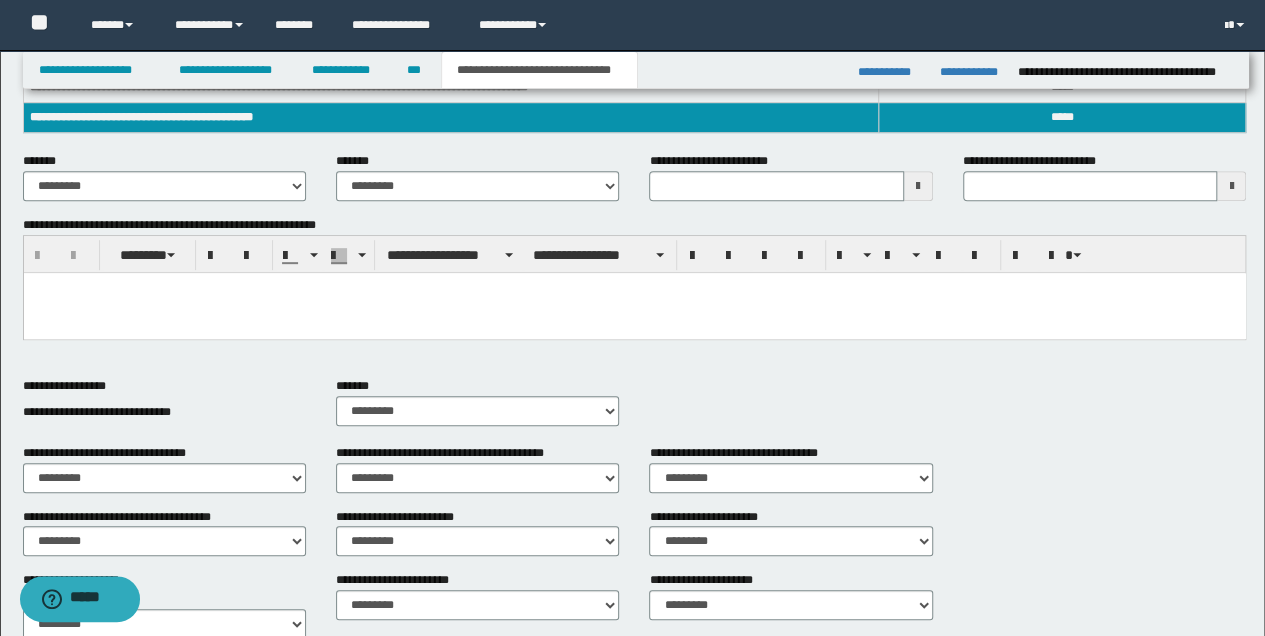 scroll, scrollTop: 198, scrollLeft: 0, axis: vertical 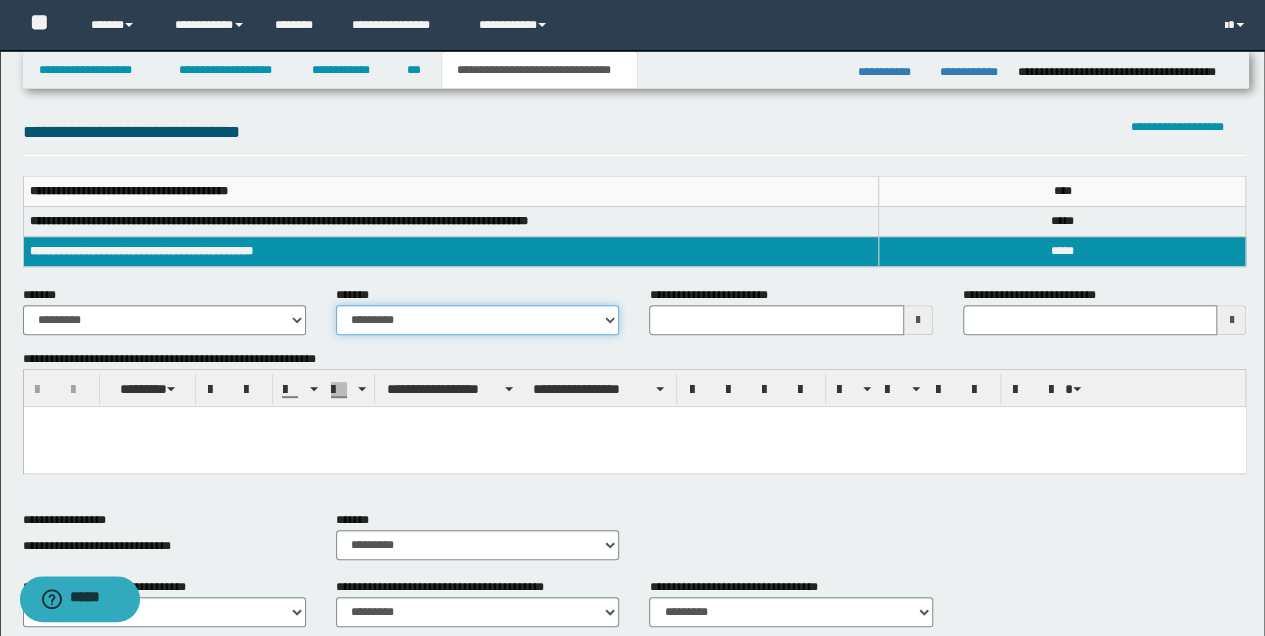 click on "**********" at bounding box center (477, 320) 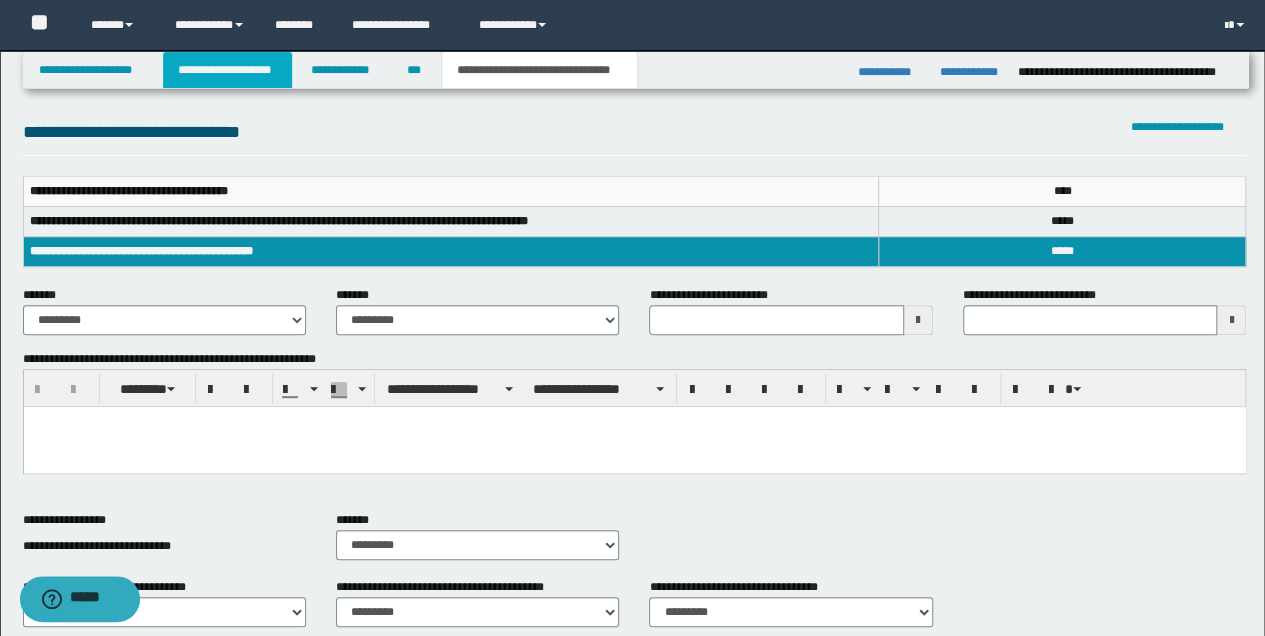 click on "**********" at bounding box center (227, 70) 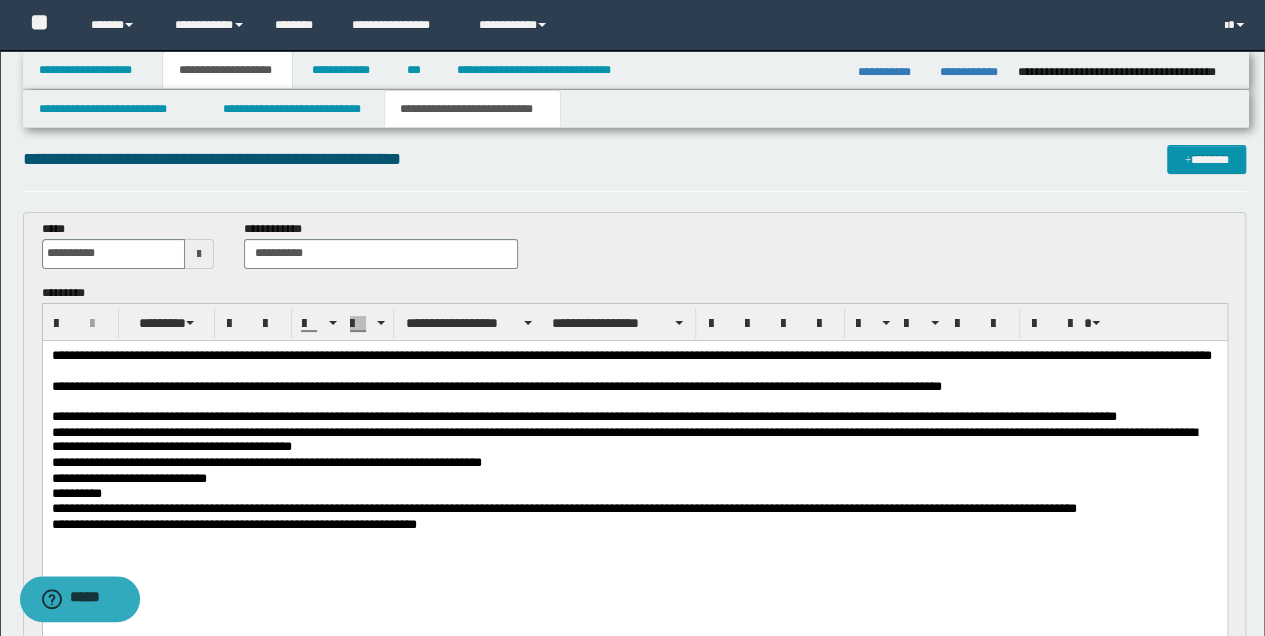 scroll, scrollTop: 0, scrollLeft: 0, axis: both 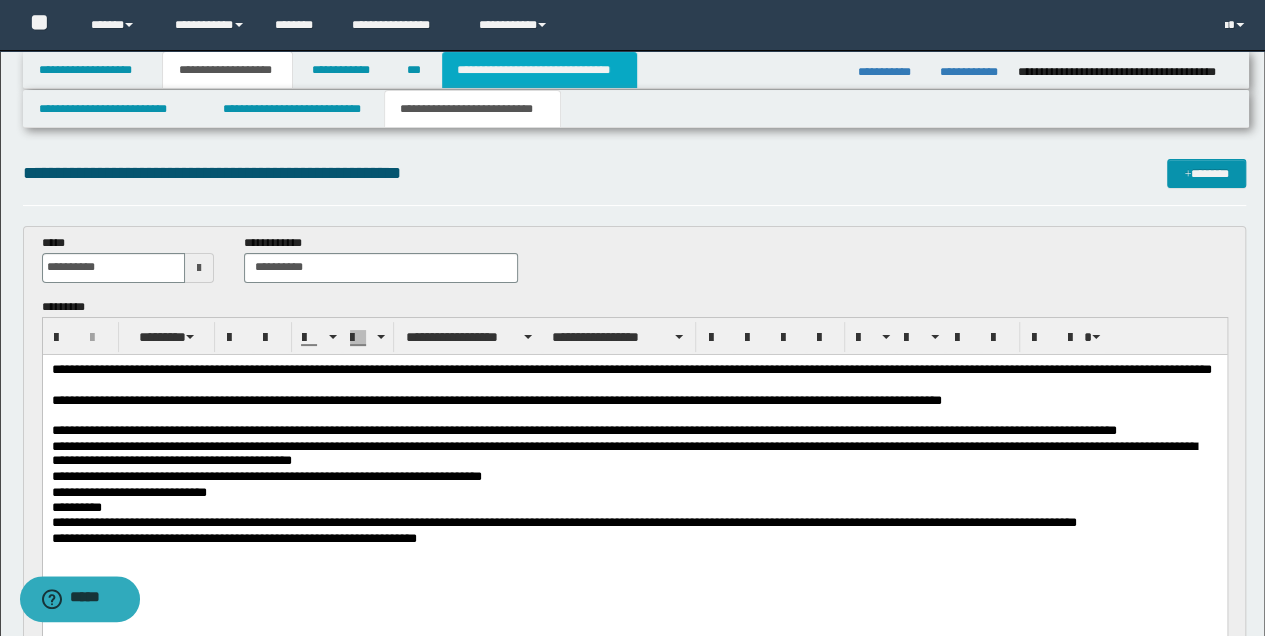 click on "**********" at bounding box center (539, 70) 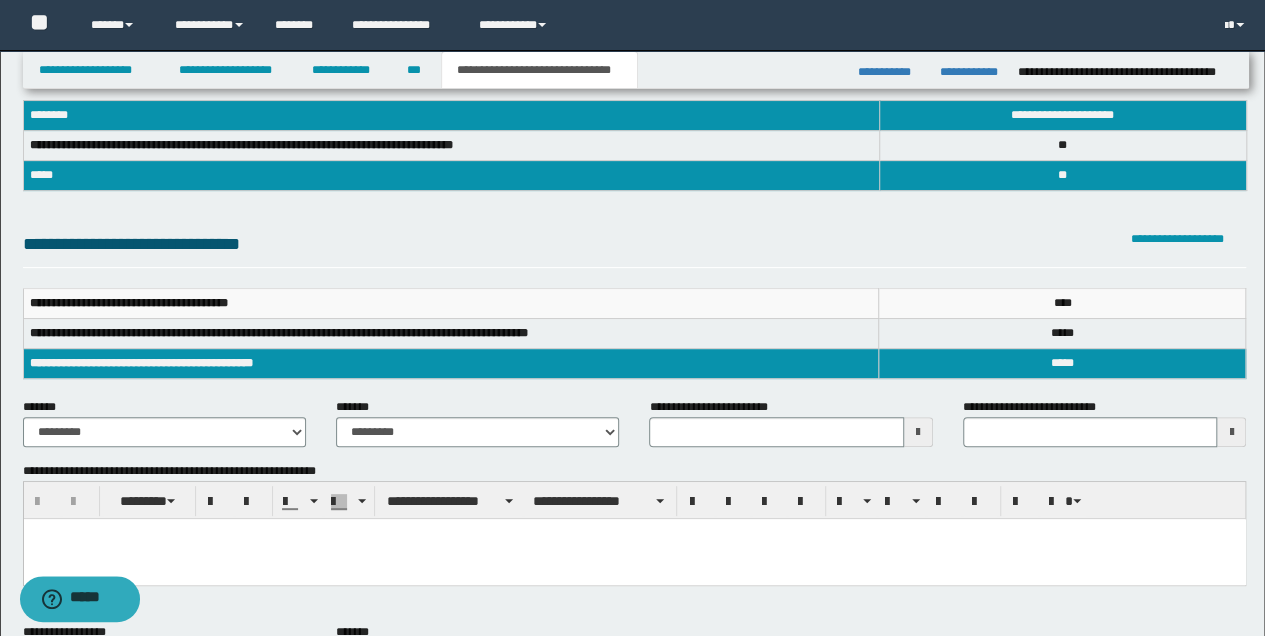scroll, scrollTop: 200, scrollLeft: 0, axis: vertical 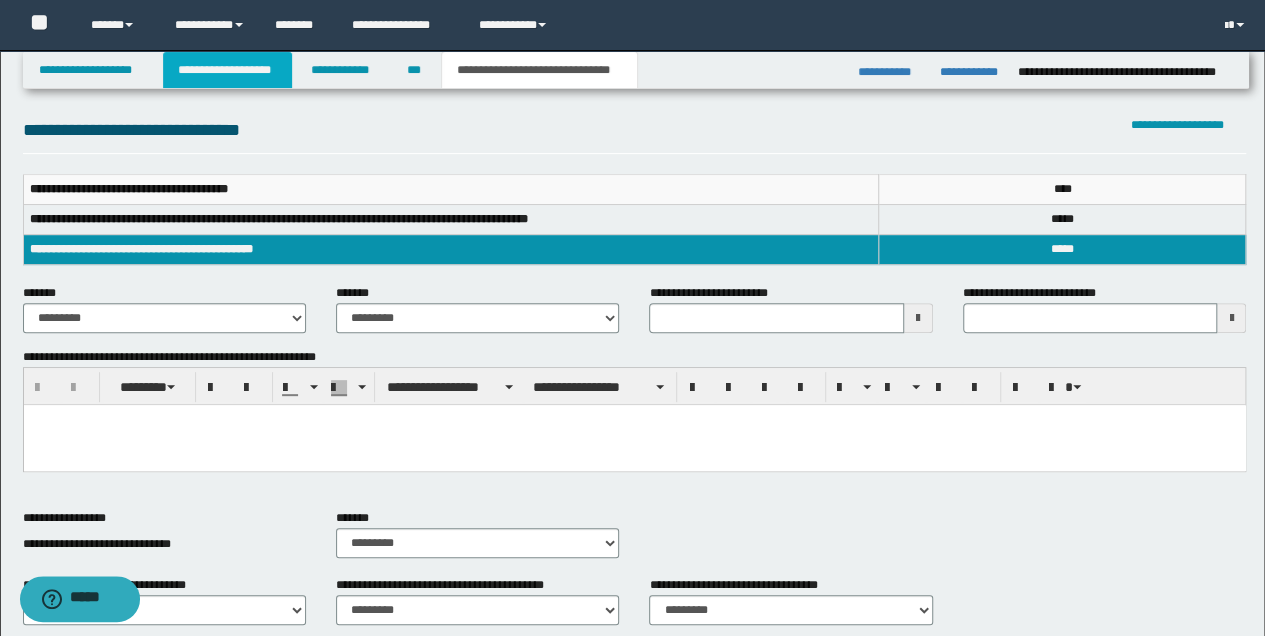 click on "**********" at bounding box center (227, 70) 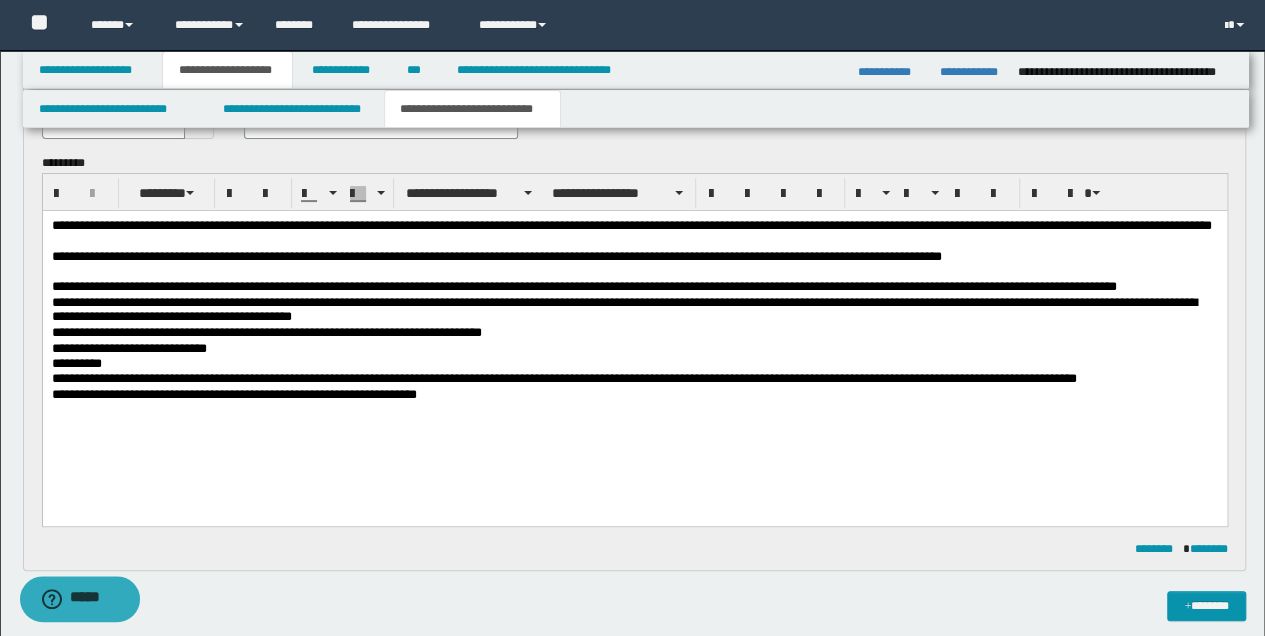 scroll, scrollTop: 30, scrollLeft: 0, axis: vertical 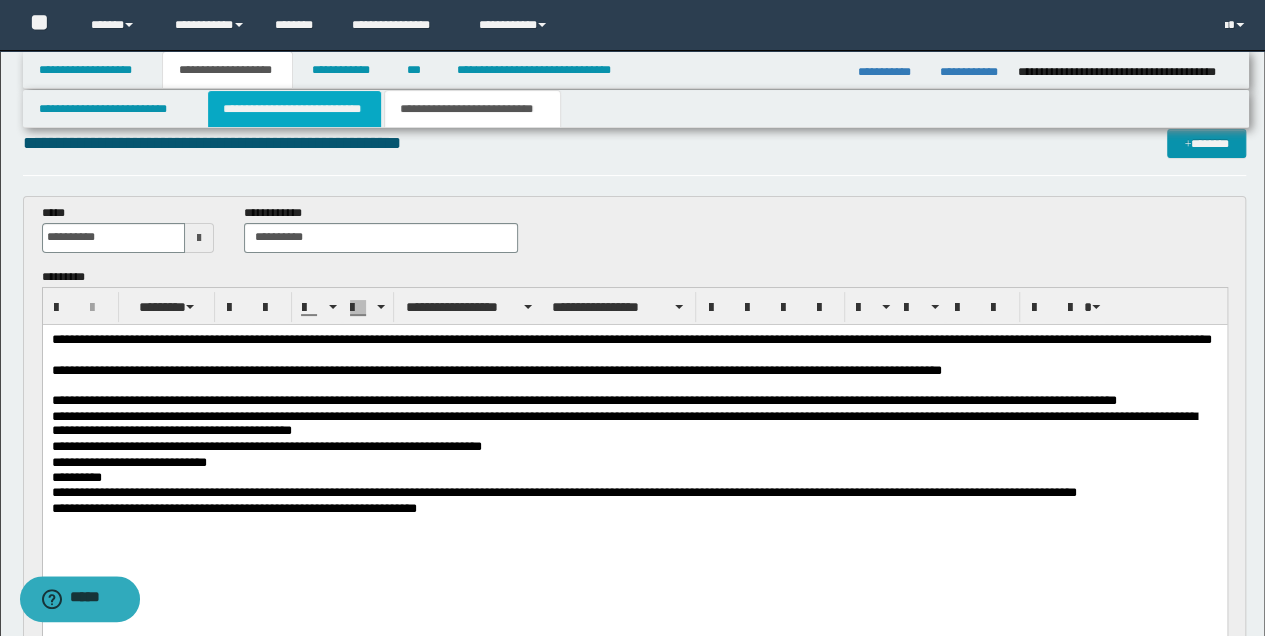 click on "**********" at bounding box center (294, 109) 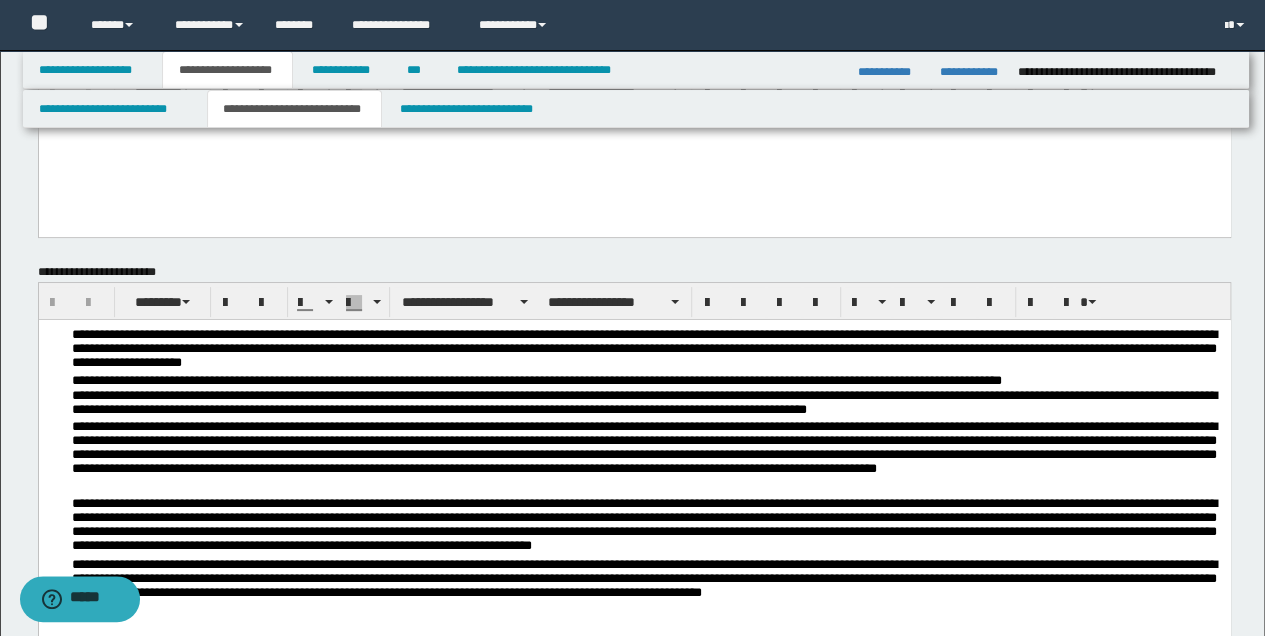 scroll, scrollTop: 200, scrollLeft: 0, axis: vertical 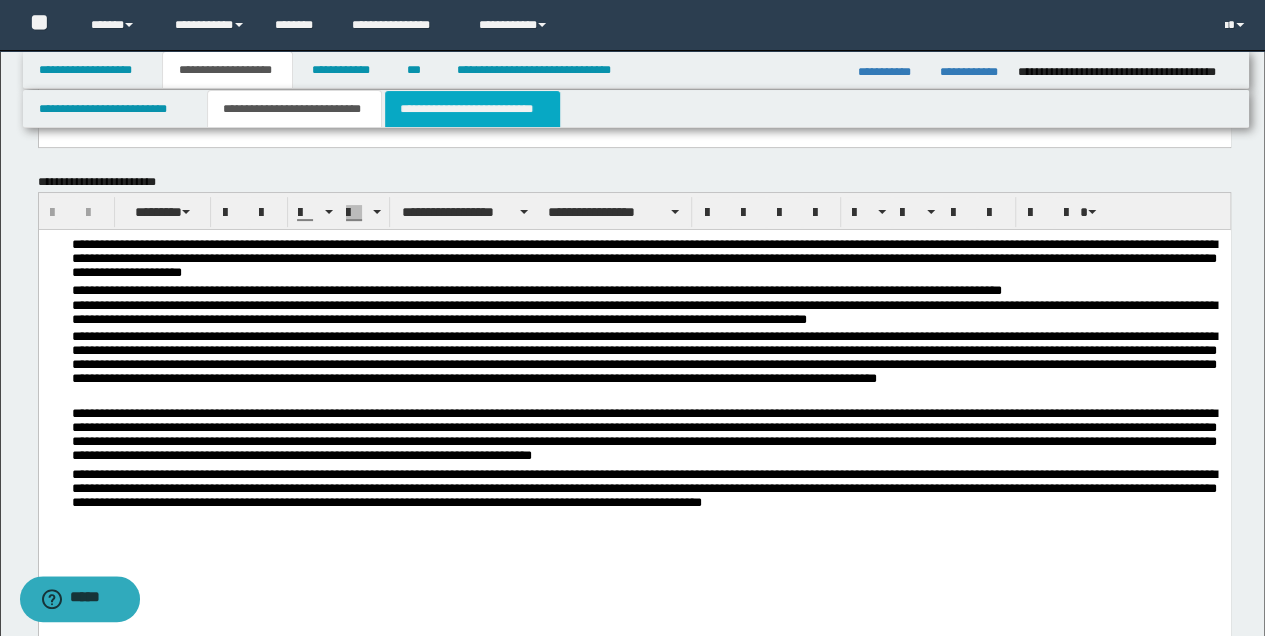 click on "**********" at bounding box center [472, 109] 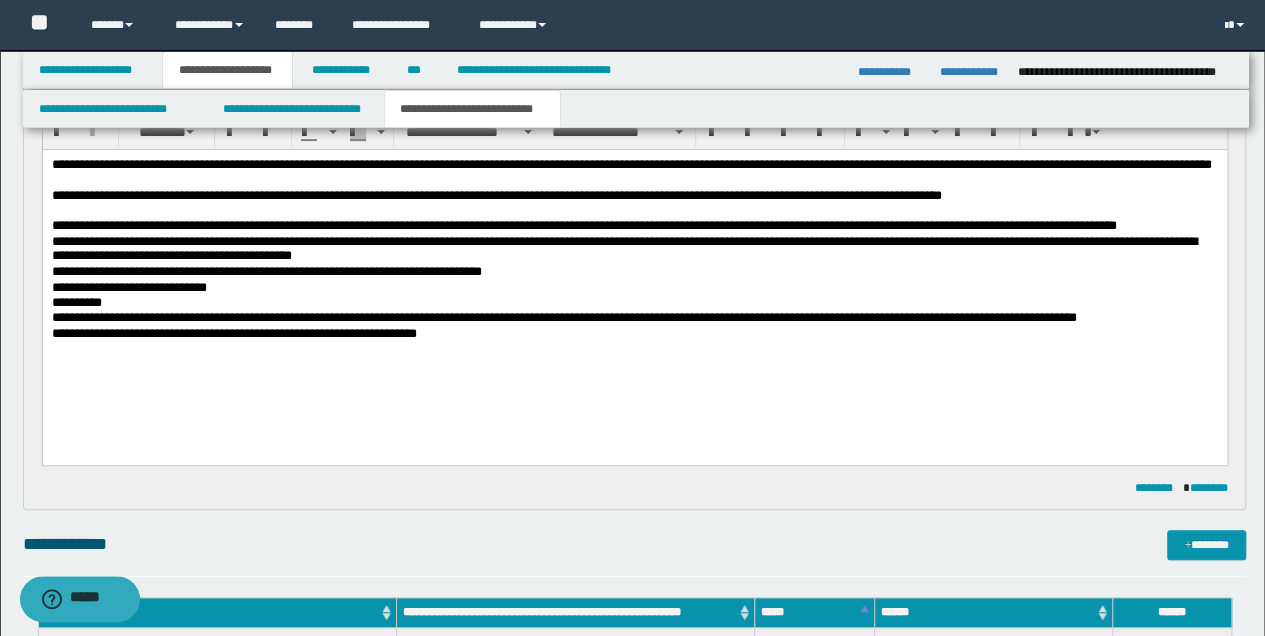 scroll, scrollTop: 200, scrollLeft: 0, axis: vertical 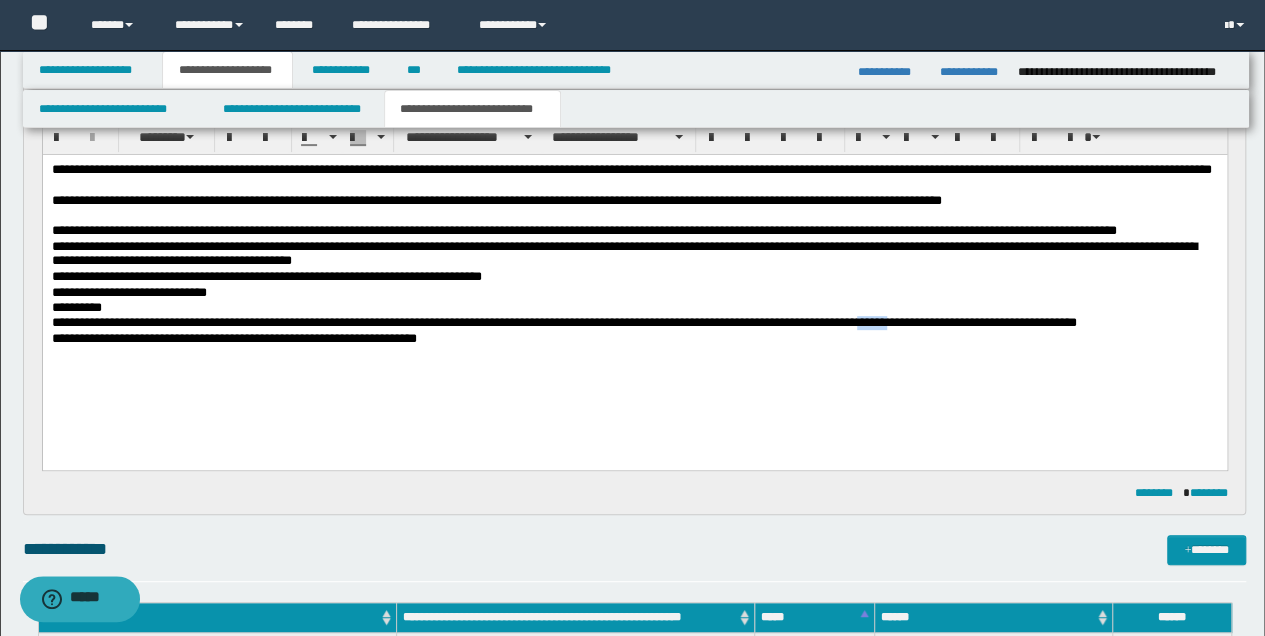 drag, startPoint x: 884, startPoint y: 321, endPoint x: 917, endPoint y: 327, distance: 33.54102 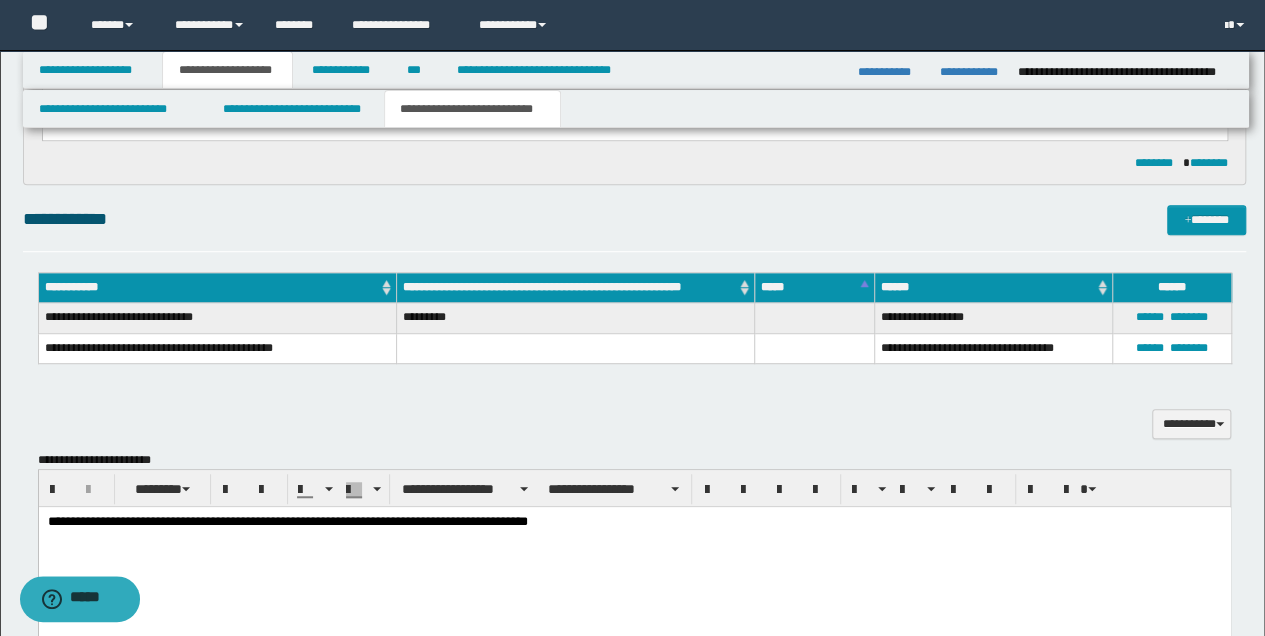 scroll, scrollTop: 533, scrollLeft: 0, axis: vertical 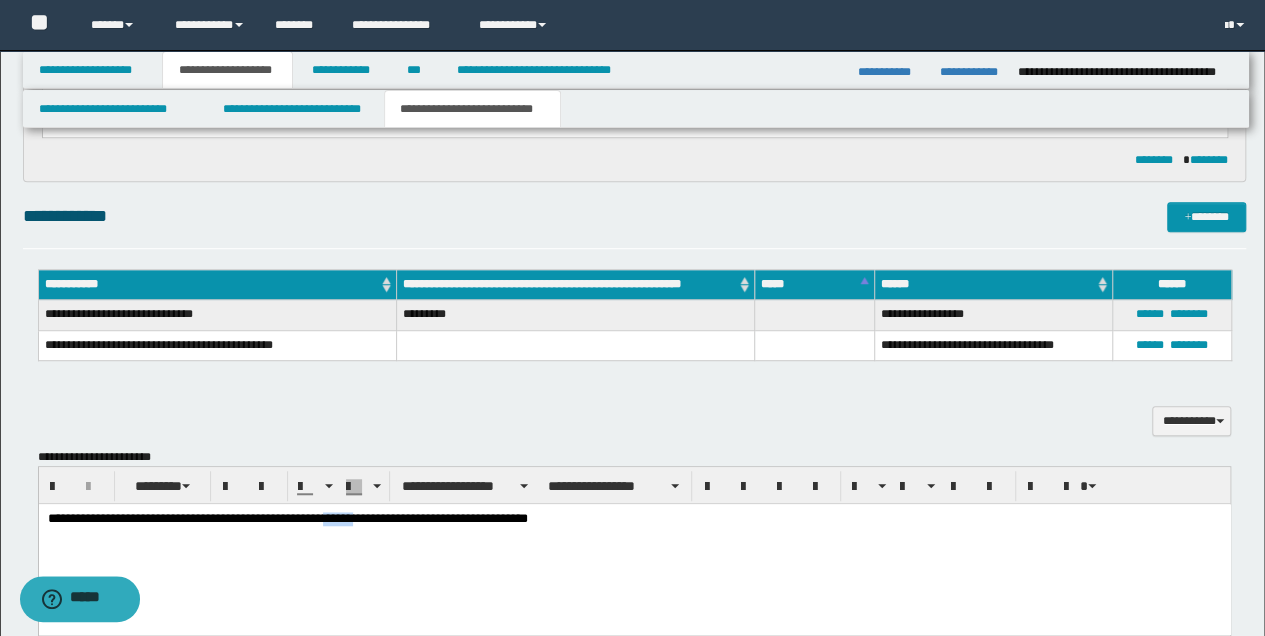 drag, startPoint x: 331, startPoint y: 519, endPoint x: 365, endPoint y: 526, distance: 34.713108 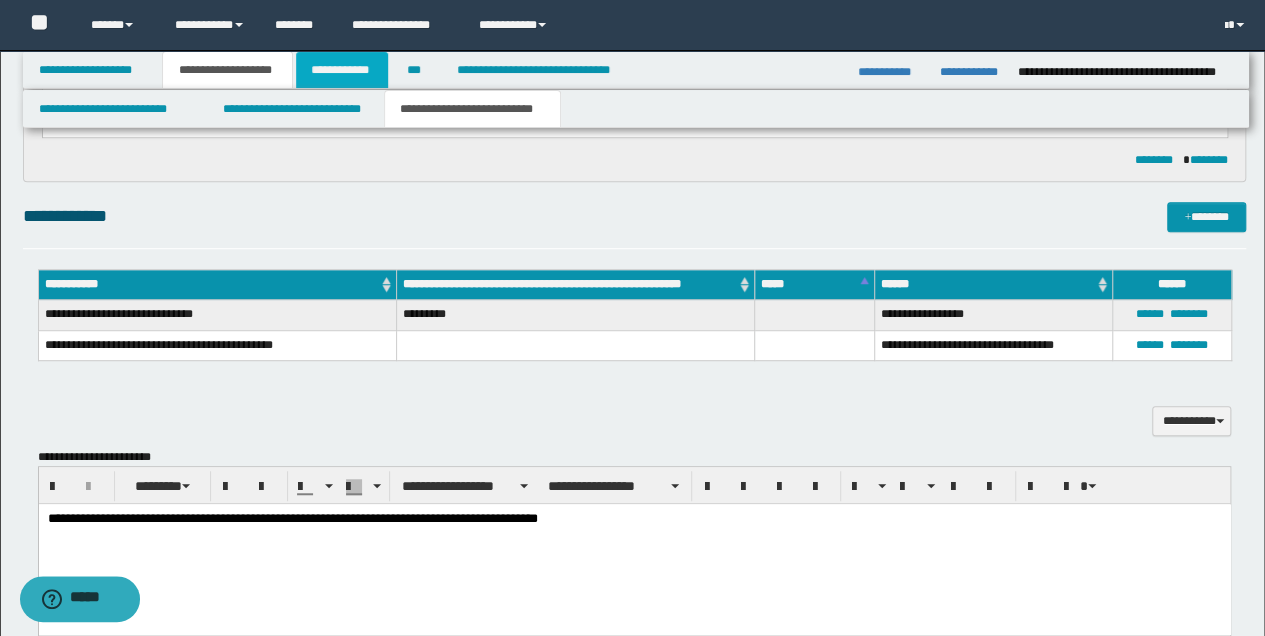 click on "**********" at bounding box center [342, 70] 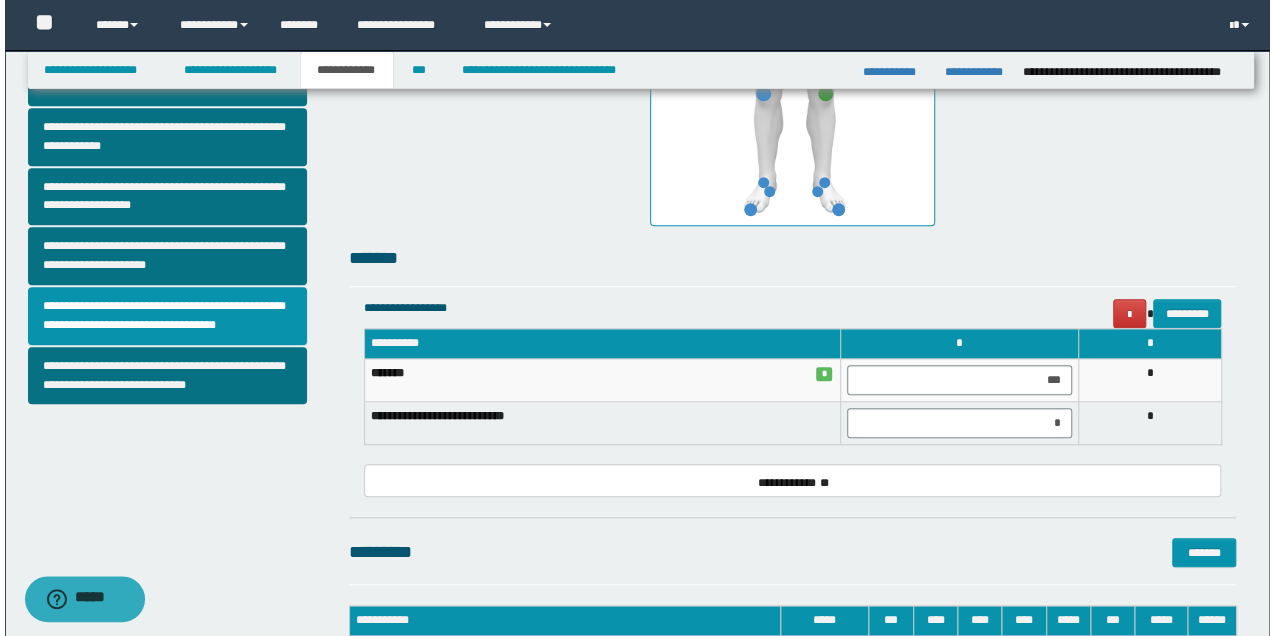 scroll, scrollTop: 836, scrollLeft: 0, axis: vertical 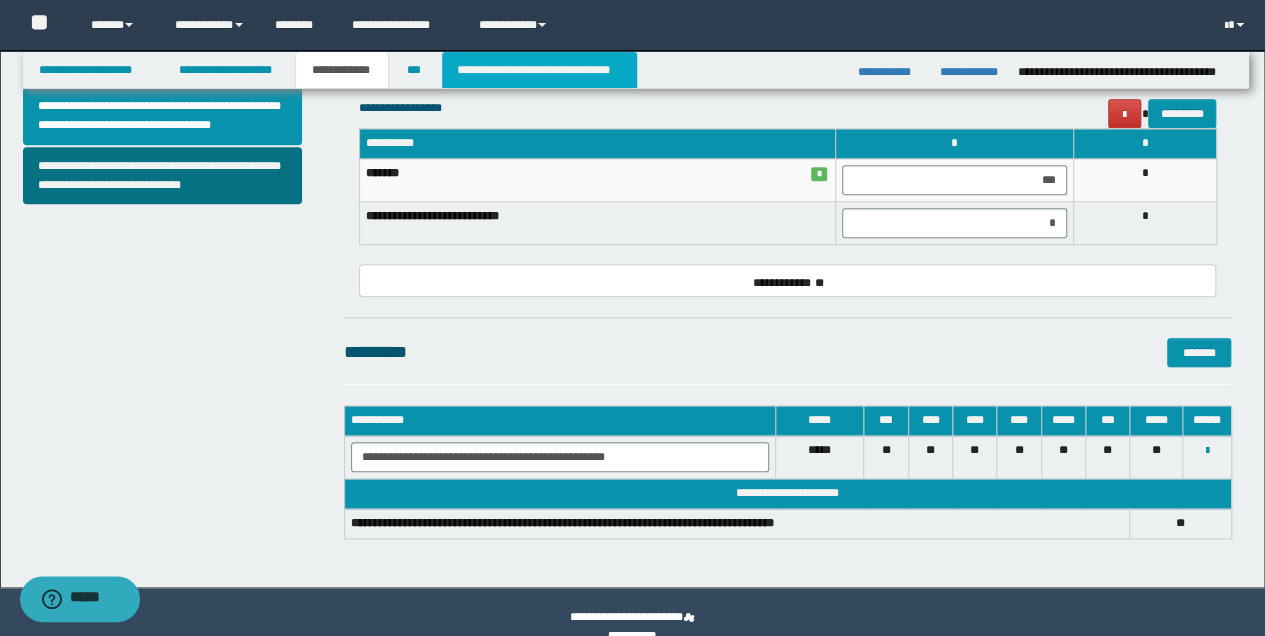 click on "**********" at bounding box center (539, 70) 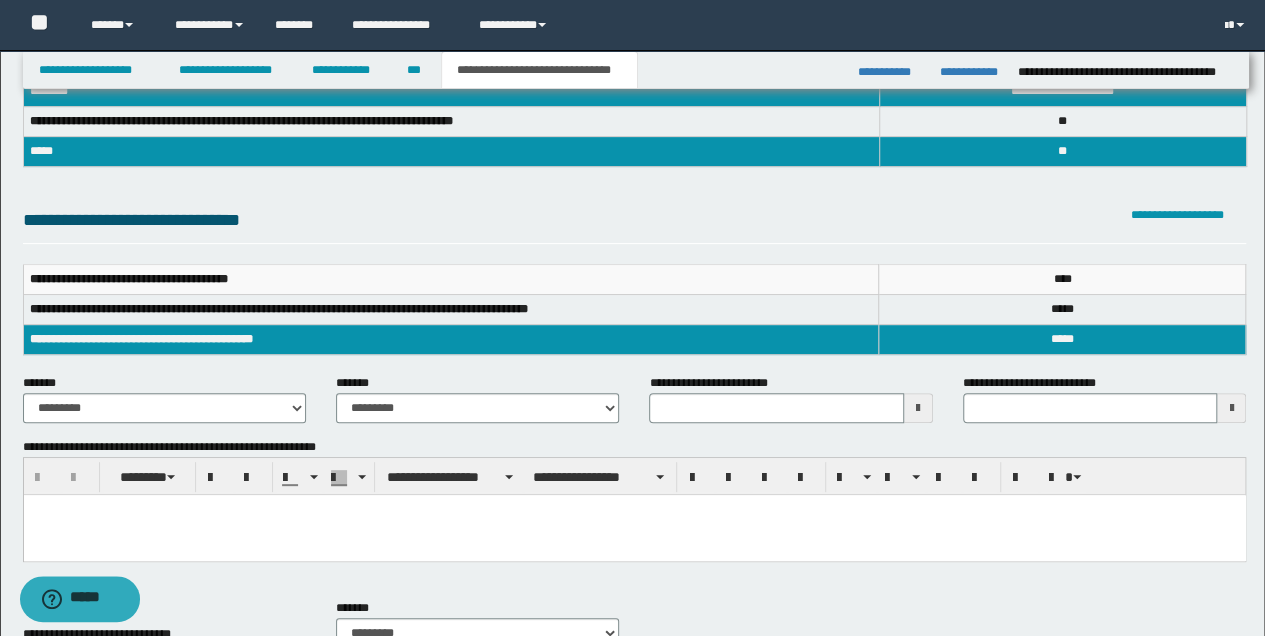 scroll, scrollTop: 36, scrollLeft: 0, axis: vertical 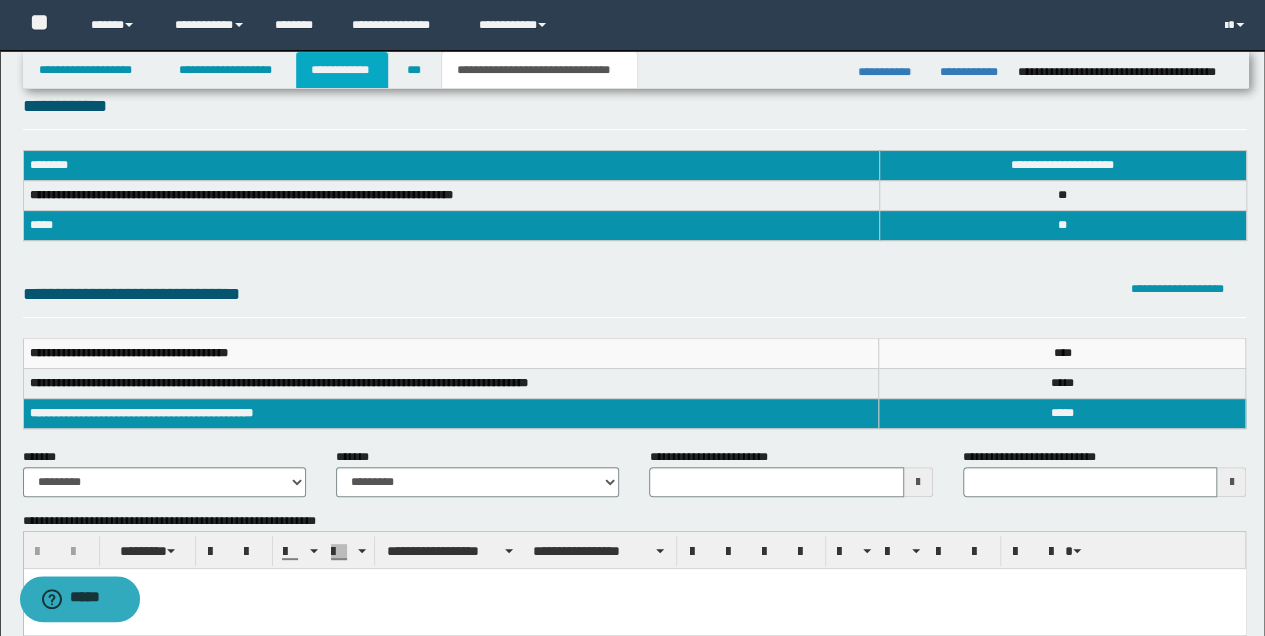 click on "**********" at bounding box center (342, 70) 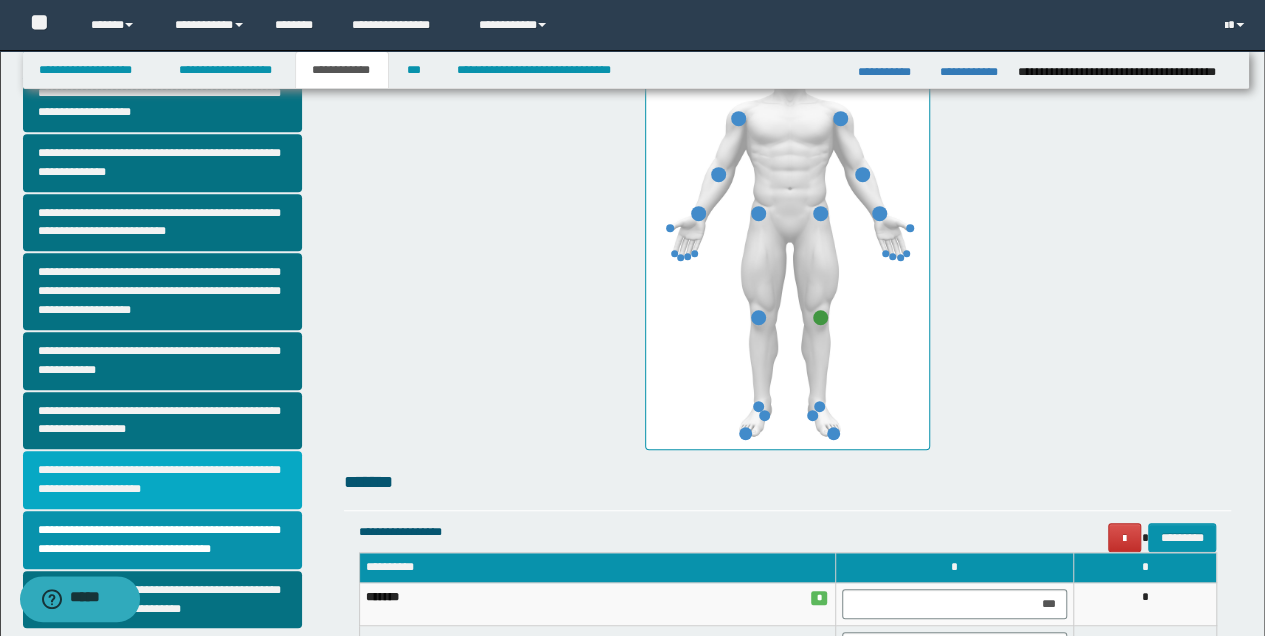 scroll, scrollTop: 436, scrollLeft: 0, axis: vertical 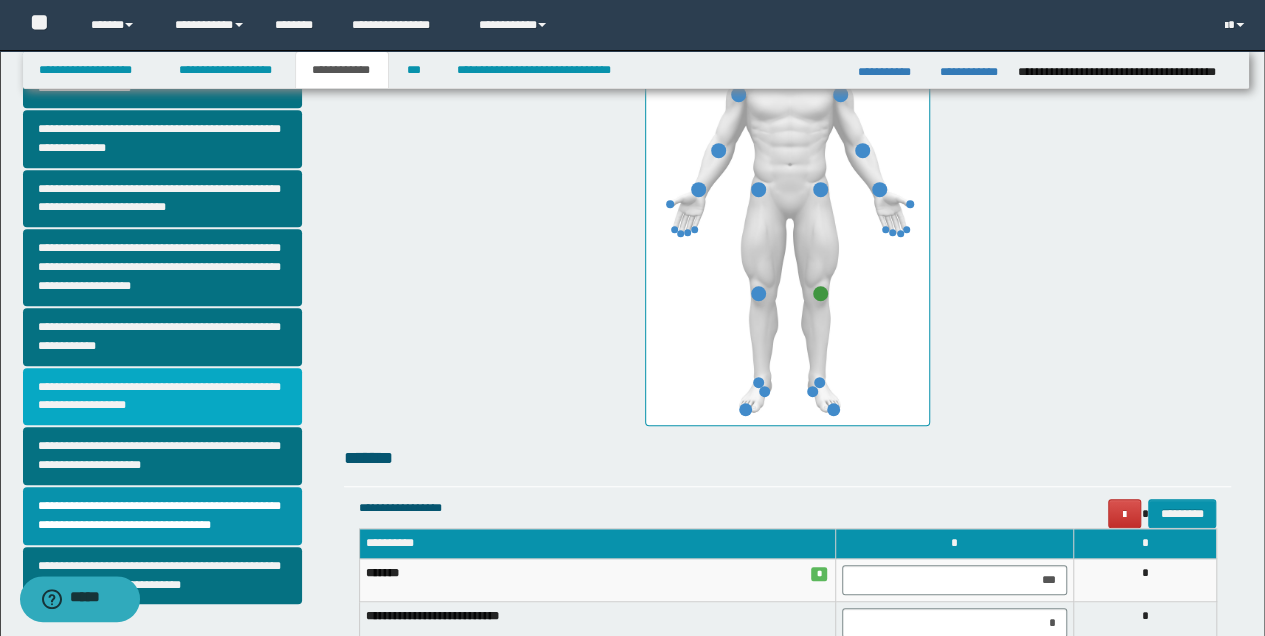 click on "**********" at bounding box center (162, 397) 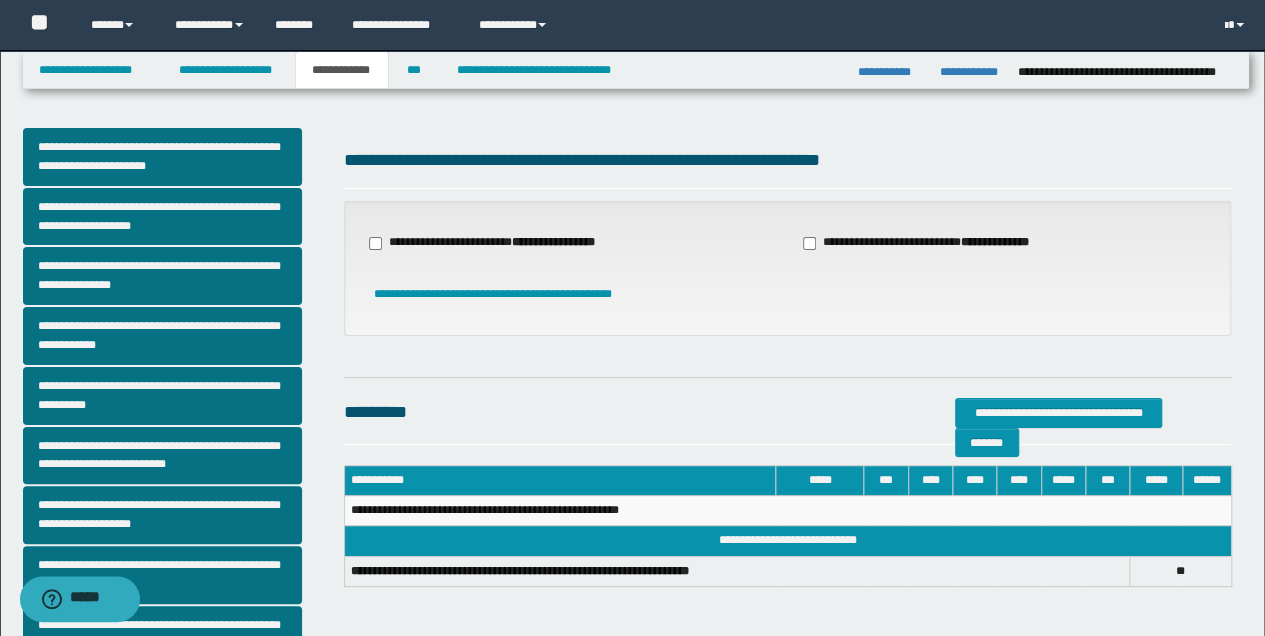 click on "**********" at bounding box center (494, 243) 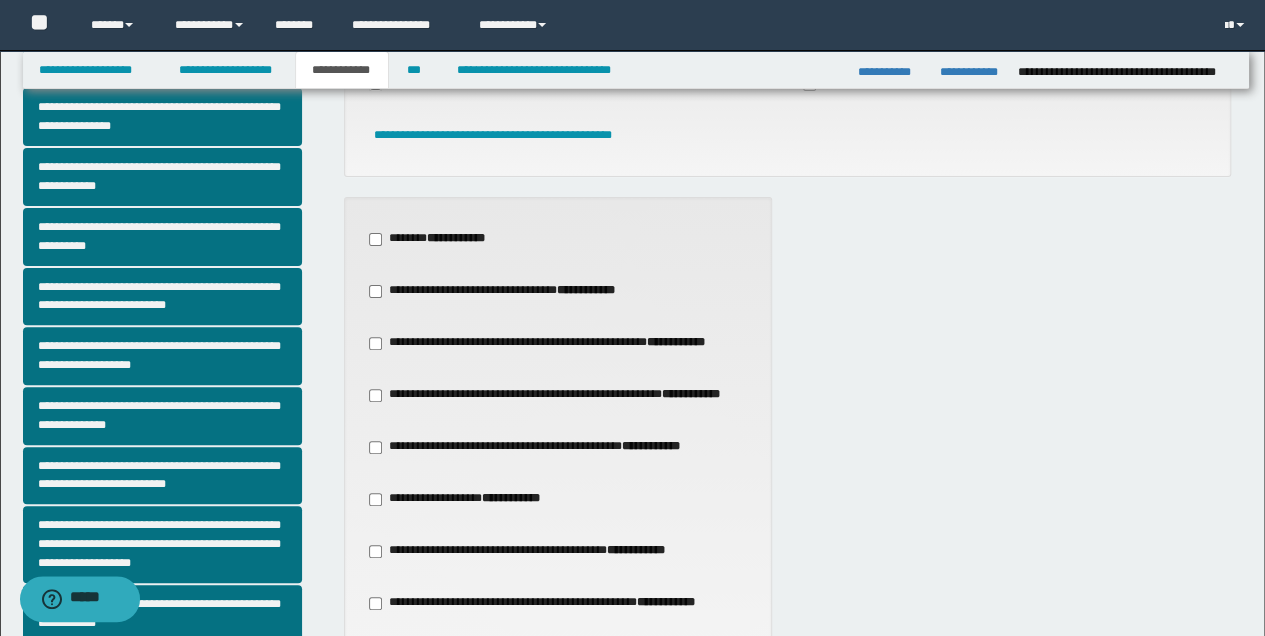 scroll, scrollTop: 200, scrollLeft: 0, axis: vertical 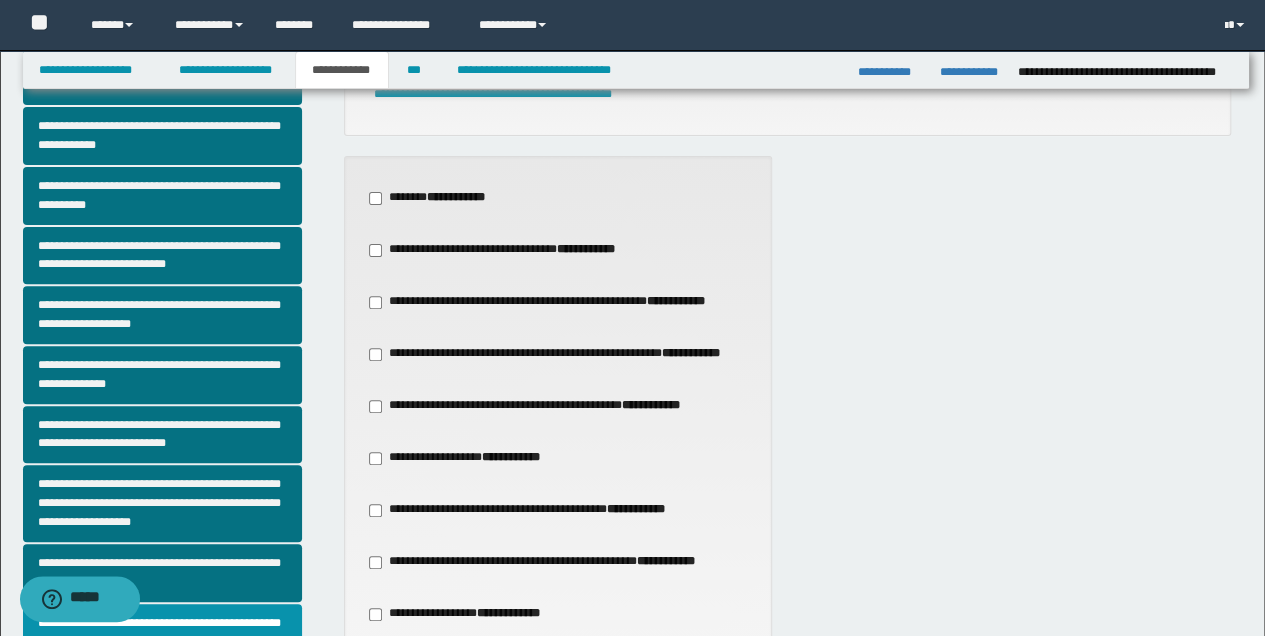 click on "**********" at bounding box center (651, 405) 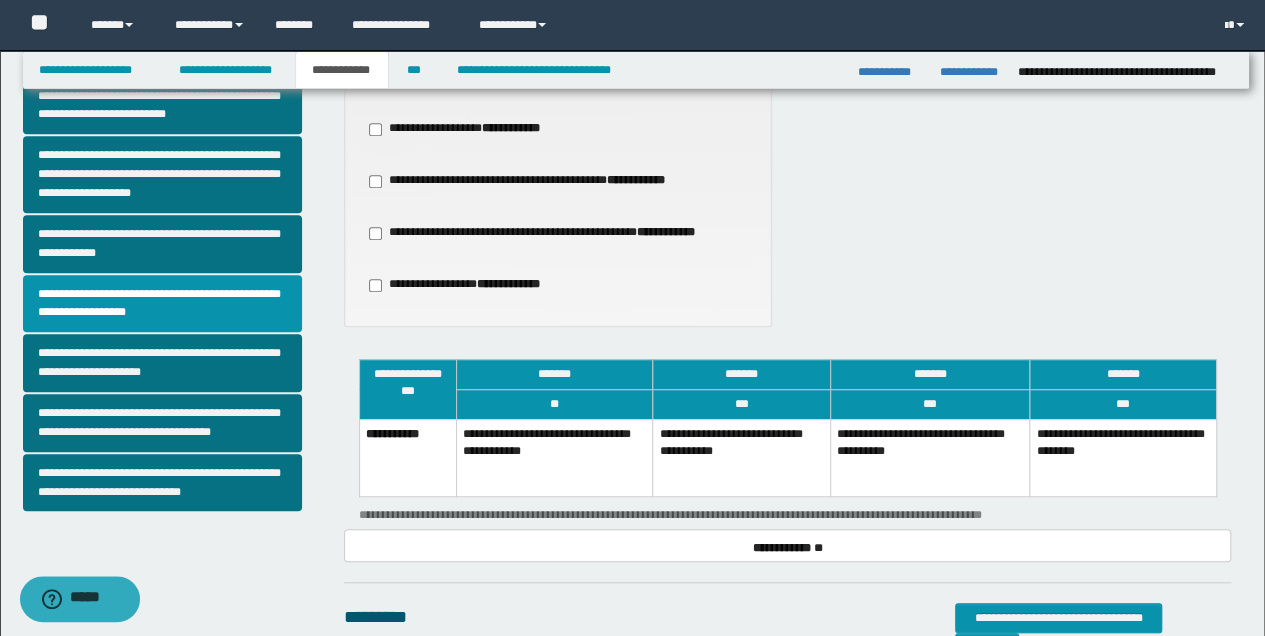 scroll, scrollTop: 600, scrollLeft: 0, axis: vertical 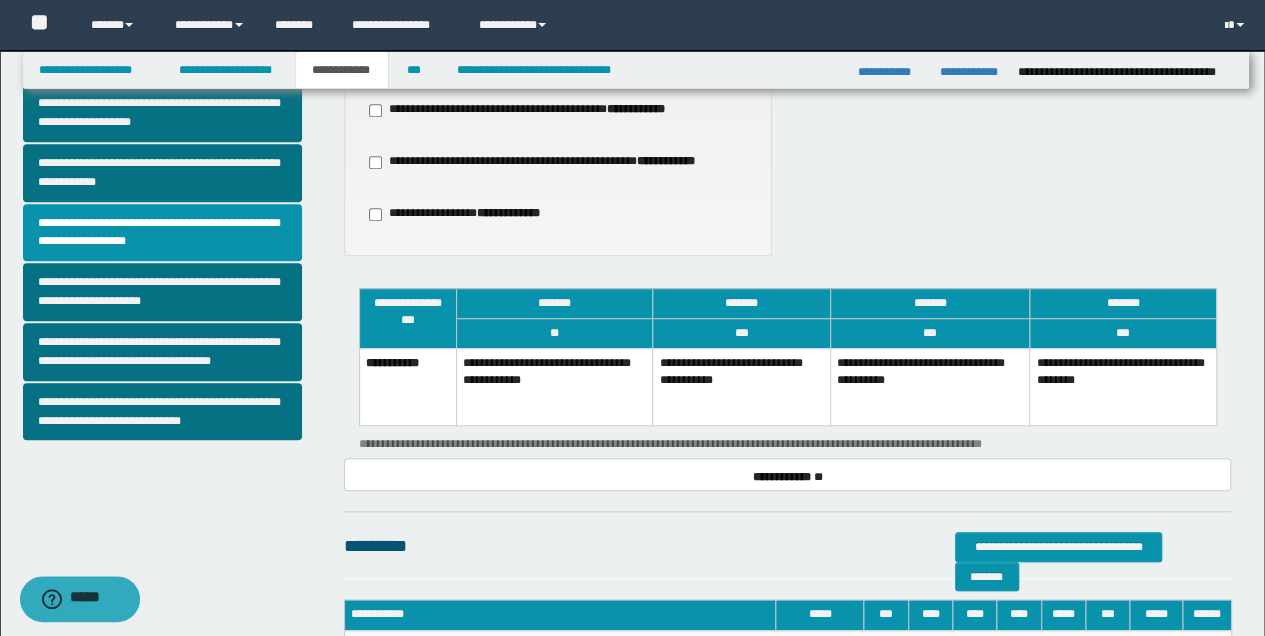 click on "**********" at bounding box center [741, 386] 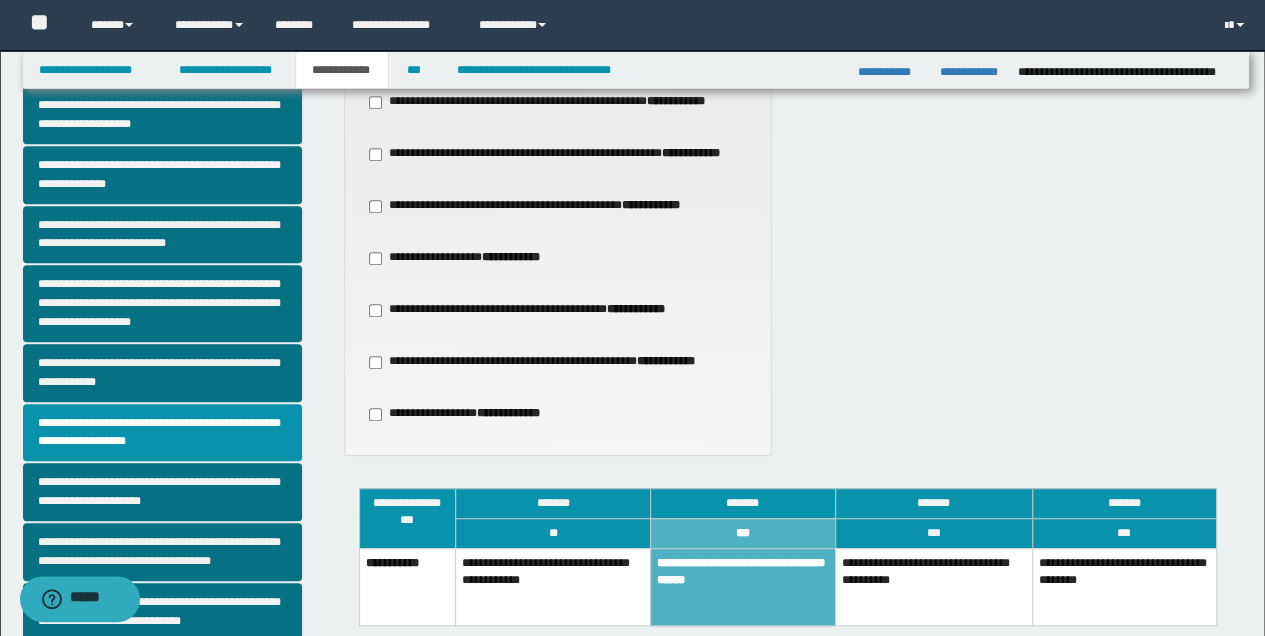 scroll, scrollTop: 400, scrollLeft: 0, axis: vertical 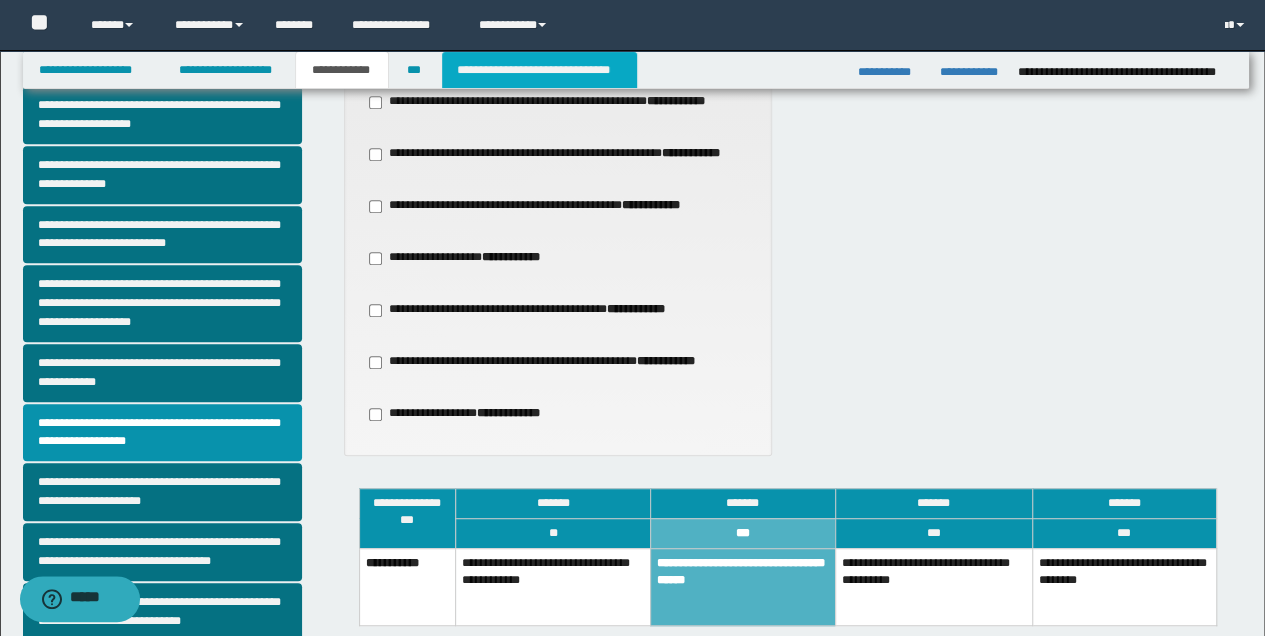 click on "**********" at bounding box center (539, 70) 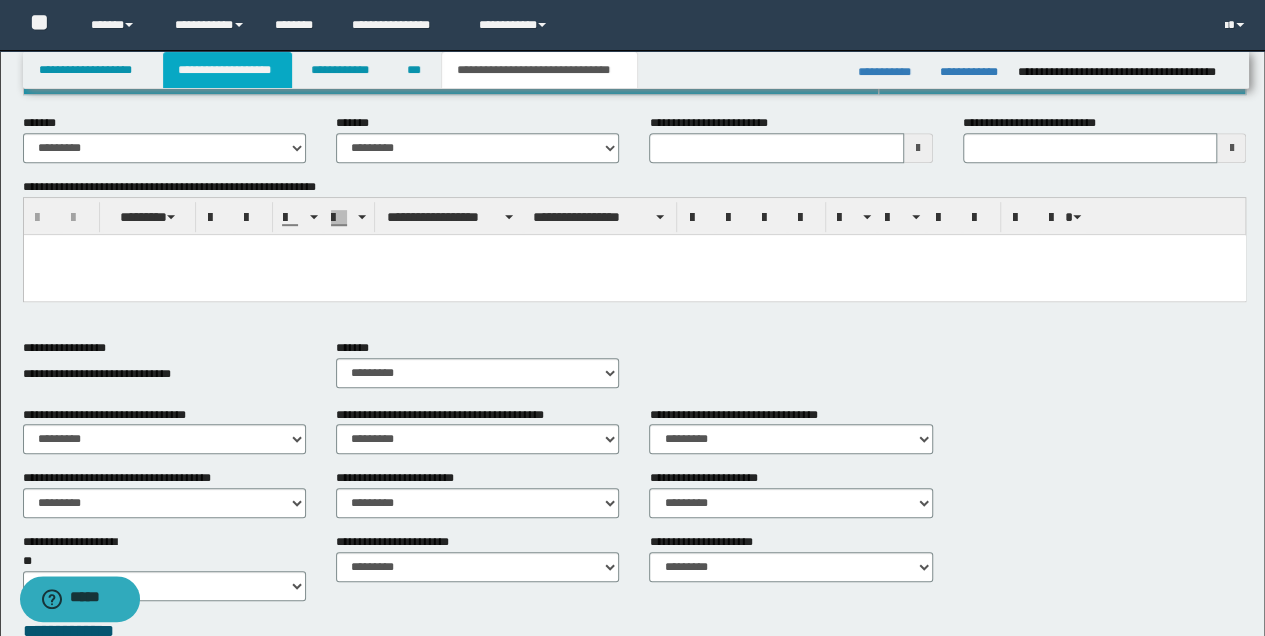 click on "**********" at bounding box center [227, 70] 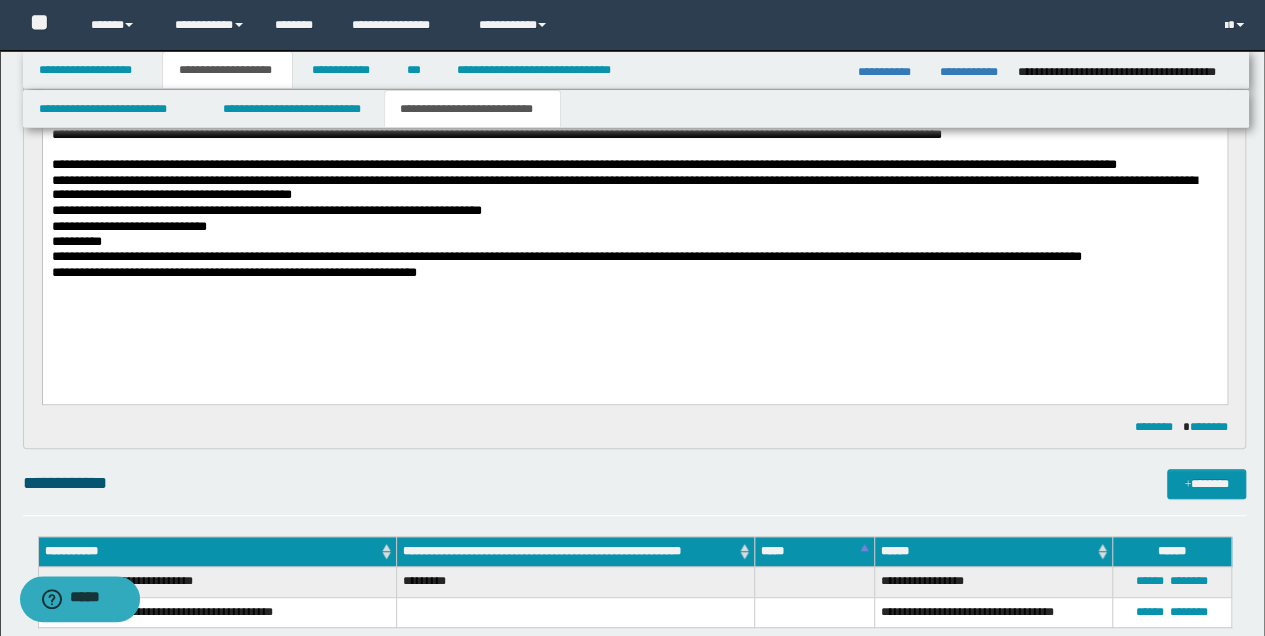 scroll, scrollTop: 466, scrollLeft: 0, axis: vertical 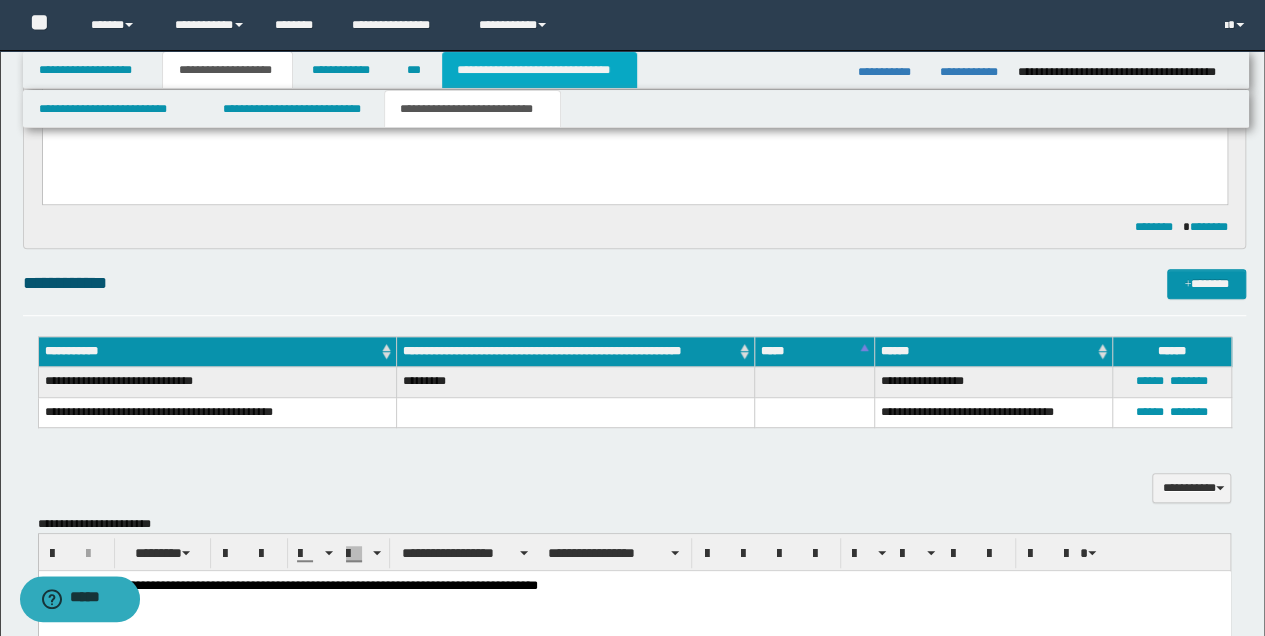 click on "**********" at bounding box center (539, 70) 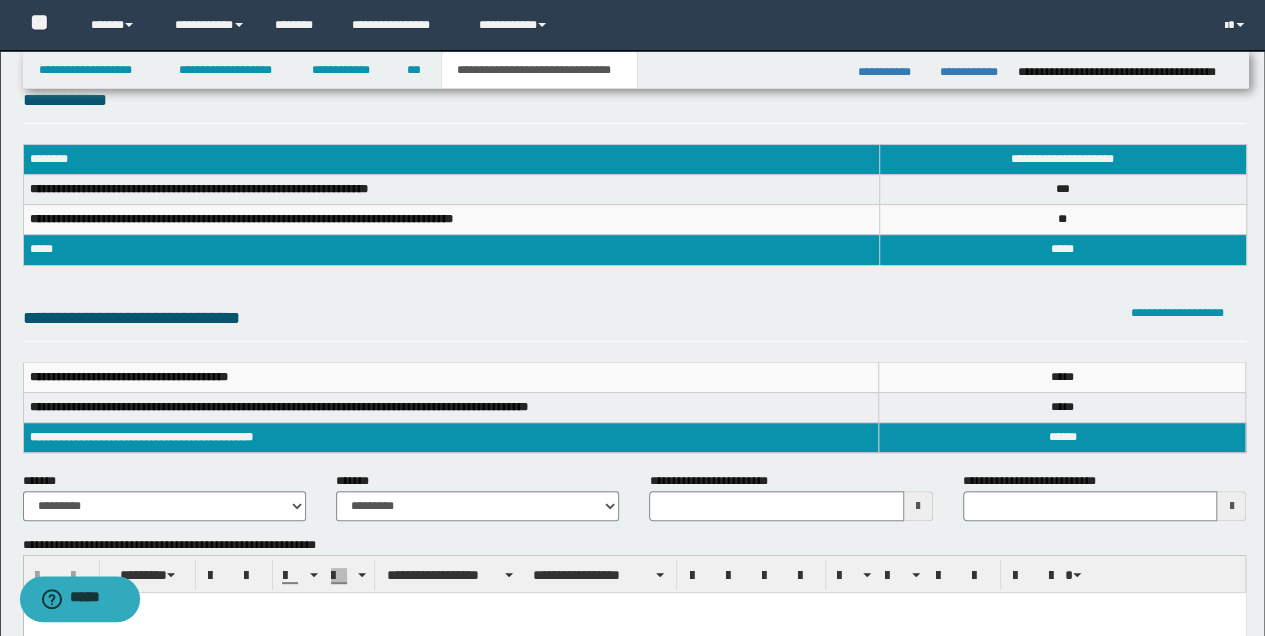 scroll, scrollTop: 36, scrollLeft: 0, axis: vertical 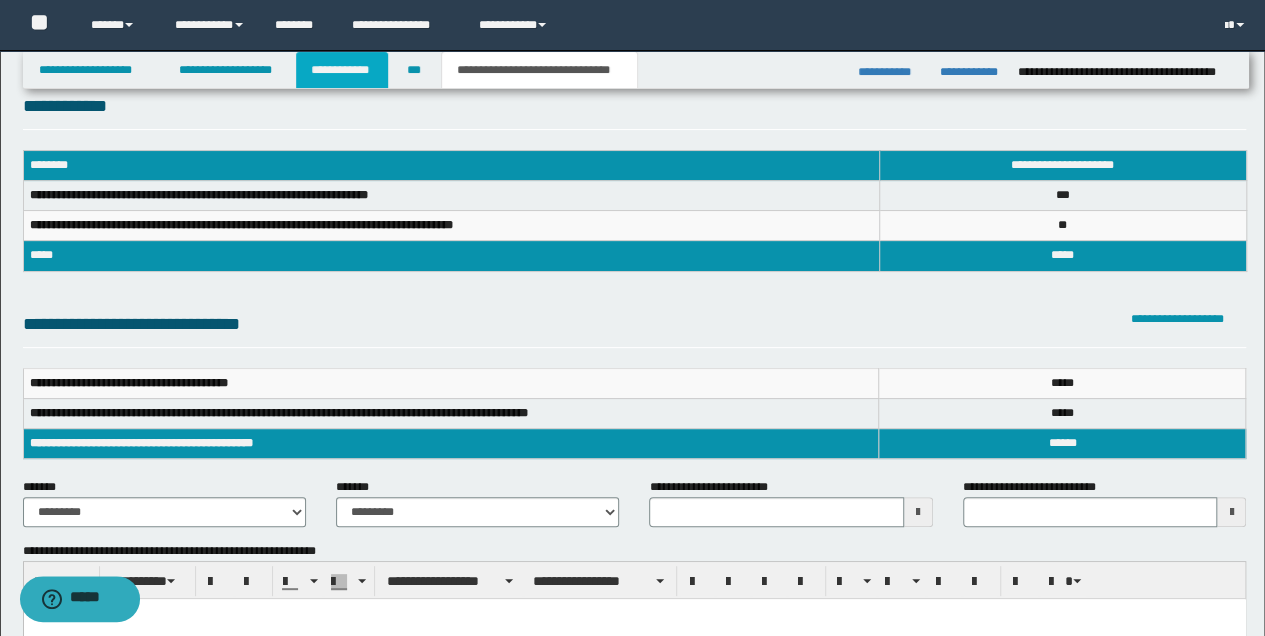 click on "**********" at bounding box center [342, 70] 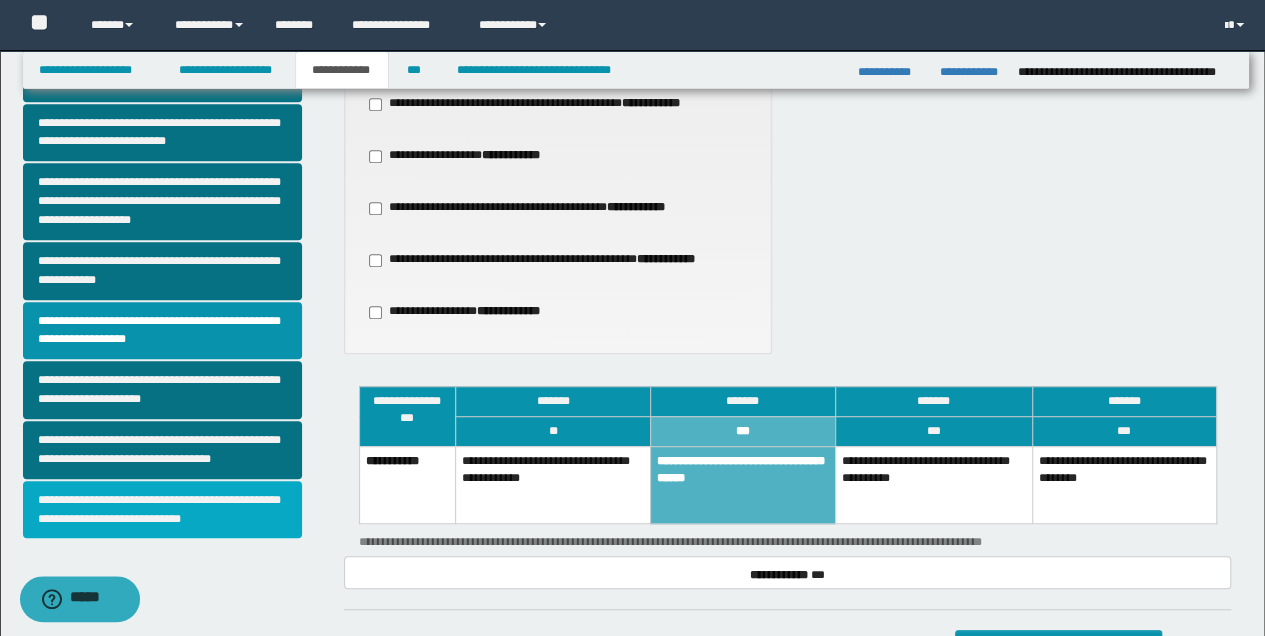scroll, scrollTop: 502, scrollLeft: 0, axis: vertical 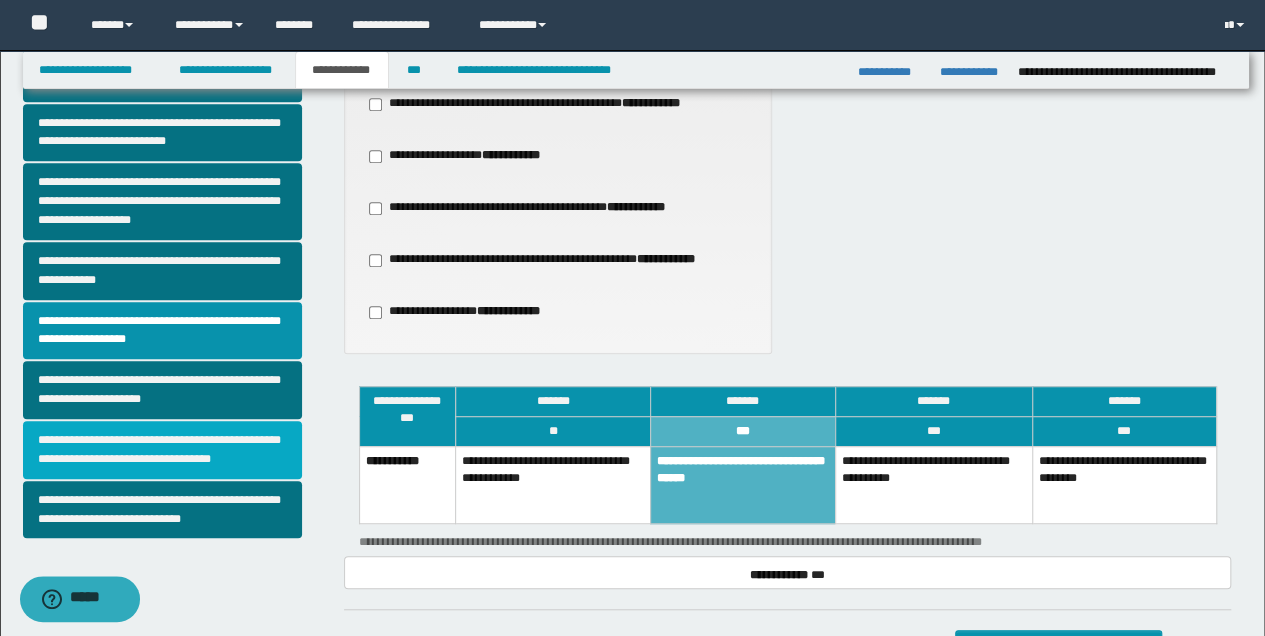 click on "**********" at bounding box center (162, 450) 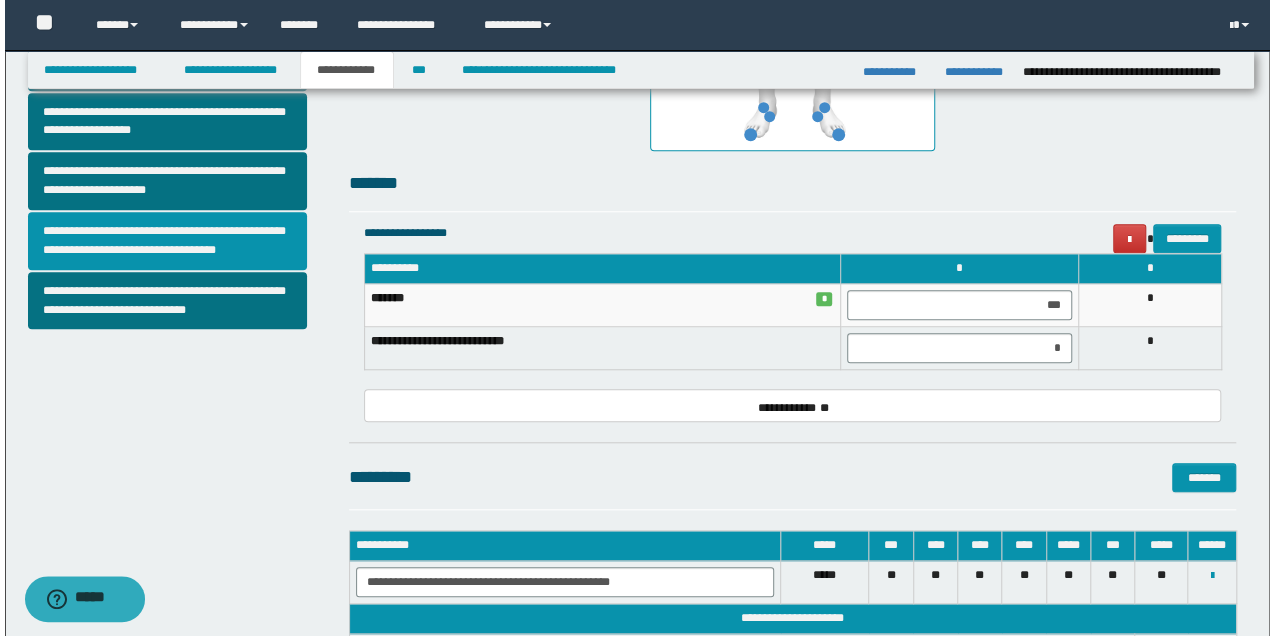 scroll, scrollTop: 666, scrollLeft: 0, axis: vertical 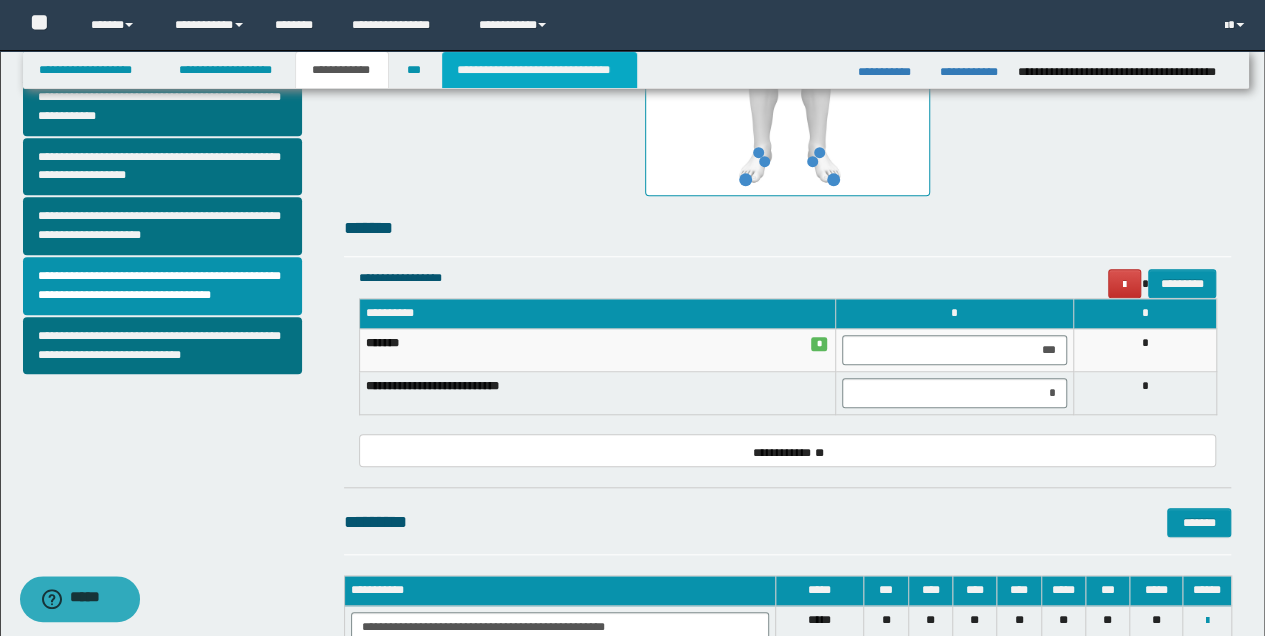 click on "**********" at bounding box center (539, 70) 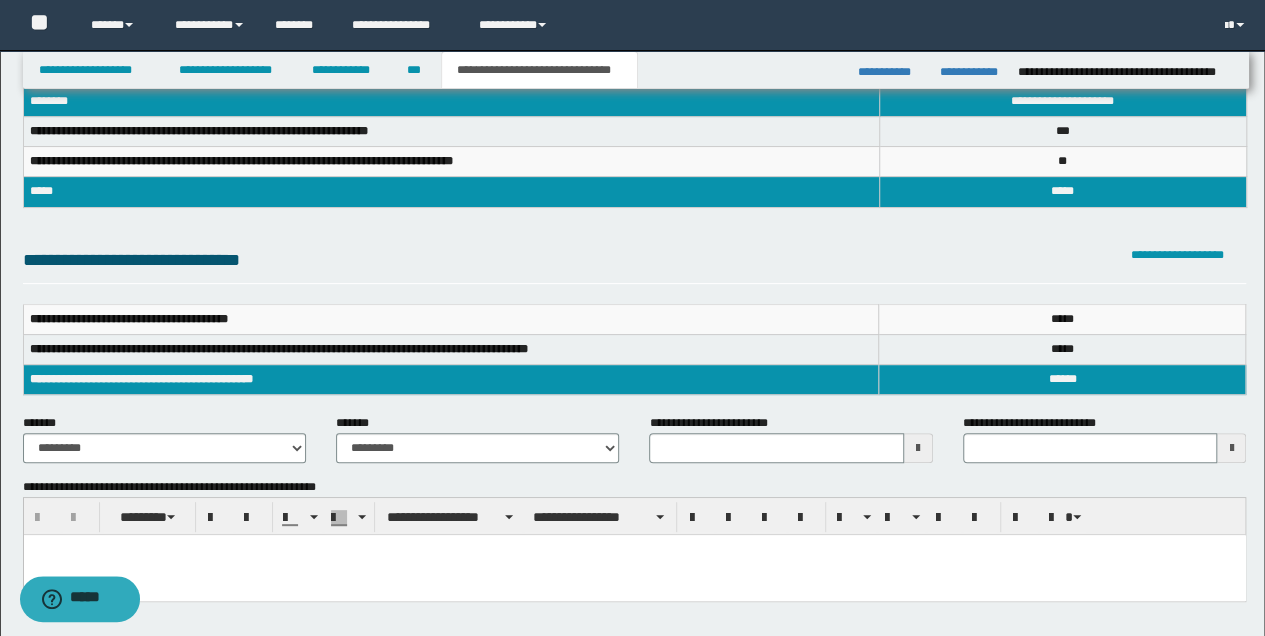 scroll, scrollTop: 66, scrollLeft: 0, axis: vertical 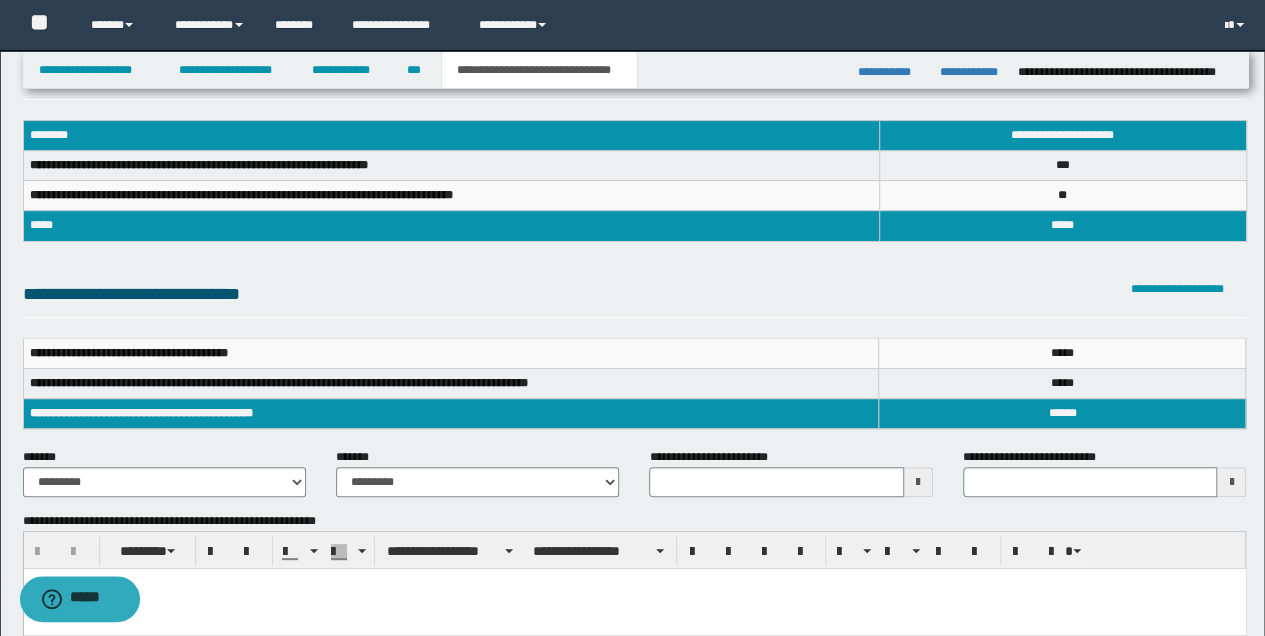 click at bounding box center [918, 482] 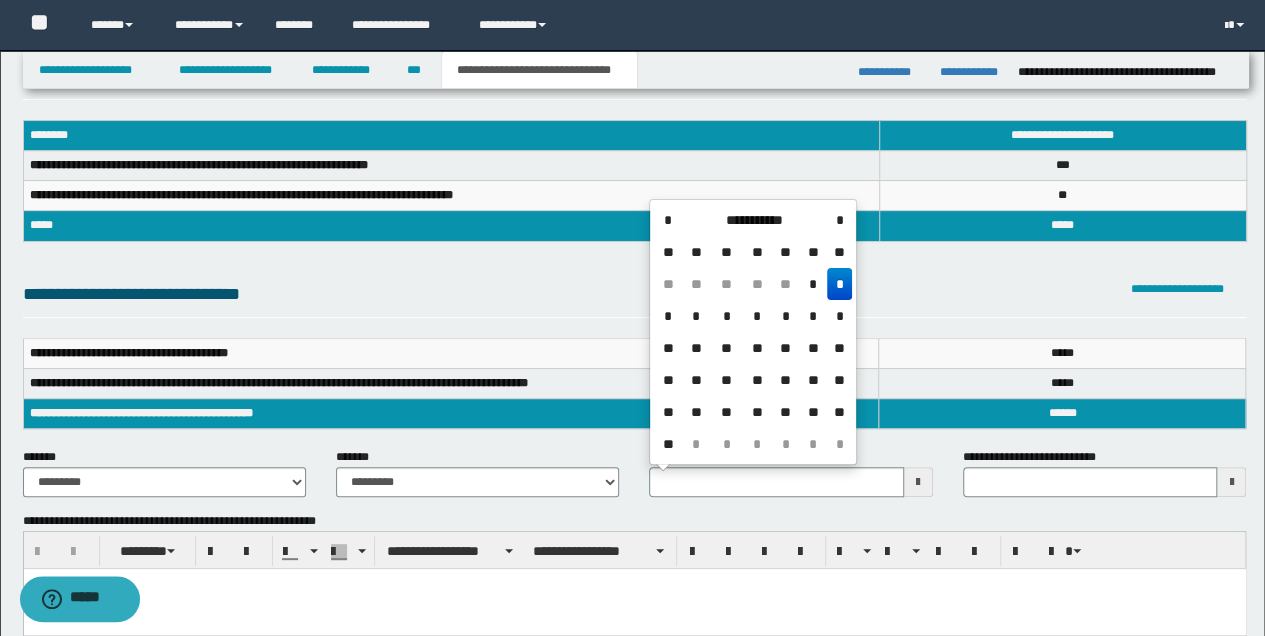 click at bounding box center [918, 482] 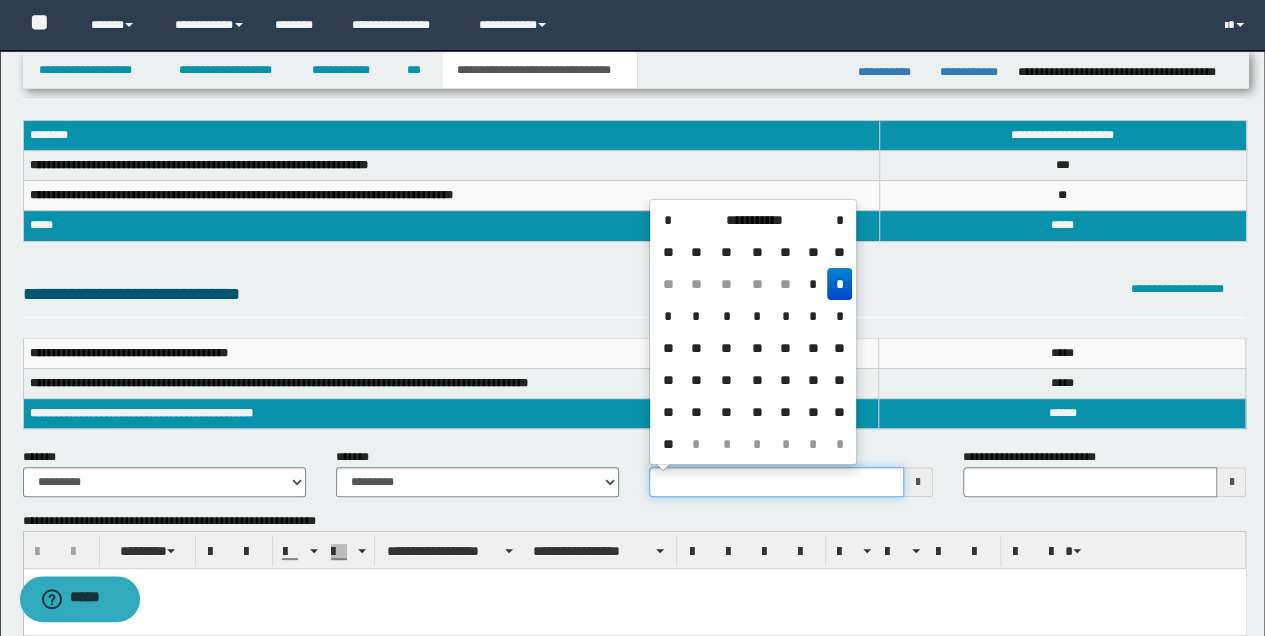 type 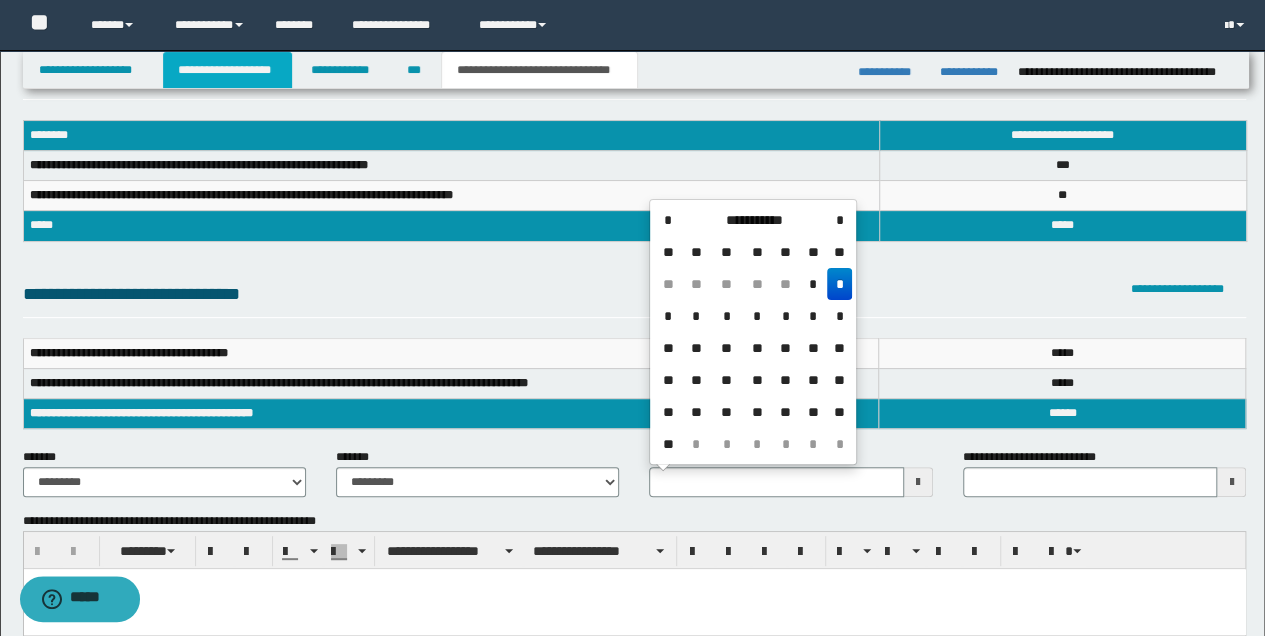 click on "**********" at bounding box center (227, 70) 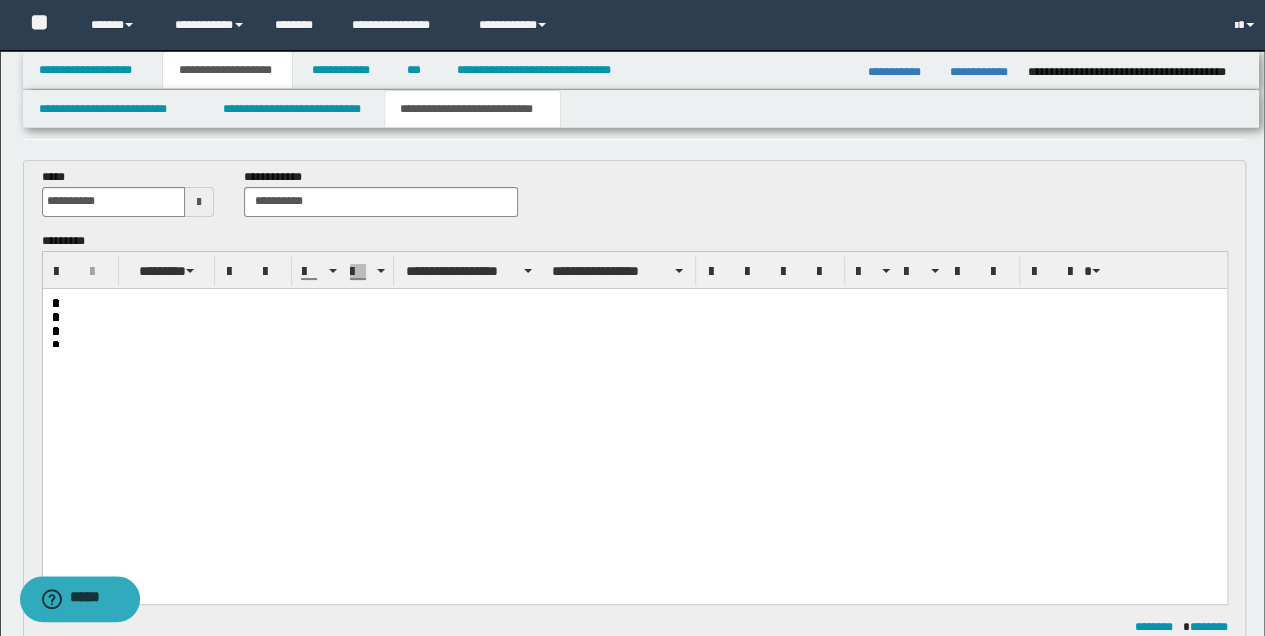 scroll, scrollTop: 97, scrollLeft: 0, axis: vertical 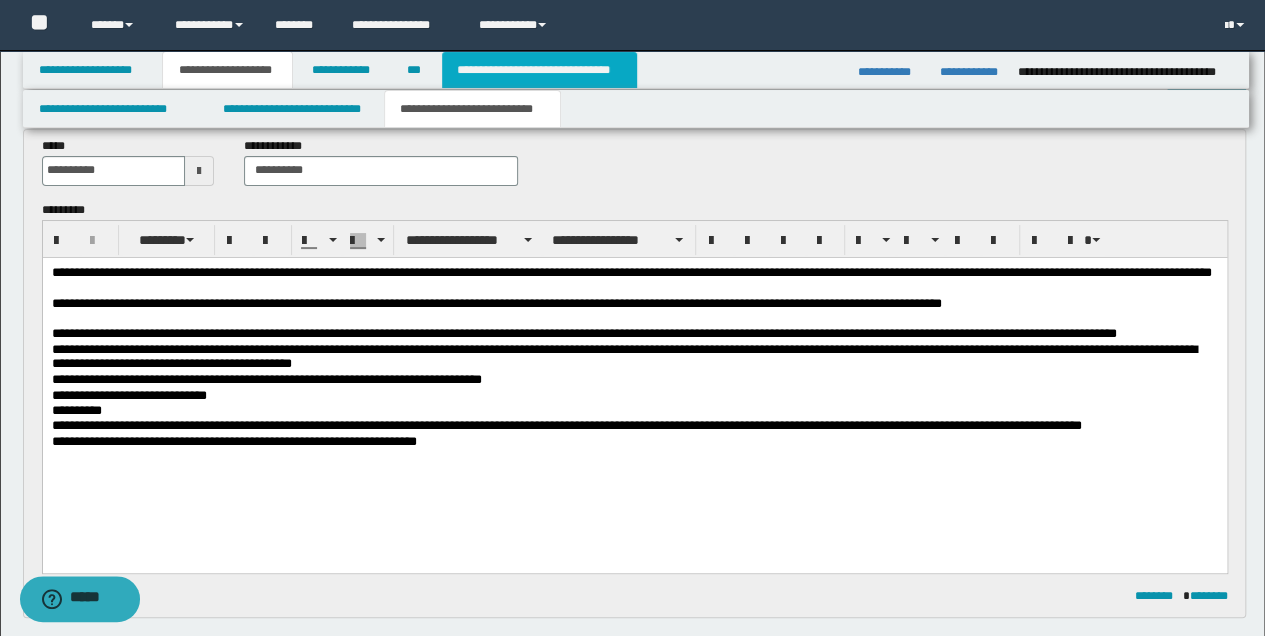 click on "**********" at bounding box center [539, 70] 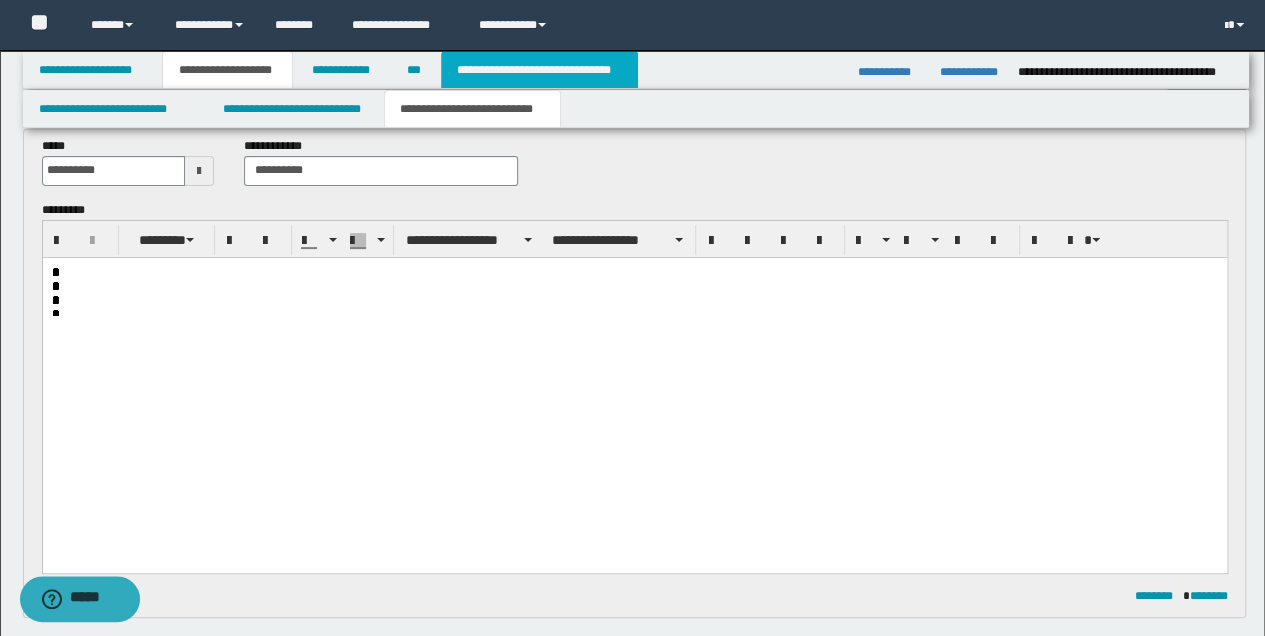 scroll, scrollTop: 66, scrollLeft: 0, axis: vertical 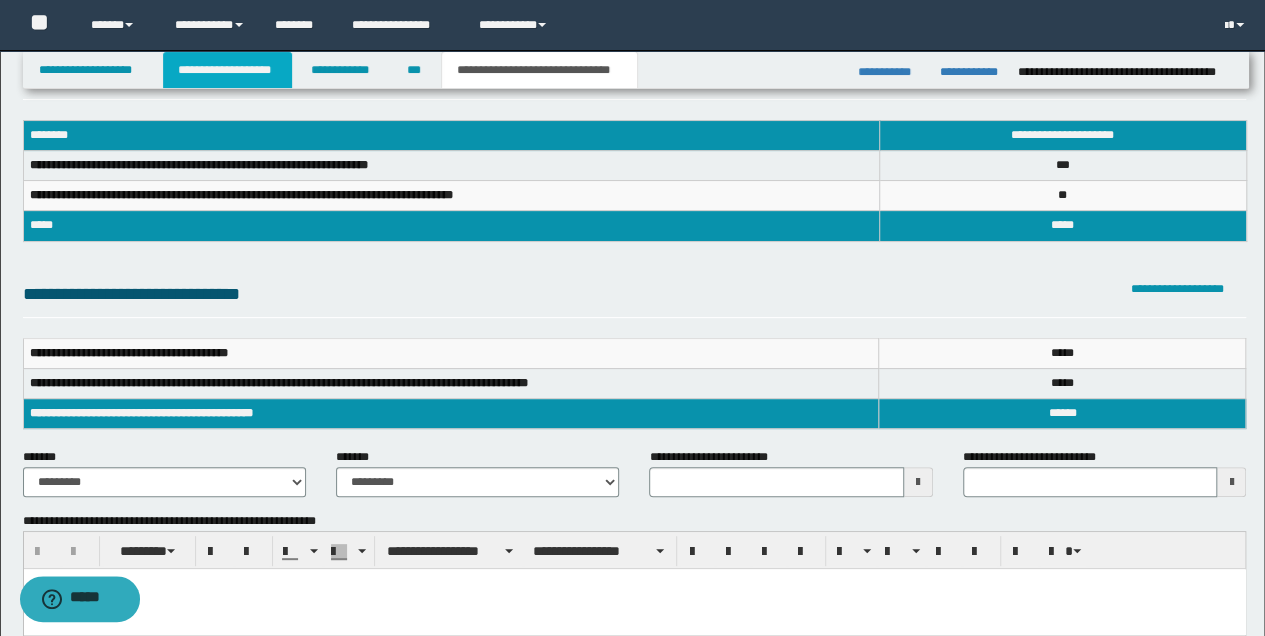 click on "**********" at bounding box center [227, 70] 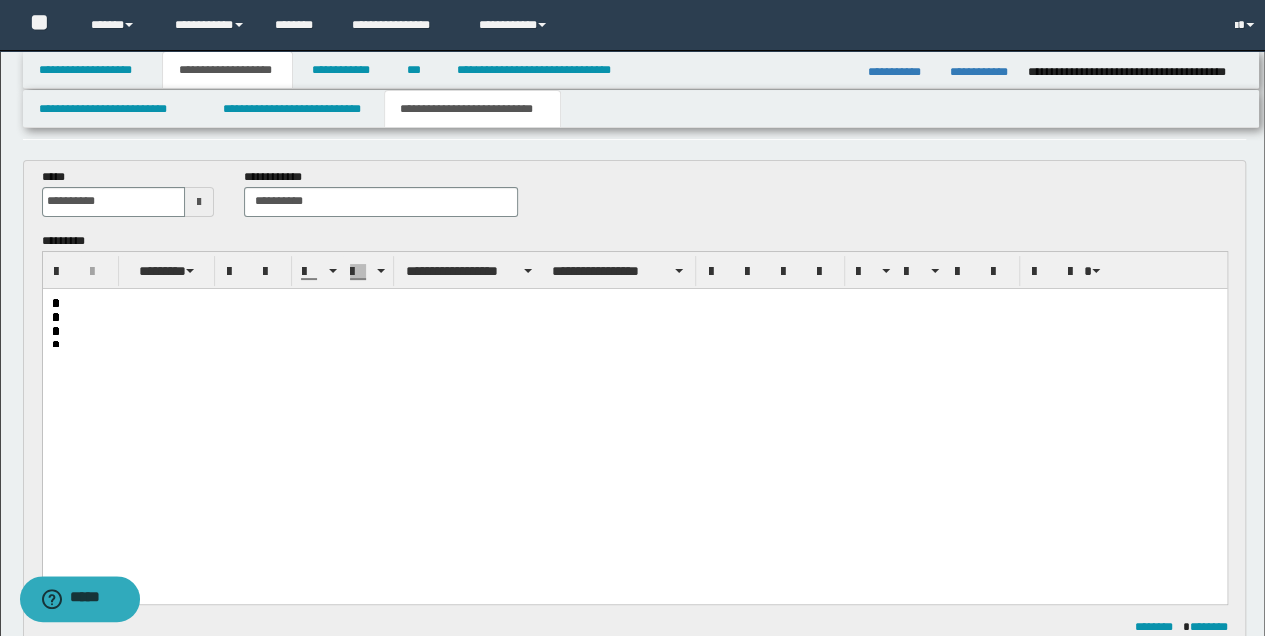 scroll, scrollTop: 97, scrollLeft: 0, axis: vertical 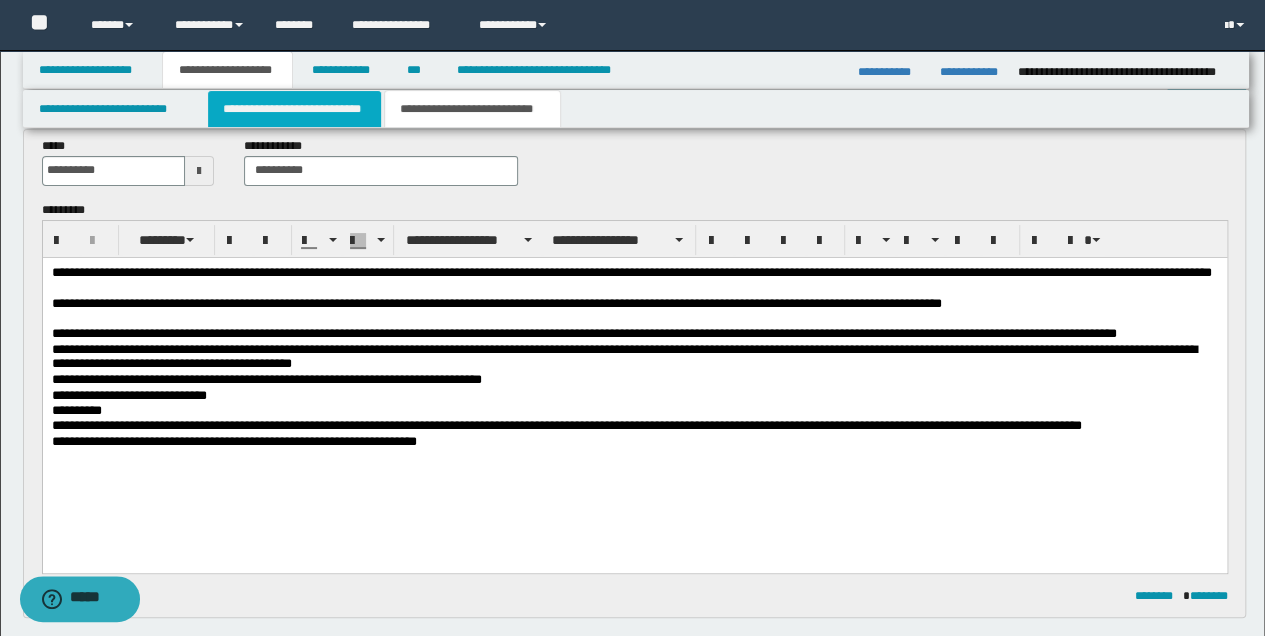 click on "**********" at bounding box center (294, 109) 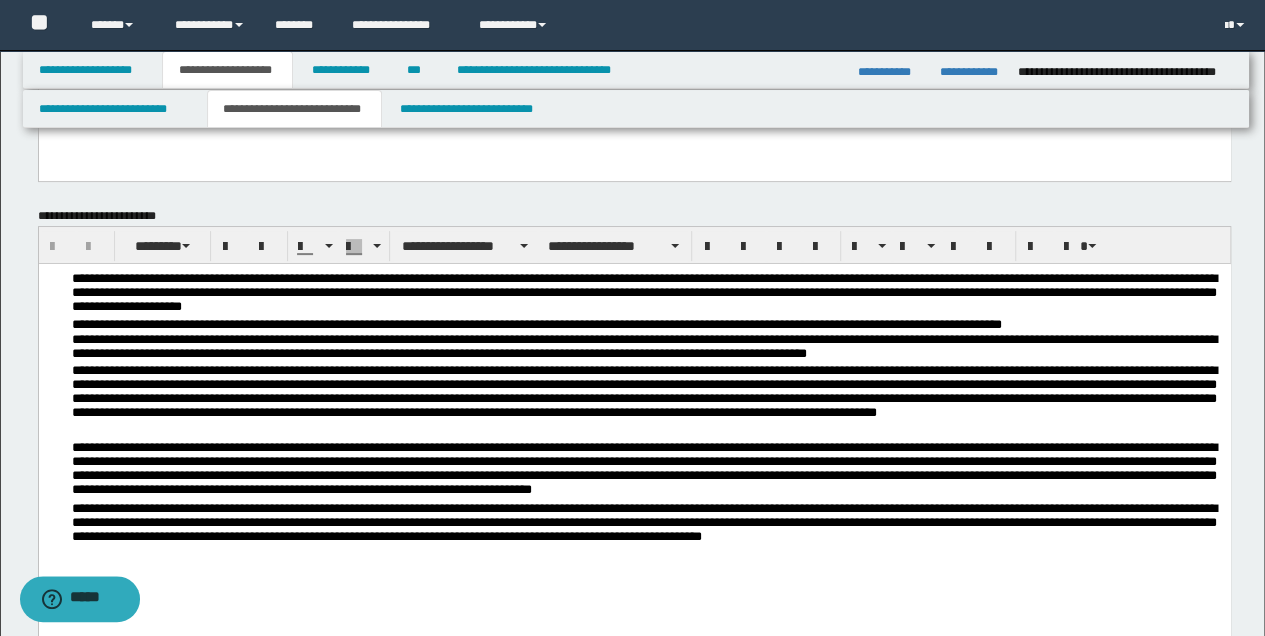 scroll, scrollTop: 230, scrollLeft: 0, axis: vertical 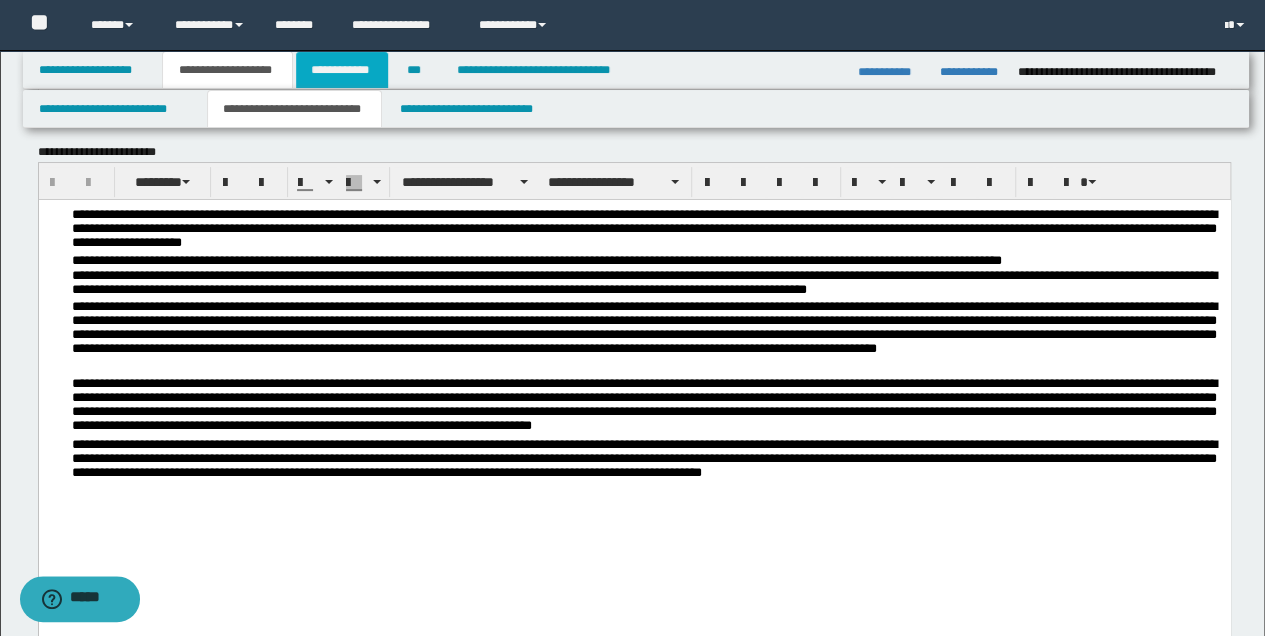 click on "**********" at bounding box center [342, 70] 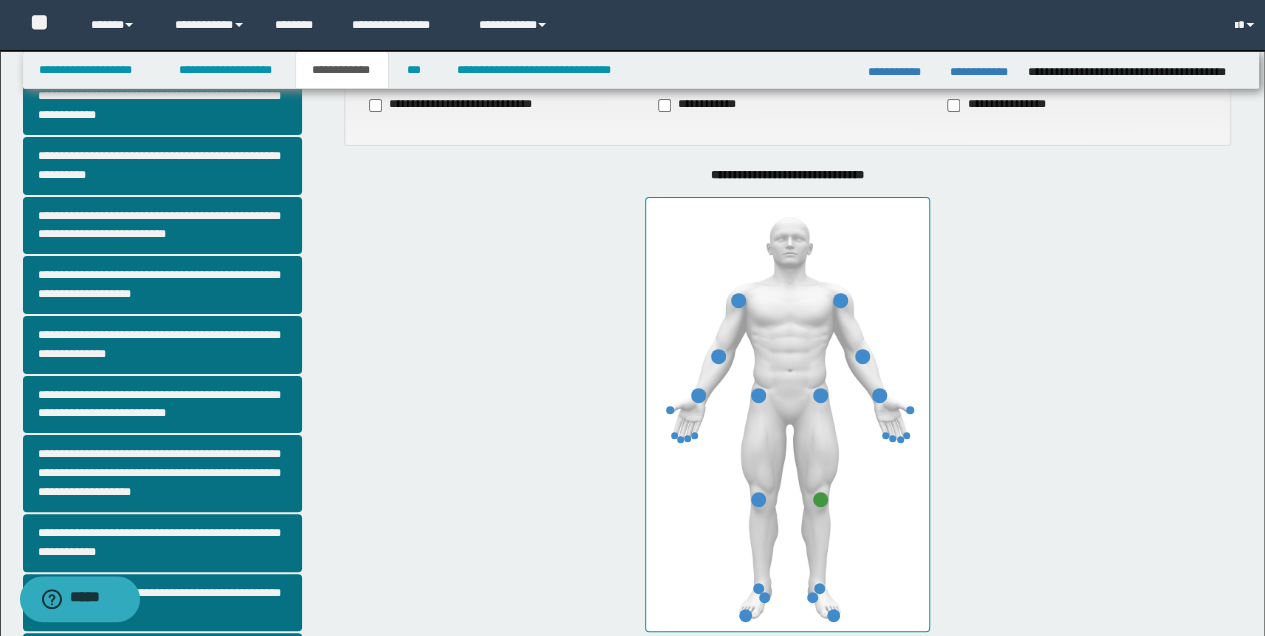 scroll, scrollTop: 200, scrollLeft: 0, axis: vertical 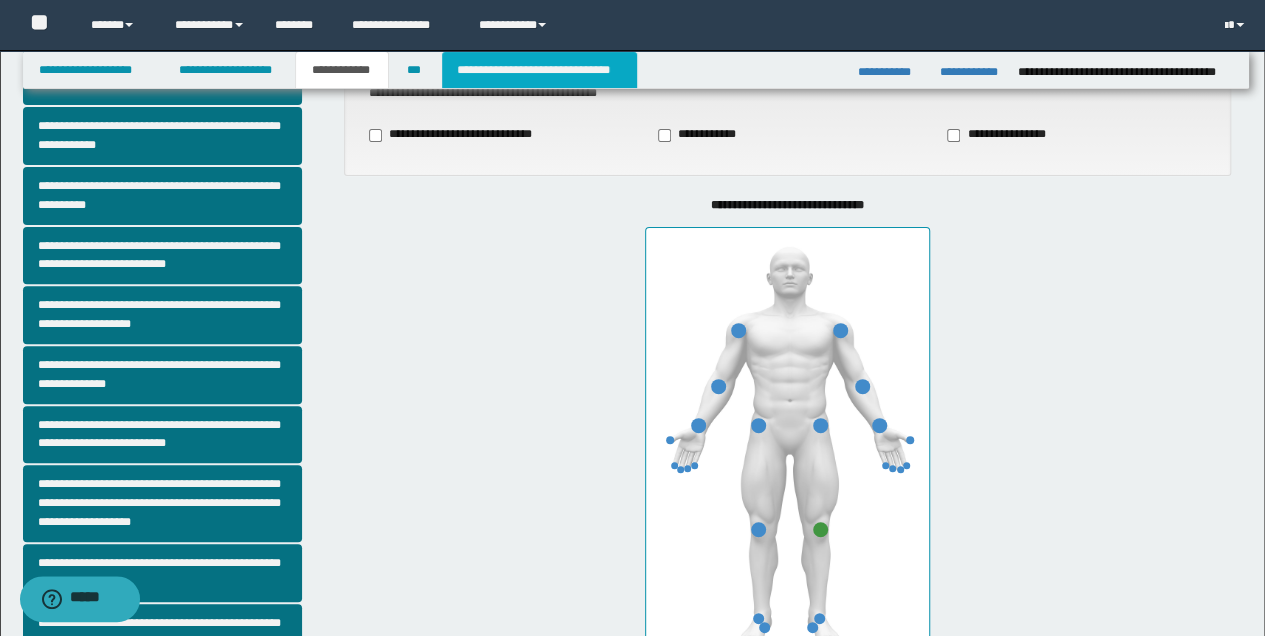 click on "**********" at bounding box center (539, 70) 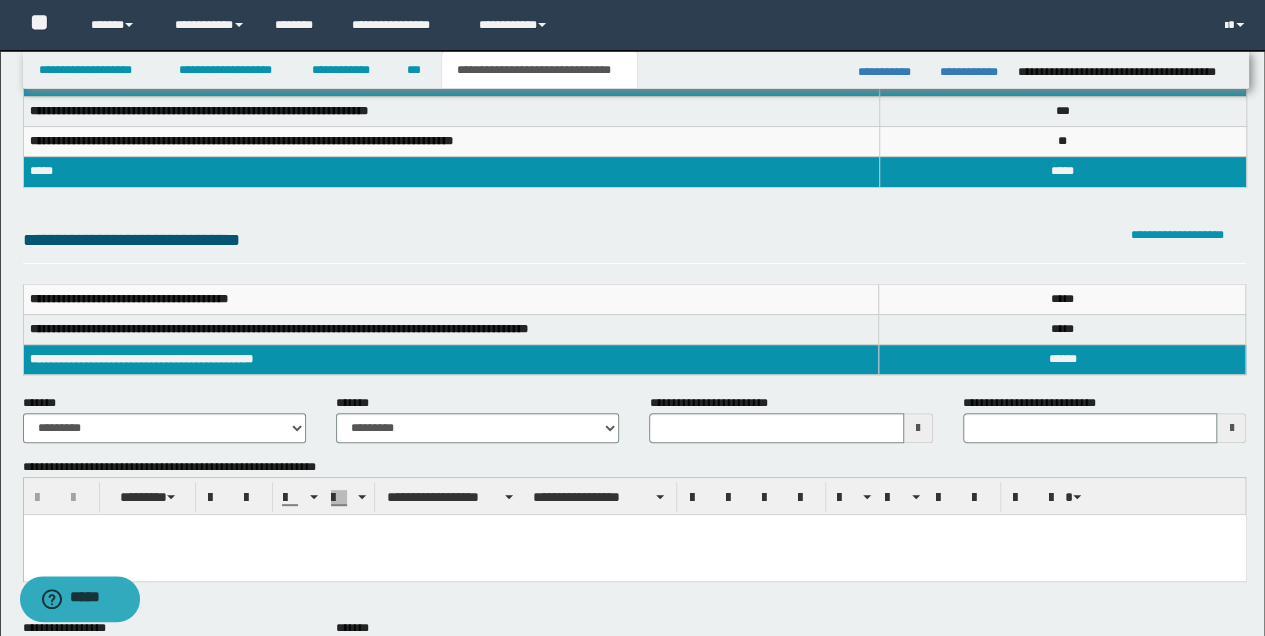 scroll, scrollTop: 0, scrollLeft: 0, axis: both 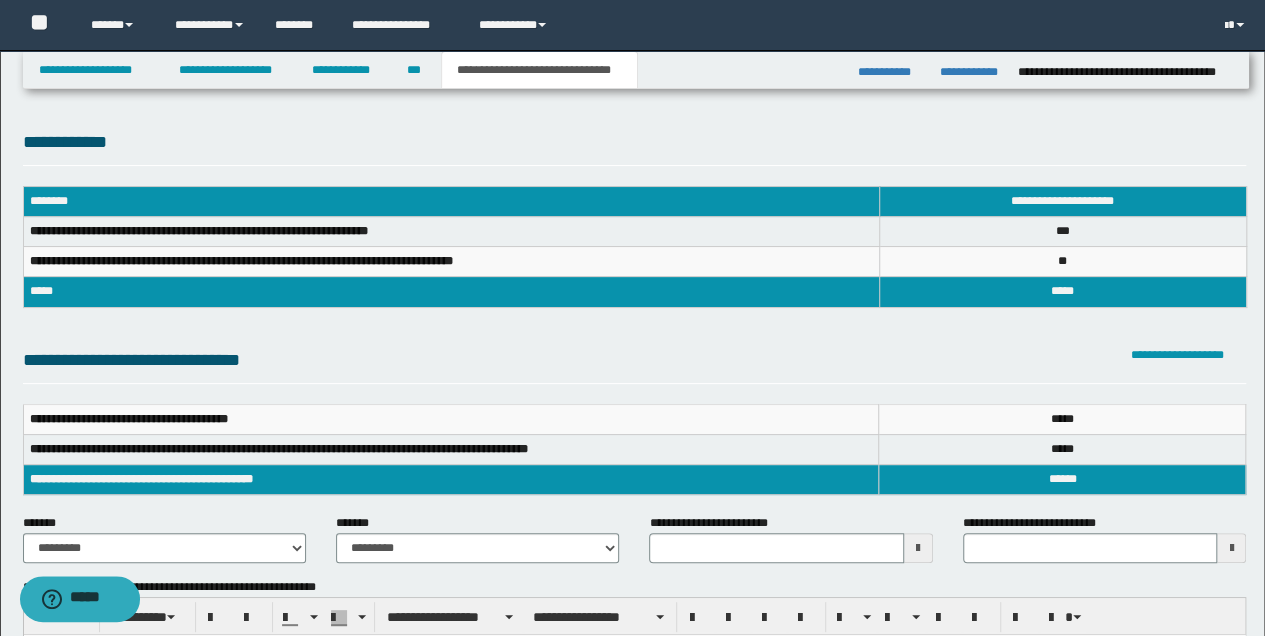 click on "* *" at bounding box center (1062, 262) 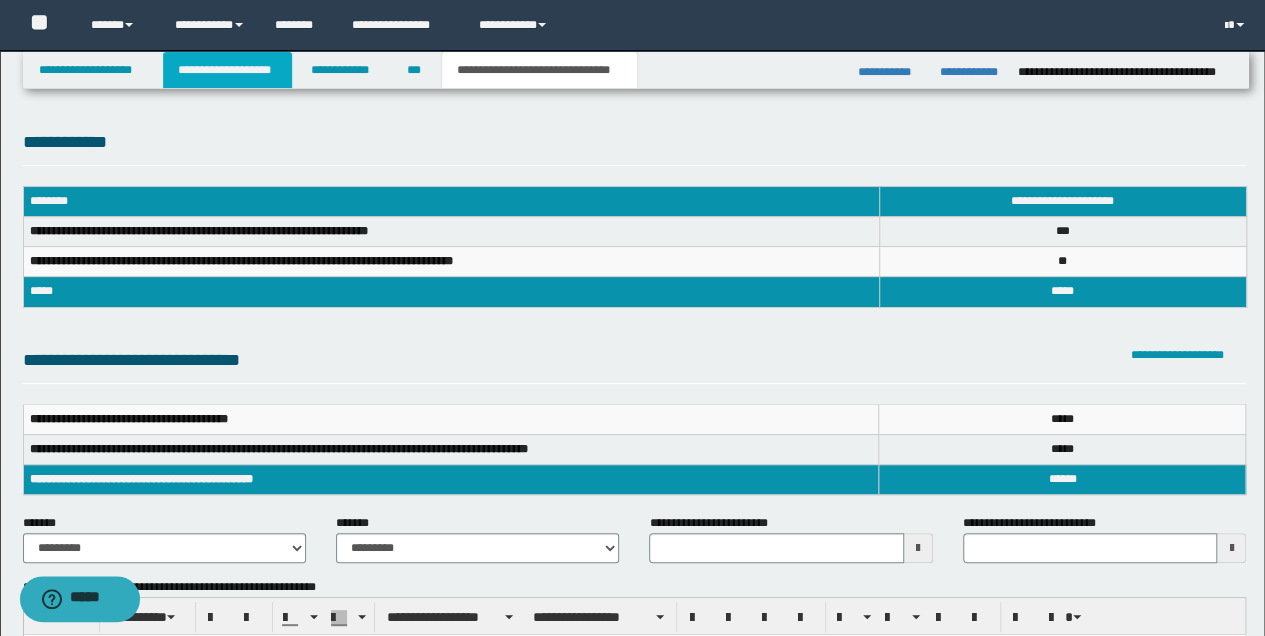 click on "**********" at bounding box center [227, 70] 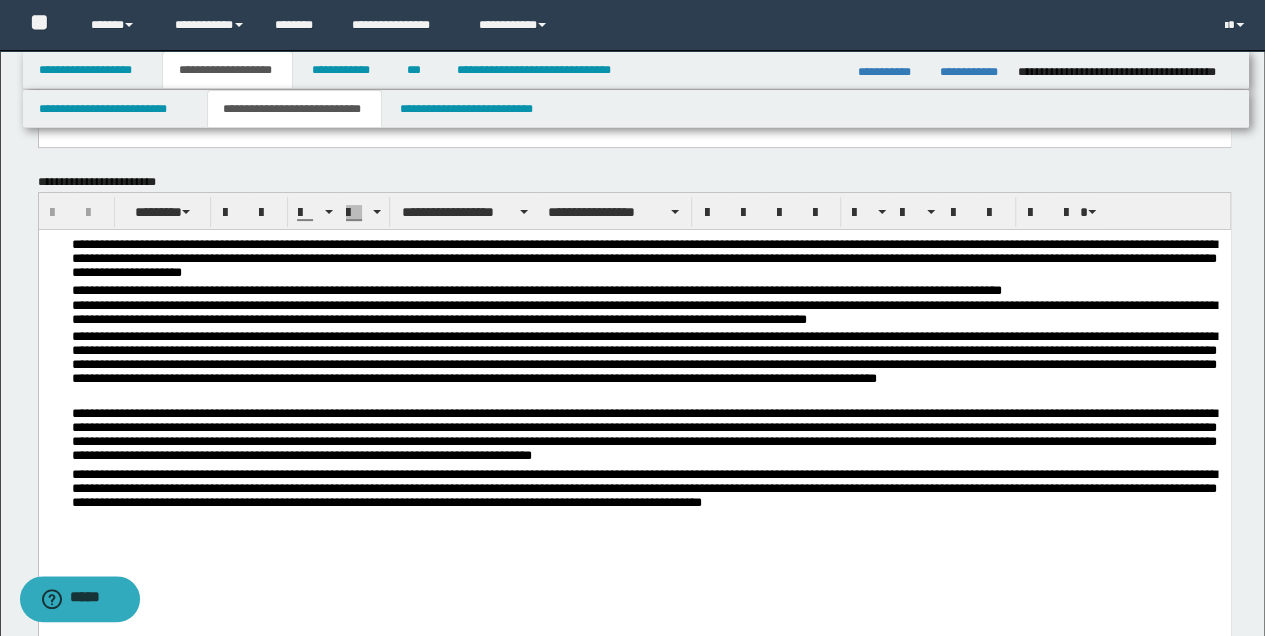 scroll, scrollTop: 266, scrollLeft: 0, axis: vertical 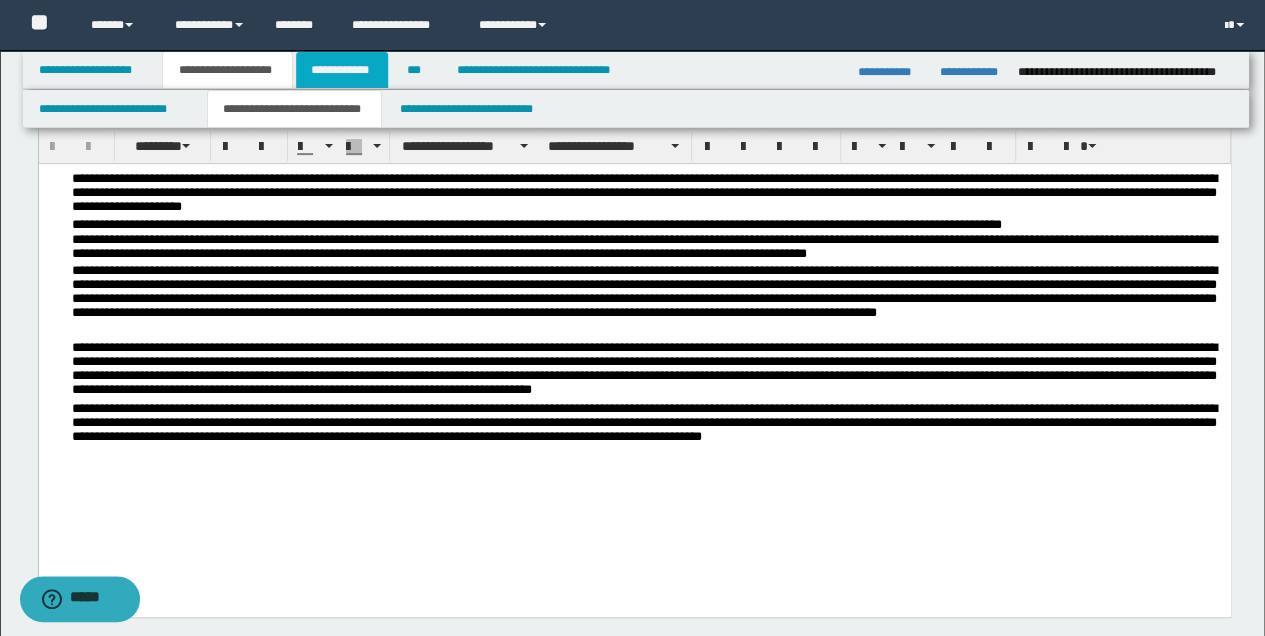 click on "**********" at bounding box center (342, 70) 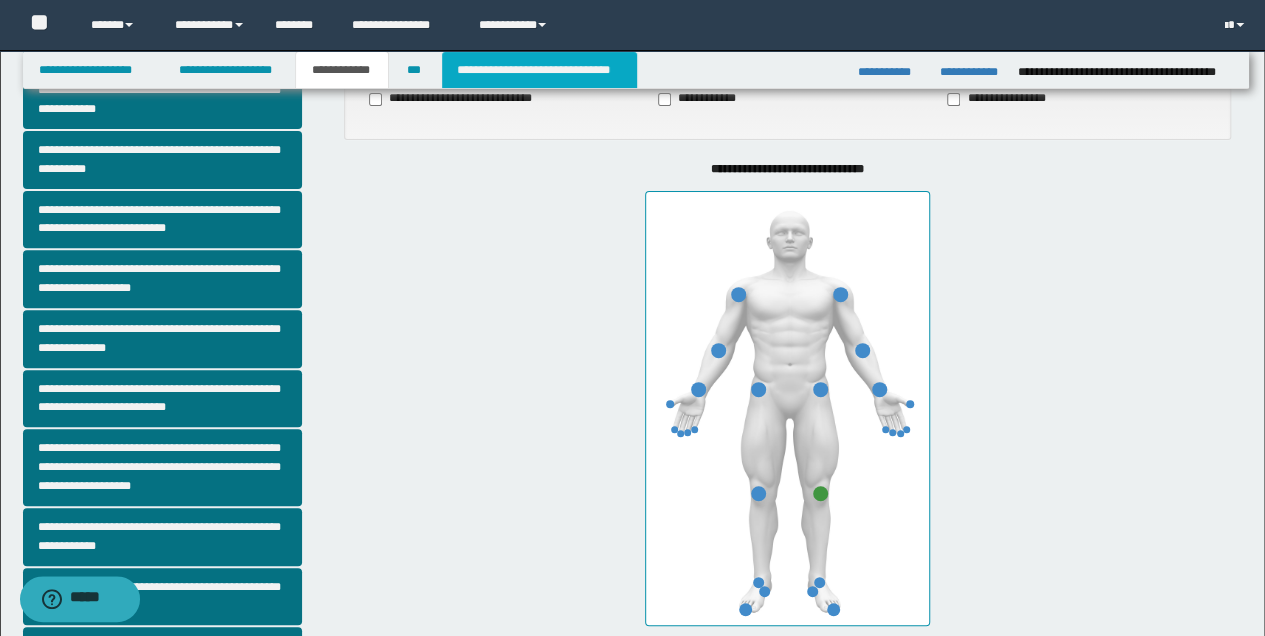 click on "**********" at bounding box center [539, 70] 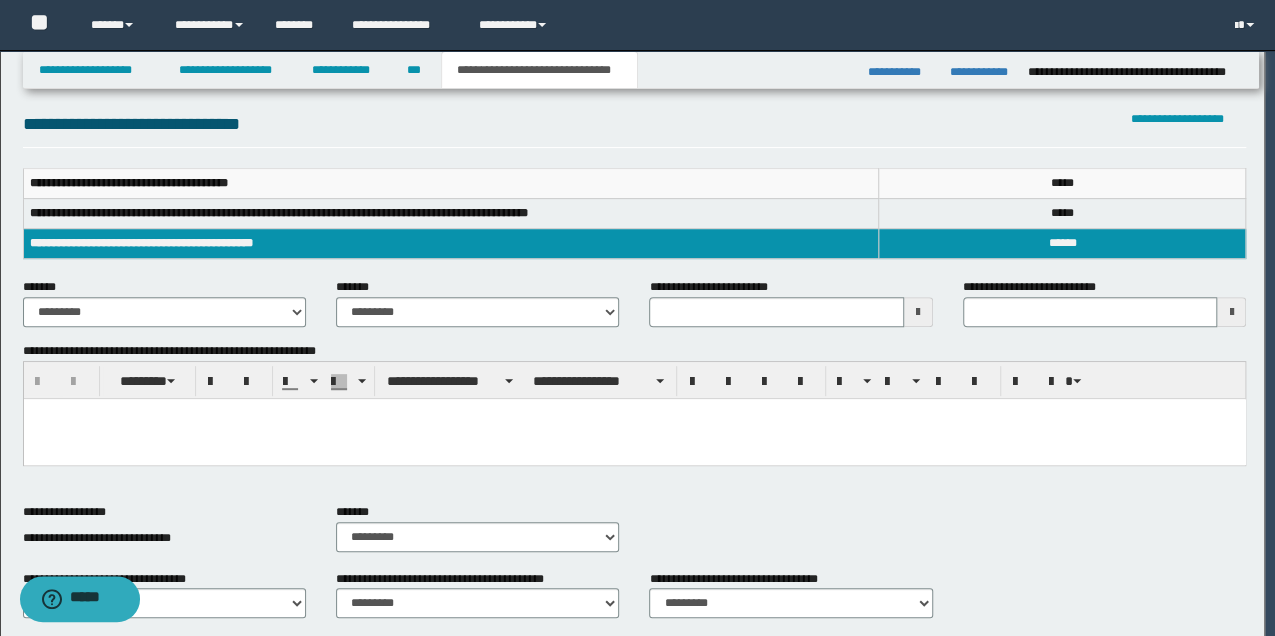 type 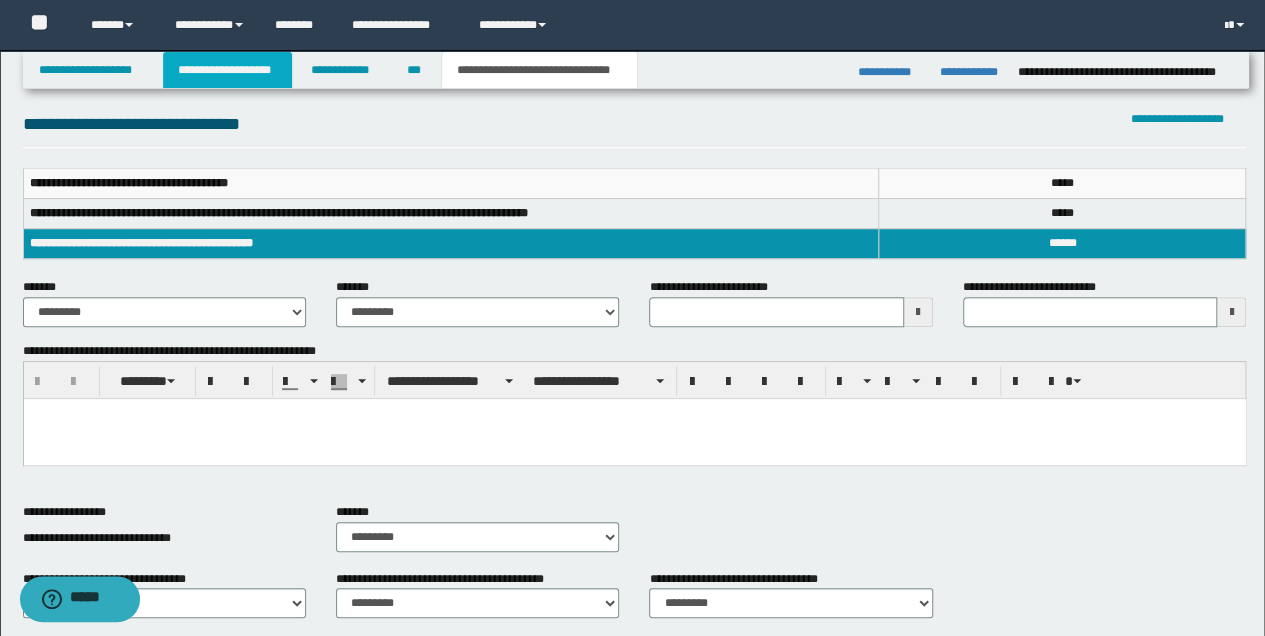 click on "**********" at bounding box center [227, 70] 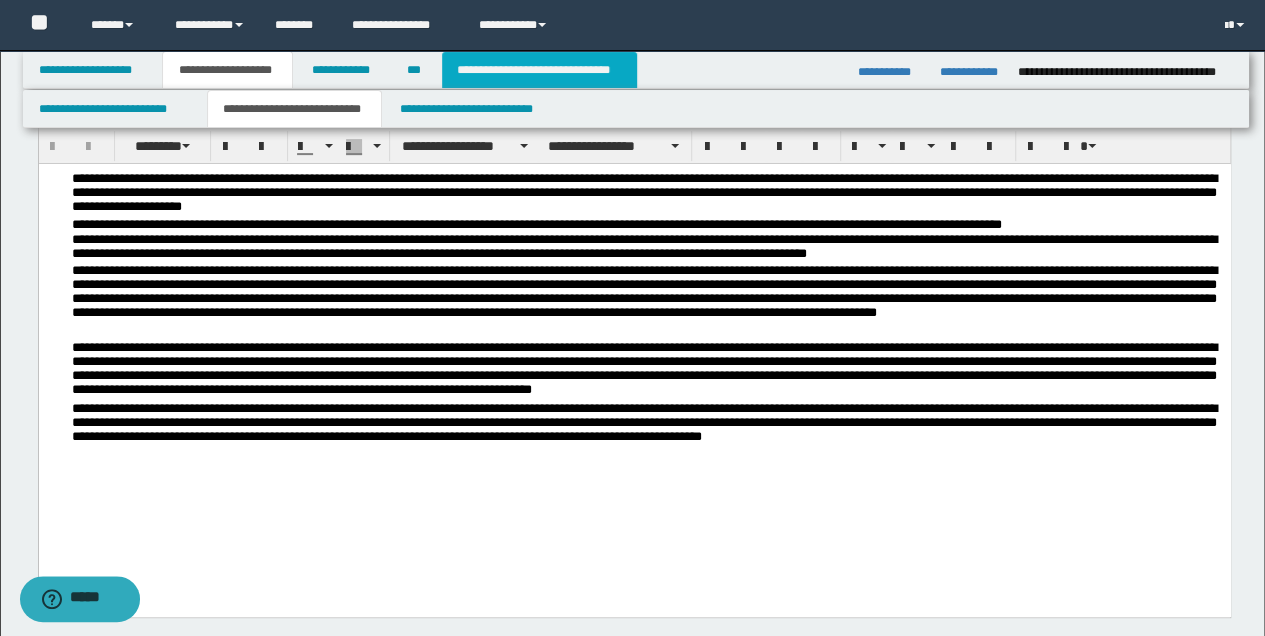 click on "**********" at bounding box center [539, 70] 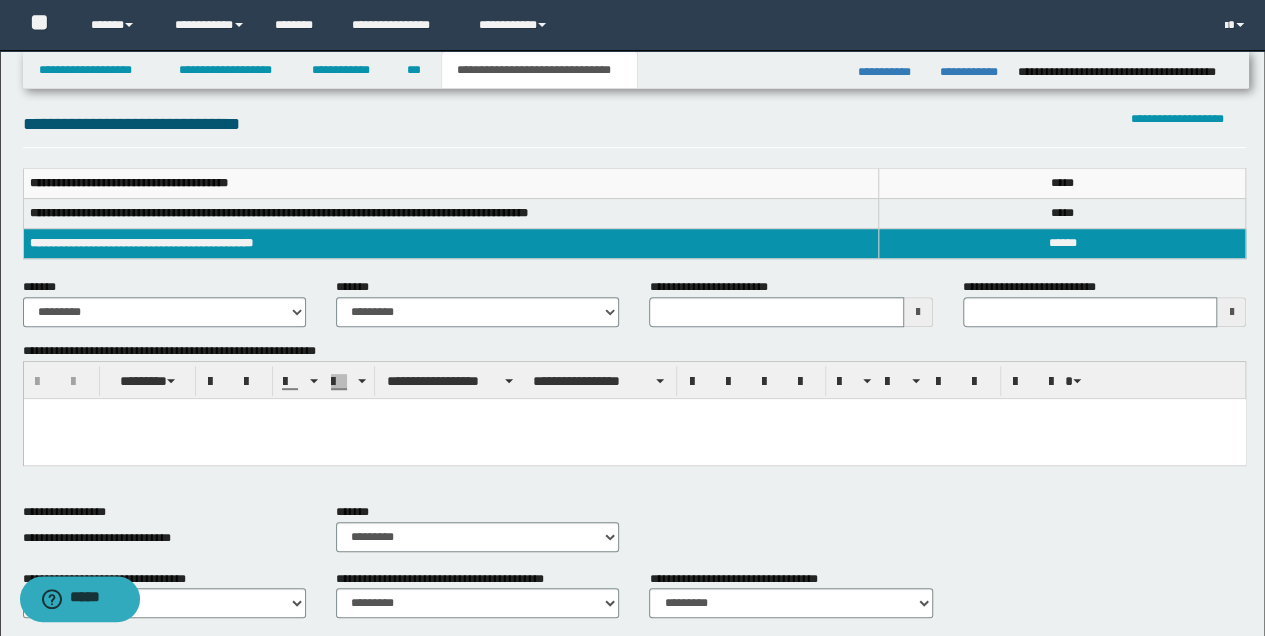 scroll, scrollTop: 102, scrollLeft: 0, axis: vertical 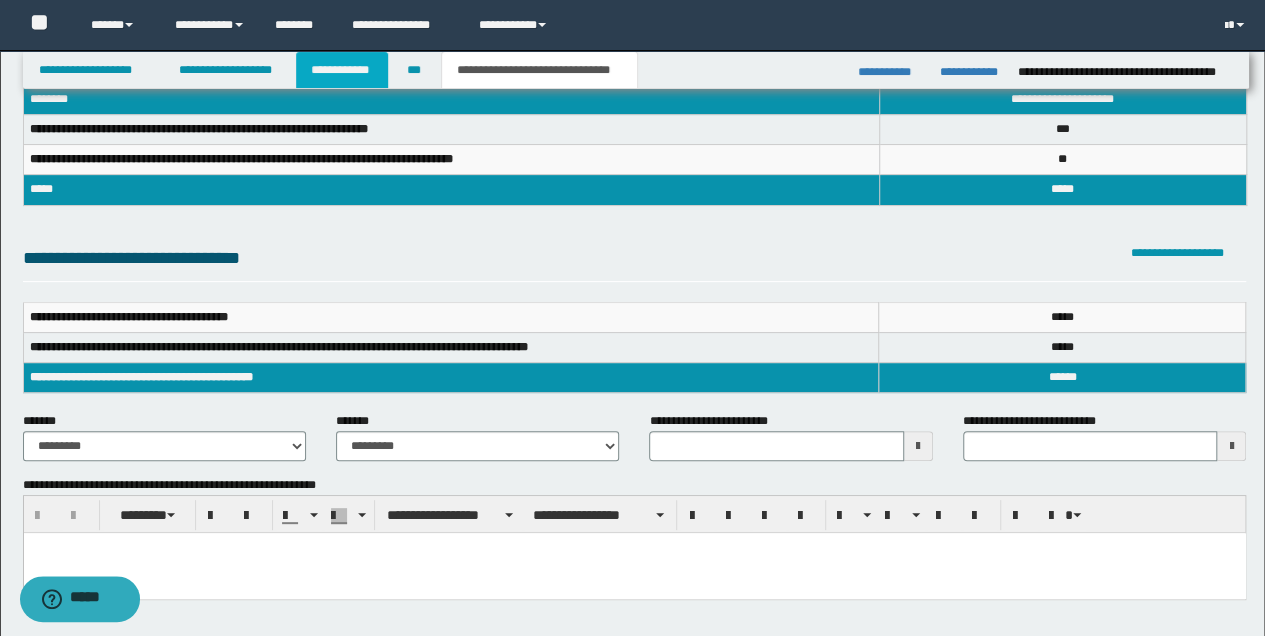 click on "**********" at bounding box center [342, 70] 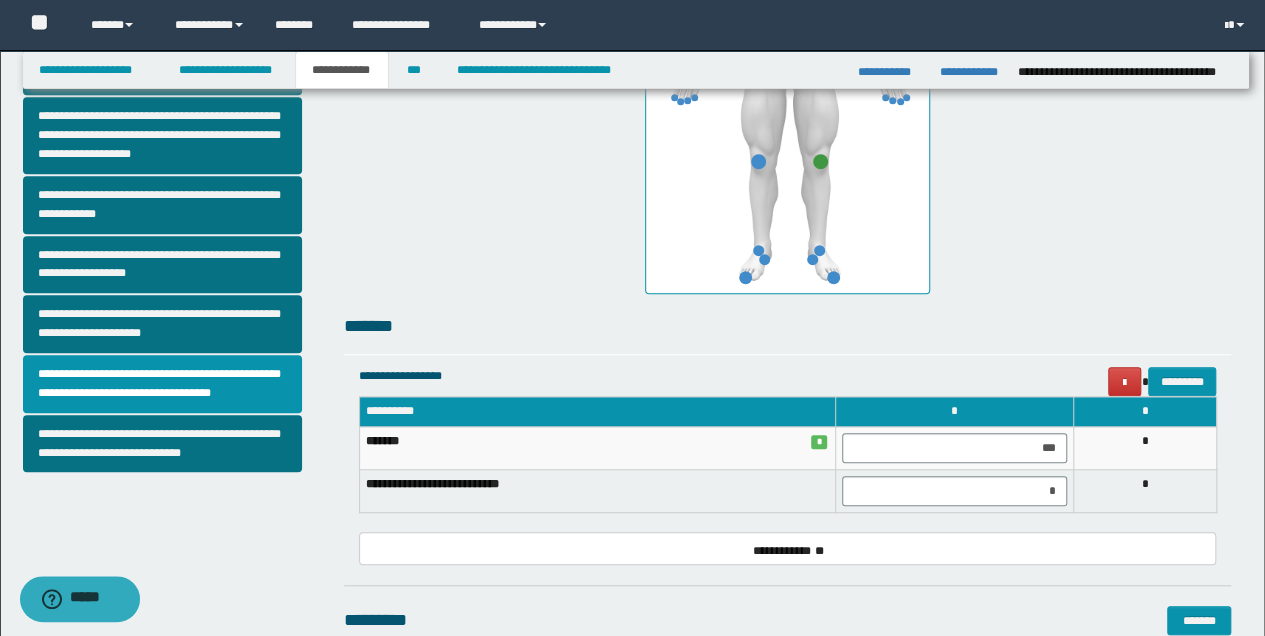 scroll, scrollTop: 569, scrollLeft: 0, axis: vertical 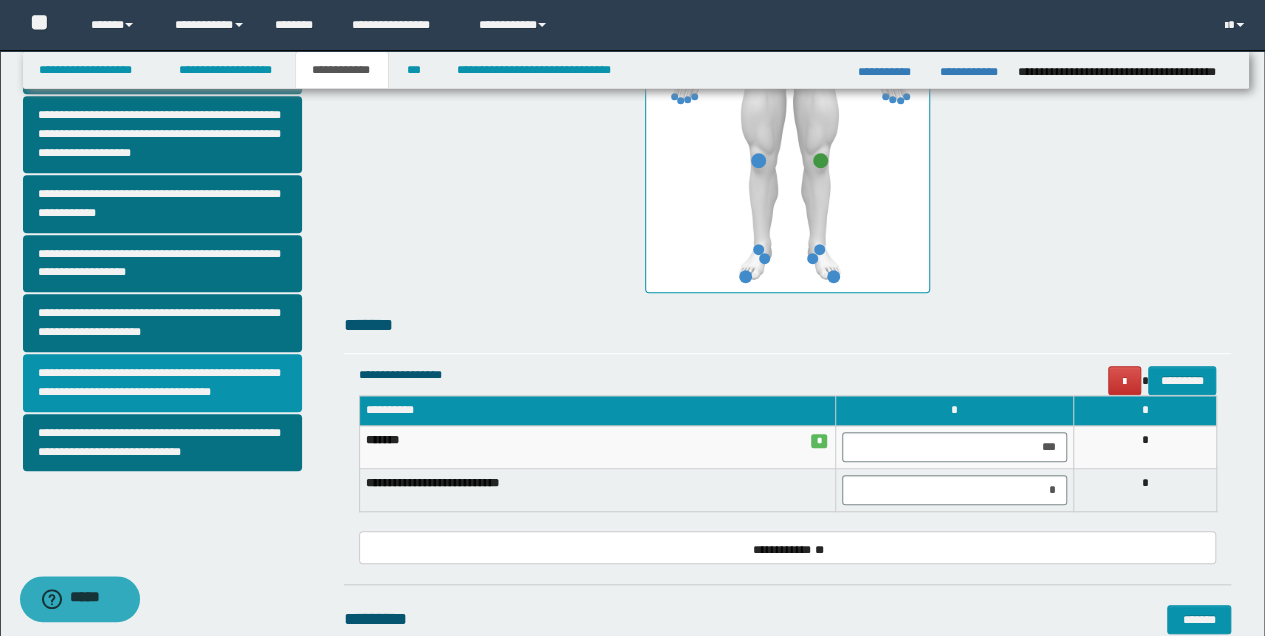 click on "**********" at bounding box center (162, 383) 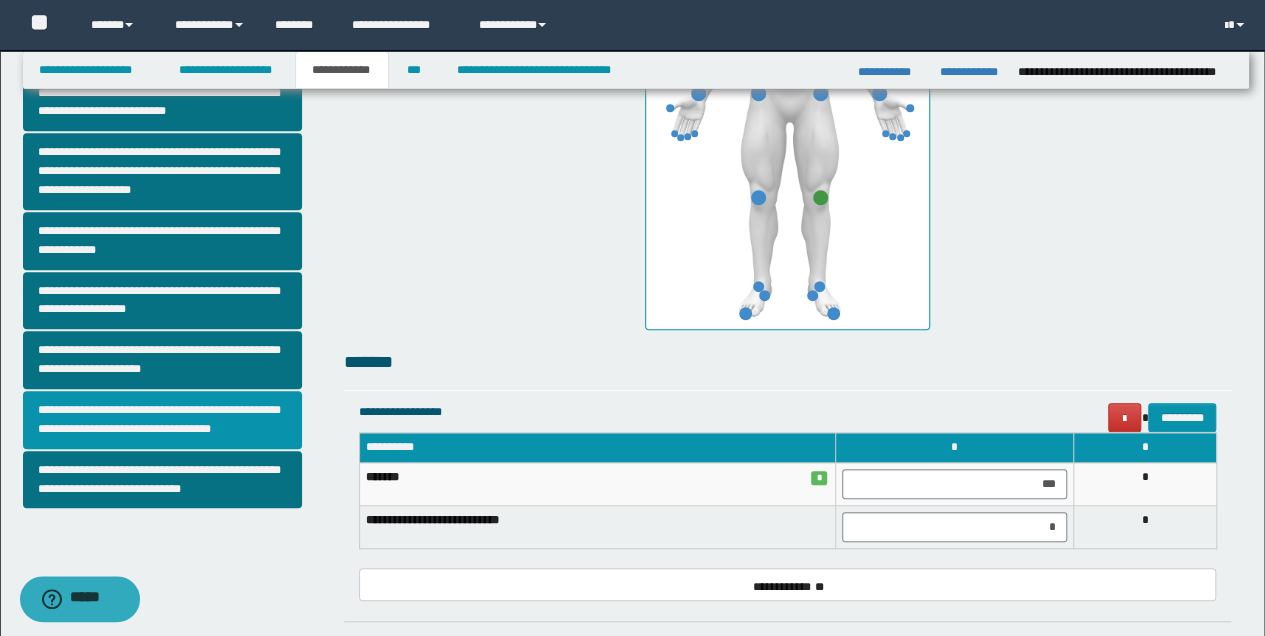 scroll, scrollTop: 533, scrollLeft: 0, axis: vertical 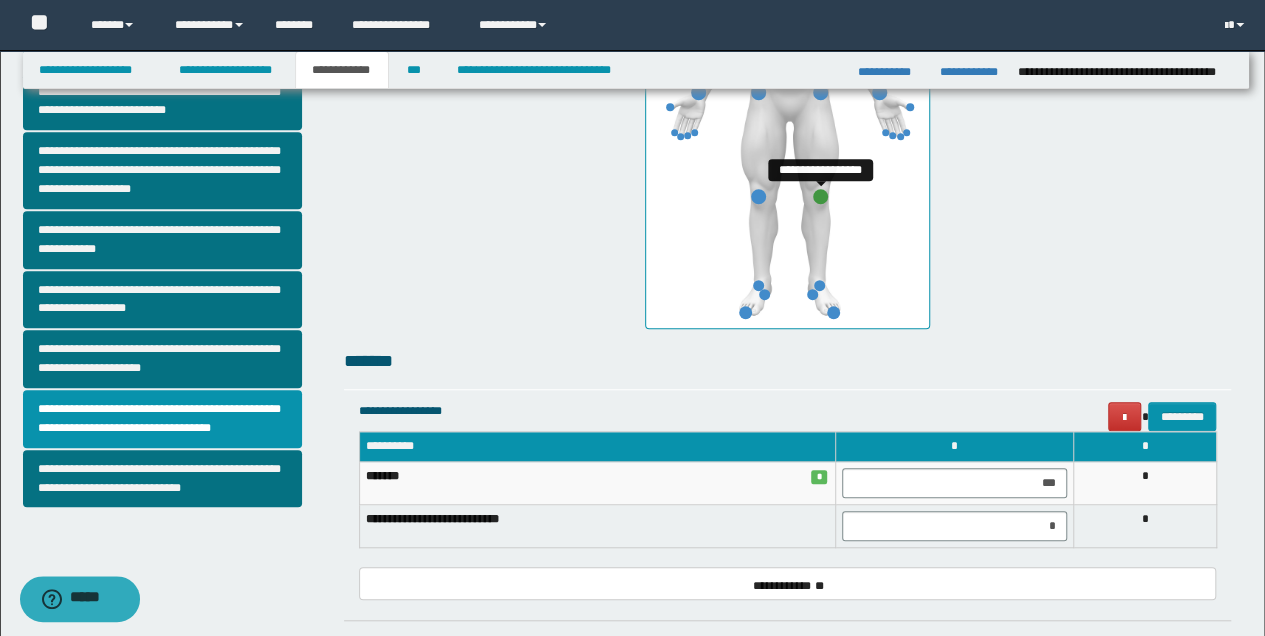 click at bounding box center [820, 196] 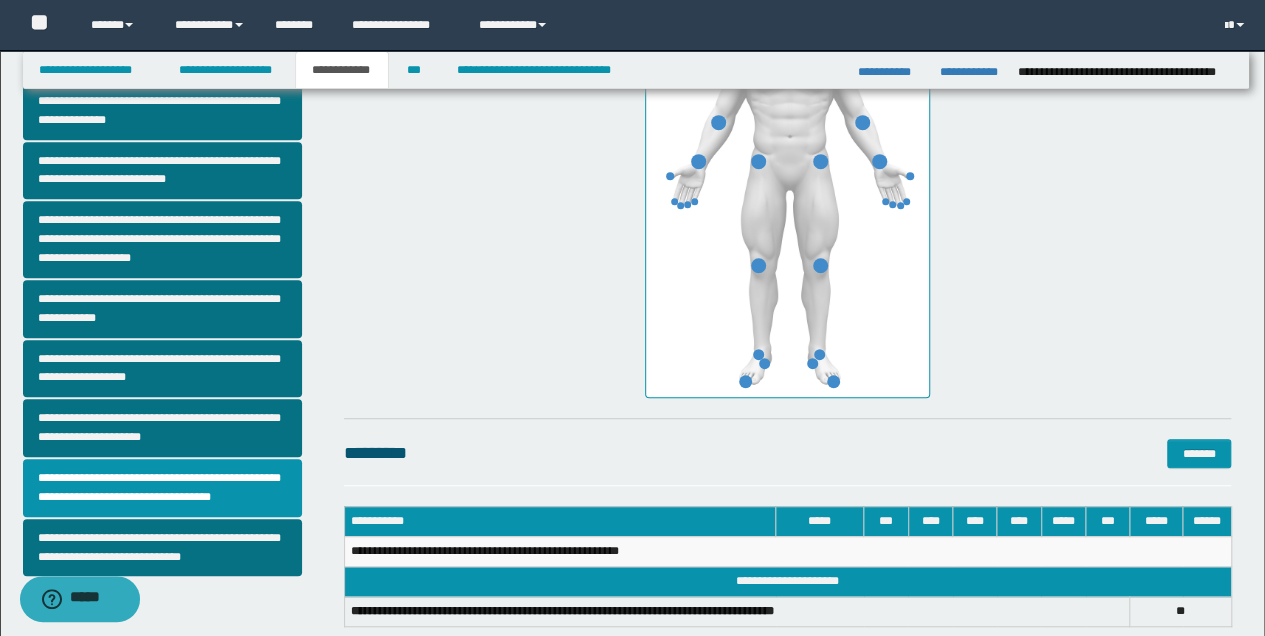 scroll, scrollTop: 400, scrollLeft: 0, axis: vertical 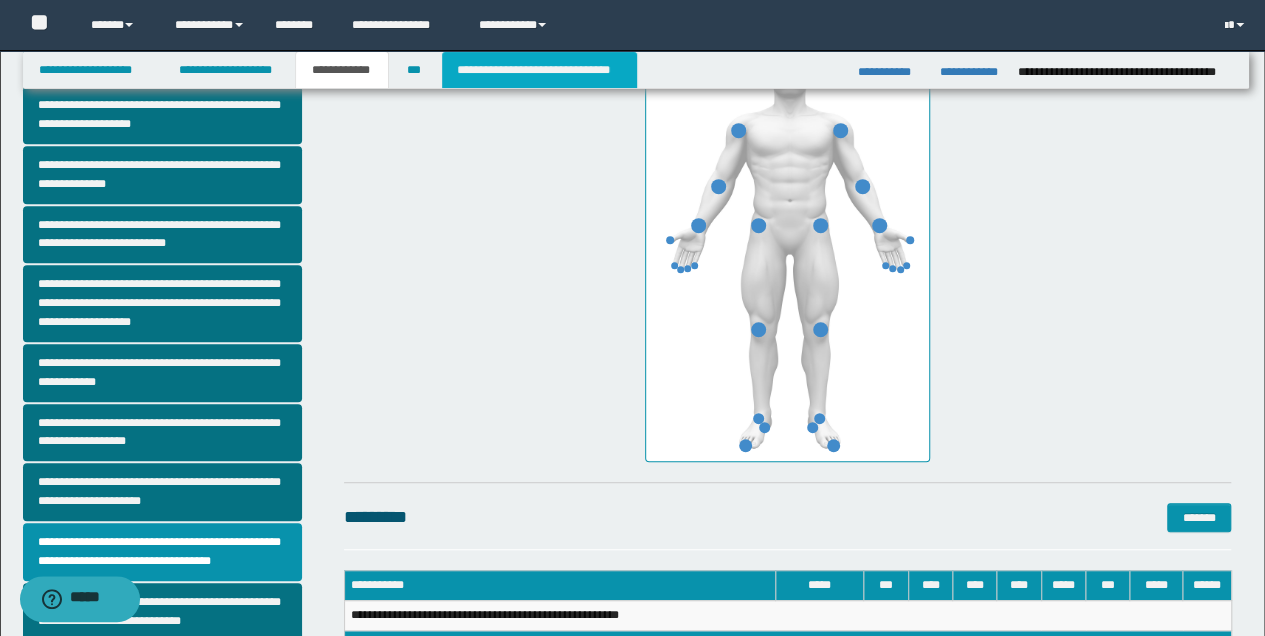 click on "**********" at bounding box center (539, 70) 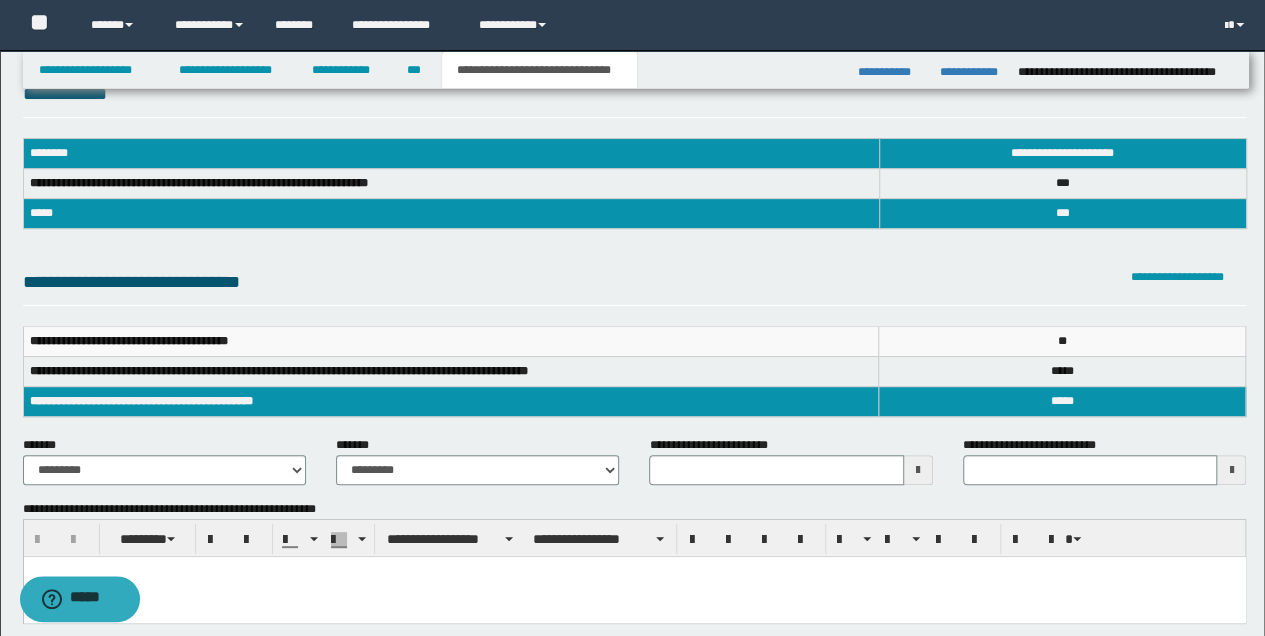 scroll, scrollTop: 0, scrollLeft: 0, axis: both 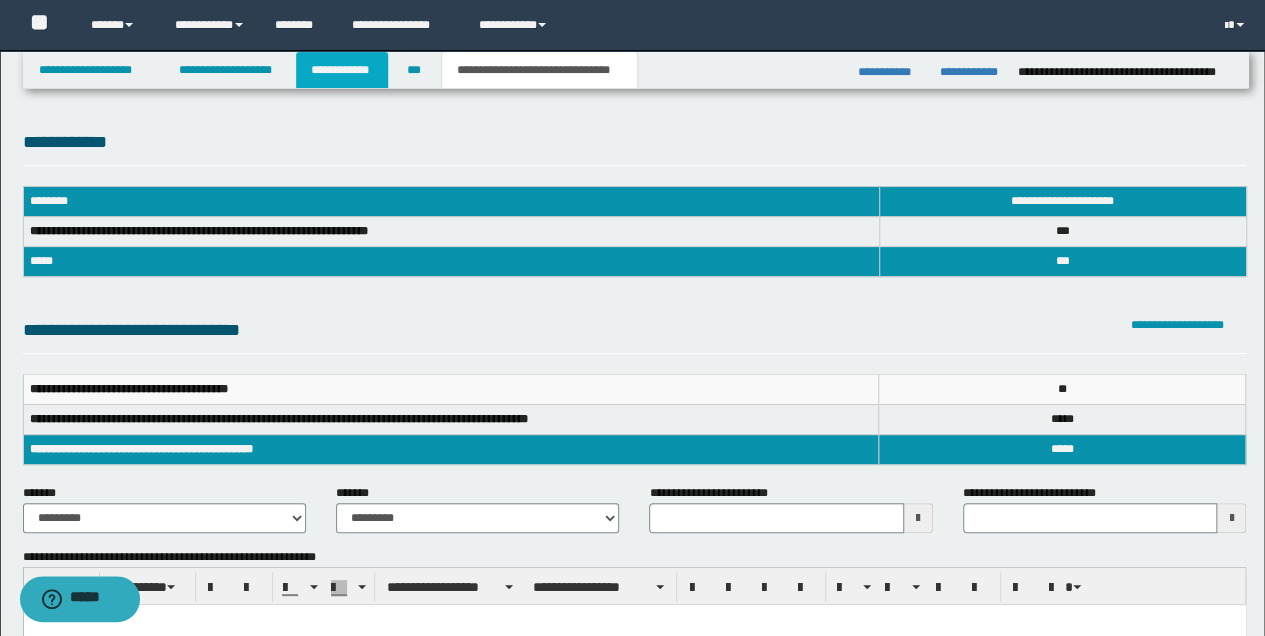 click on "**********" at bounding box center (342, 70) 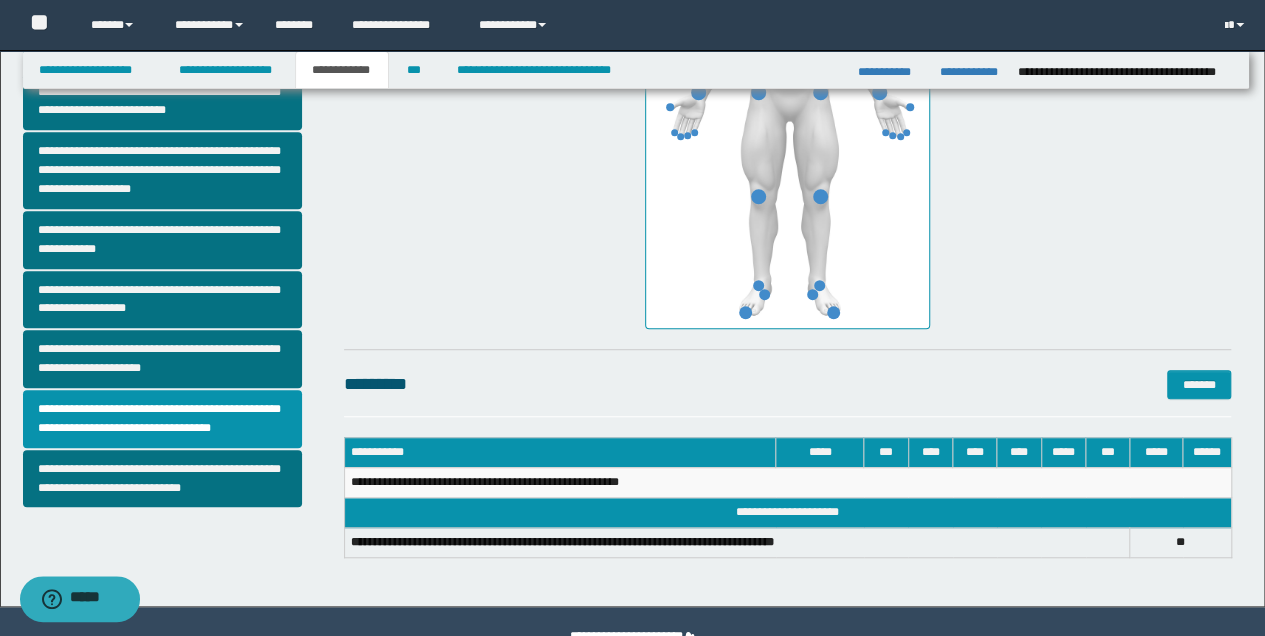 scroll, scrollTop: 400, scrollLeft: 0, axis: vertical 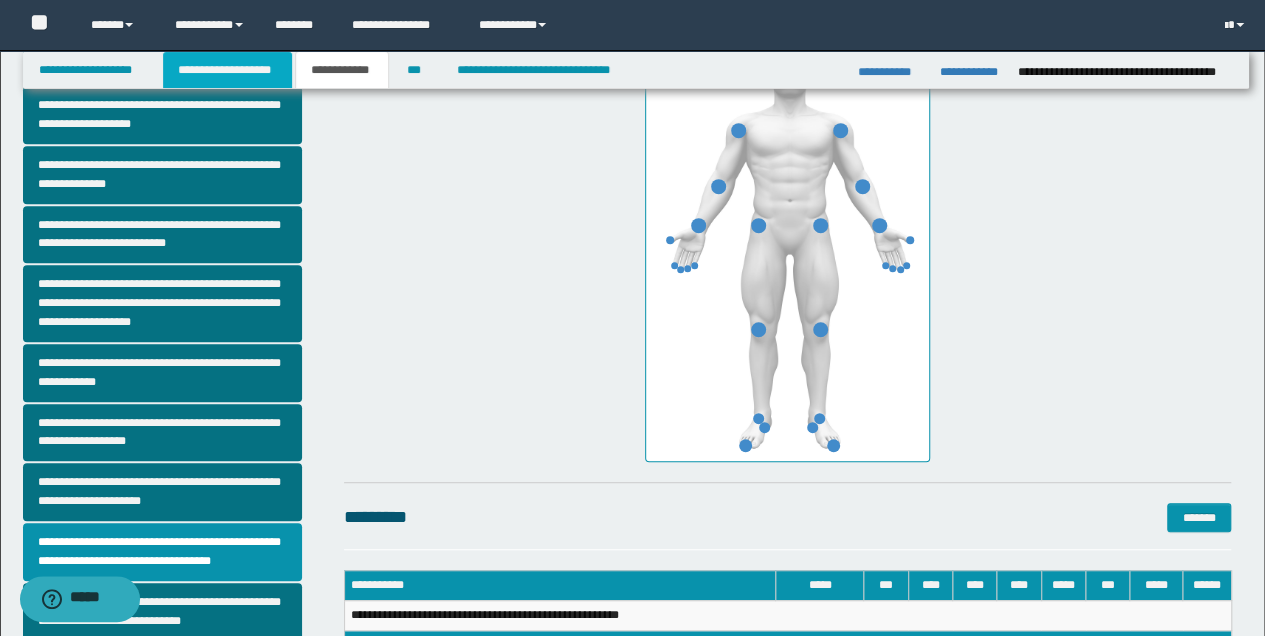 click on "**********" at bounding box center (227, 70) 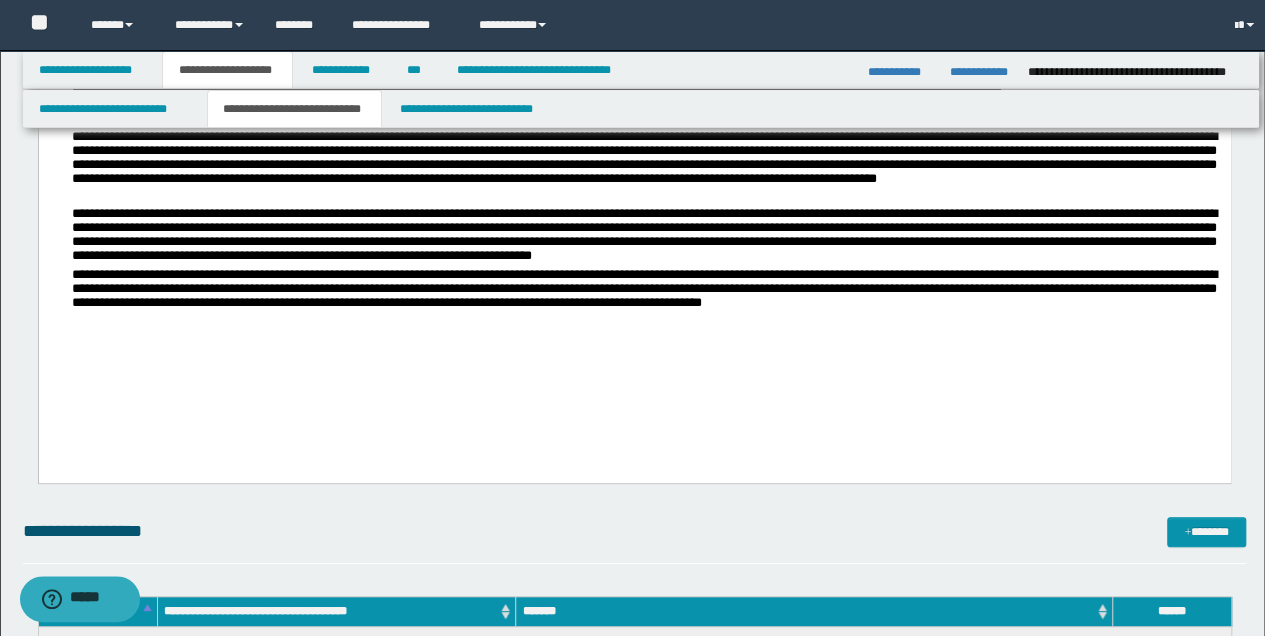 scroll, scrollTop: 430, scrollLeft: 0, axis: vertical 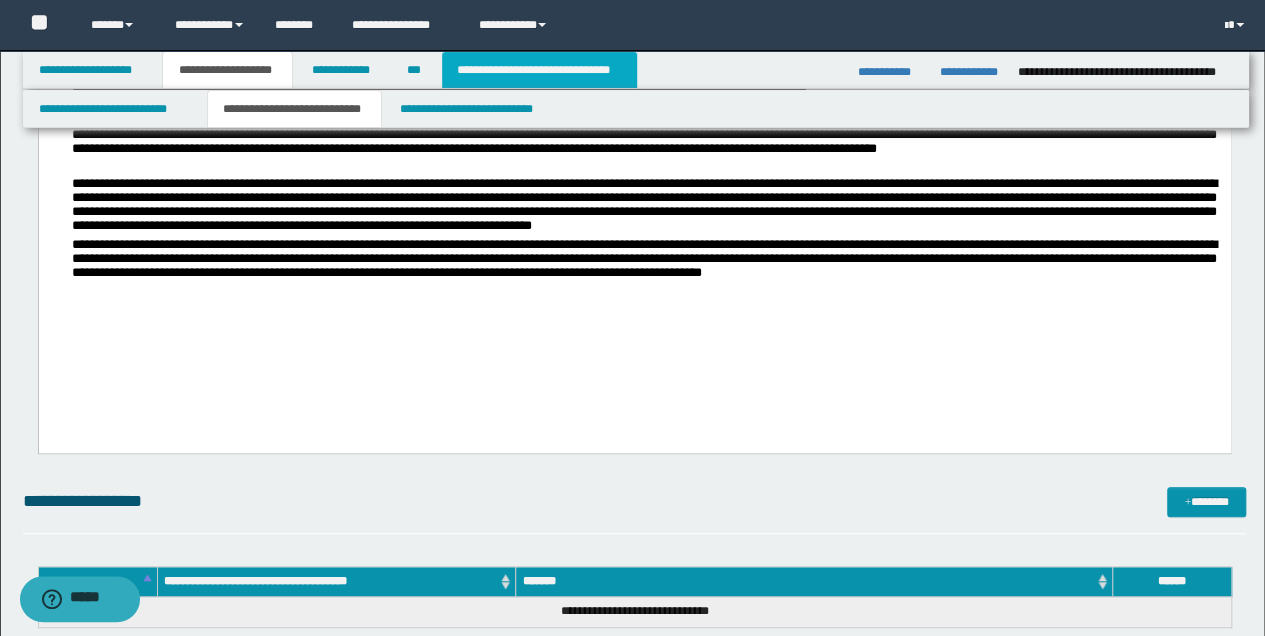 click on "**********" at bounding box center (539, 70) 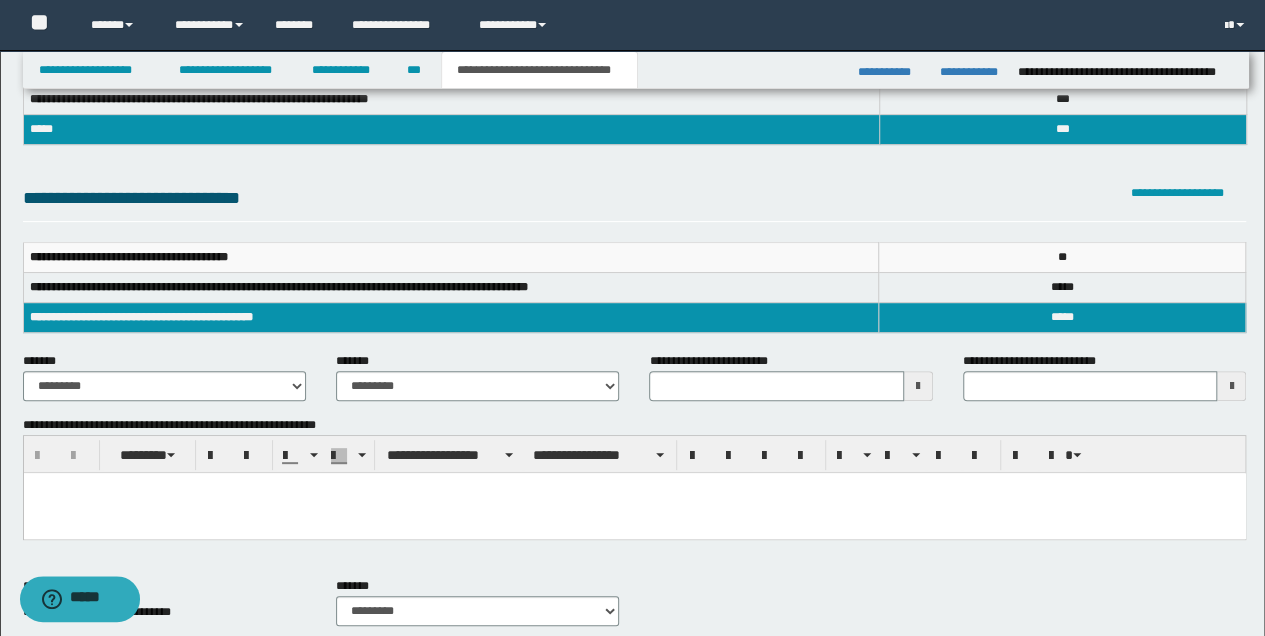 scroll, scrollTop: 133, scrollLeft: 0, axis: vertical 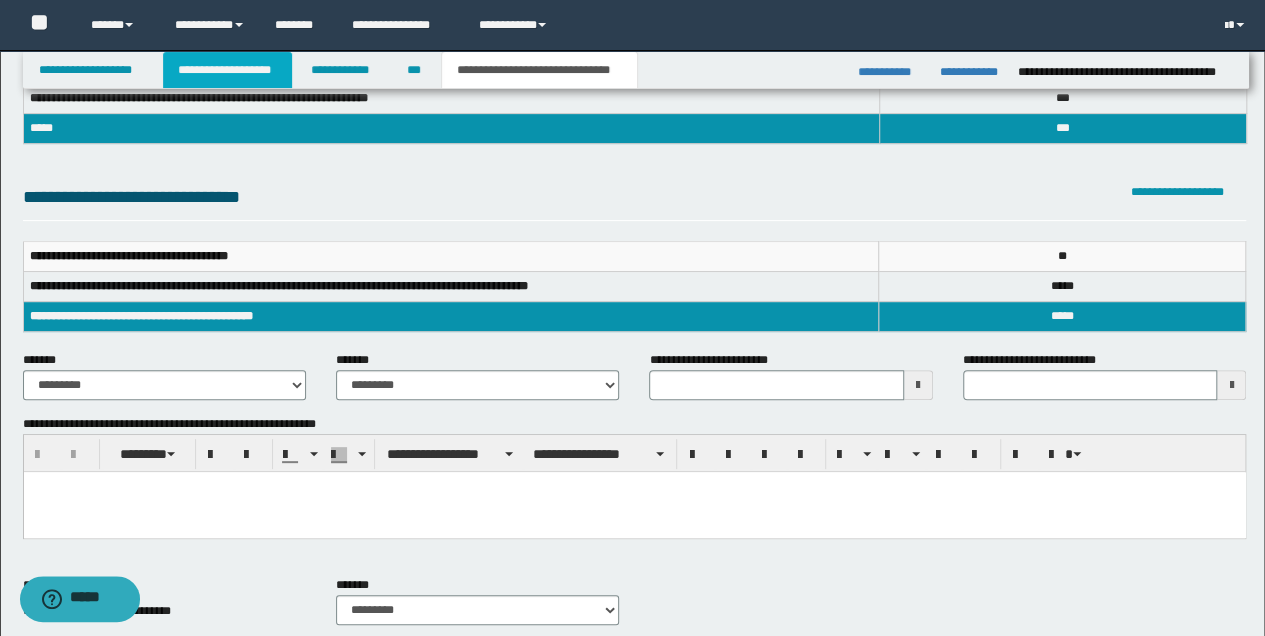click on "**********" at bounding box center [227, 70] 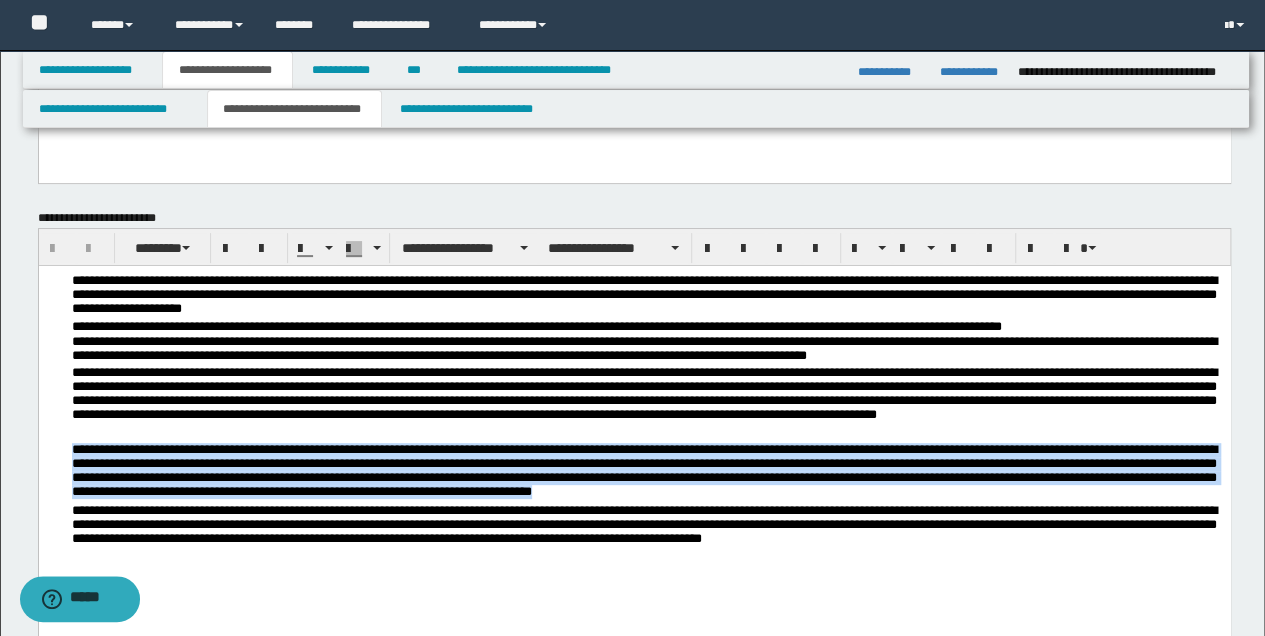 drag, startPoint x: 66, startPoint y: 451, endPoint x: 806, endPoint y: 496, distance: 741.367 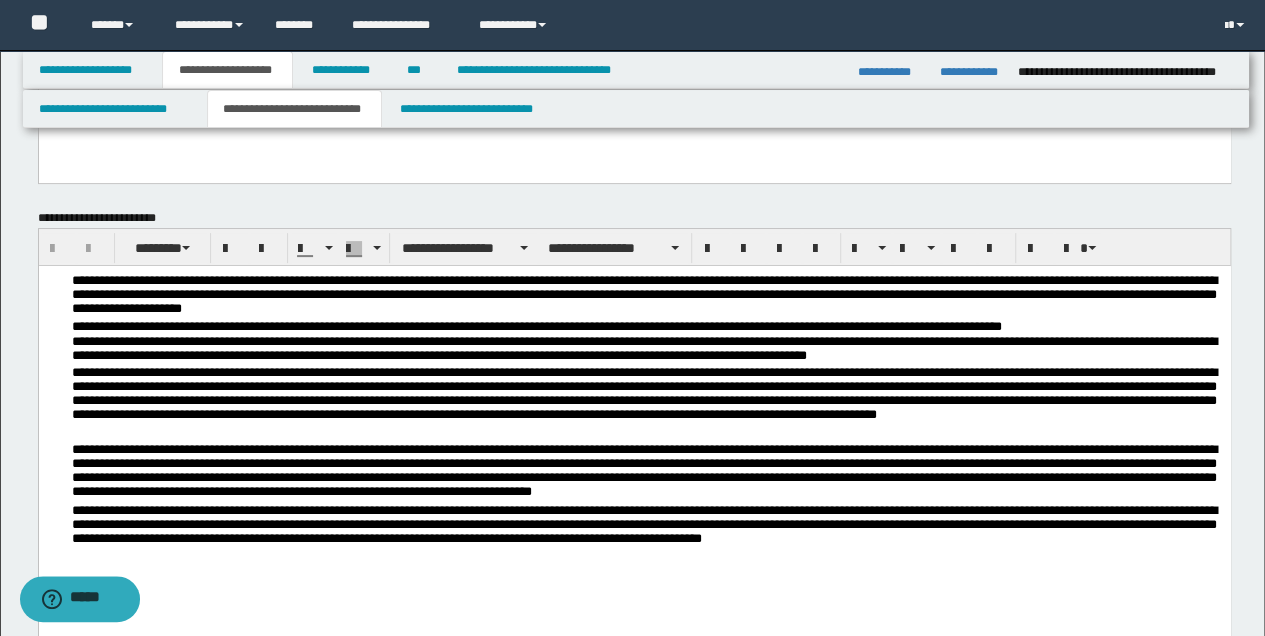 click at bounding box center (634, 603) 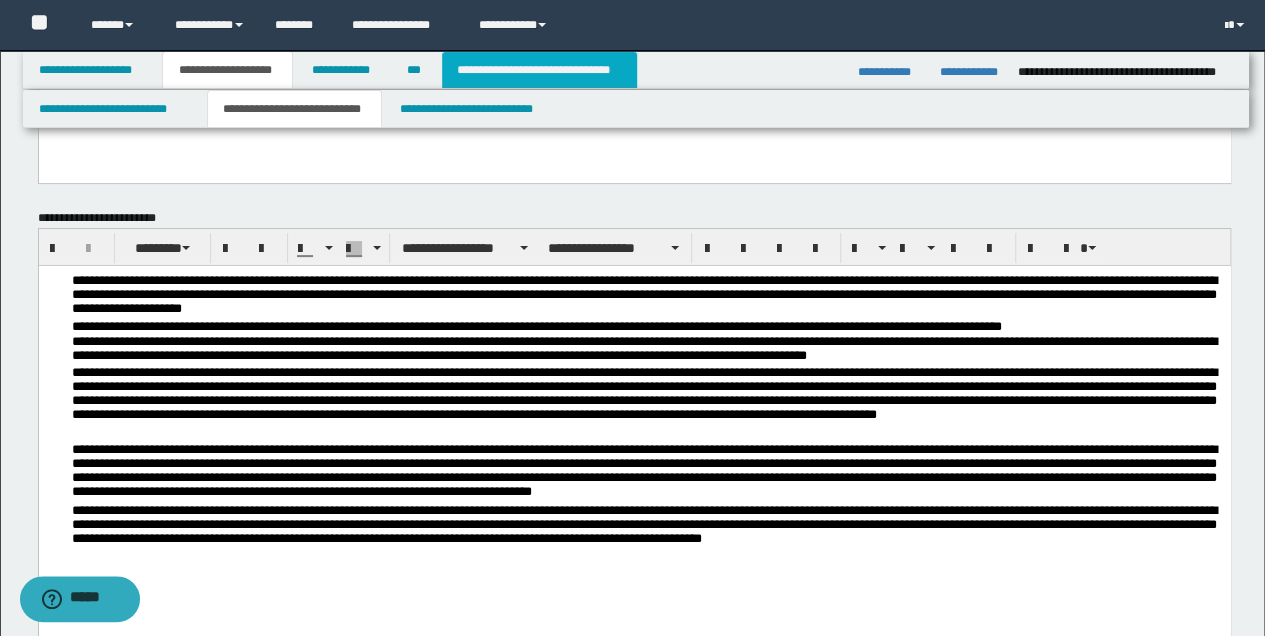 click on "**********" at bounding box center [539, 70] 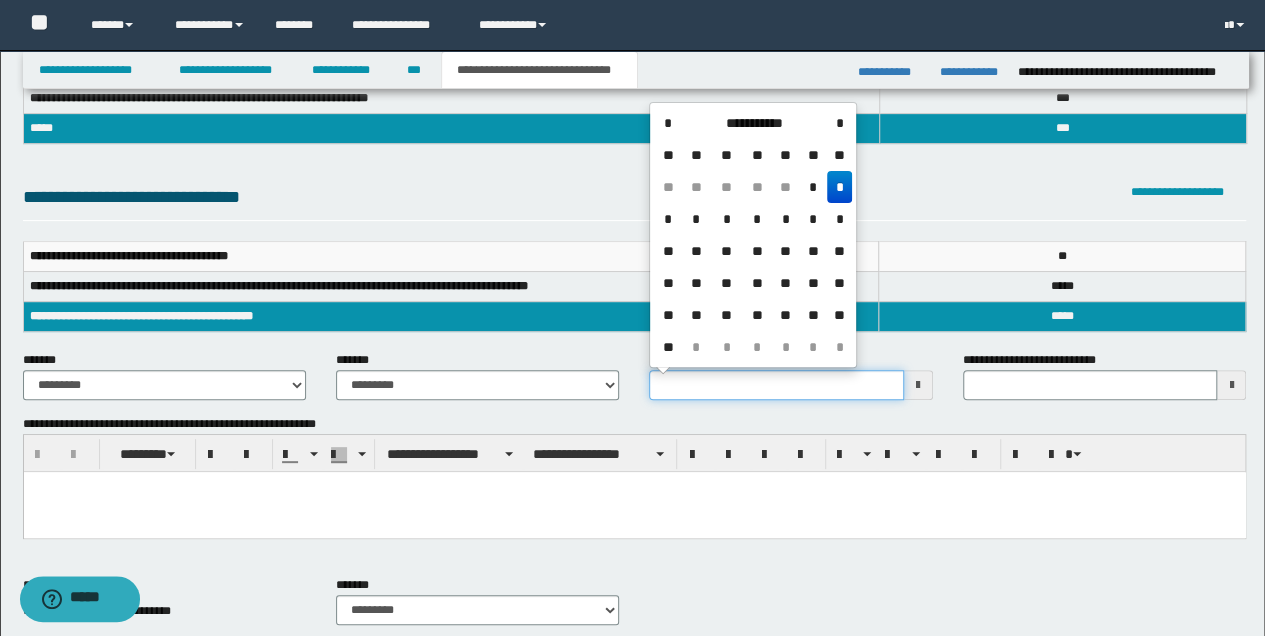 drag, startPoint x: 651, startPoint y: 384, endPoint x: 746, endPoint y: 393, distance: 95.42536 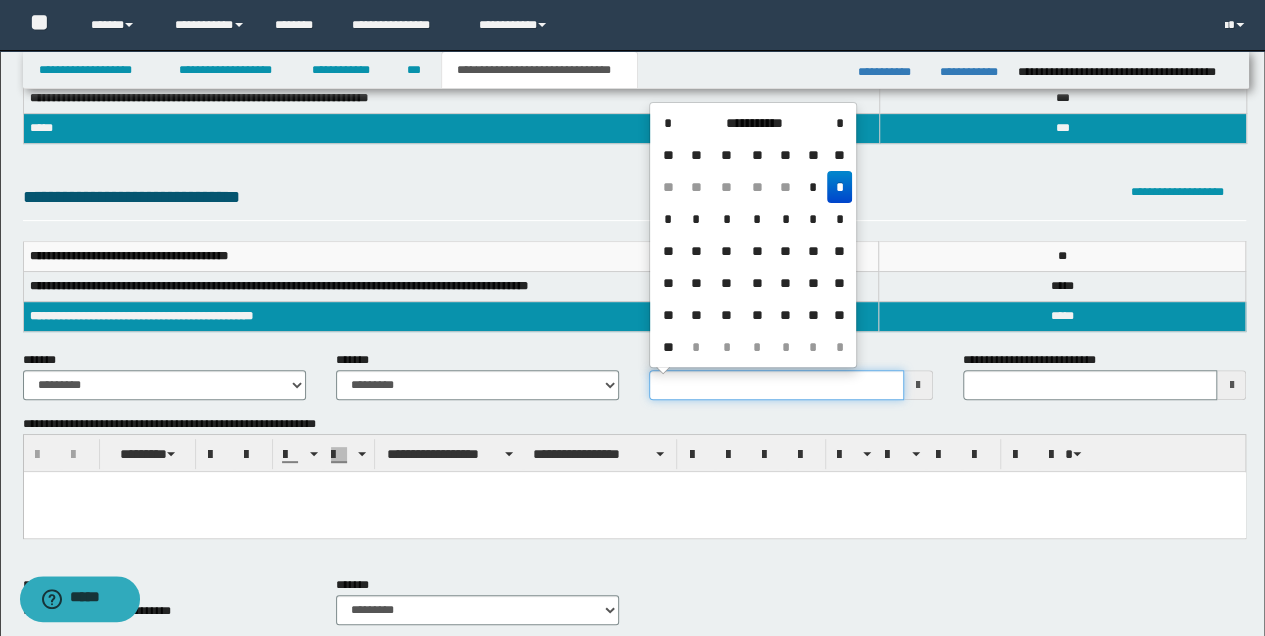 type on "**********" 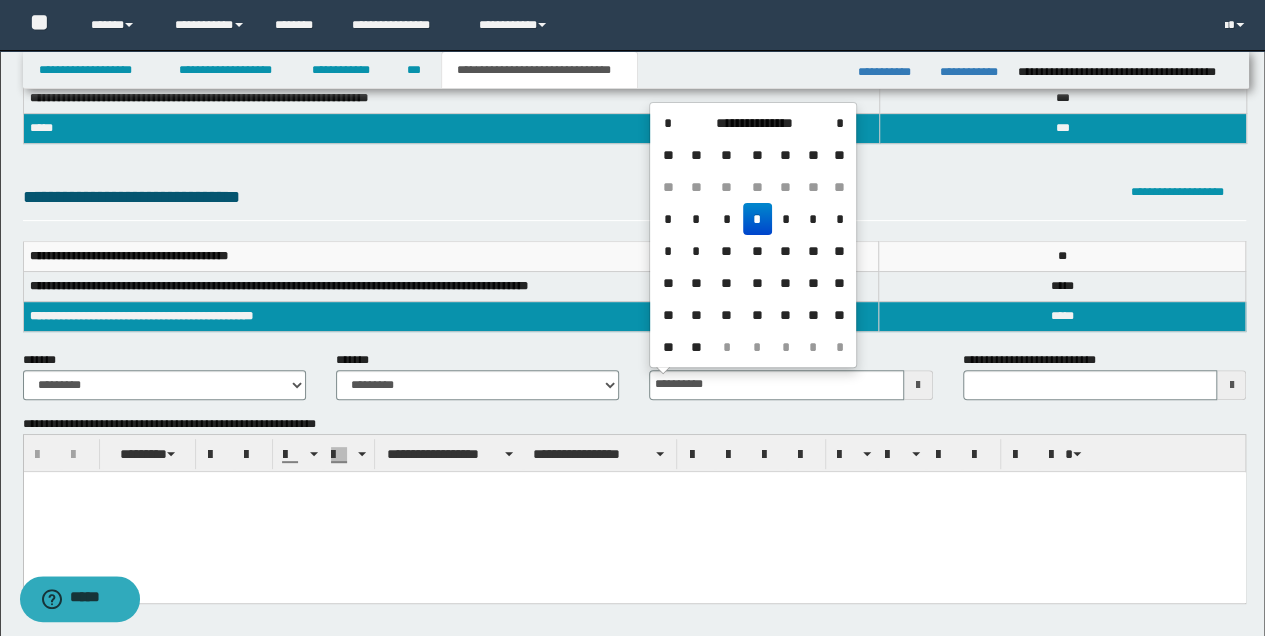 click at bounding box center [634, 486] 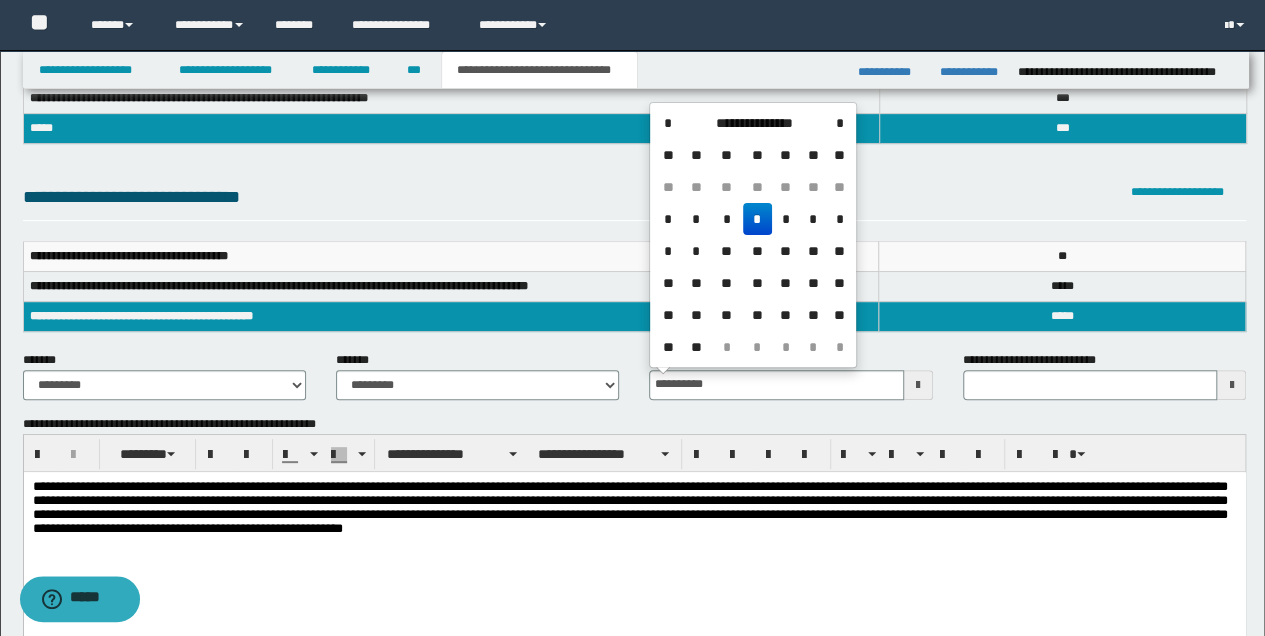 click on "*" at bounding box center (757, 219) 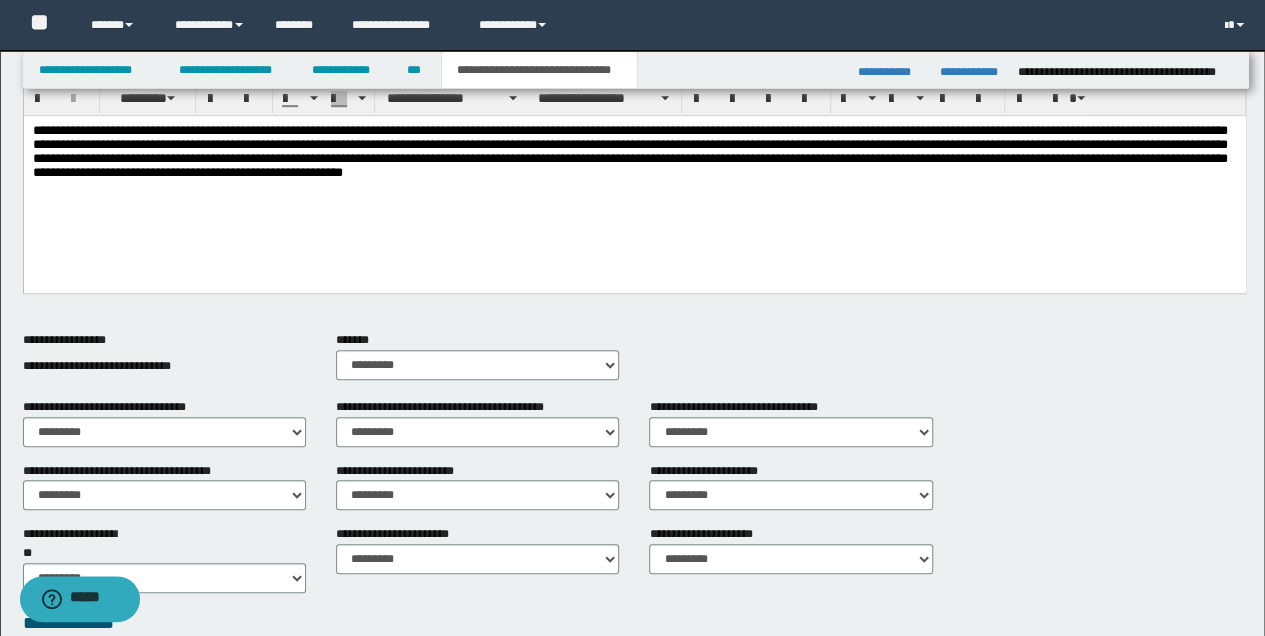 scroll, scrollTop: 533, scrollLeft: 0, axis: vertical 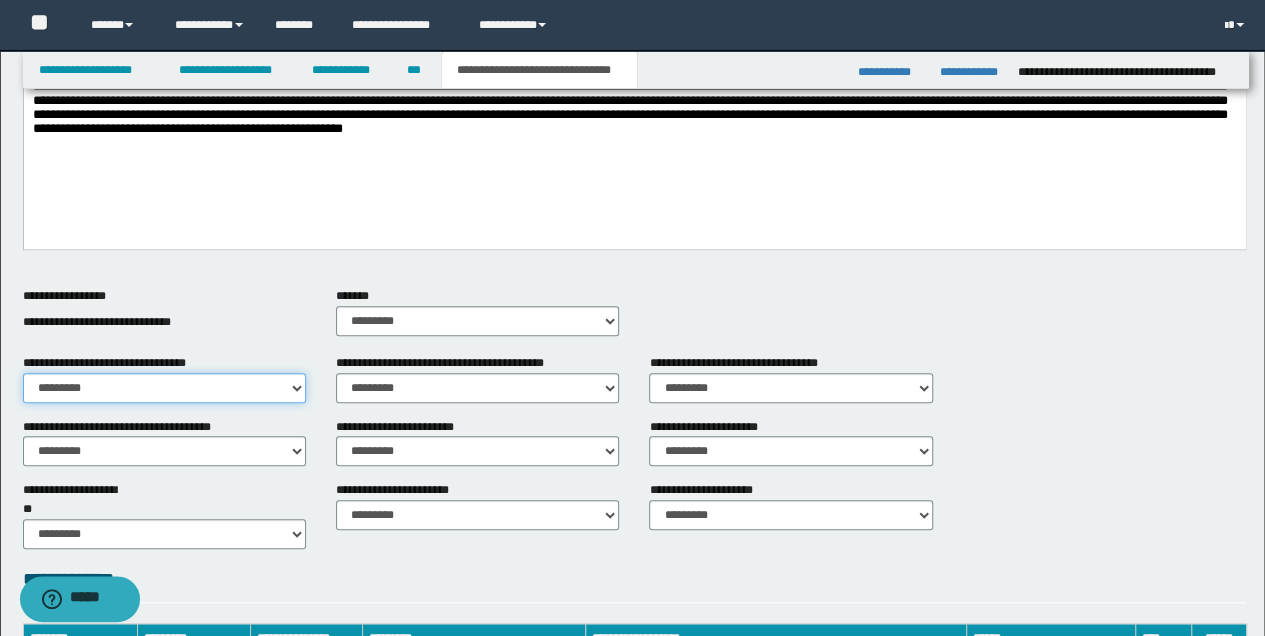 click on "*********
**
**" at bounding box center [164, 388] 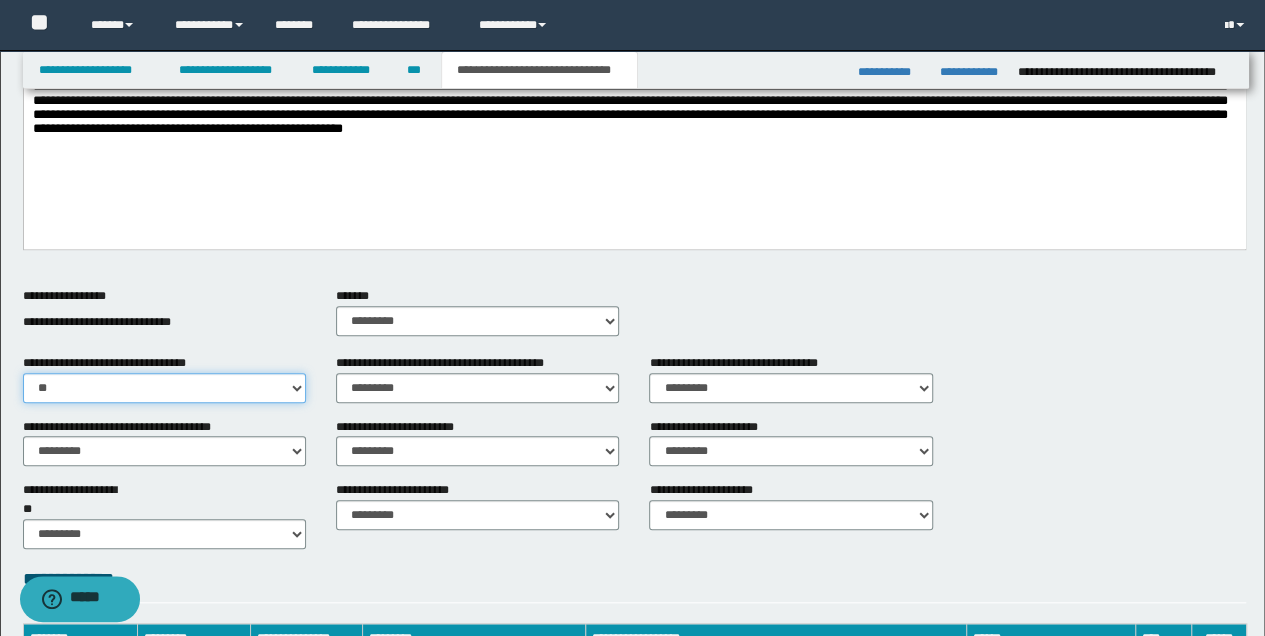 click on "*********
**
**" at bounding box center (164, 388) 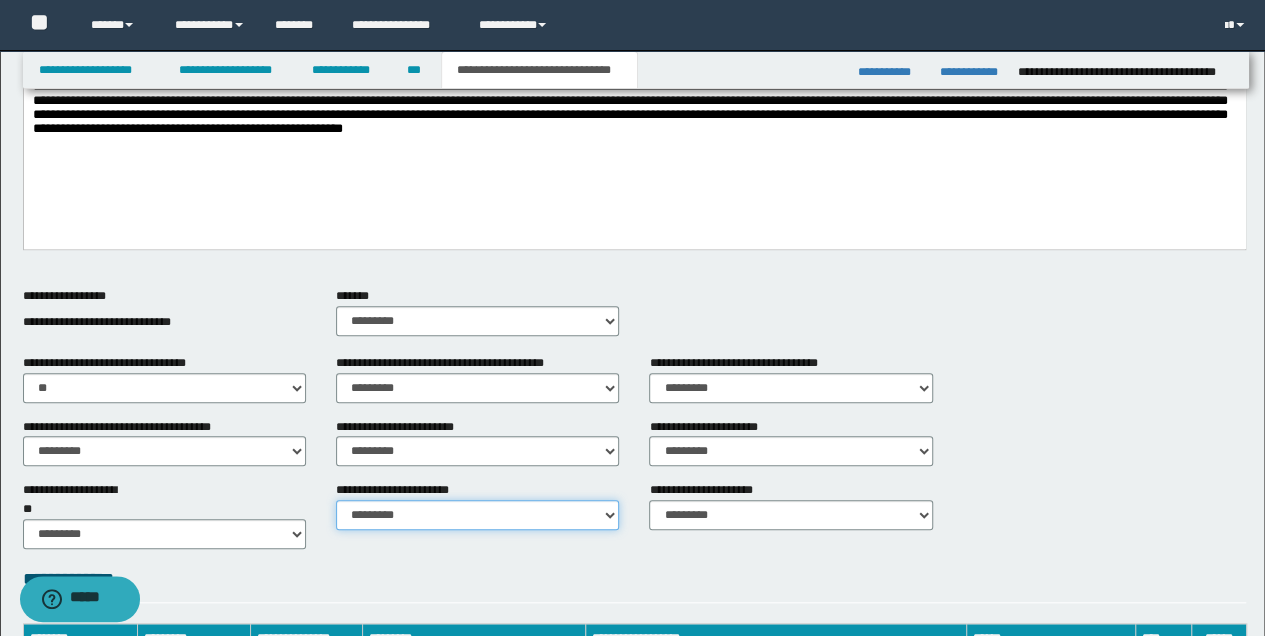 click on "*********
*********
*********" at bounding box center [477, 515] 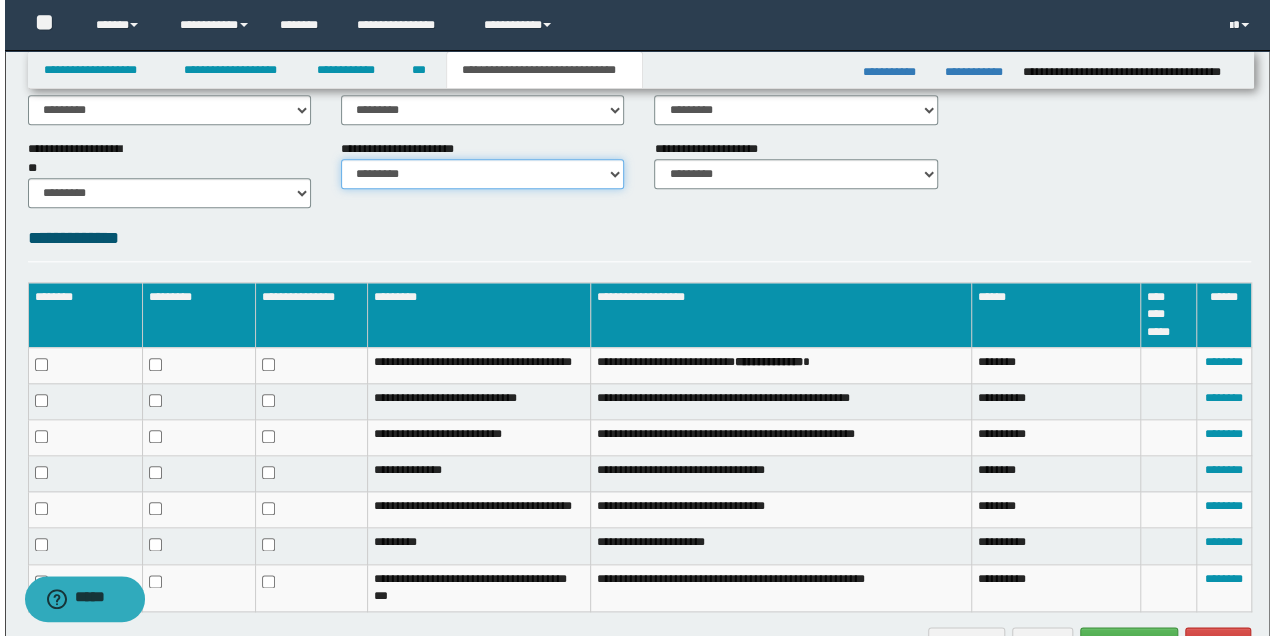 scroll, scrollTop: 990, scrollLeft: 0, axis: vertical 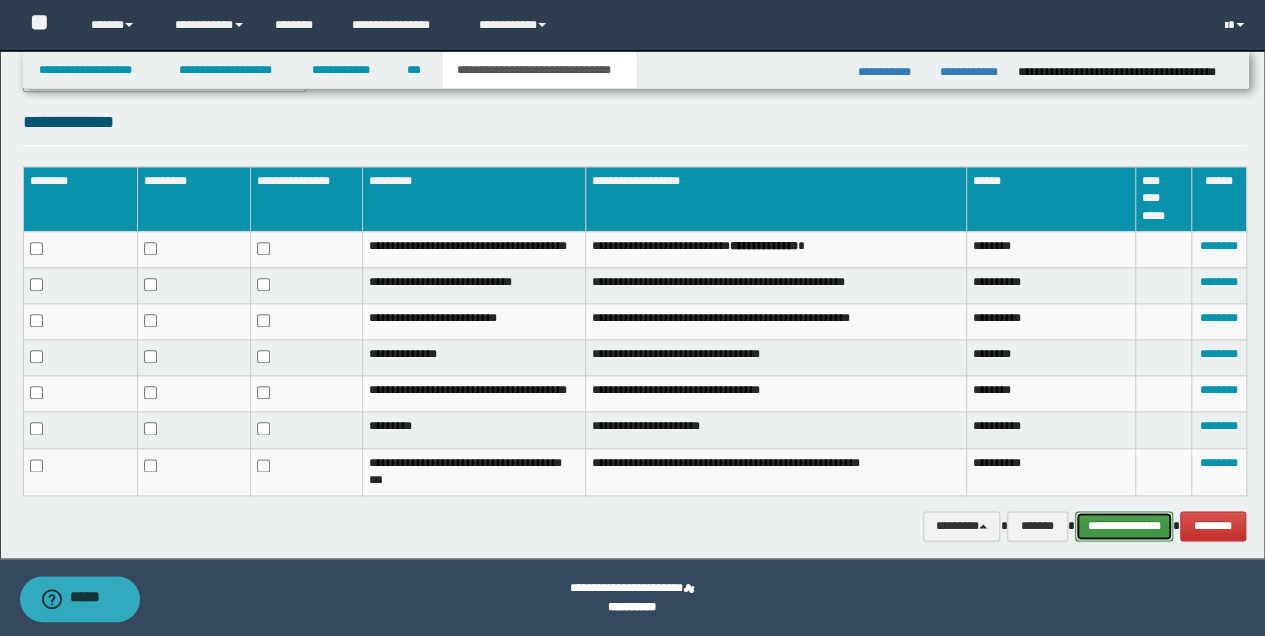 click on "**********" at bounding box center [1124, 525] 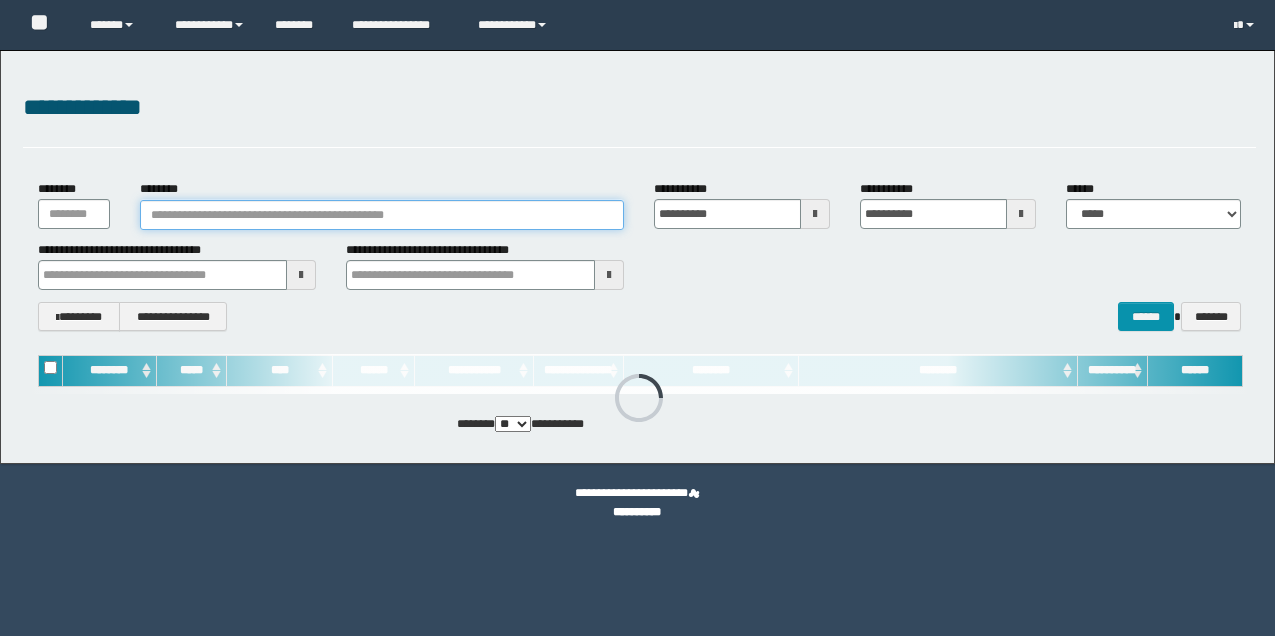 click on "********" at bounding box center [382, 215] 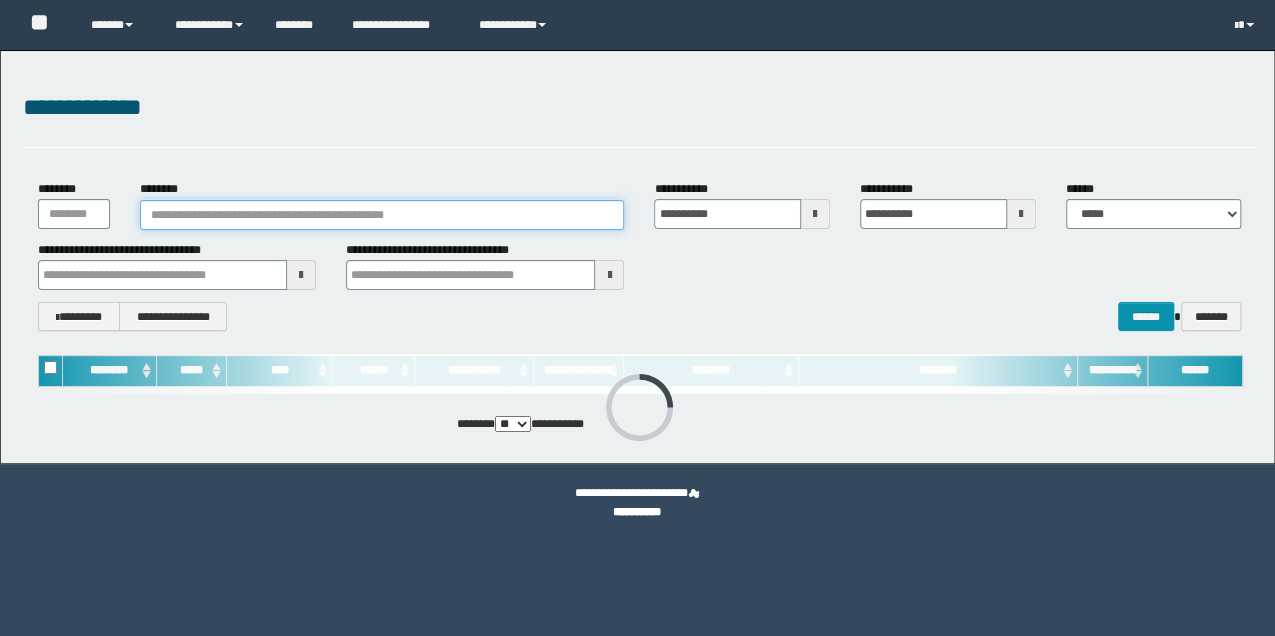 scroll, scrollTop: 0, scrollLeft: 0, axis: both 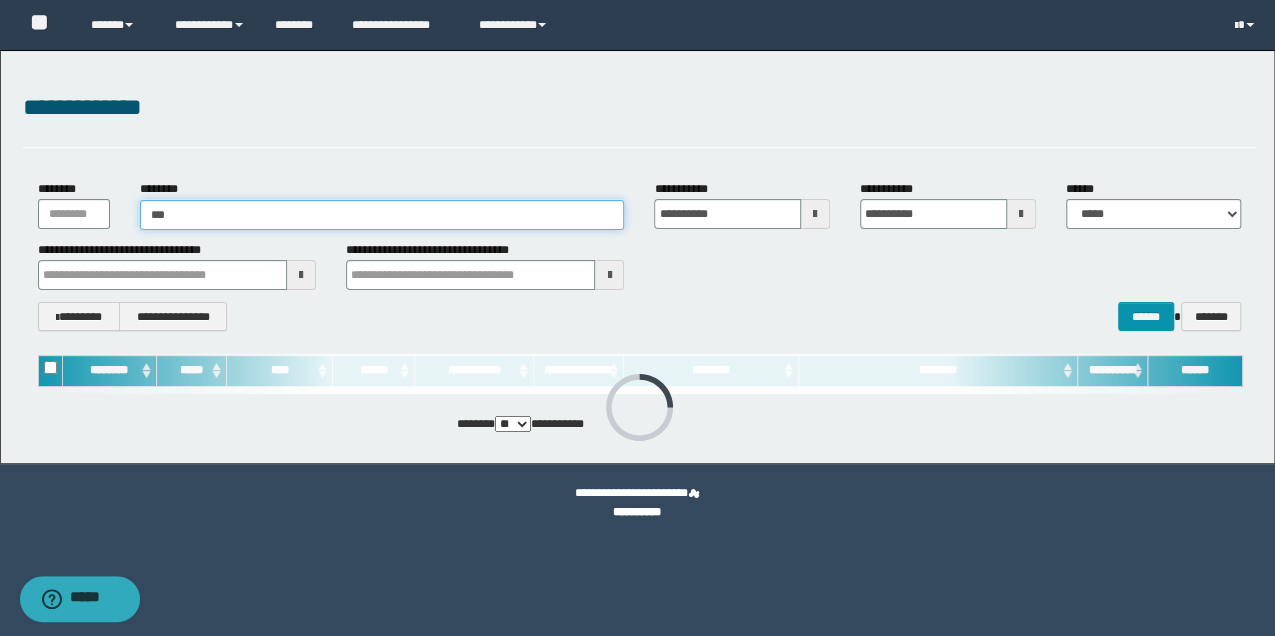 type on "****" 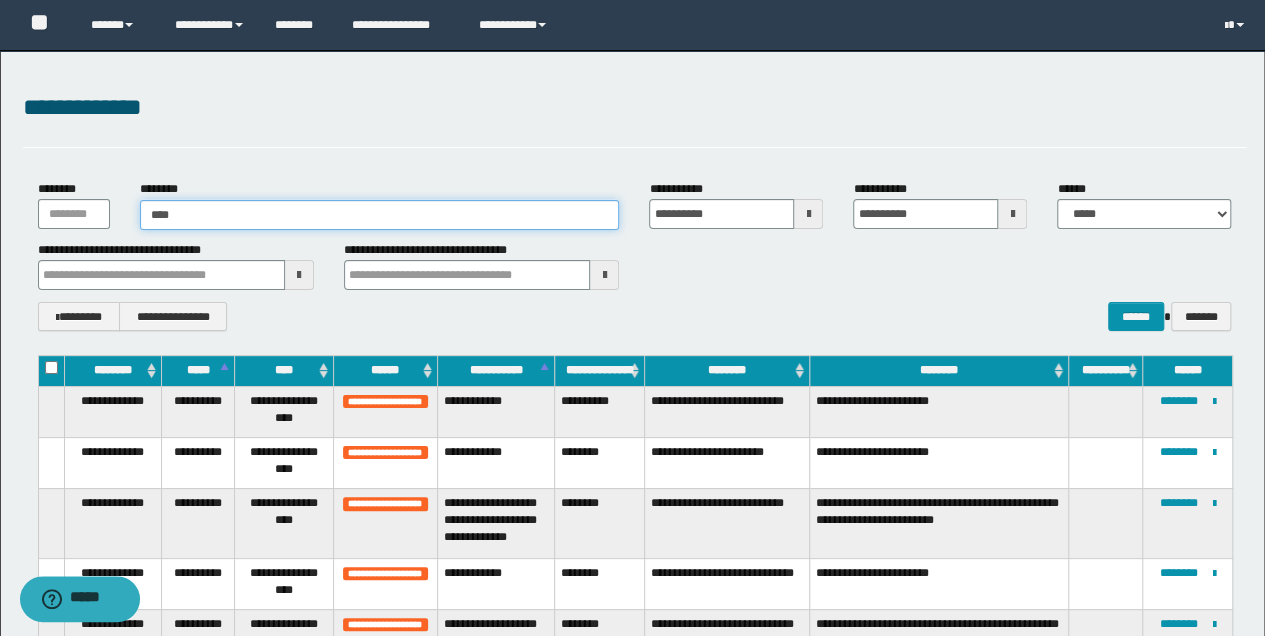 type on "****" 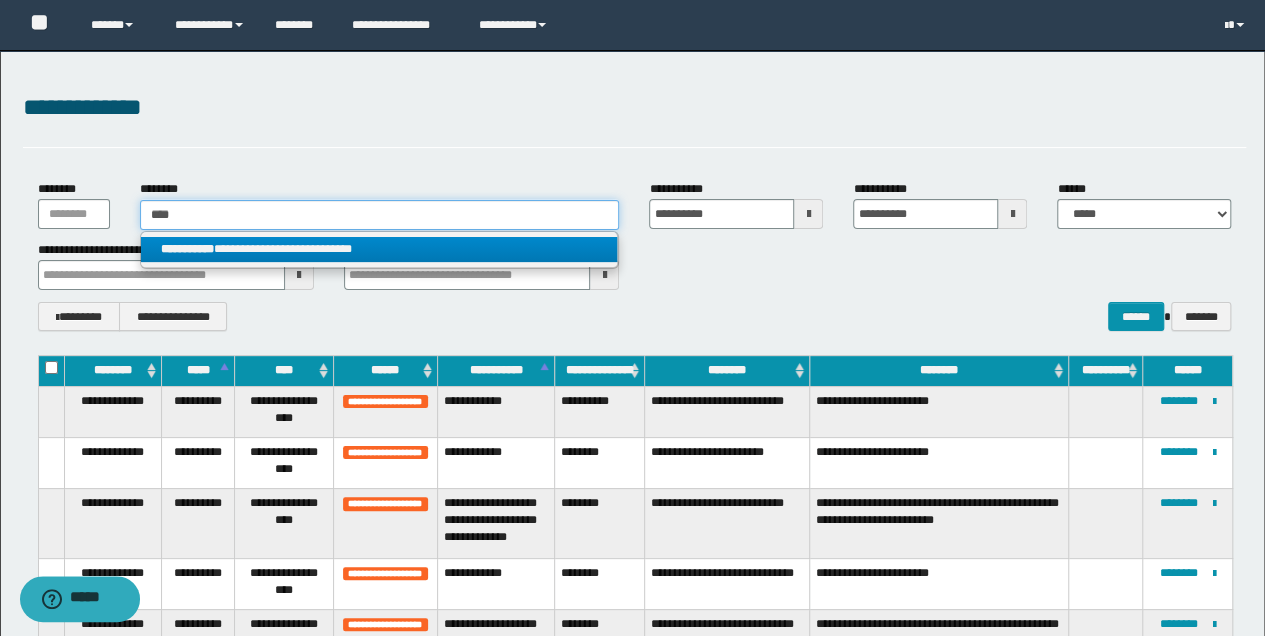 type on "****" 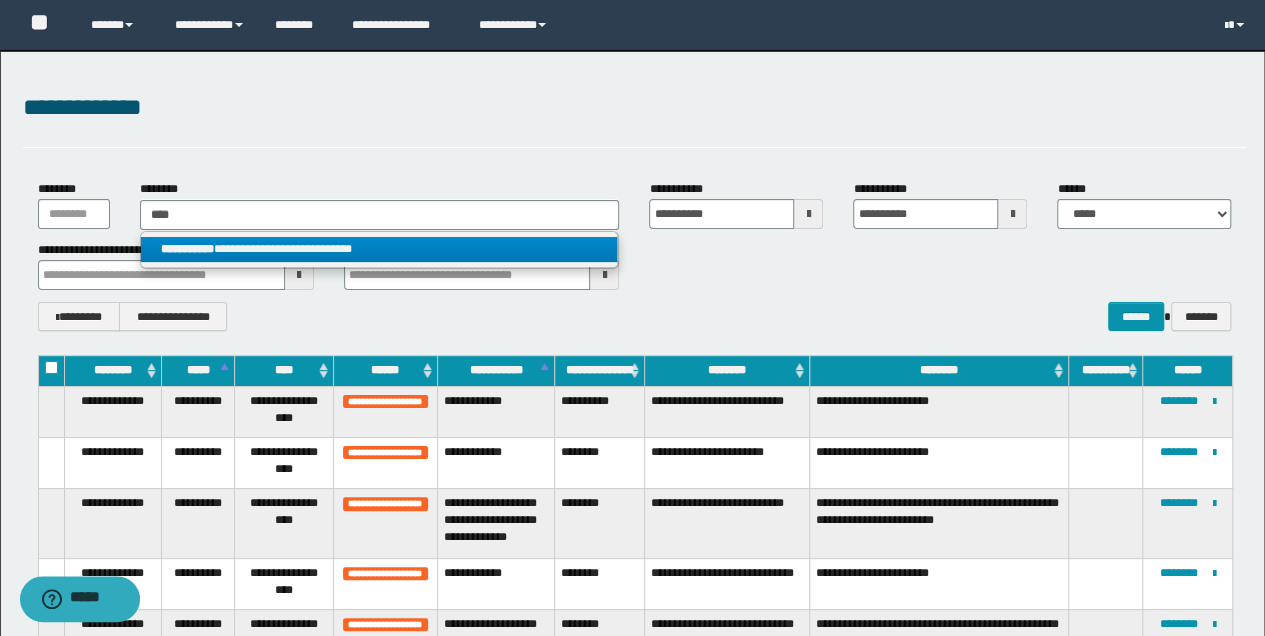 click on "**********" at bounding box center [379, 249] 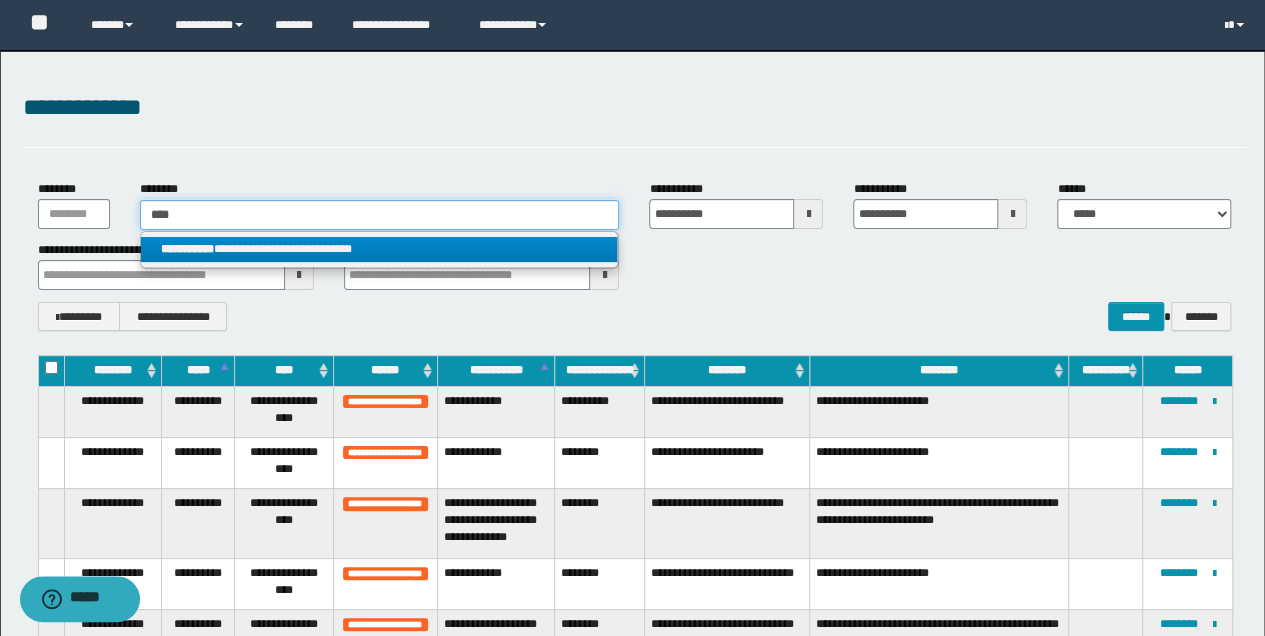 type 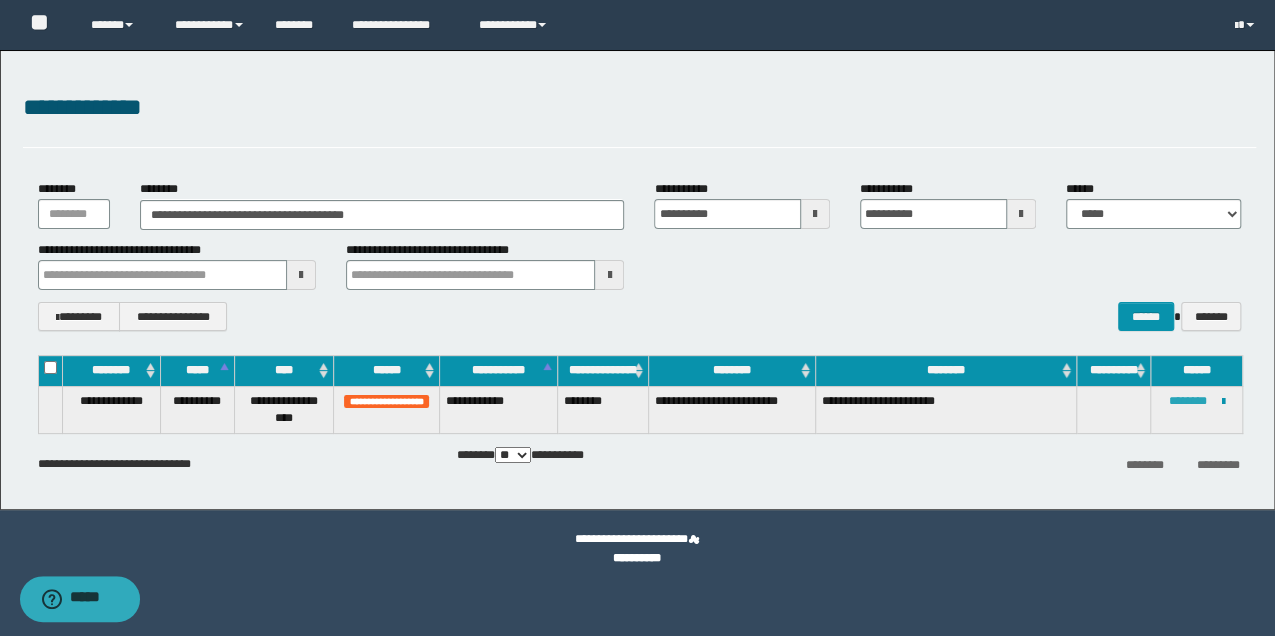 click on "********" at bounding box center (1188, 401) 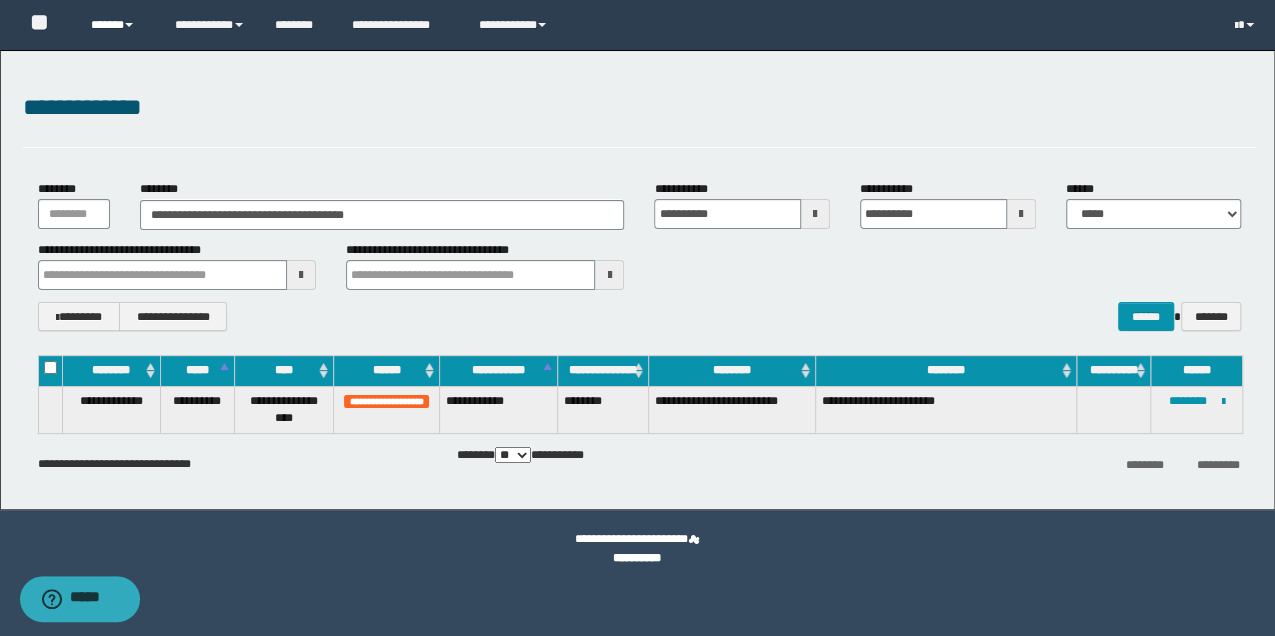 click at bounding box center (129, 25) 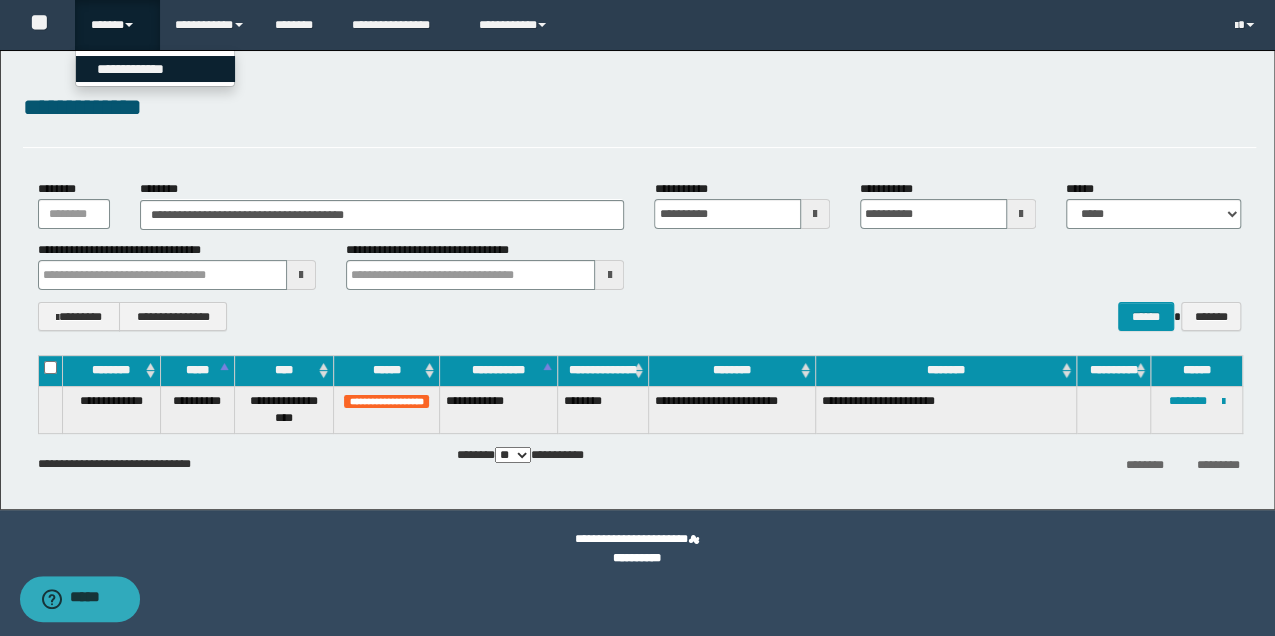 click on "**********" at bounding box center [155, 69] 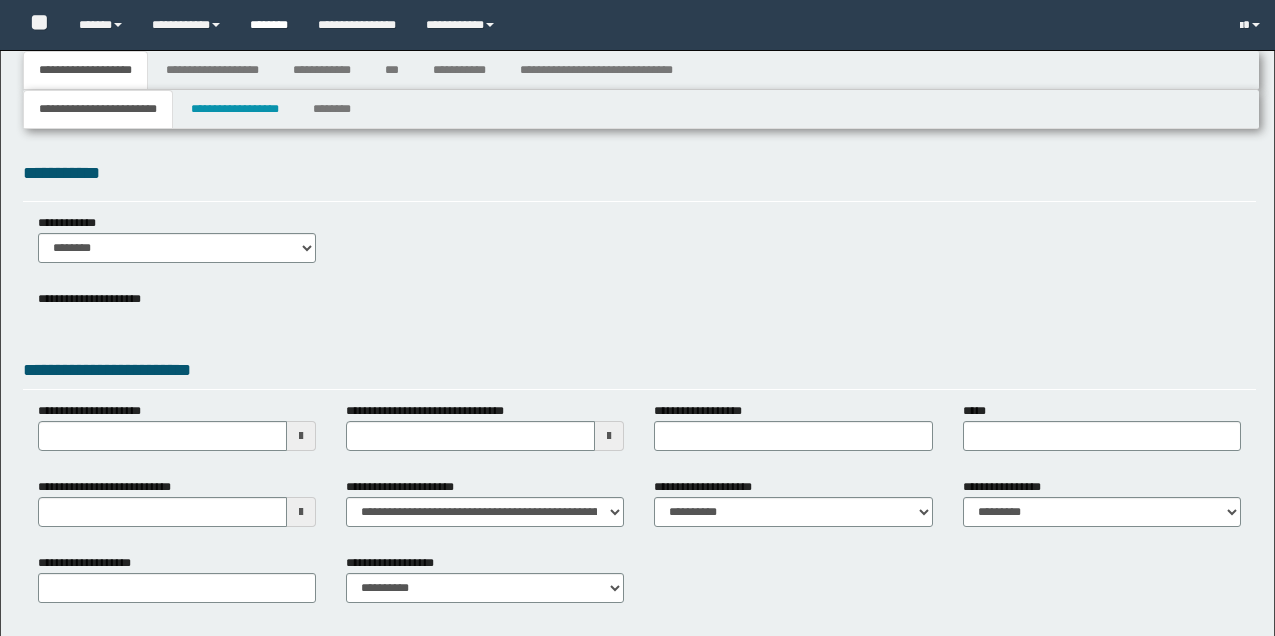 type 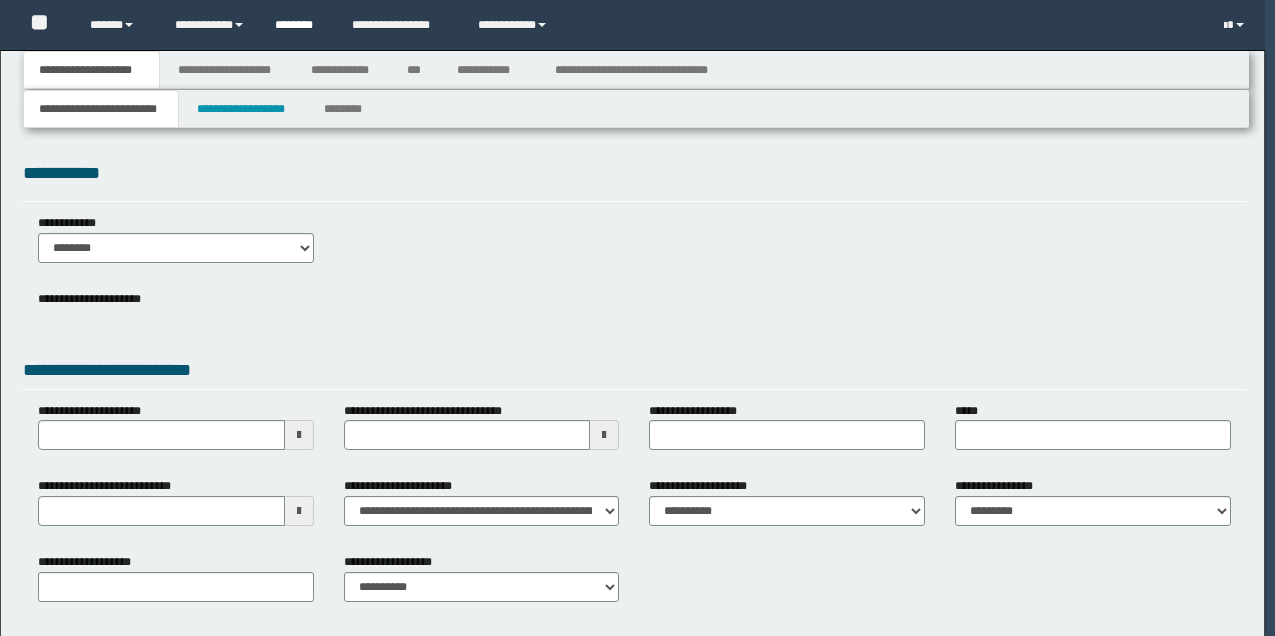 scroll, scrollTop: 0, scrollLeft: 0, axis: both 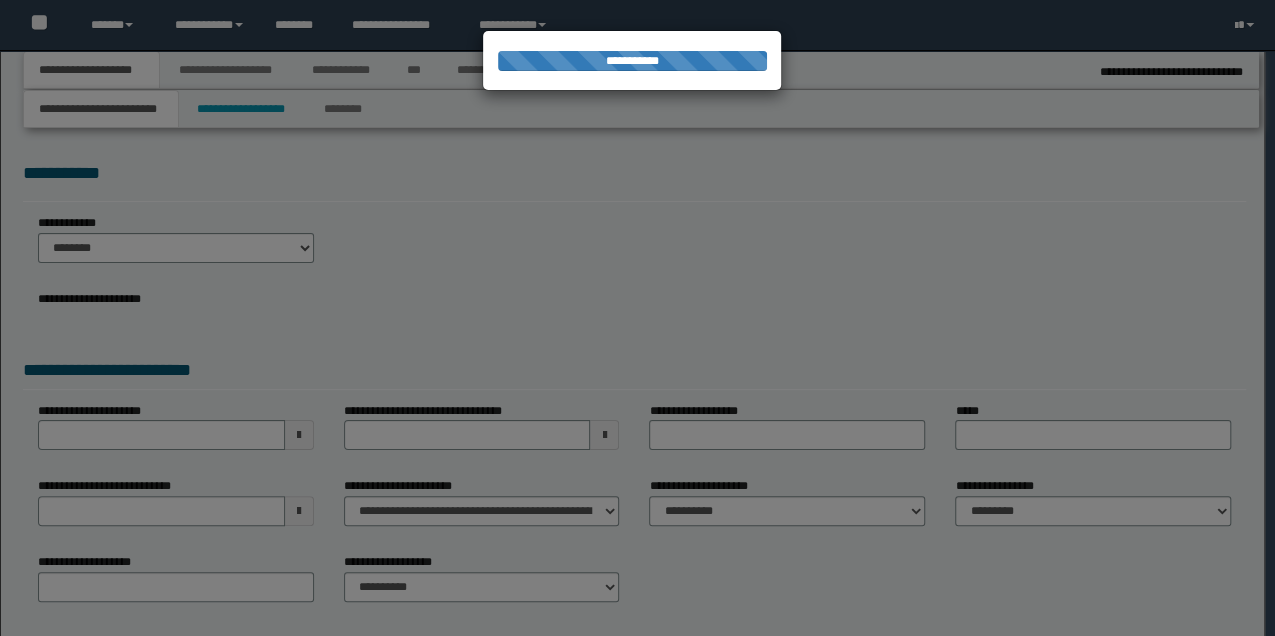type on "**********" 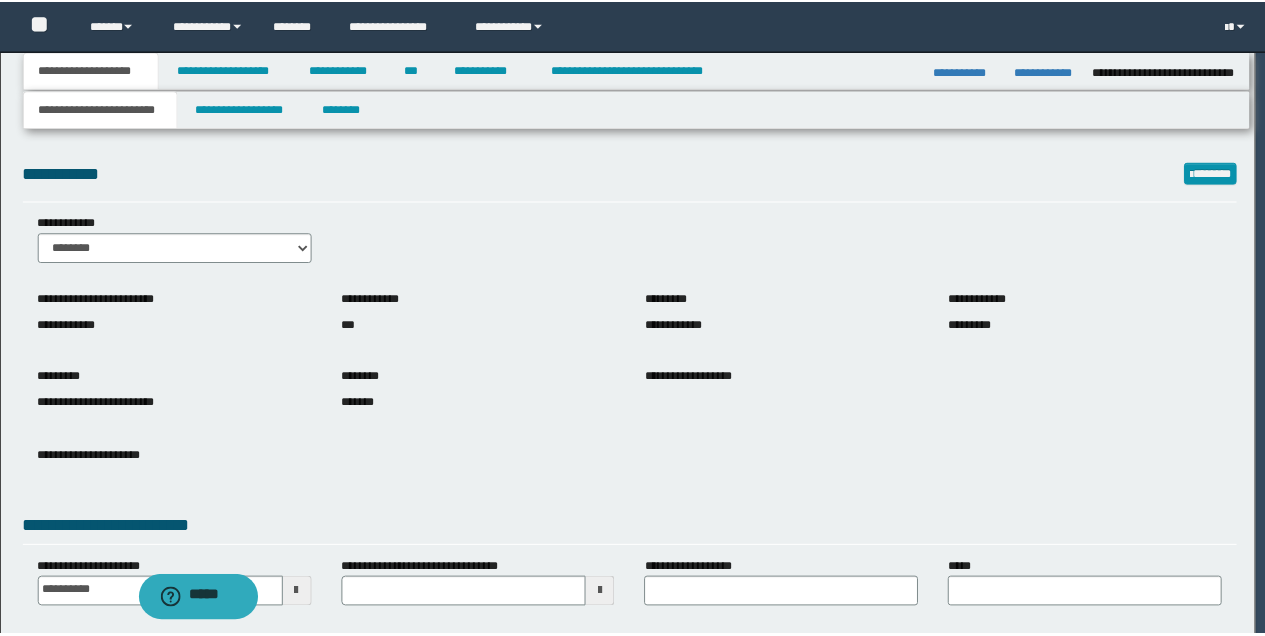 scroll, scrollTop: 0, scrollLeft: 0, axis: both 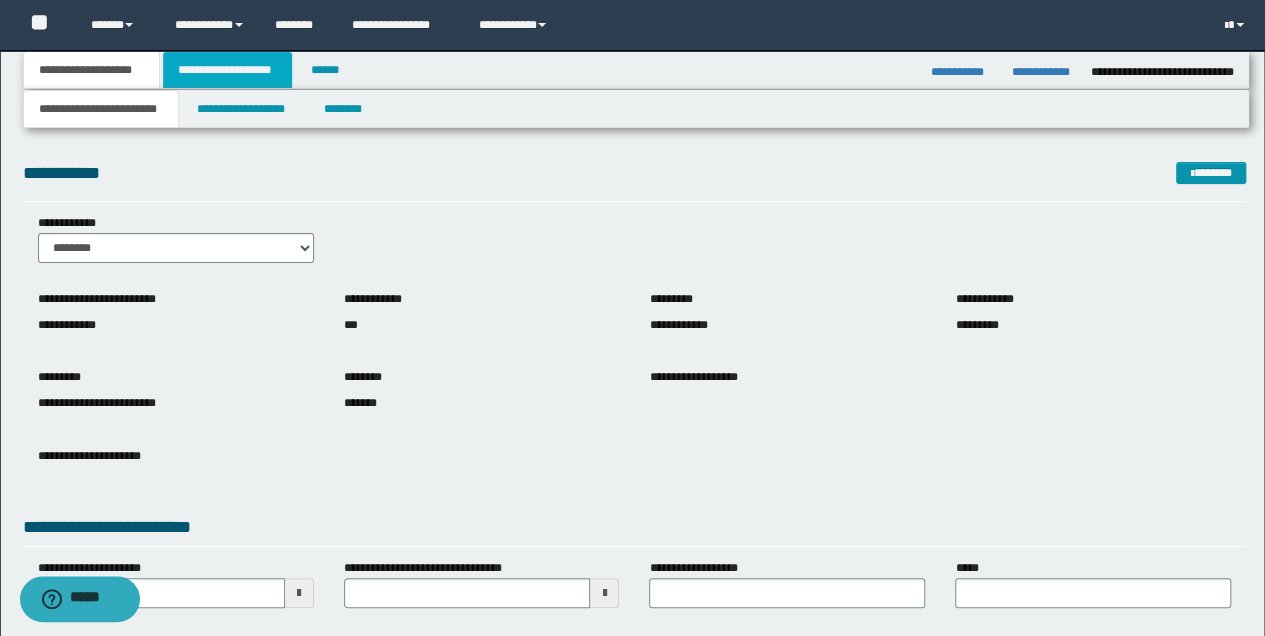 click on "**********" at bounding box center (227, 70) 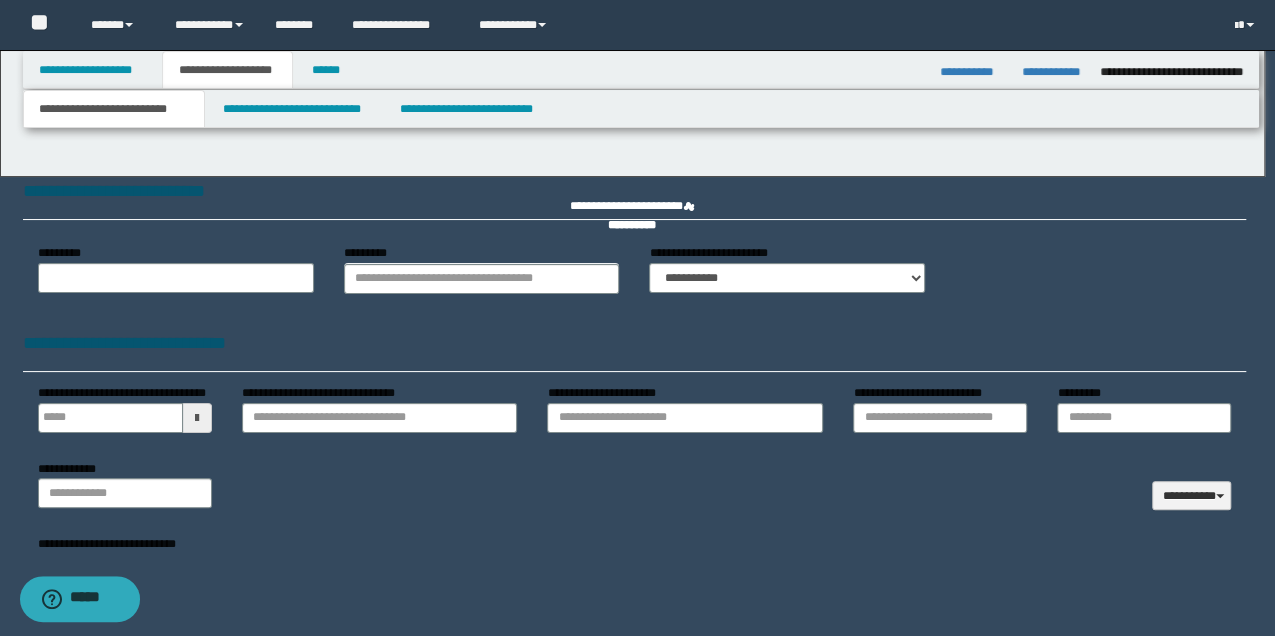 type 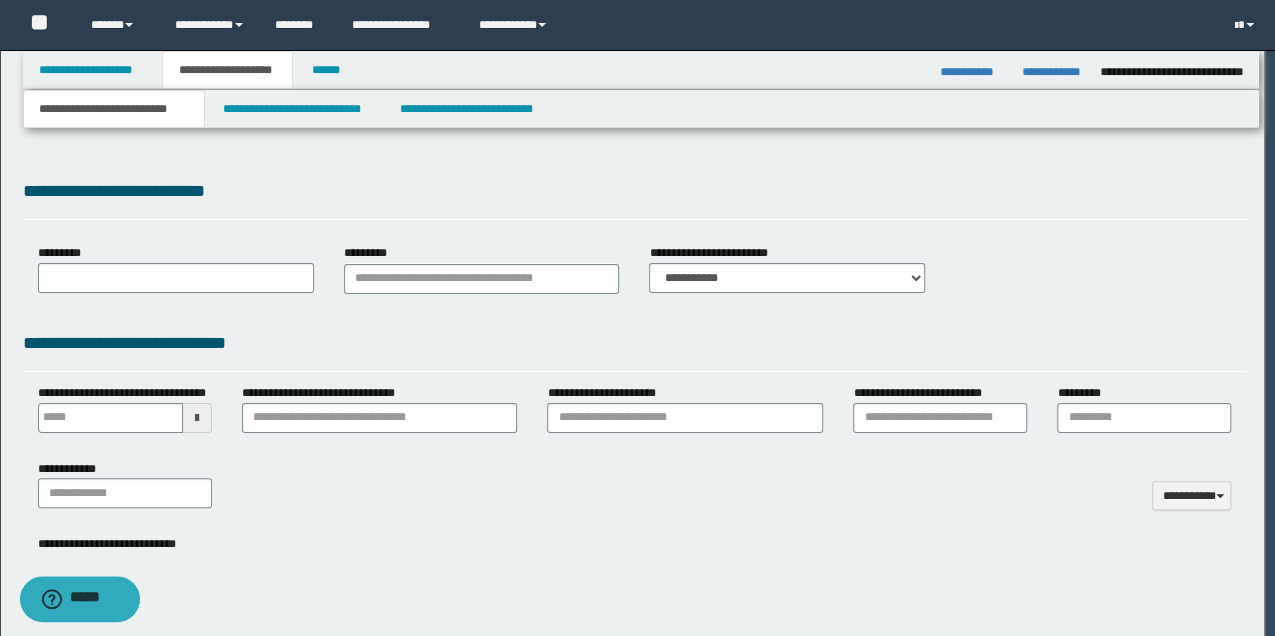 select on "*" 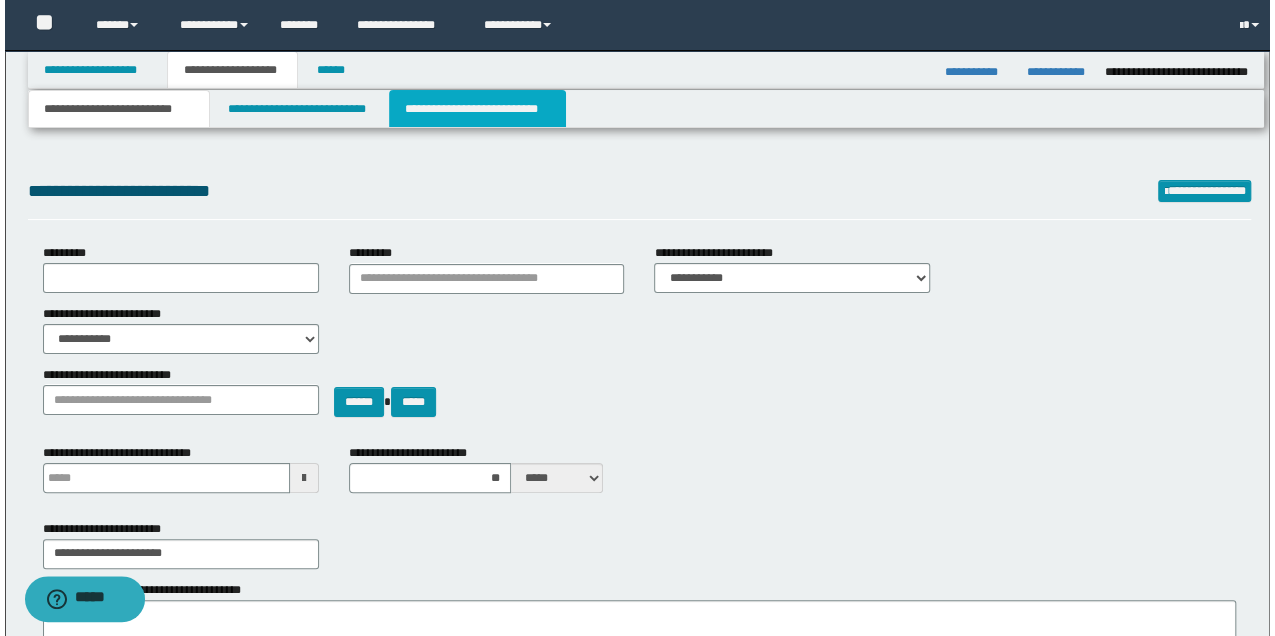 scroll, scrollTop: 0, scrollLeft: 0, axis: both 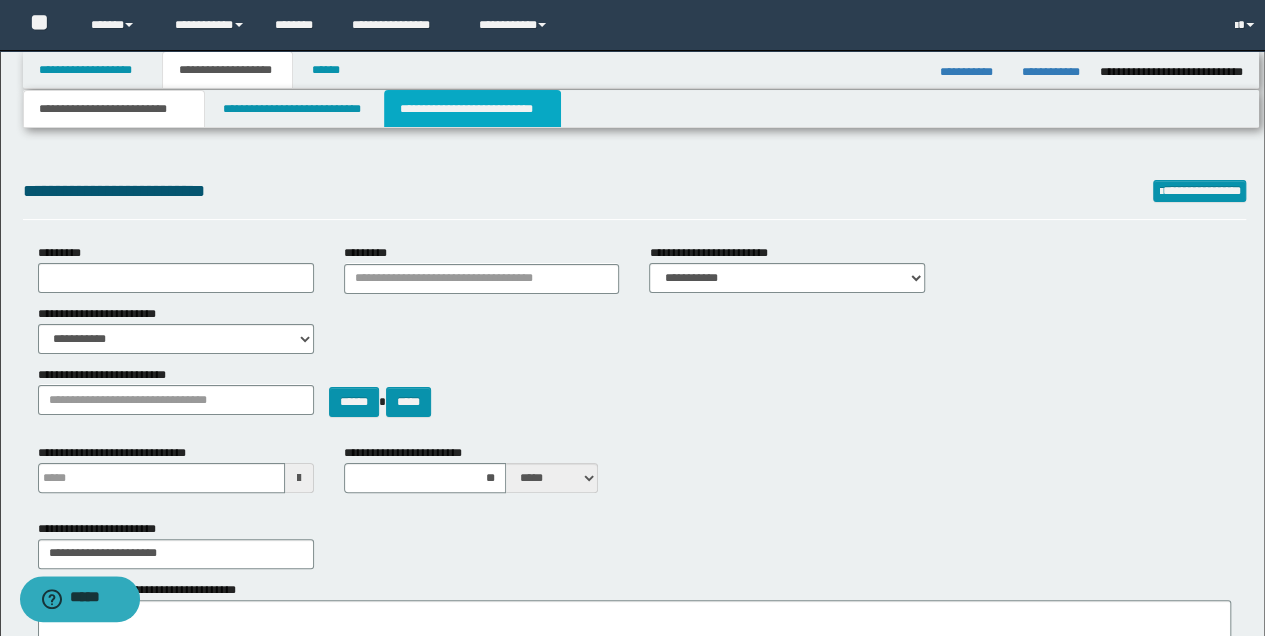 click on "**********" at bounding box center (472, 109) 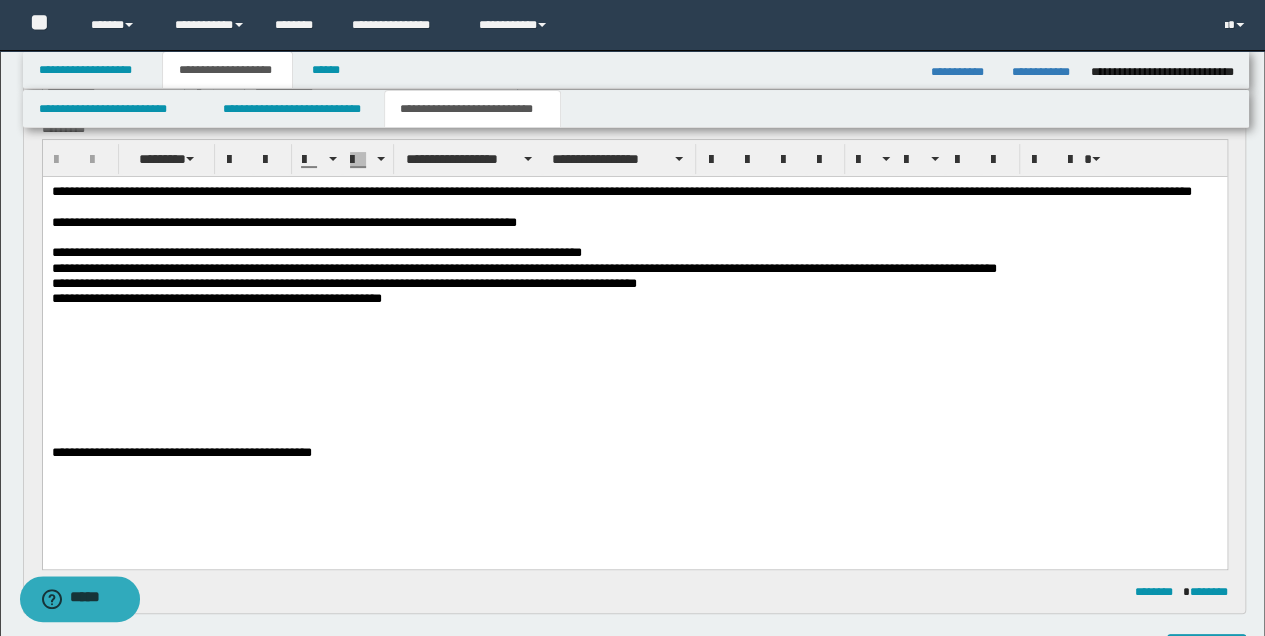 scroll, scrollTop: 133, scrollLeft: 0, axis: vertical 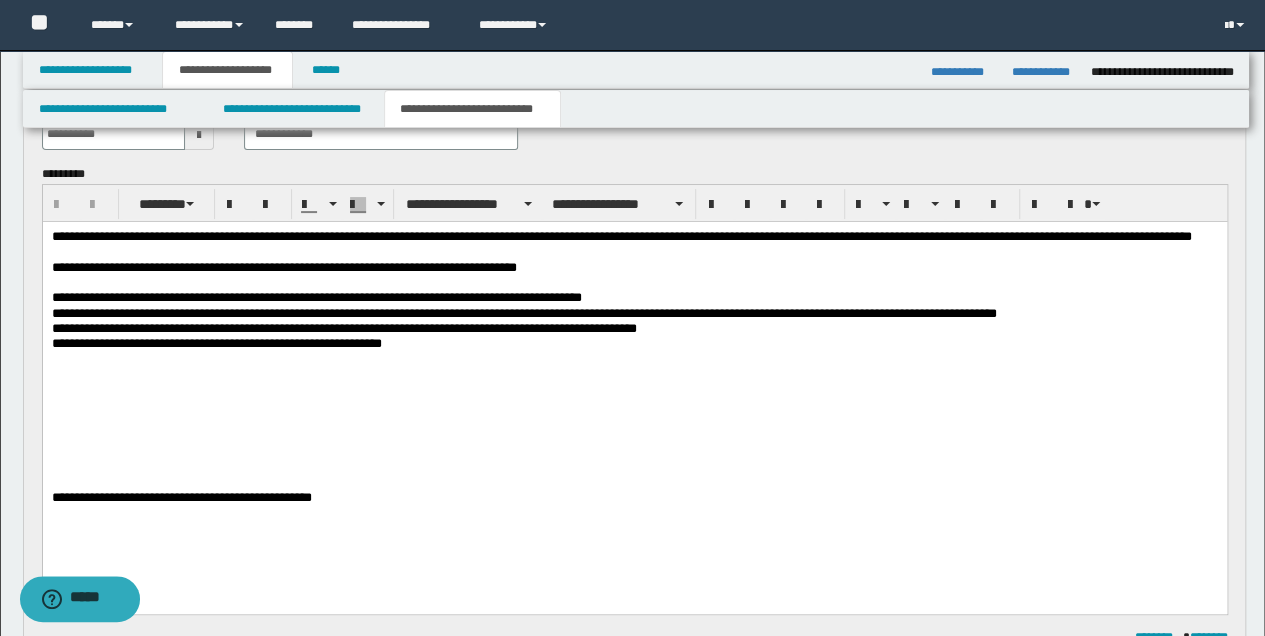 click at bounding box center [634, 374] 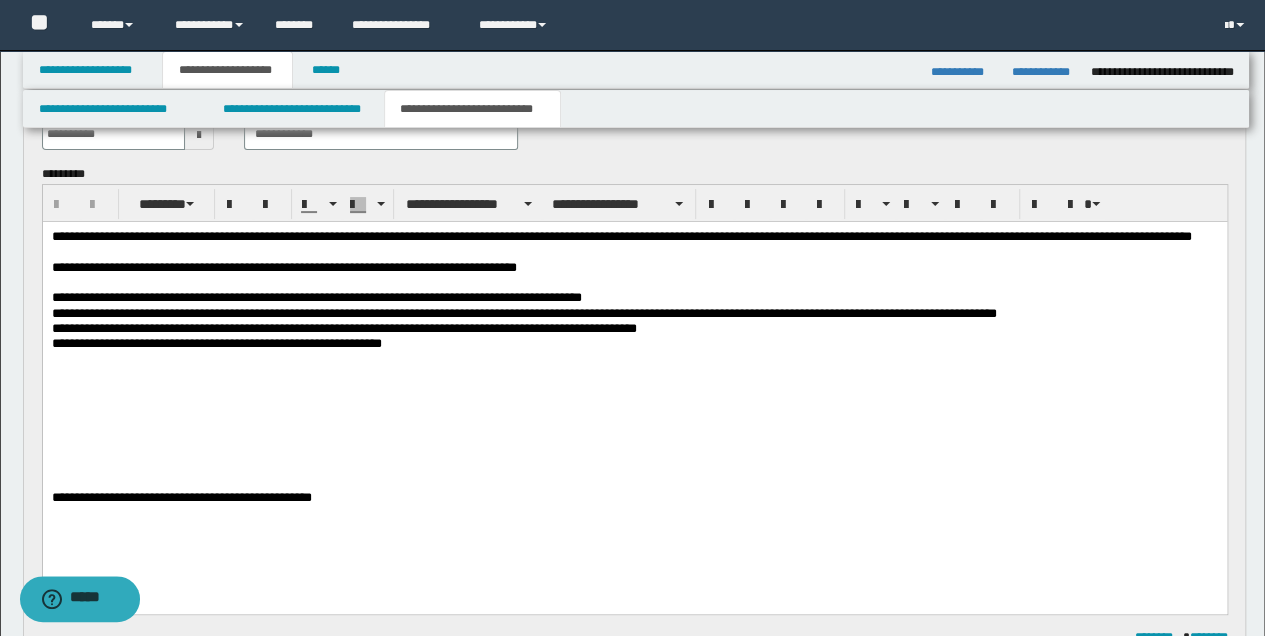 type 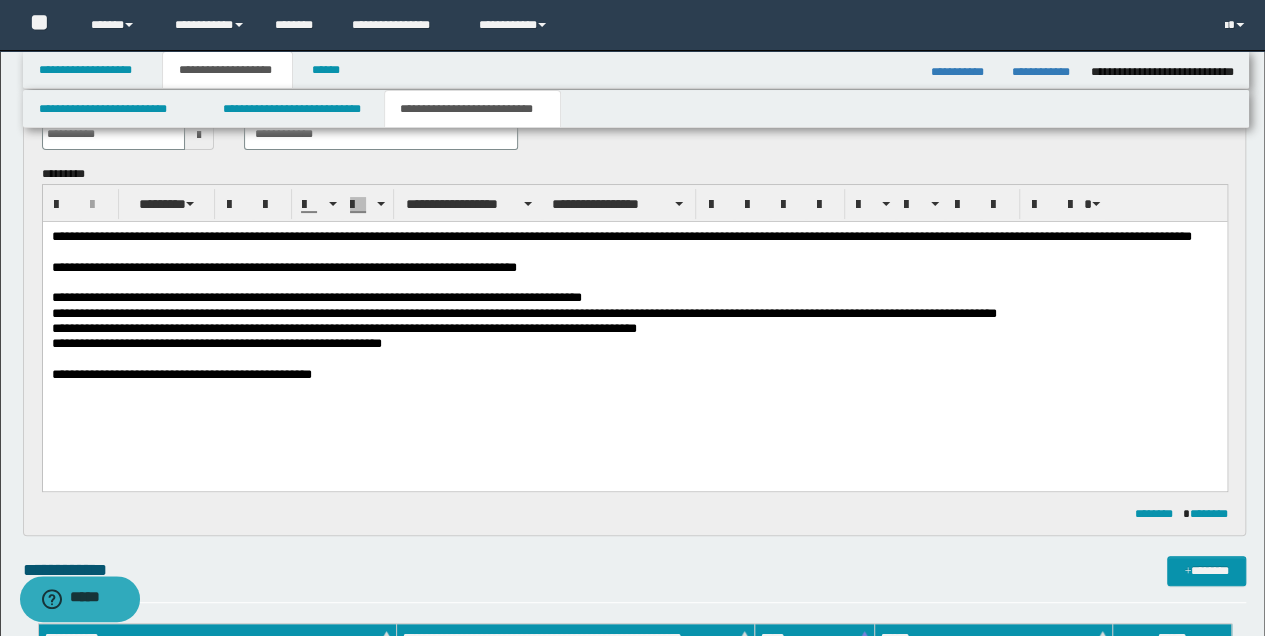 click on "**********" at bounding box center [634, 343] 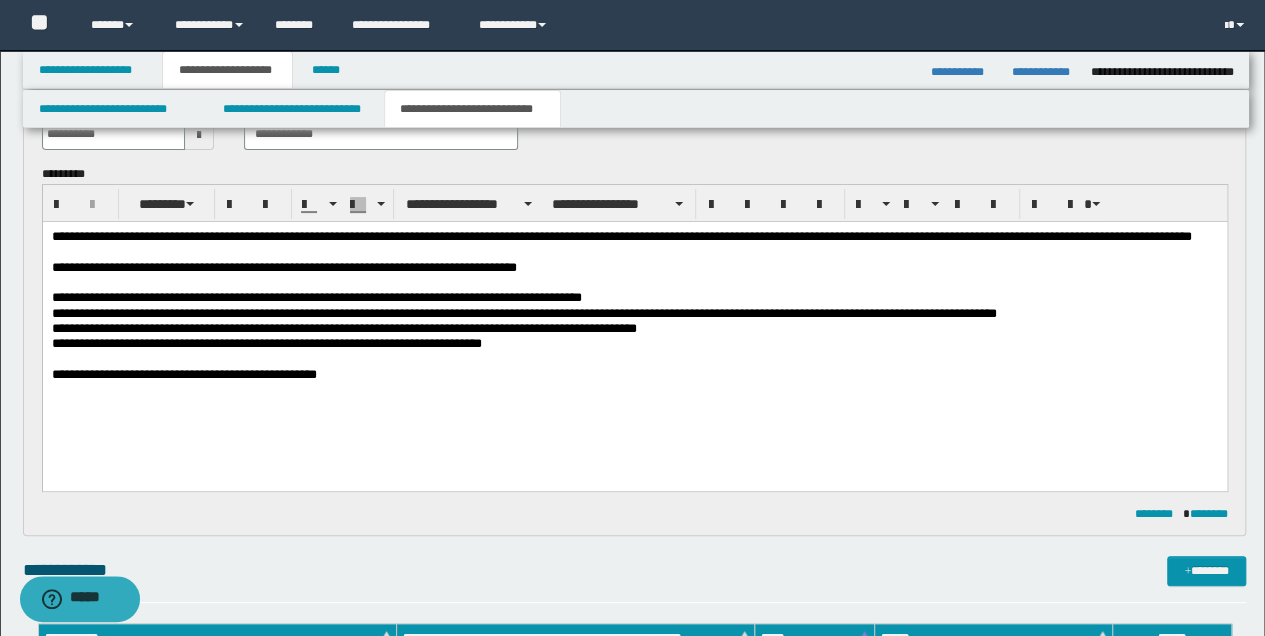 click on "**********" at bounding box center (634, 374) 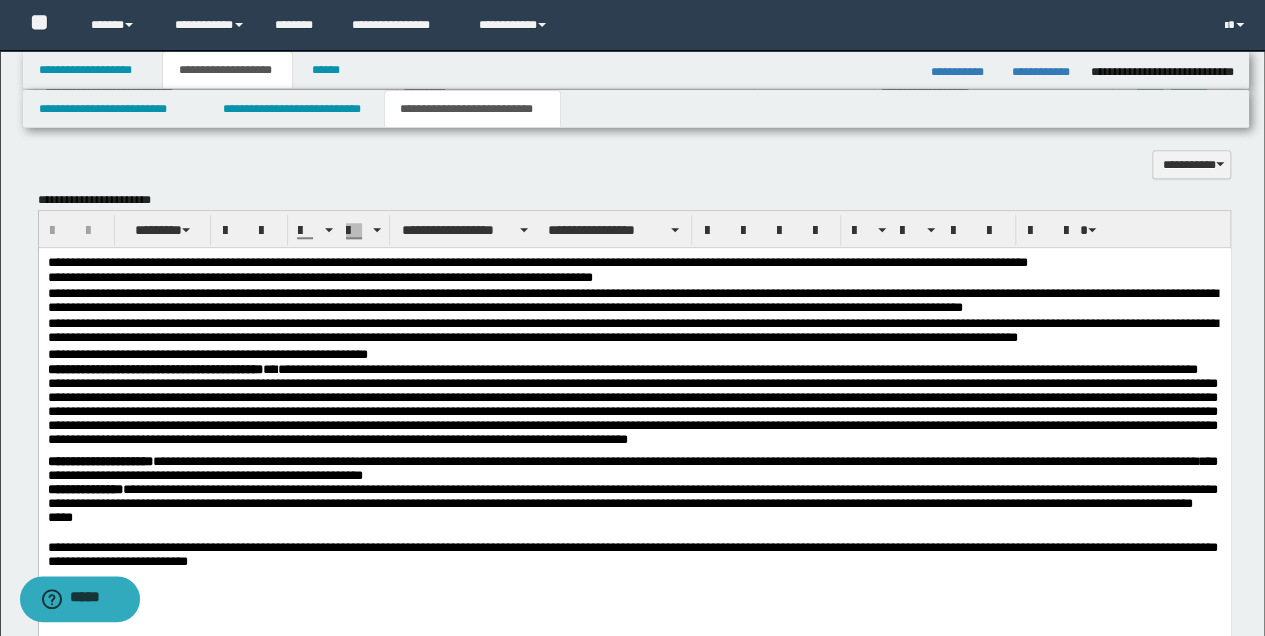 scroll, scrollTop: 800, scrollLeft: 0, axis: vertical 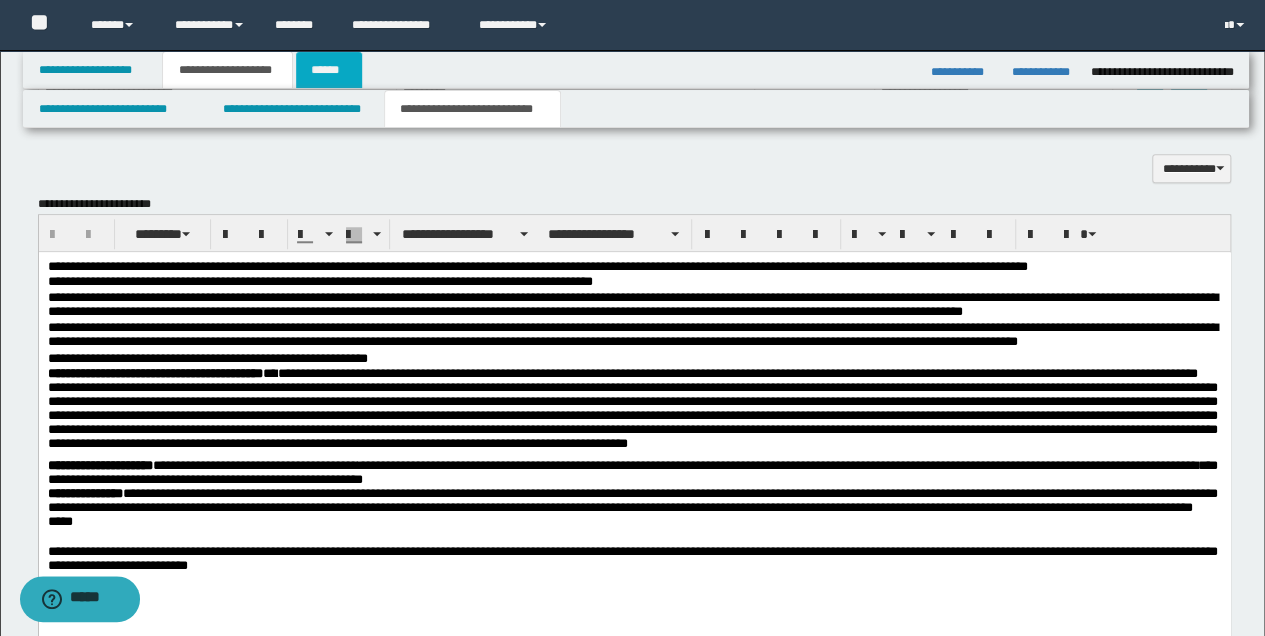 click on "******" at bounding box center (329, 70) 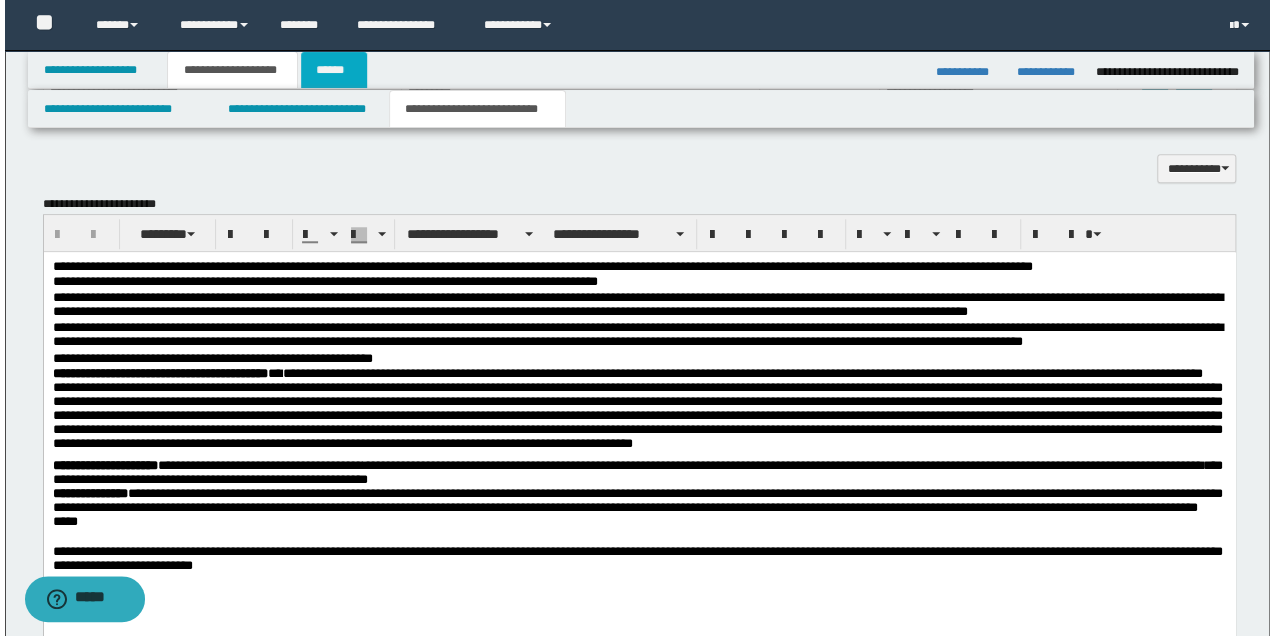scroll, scrollTop: 0, scrollLeft: 0, axis: both 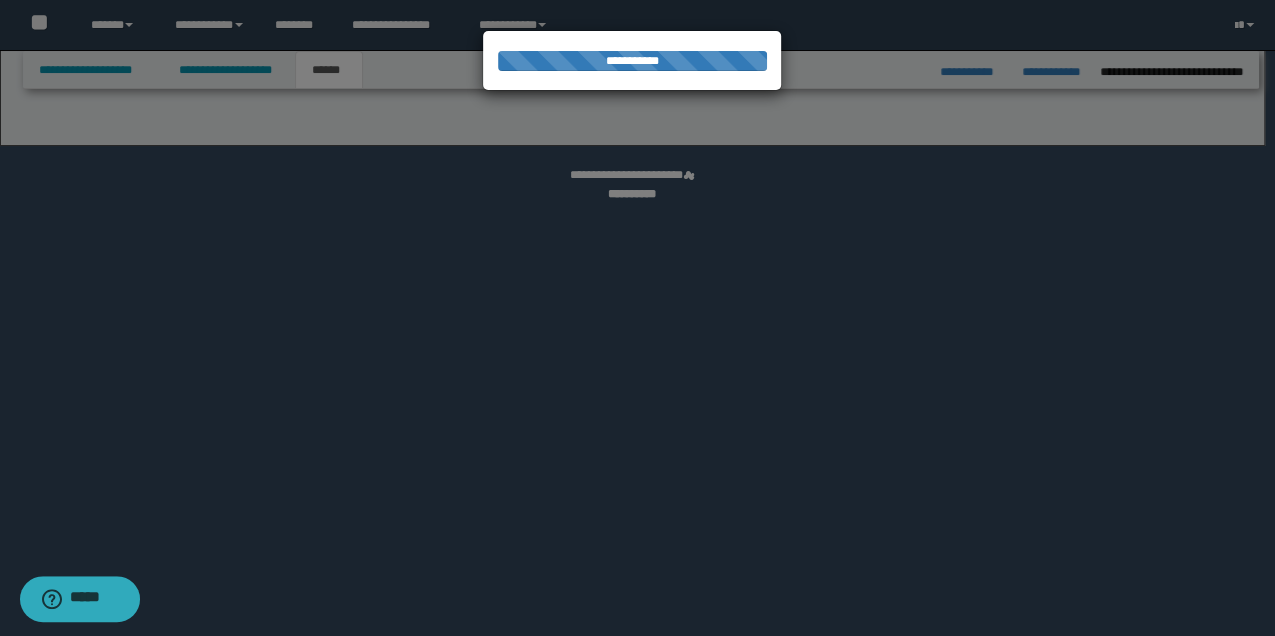 select on "*" 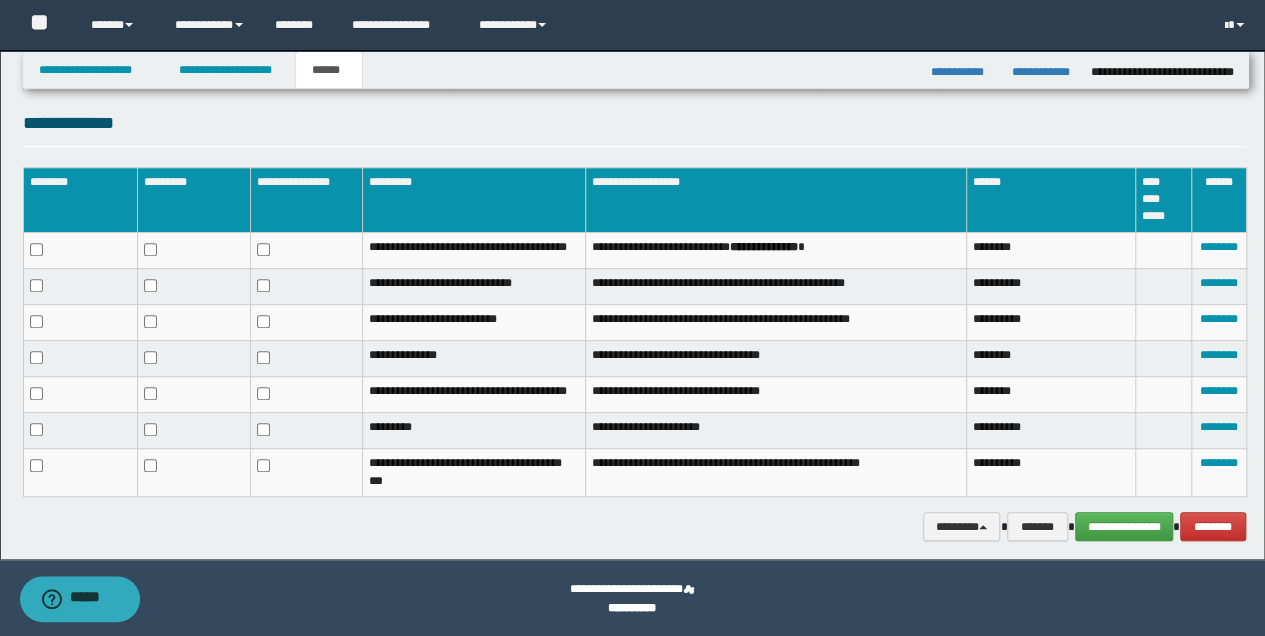 scroll, scrollTop: 471, scrollLeft: 0, axis: vertical 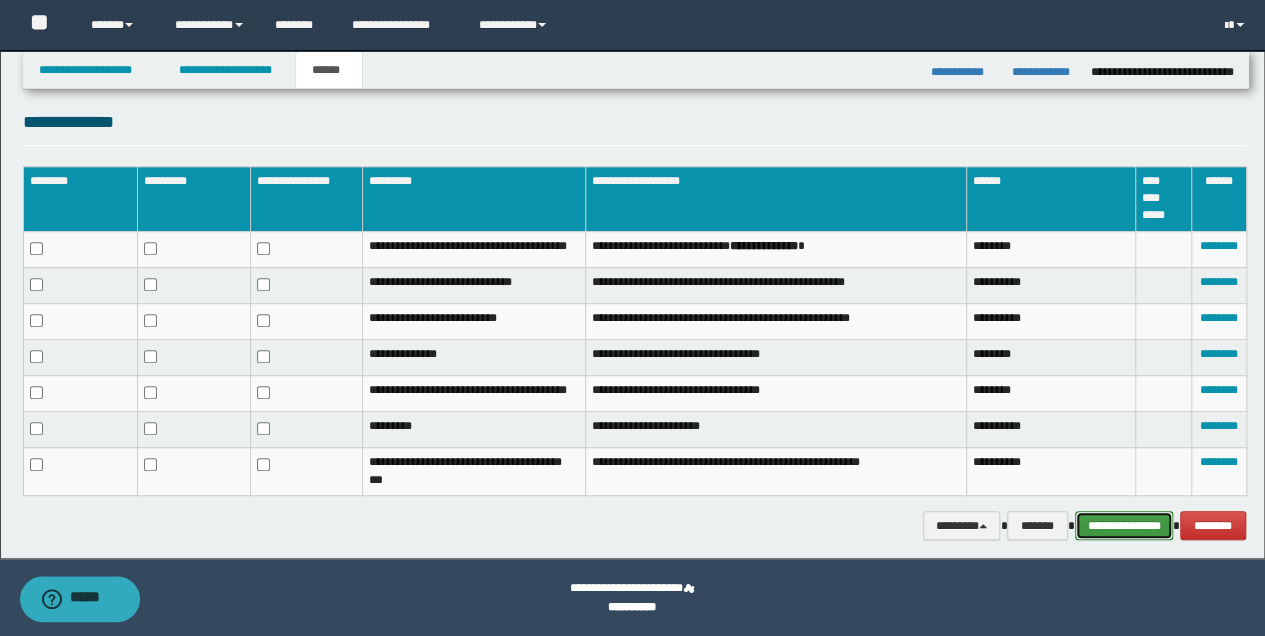 click on "**********" at bounding box center (1124, 525) 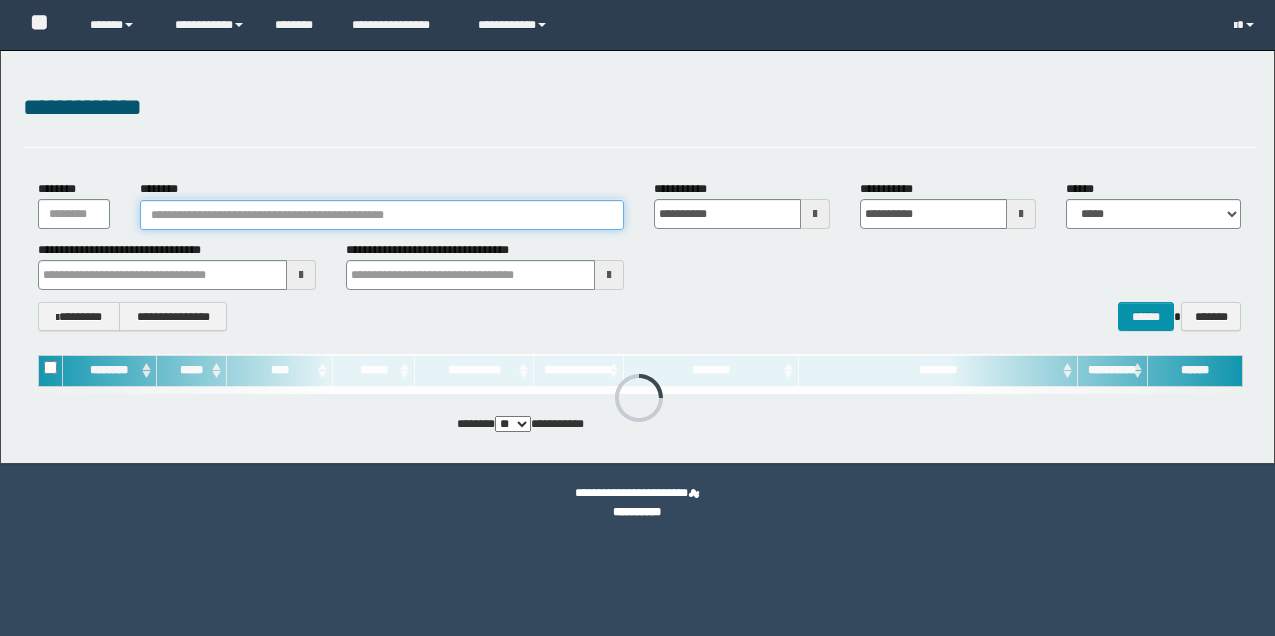 scroll, scrollTop: 0, scrollLeft: 0, axis: both 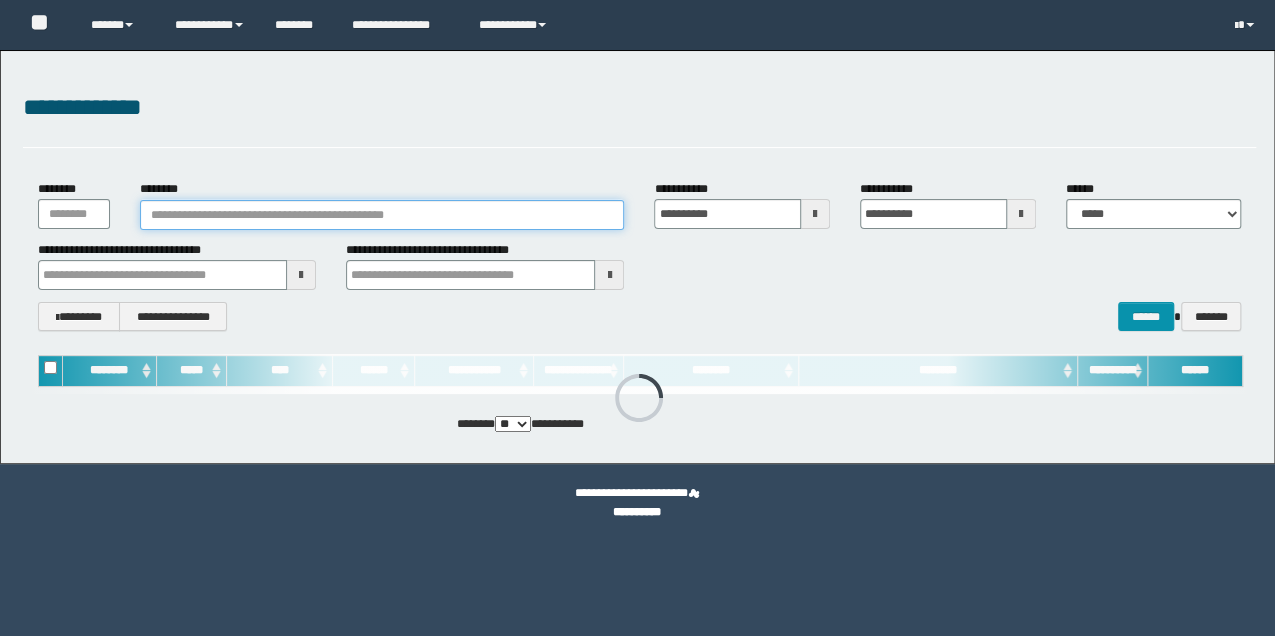 click on "********" at bounding box center (382, 215) 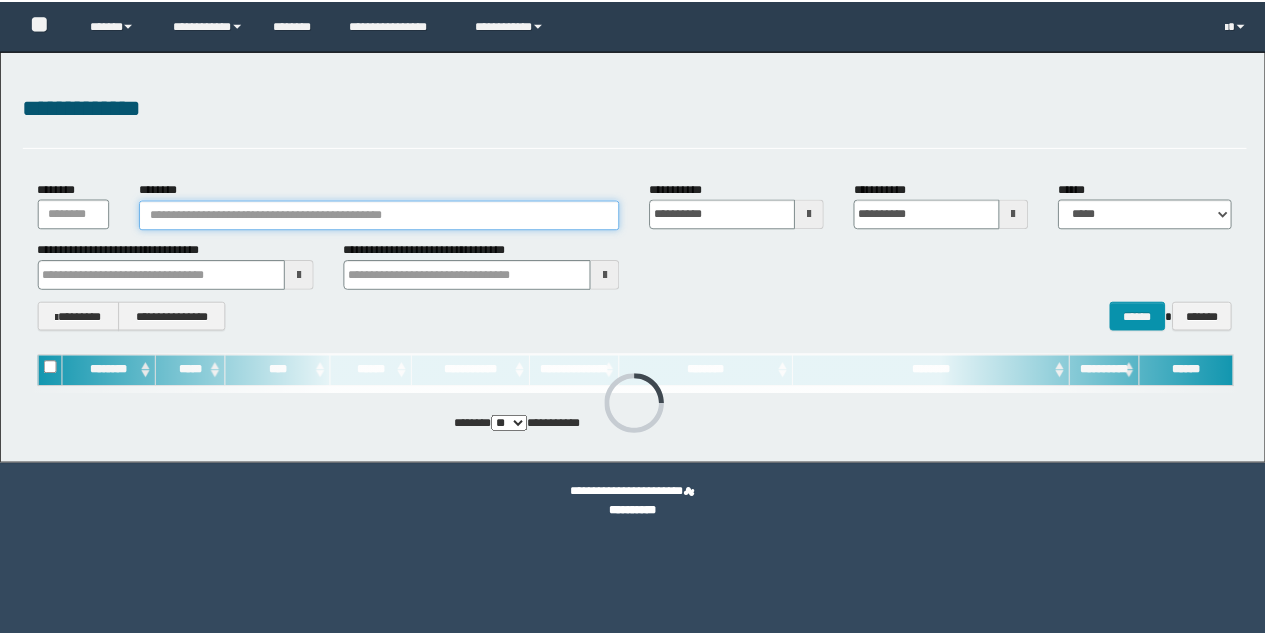 scroll, scrollTop: 0, scrollLeft: 0, axis: both 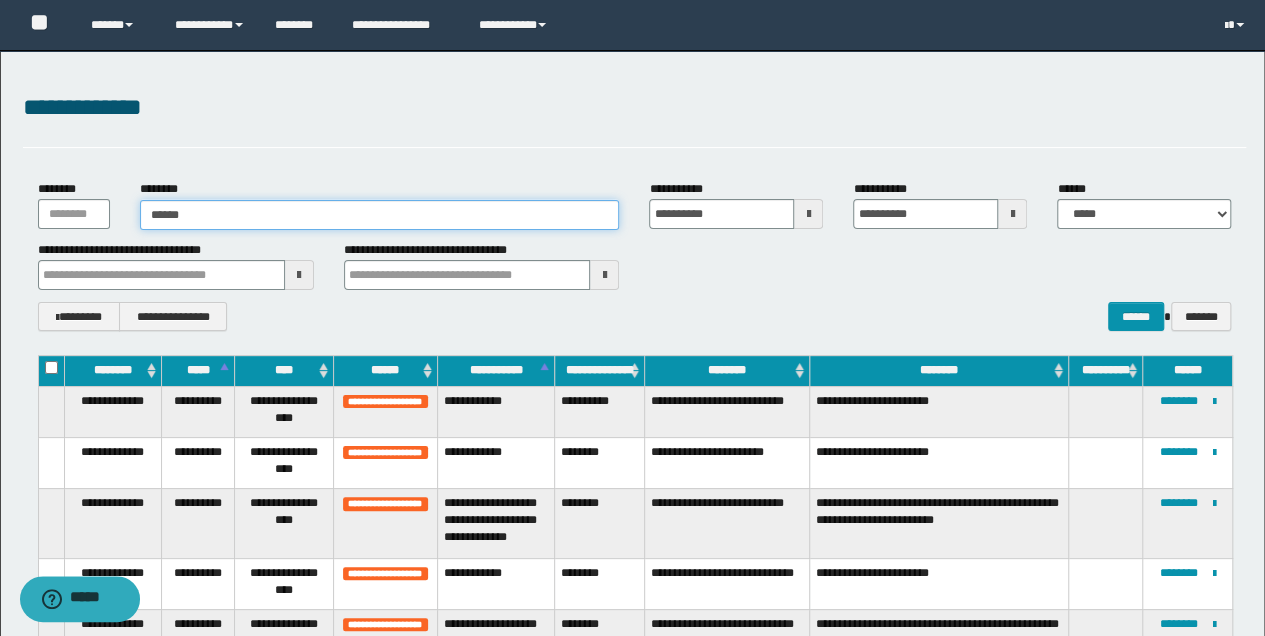 drag, startPoint x: 268, startPoint y: 222, endPoint x: 76, endPoint y: 220, distance: 192.01042 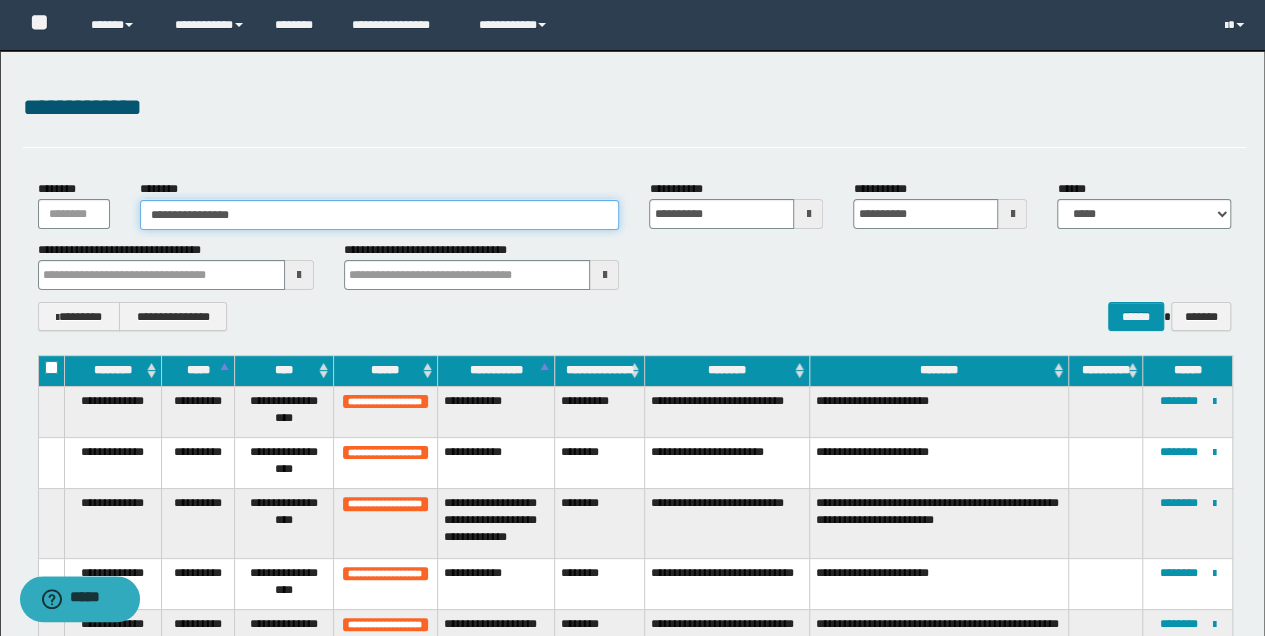 type on "**********" 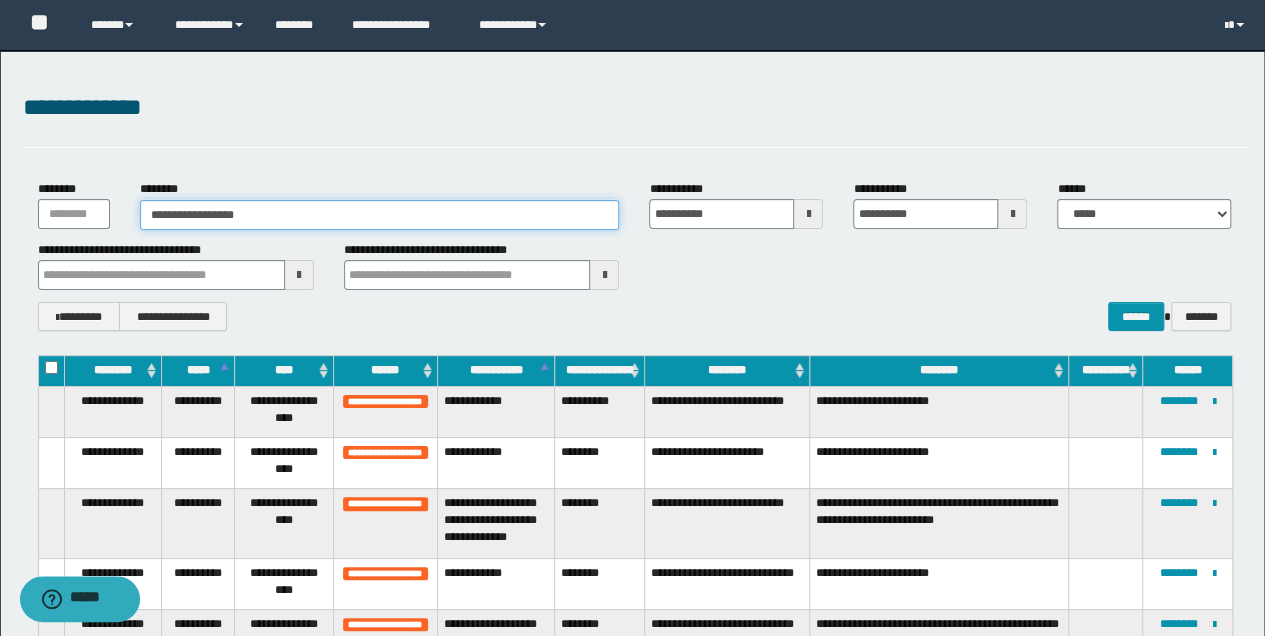 click on "**********" at bounding box center [380, 215] 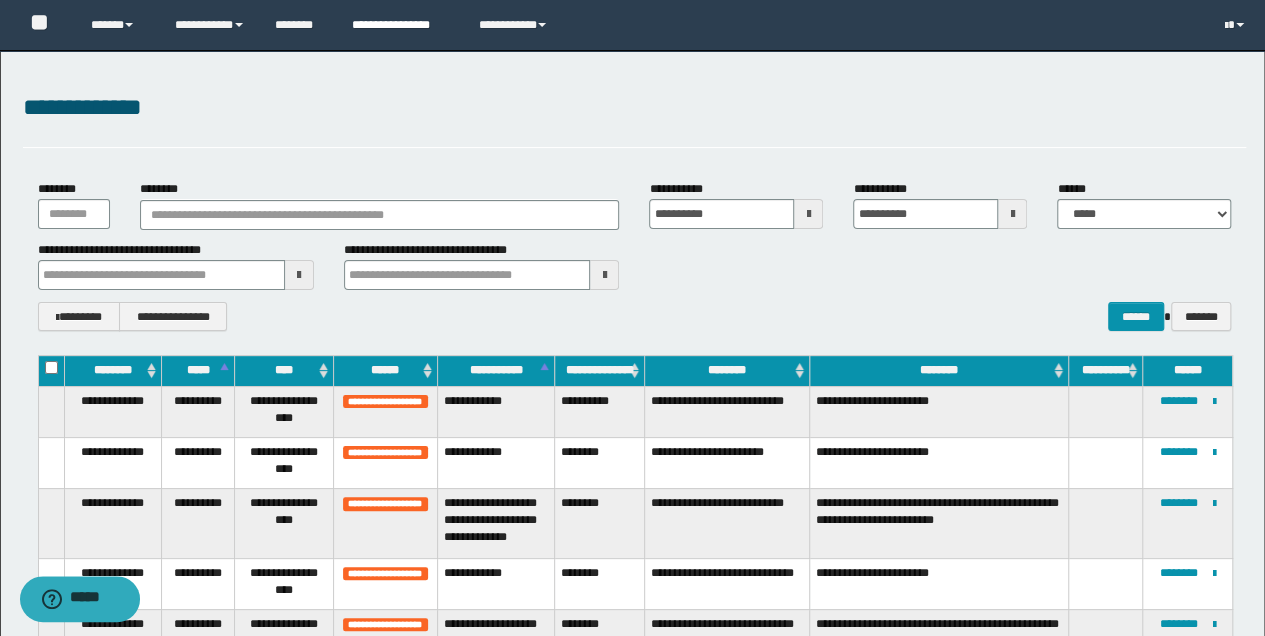 click on "**********" at bounding box center [400, 25] 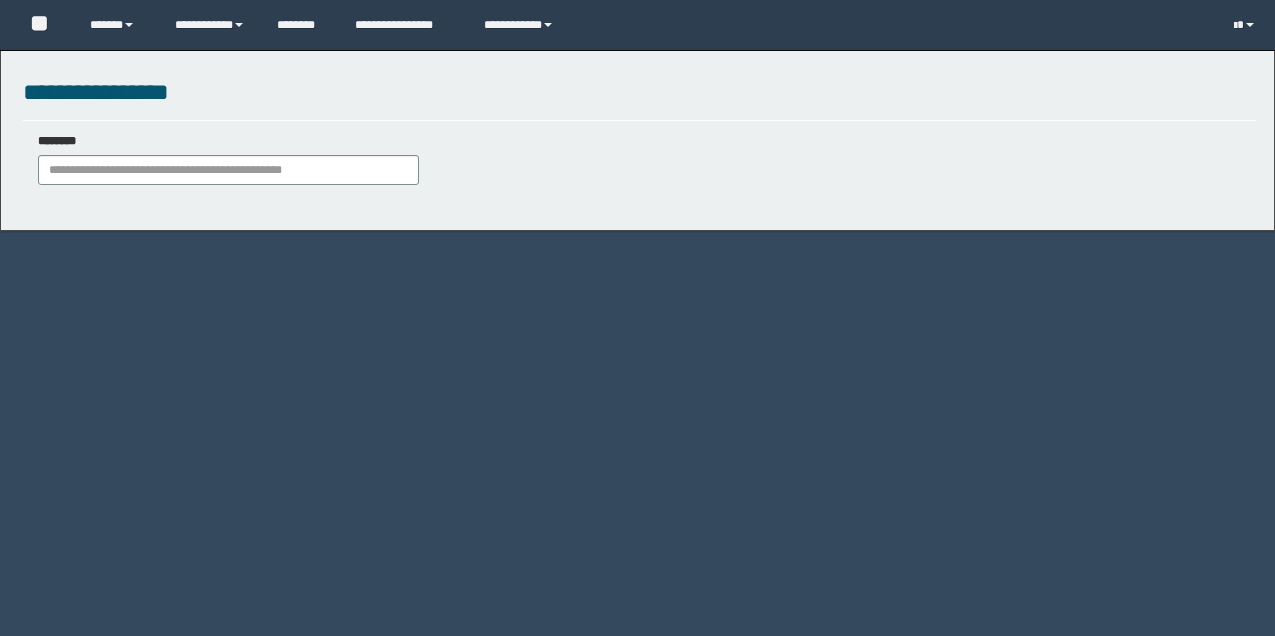 scroll, scrollTop: 0, scrollLeft: 0, axis: both 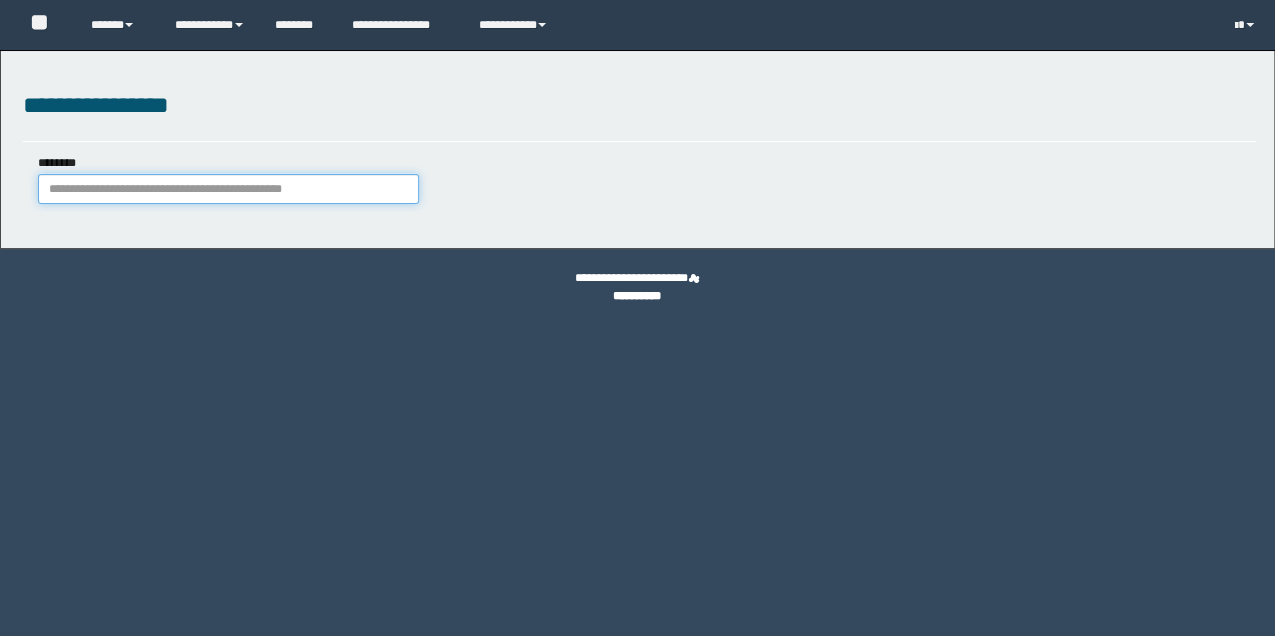 click on "********" at bounding box center [228, 189] 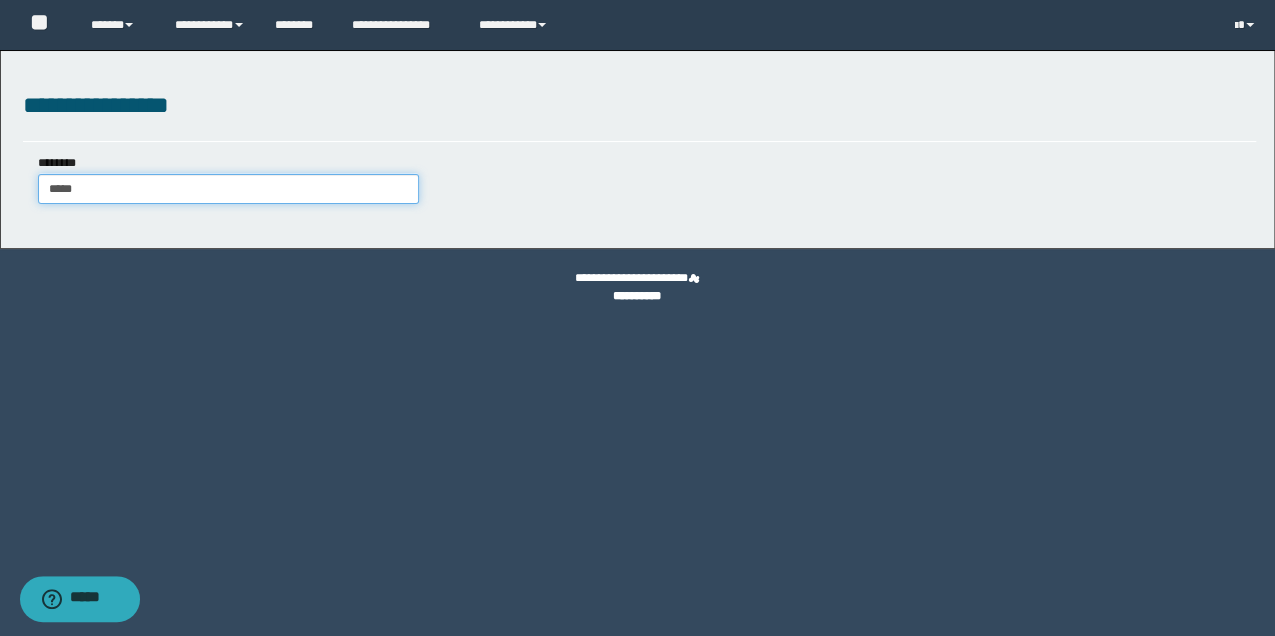 type on "******" 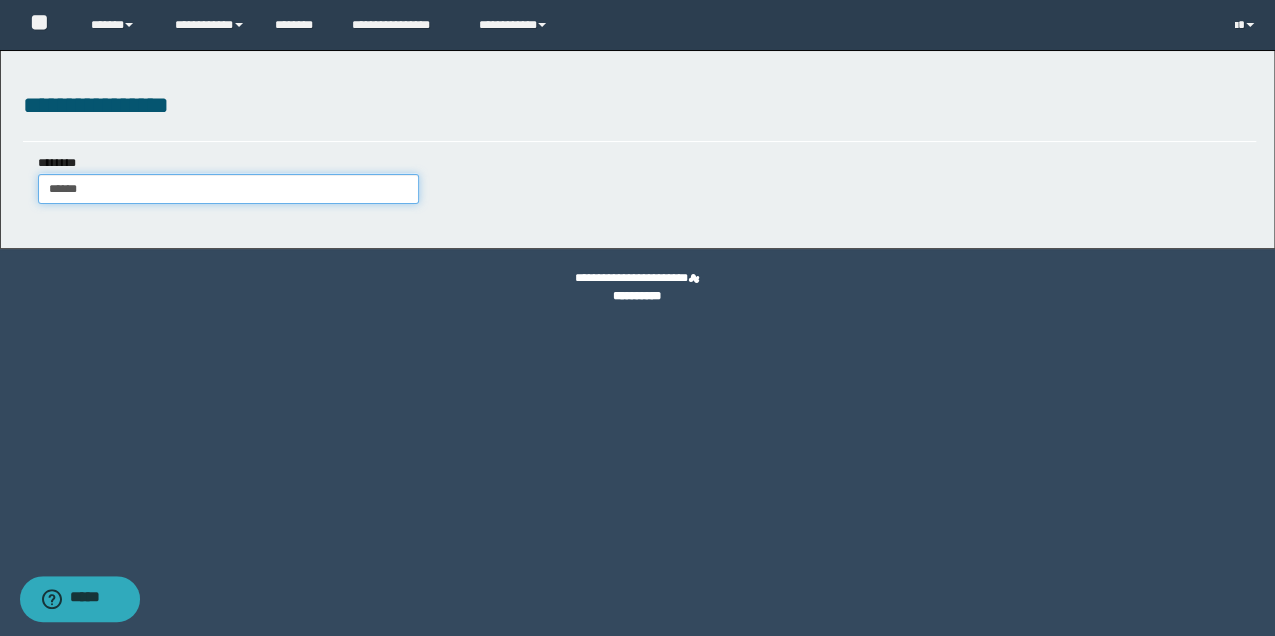 type on "******" 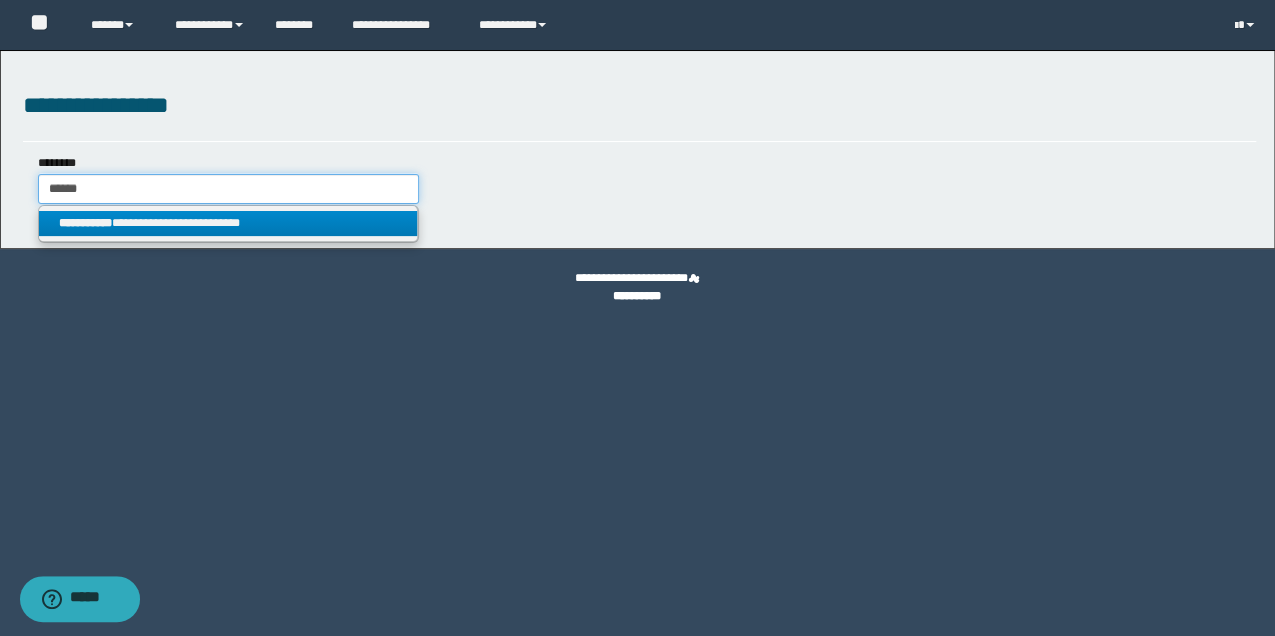 type on "******" 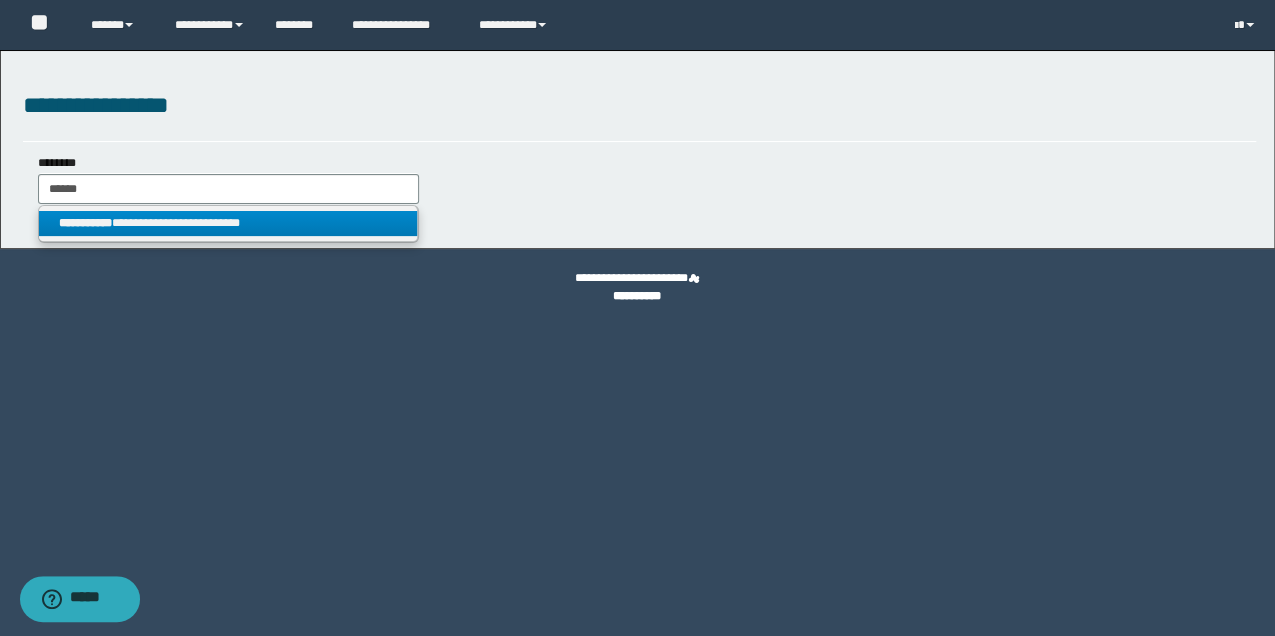 click on "**********" at bounding box center [637, 296] 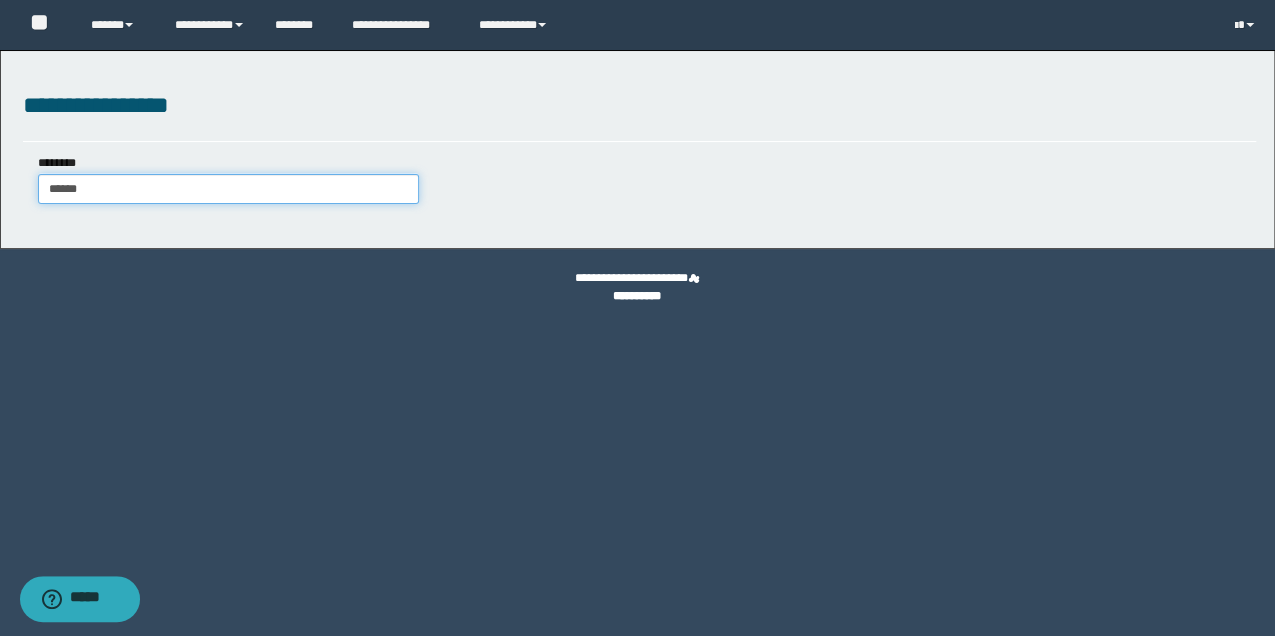 type on "******" 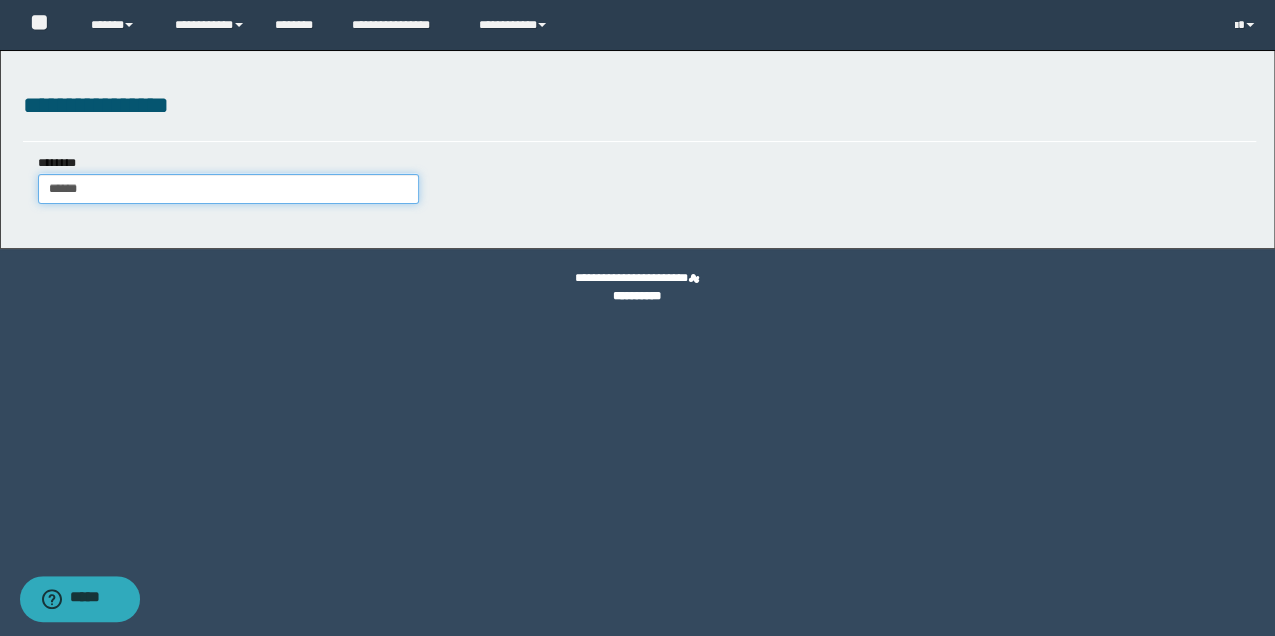 click on "******" at bounding box center (228, 189) 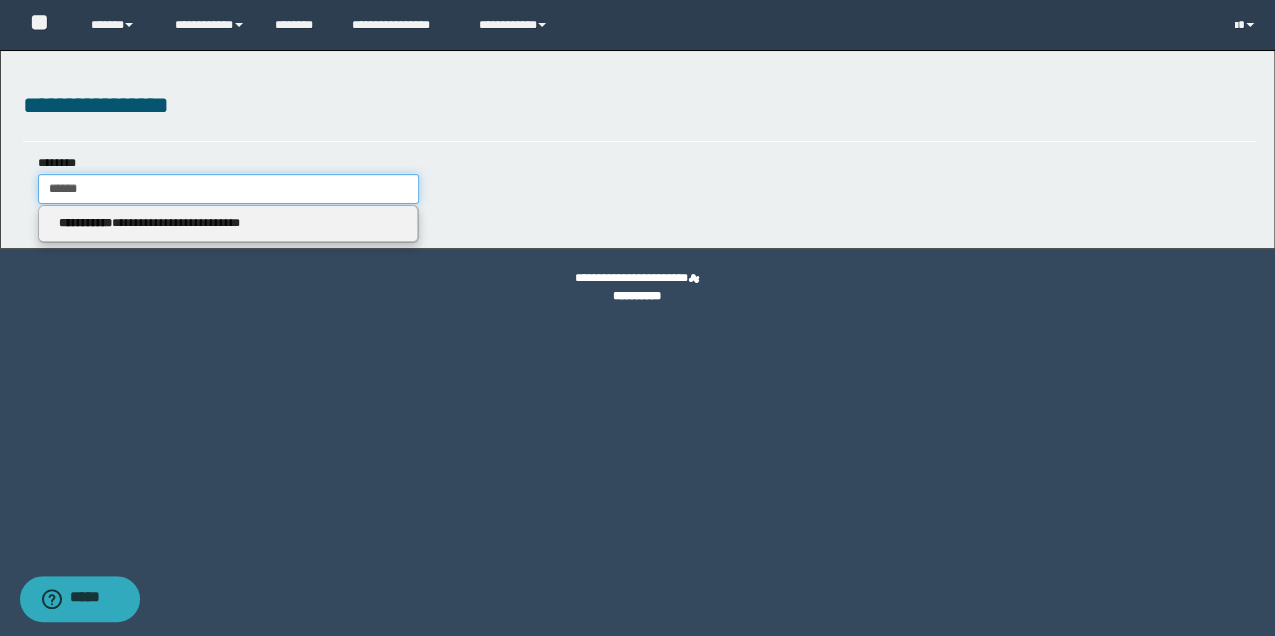 type 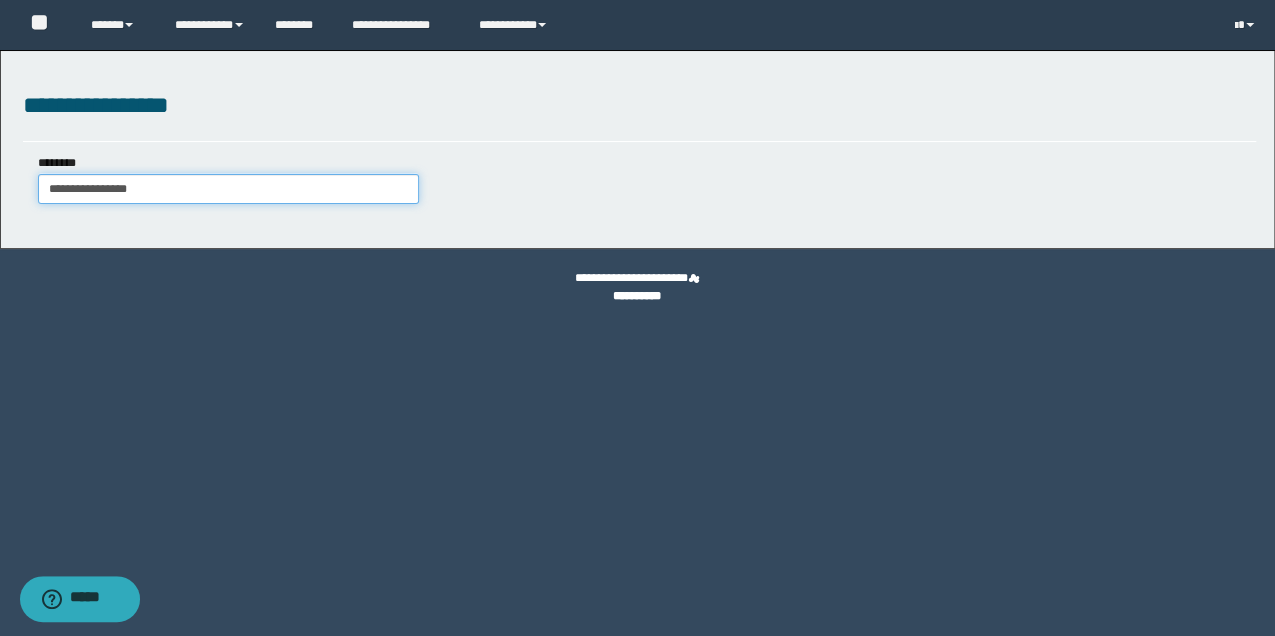 type on "**********" 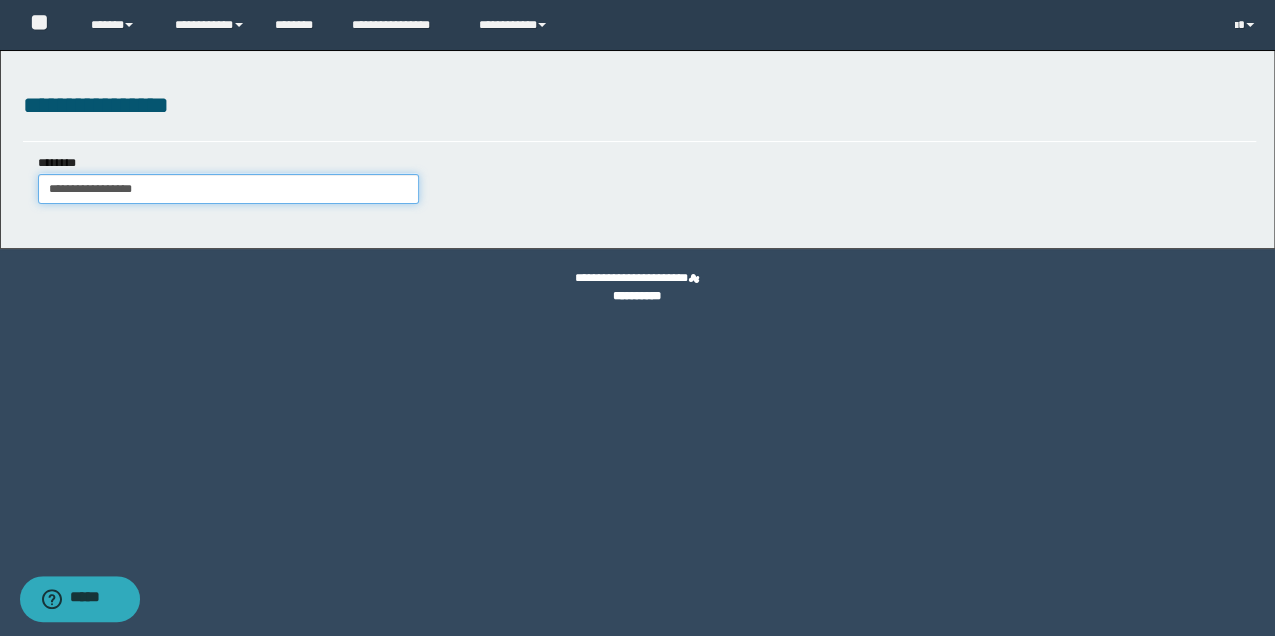 drag, startPoint x: 184, startPoint y: 186, endPoint x: 26, endPoint y: 193, distance: 158.15498 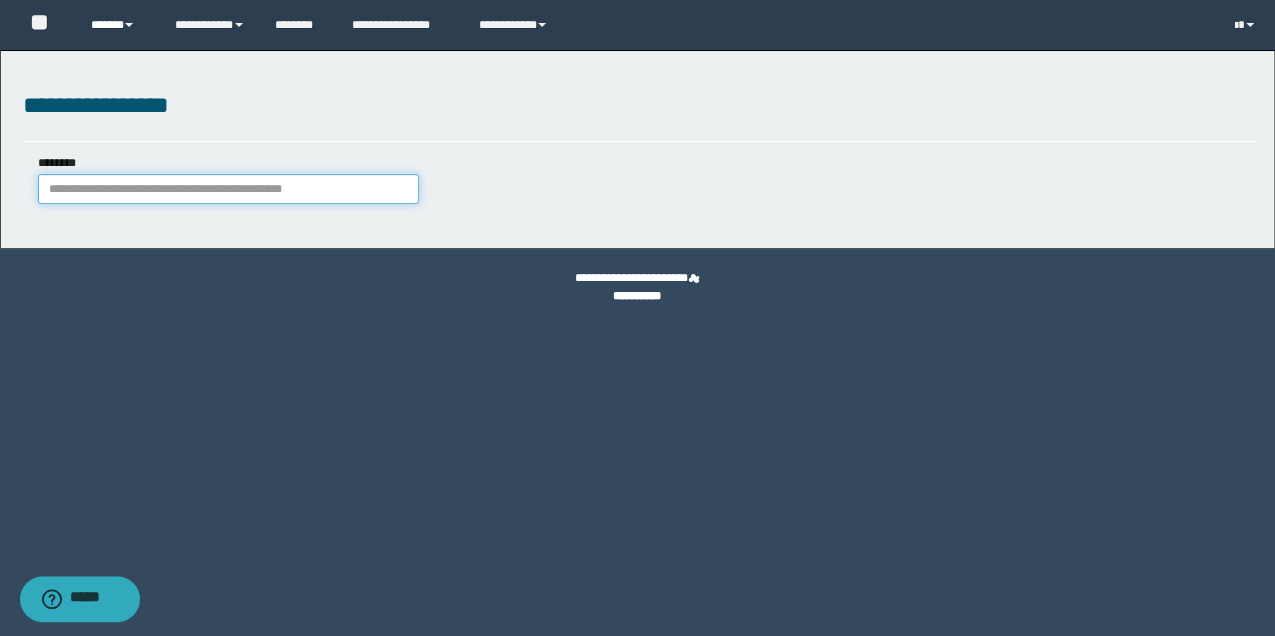 type 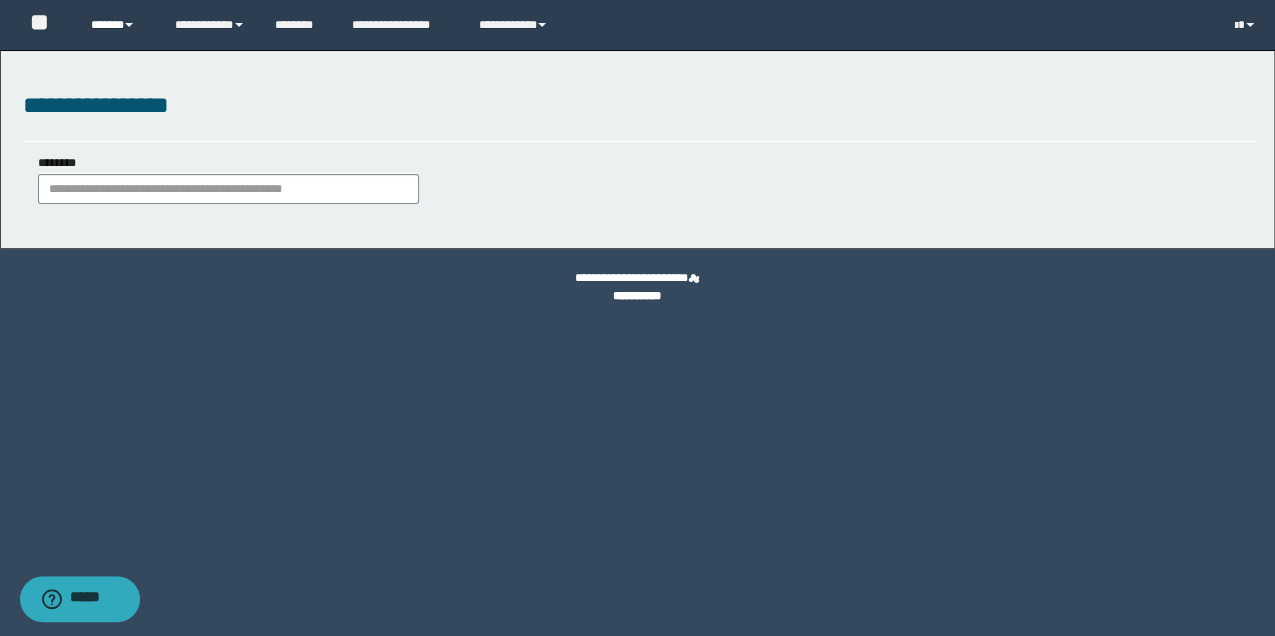 click on "******" at bounding box center (117, 25) 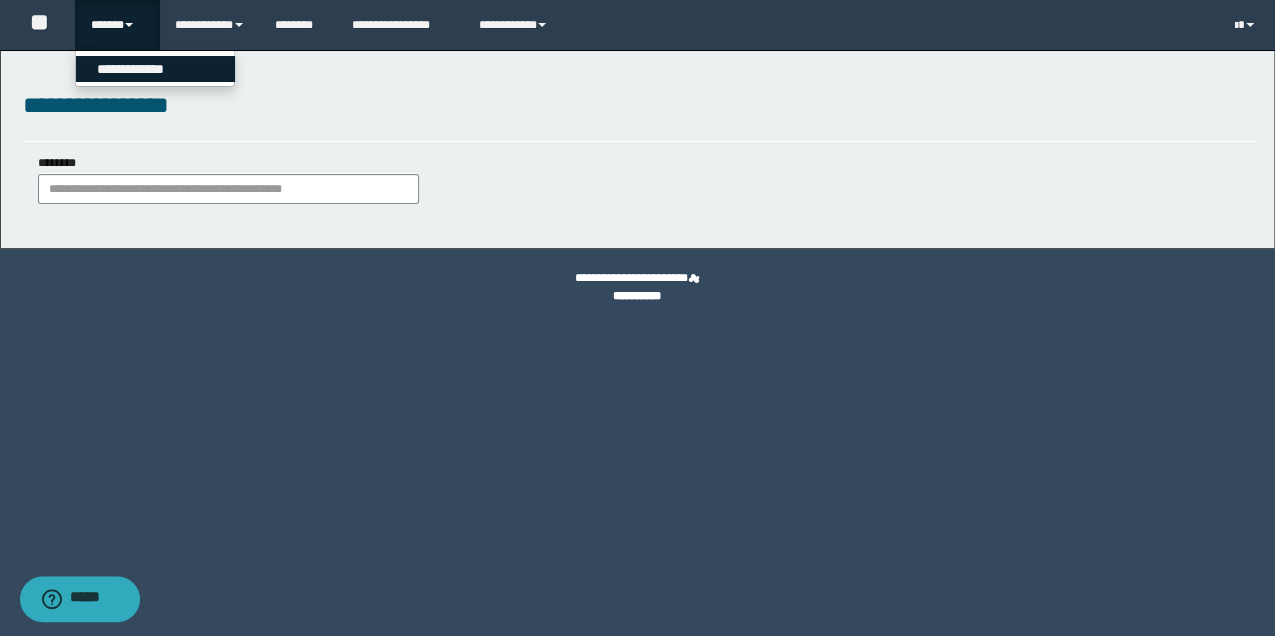 click on "**********" at bounding box center (155, 69) 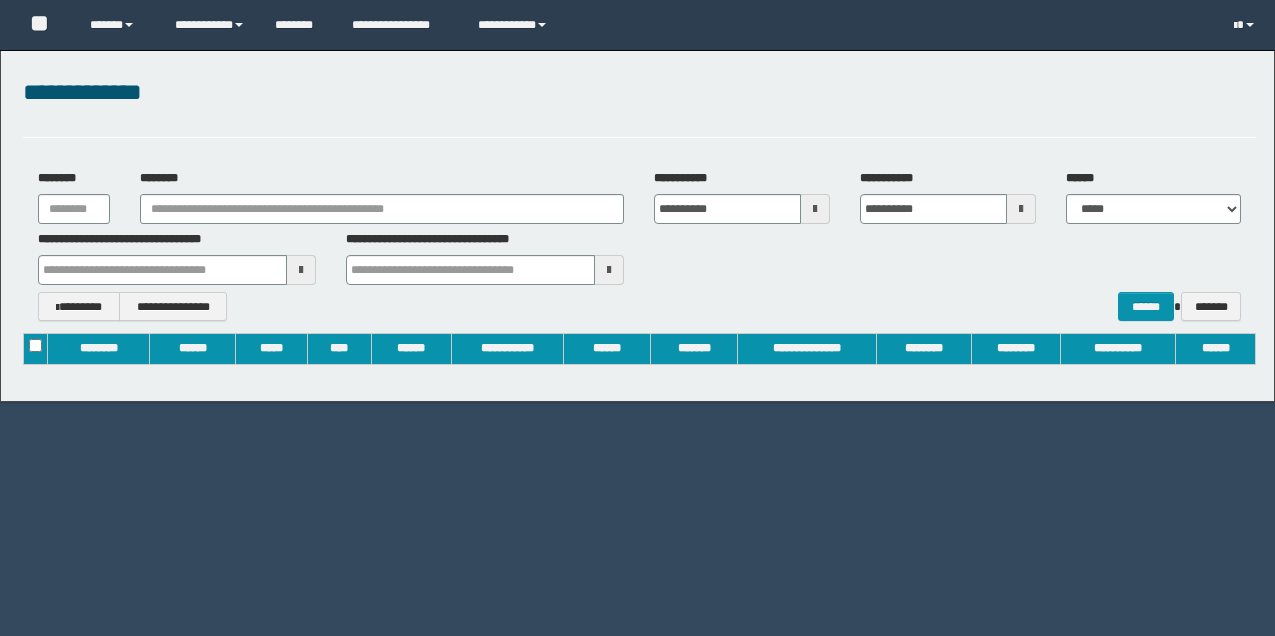 scroll, scrollTop: 0, scrollLeft: 0, axis: both 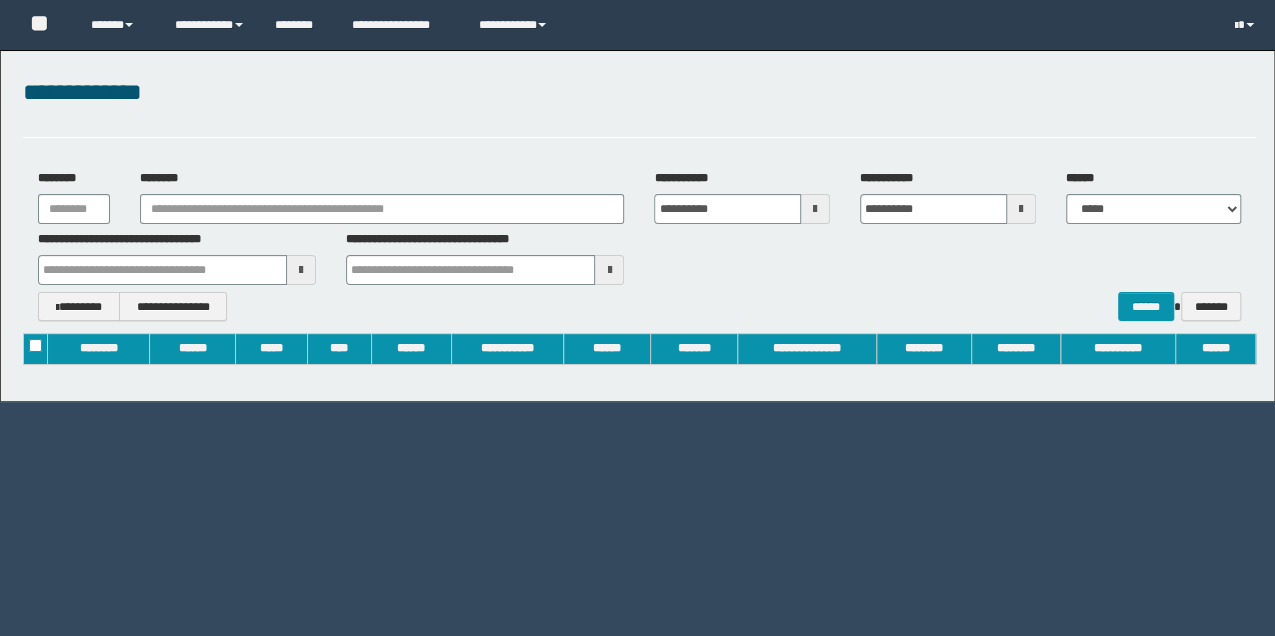 type on "**********" 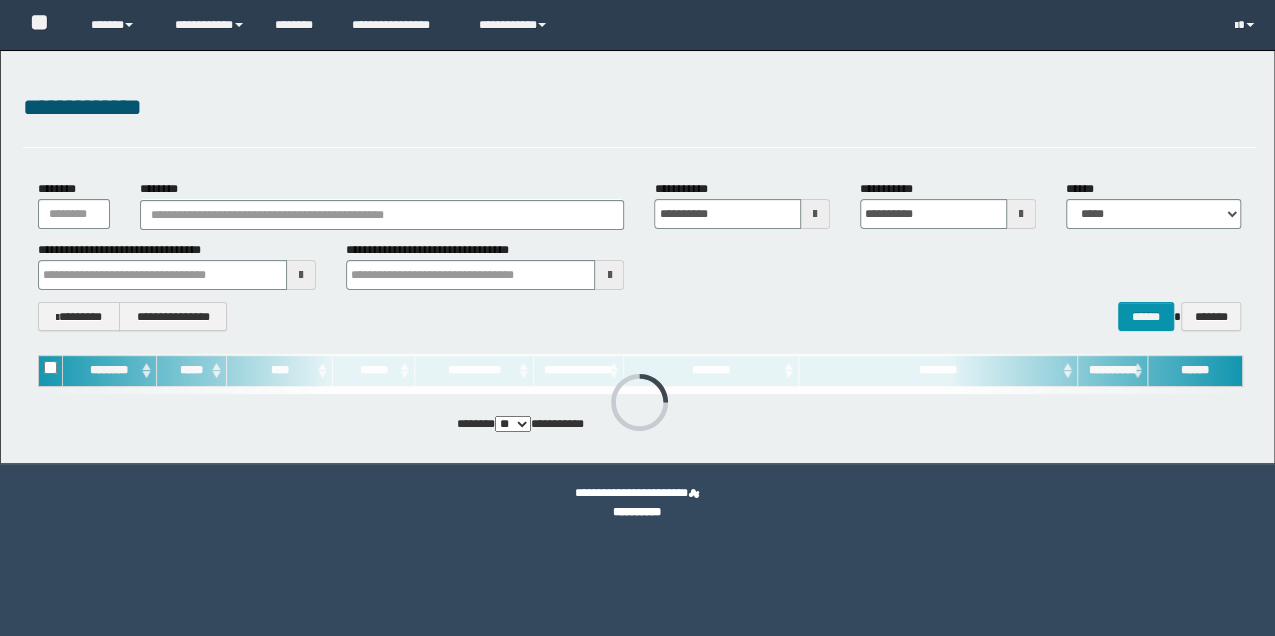 scroll, scrollTop: 0, scrollLeft: 0, axis: both 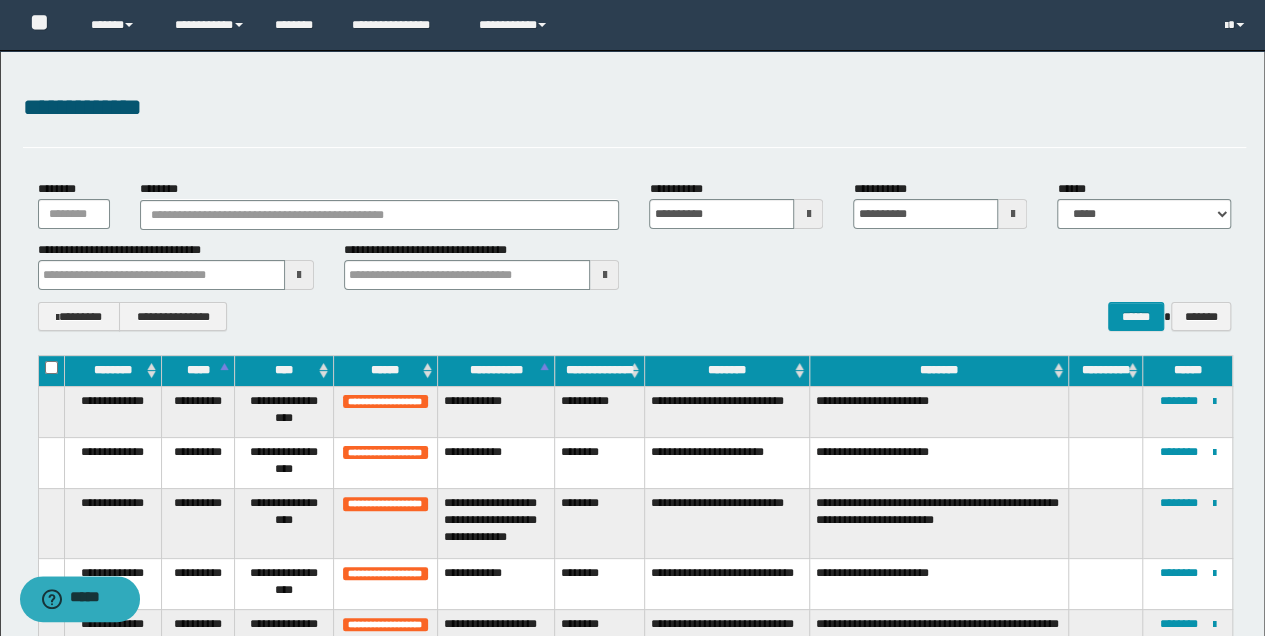 type 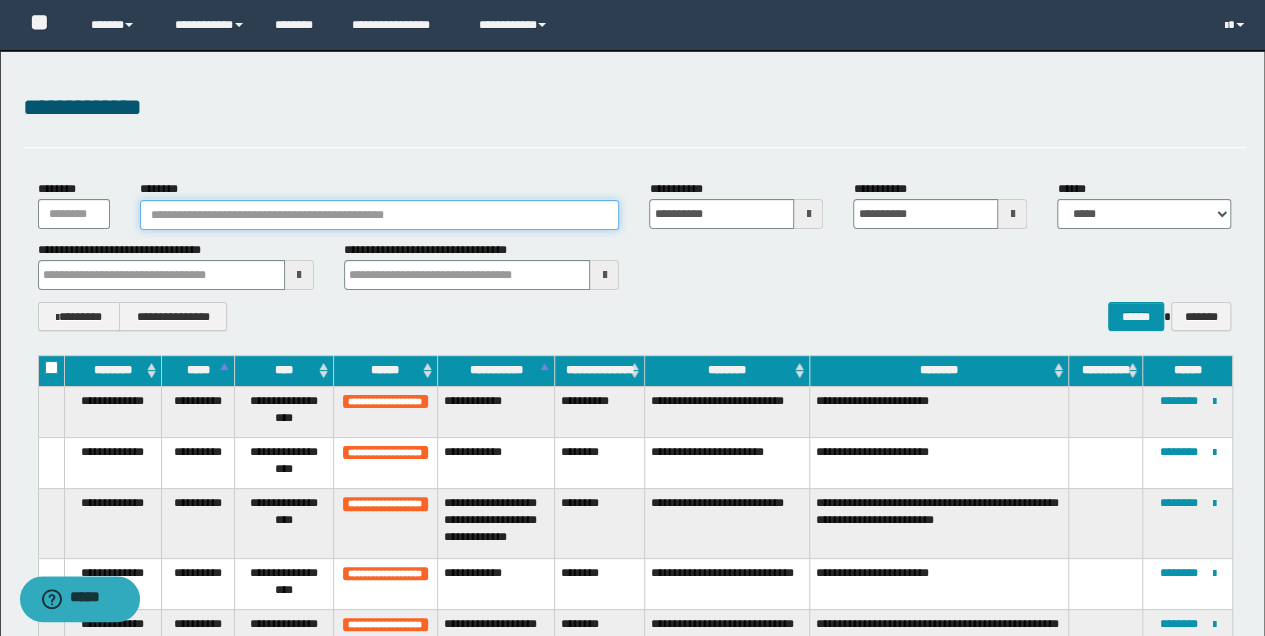 click on "********" at bounding box center [380, 215] 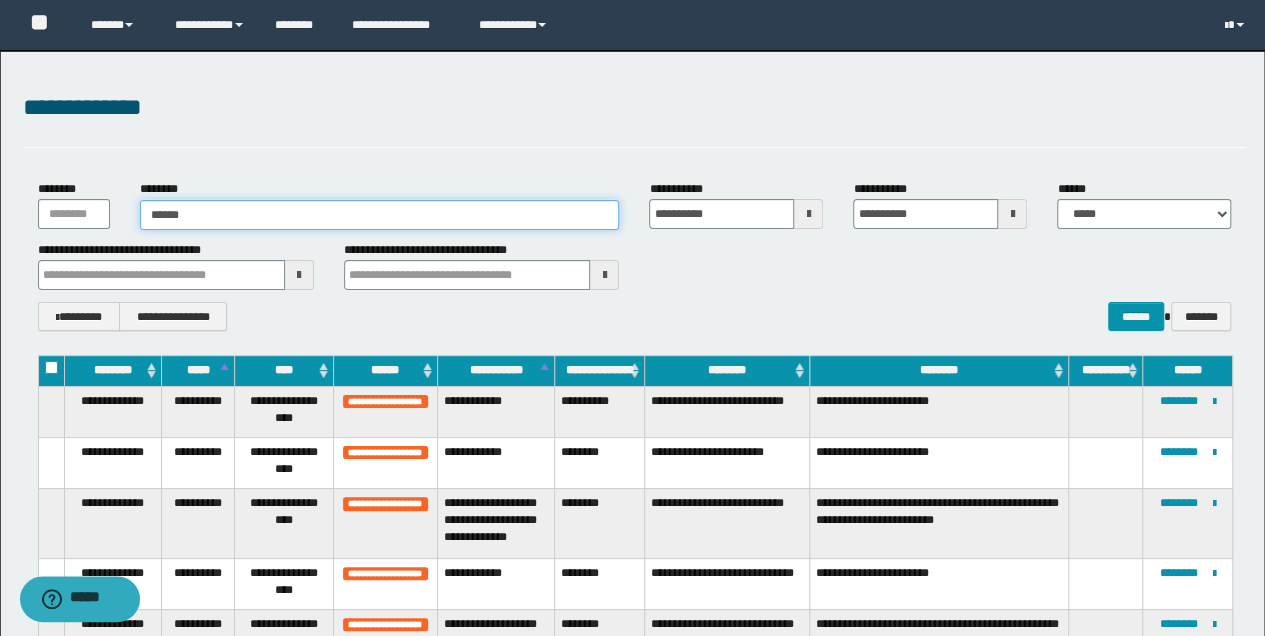 type on "*******" 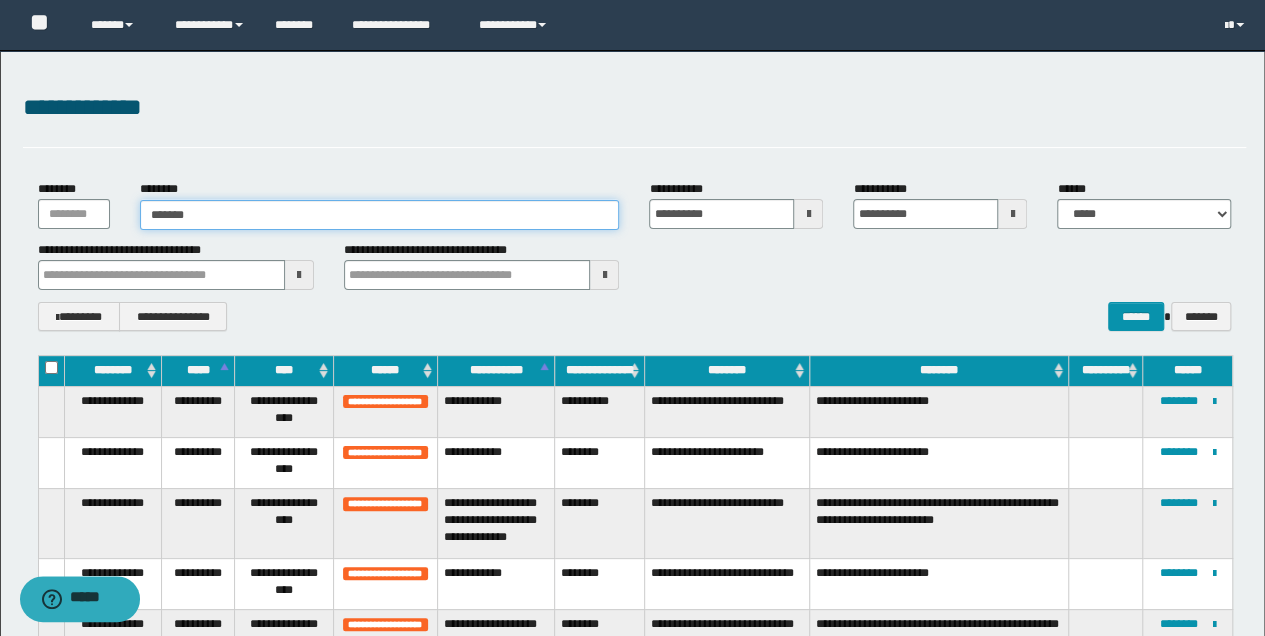type on "*******" 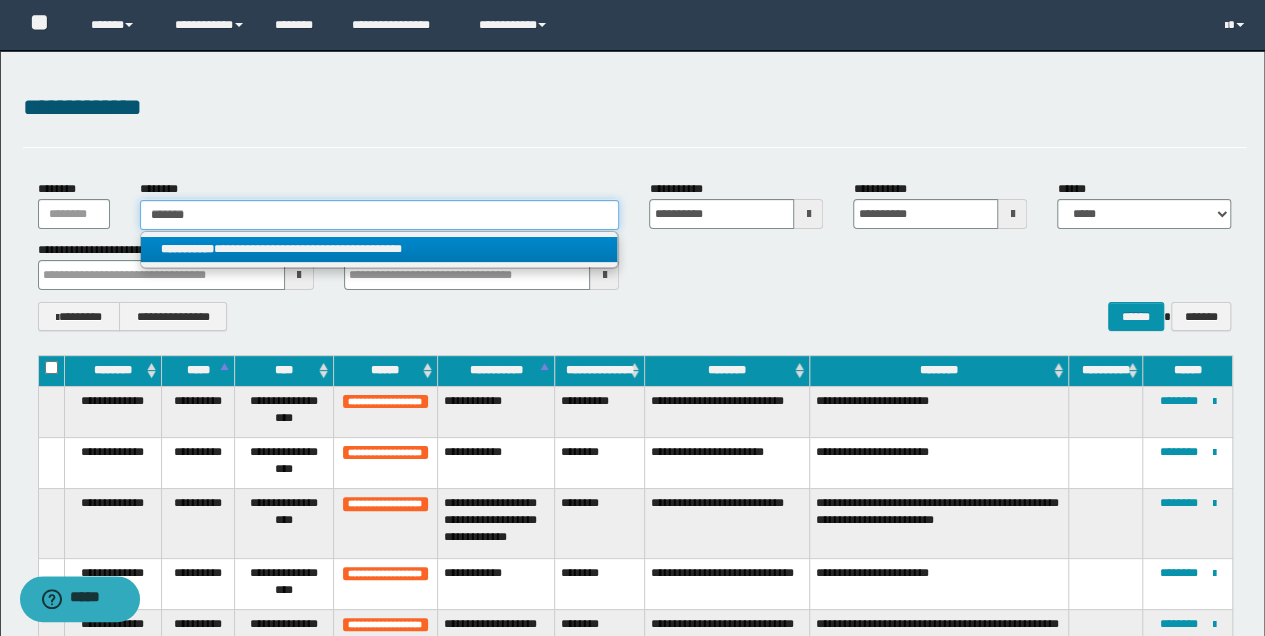 type on "*******" 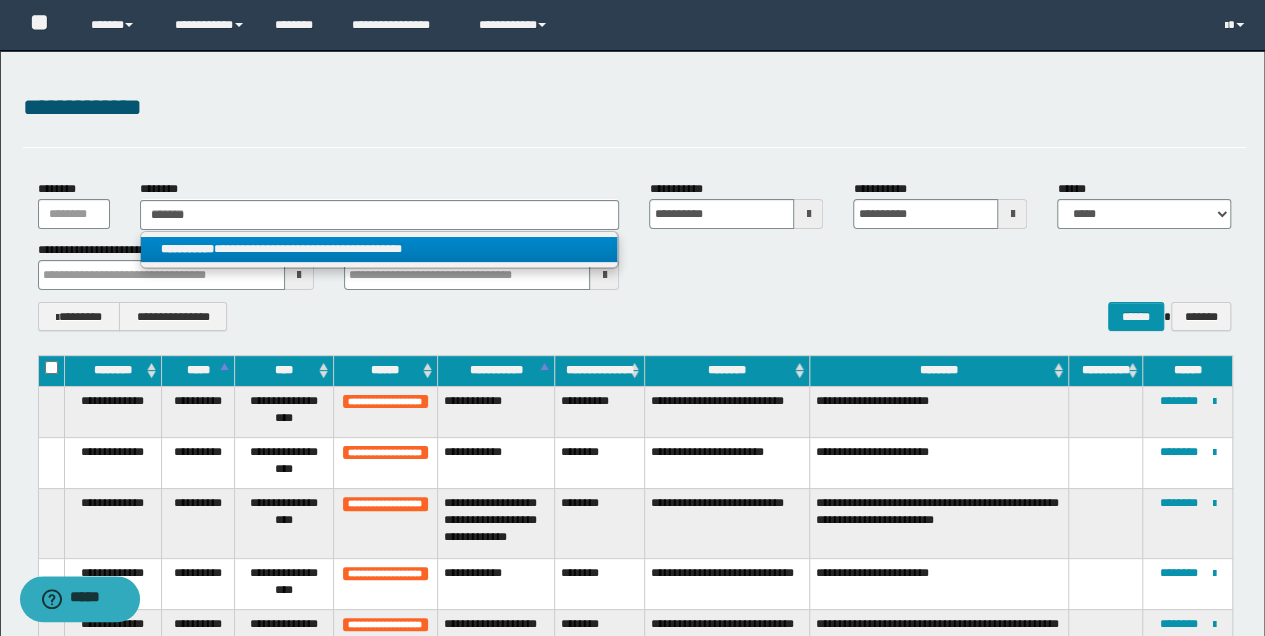 click on "**********" at bounding box center (379, 249) 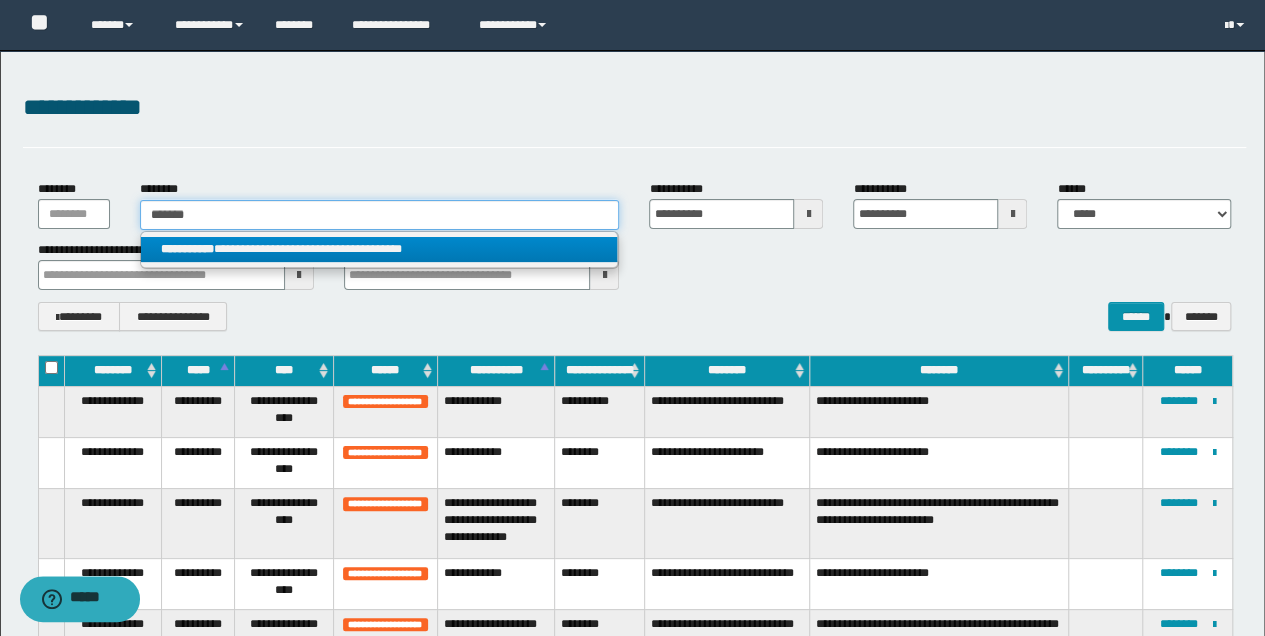 type 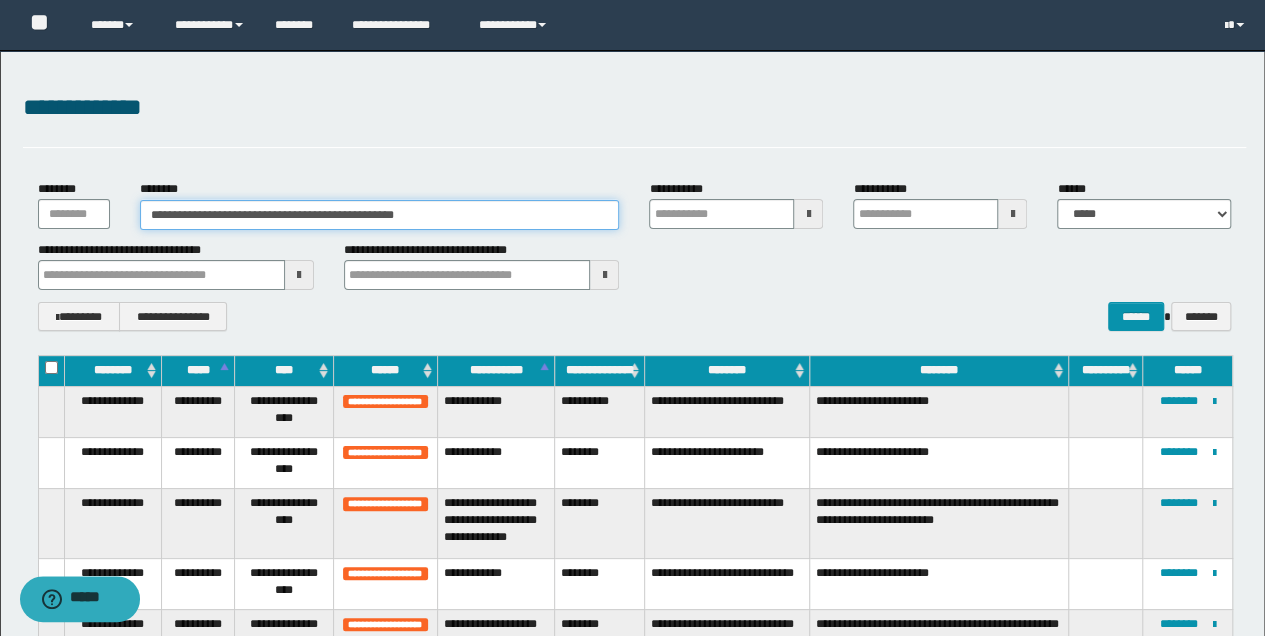 type 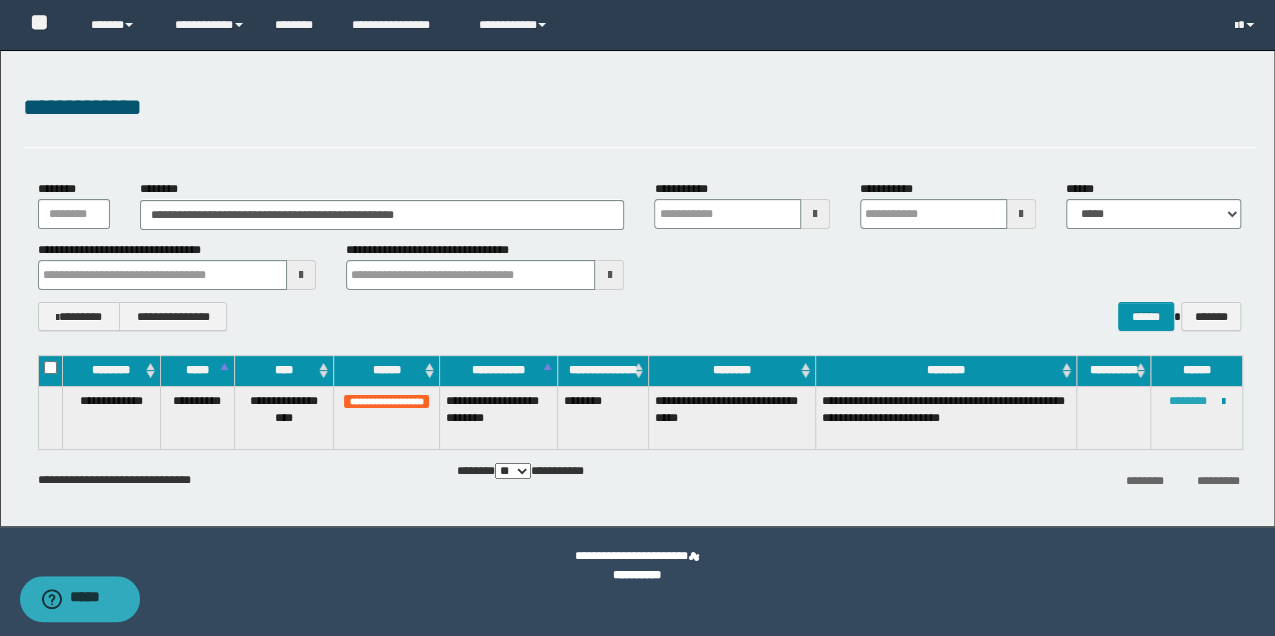 click on "********" at bounding box center (1188, 401) 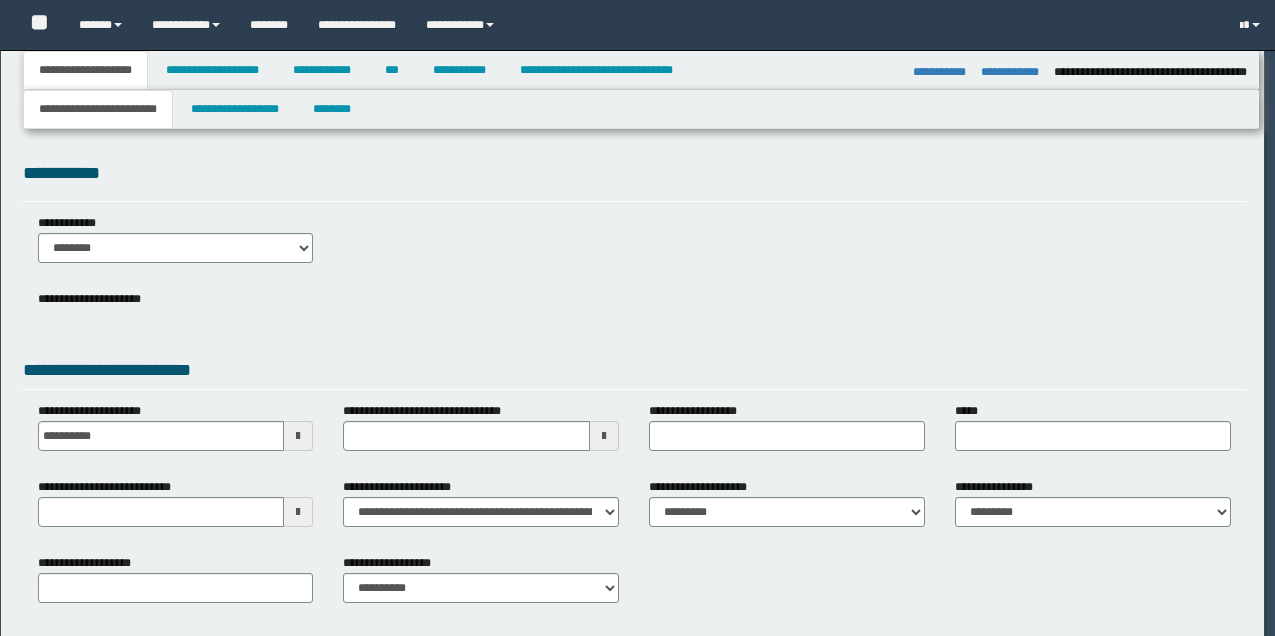 select on "*" 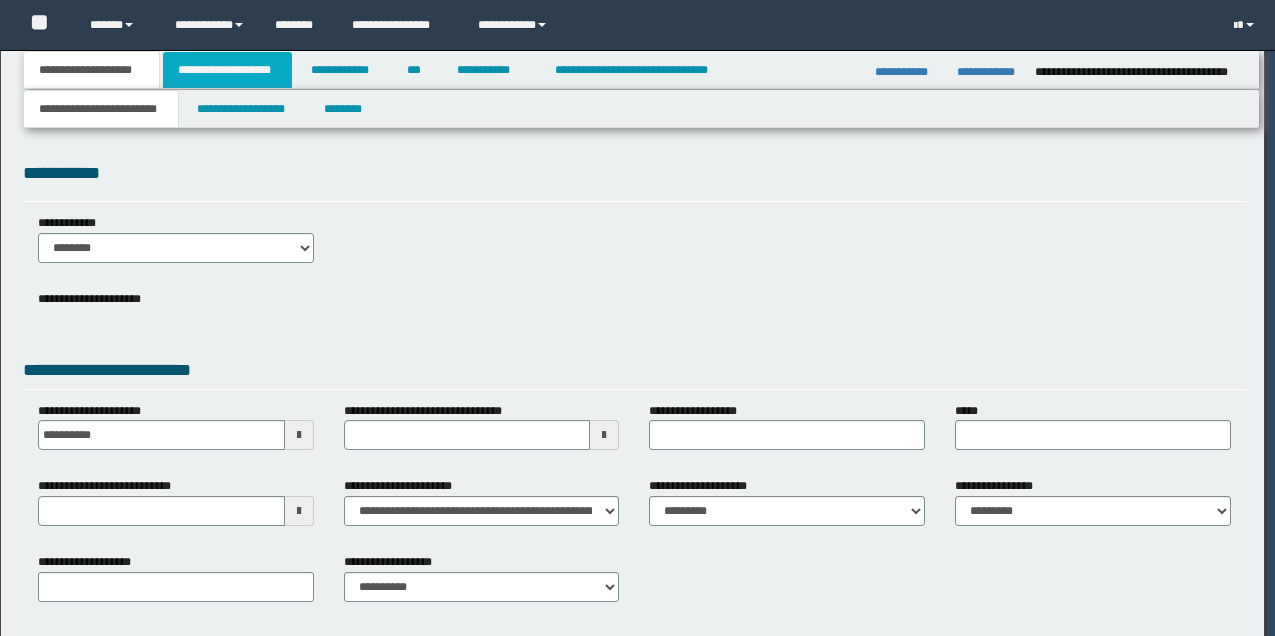 scroll, scrollTop: 0, scrollLeft: 0, axis: both 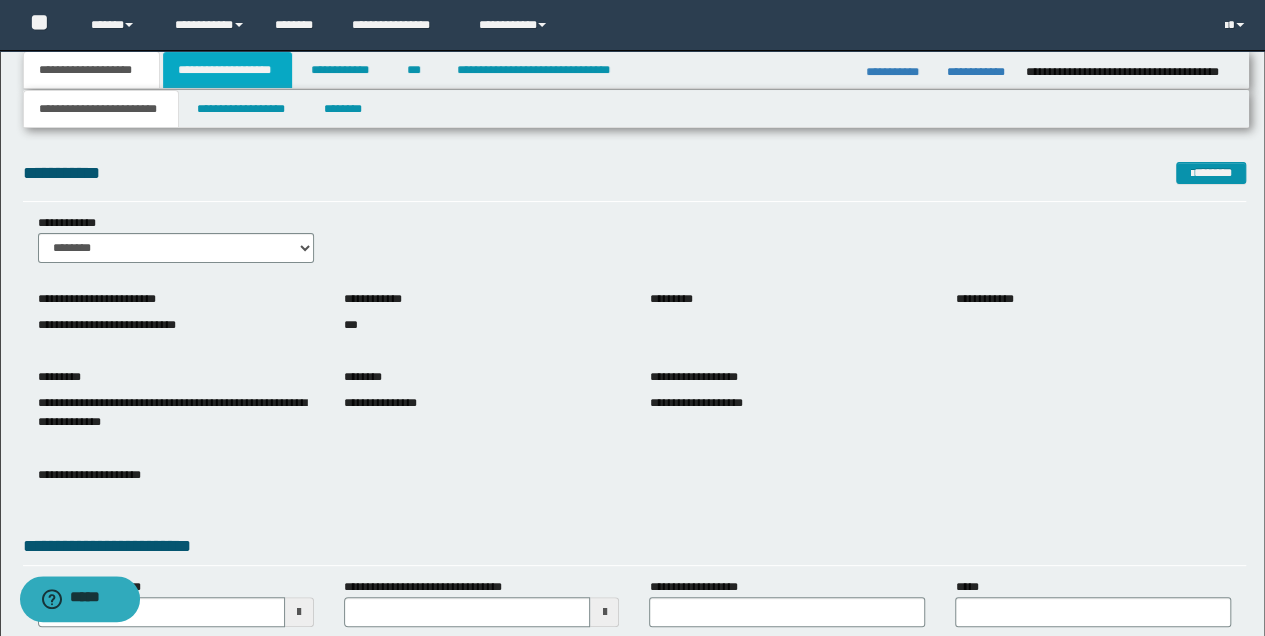 click on "**********" at bounding box center (227, 70) 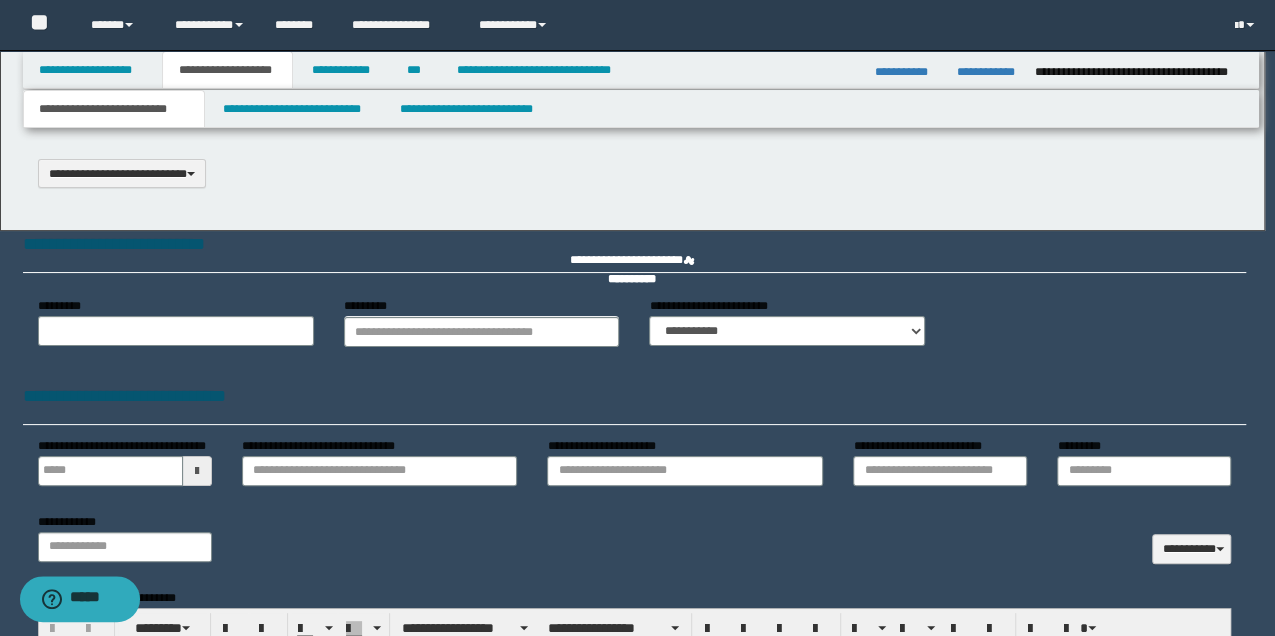 select on "*" 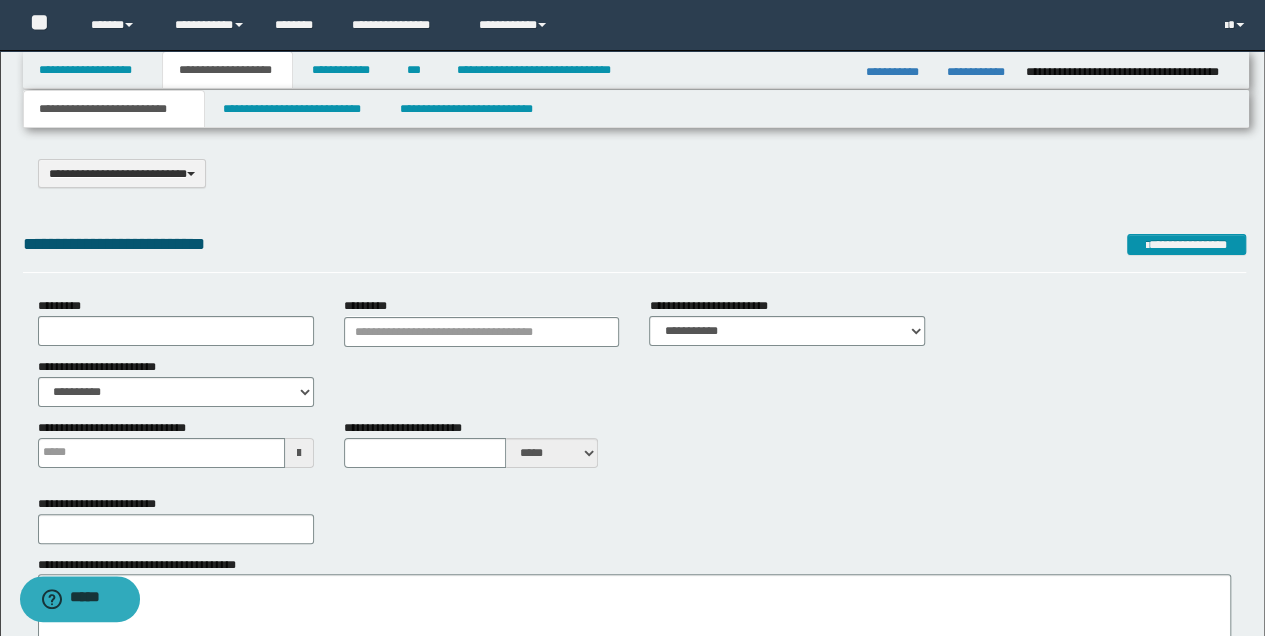 scroll, scrollTop: 0, scrollLeft: 0, axis: both 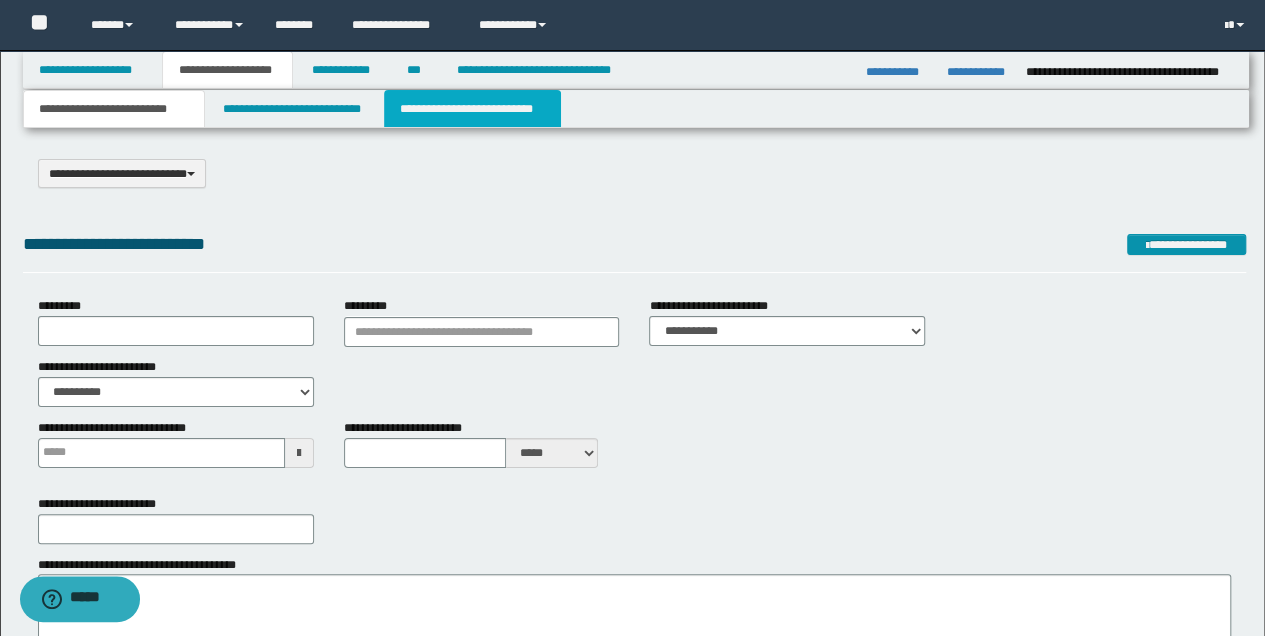 click on "**********" at bounding box center (472, 109) 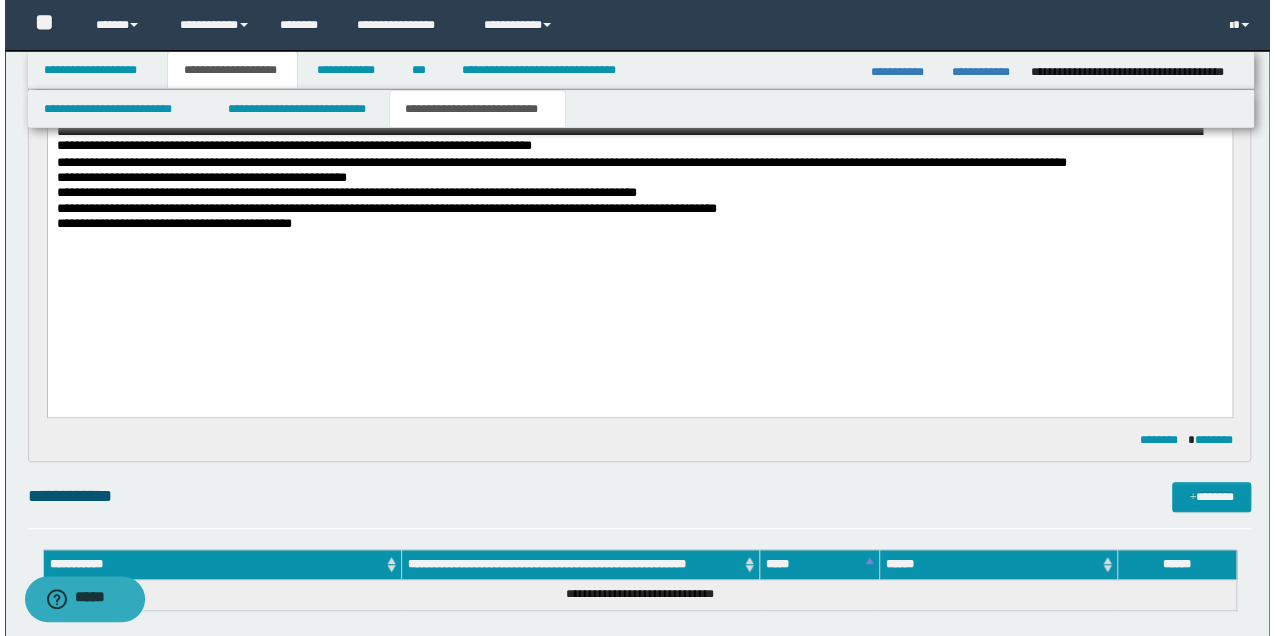 scroll, scrollTop: 333, scrollLeft: 0, axis: vertical 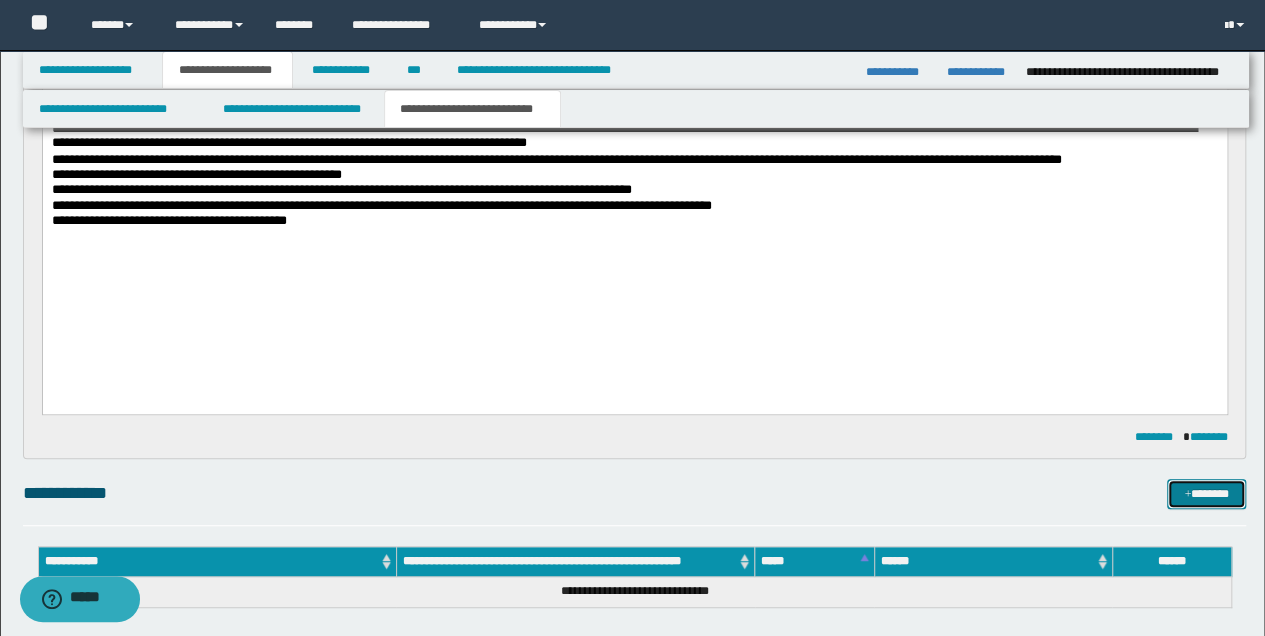 click on "*******" at bounding box center (1206, 493) 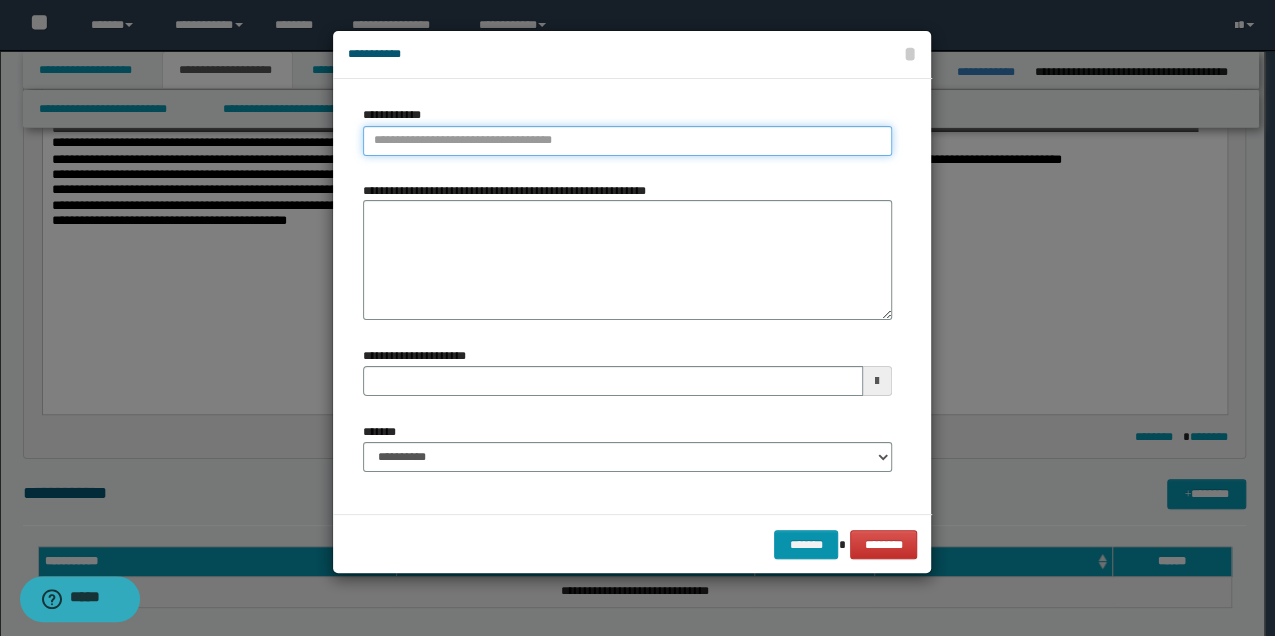 click on "**********" at bounding box center [627, 141] 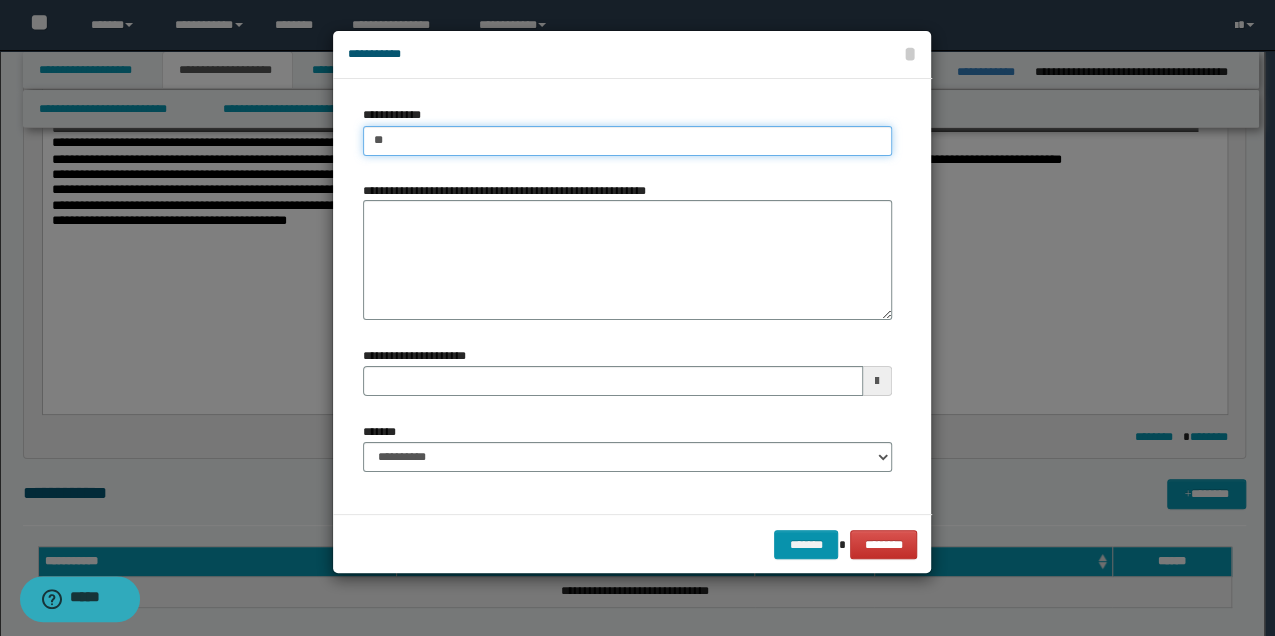 type on "***" 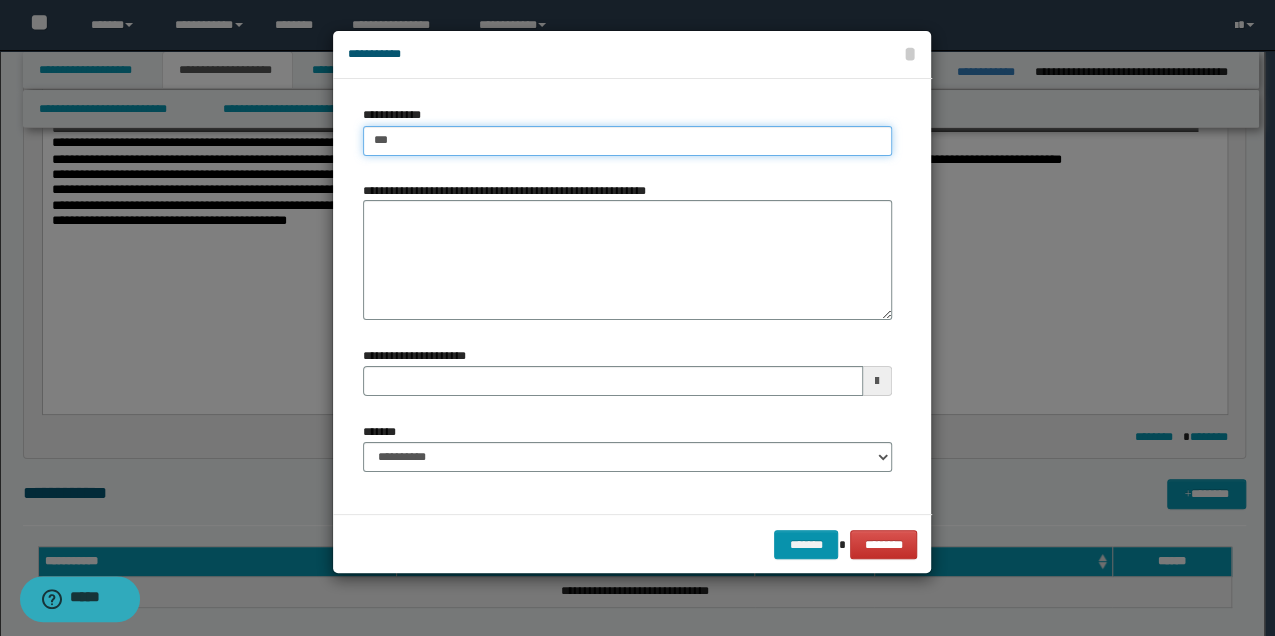 type on "***" 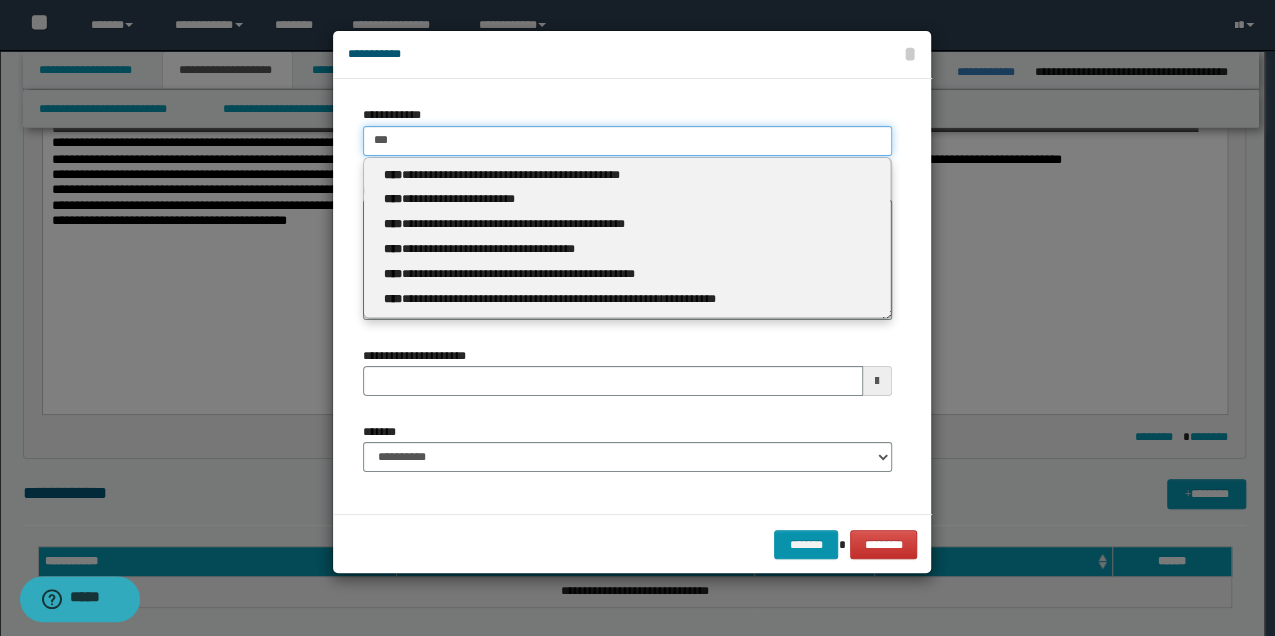 click on "***" at bounding box center (627, 141) 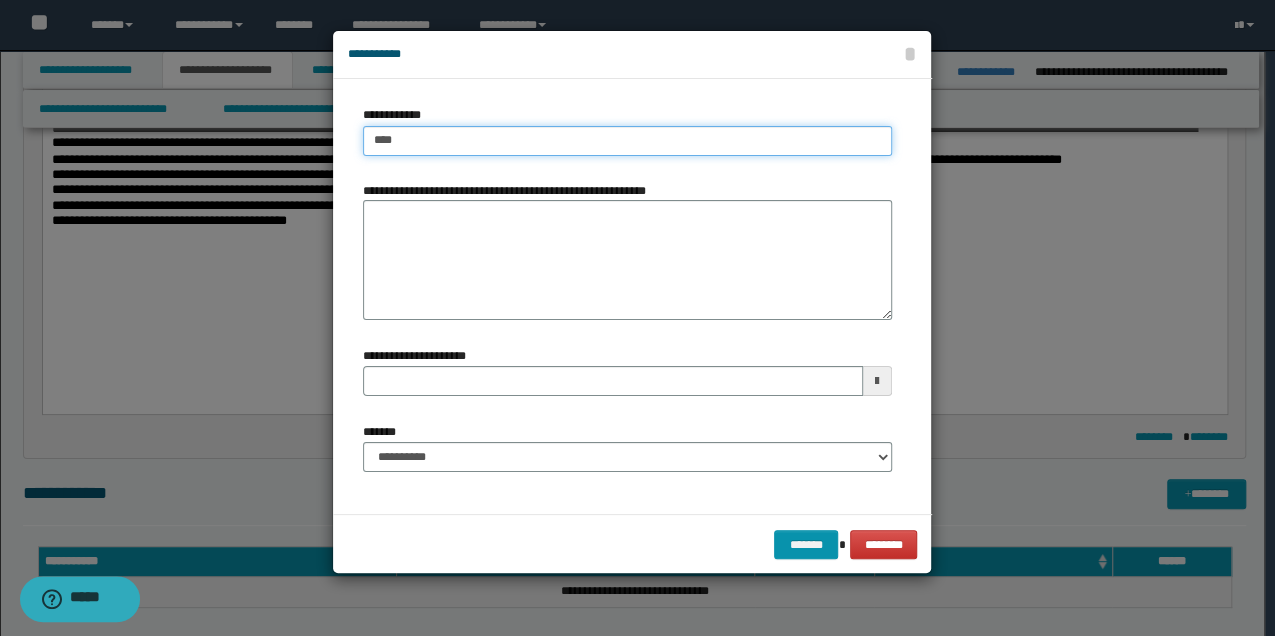type on "****" 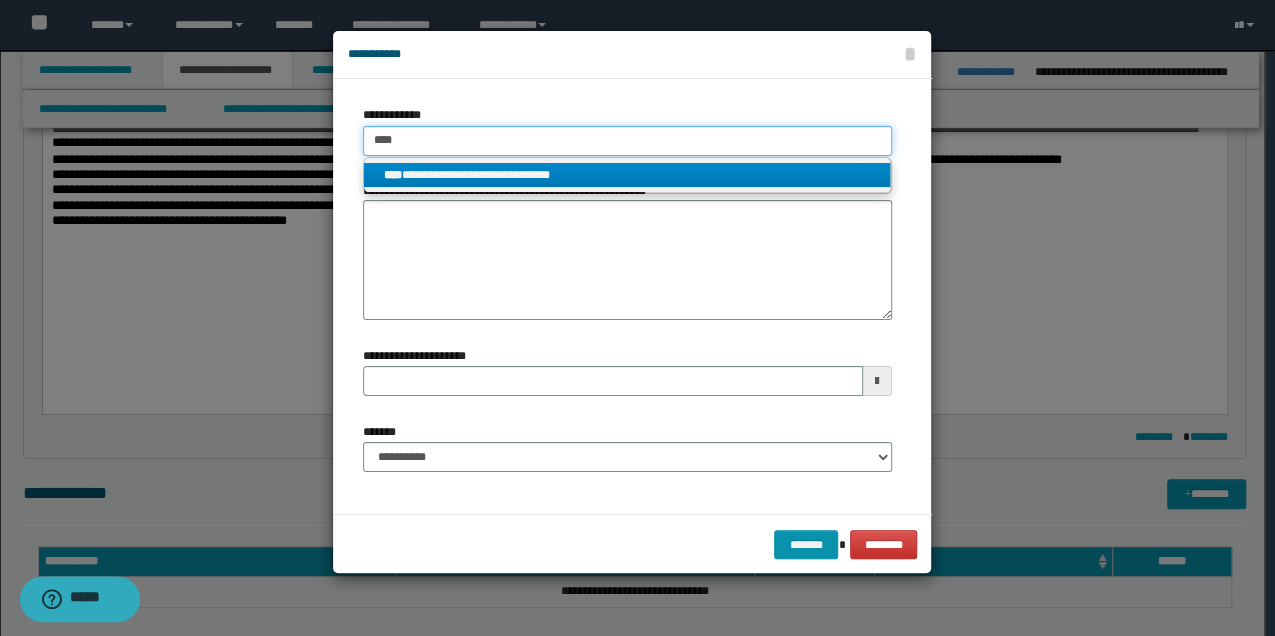type on "****" 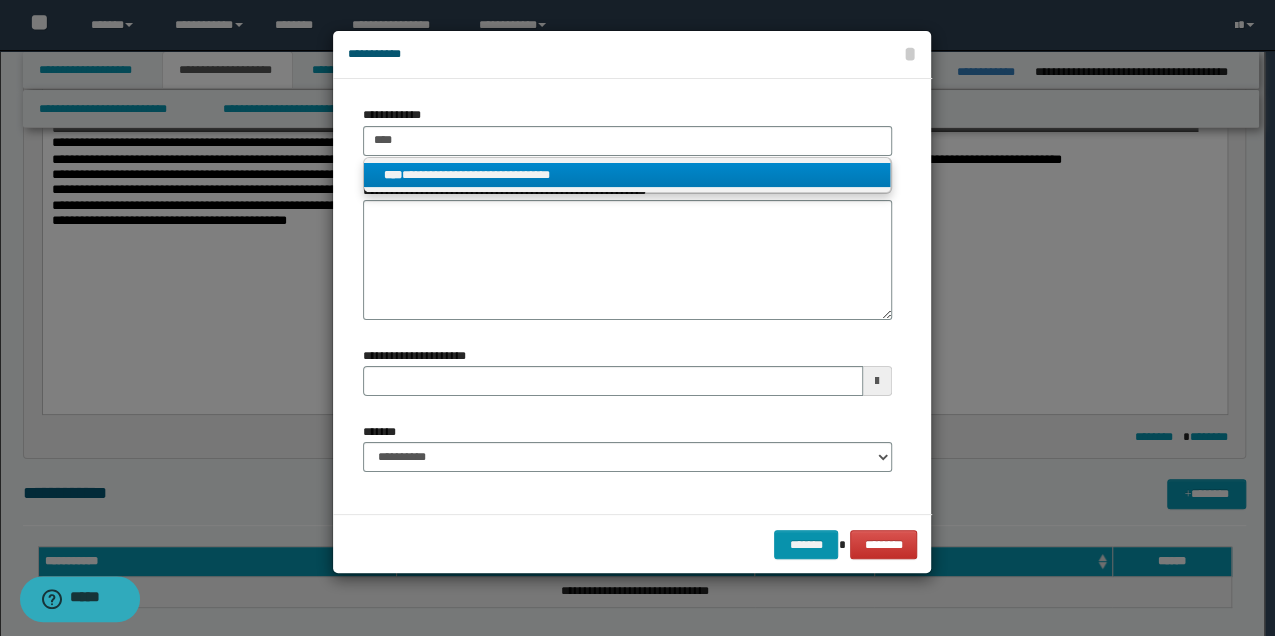 click on "**********" at bounding box center (627, 175) 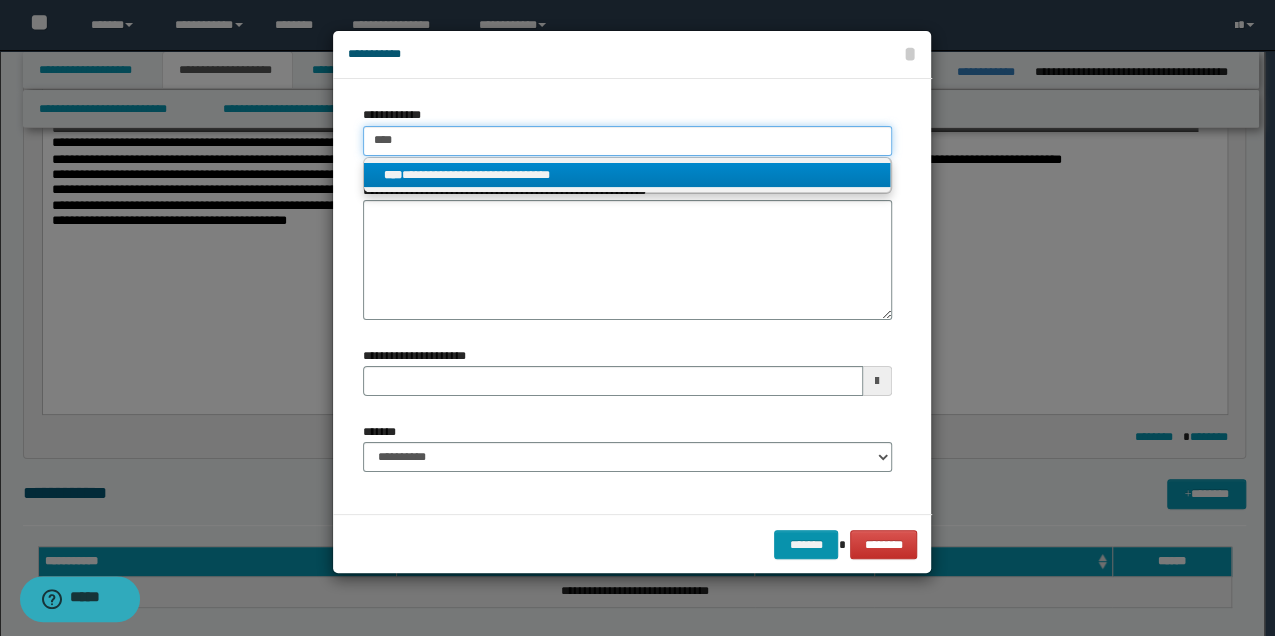type 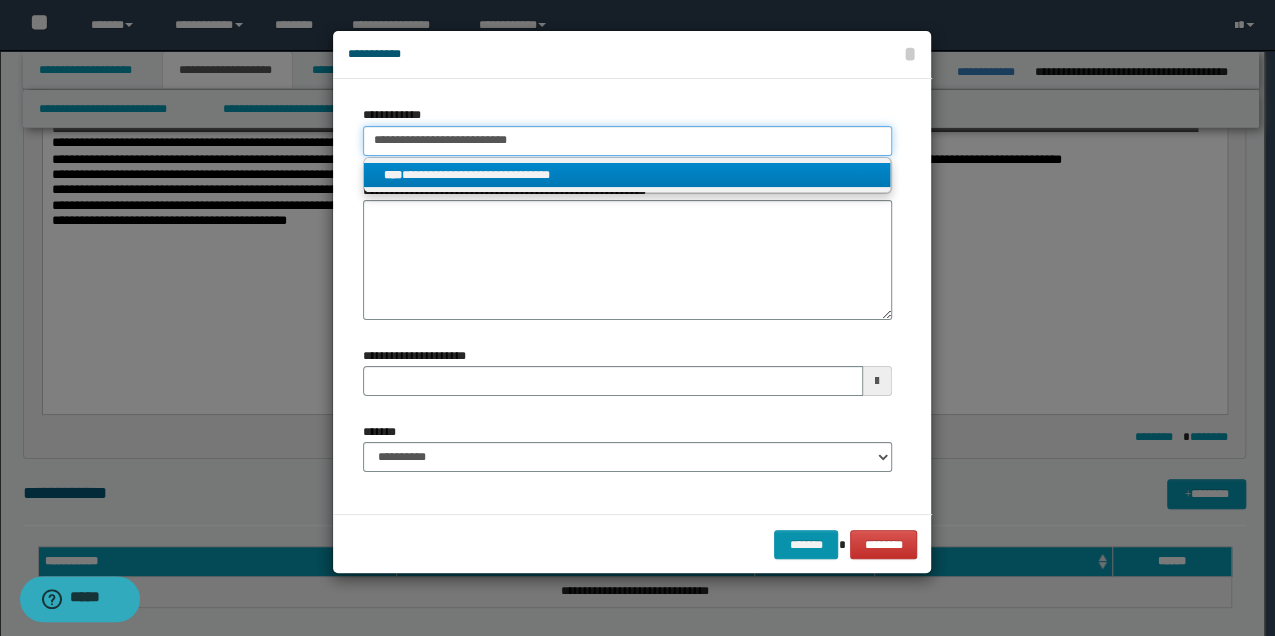 type 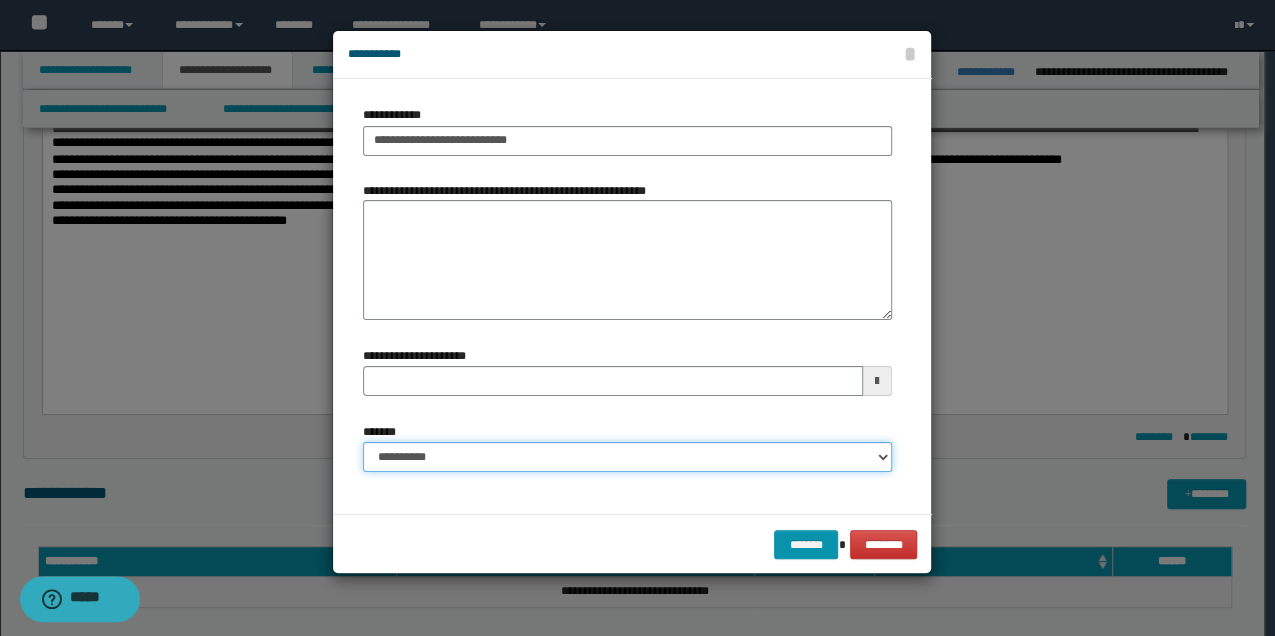 click on "**********" at bounding box center [627, 457] 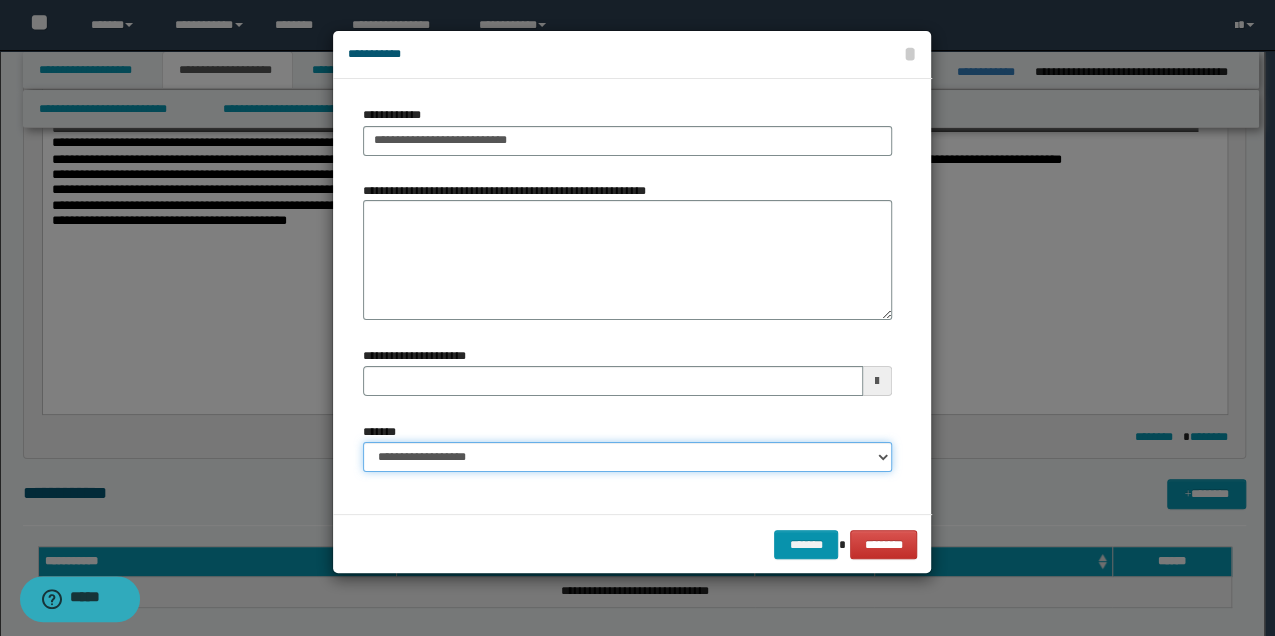 click on "**********" at bounding box center (627, 457) 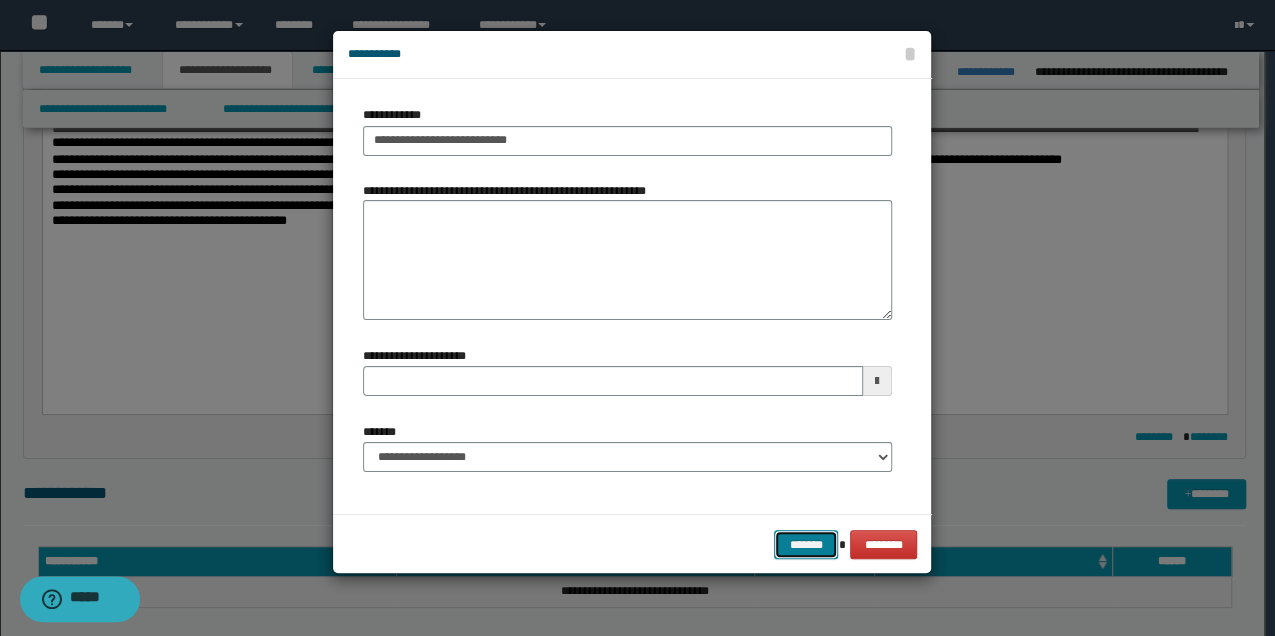 click on "*******" at bounding box center (806, 544) 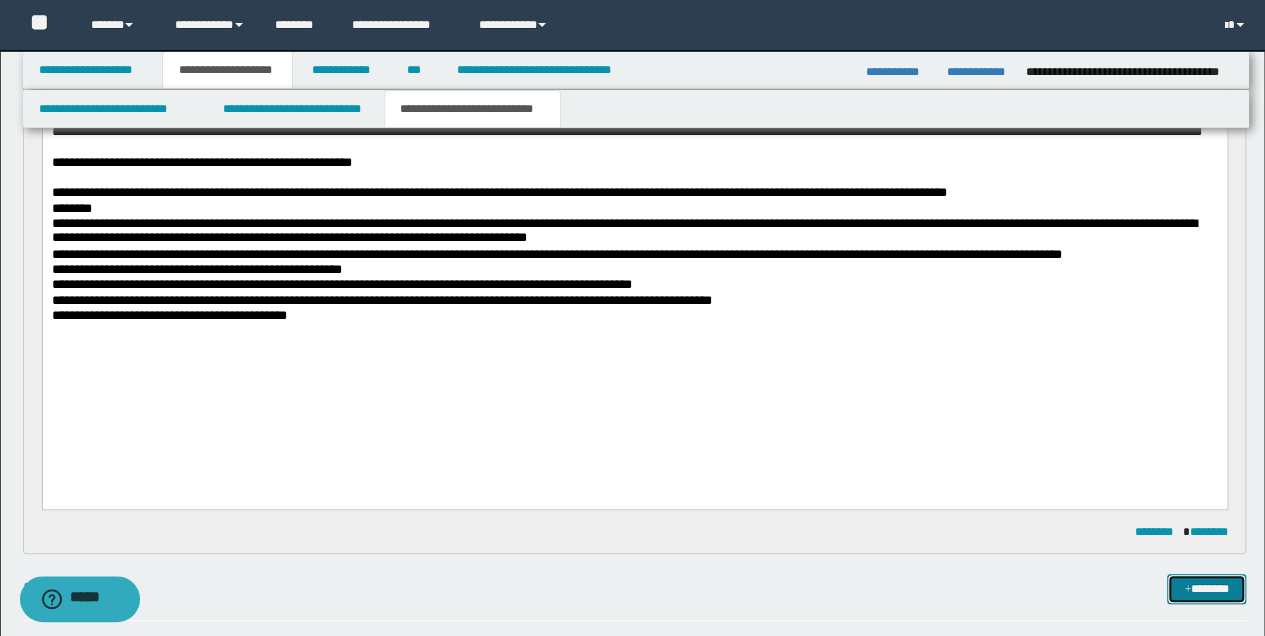 scroll, scrollTop: 400, scrollLeft: 0, axis: vertical 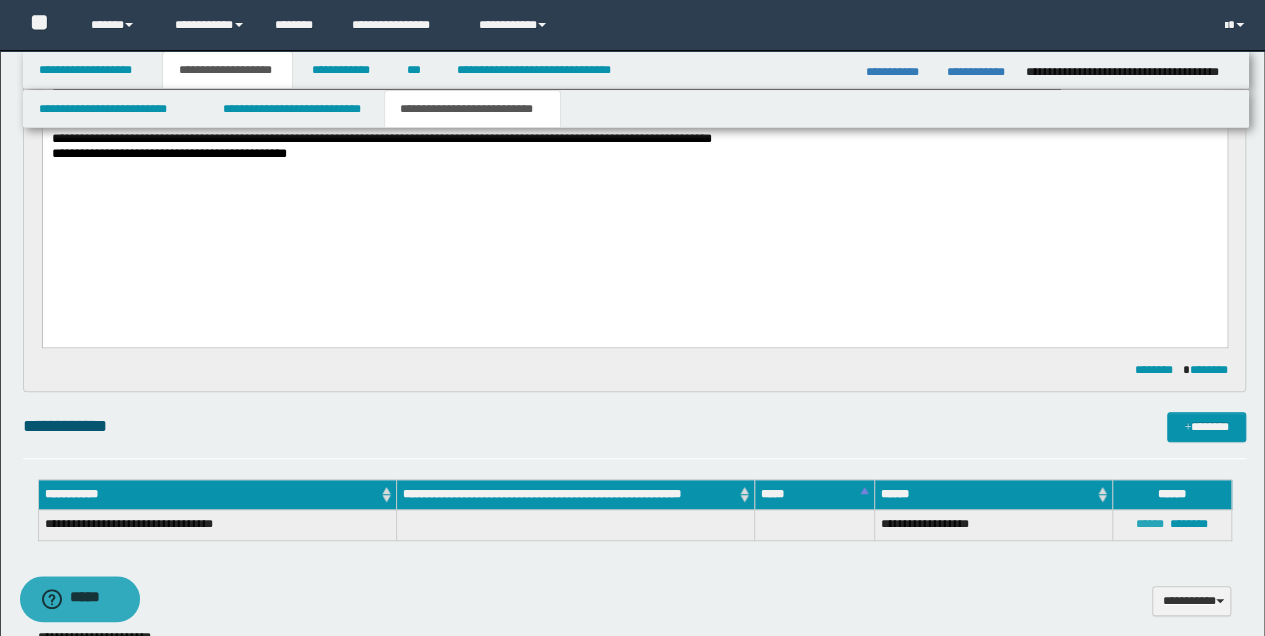 click on "******" at bounding box center (1150, 524) 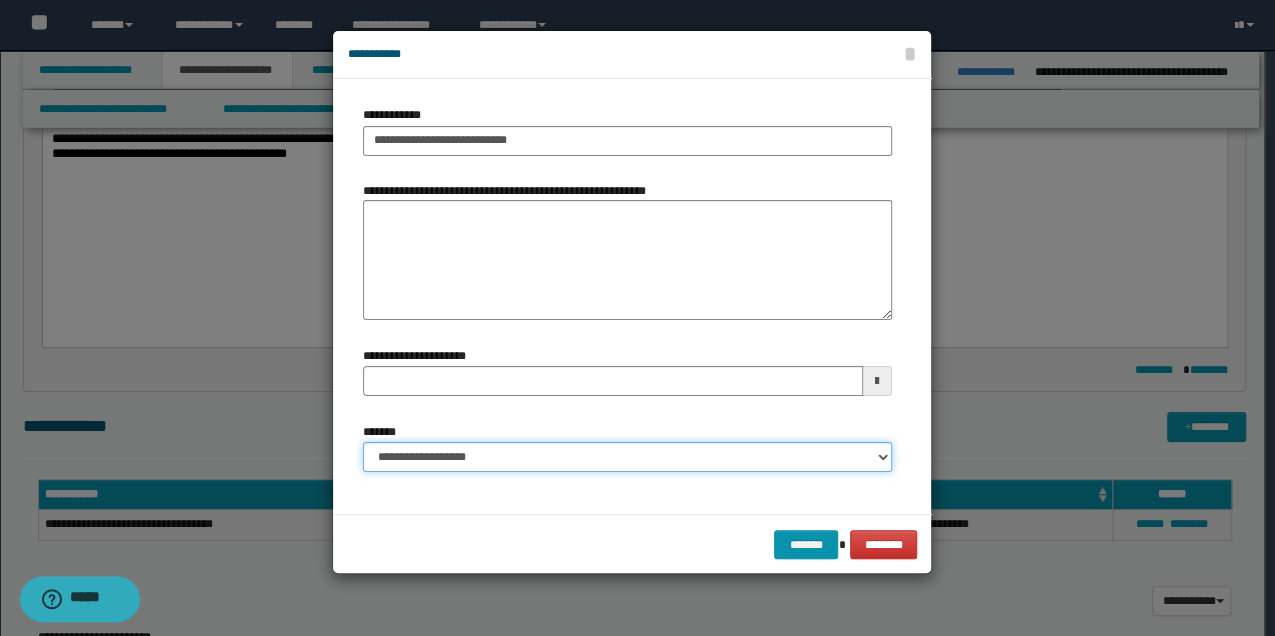 click on "**********" at bounding box center (627, 457) 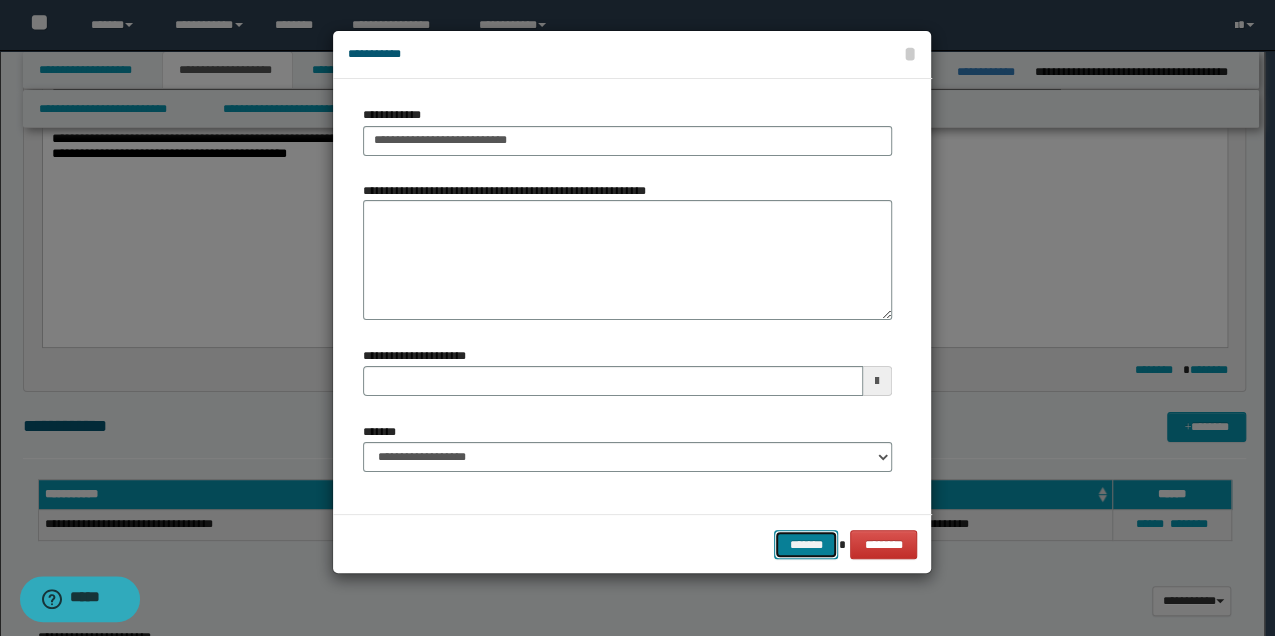 click on "*******" at bounding box center (806, 544) 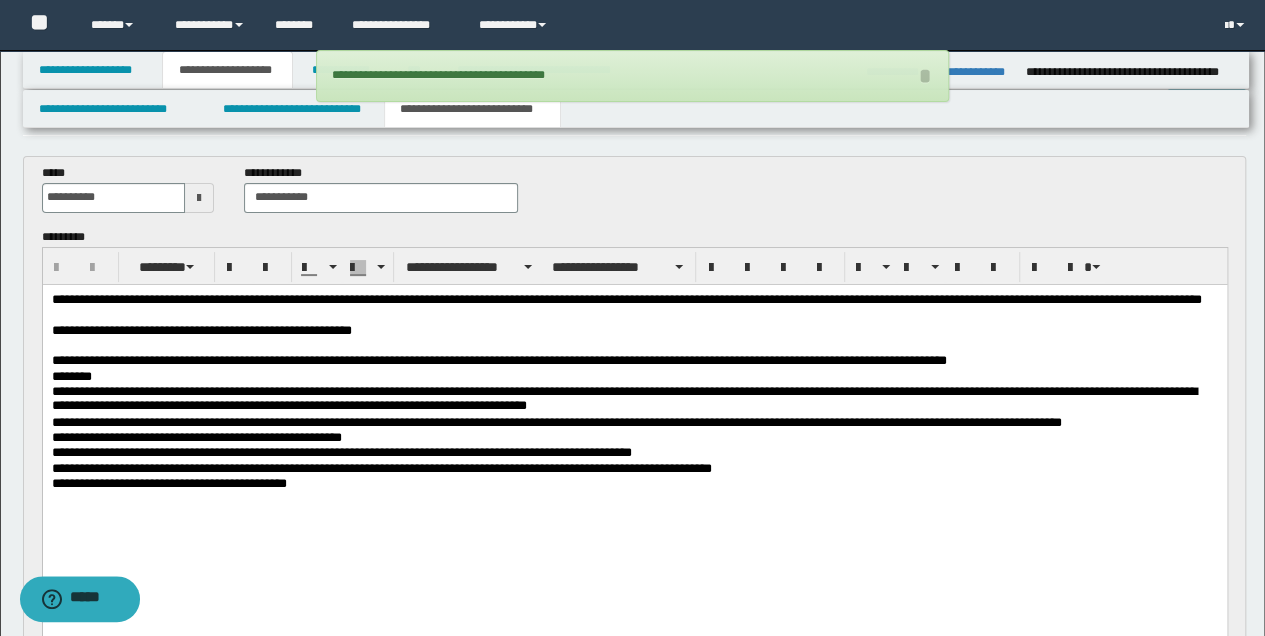 scroll, scrollTop: 66, scrollLeft: 0, axis: vertical 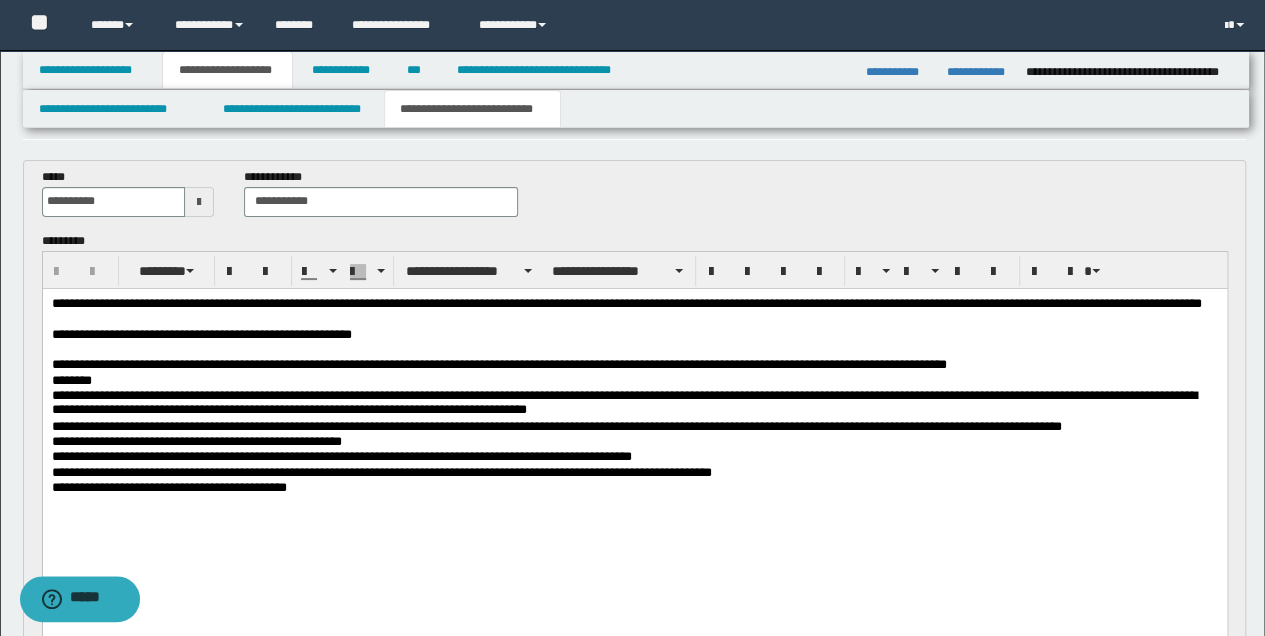 click on "**********" at bounding box center [634, 456] 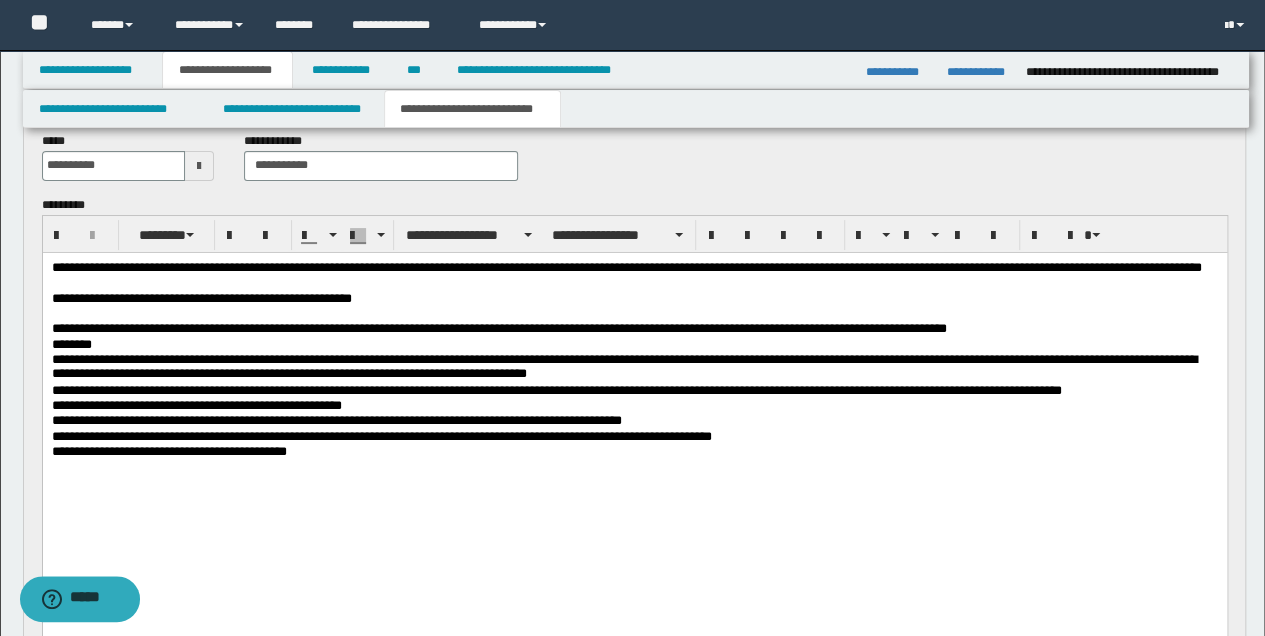 scroll, scrollTop: 133, scrollLeft: 0, axis: vertical 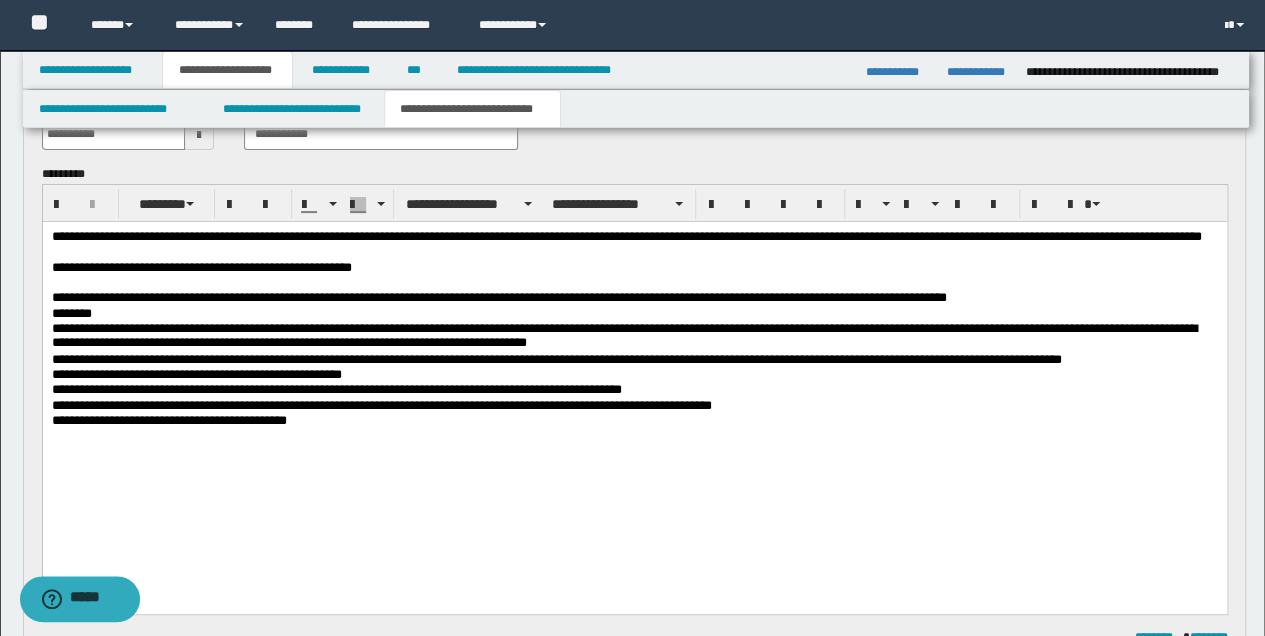 click on "**********" at bounding box center [634, 420] 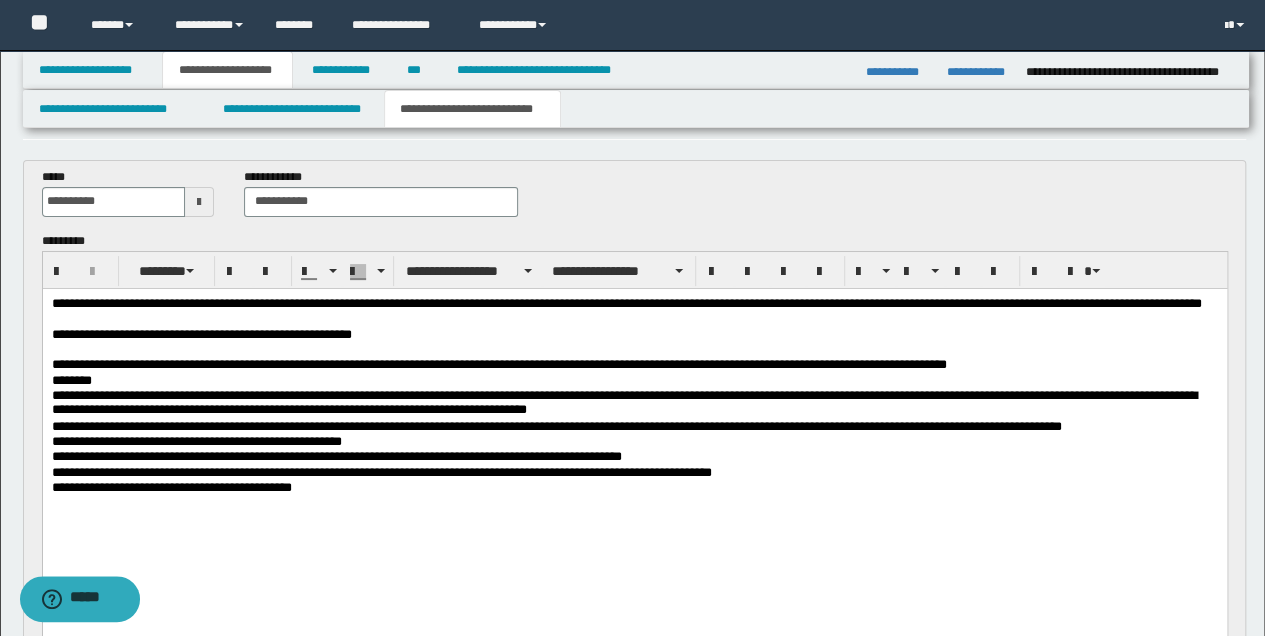 scroll, scrollTop: 400, scrollLeft: 0, axis: vertical 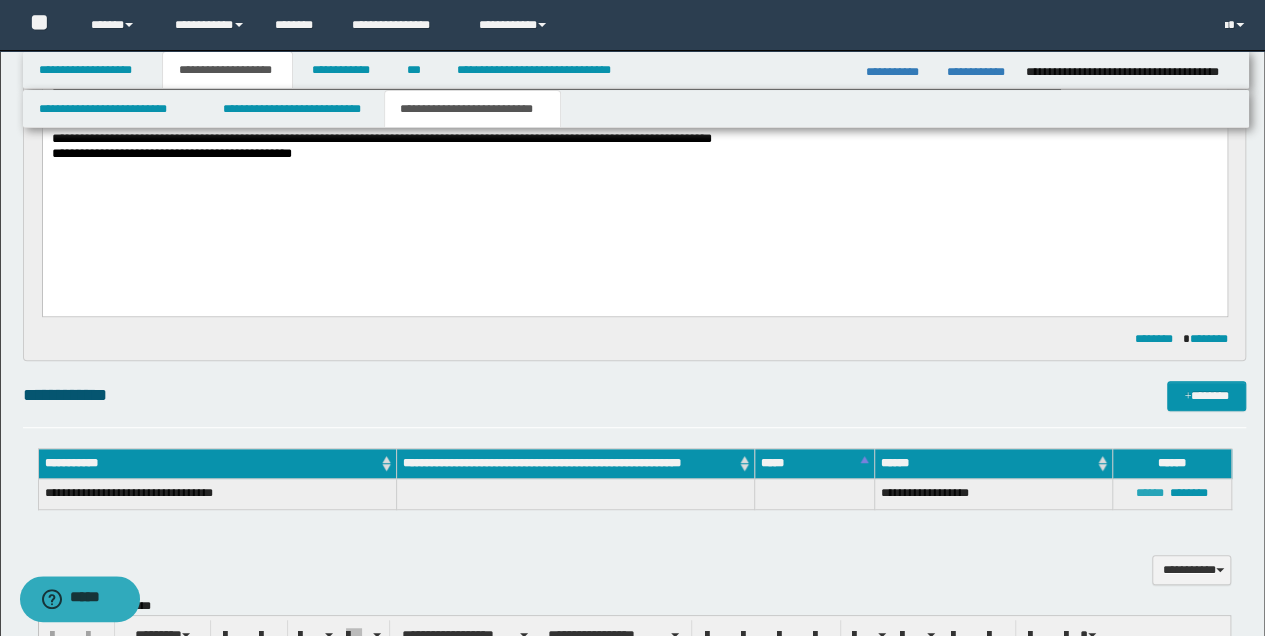 click on "******" at bounding box center (1150, 493) 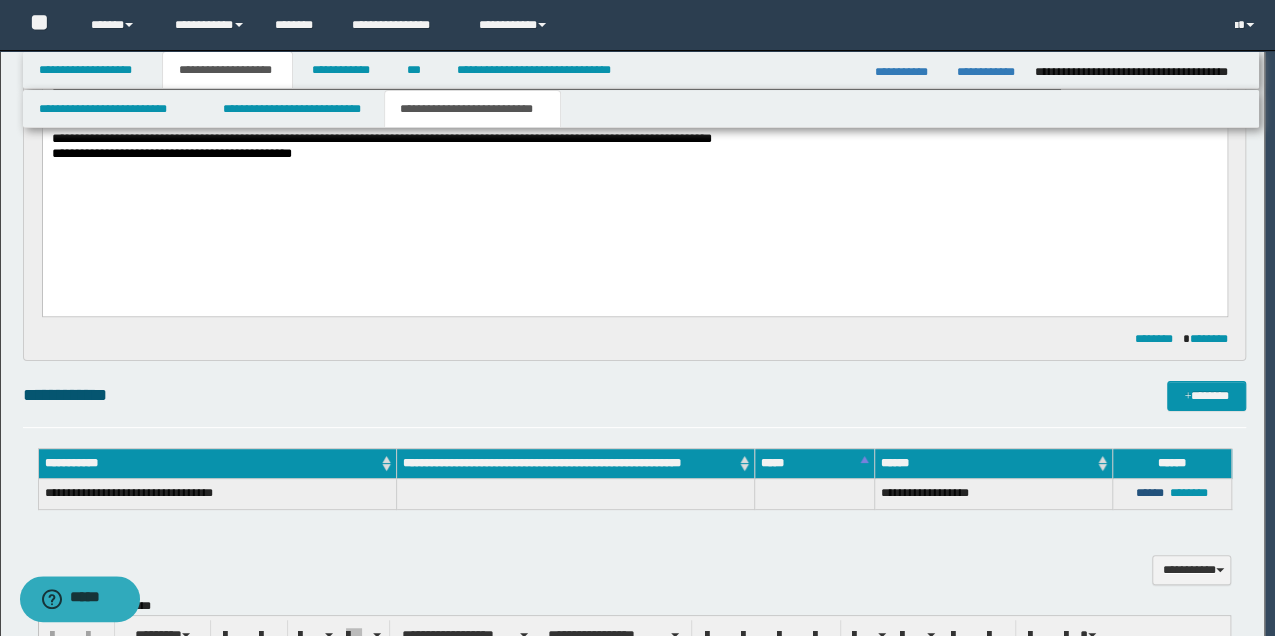 type 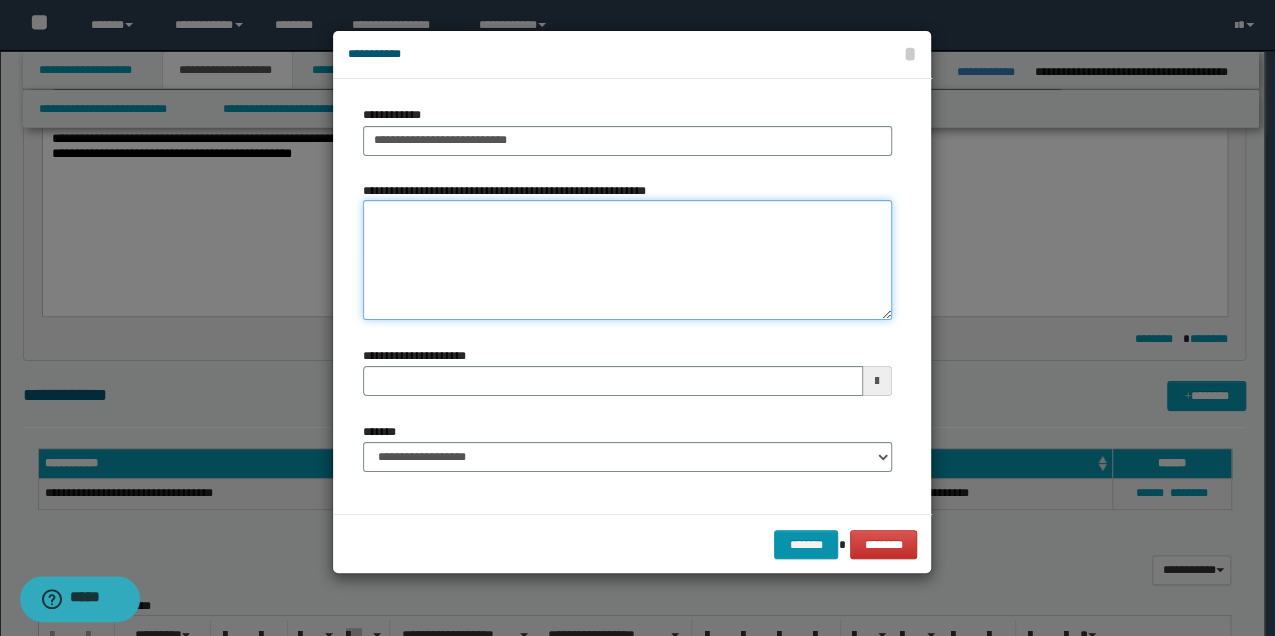 click on "**********" at bounding box center (627, 260) 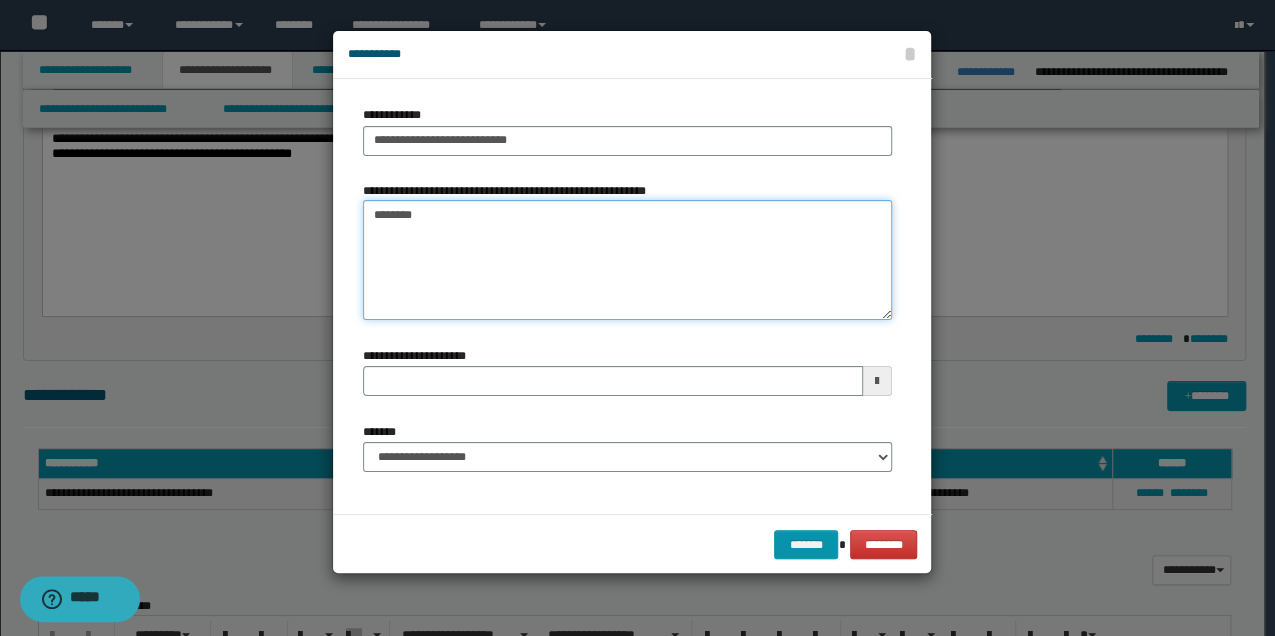 type on "*********" 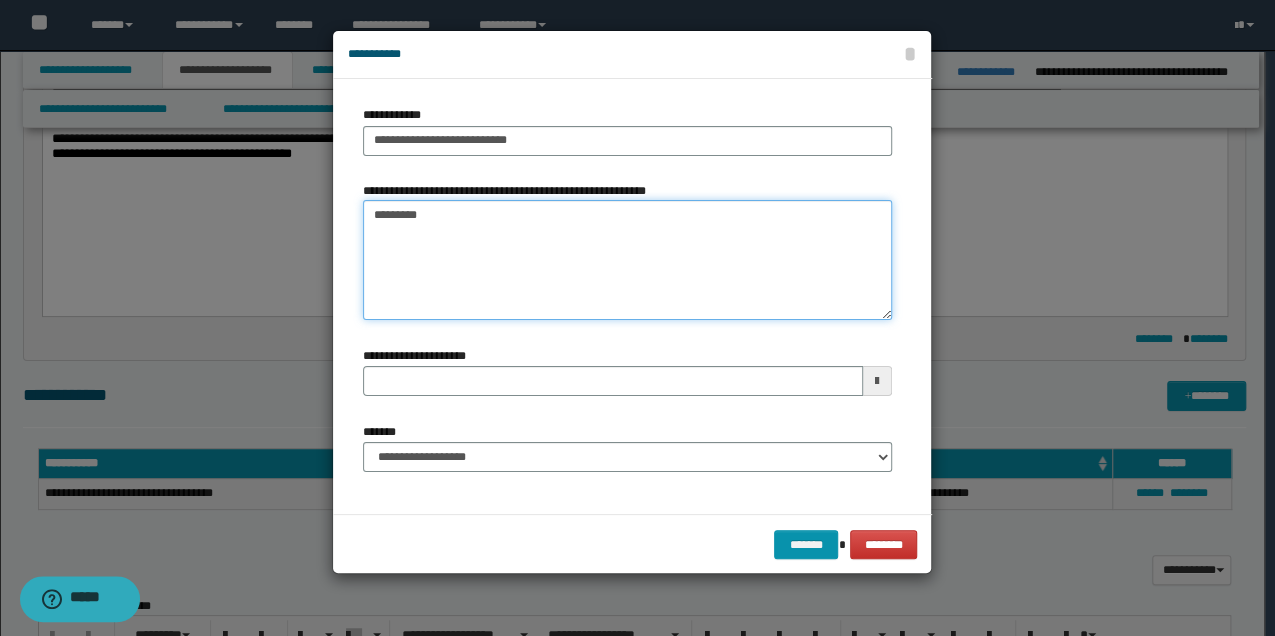 type 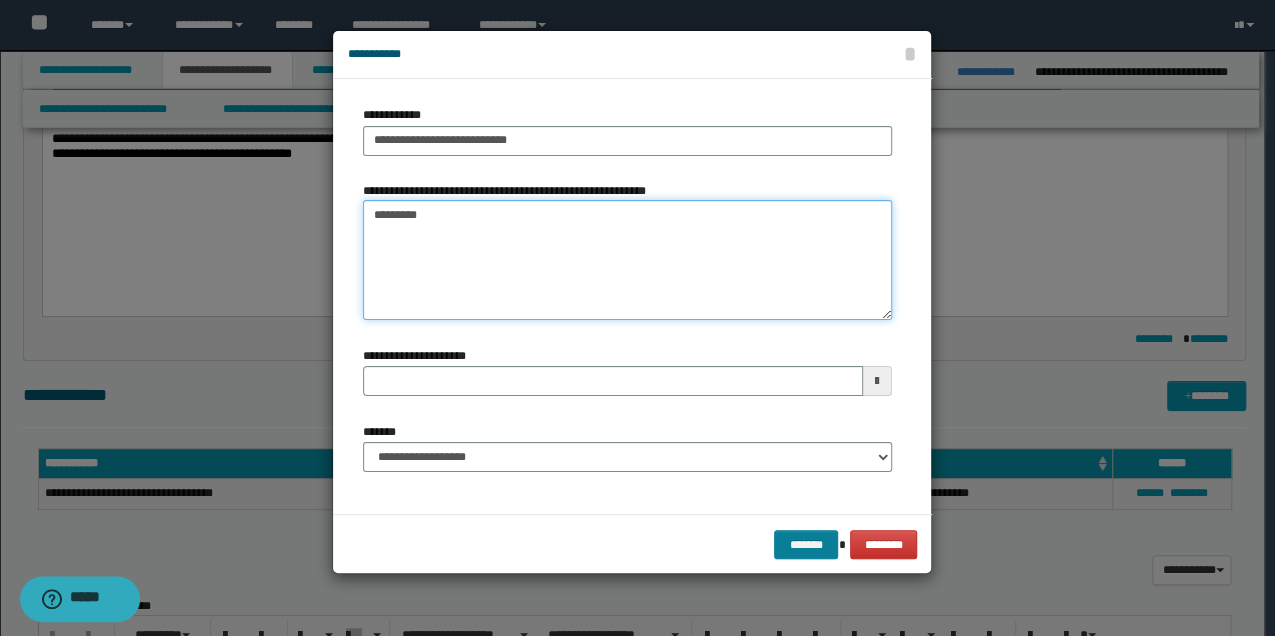 type on "*********" 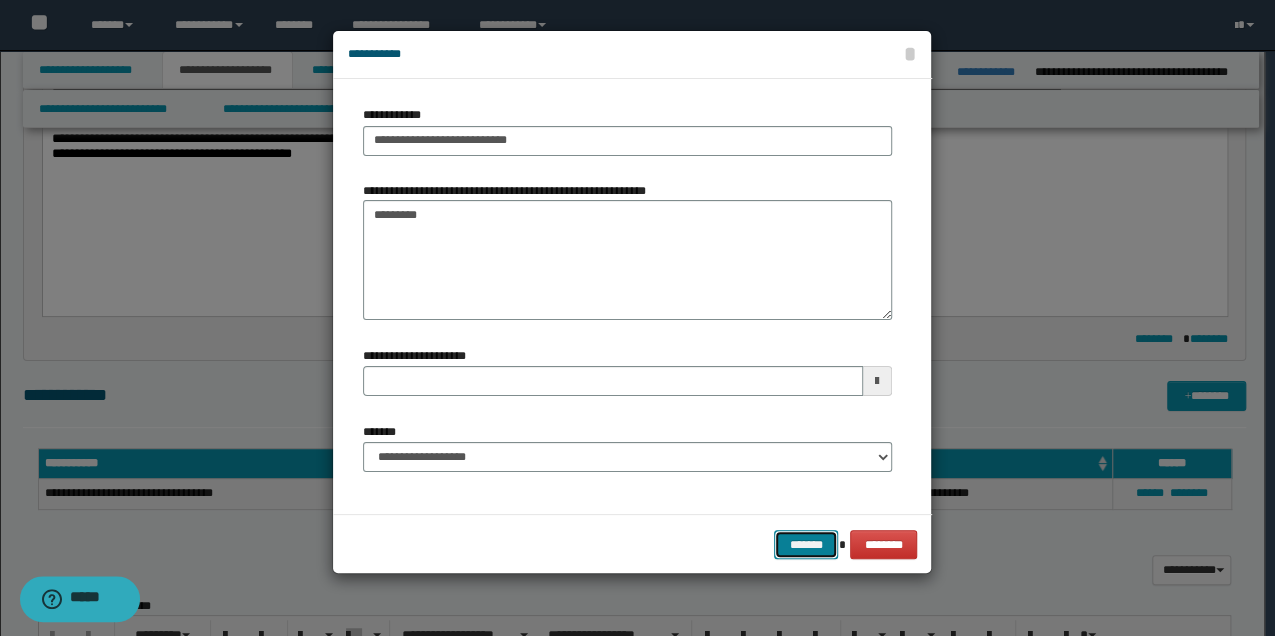 click on "*******" at bounding box center (806, 544) 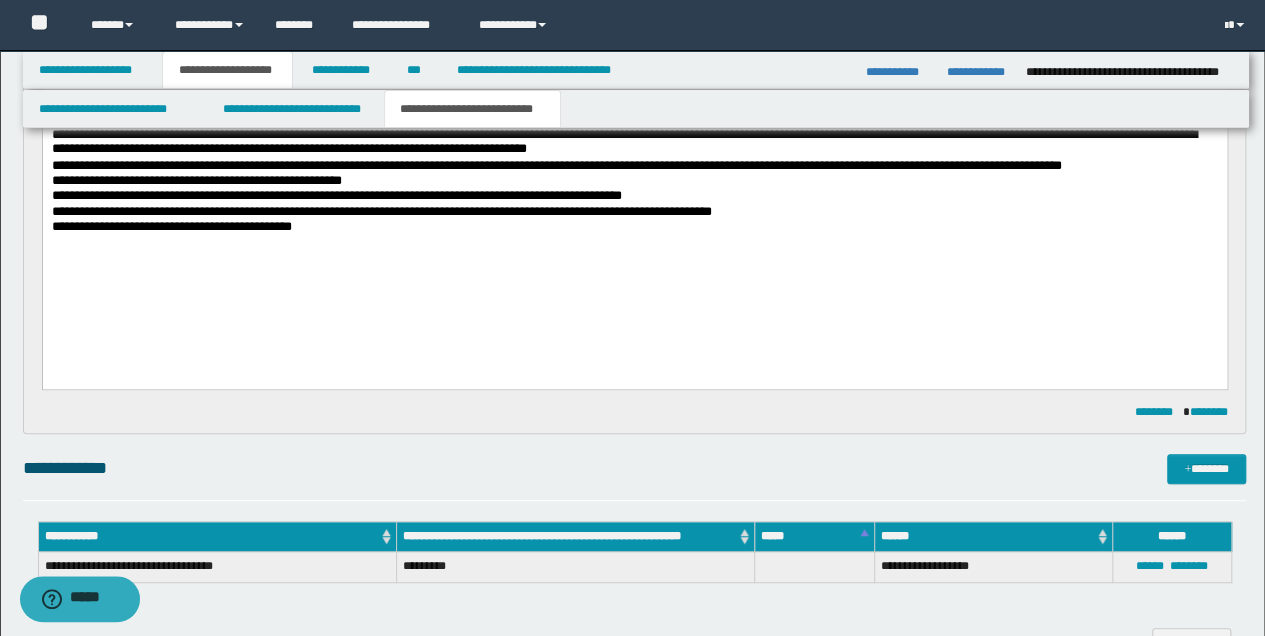 scroll, scrollTop: 333, scrollLeft: 0, axis: vertical 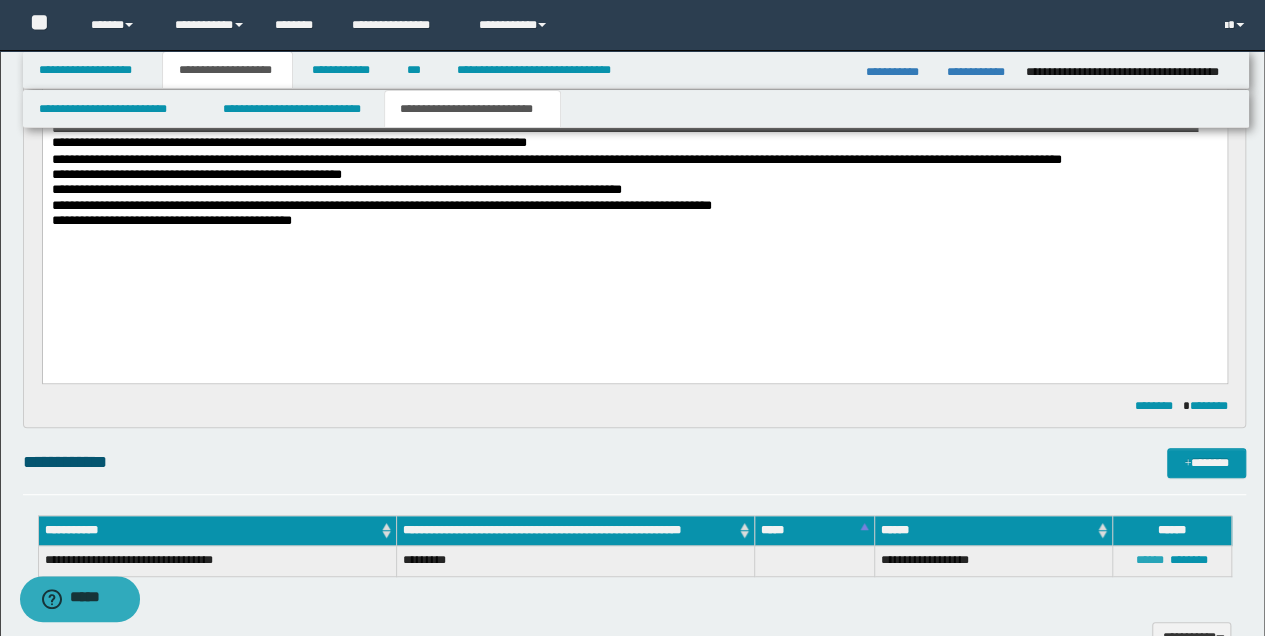 click on "******" at bounding box center (1150, 560) 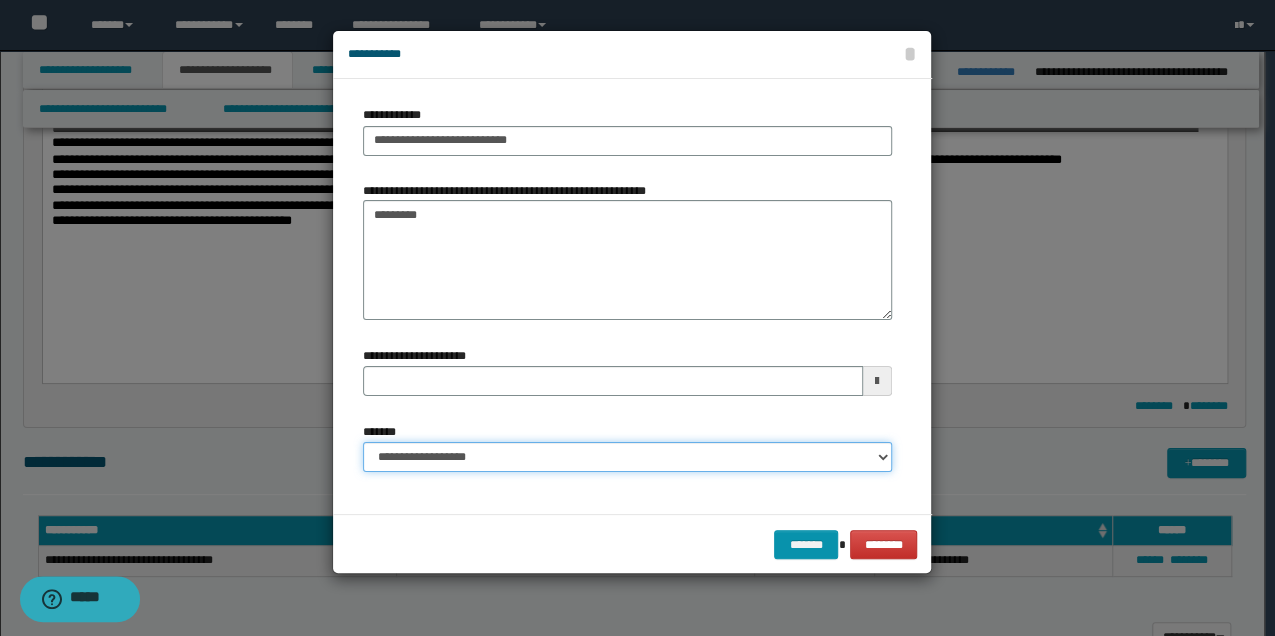 click on "**********" at bounding box center [627, 457] 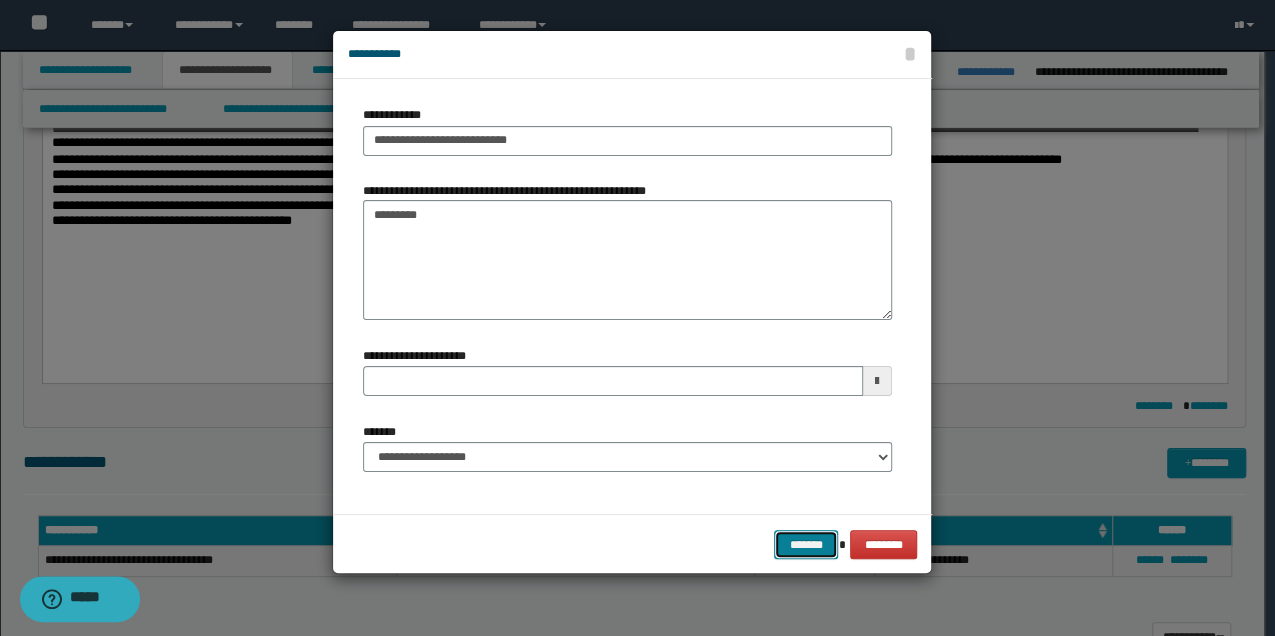 click on "*******" at bounding box center [806, 544] 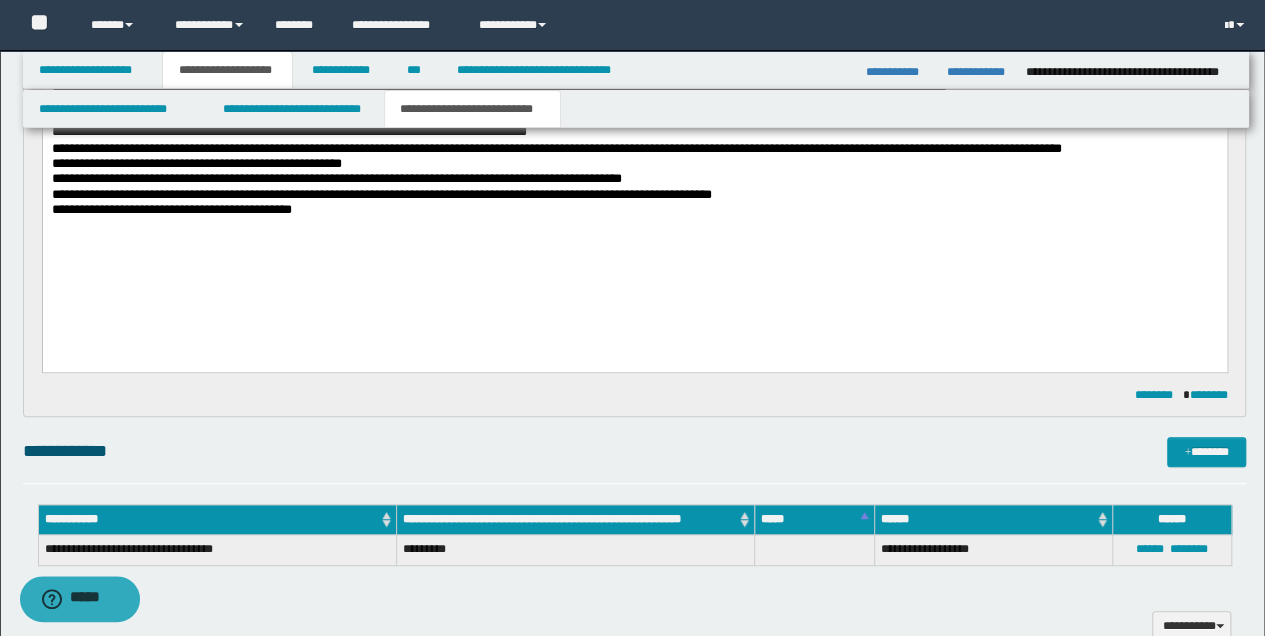 scroll, scrollTop: 466, scrollLeft: 0, axis: vertical 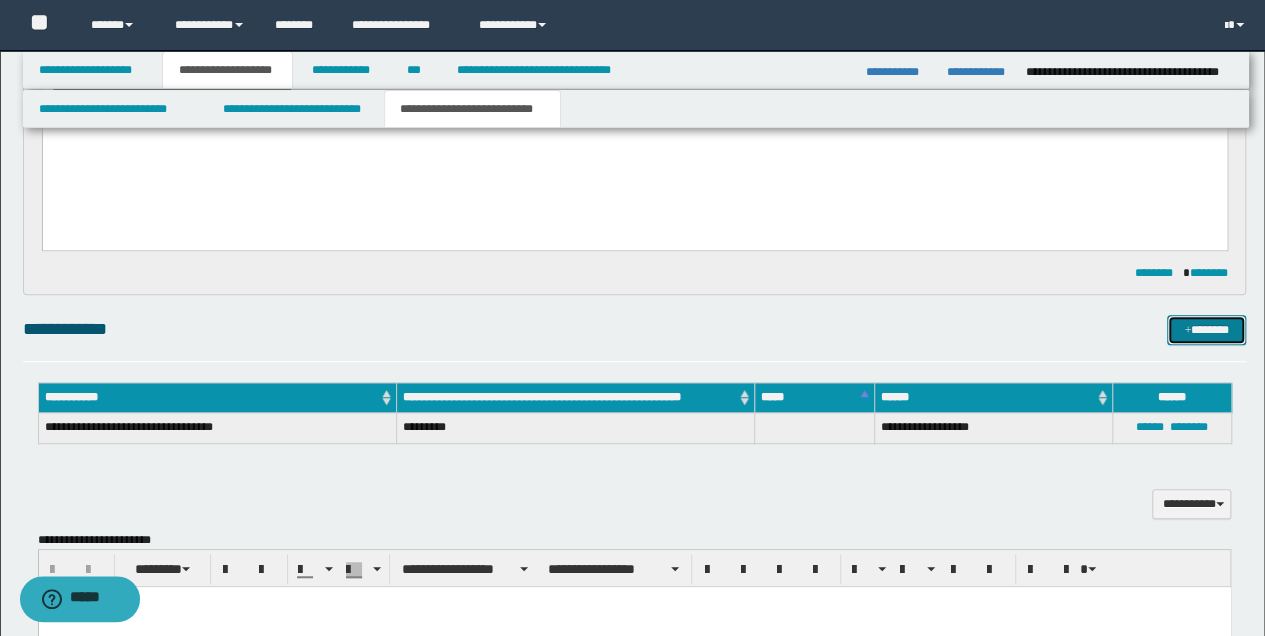 click on "*******" at bounding box center (1206, 329) 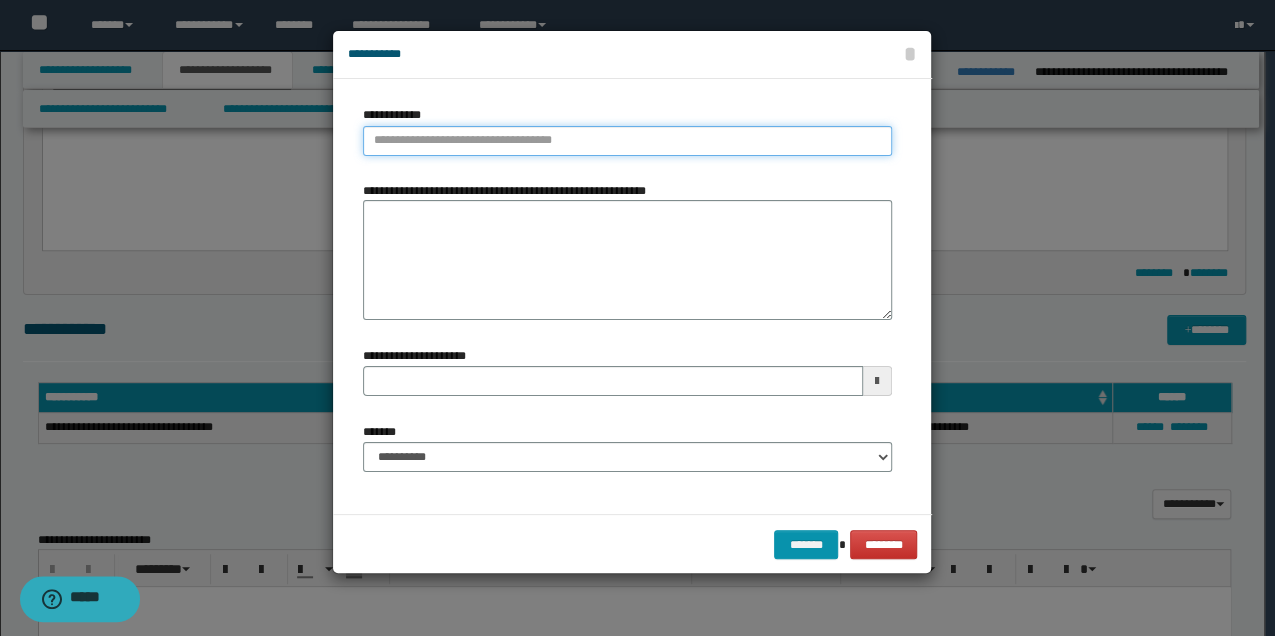 type on "**********" 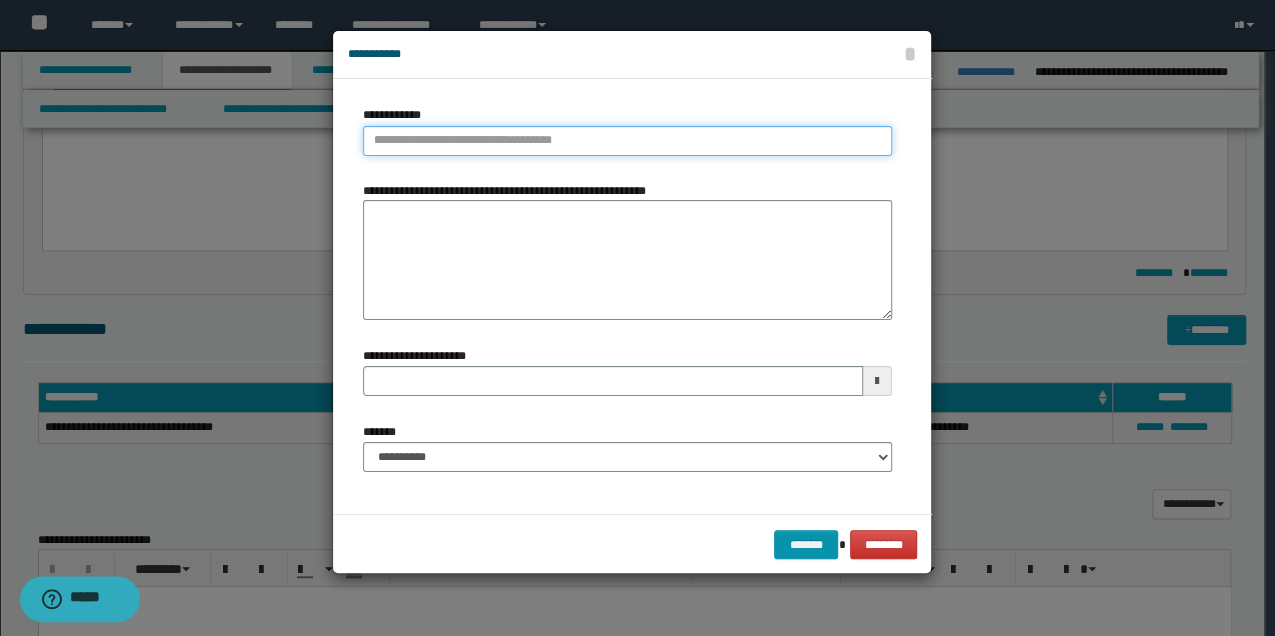 click on "**********" at bounding box center (627, 141) 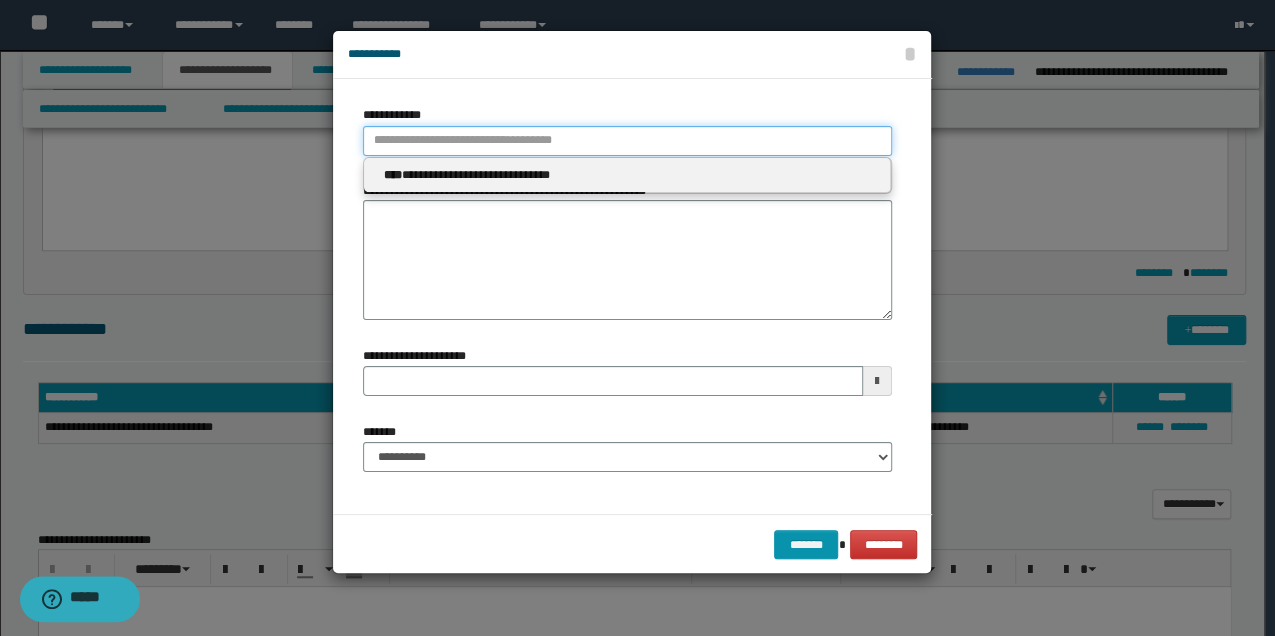 type 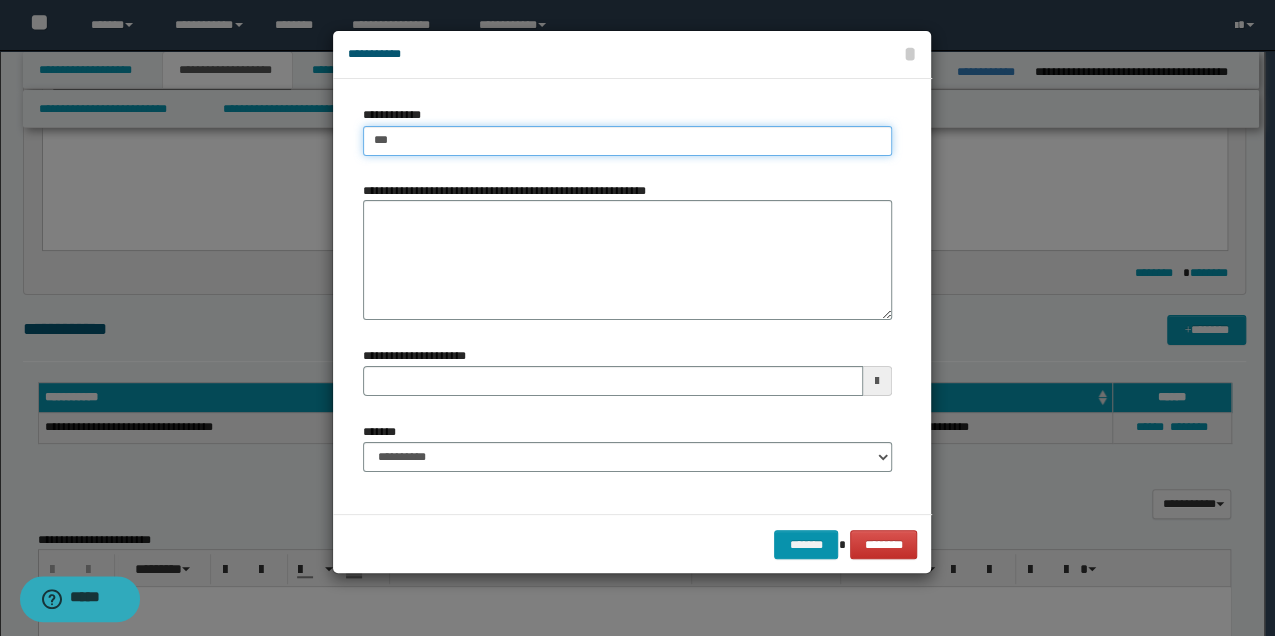 type on "****" 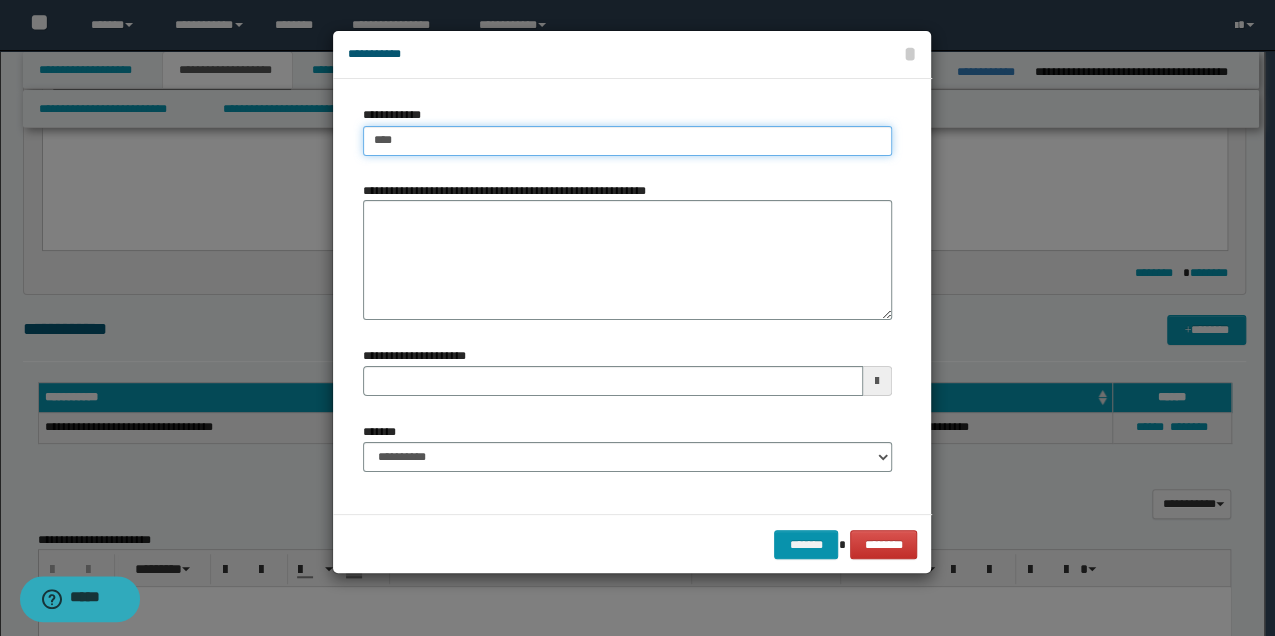 type on "****" 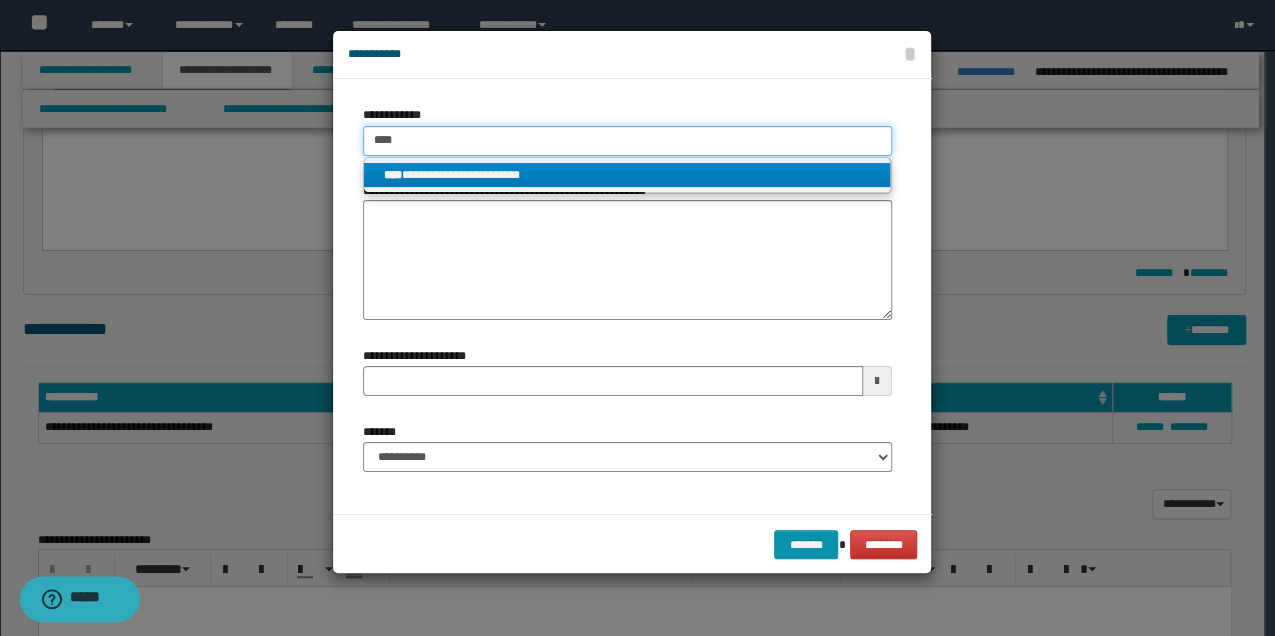 type on "****" 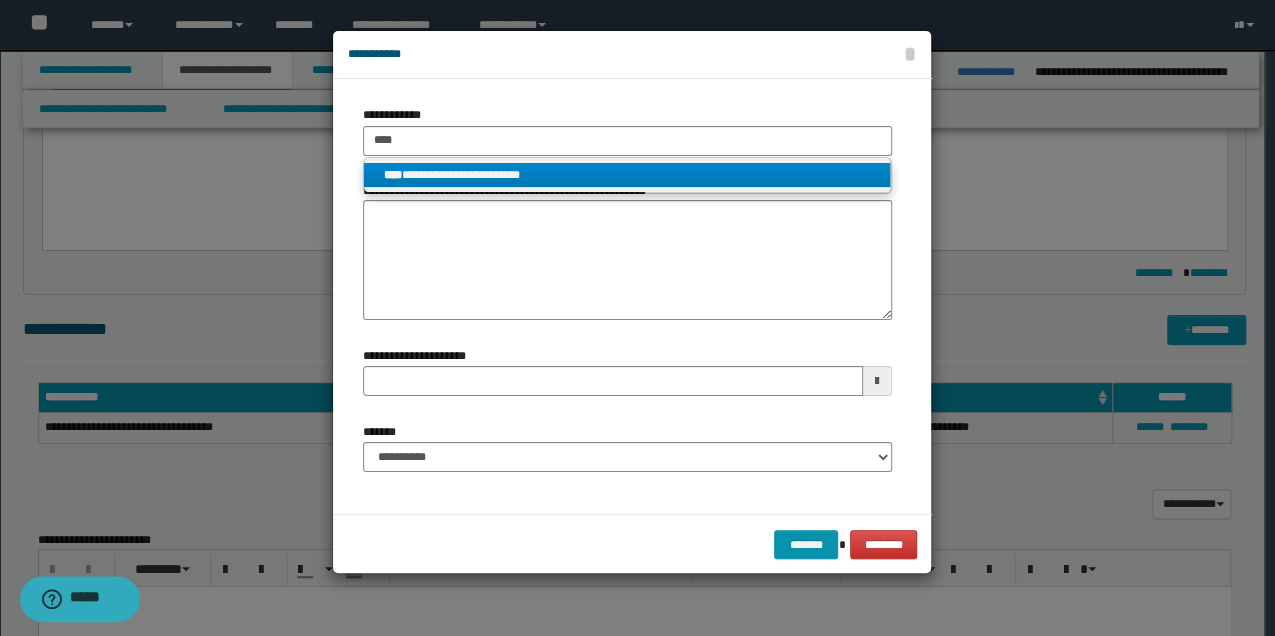 click on "**********" at bounding box center [627, 175] 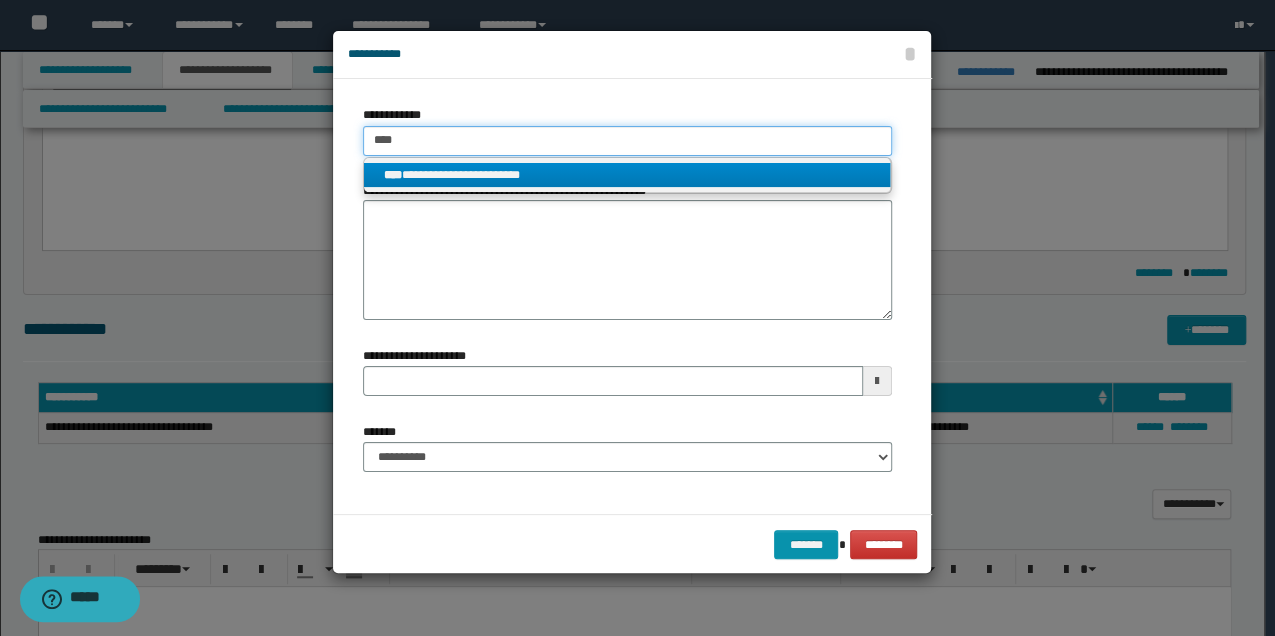 type 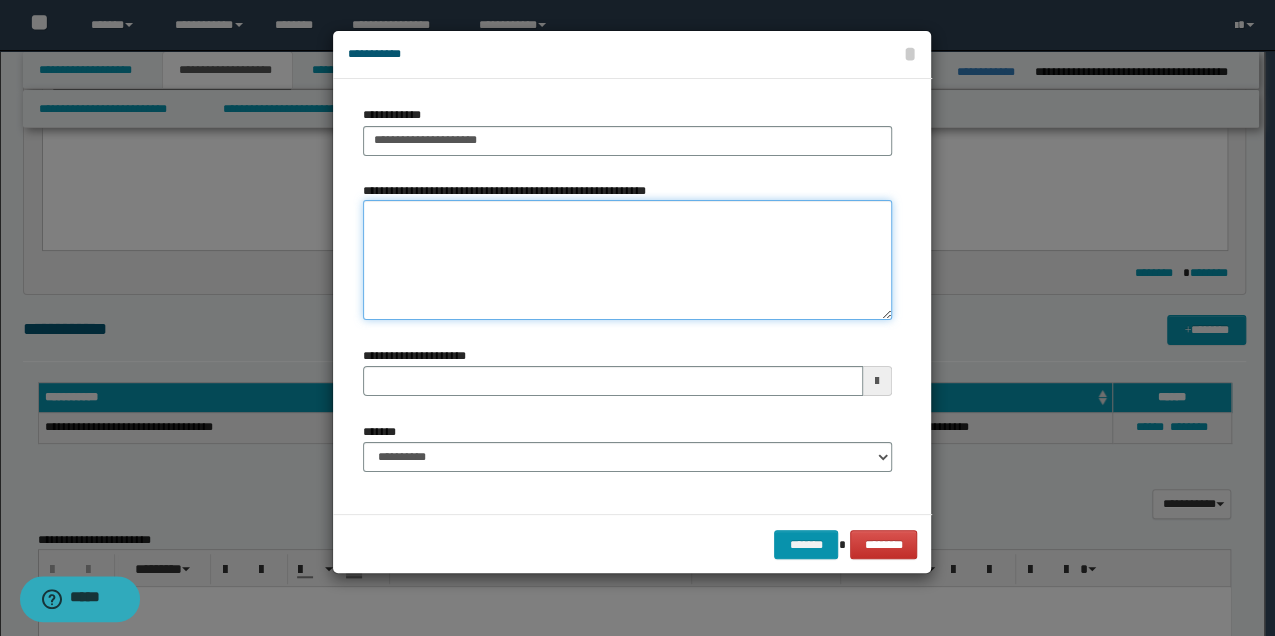 click on "**********" at bounding box center [627, 260] 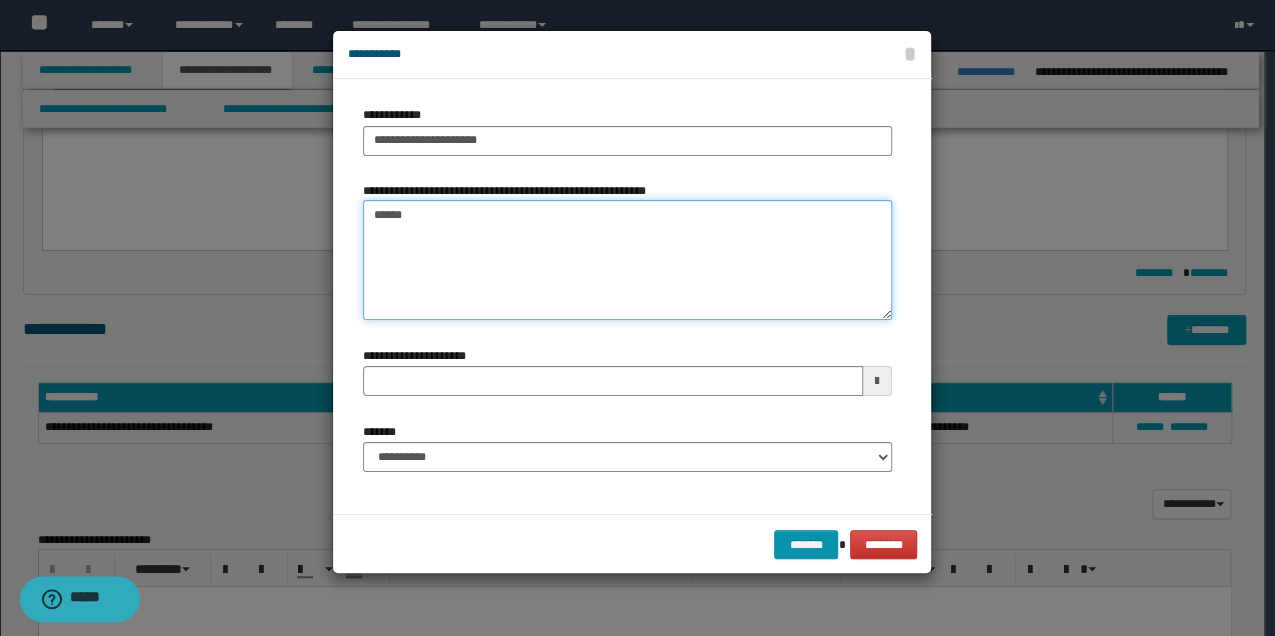 type on "*******" 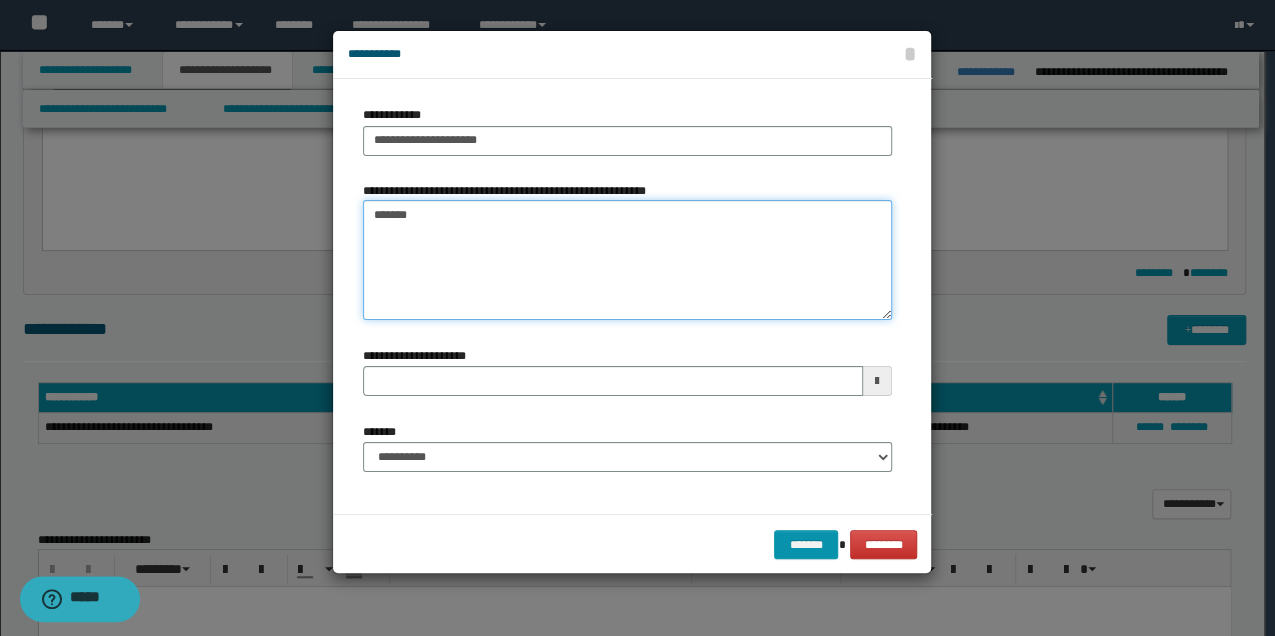 type 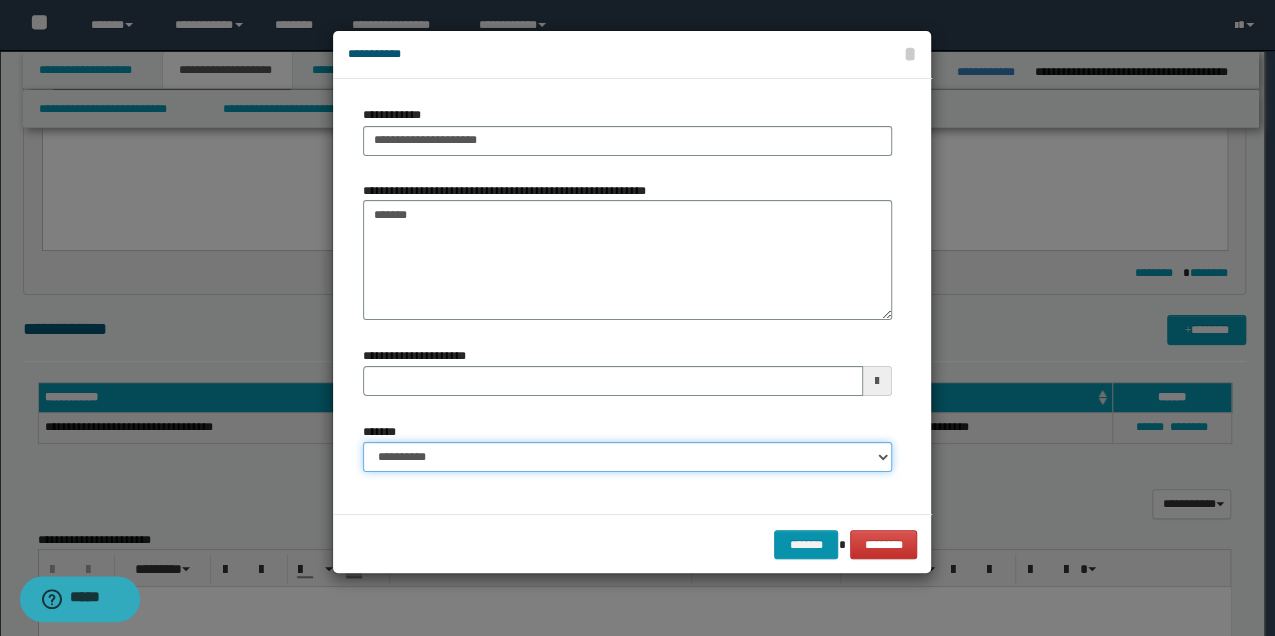click on "**********" at bounding box center (627, 457) 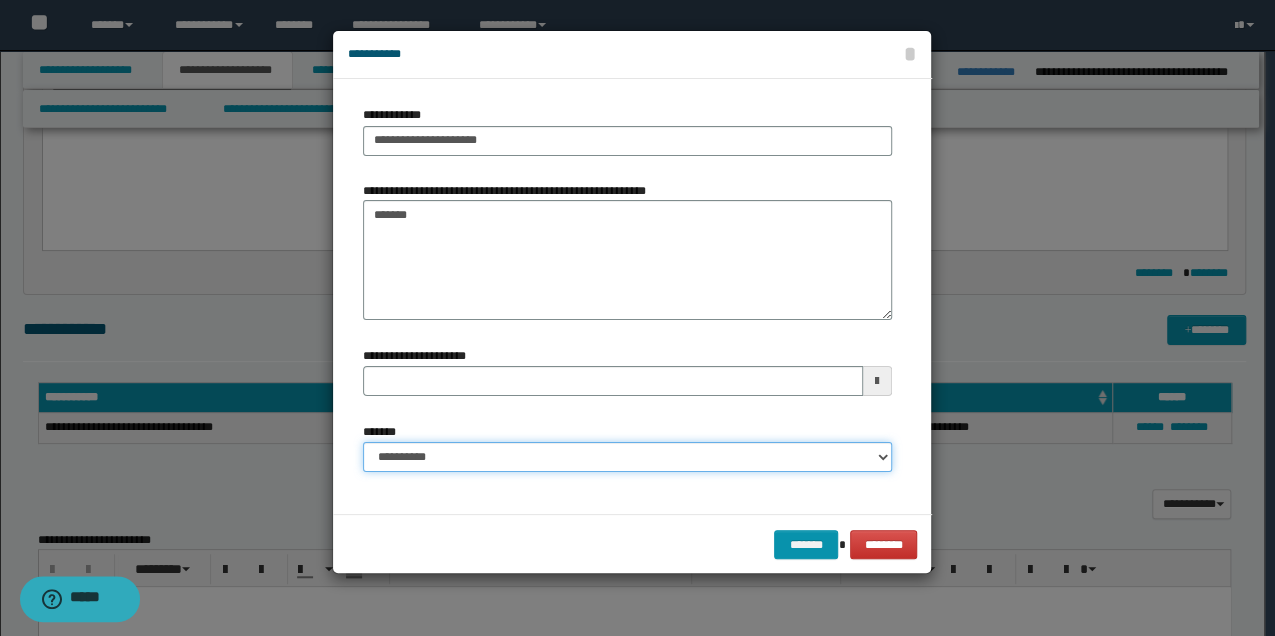 select on "*" 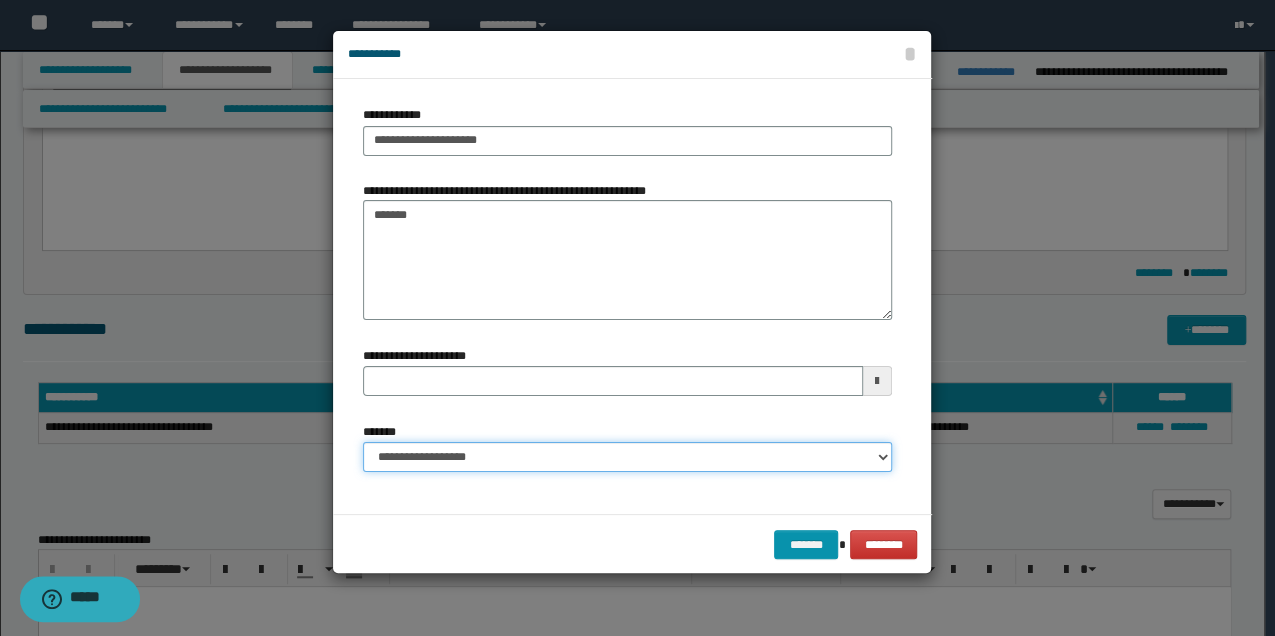 click on "**********" at bounding box center (627, 457) 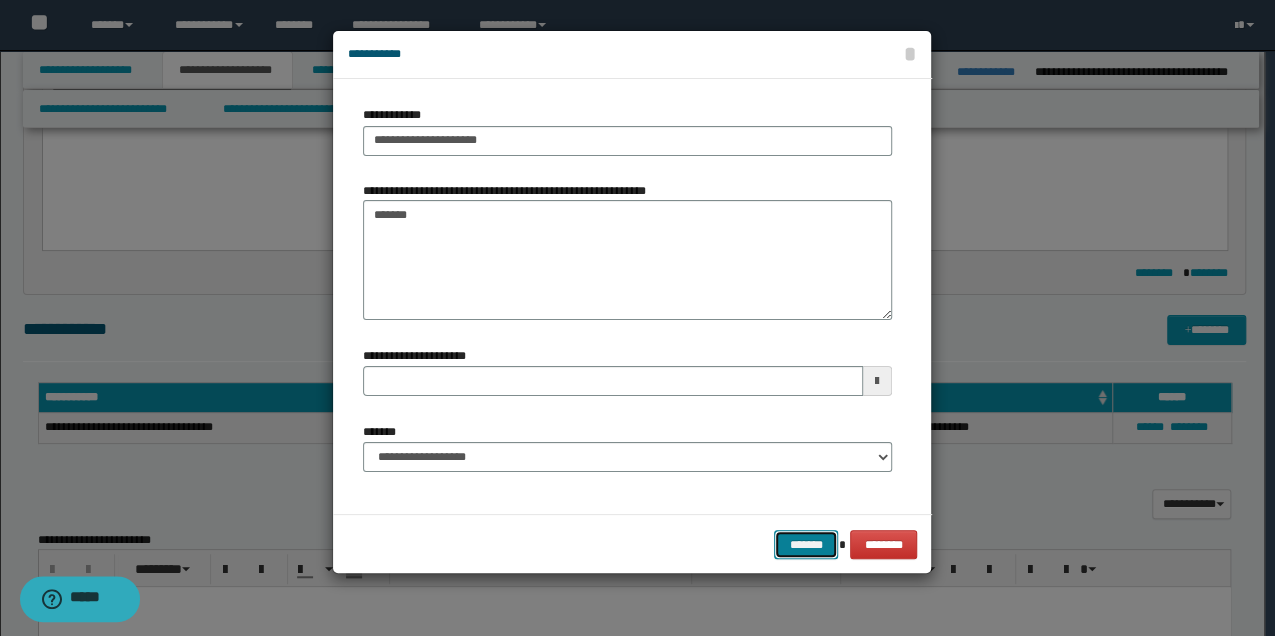 click on "*******" at bounding box center (806, 544) 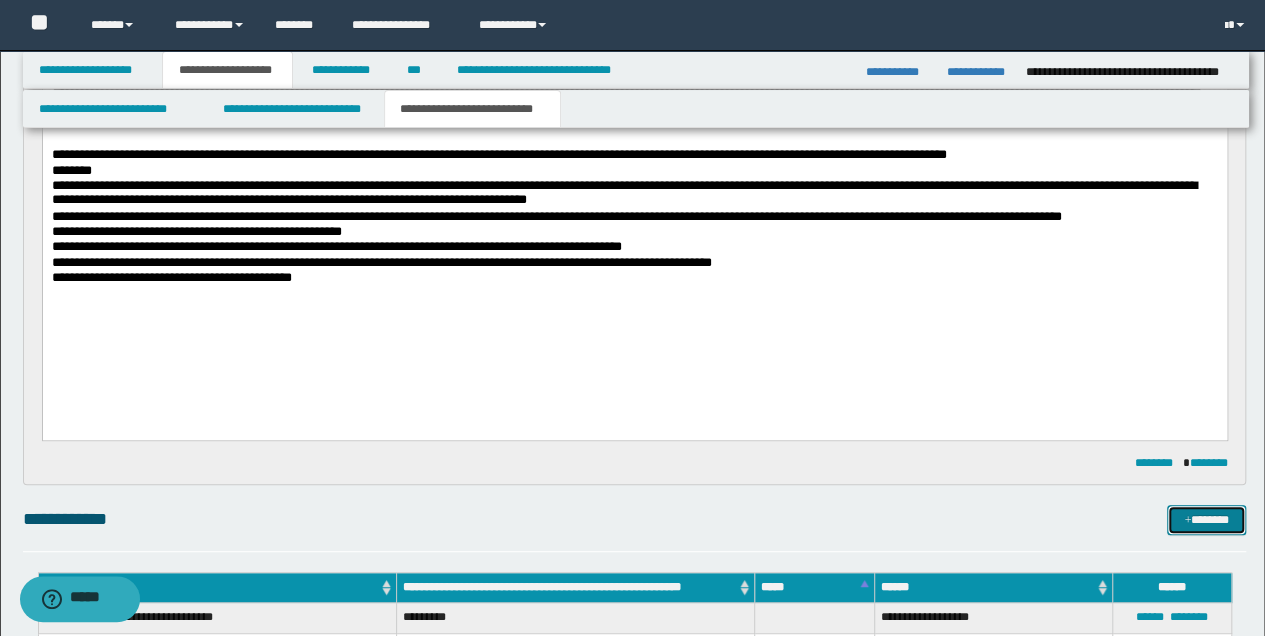 scroll, scrollTop: 200, scrollLeft: 0, axis: vertical 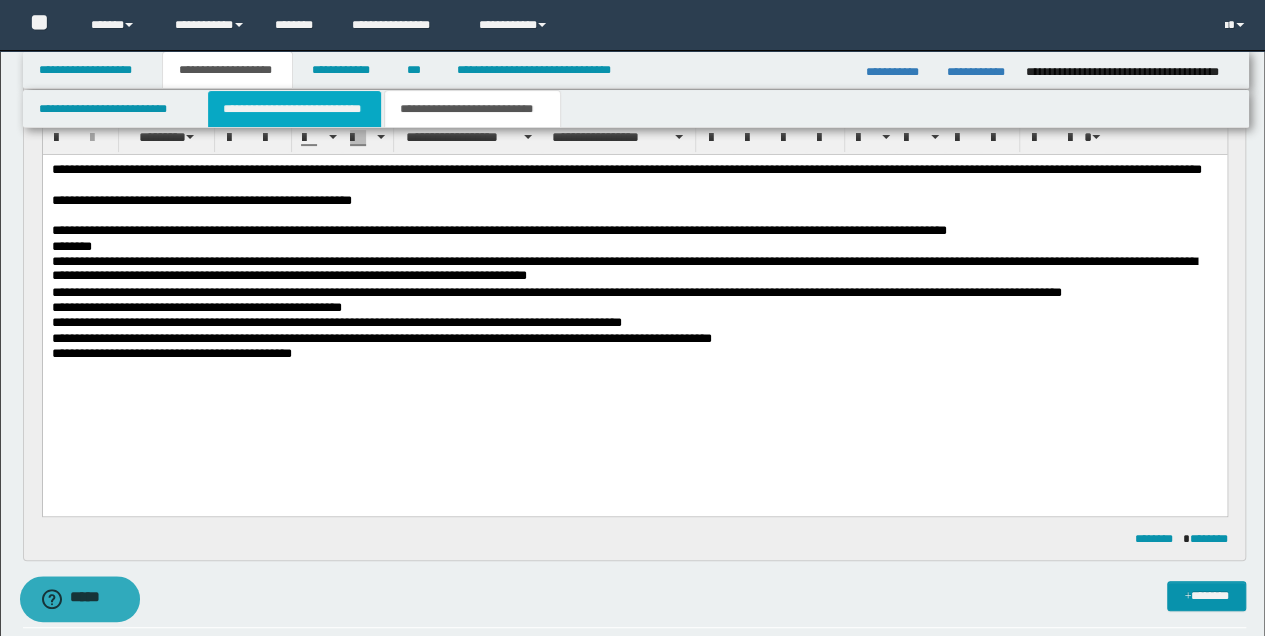 click on "**********" at bounding box center [294, 109] 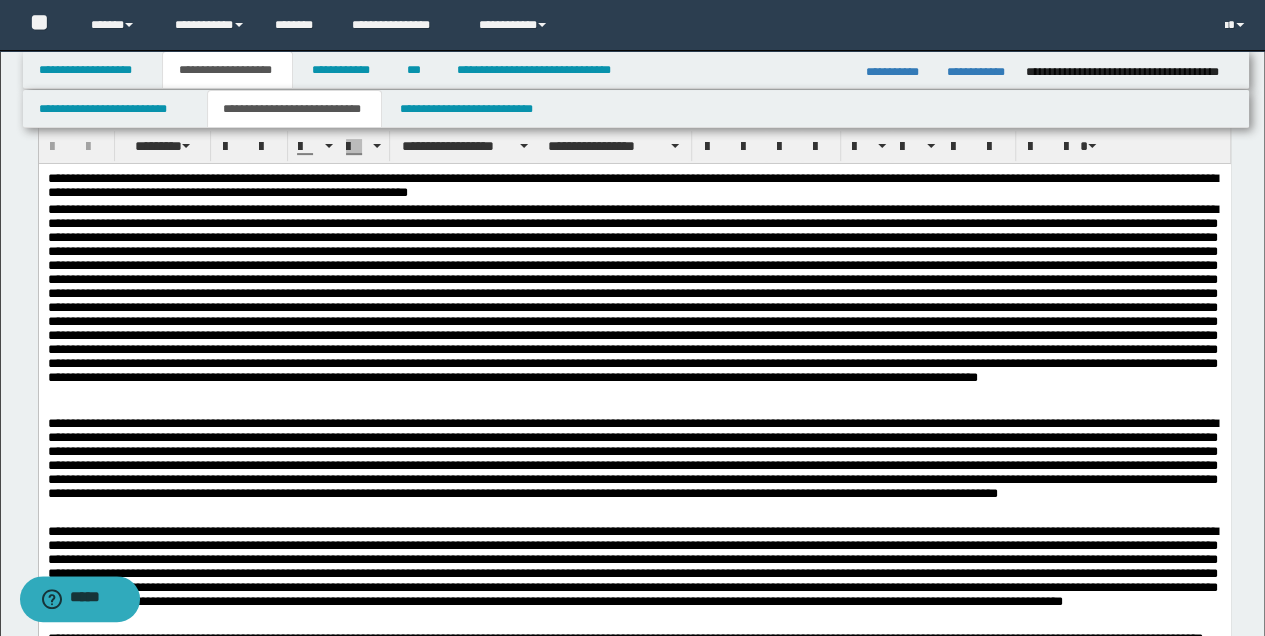 scroll, scrollTop: 466, scrollLeft: 0, axis: vertical 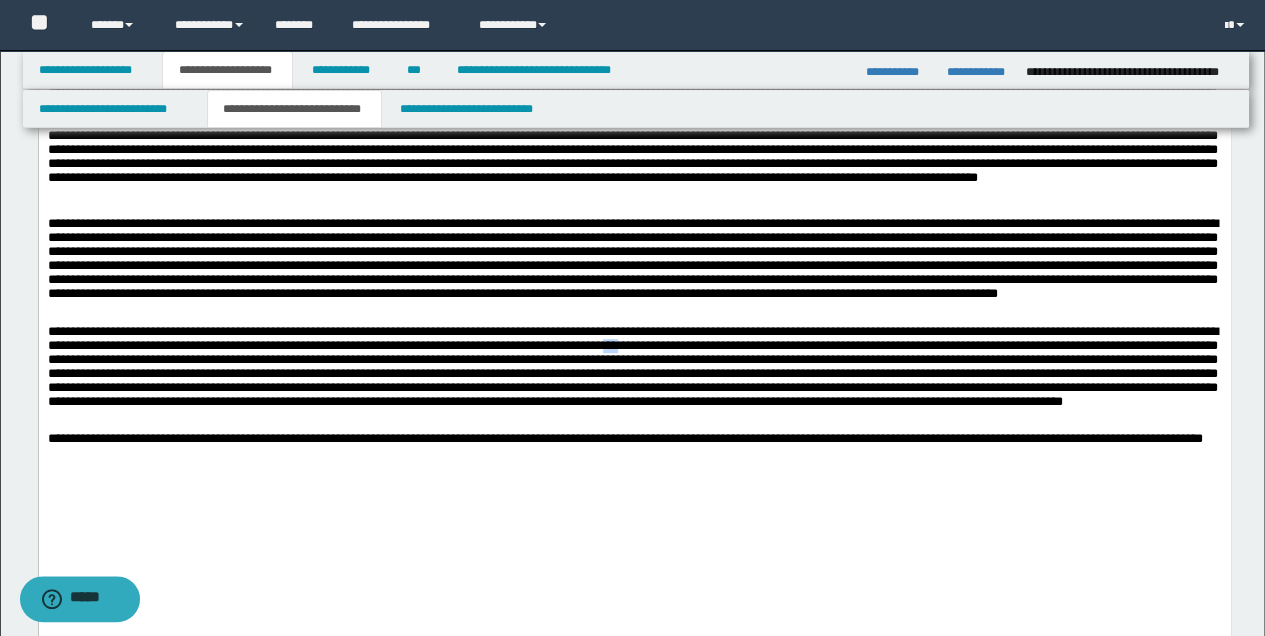 drag, startPoint x: 776, startPoint y: 349, endPoint x: 788, endPoint y: 350, distance: 12.0415945 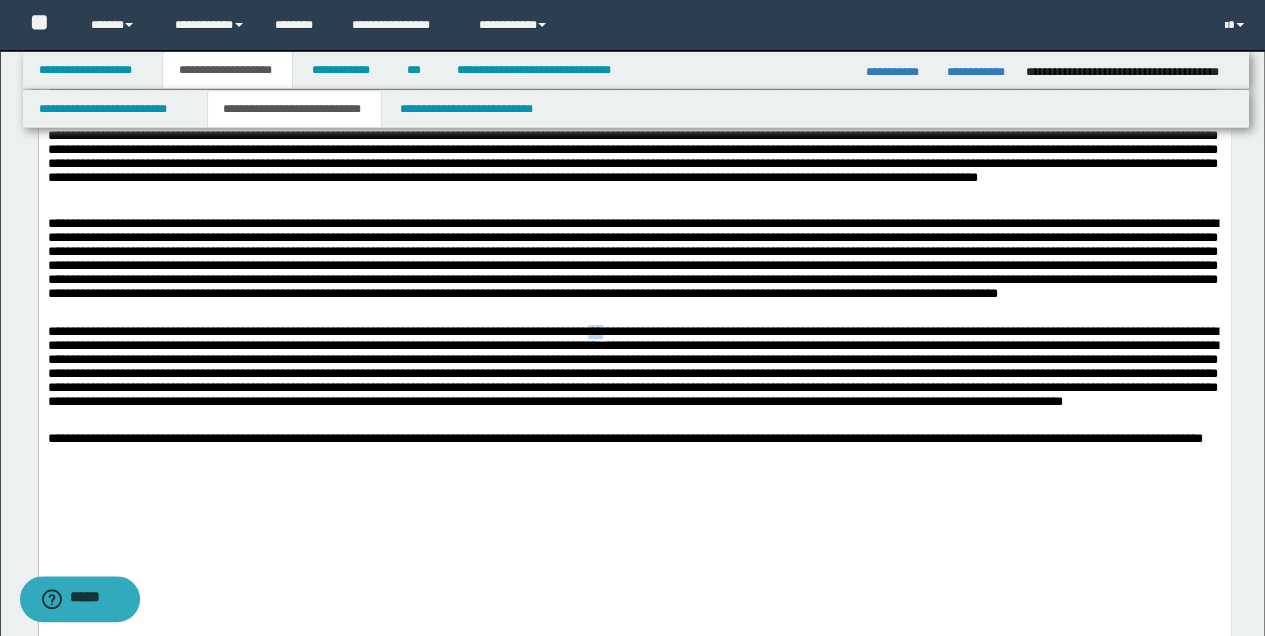 drag, startPoint x: 642, startPoint y: 330, endPoint x: 657, endPoint y: 333, distance: 15.297058 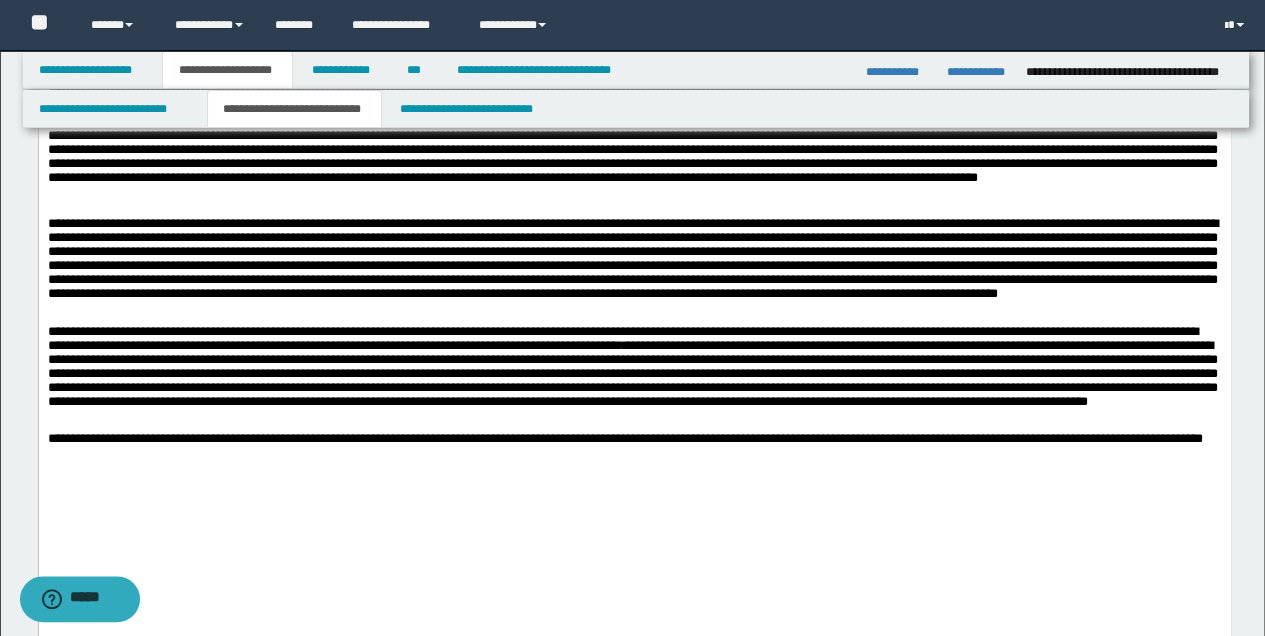 click on "**********" at bounding box center (634, 379) 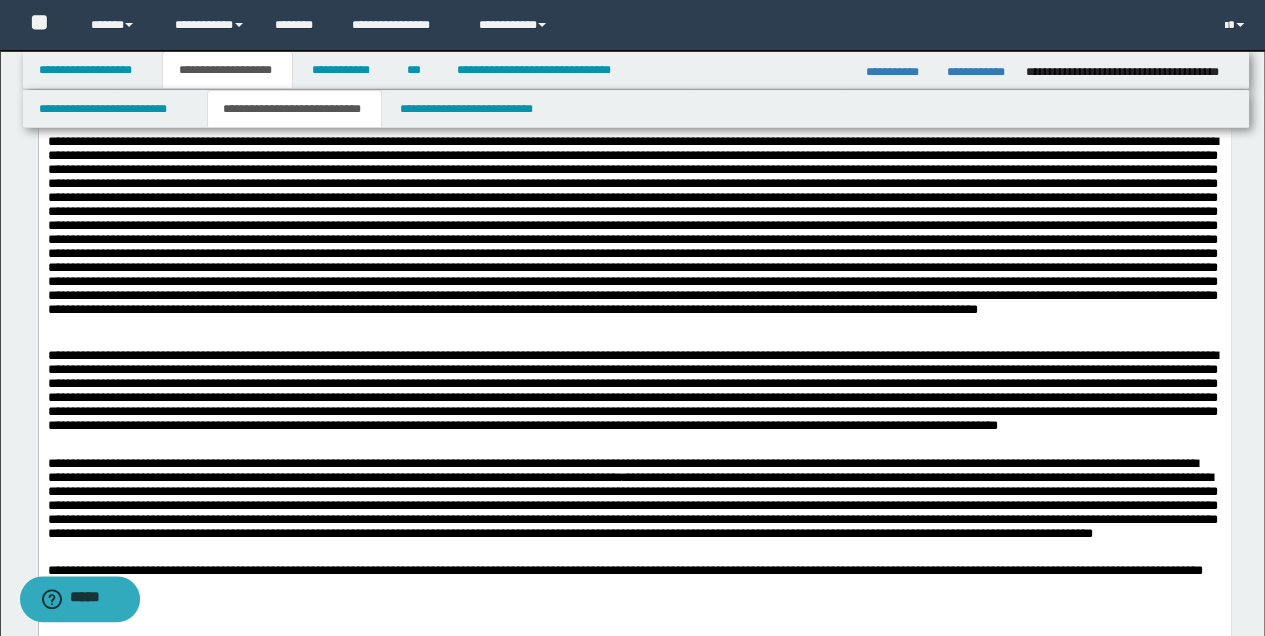 scroll, scrollTop: 333, scrollLeft: 0, axis: vertical 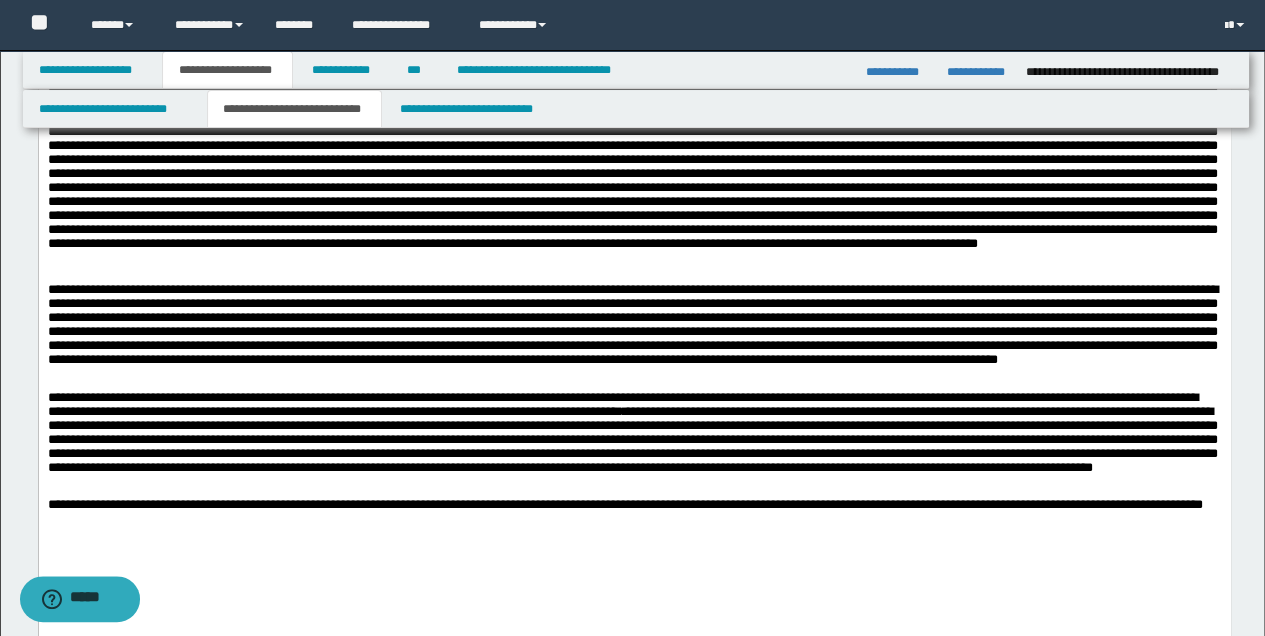 drag, startPoint x: 302, startPoint y: 335, endPoint x: 504, endPoint y: 390, distance: 209.35378 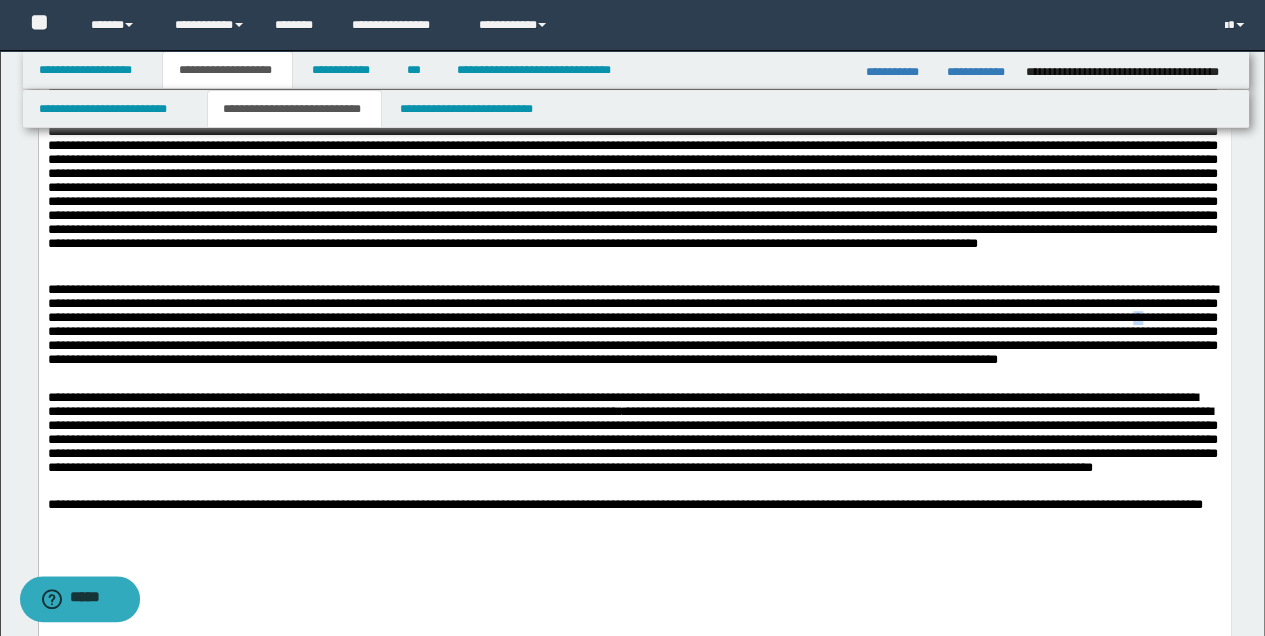 click at bounding box center [634, 336] 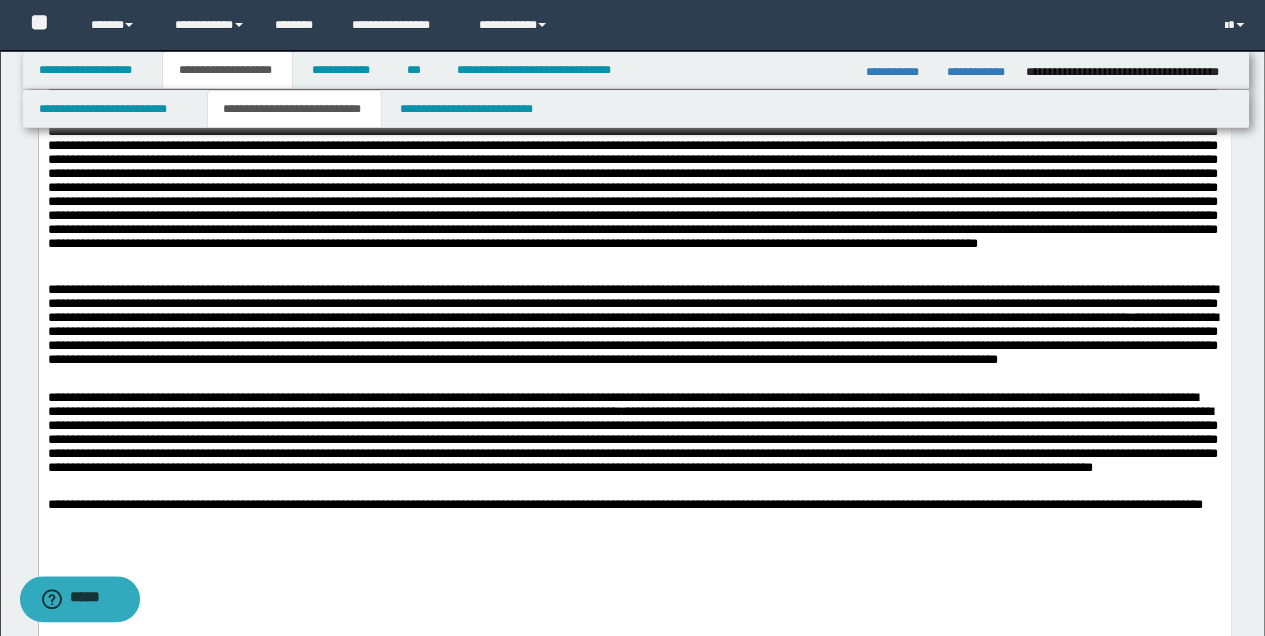 drag, startPoint x: 591, startPoint y: 460, endPoint x: 634, endPoint y: 576, distance: 123.71338 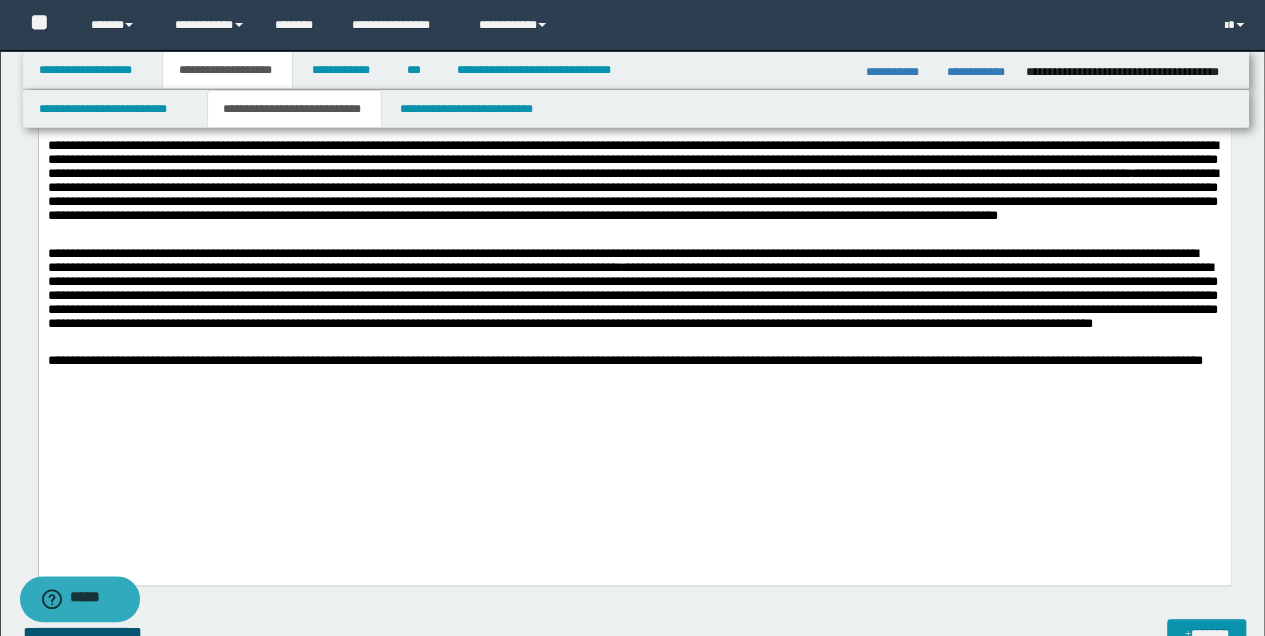 scroll, scrollTop: 400, scrollLeft: 0, axis: vertical 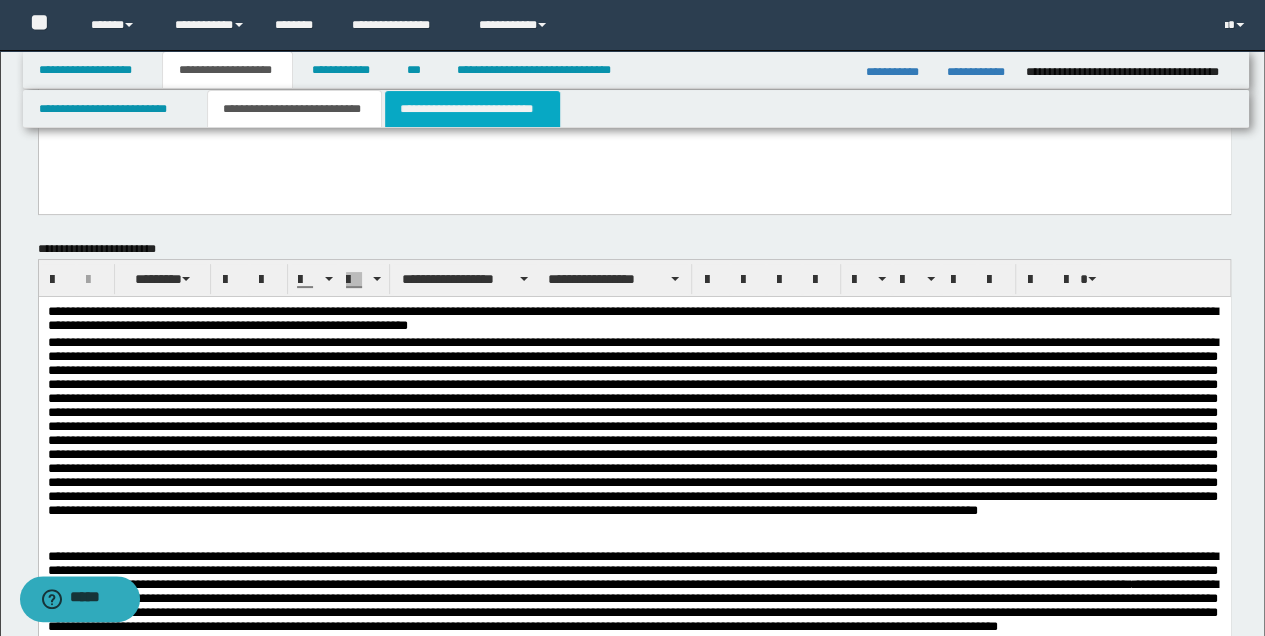 click on "**********" at bounding box center (472, 109) 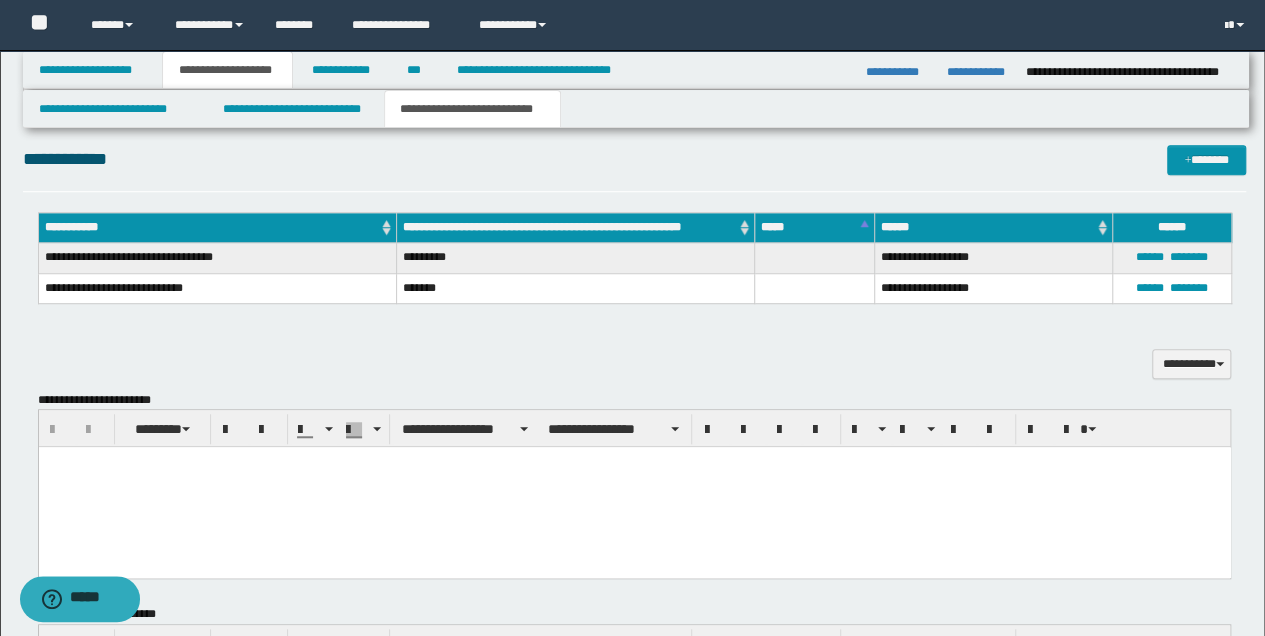 scroll, scrollTop: 666, scrollLeft: 0, axis: vertical 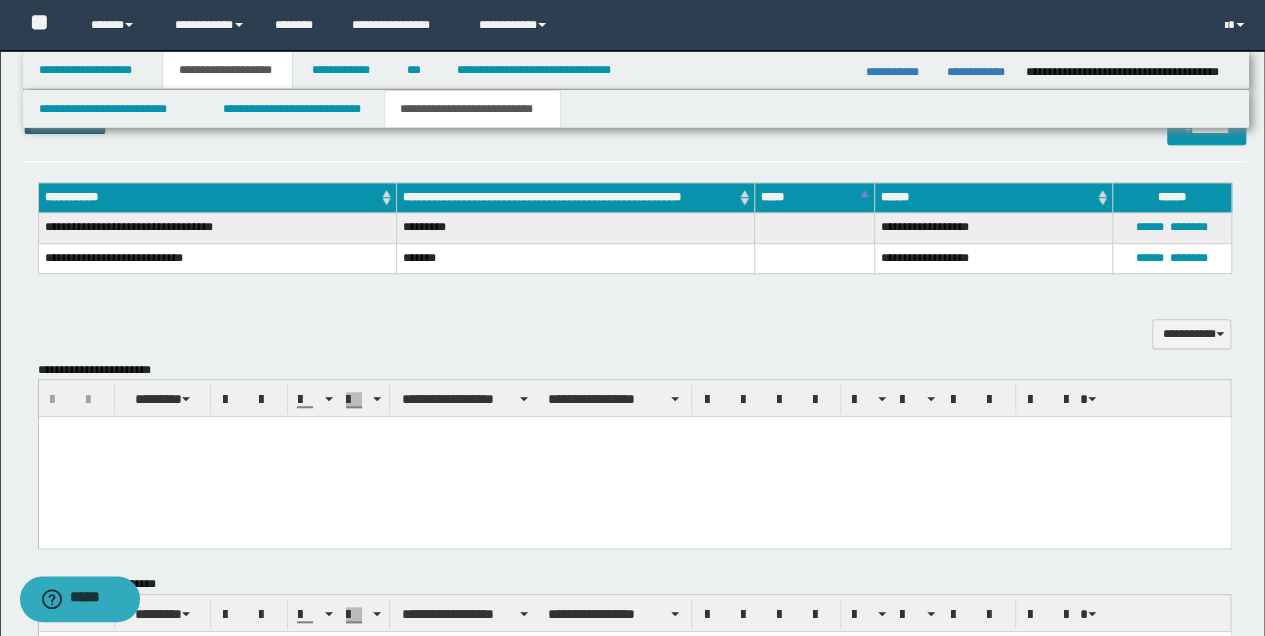 click at bounding box center (634, 457) 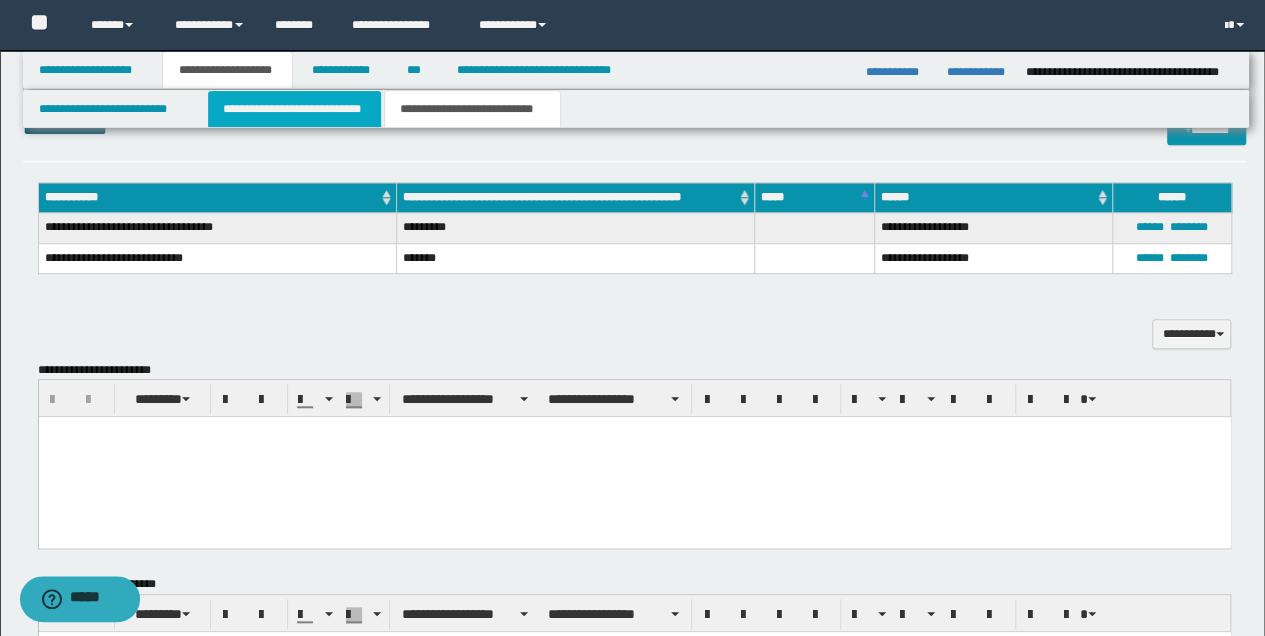 click on "**********" at bounding box center [294, 109] 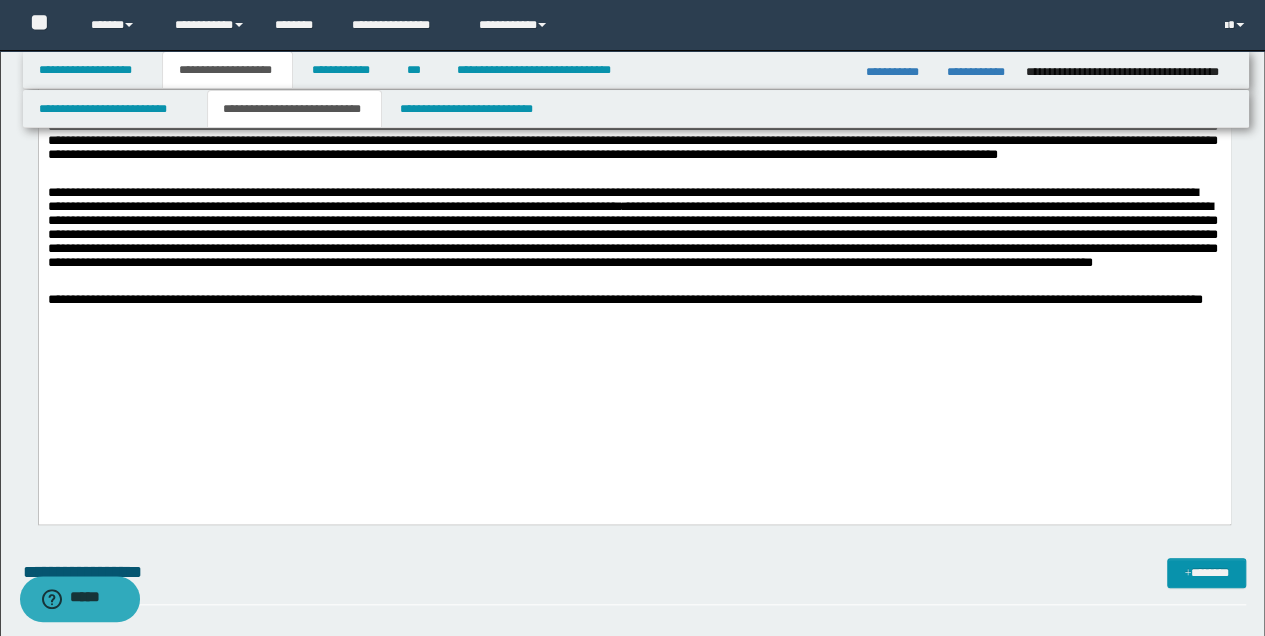 scroll, scrollTop: 600, scrollLeft: 0, axis: vertical 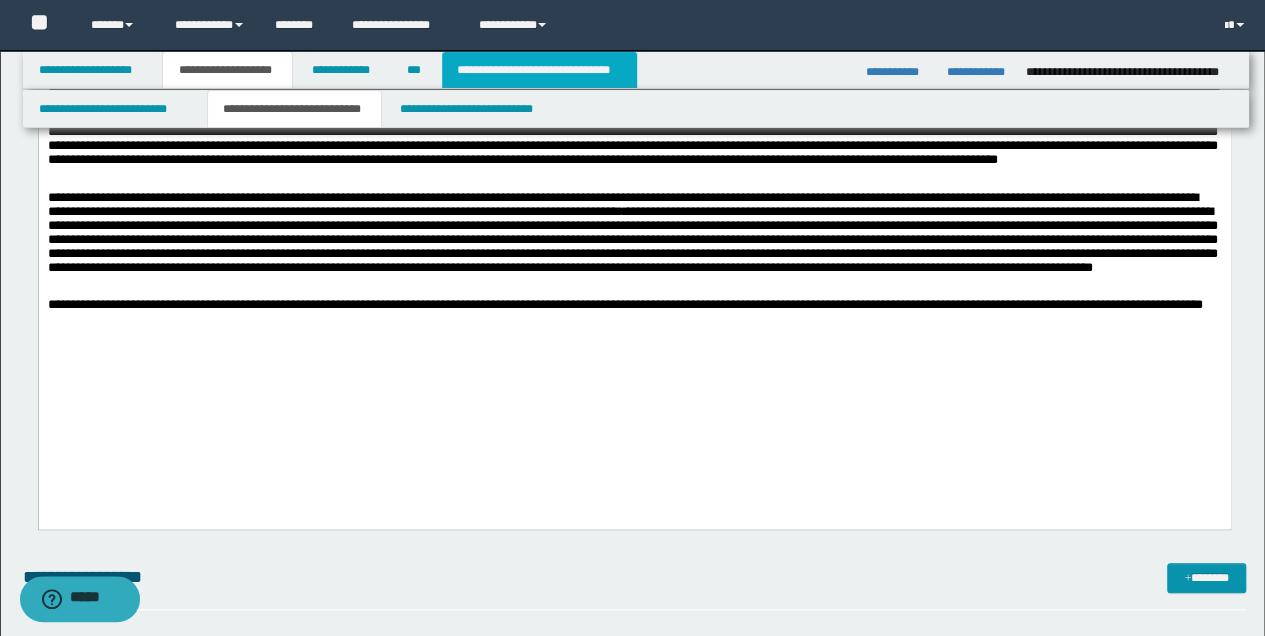 click on "**********" at bounding box center (539, 70) 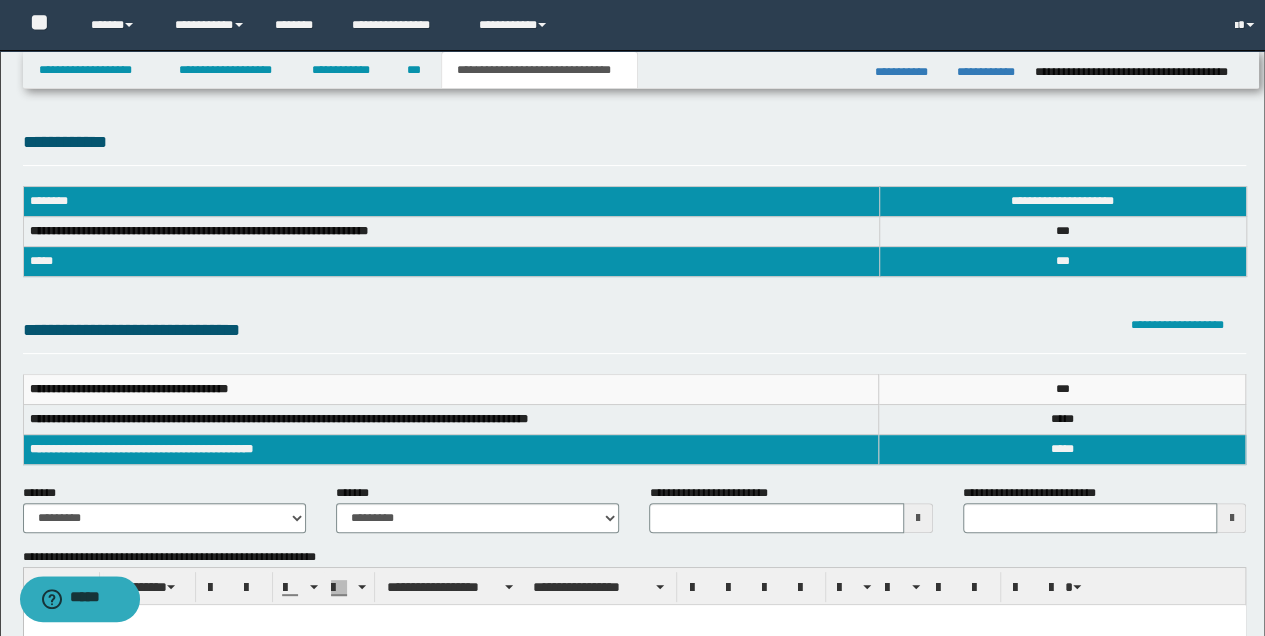 scroll, scrollTop: 0, scrollLeft: 0, axis: both 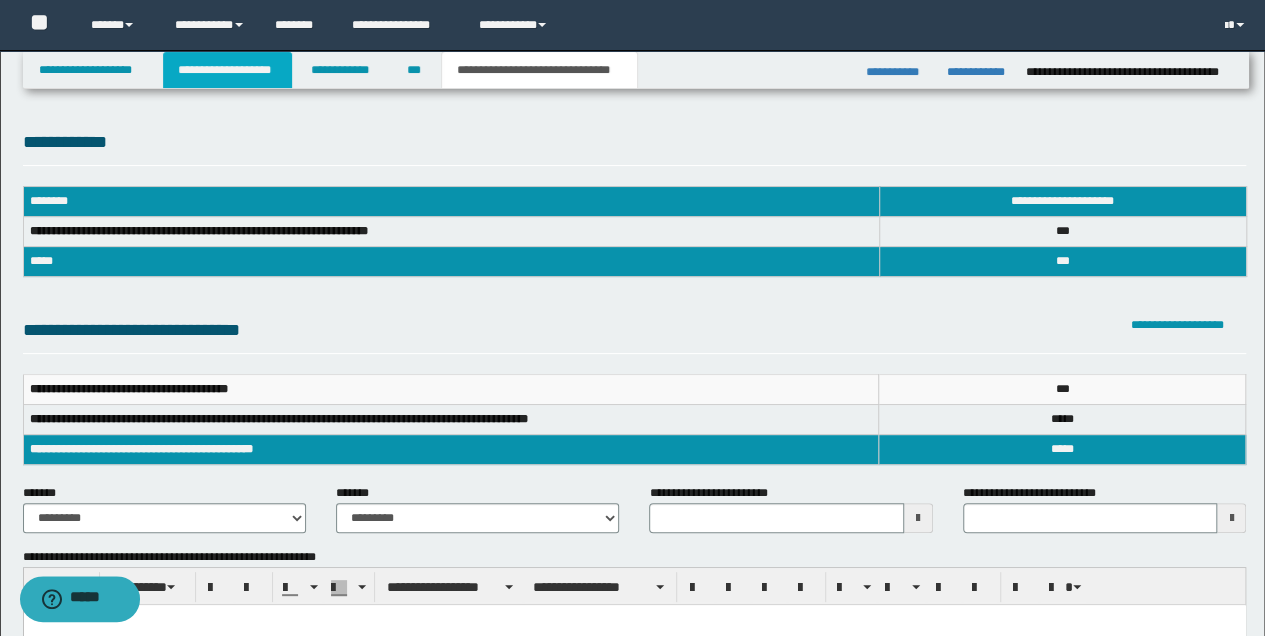 click on "**********" at bounding box center (227, 70) 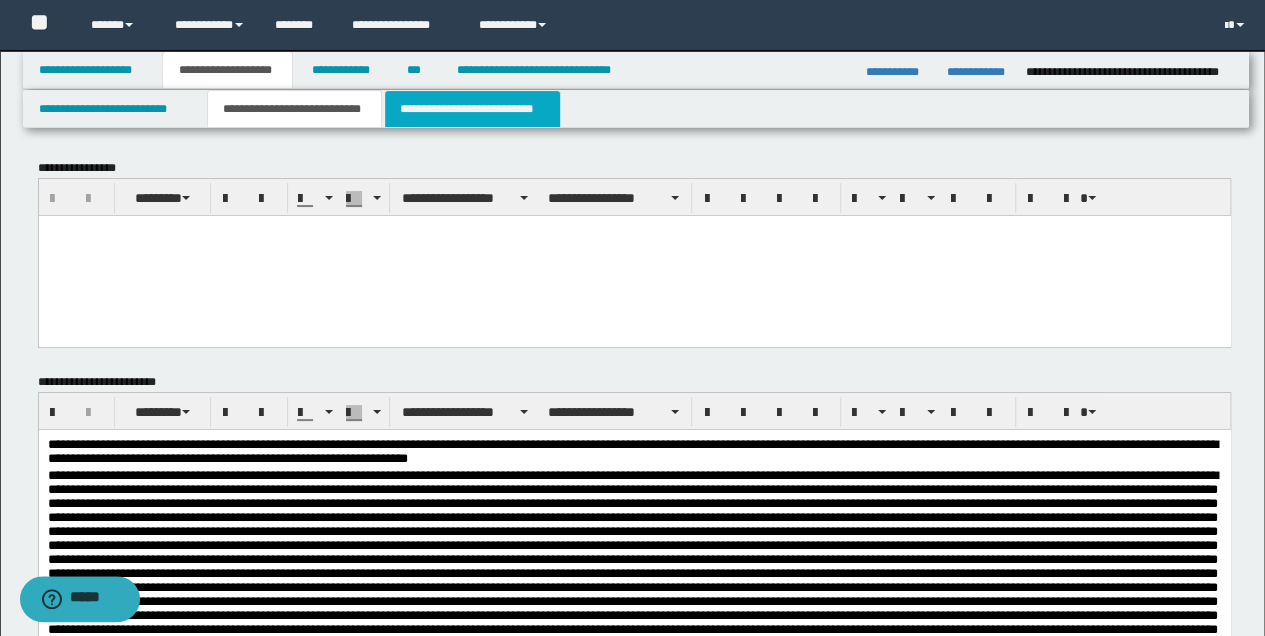 click on "**********" at bounding box center (472, 109) 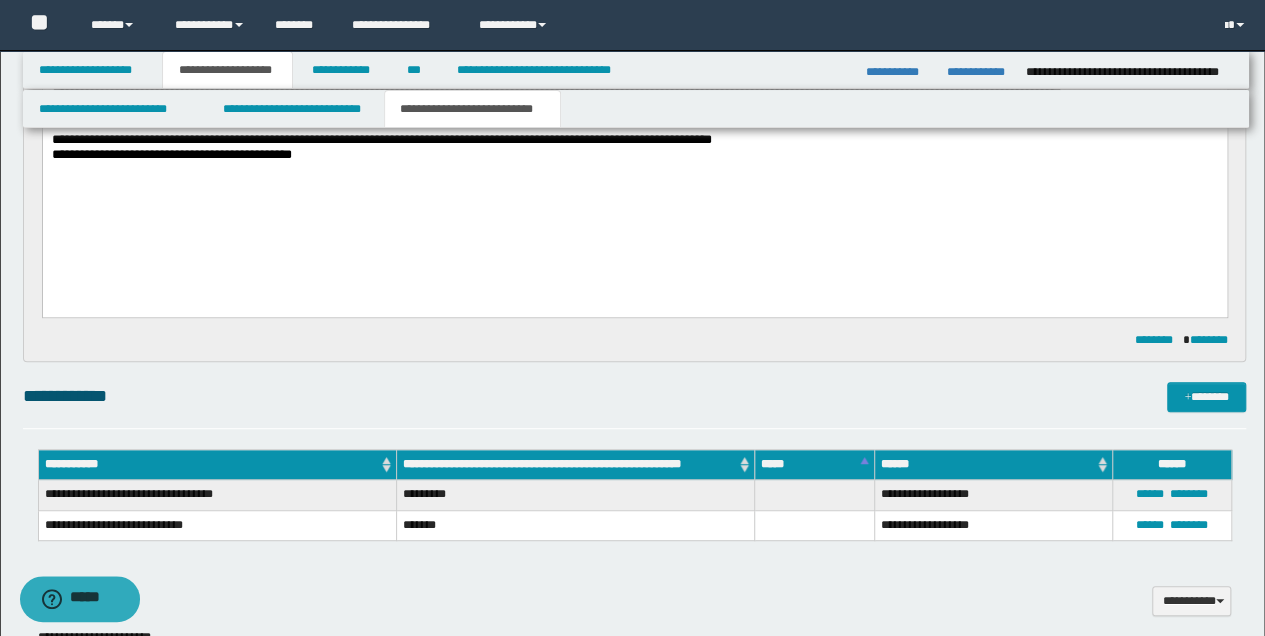 scroll, scrollTop: 400, scrollLeft: 0, axis: vertical 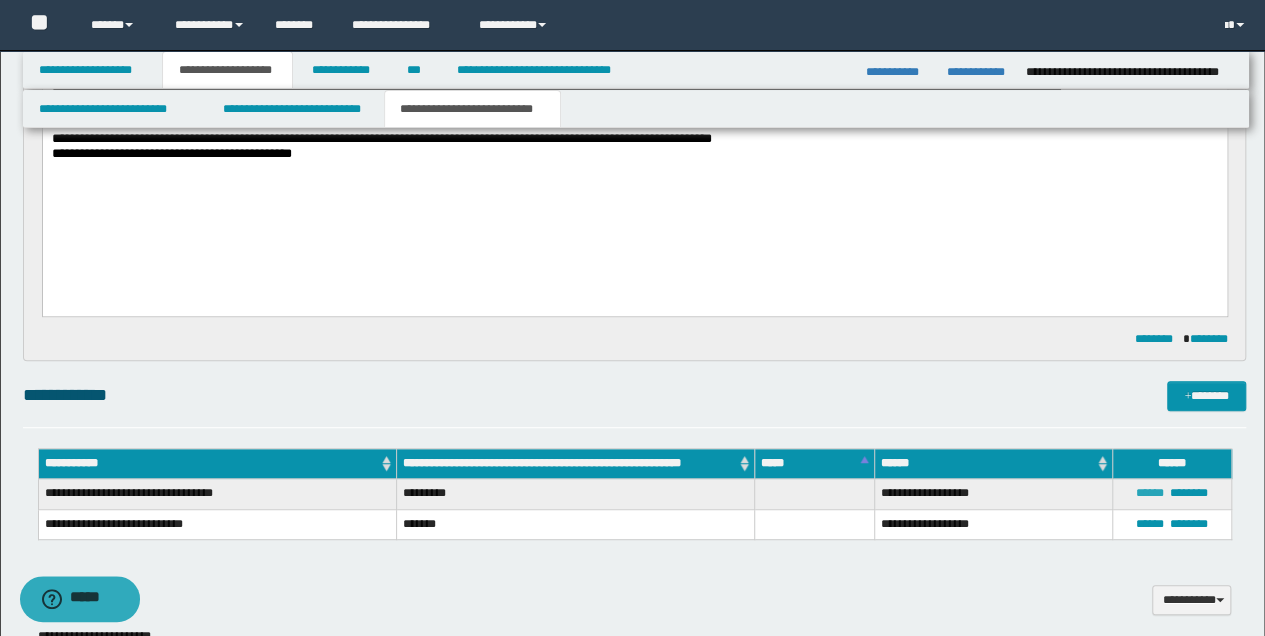 click on "******" at bounding box center [1150, 493] 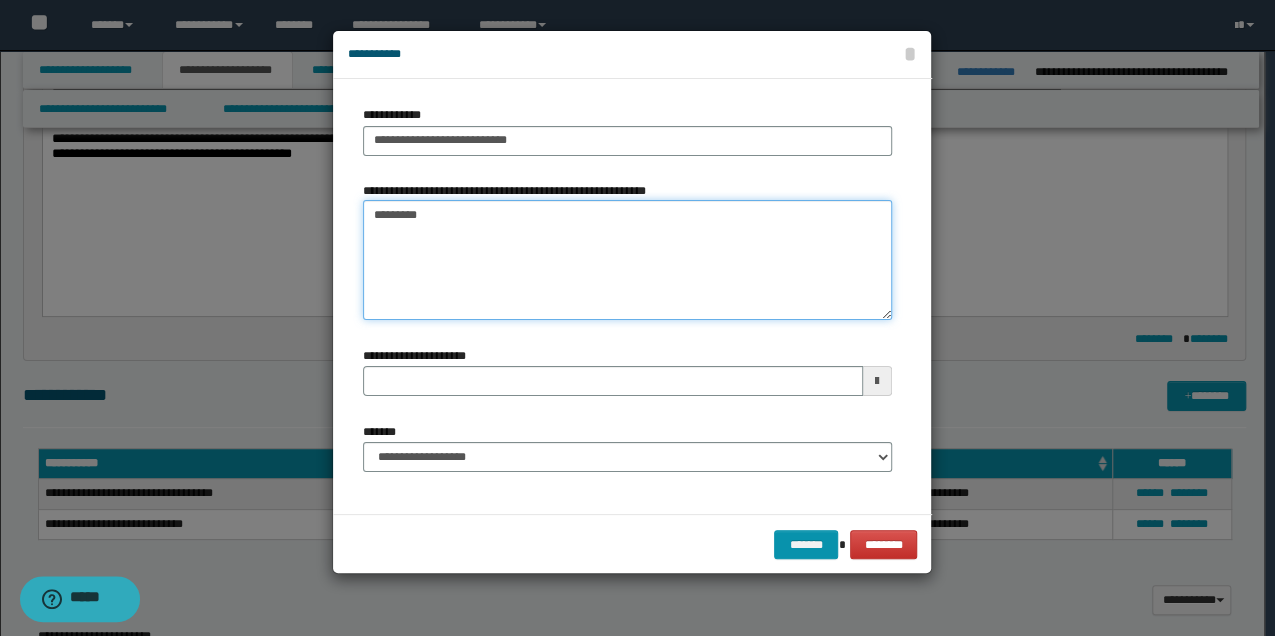 click on "*********" at bounding box center (627, 260) 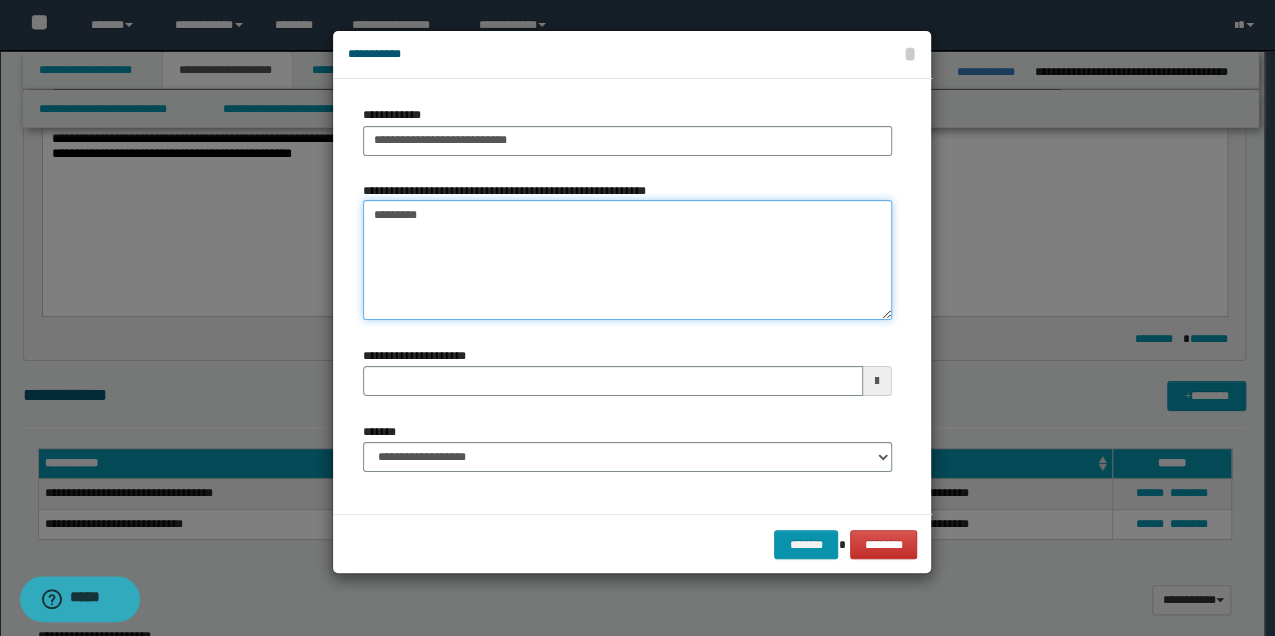 type 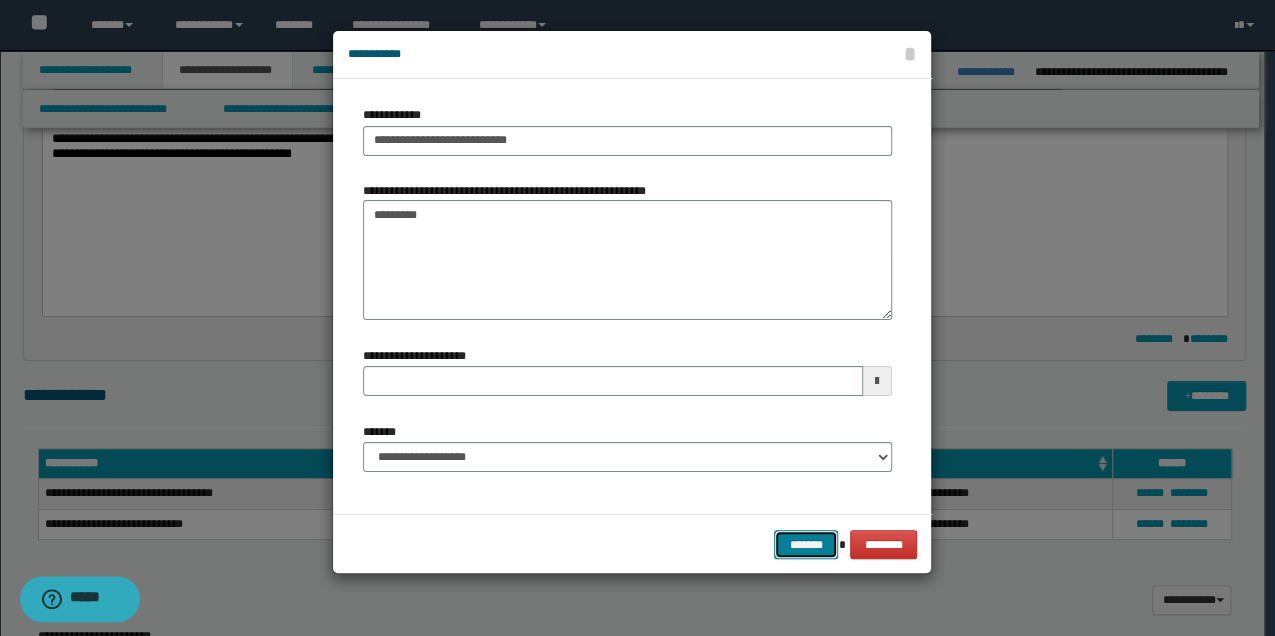 click on "*******" at bounding box center [806, 544] 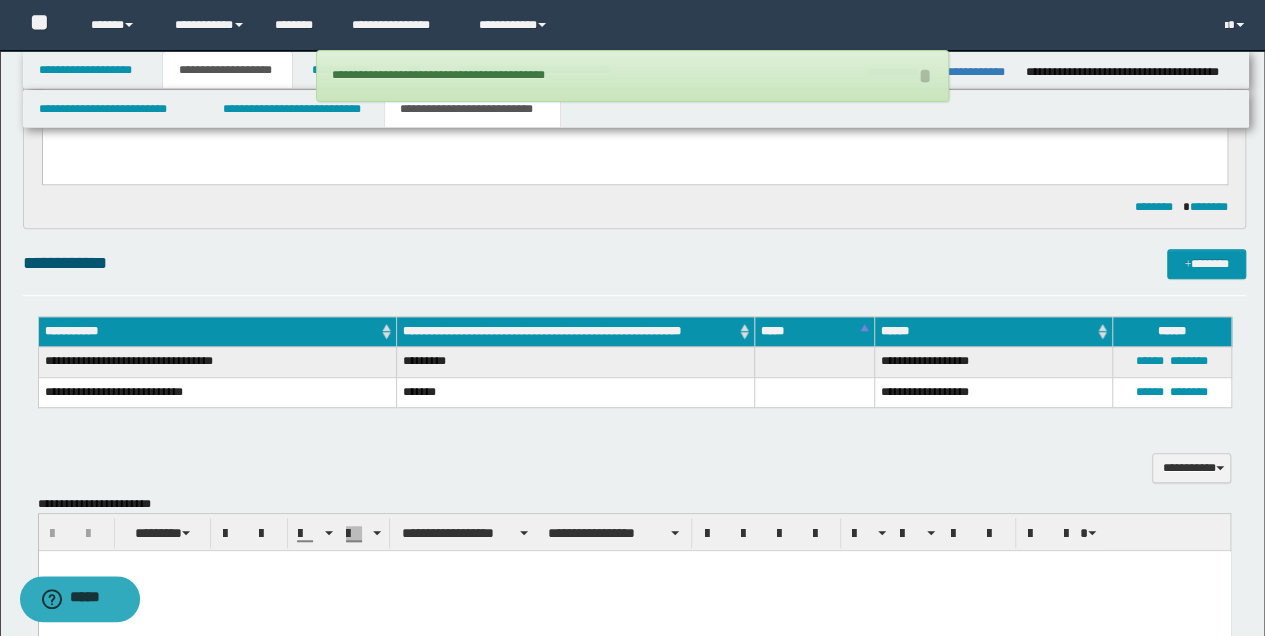 scroll, scrollTop: 533, scrollLeft: 0, axis: vertical 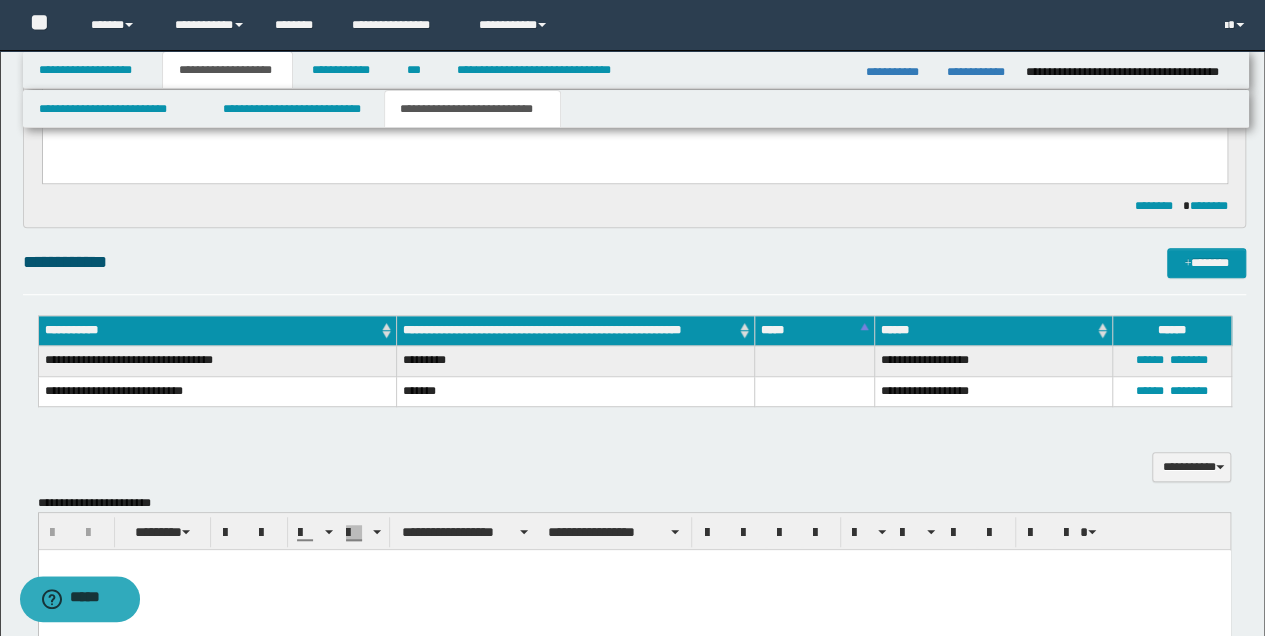 click at bounding box center (634, 590) 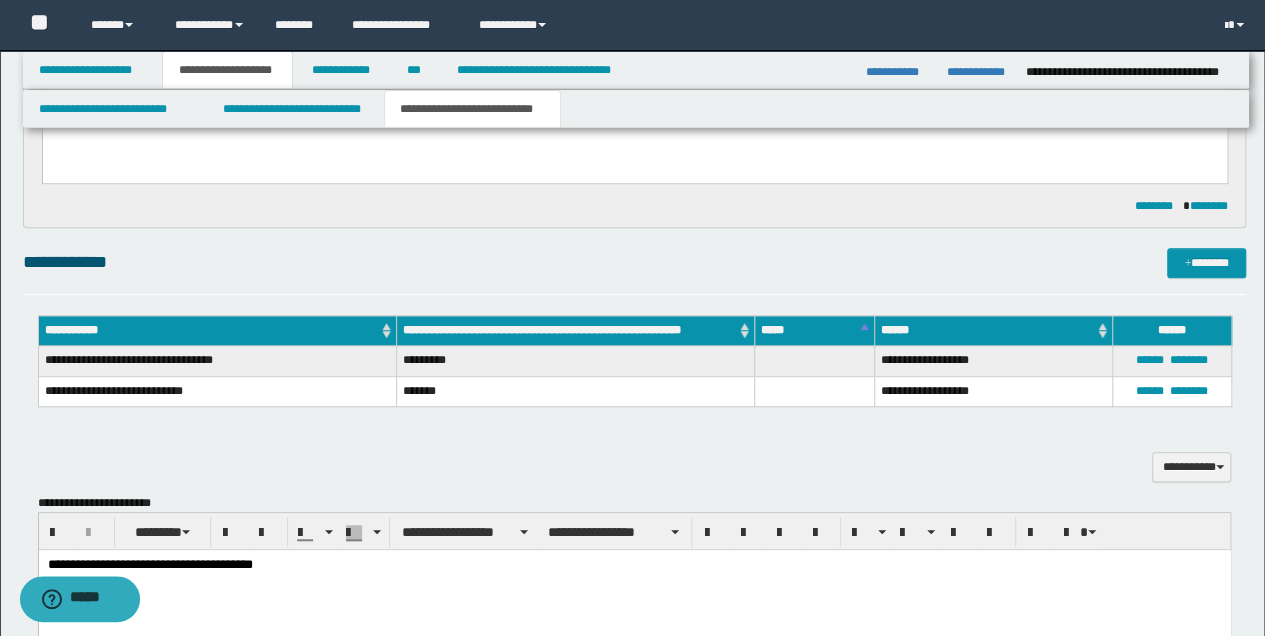 click on "**********" at bounding box center (634, 565) 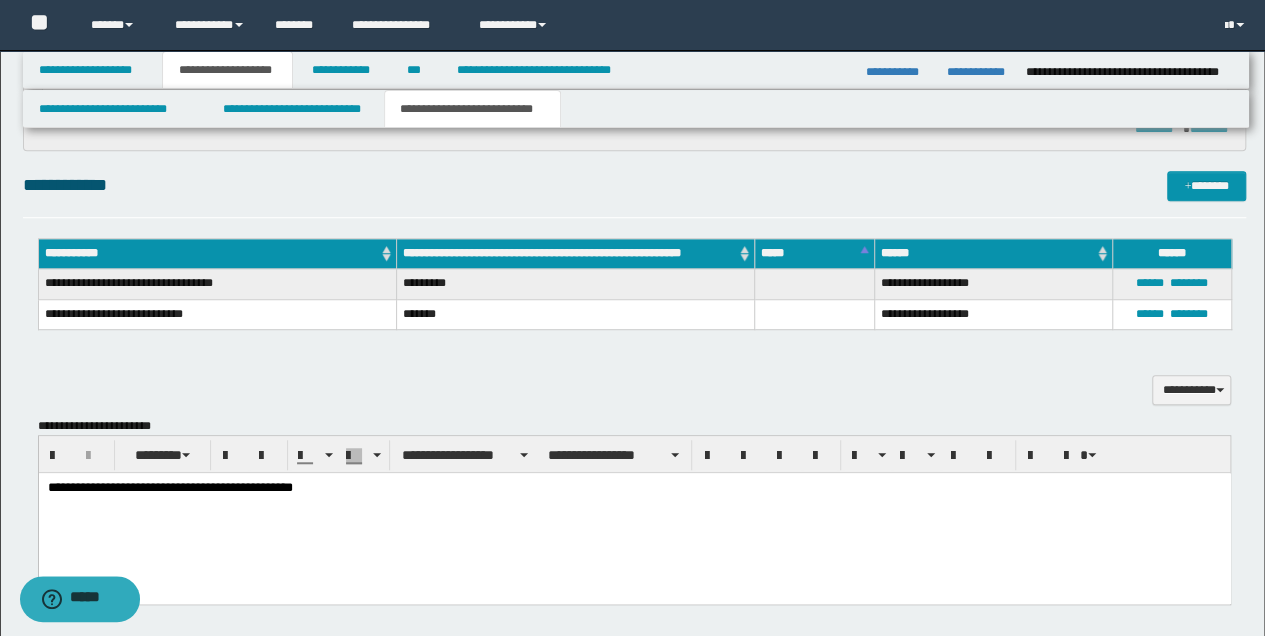 scroll, scrollTop: 666, scrollLeft: 0, axis: vertical 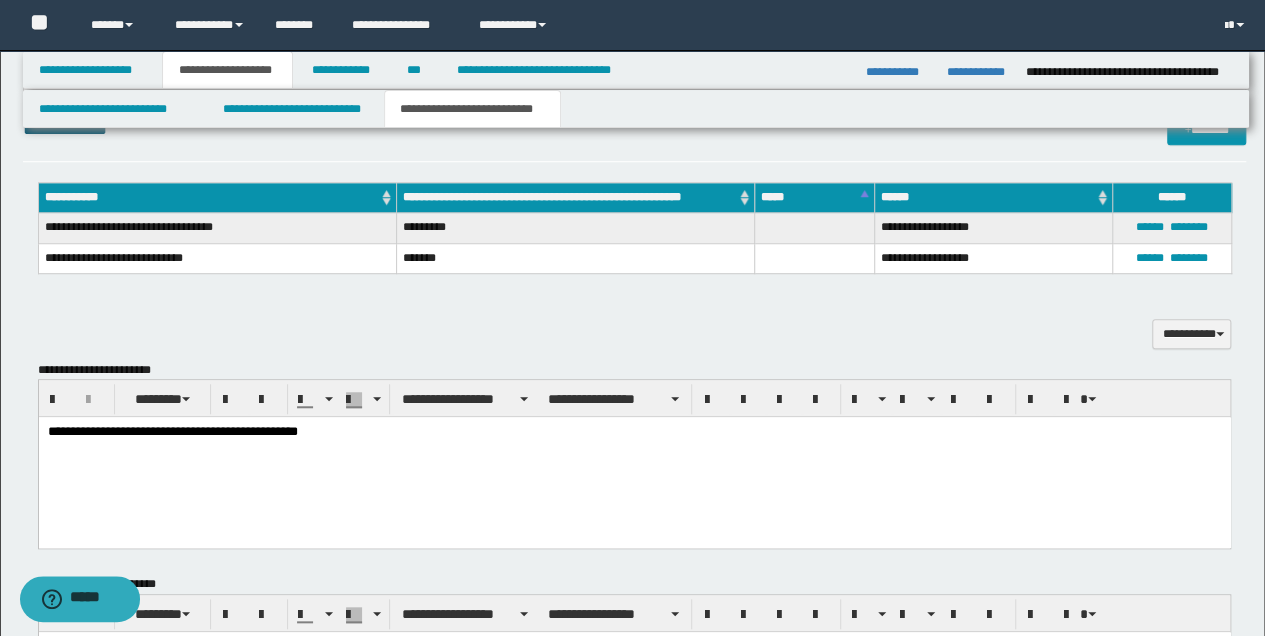 click on "**********" at bounding box center (634, 432) 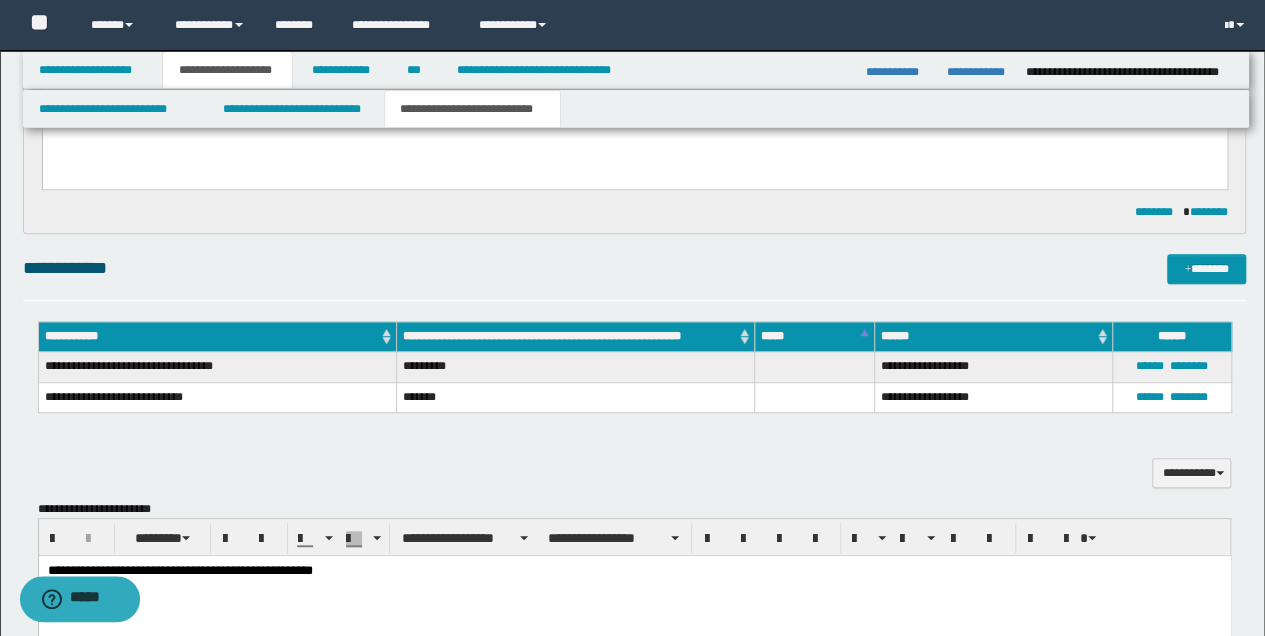 scroll, scrollTop: 533, scrollLeft: 0, axis: vertical 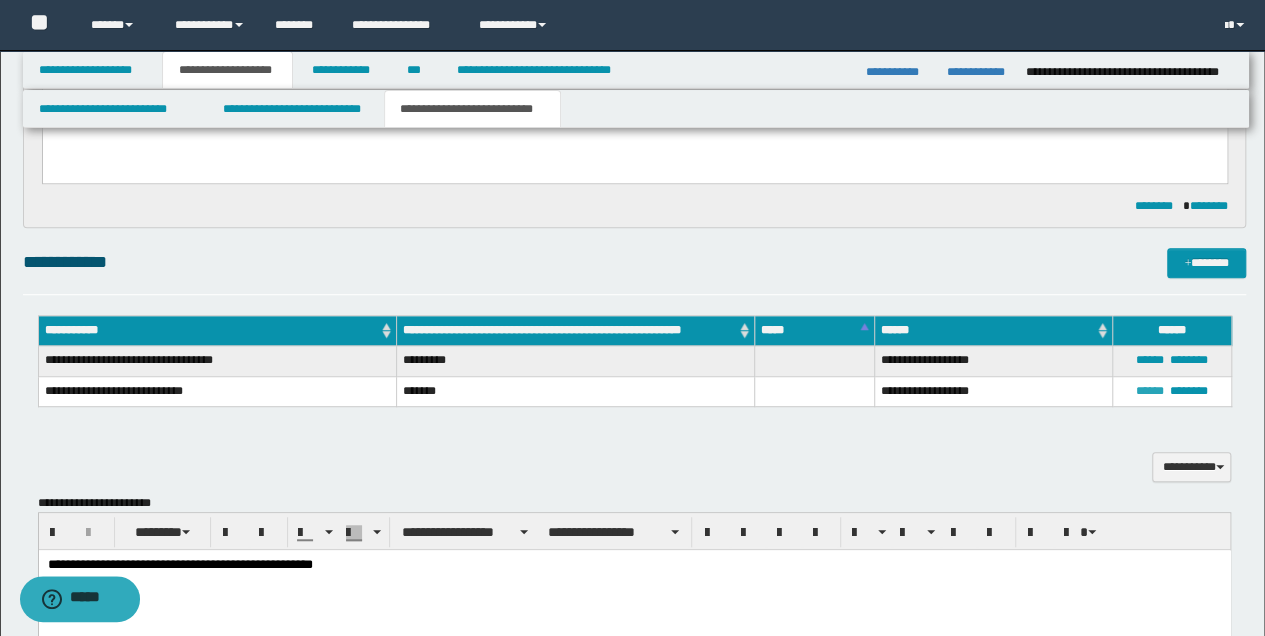 click on "******" at bounding box center [1150, 391] 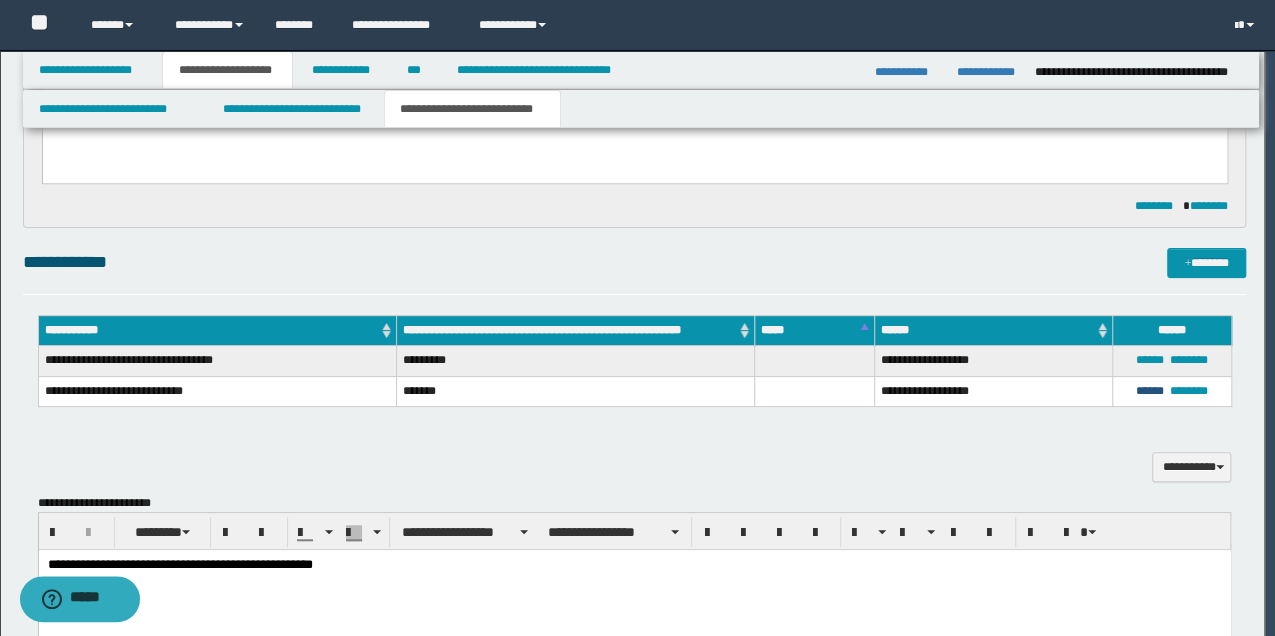 type 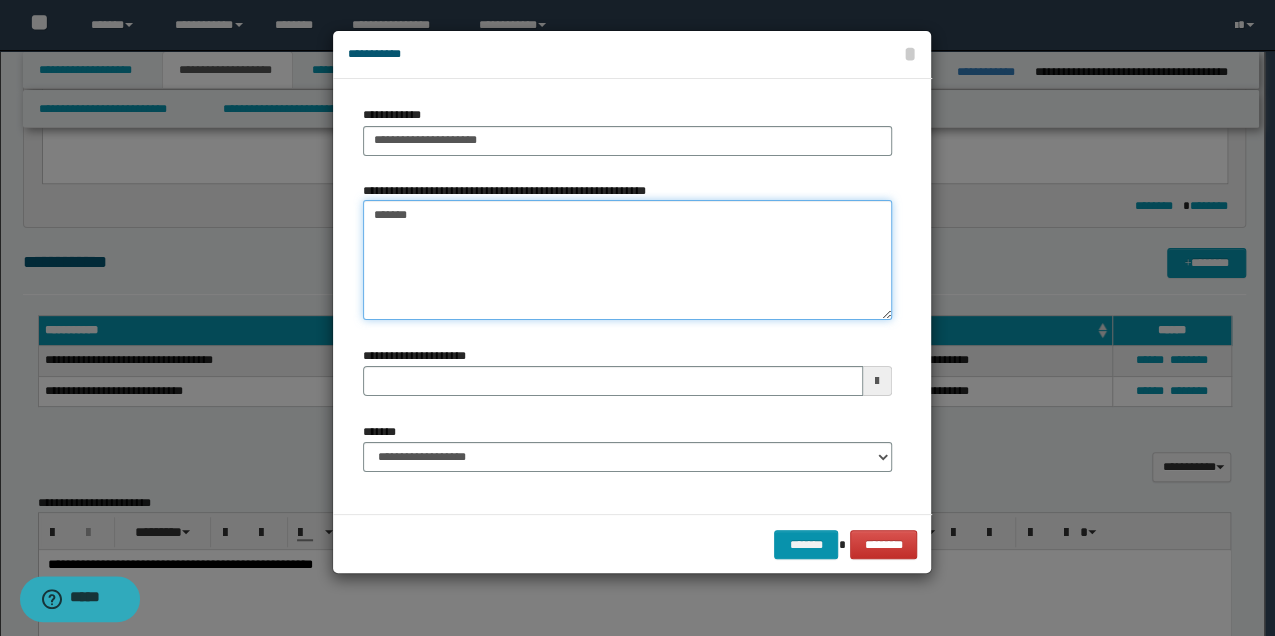 click on "*******" at bounding box center [627, 260] 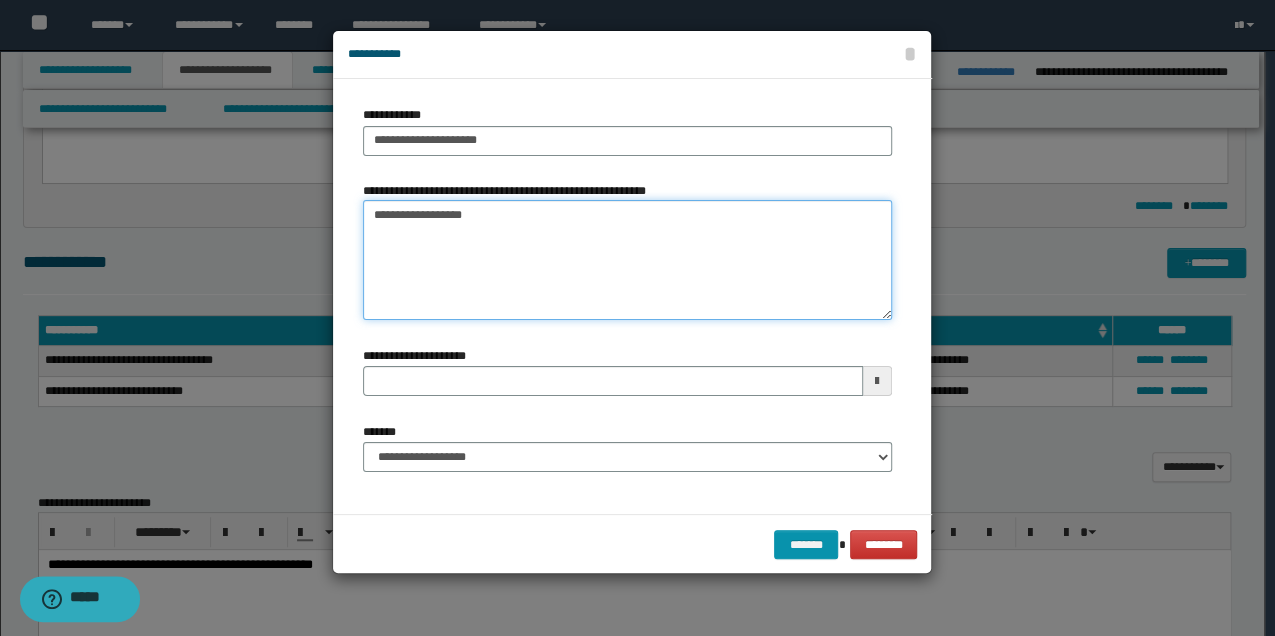 type on "**********" 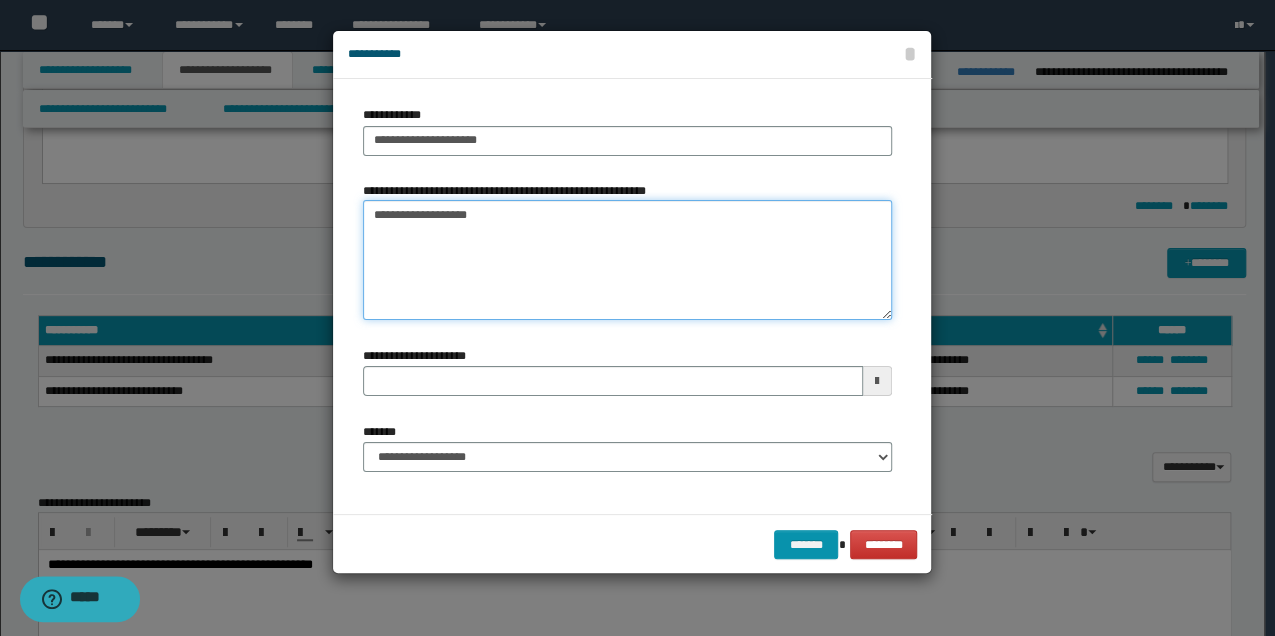 type 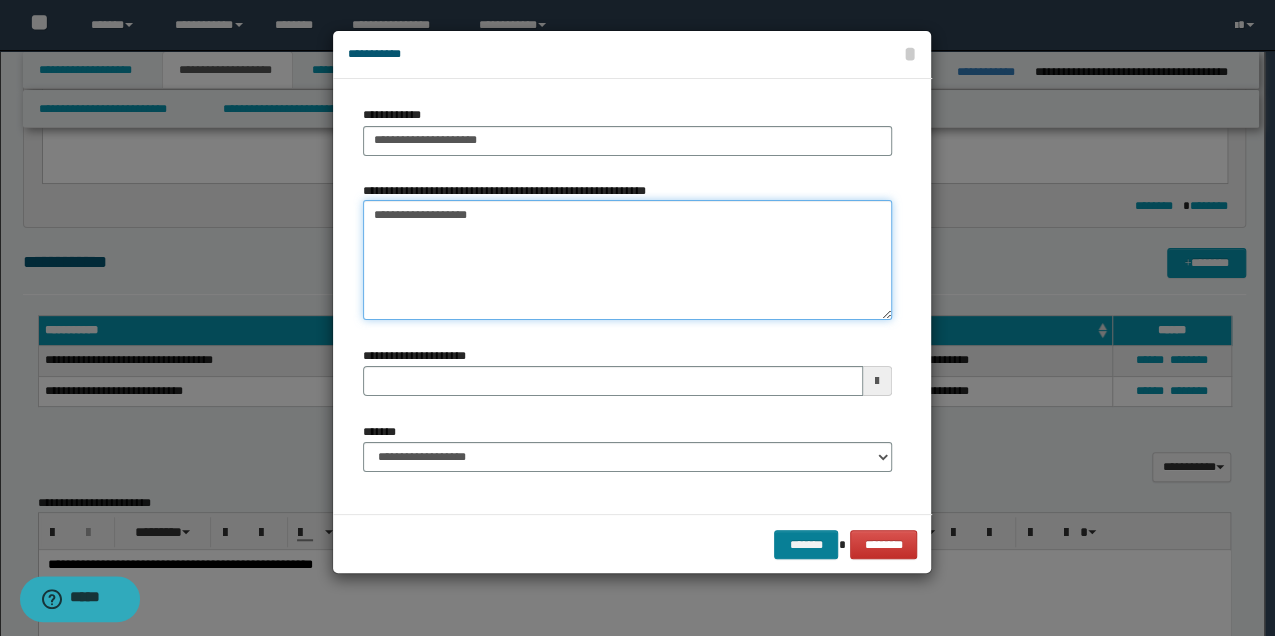 type on "**********" 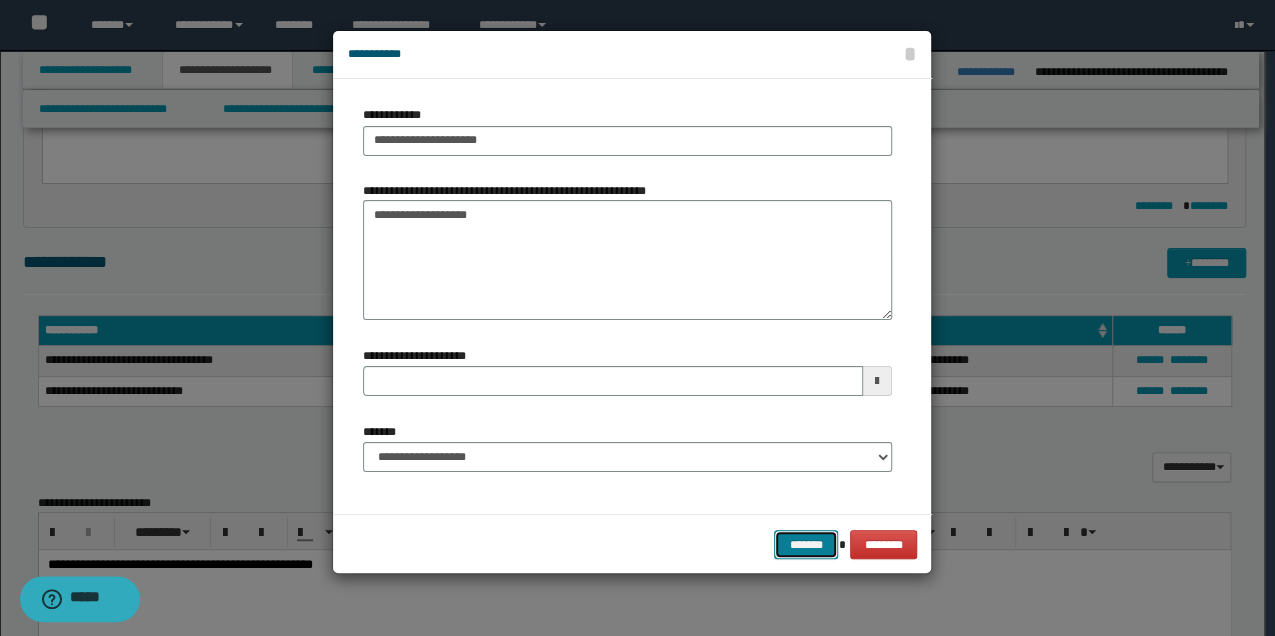 click on "*******" at bounding box center [806, 544] 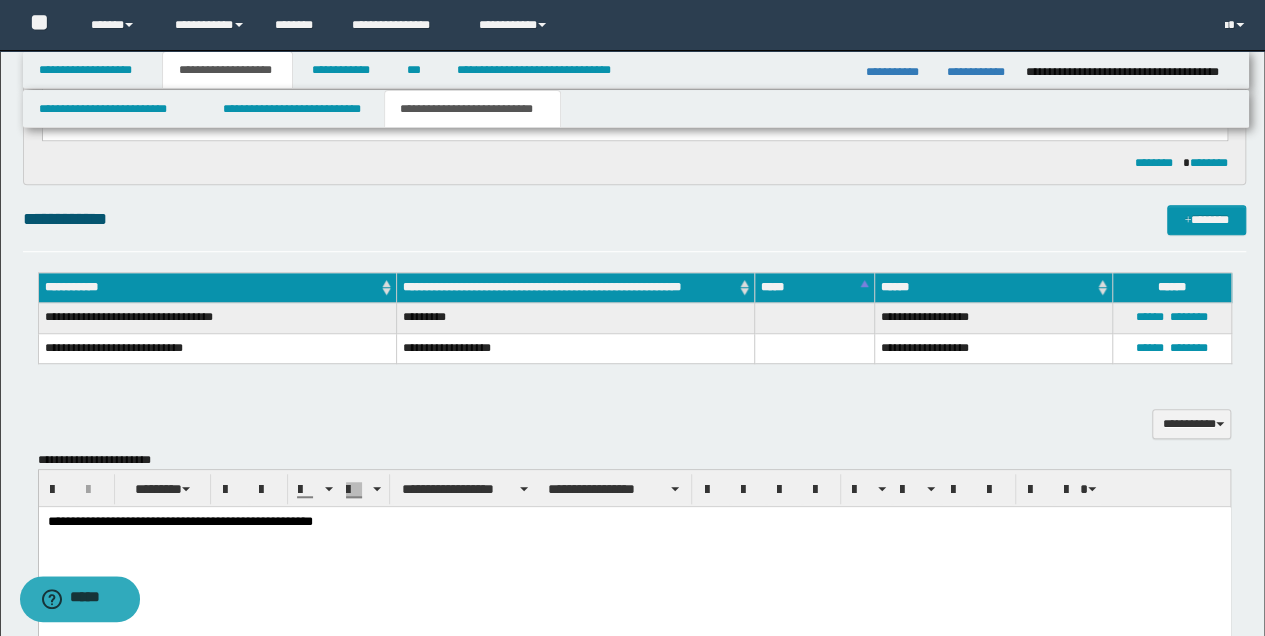 scroll, scrollTop: 600, scrollLeft: 0, axis: vertical 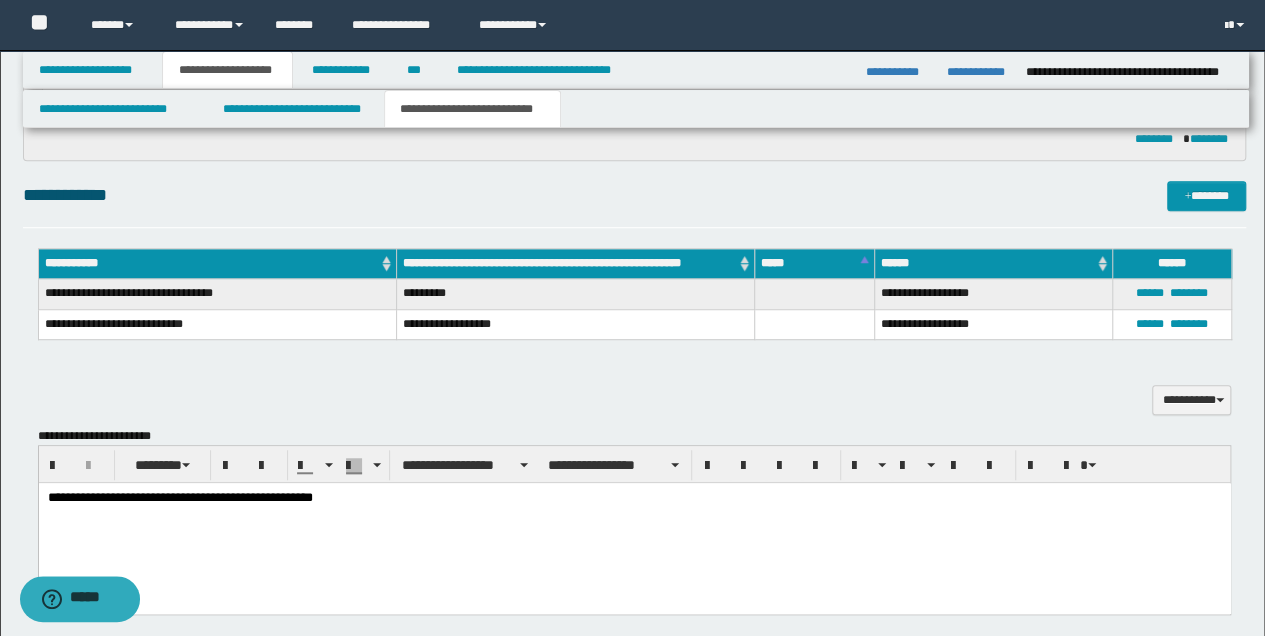 click on "**********" at bounding box center (634, 498) 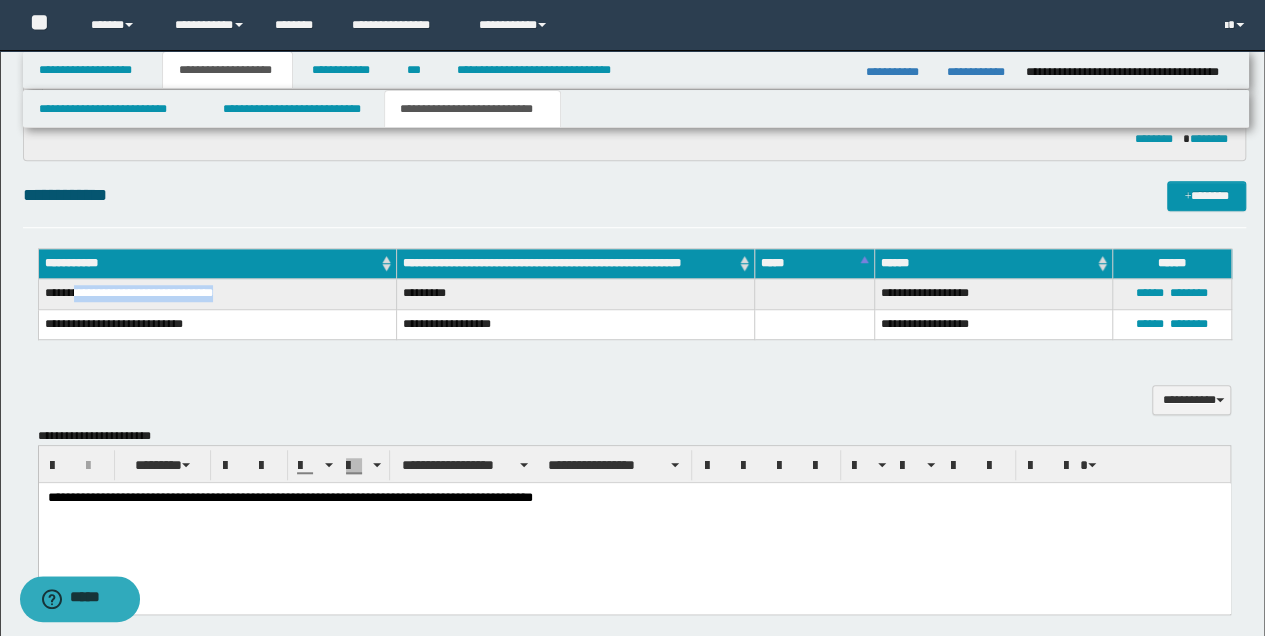 drag, startPoint x: 80, startPoint y: 294, endPoint x: 256, endPoint y: 294, distance: 176 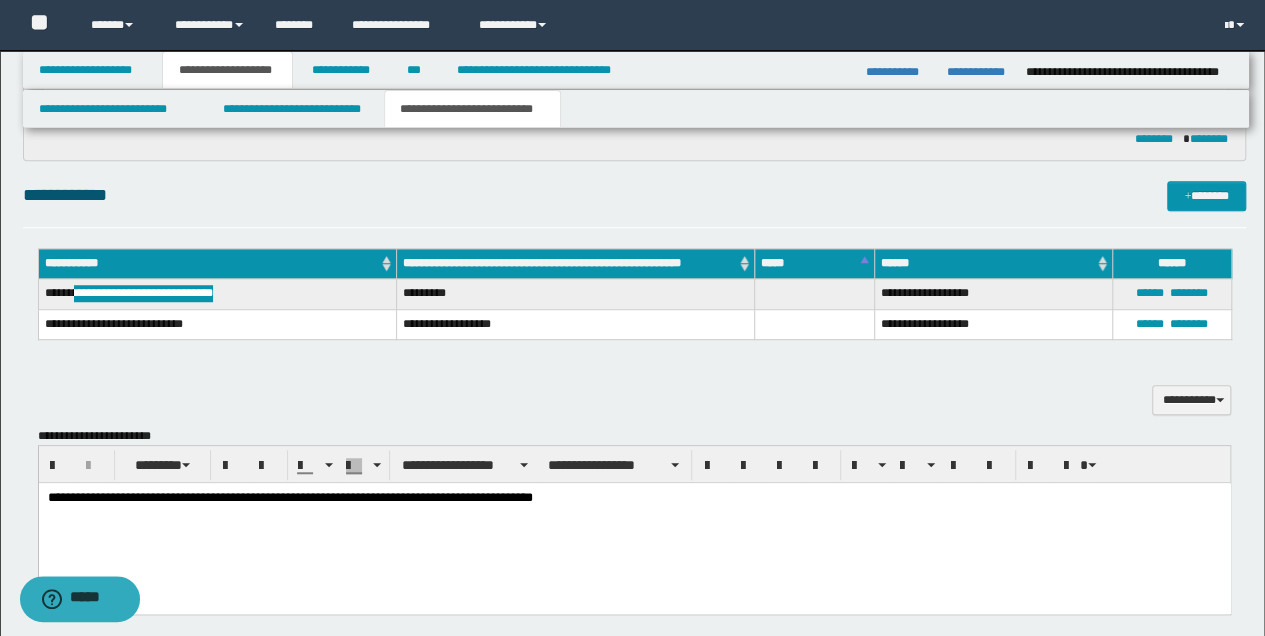 click on "**********" at bounding box center [634, 523] 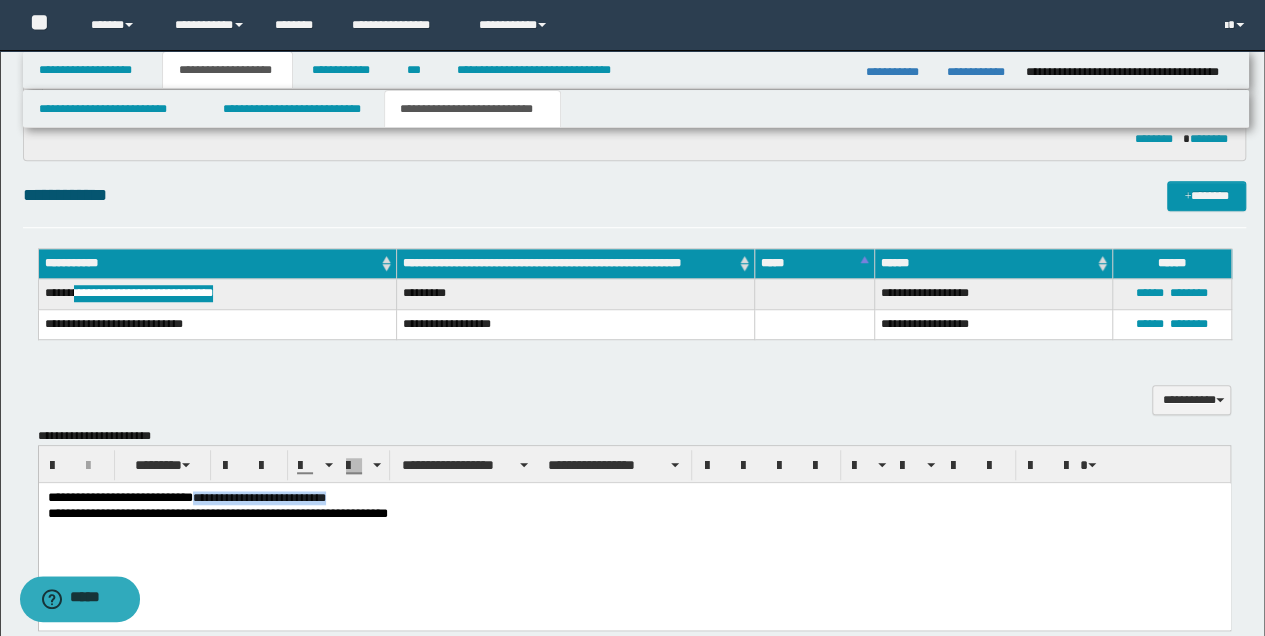 drag, startPoint x: 208, startPoint y: 500, endPoint x: 490, endPoint y: 496, distance: 282.02838 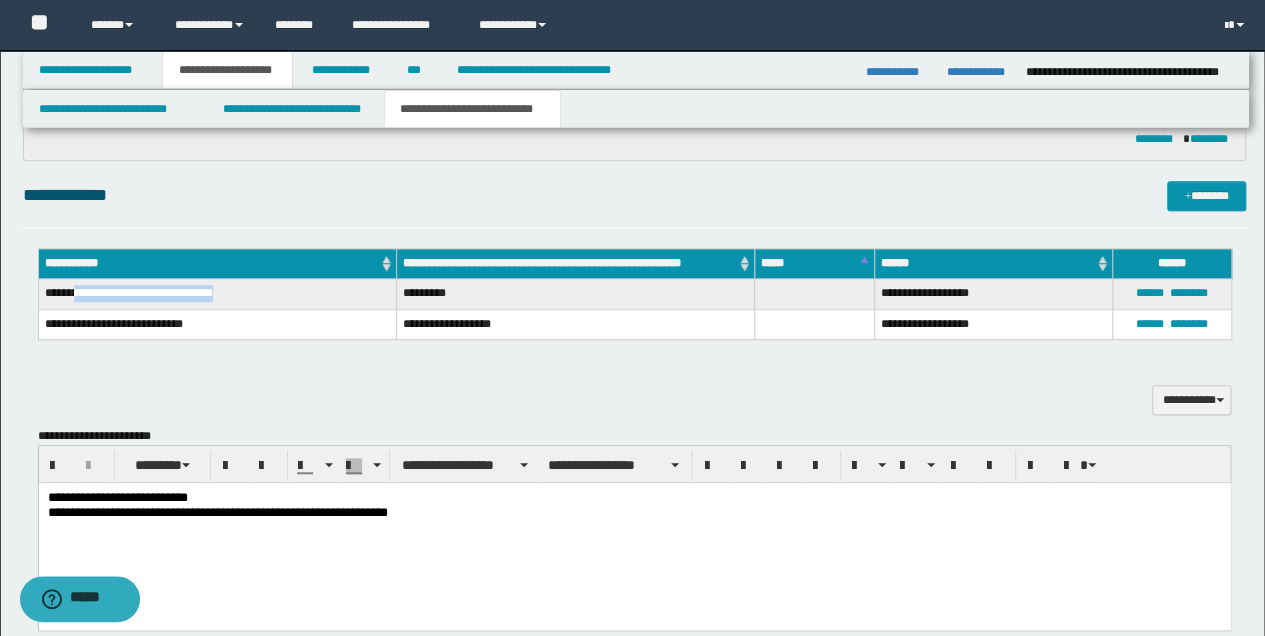 click on "**********" at bounding box center [217, 294] 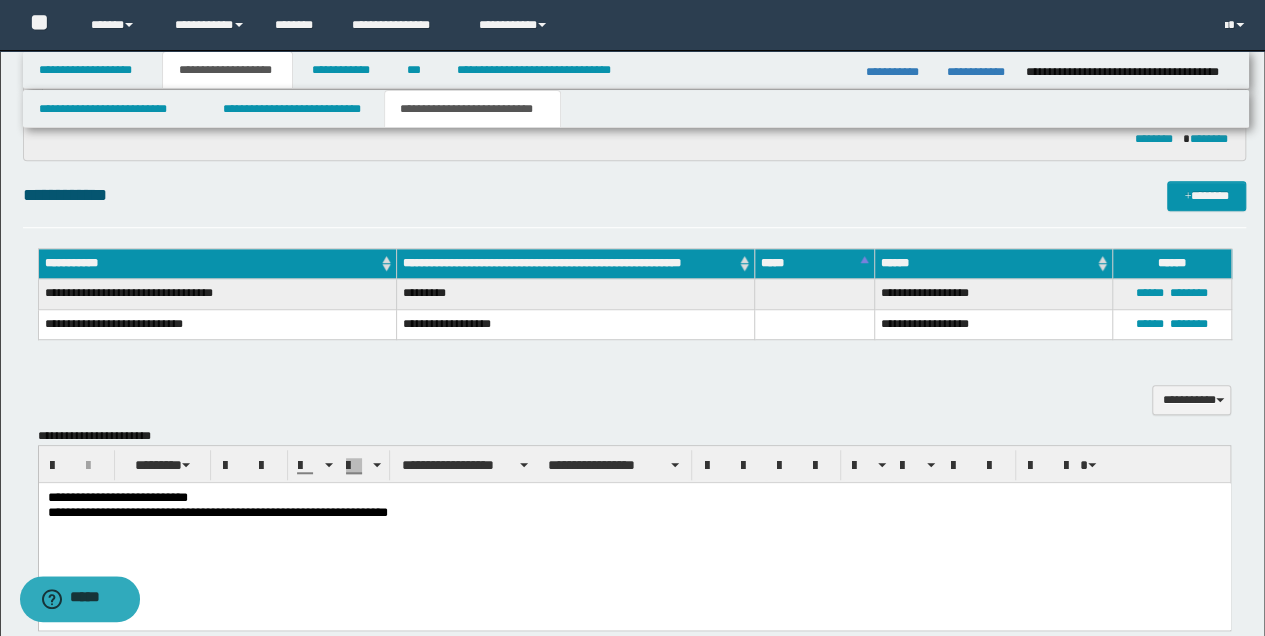 click on "**********" at bounding box center [634, 498] 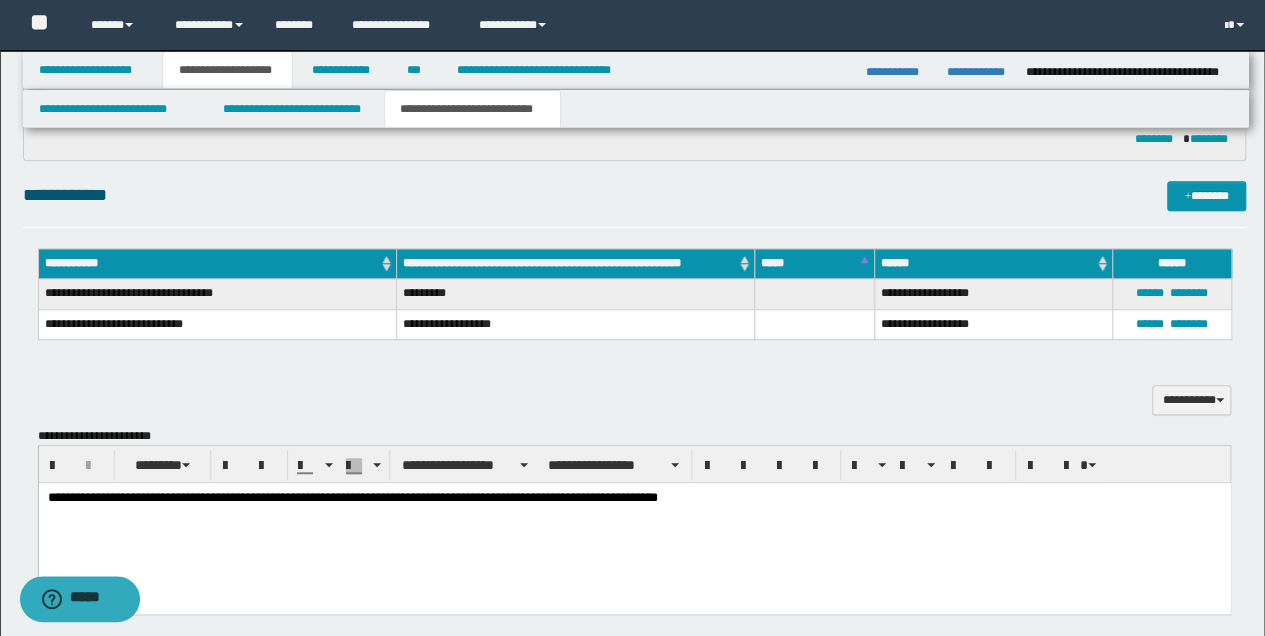 click on "**********" at bounding box center [634, 523] 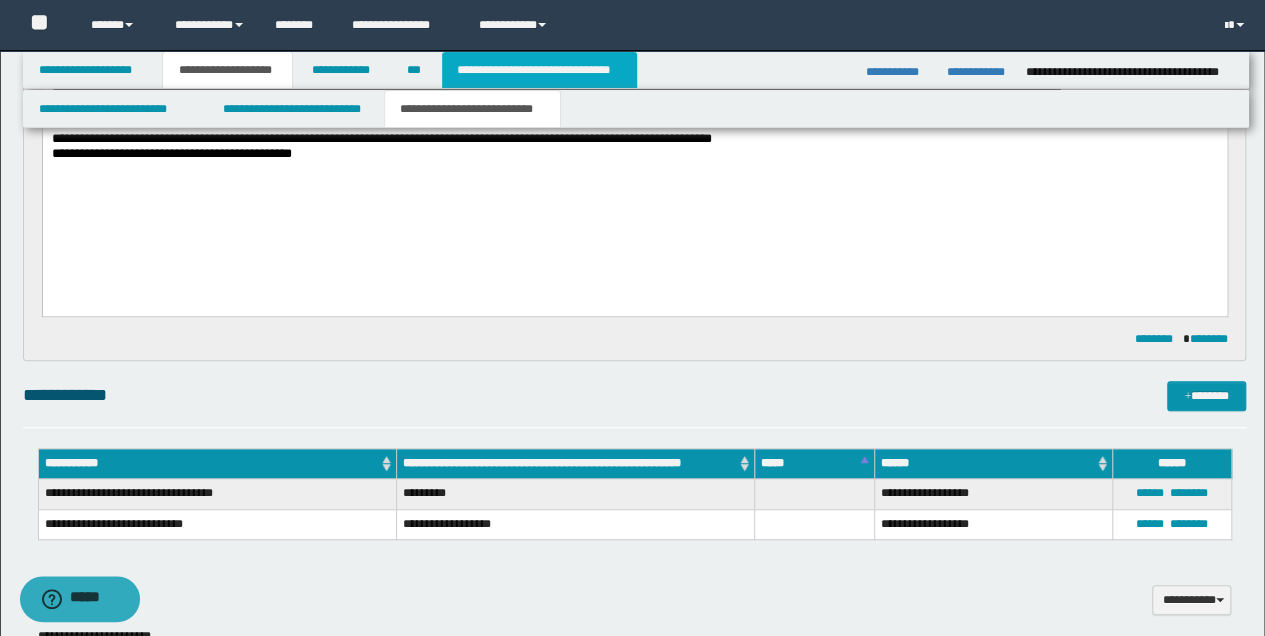 click on "**********" at bounding box center [539, 70] 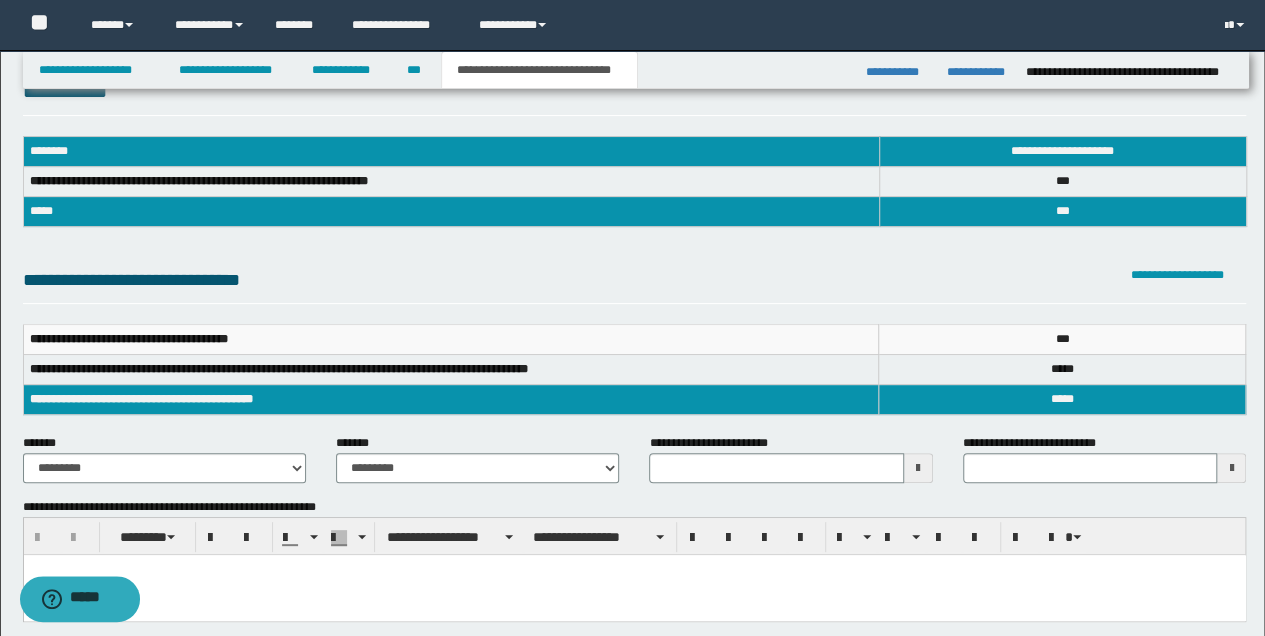 scroll, scrollTop: 0, scrollLeft: 0, axis: both 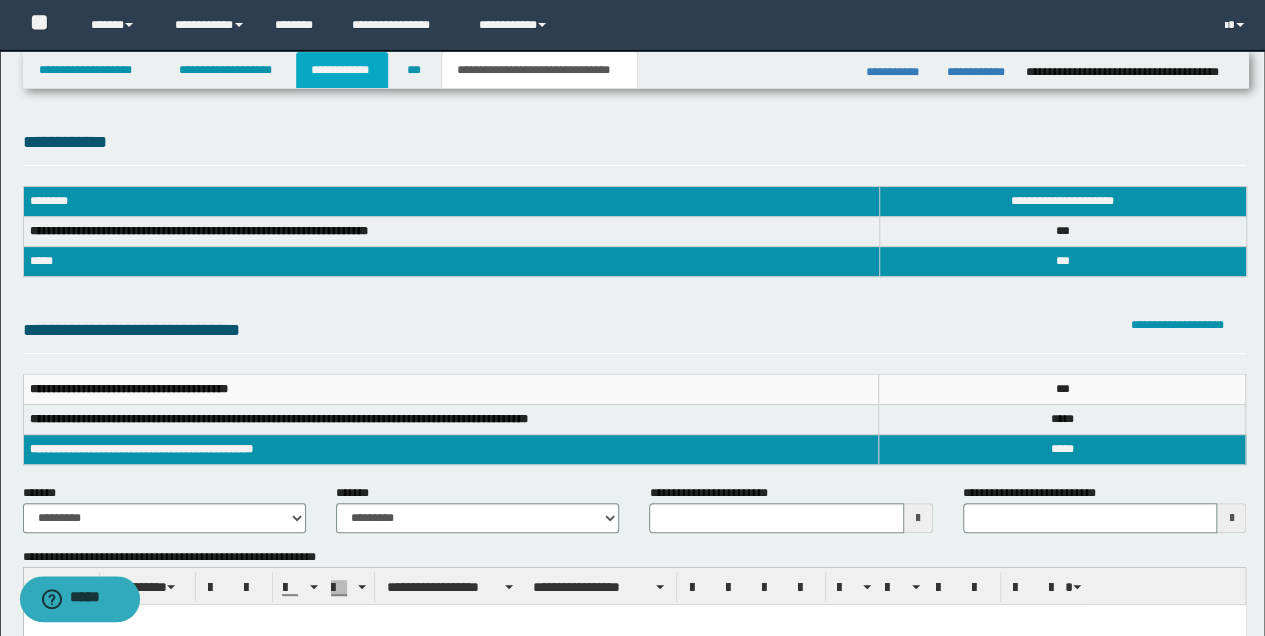 click on "**********" at bounding box center (342, 70) 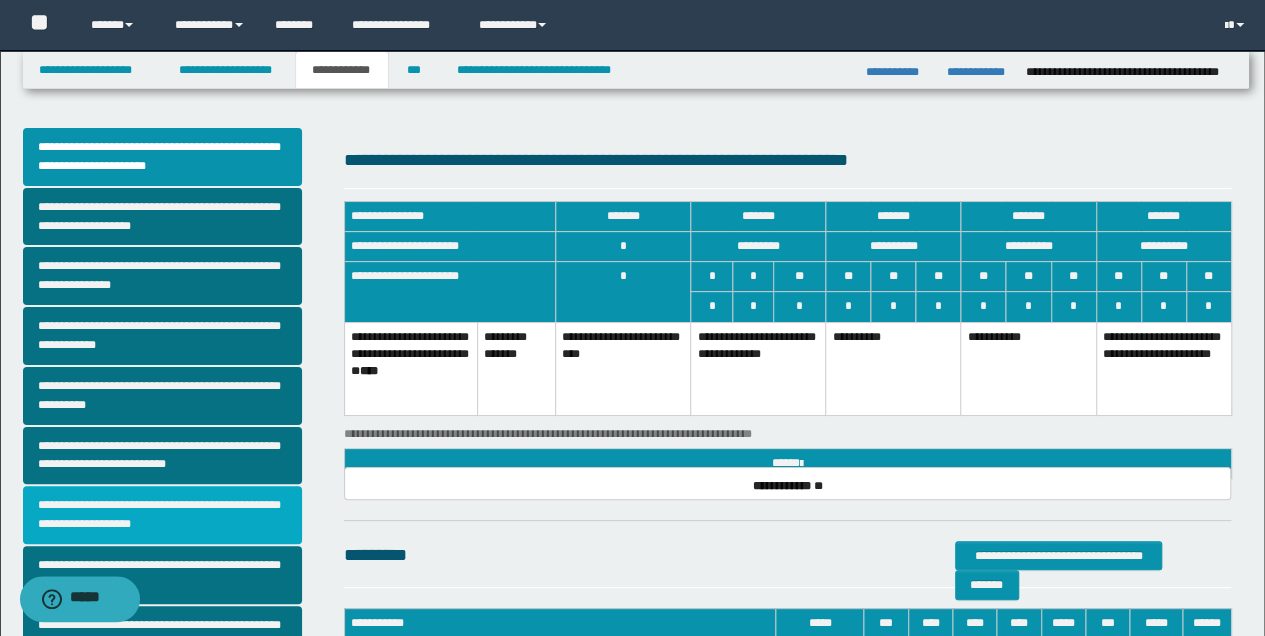 scroll, scrollTop: 266, scrollLeft: 0, axis: vertical 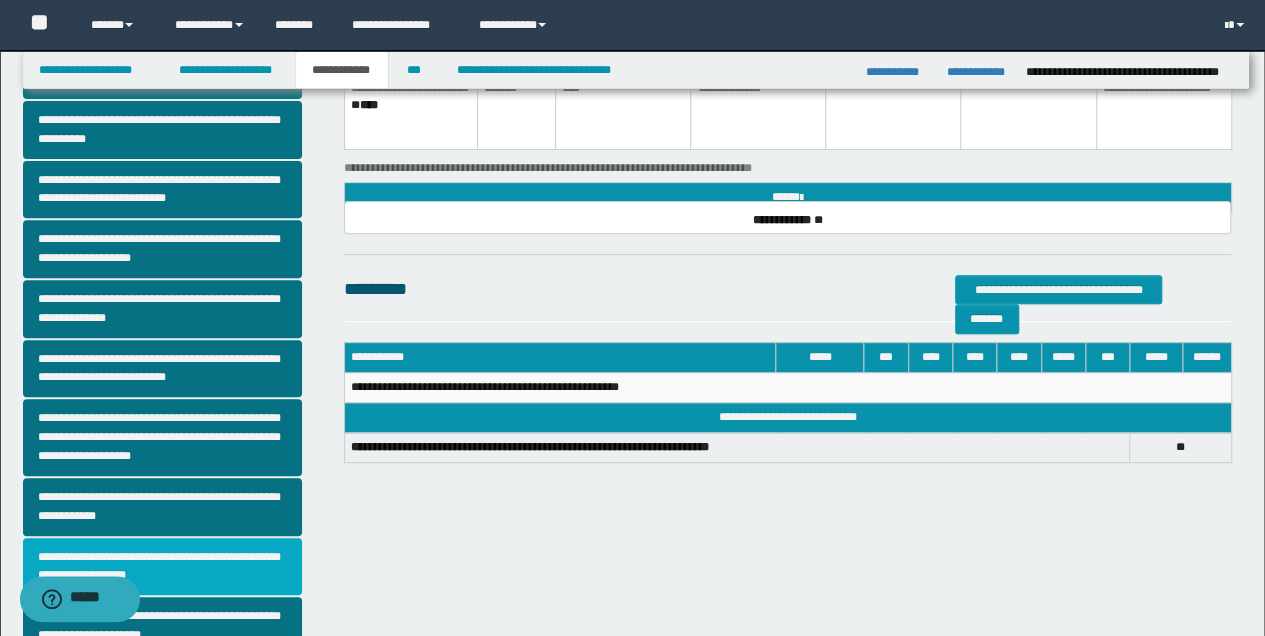 click on "**********" at bounding box center (162, 567) 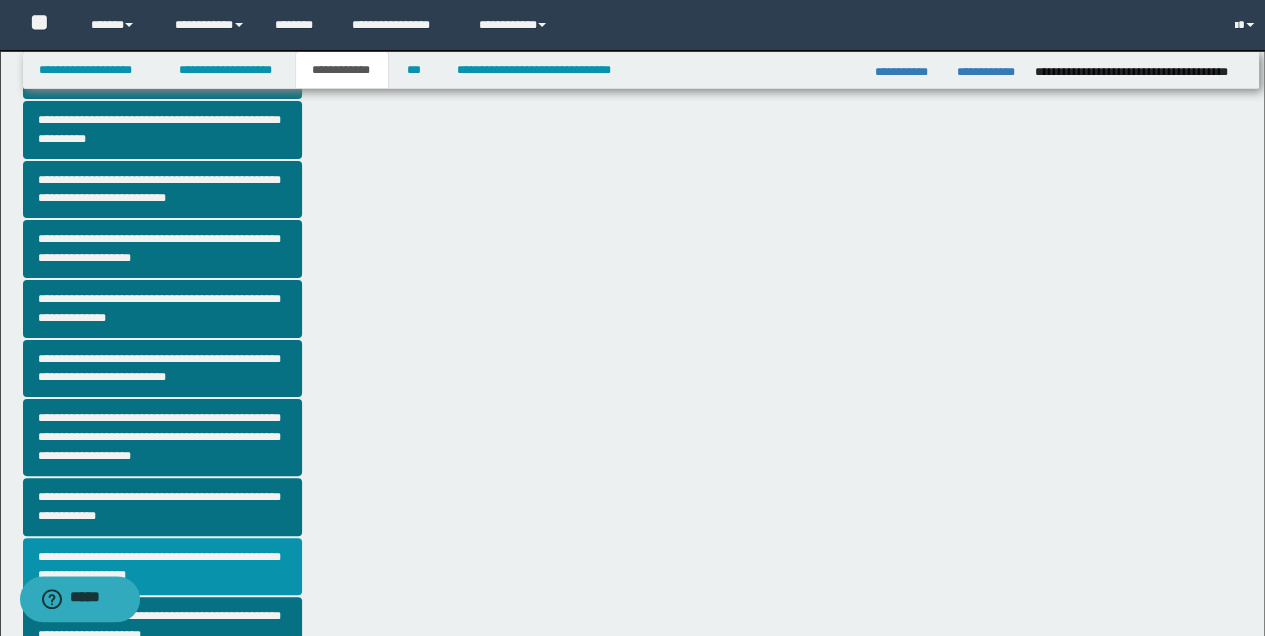 scroll, scrollTop: 0, scrollLeft: 0, axis: both 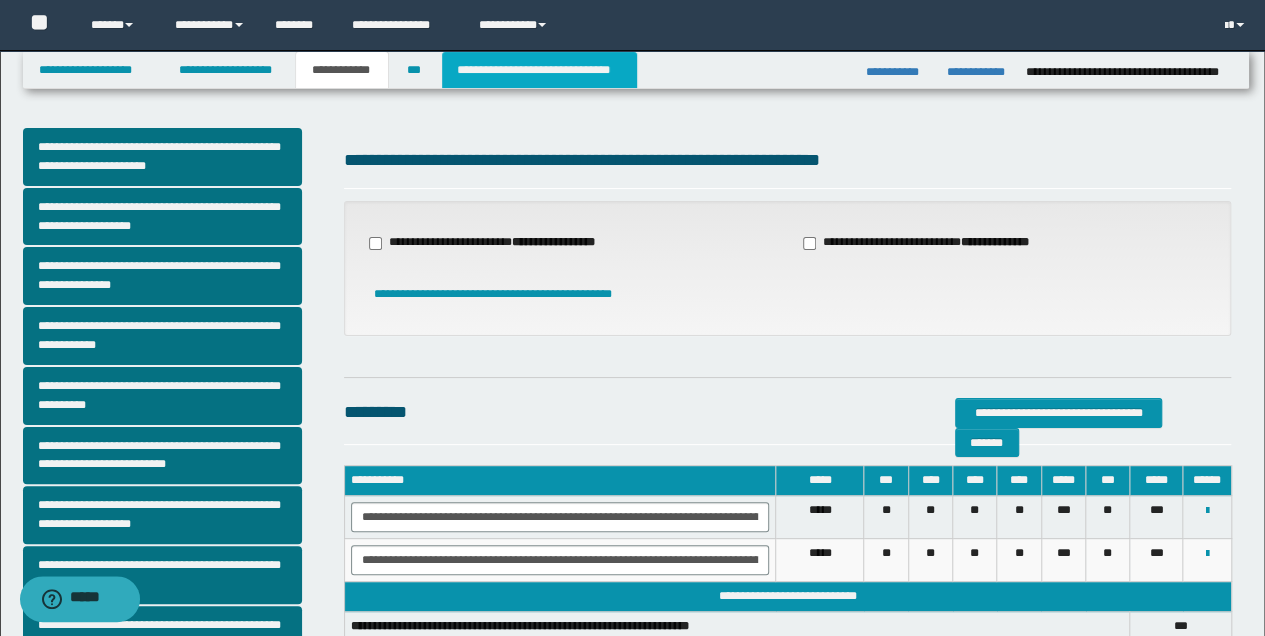 click on "**********" at bounding box center [539, 70] 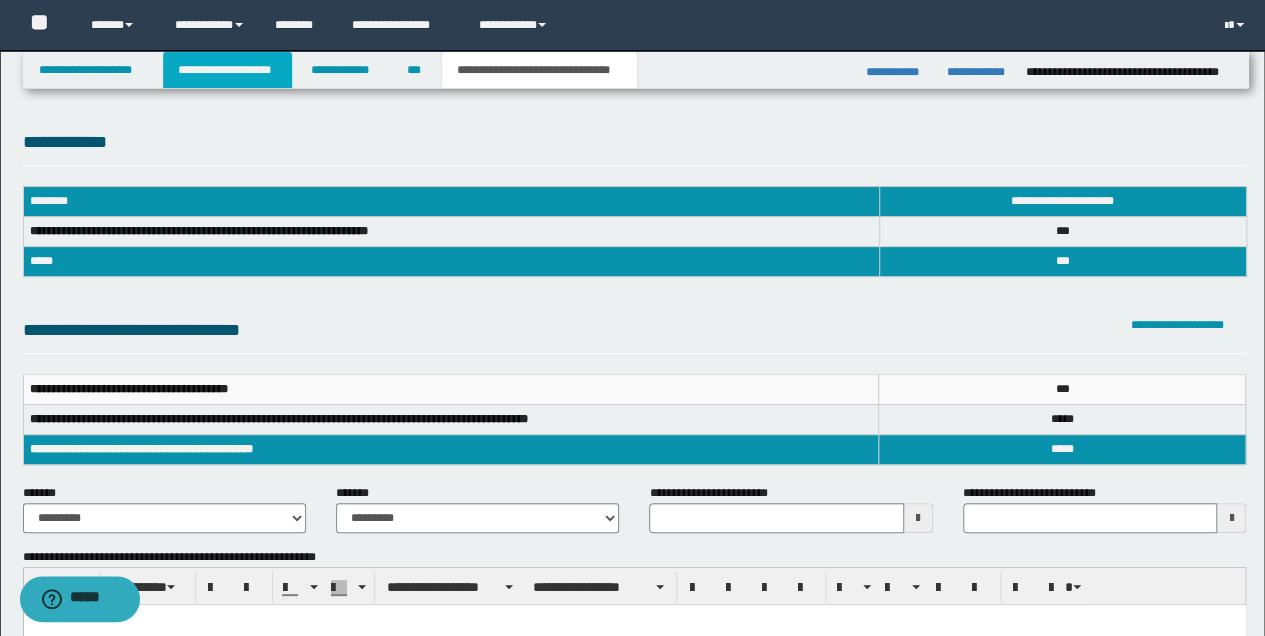 click on "**********" at bounding box center [227, 70] 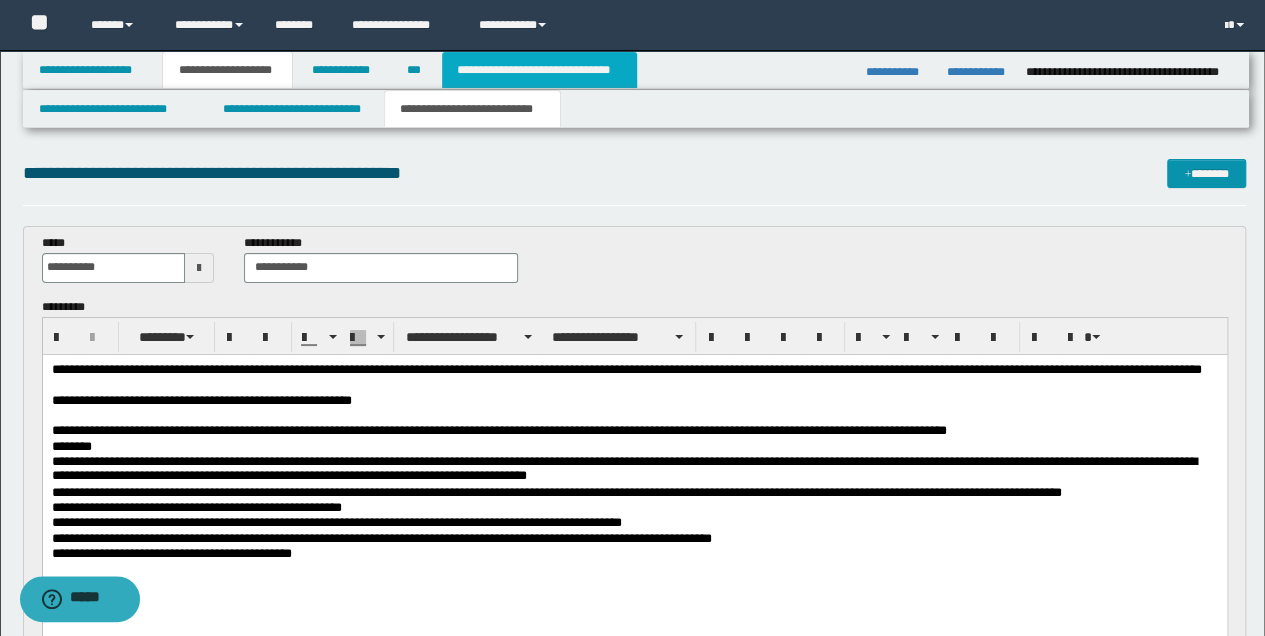 click on "**********" at bounding box center [539, 70] 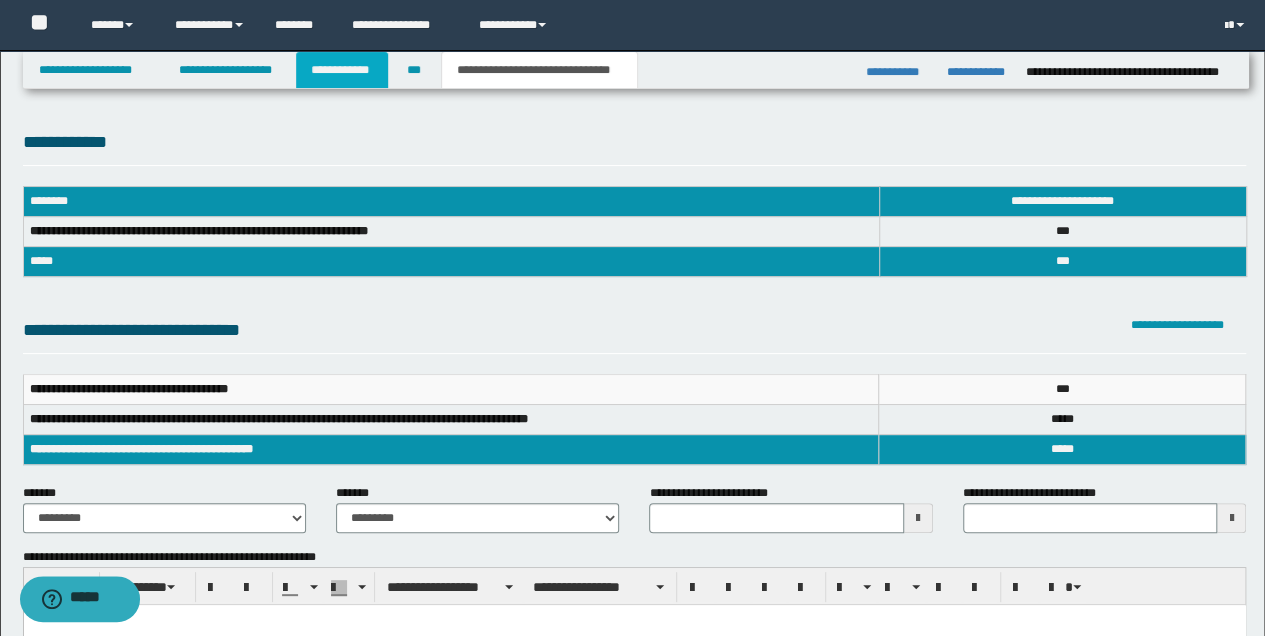 click on "**********" at bounding box center [342, 70] 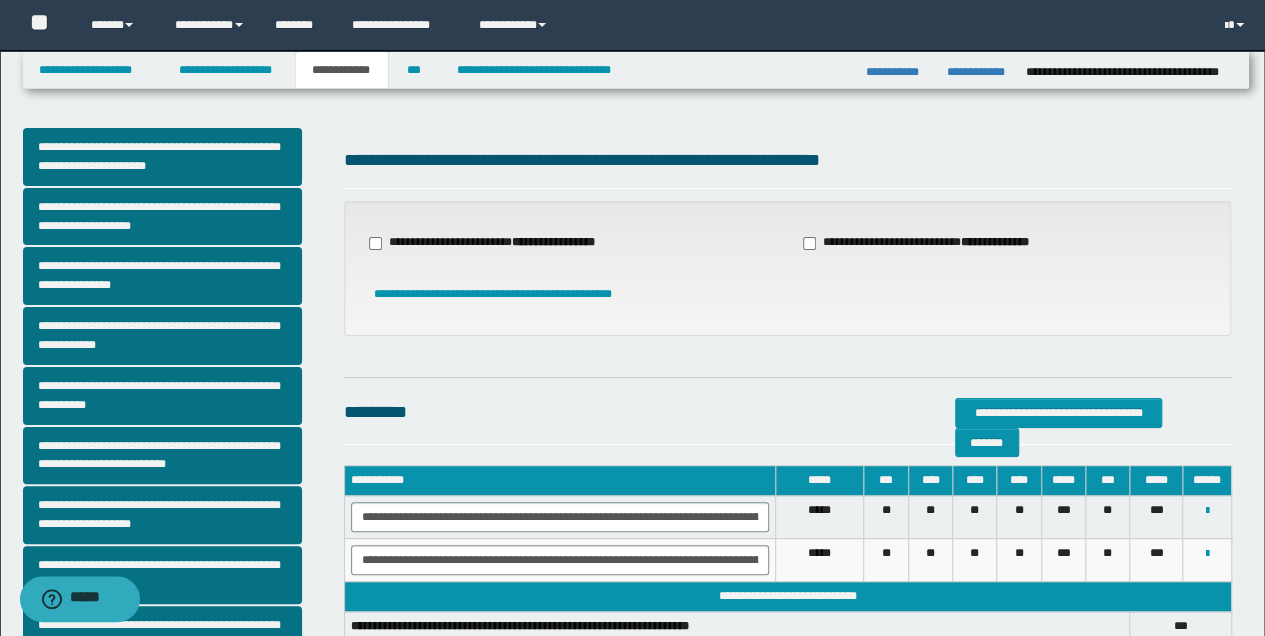 click on "**********" at bounding box center (494, 243) 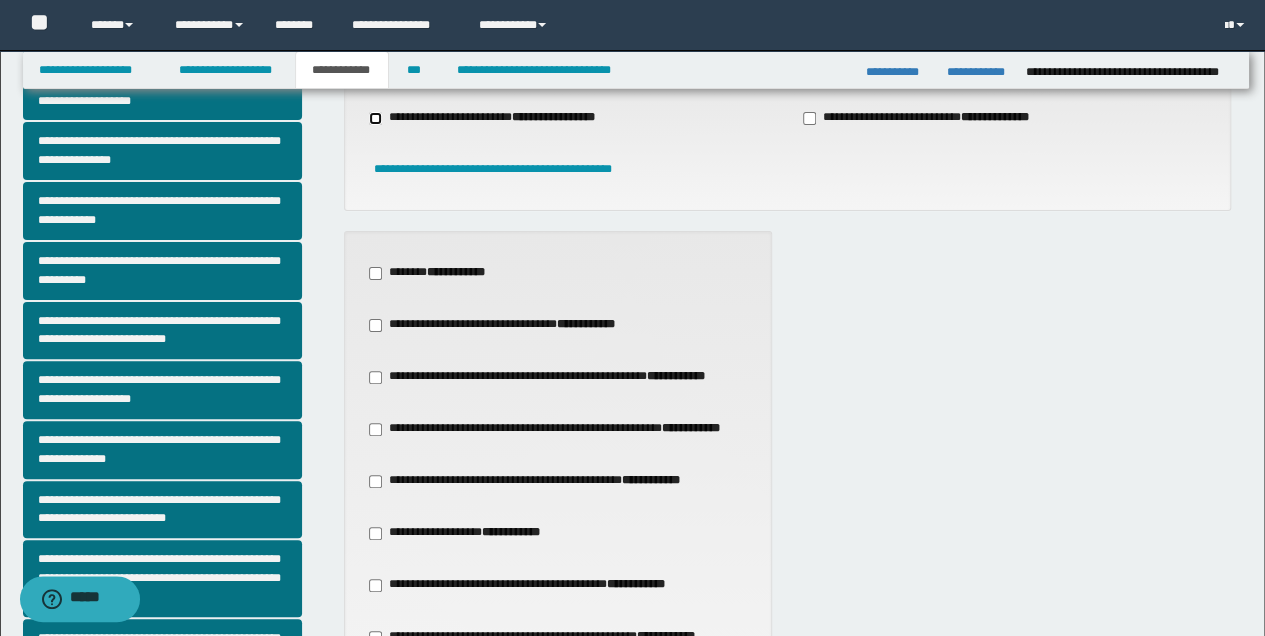 scroll, scrollTop: 0, scrollLeft: 0, axis: both 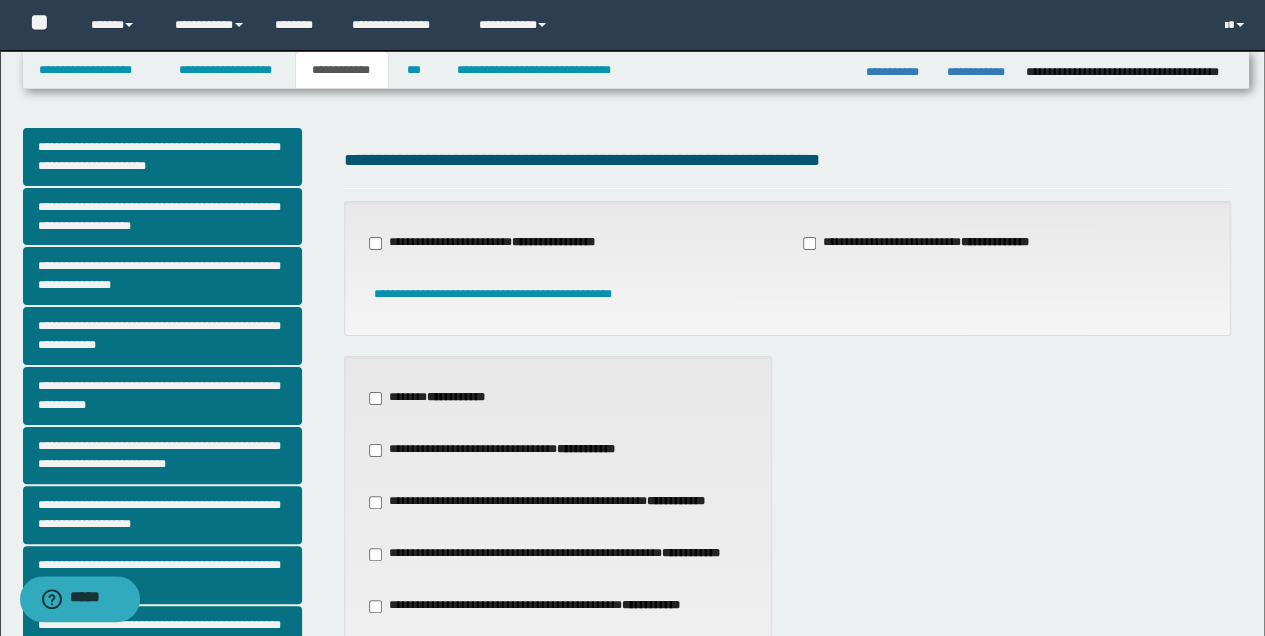 click on "**********" at bounding box center [494, 243] 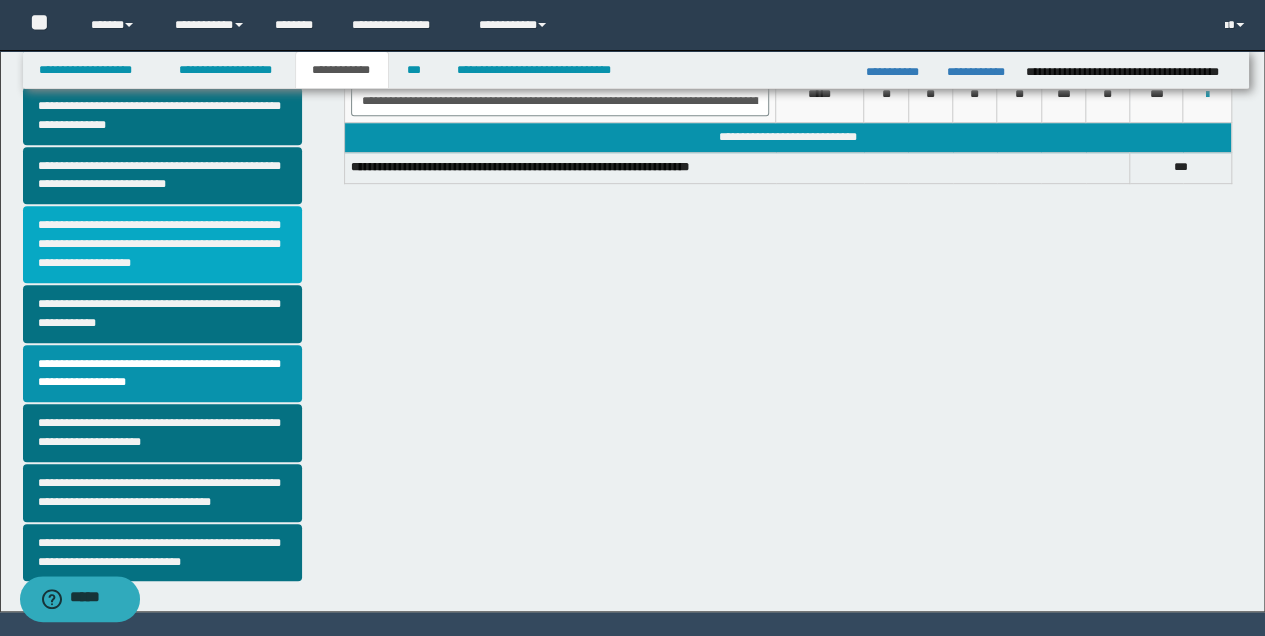scroll, scrollTop: 466, scrollLeft: 0, axis: vertical 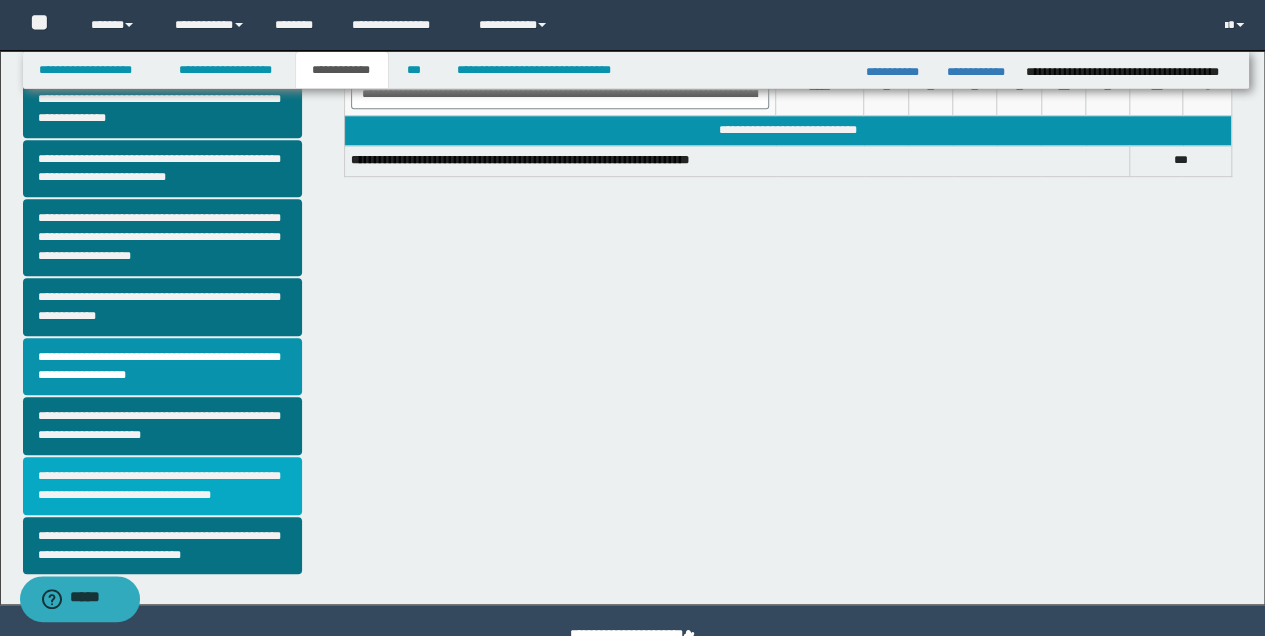 click on "**********" at bounding box center (162, 486) 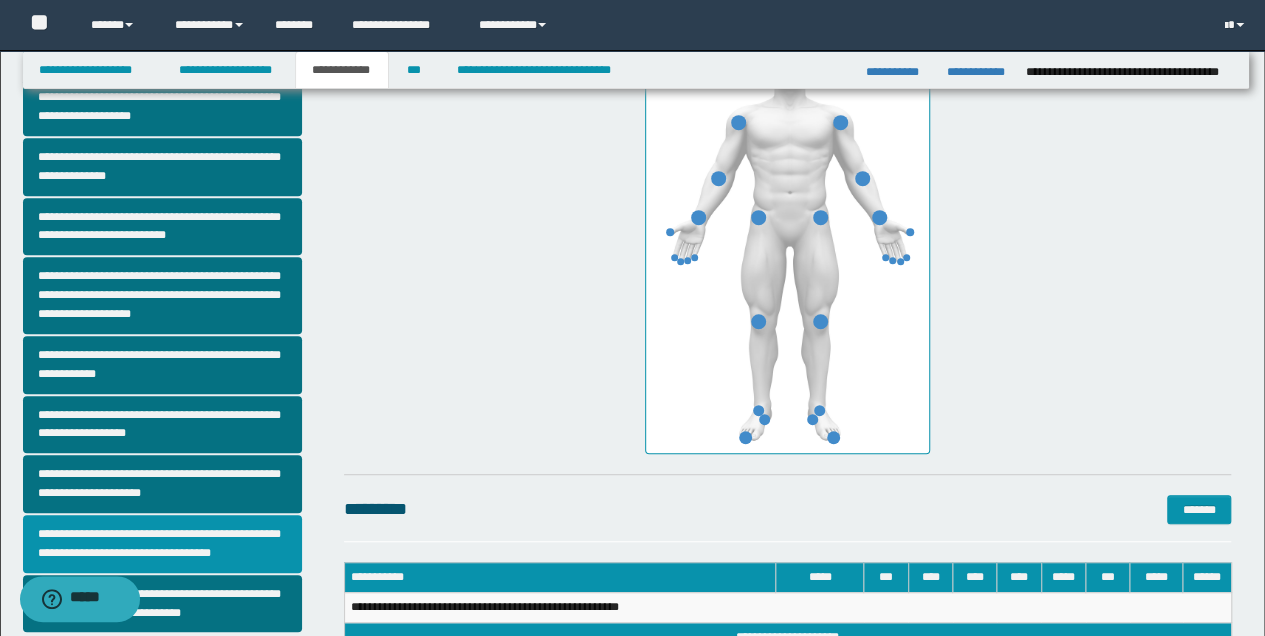 scroll, scrollTop: 514, scrollLeft: 0, axis: vertical 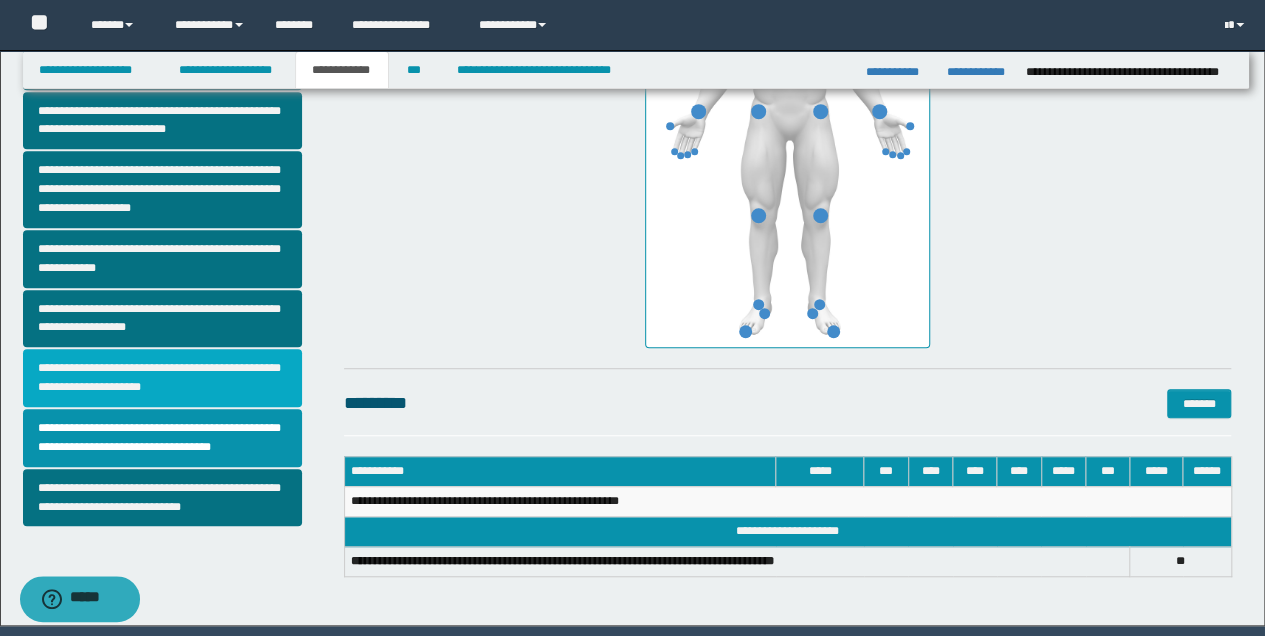 click on "**********" at bounding box center [162, 378] 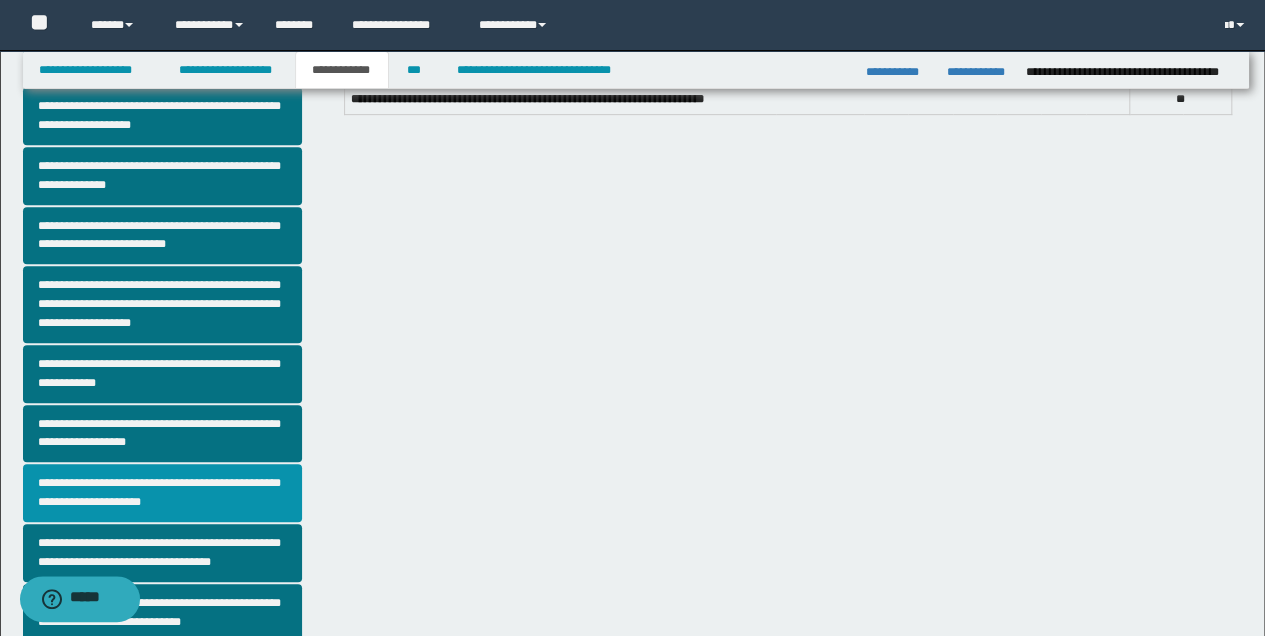 scroll, scrollTop: 400, scrollLeft: 0, axis: vertical 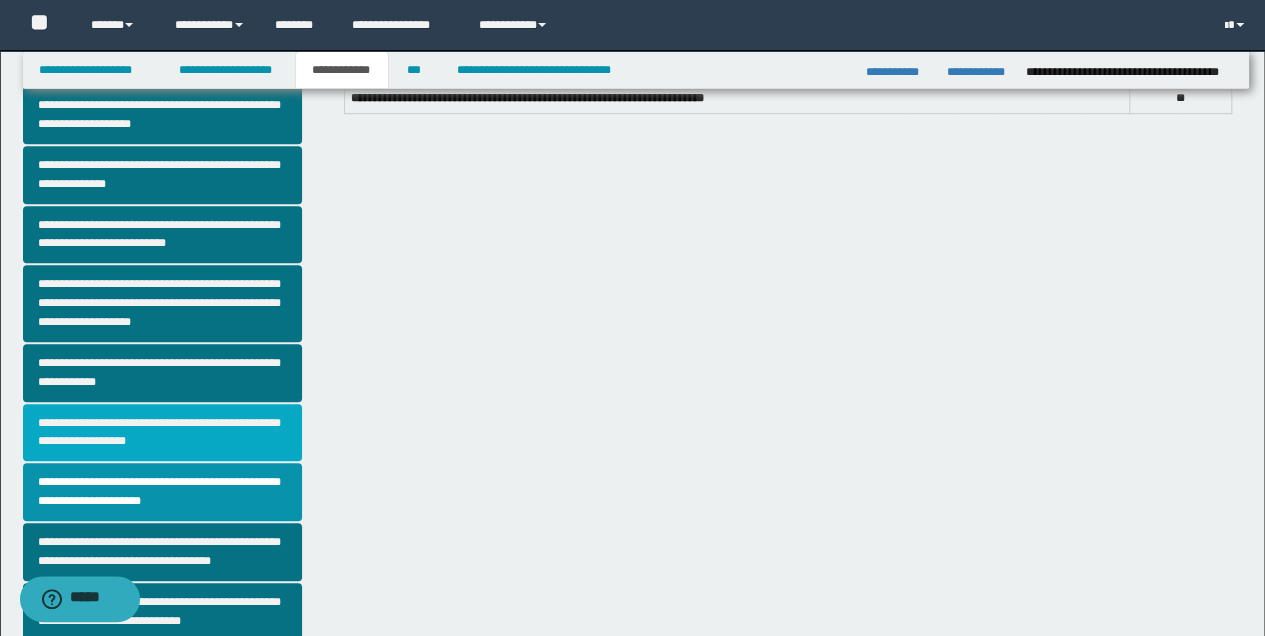 click on "**********" at bounding box center (162, 433) 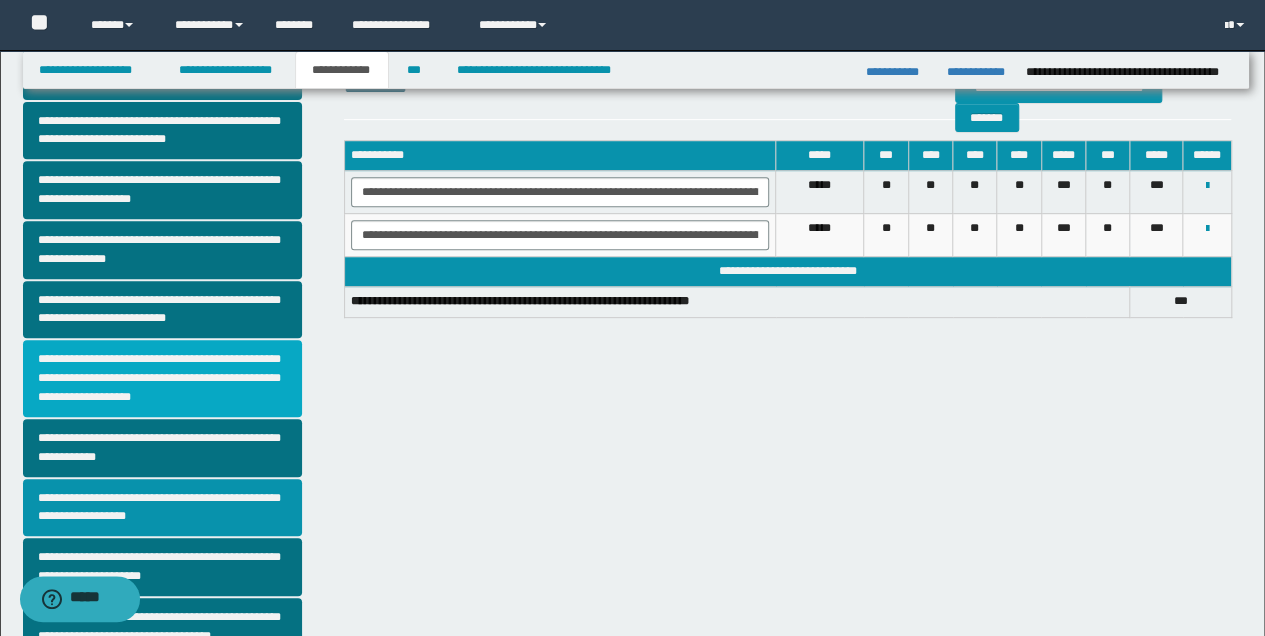 scroll, scrollTop: 333, scrollLeft: 0, axis: vertical 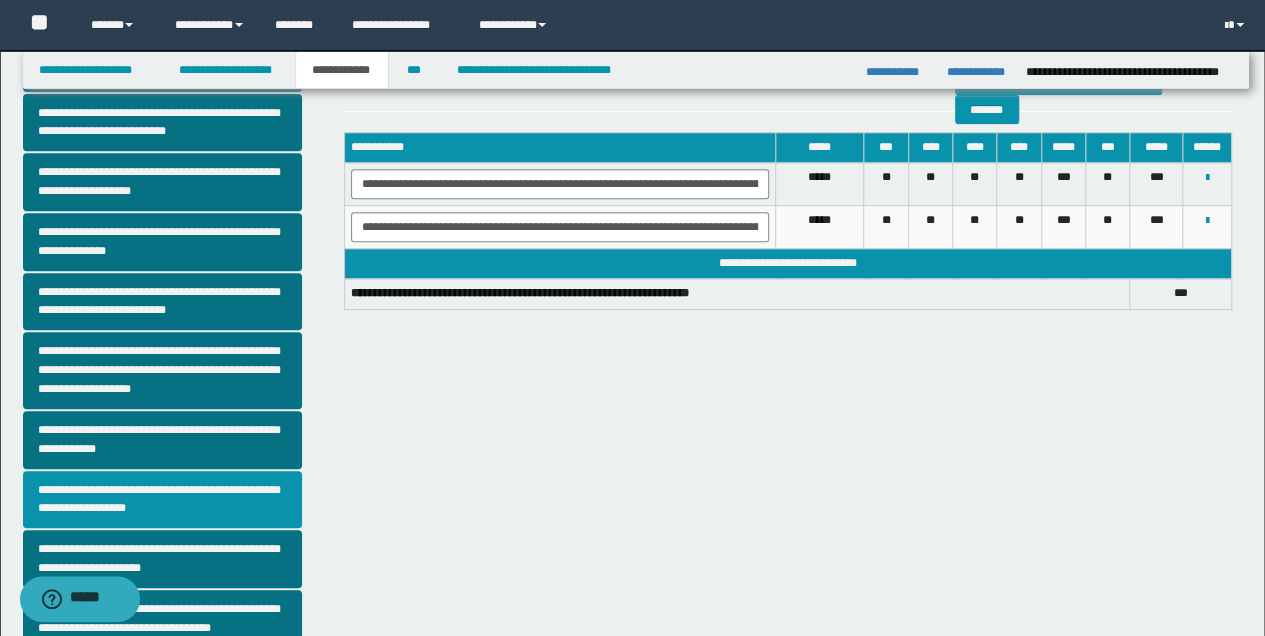 click on "**********" at bounding box center [162, 500] 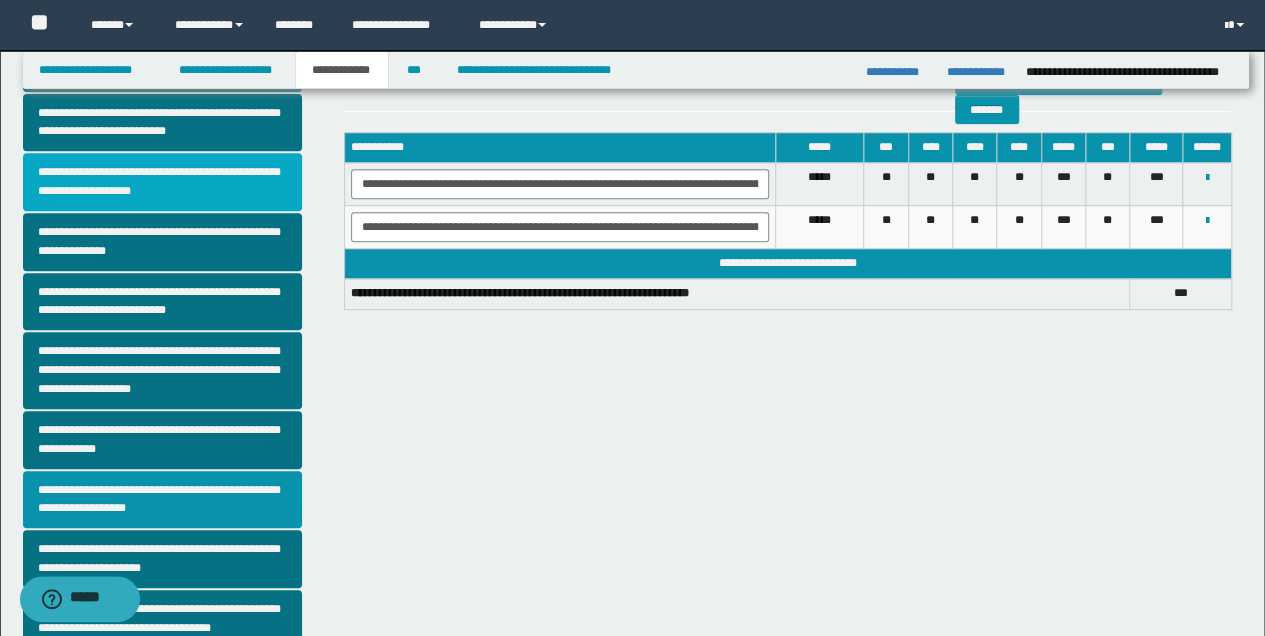 scroll, scrollTop: 0, scrollLeft: 0, axis: both 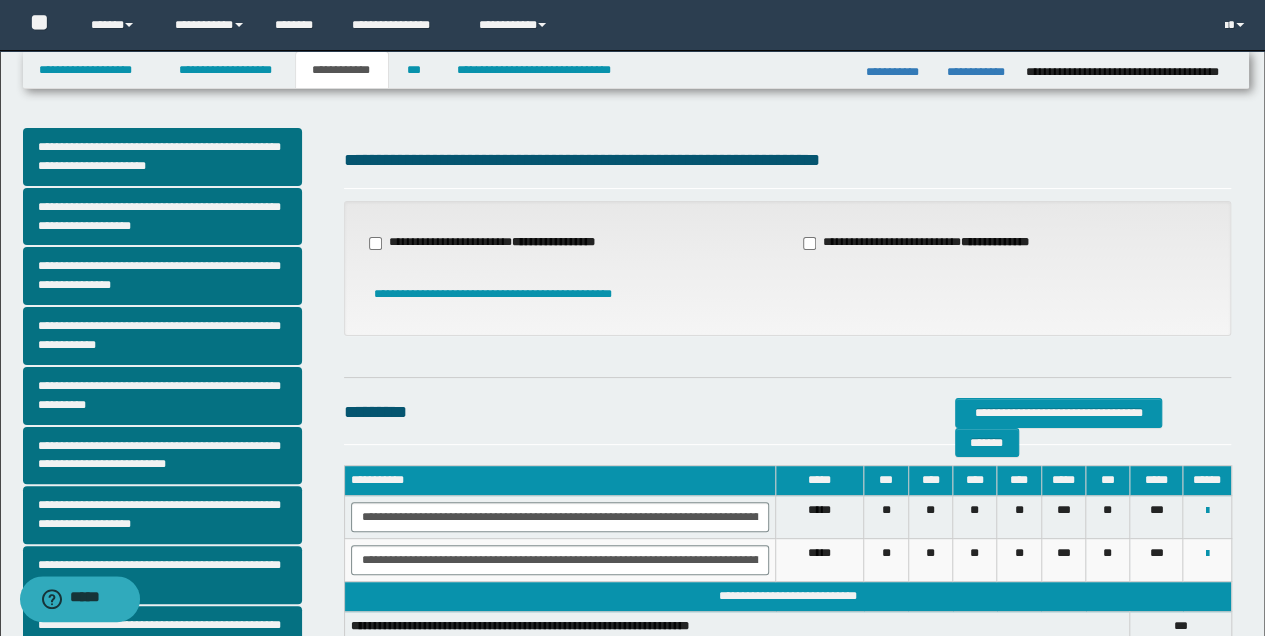 click on "**********" at bounding box center (928, 243) 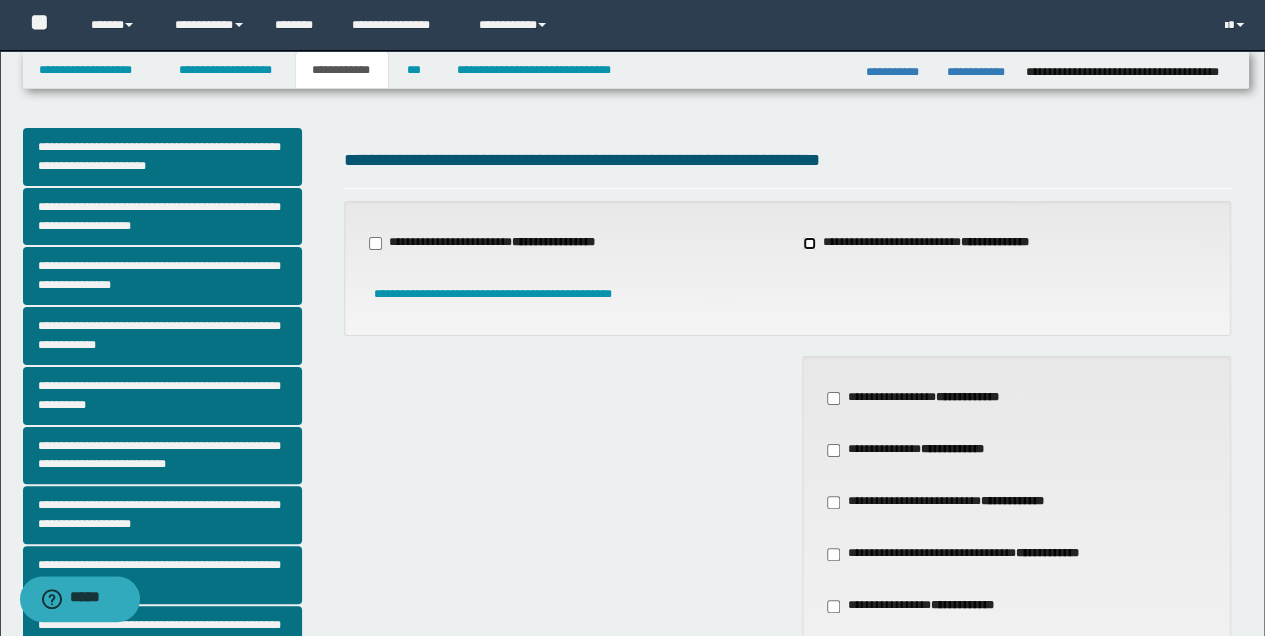 scroll, scrollTop: 200, scrollLeft: 0, axis: vertical 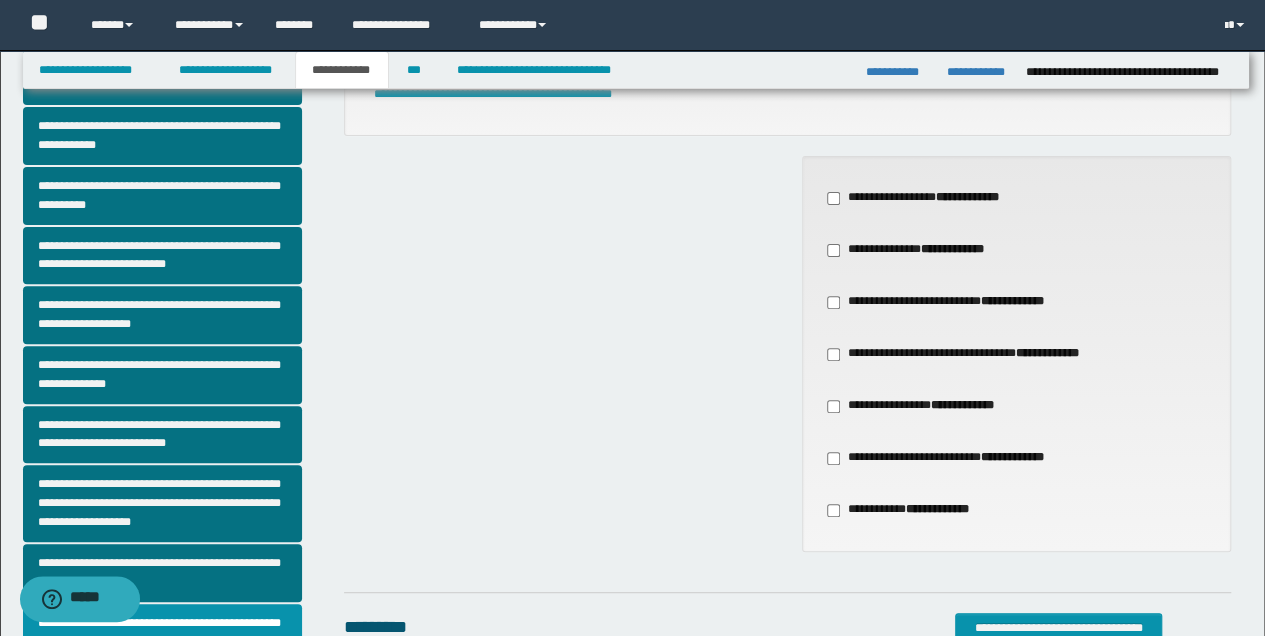 click on "**********" at bounding box center (972, 354) 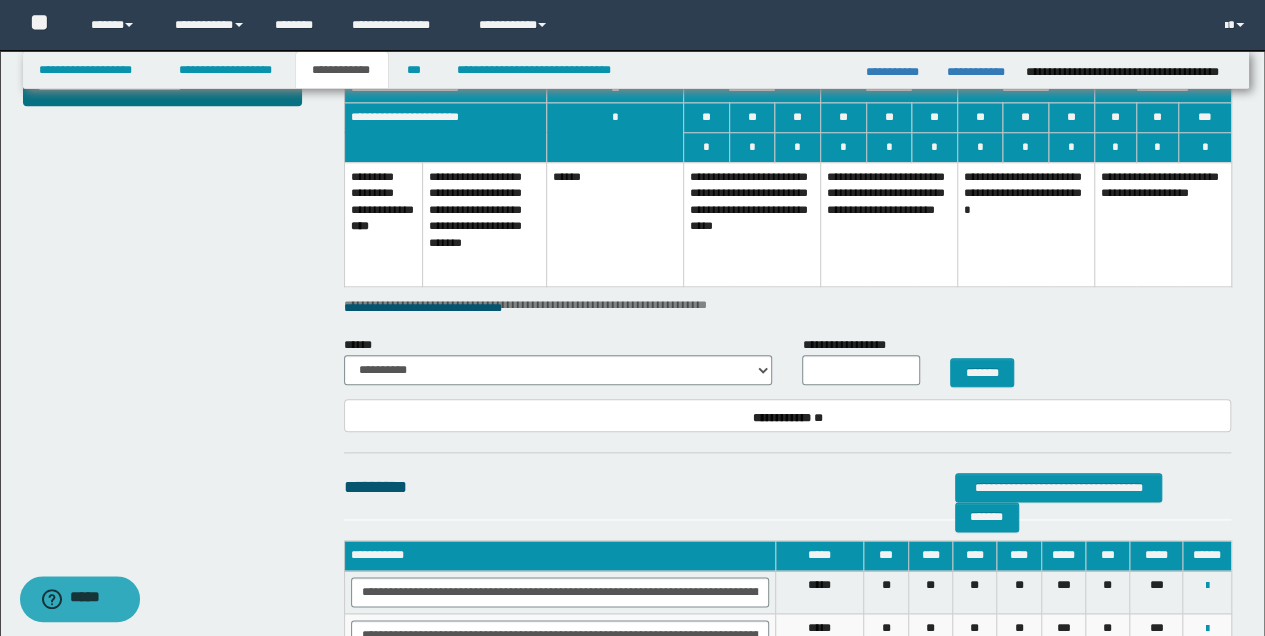 scroll, scrollTop: 866, scrollLeft: 0, axis: vertical 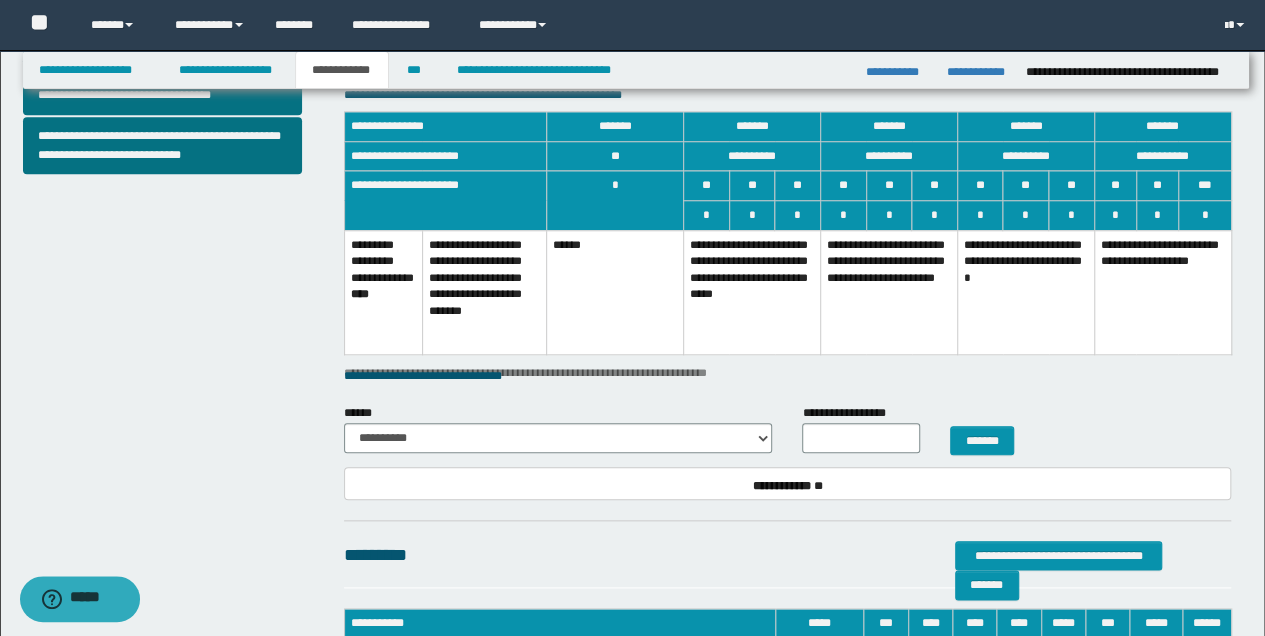 click on "**********" at bounding box center (1025, 292) 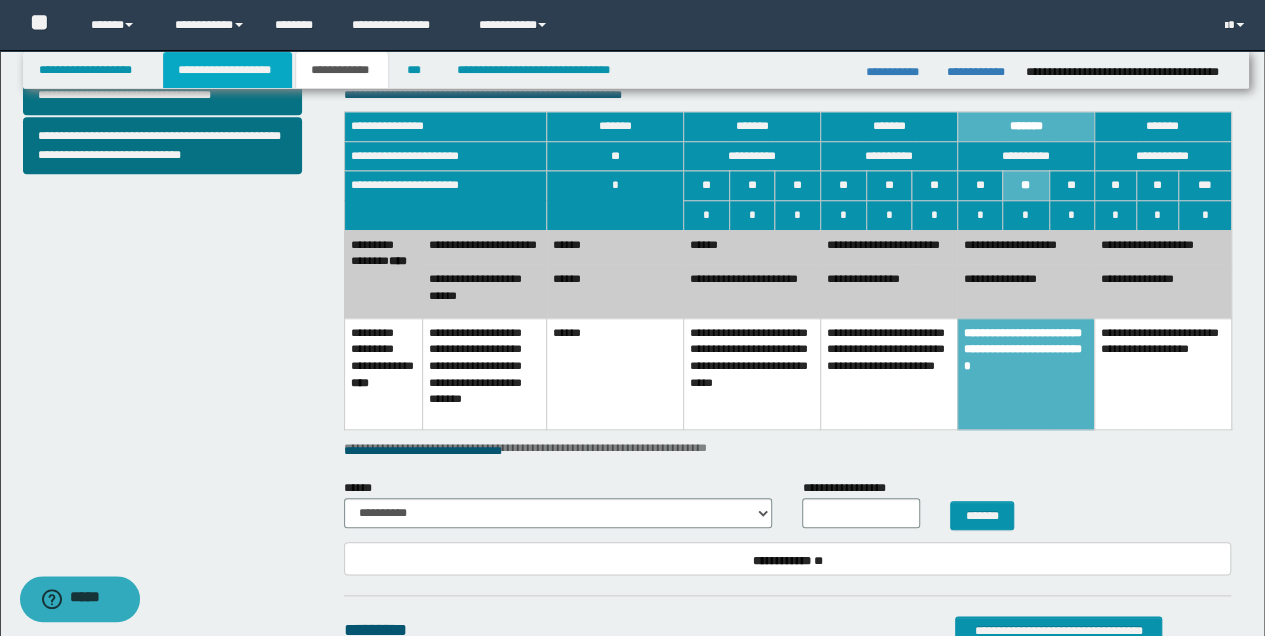 click on "**********" at bounding box center [227, 70] 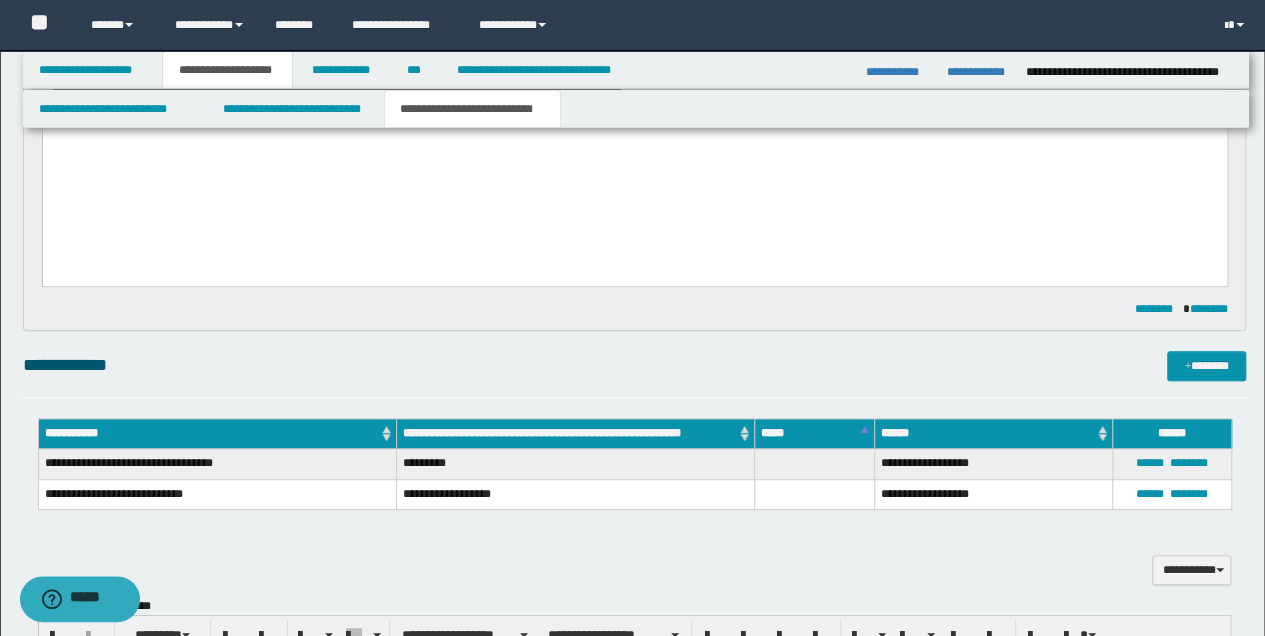 scroll, scrollTop: 230, scrollLeft: 0, axis: vertical 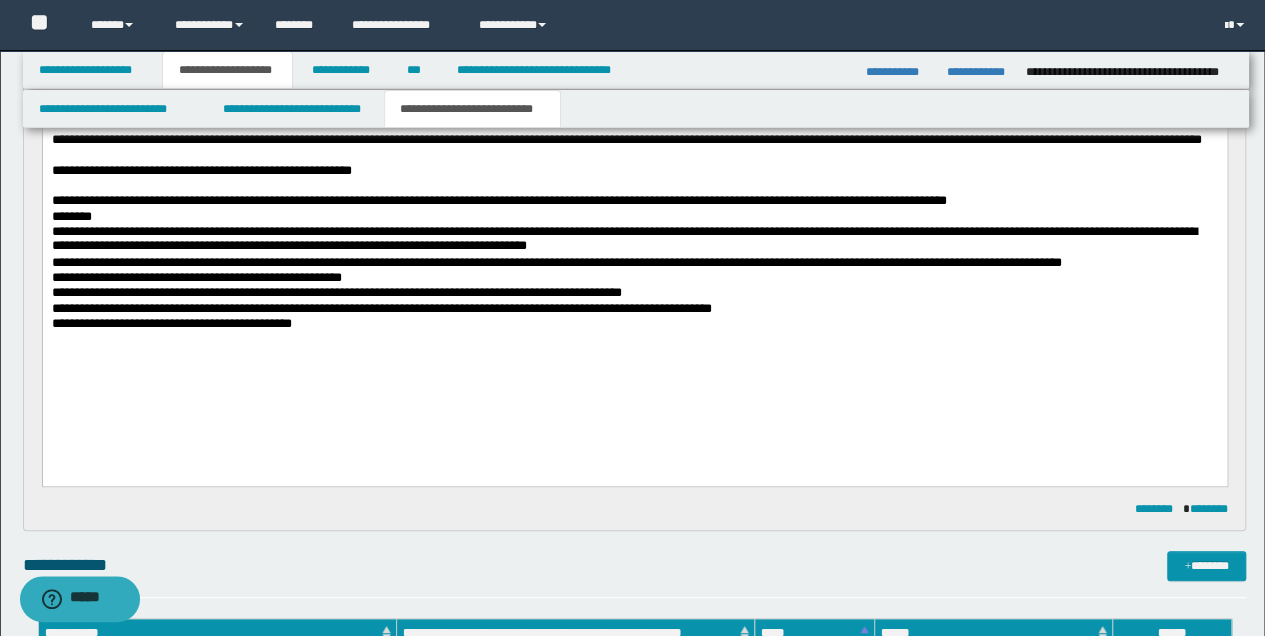 click at bounding box center [634, 338] 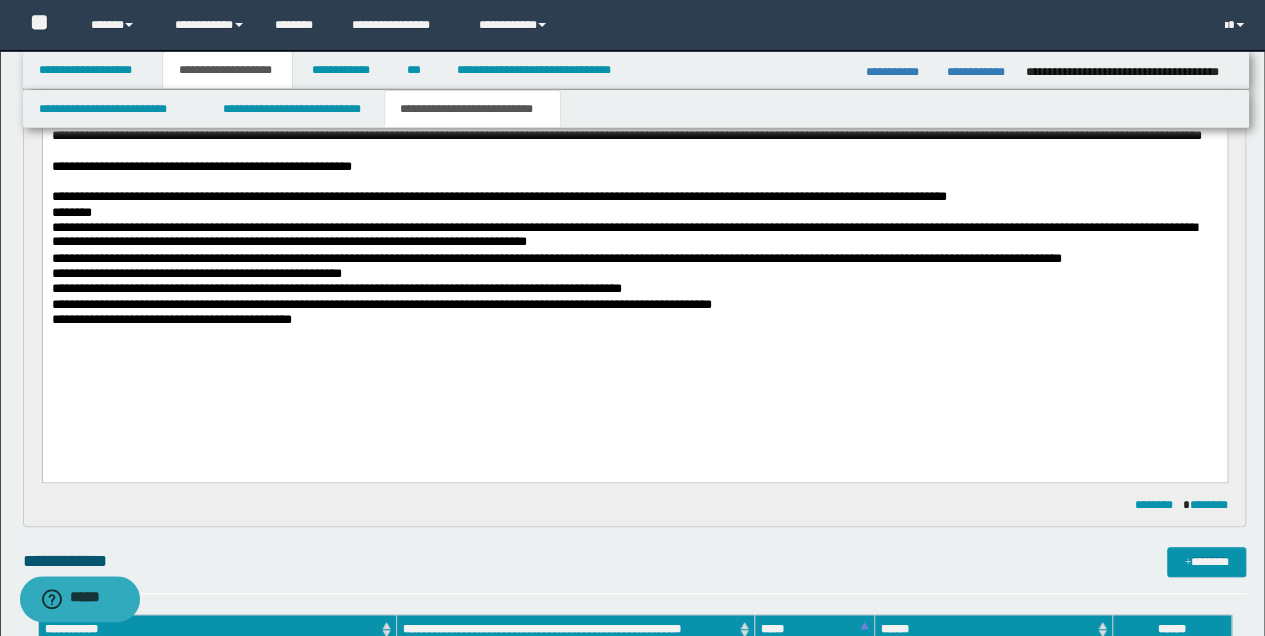 scroll, scrollTop: 230, scrollLeft: 0, axis: vertical 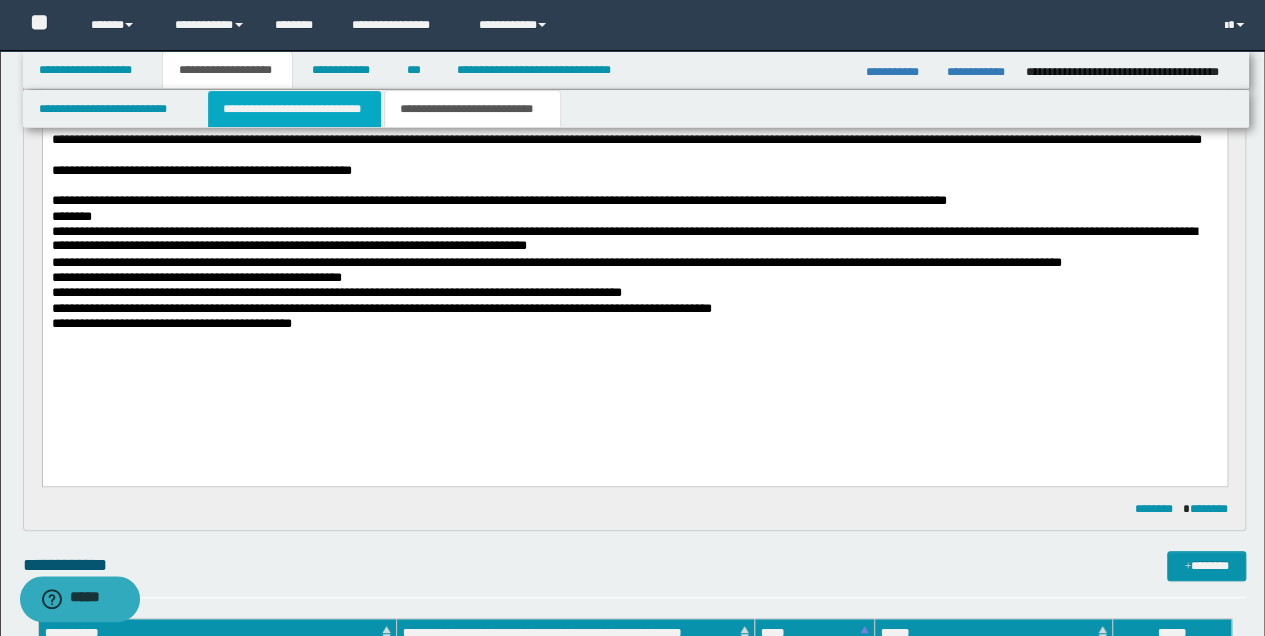 click on "**********" at bounding box center (294, 109) 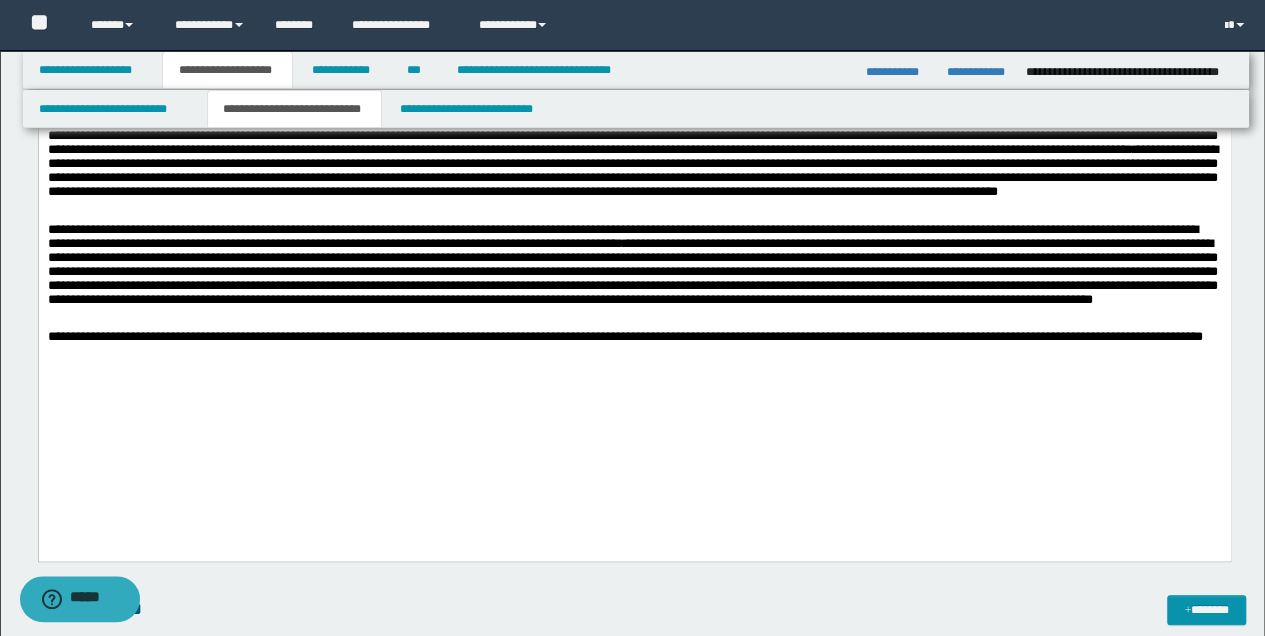 scroll, scrollTop: 630, scrollLeft: 0, axis: vertical 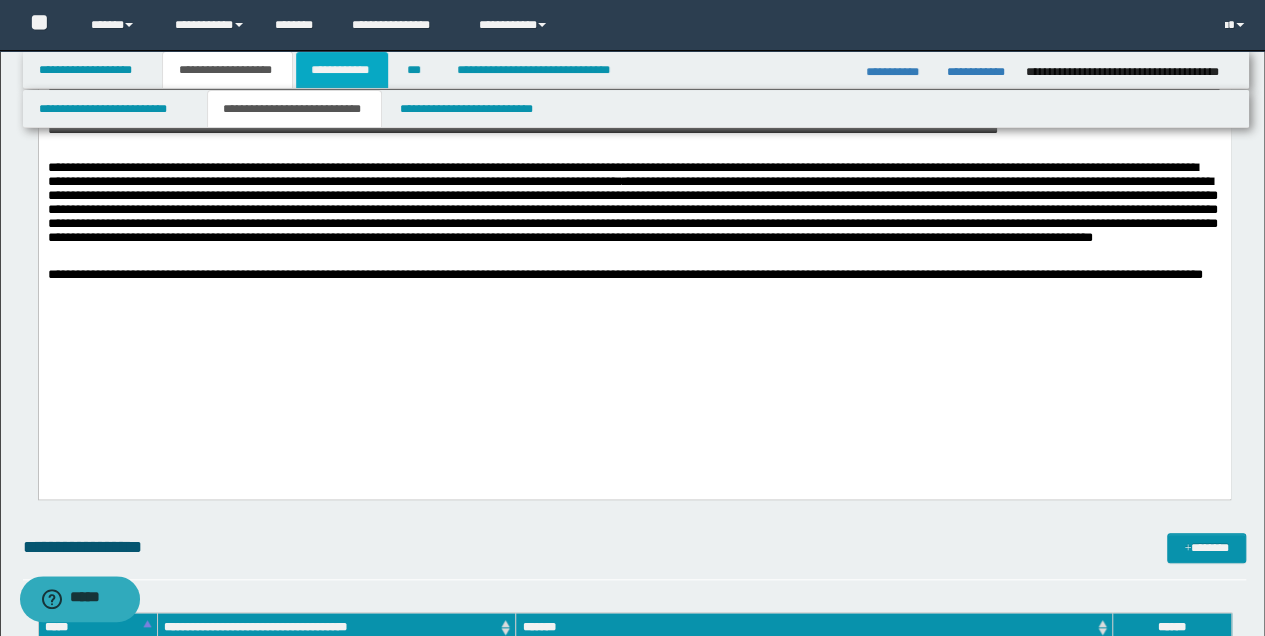 click on "**********" at bounding box center (342, 70) 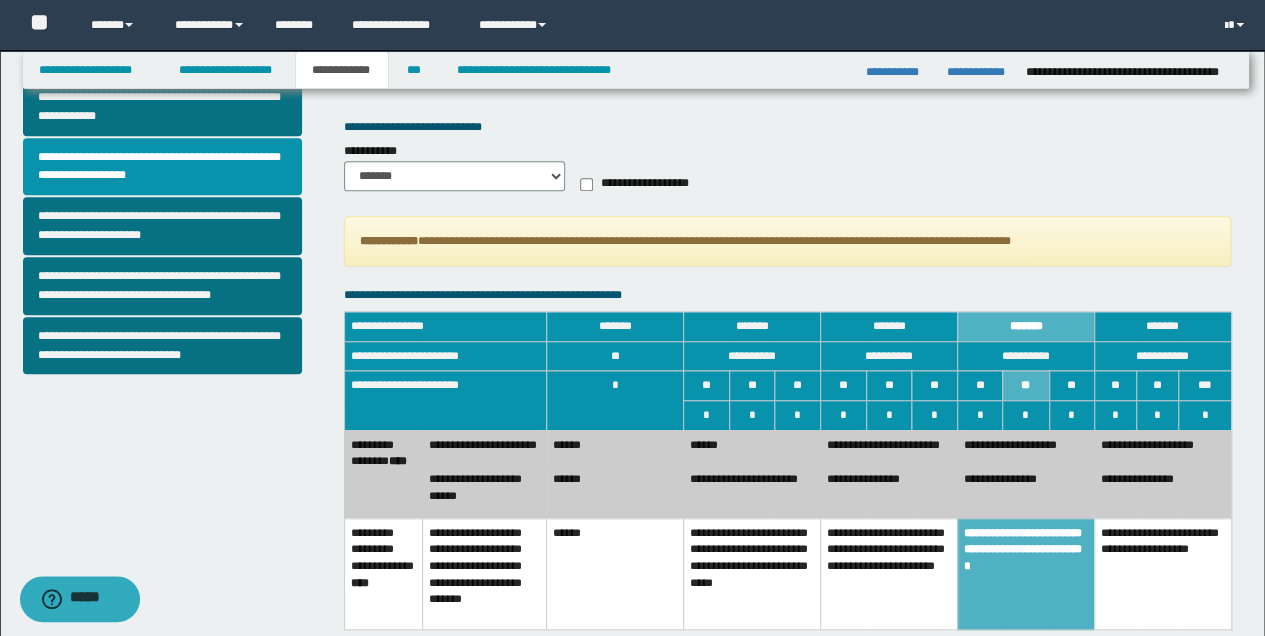 scroll, scrollTop: 866, scrollLeft: 0, axis: vertical 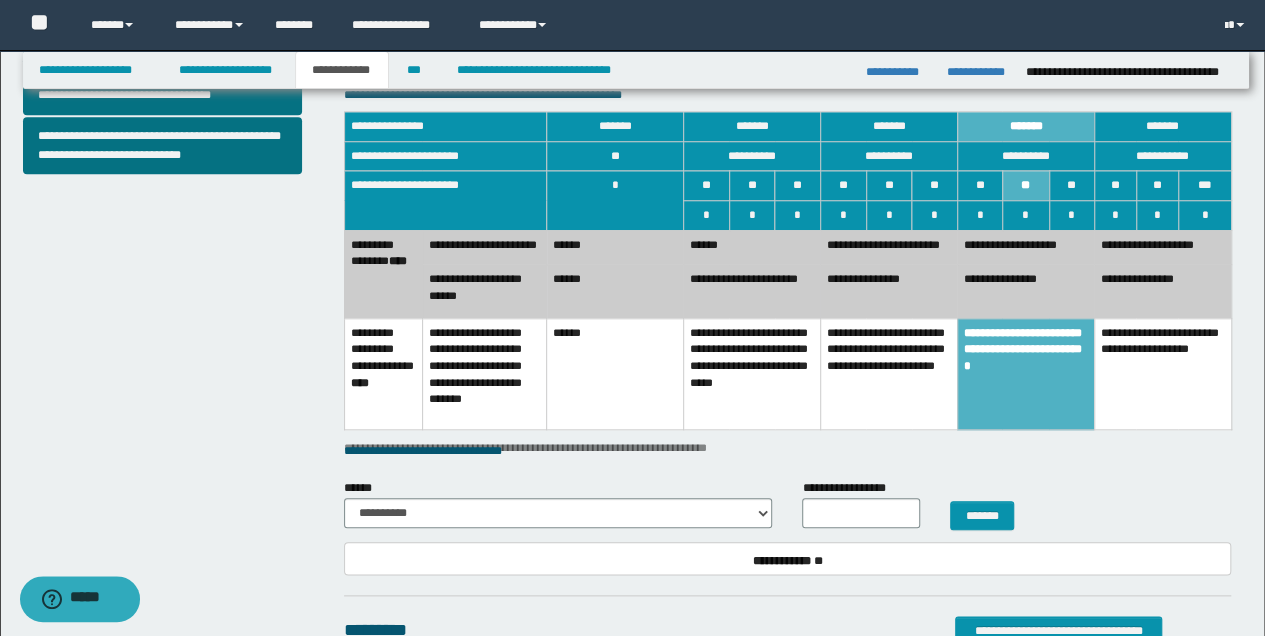 click on "**********" at bounding box center [1025, 247] 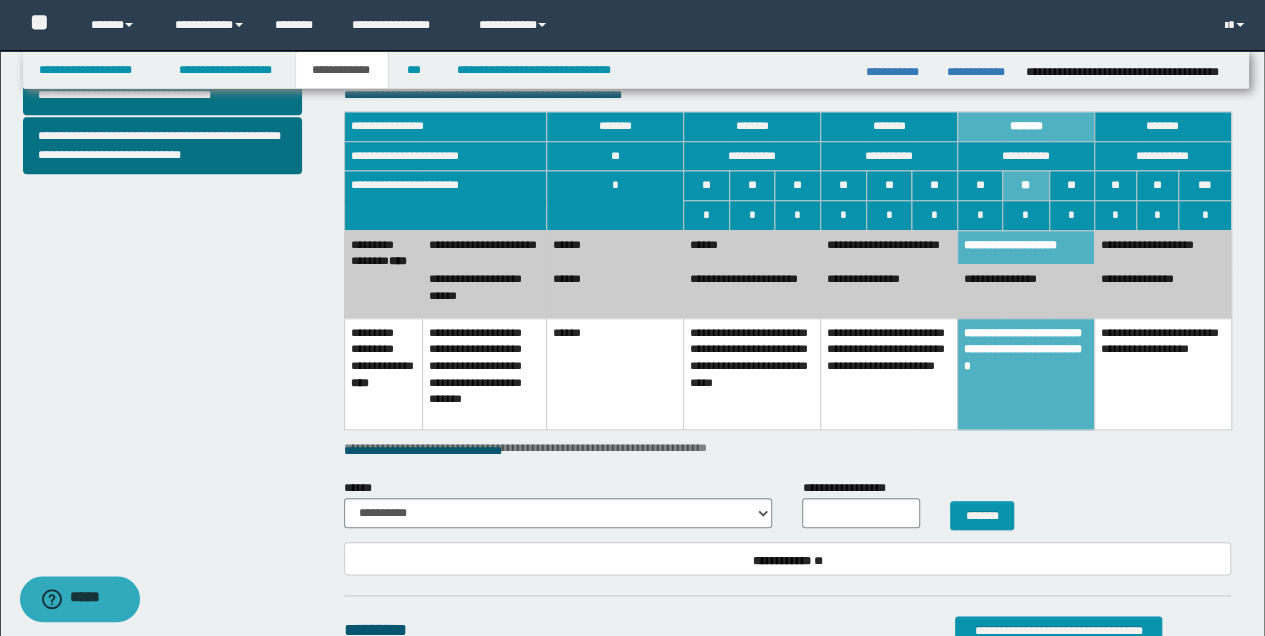 click on "**********" at bounding box center (1025, 291) 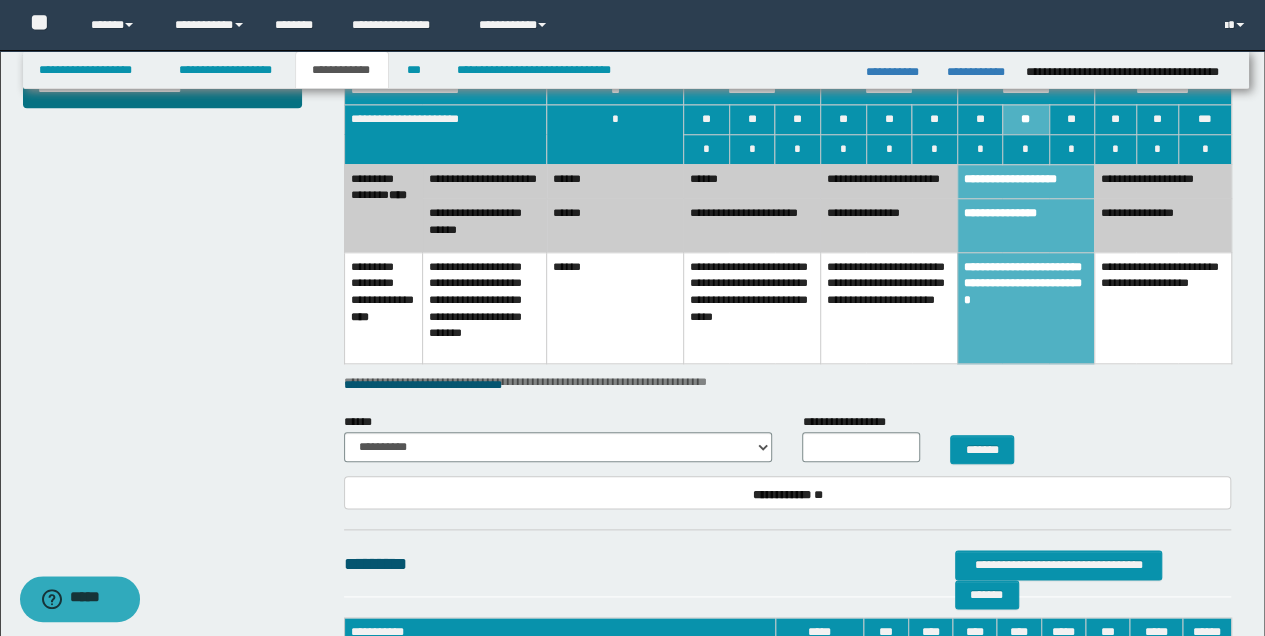 scroll, scrollTop: 933, scrollLeft: 0, axis: vertical 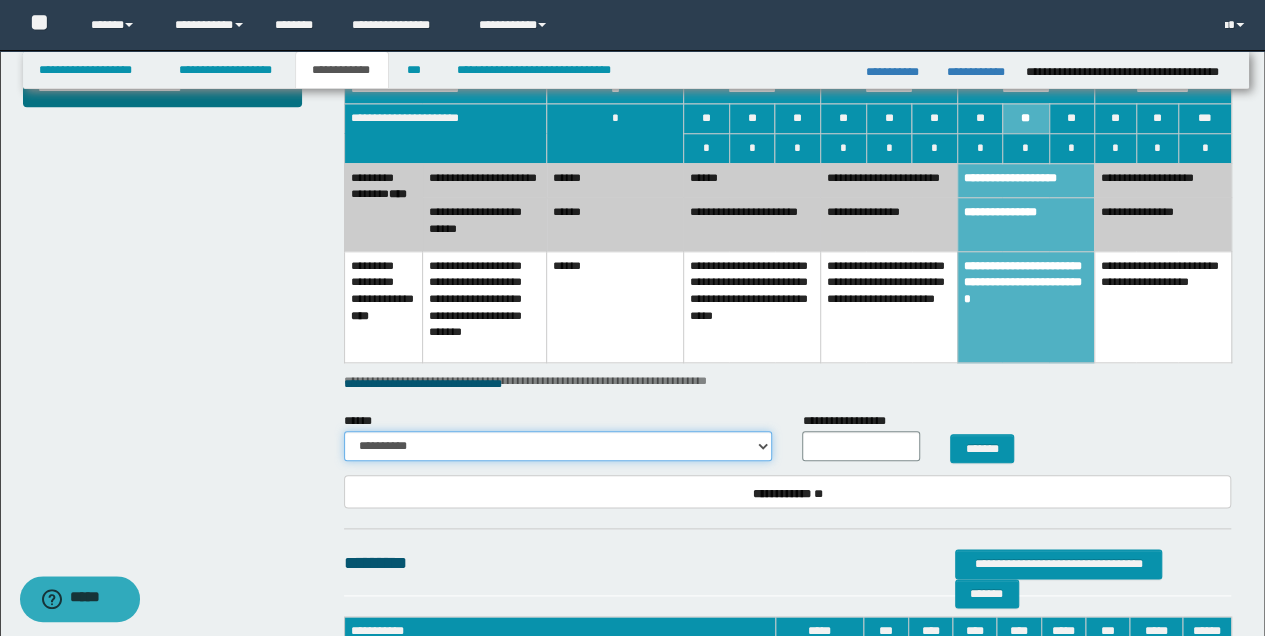click on "**********" at bounding box center [558, 446] 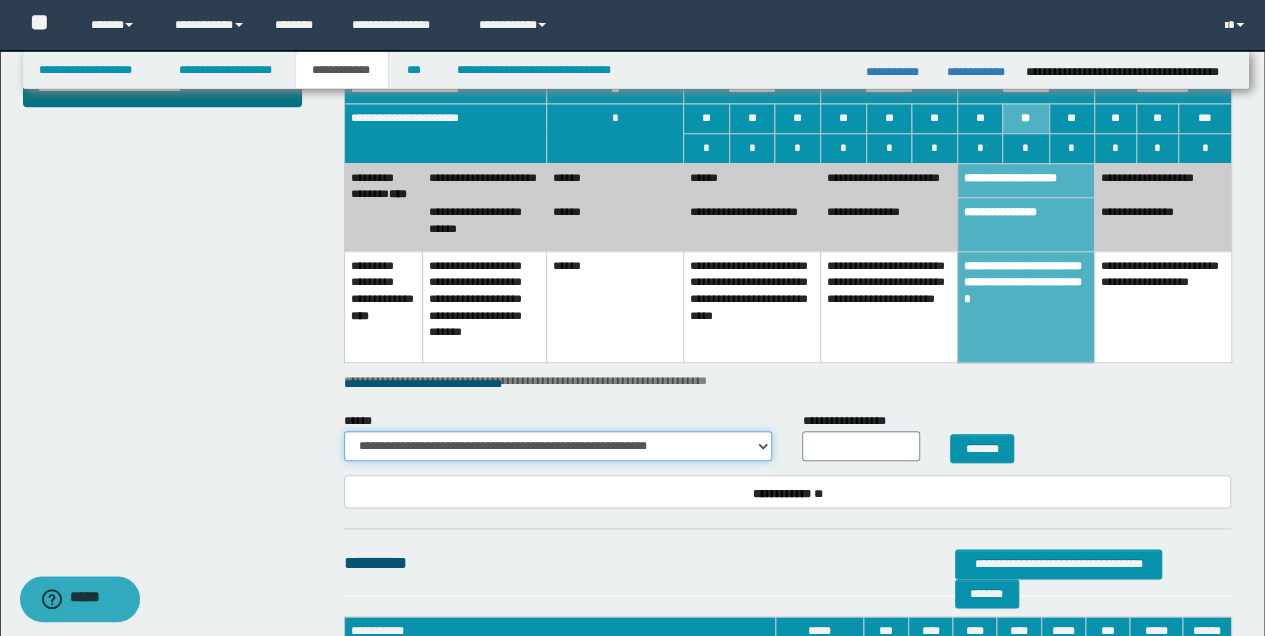 click on "**********" at bounding box center [558, 446] 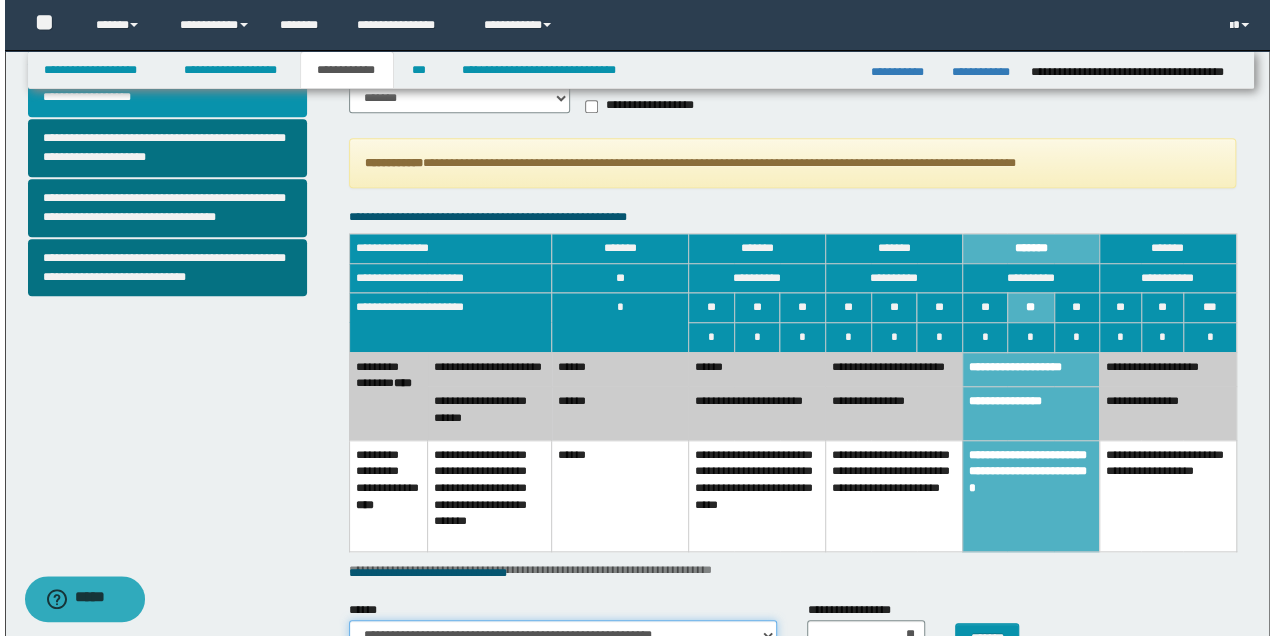 scroll, scrollTop: 733, scrollLeft: 0, axis: vertical 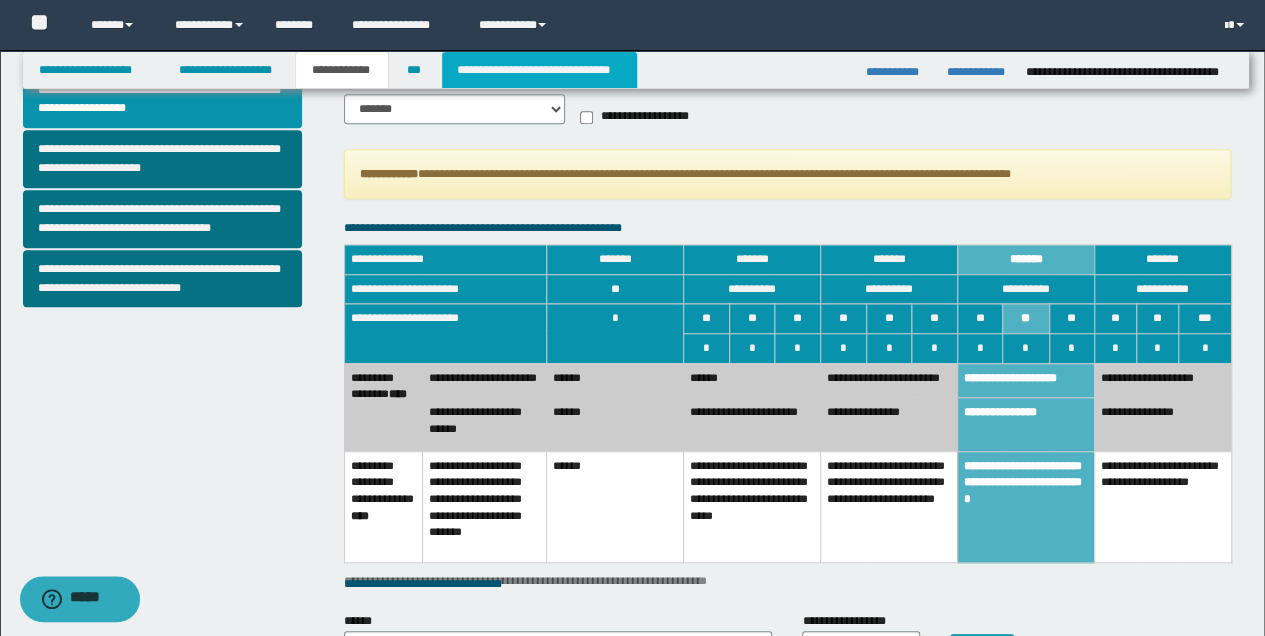 click on "**********" at bounding box center (539, 70) 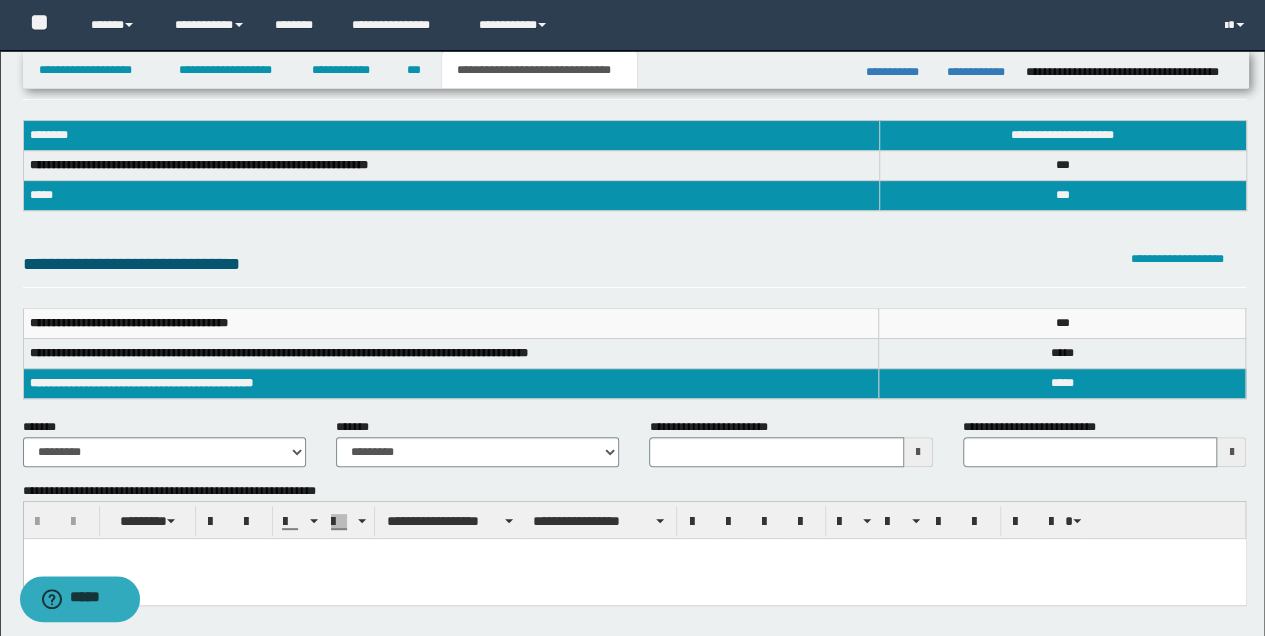 scroll, scrollTop: 0, scrollLeft: 0, axis: both 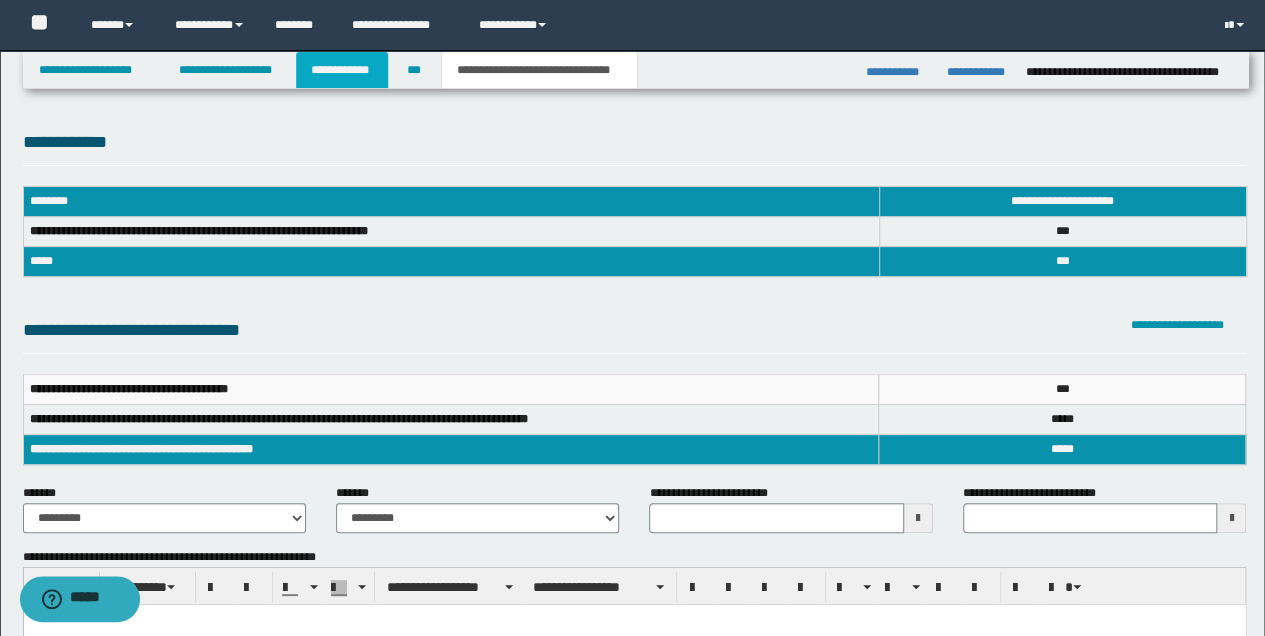 click on "**********" at bounding box center [342, 70] 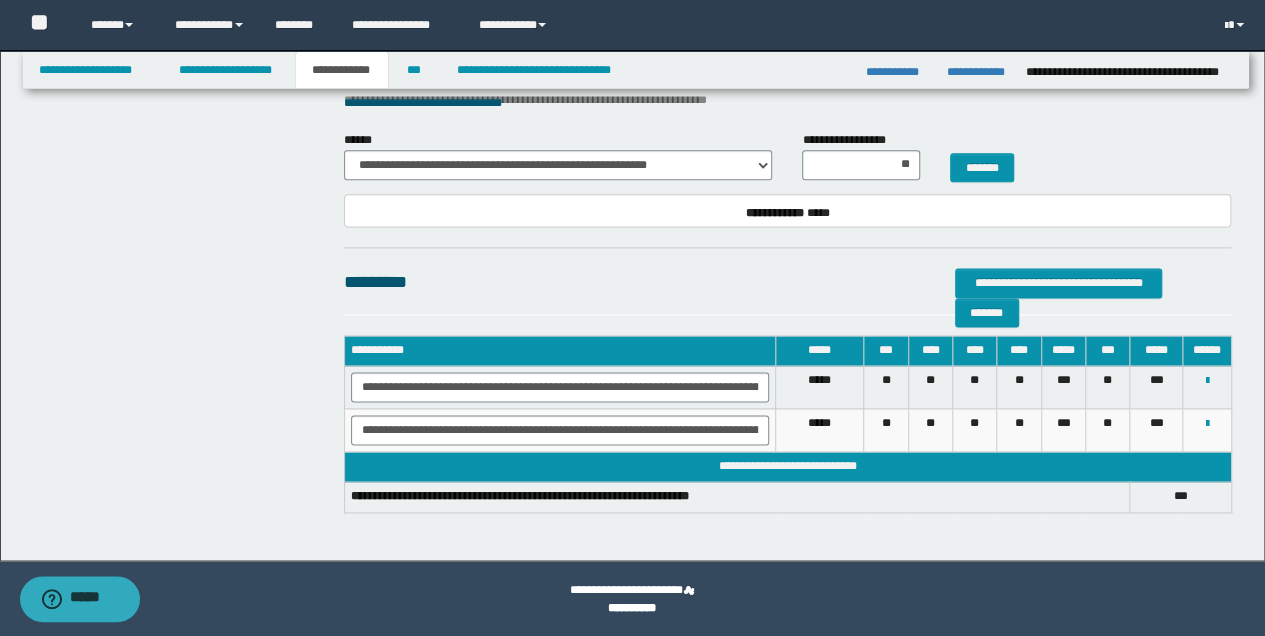 scroll, scrollTop: 1216, scrollLeft: 0, axis: vertical 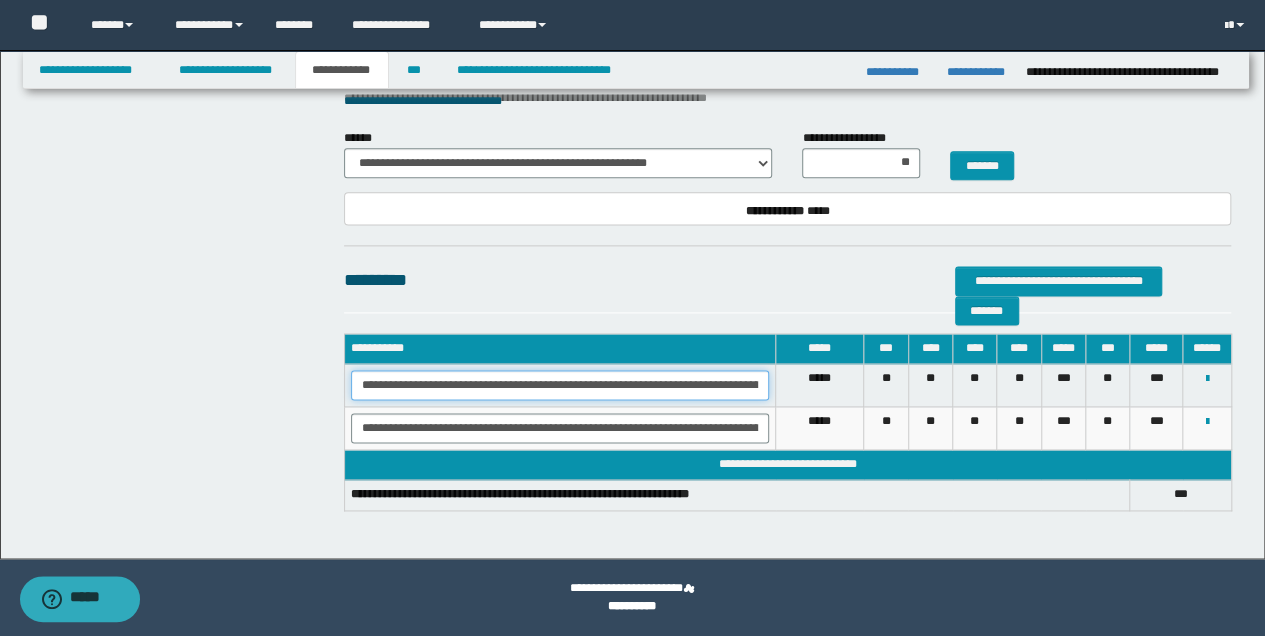 click on "**********" at bounding box center [560, 385] 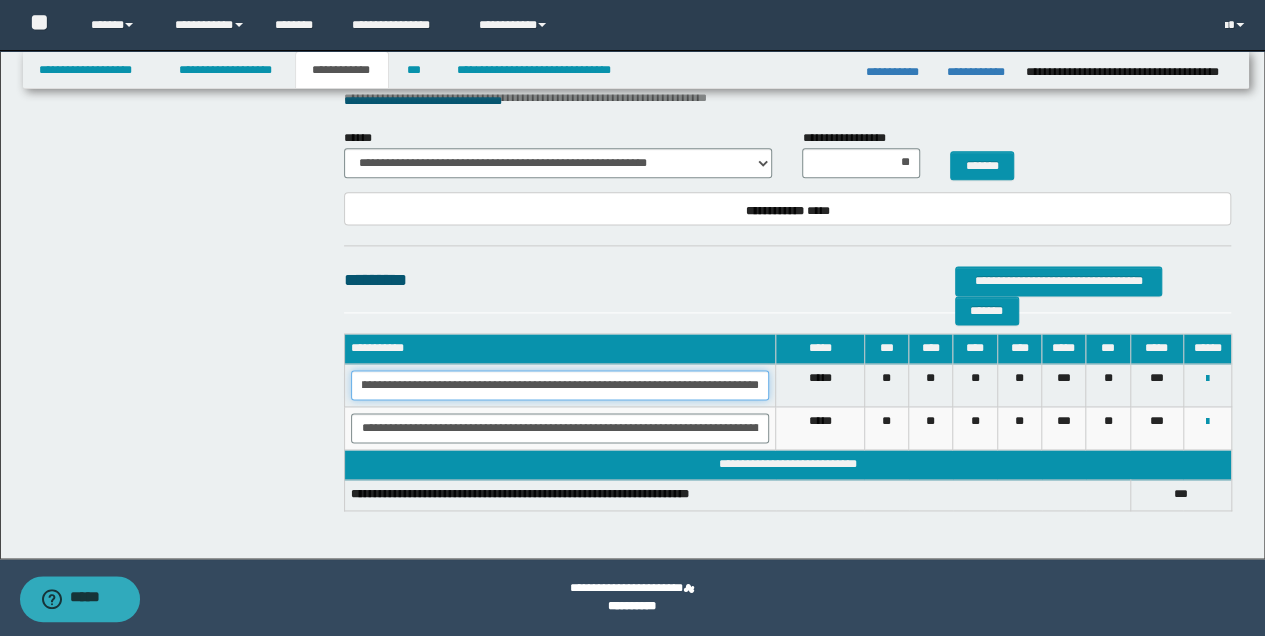 scroll, scrollTop: 0, scrollLeft: 346, axis: horizontal 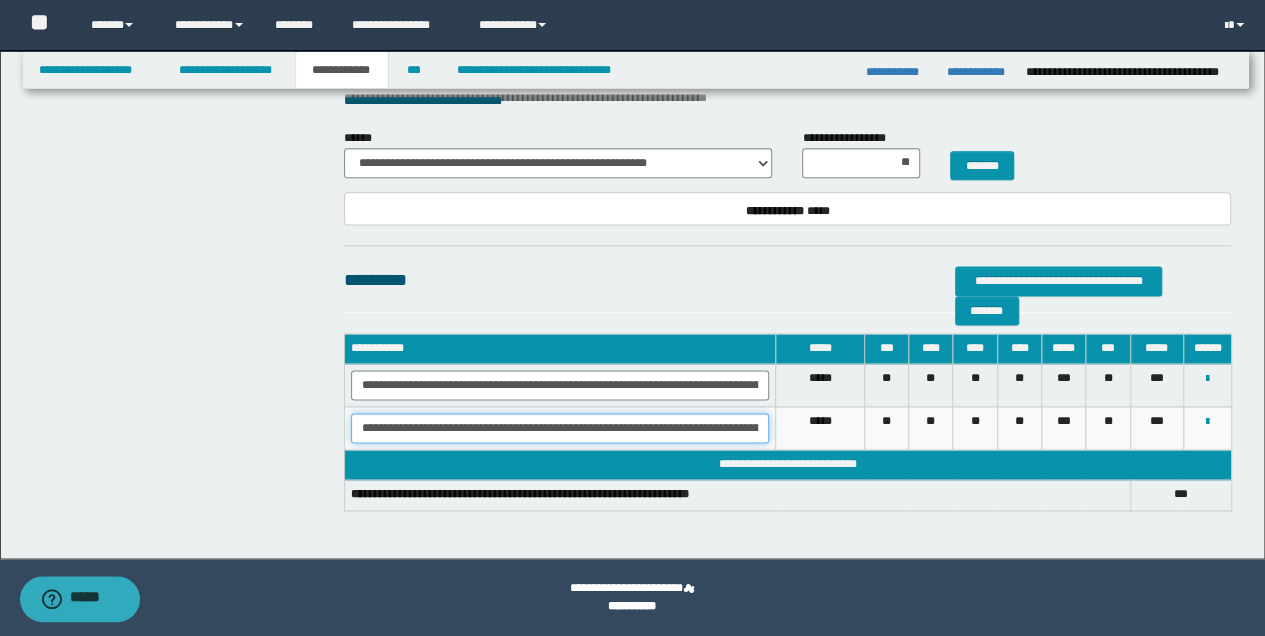 click on "**********" at bounding box center (560, 428) 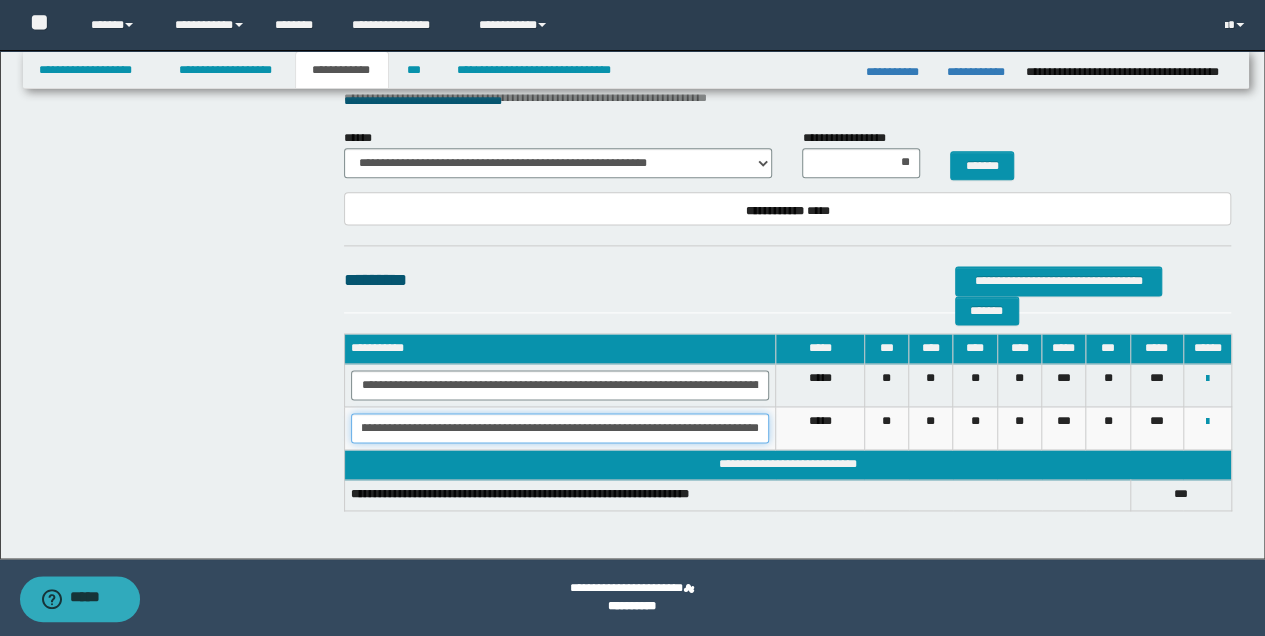 scroll, scrollTop: 0, scrollLeft: 444, axis: horizontal 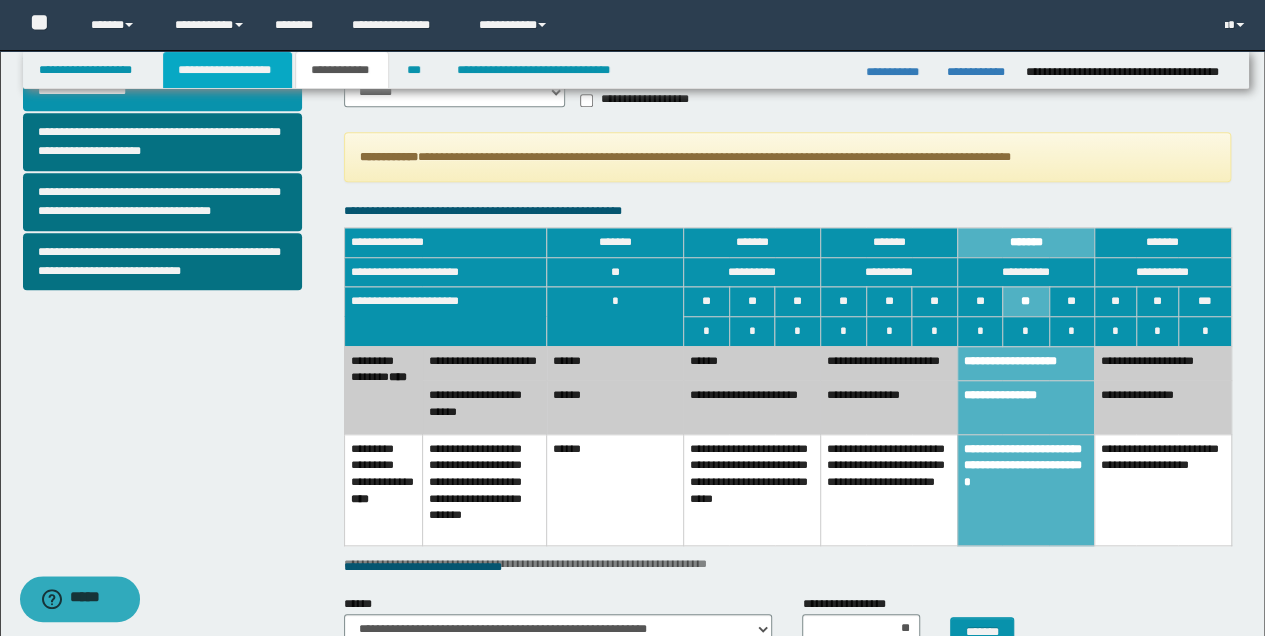 click on "**********" at bounding box center [227, 70] 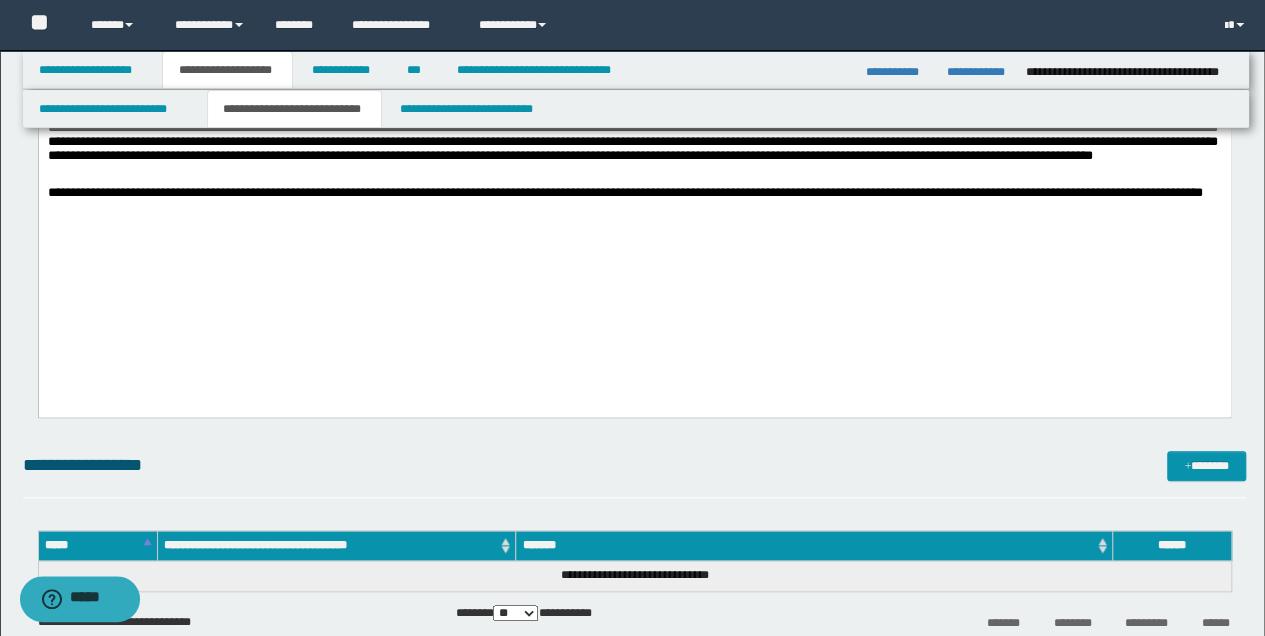 scroll, scrollTop: 647, scrollLeft: 0, axis: vertical 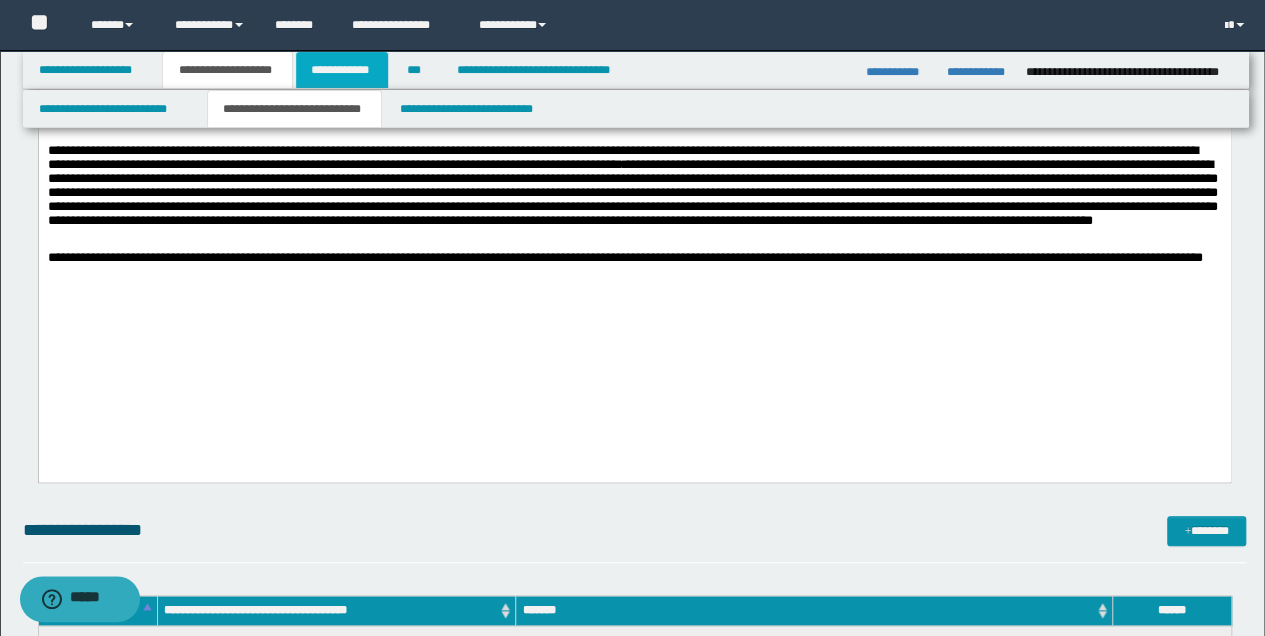 click on "**********" at bounding box center (342, 70) 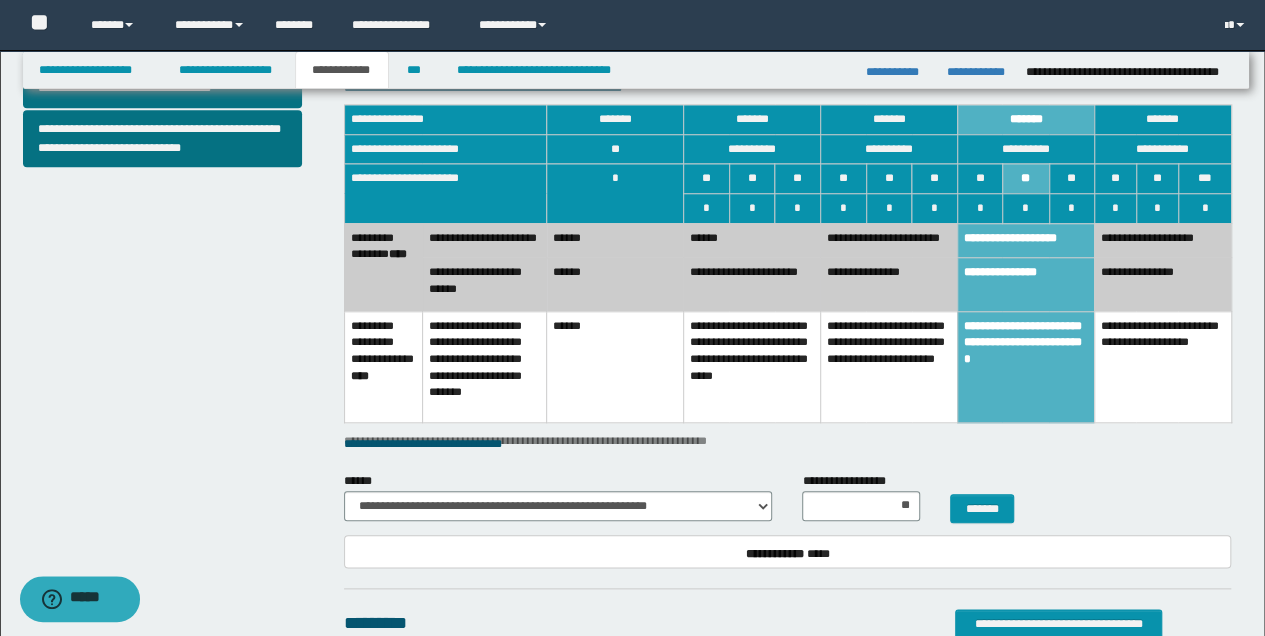 scroll, scrollTop: 683, scrollLeft: 0, axis: vertical 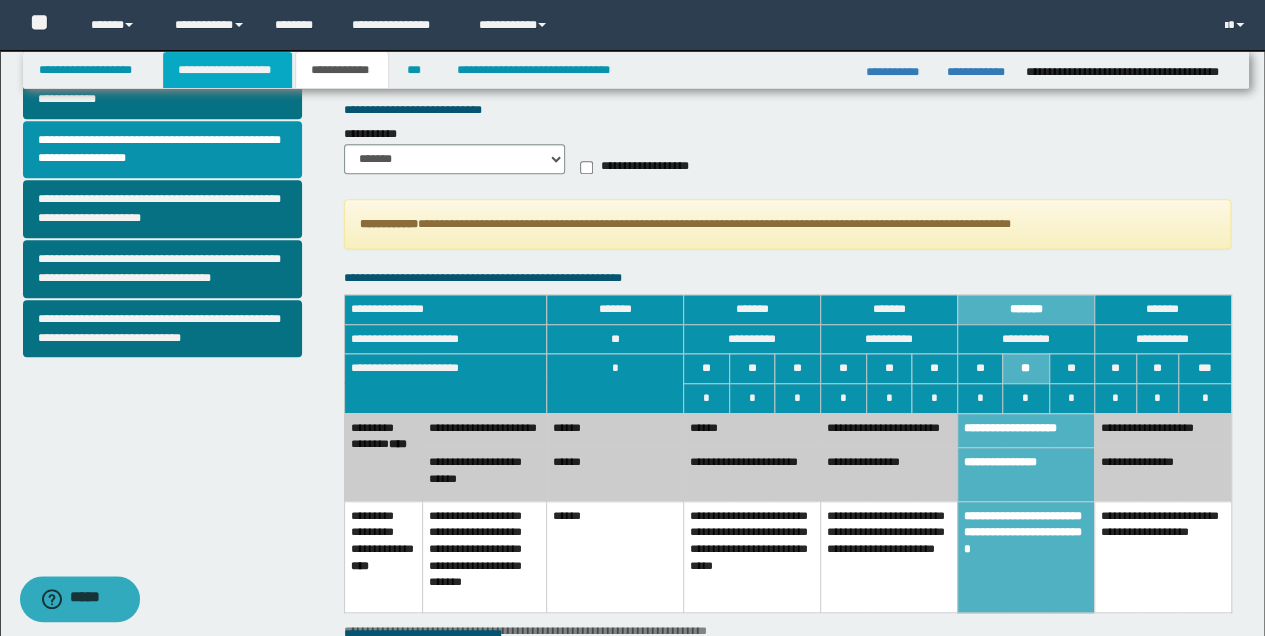 click on "**********" at bounding box center [227, 70] 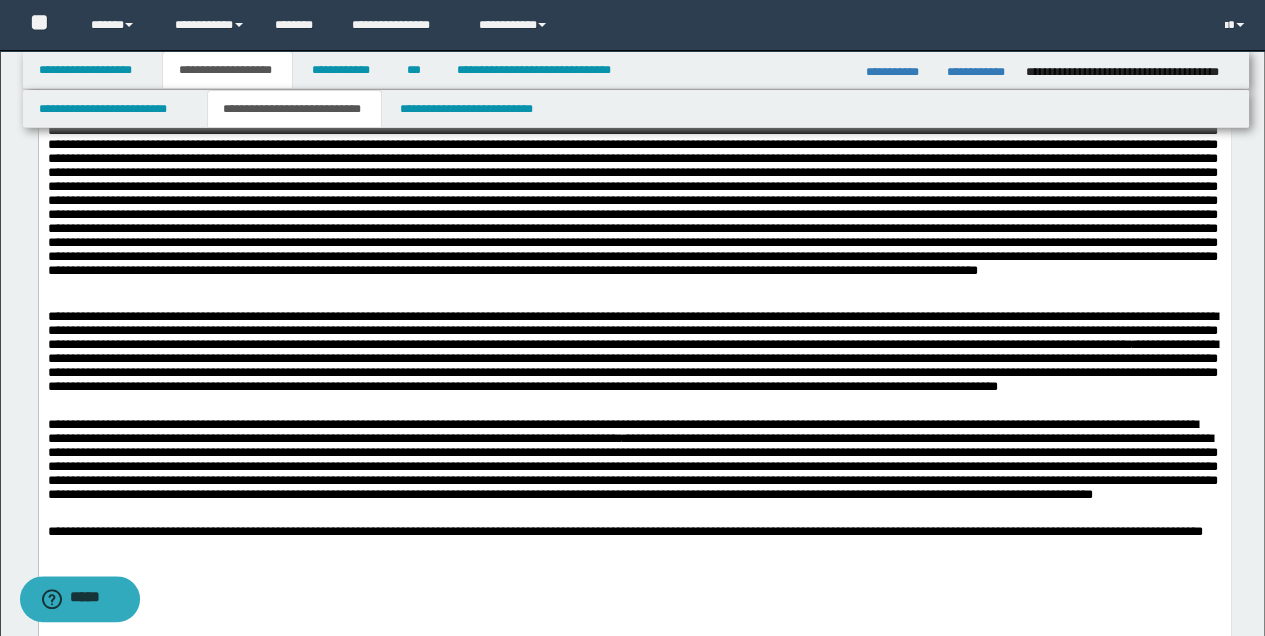 scroll, scrollTop: 247, scrollLeft: 0, axis: vertical 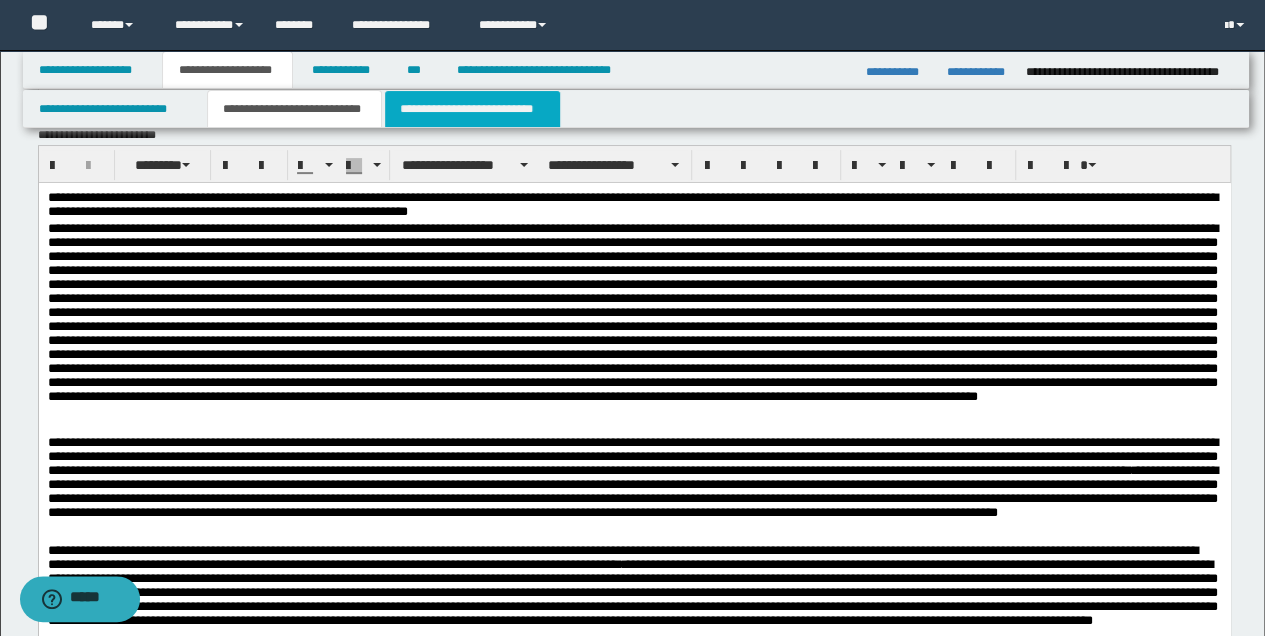 click on "**********" at bounding box center [472, 109] 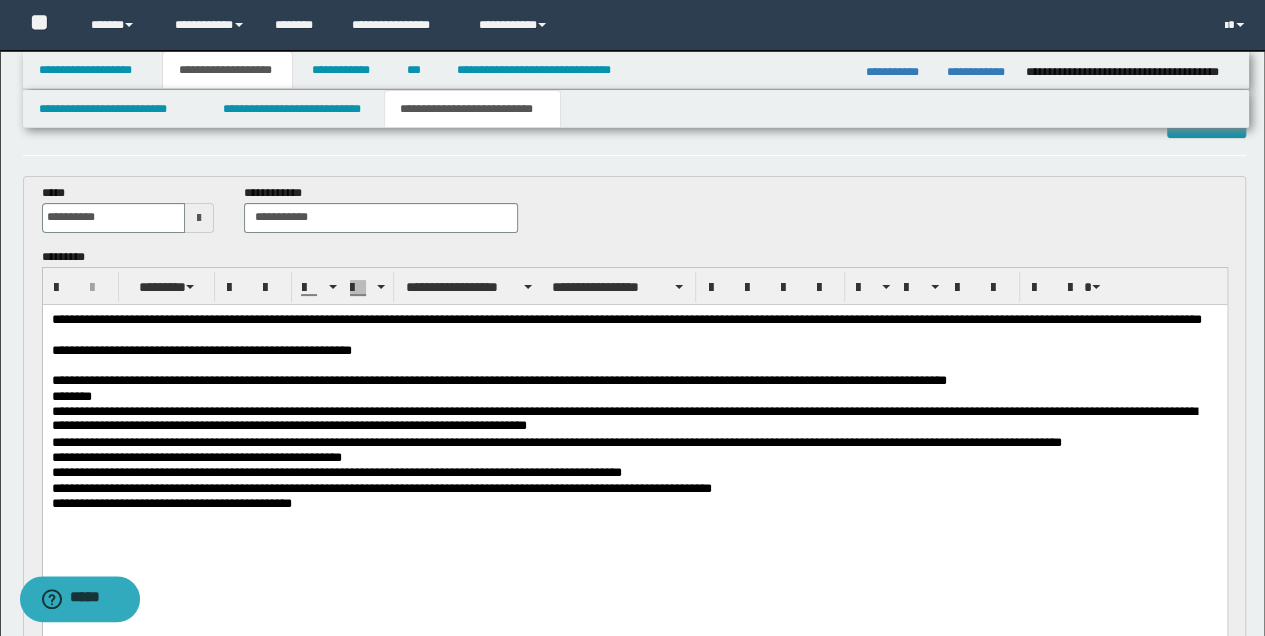 scroll, scrollTop: 47, scrollLeft: 0, axis: vertical 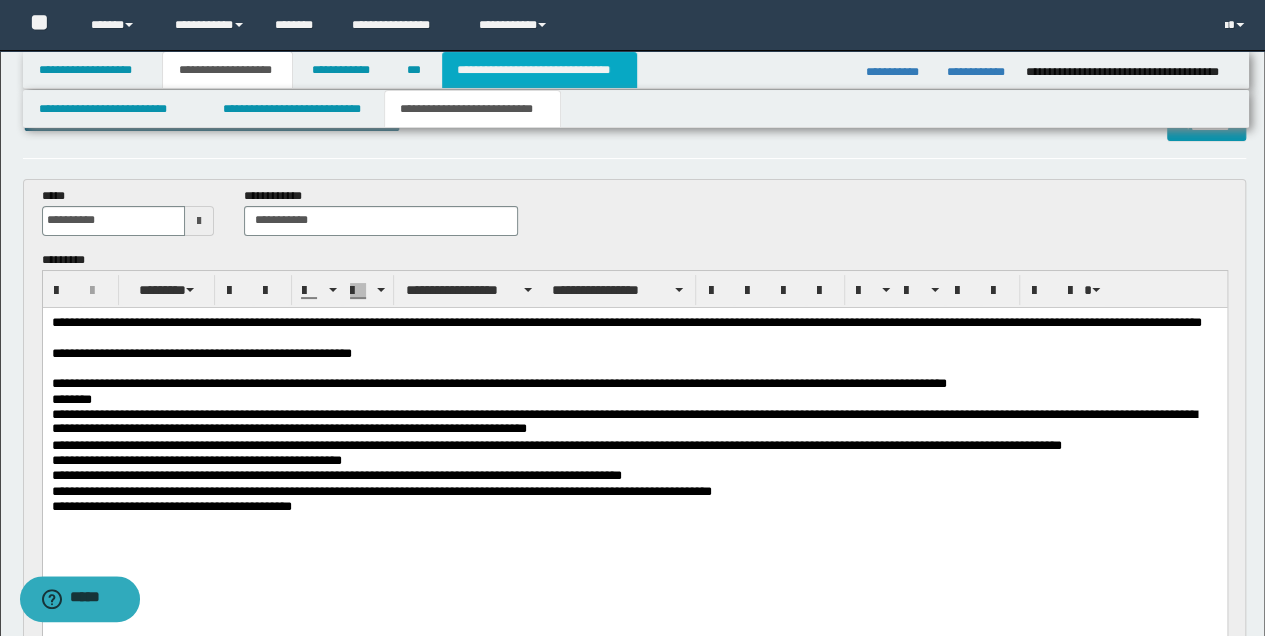 click on "**********" at bounding box center [539, 70] 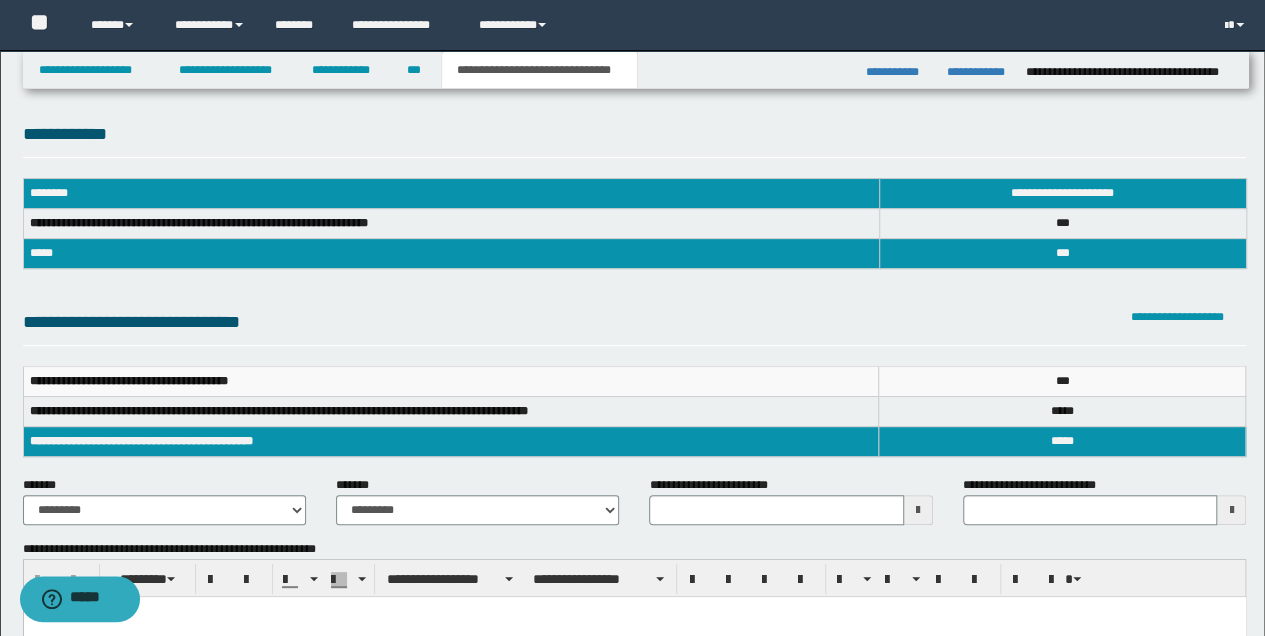 scroll, scrollTop: 0, scrollLeft: 0, axis: both 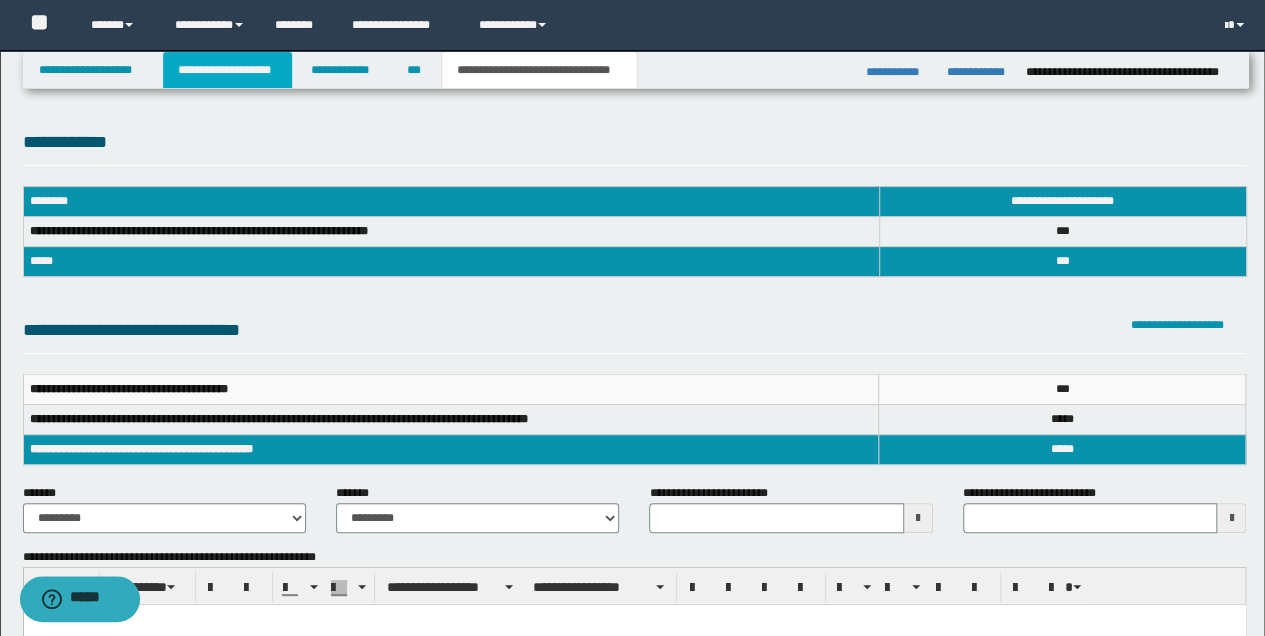 click on "**********" at bounding box center (227, 70) 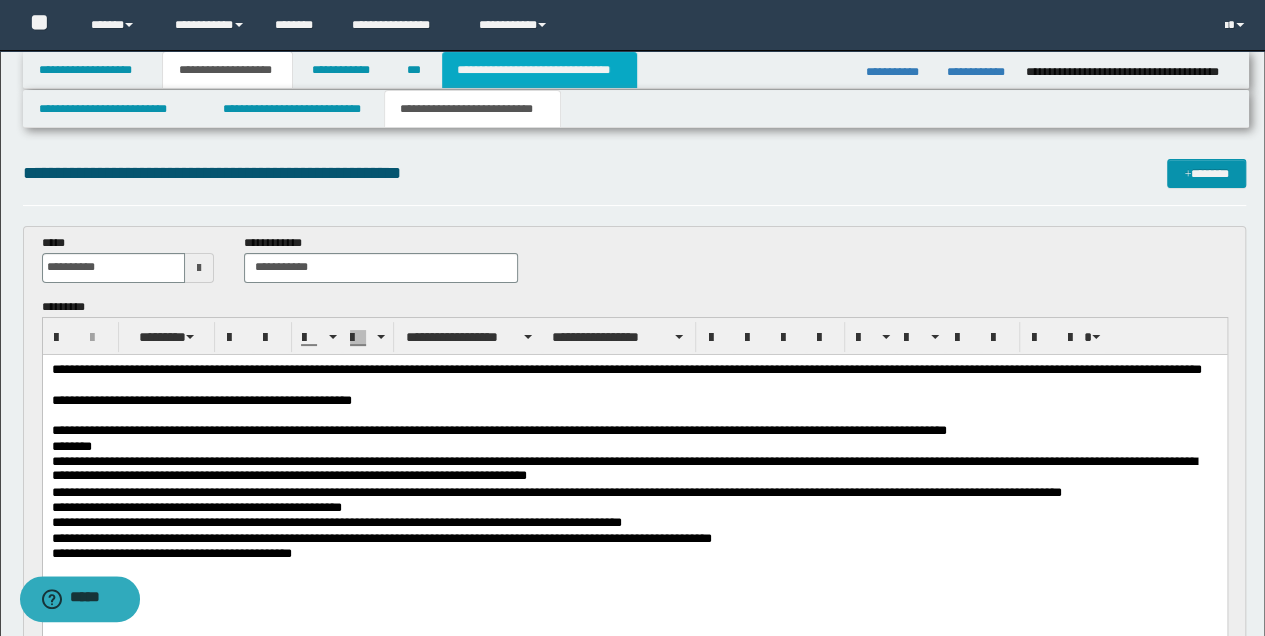 click on "**********" at bounding box center (539, 70) 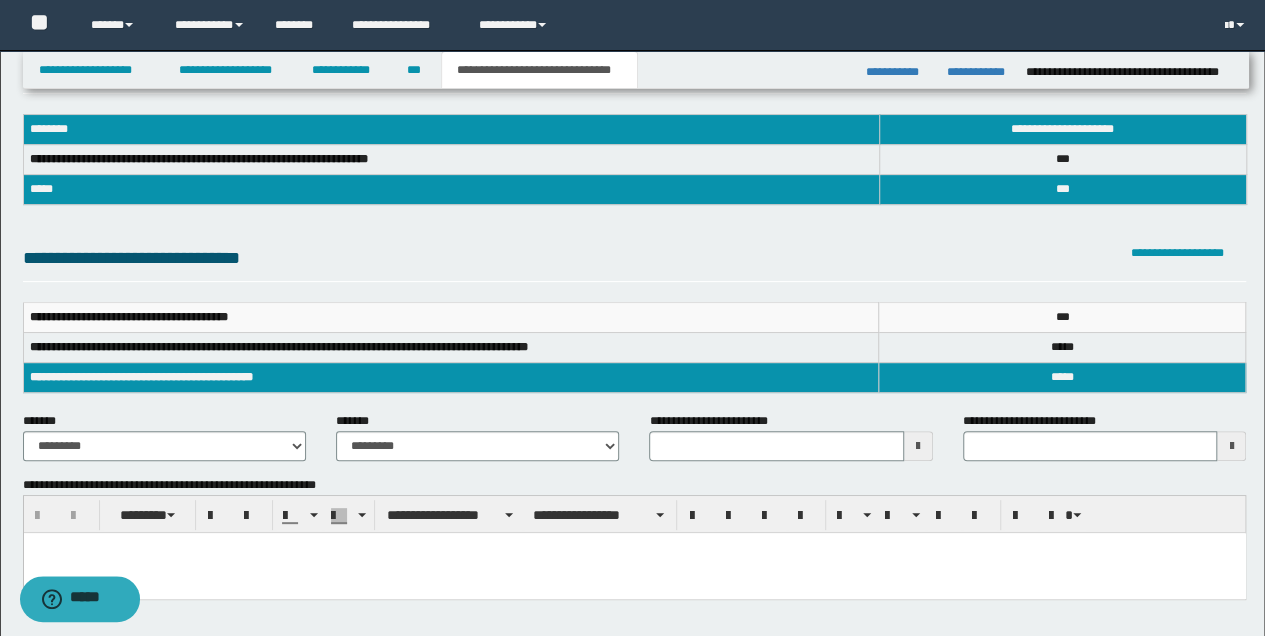 scroll, scrollTop: 0, scrollLeft: 0, axis: both 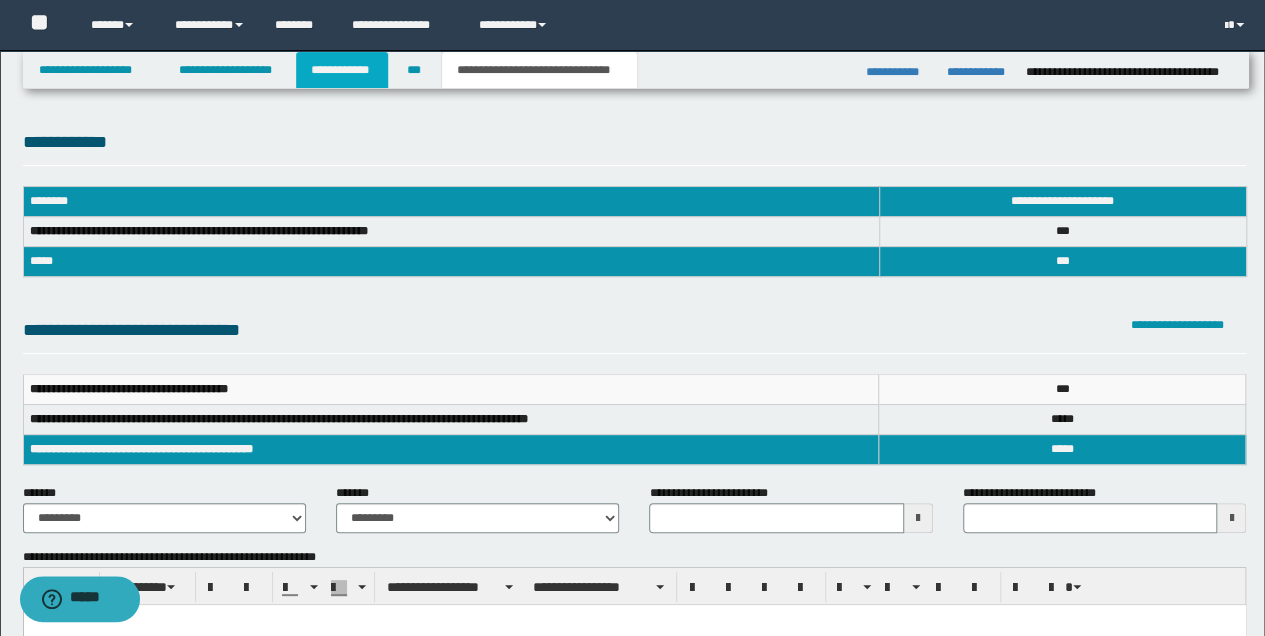 click on "**********" at bounding box center (342, 70) 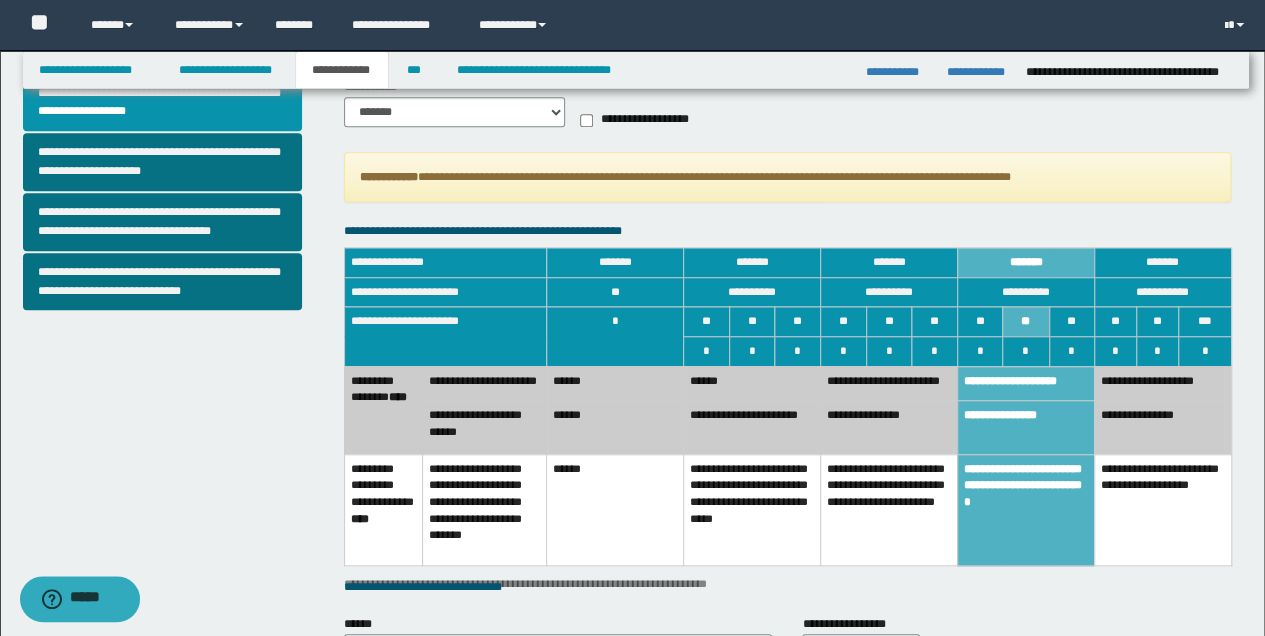 scroll, scrollTop: 800, scrollLeft: 0, axis: vertical 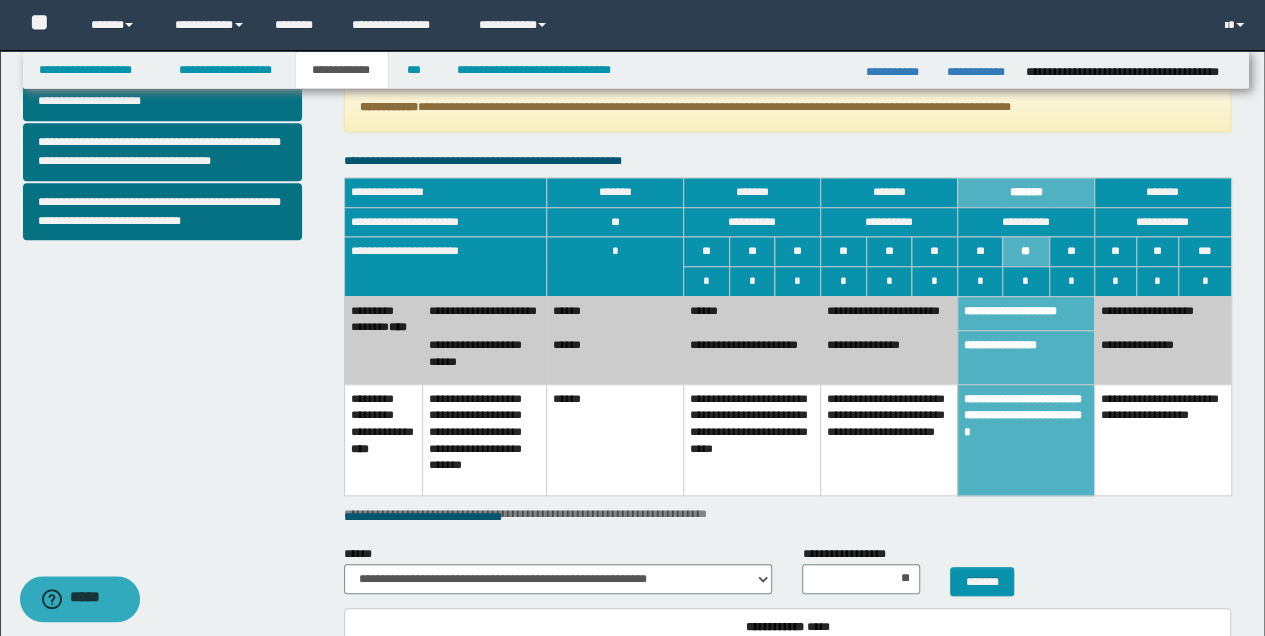 click on "**********" at bounding box center [1162, 313] 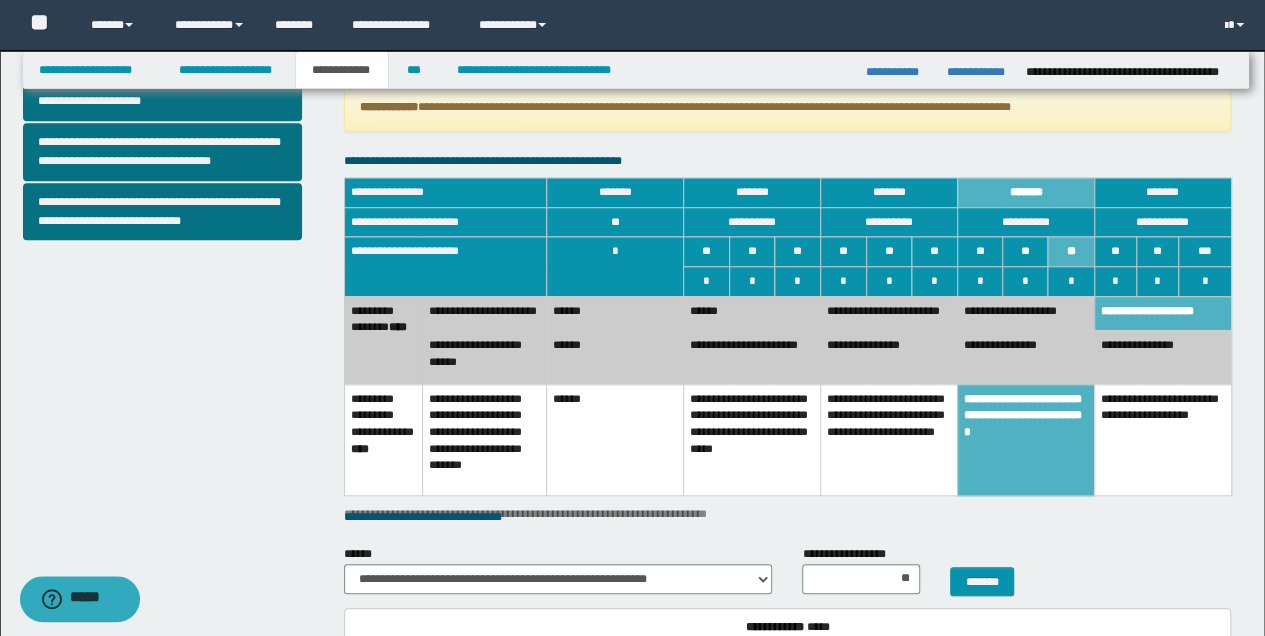 click on "**********" at bounding box center (1162, 357) 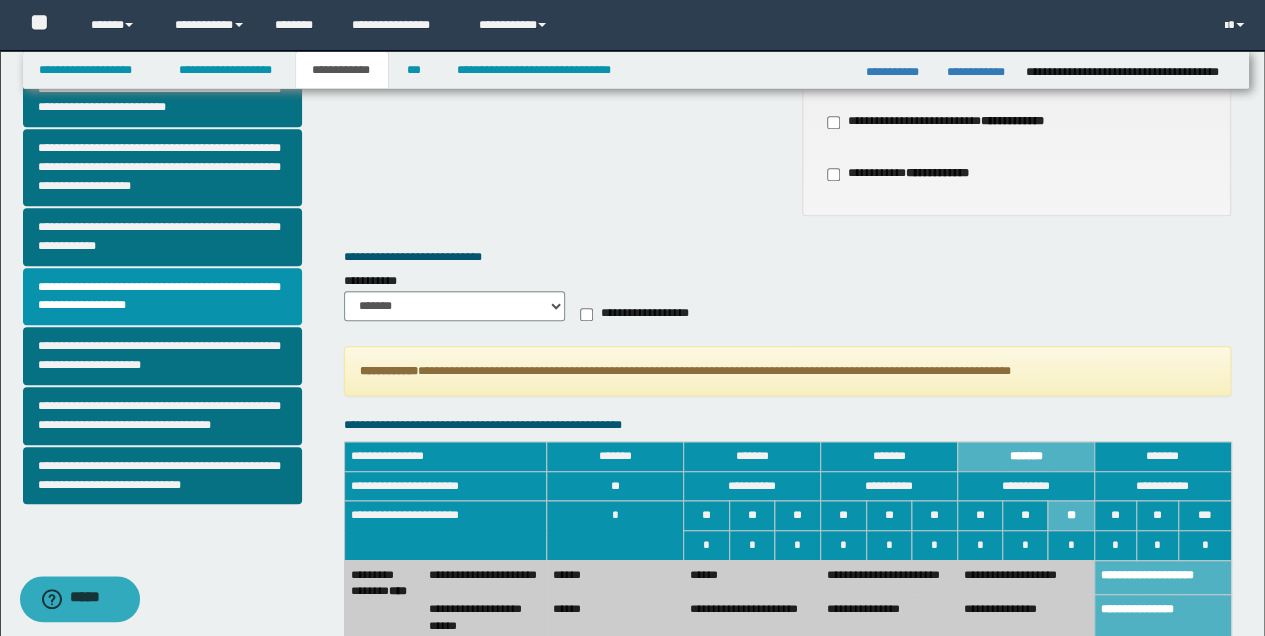 scroll, scrollTop: 533, scrollLeft: 0, axis: vertical 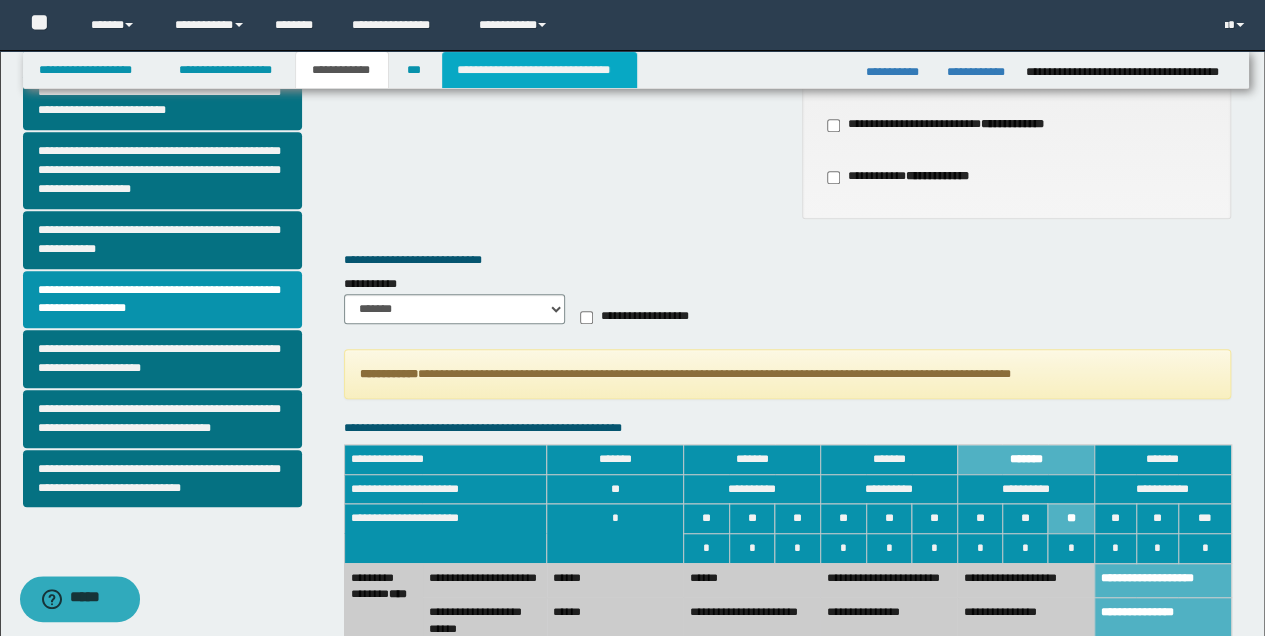 click on "**********" at bounding box center (539, 70) 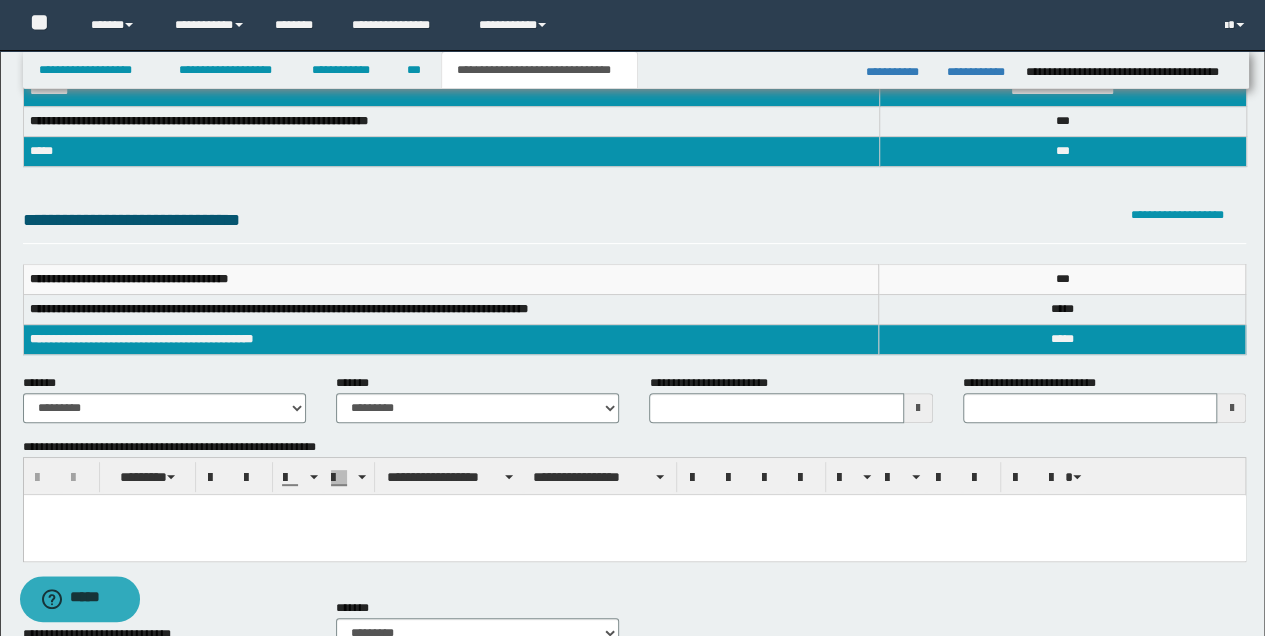 scroll, scrollTop: 0, scrollLeft: 0, axis: both 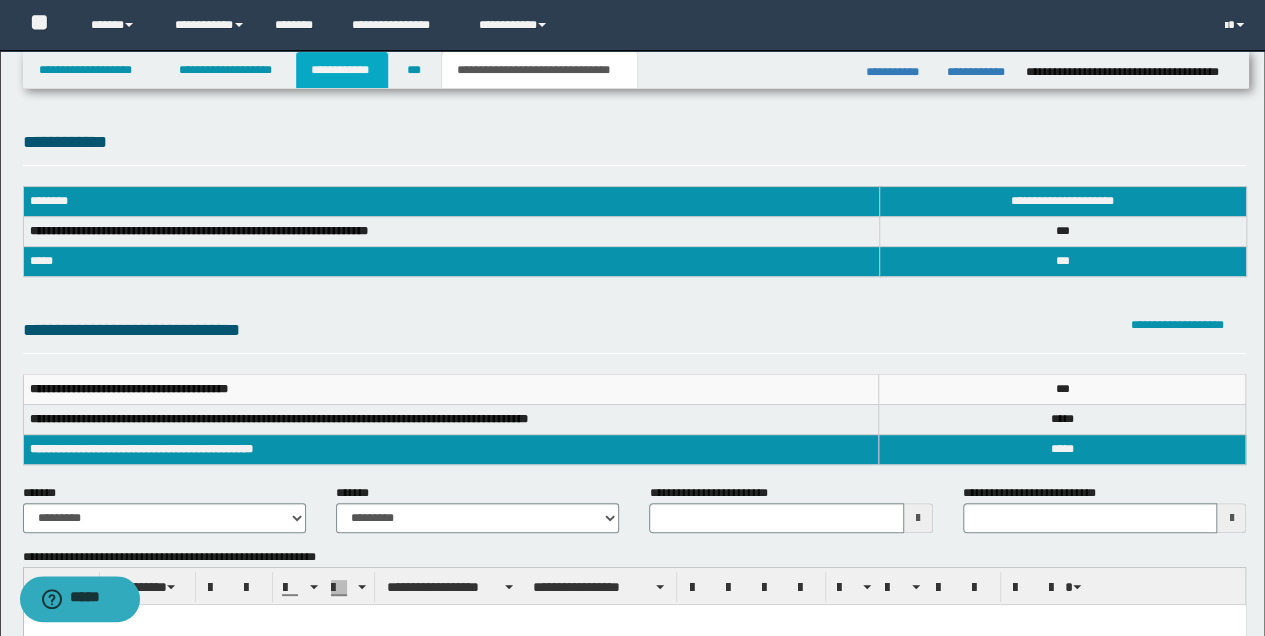click on "**********" at bounding box center [342, 70] 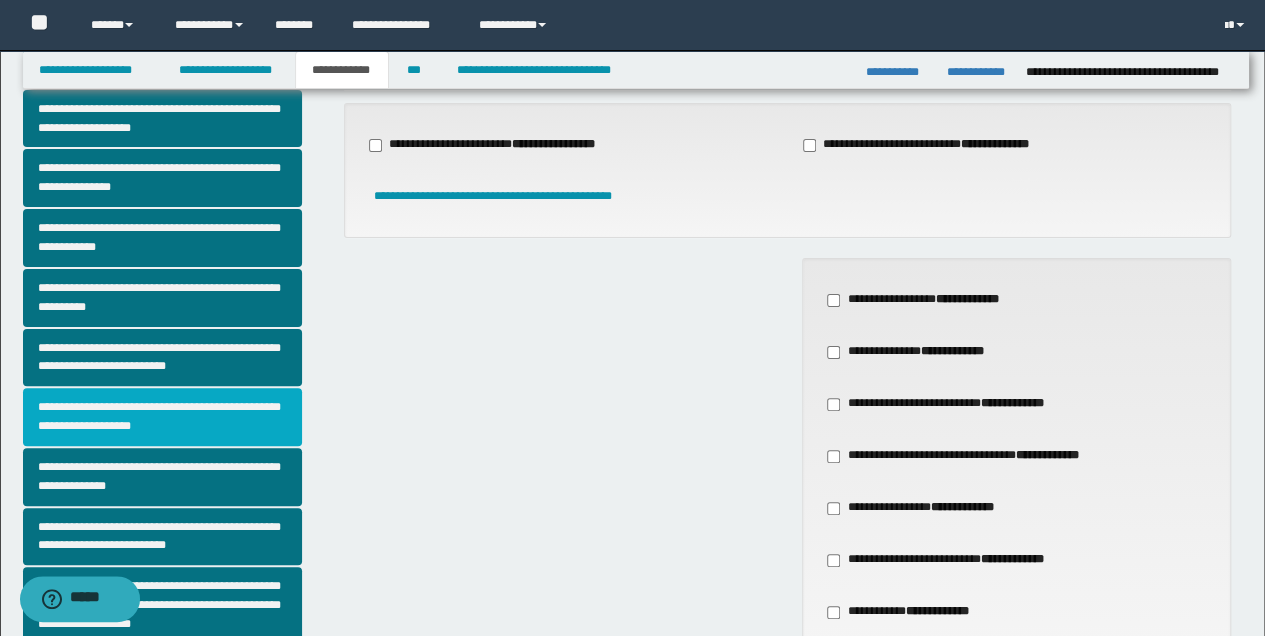 scroll, scrollTop: 266, scrollLeft: 0, axis: vertical 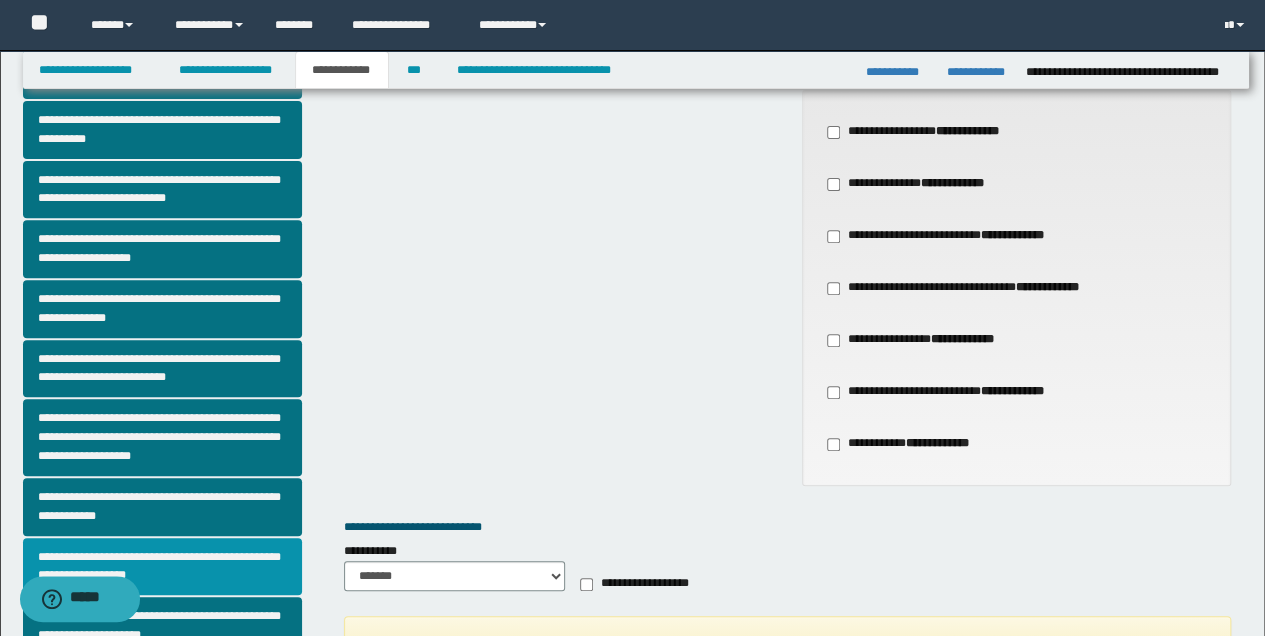 click on "**********" at bounding box center (162, 567) 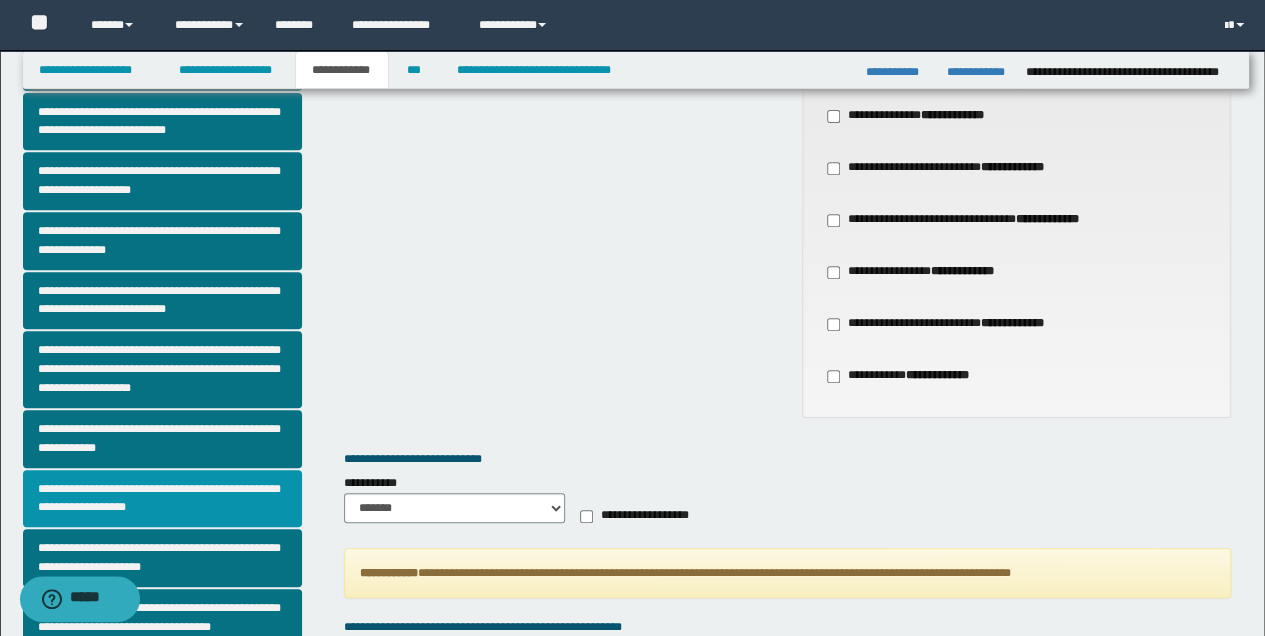 scroll, scrollTop: 333, scrollLeft: 0, axis: vertical 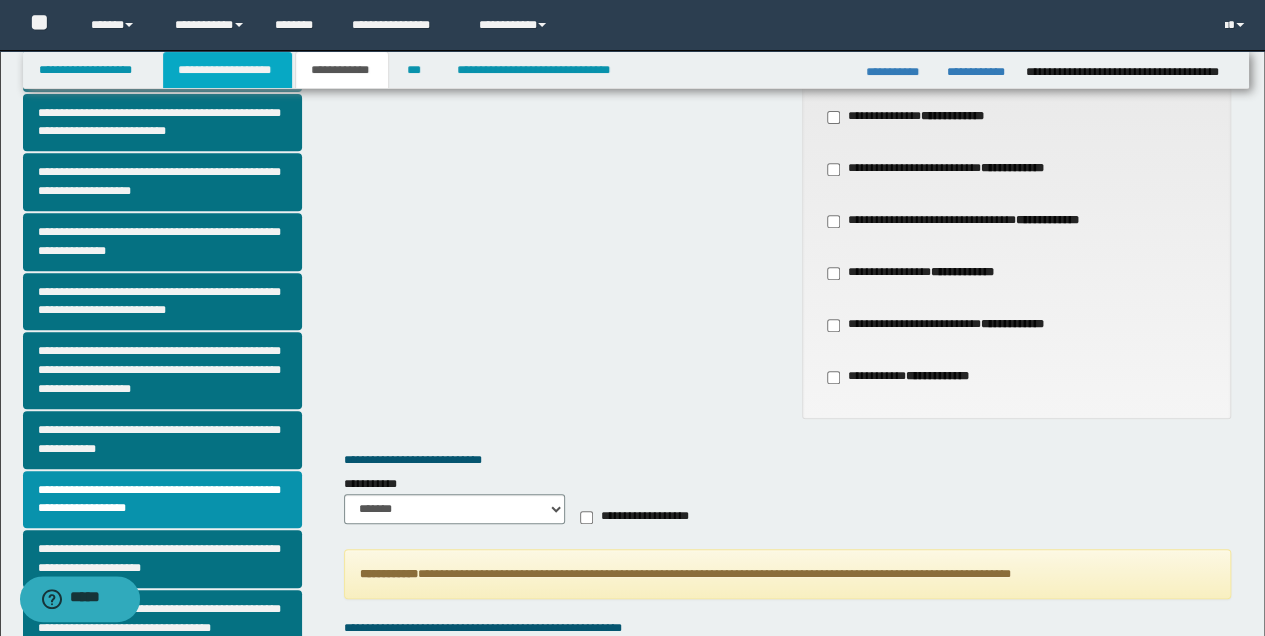 click on "**********" at bounding box center [227, 70] 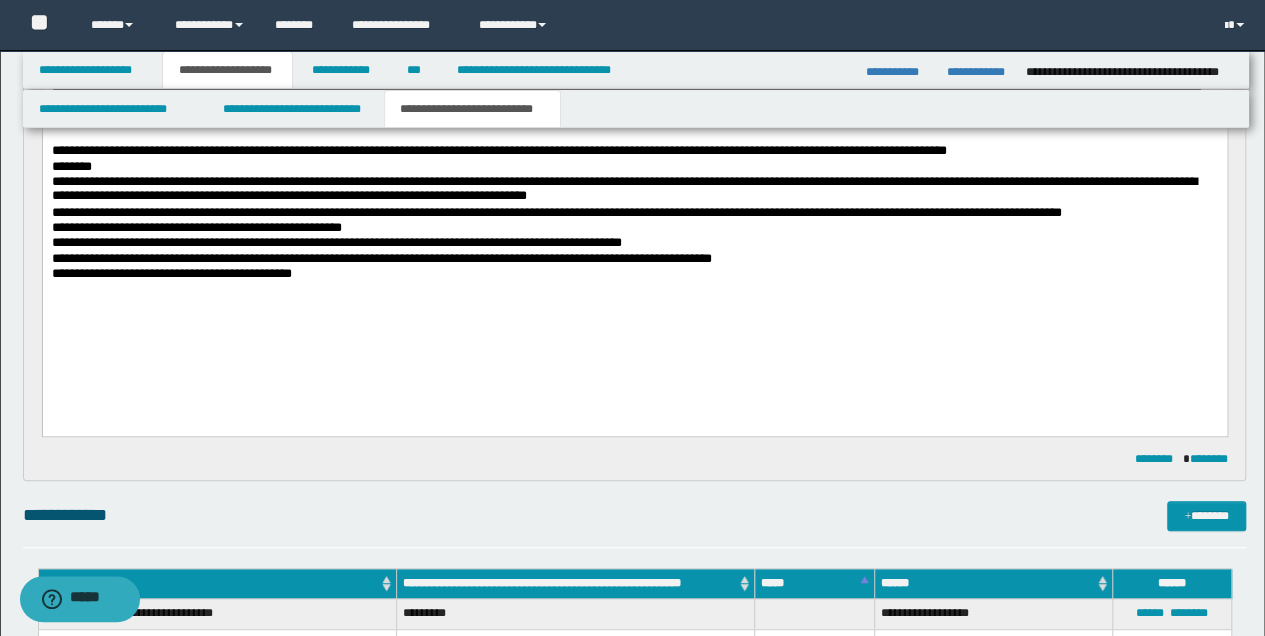 scroll, scrollTop: 230, scrollLeft: 0, axis: vertical 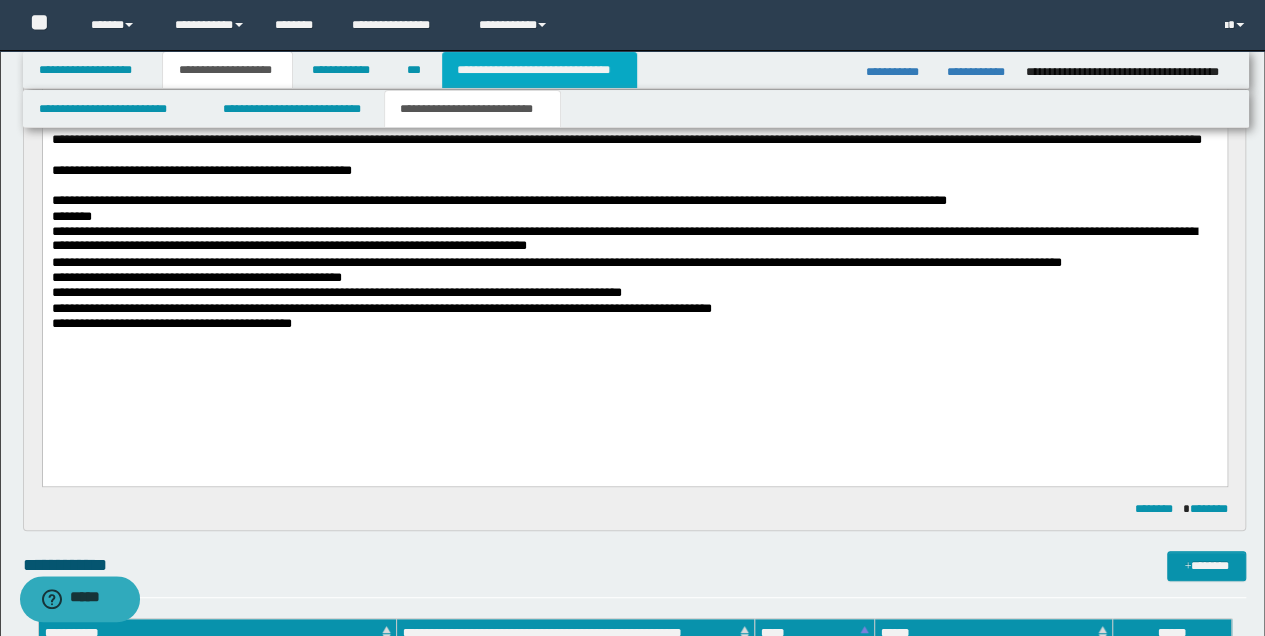 click on "**********" at bounding box center (539, 70) 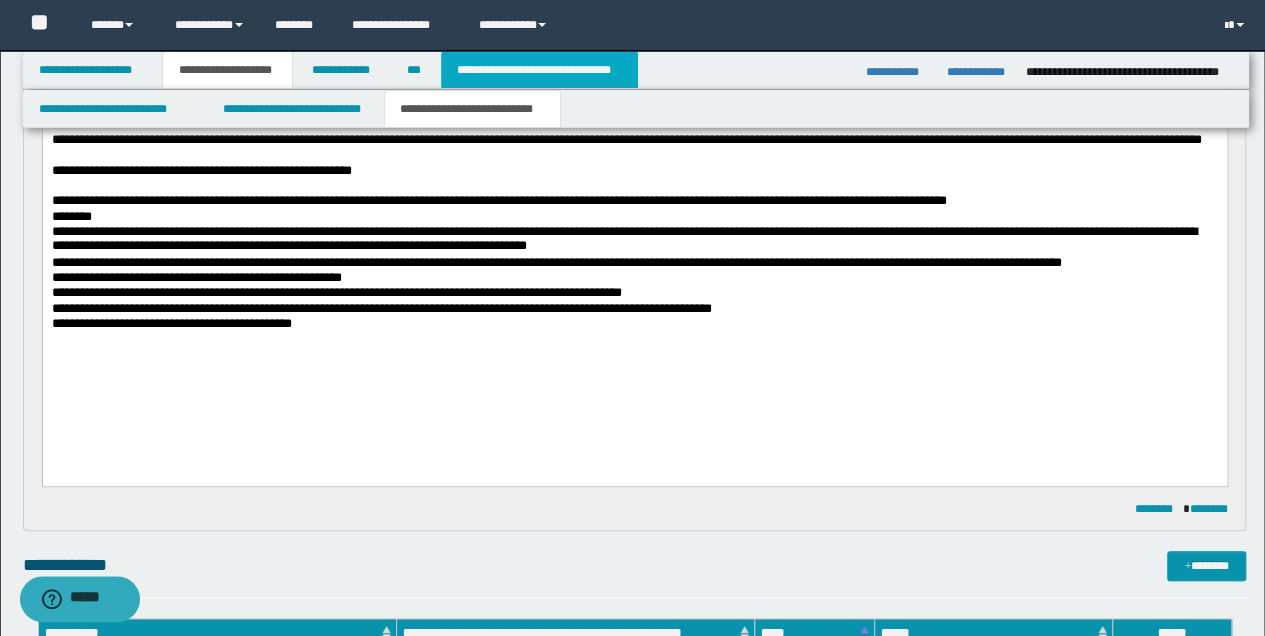 type 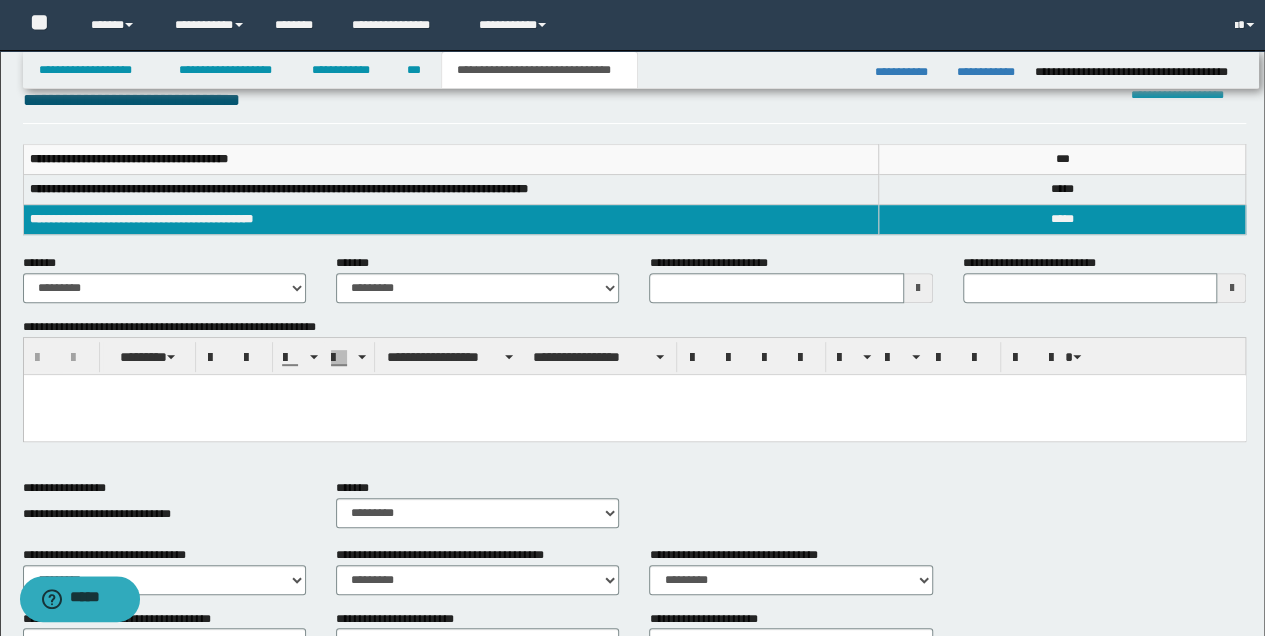 scroll, scrollTop: 200, scrollLeft: 0, axis: vertical 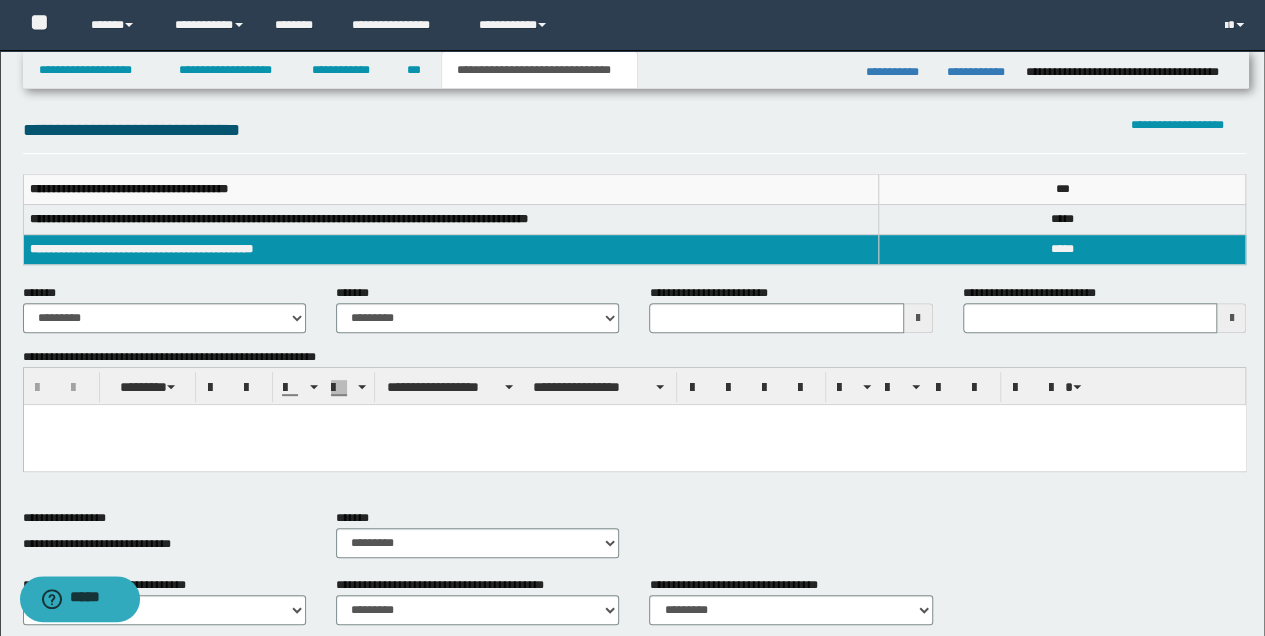 click at bounding box center (918, 318) 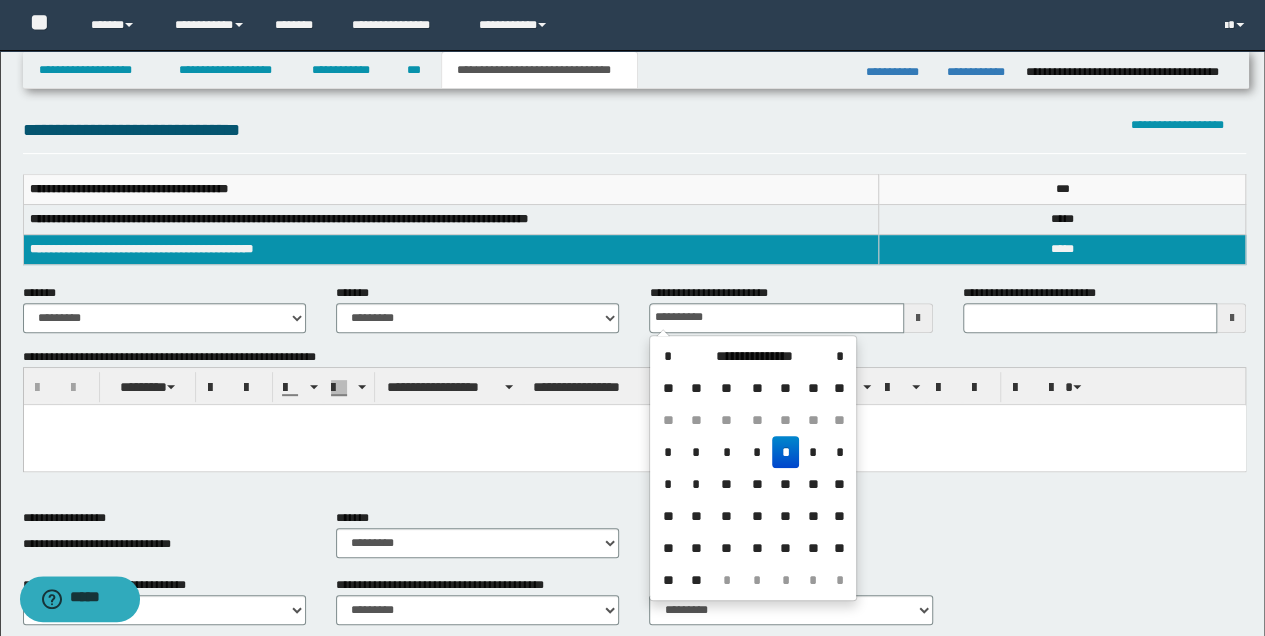 click on "*" at bounding box center (786, 452) 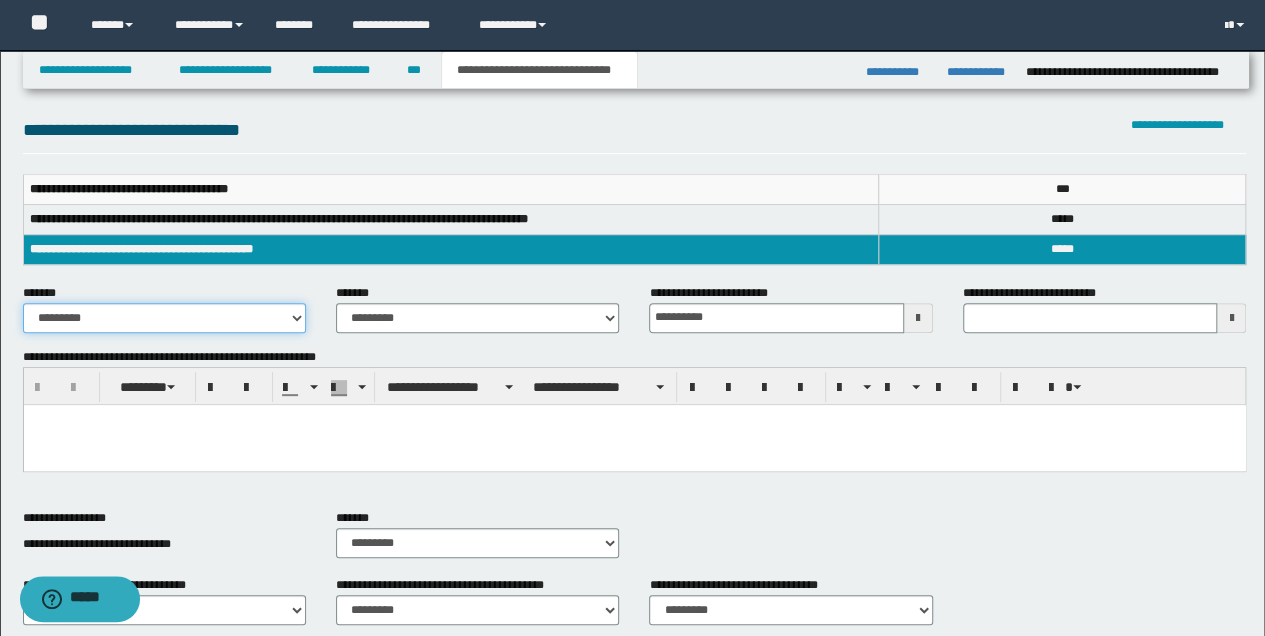 click on "**********" at bounding box center (164, 318) 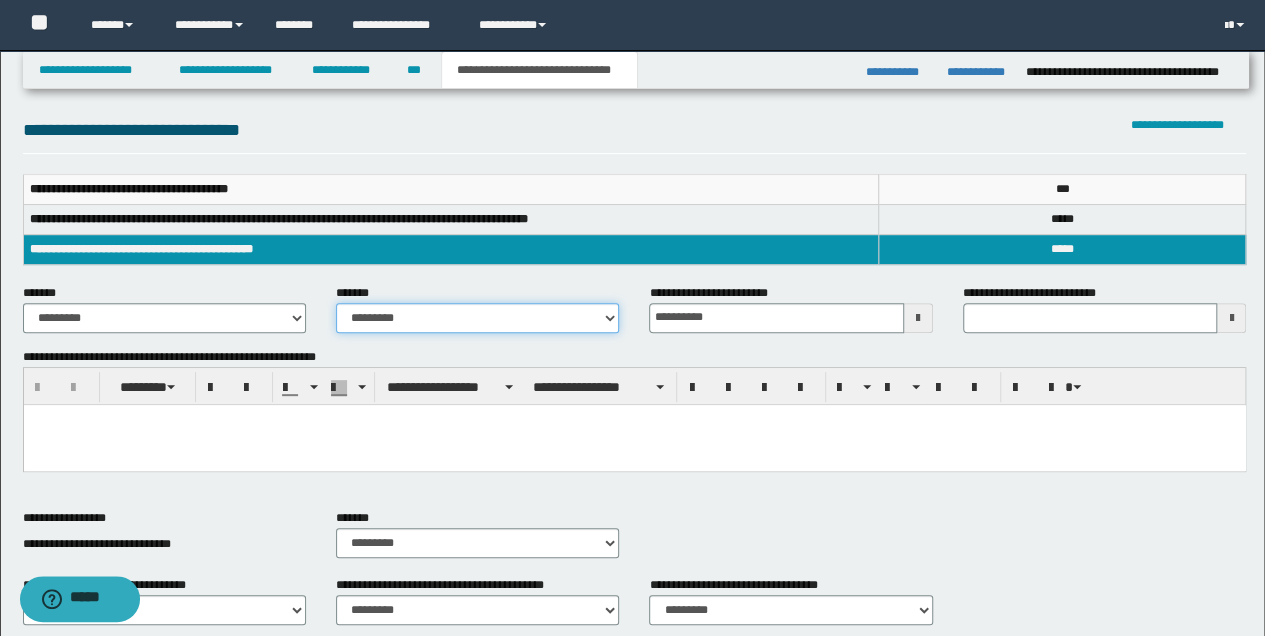 click on "**********" at bounding box center (477, 318) 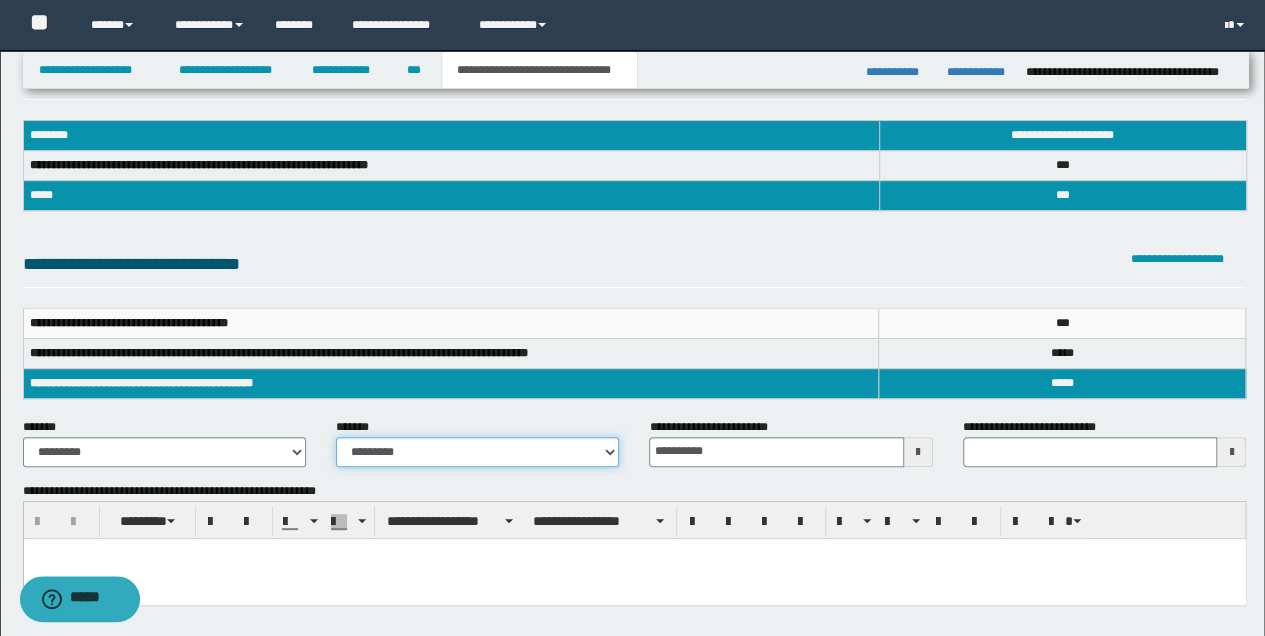 scroll, scrollTop: 0, scrollLeft: 0, axis: both 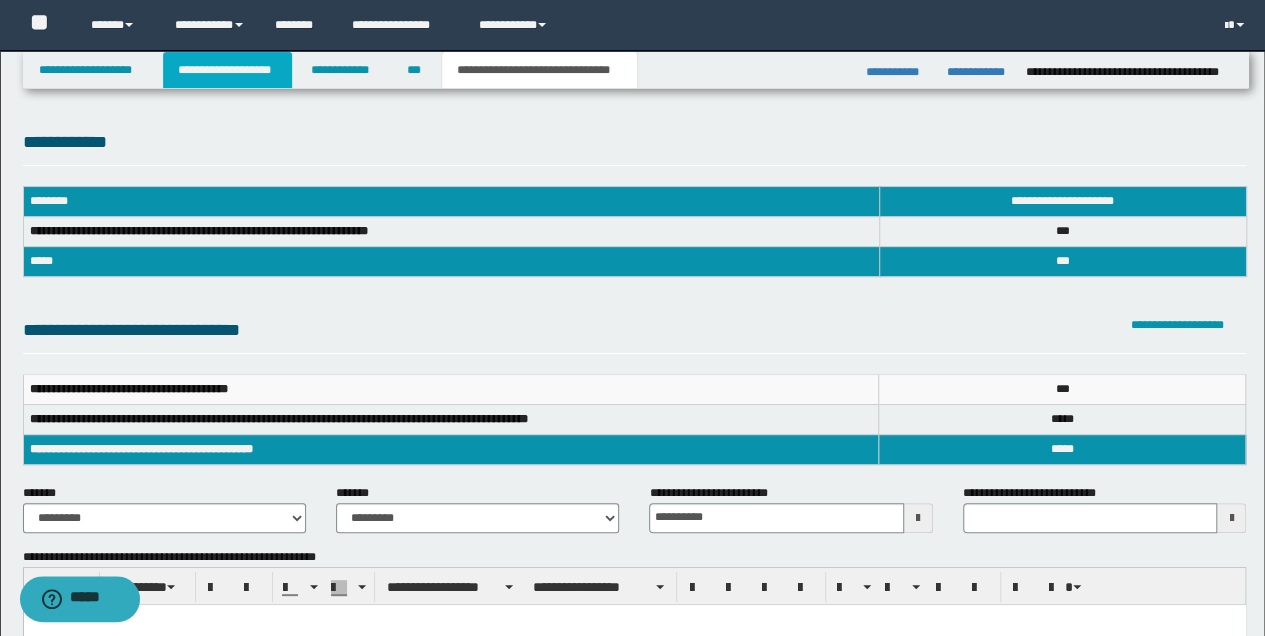 click on "**********" at bounding box center (227, 70) 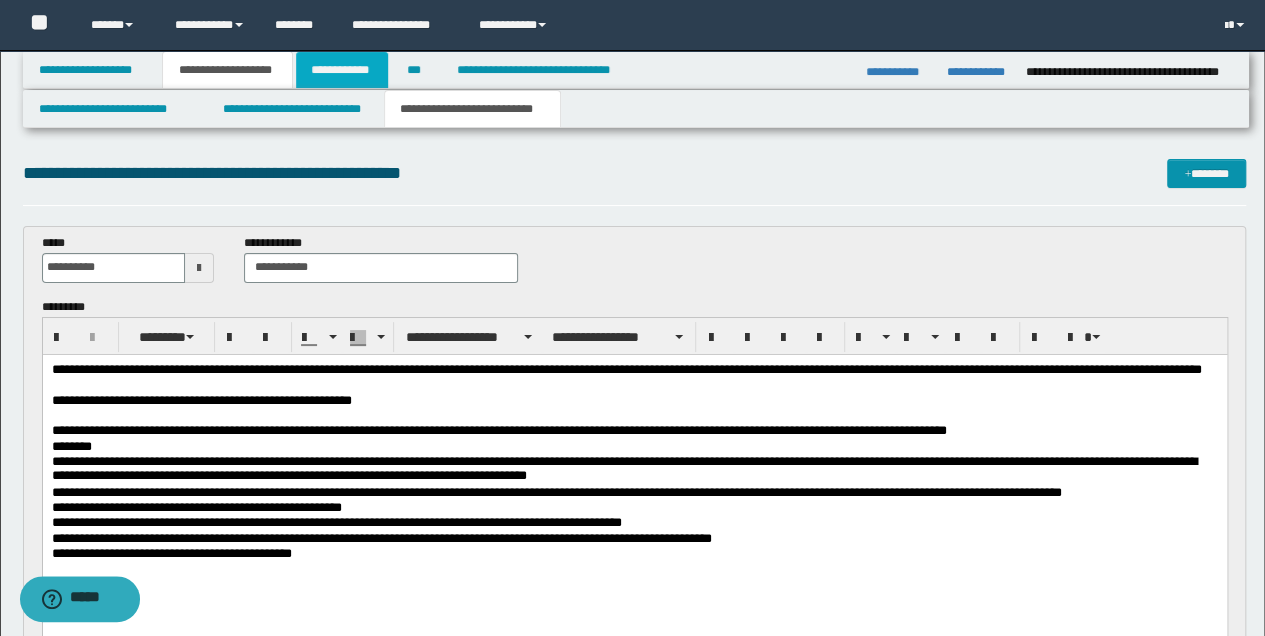 click on "**********" at bounding box center [342, 70] 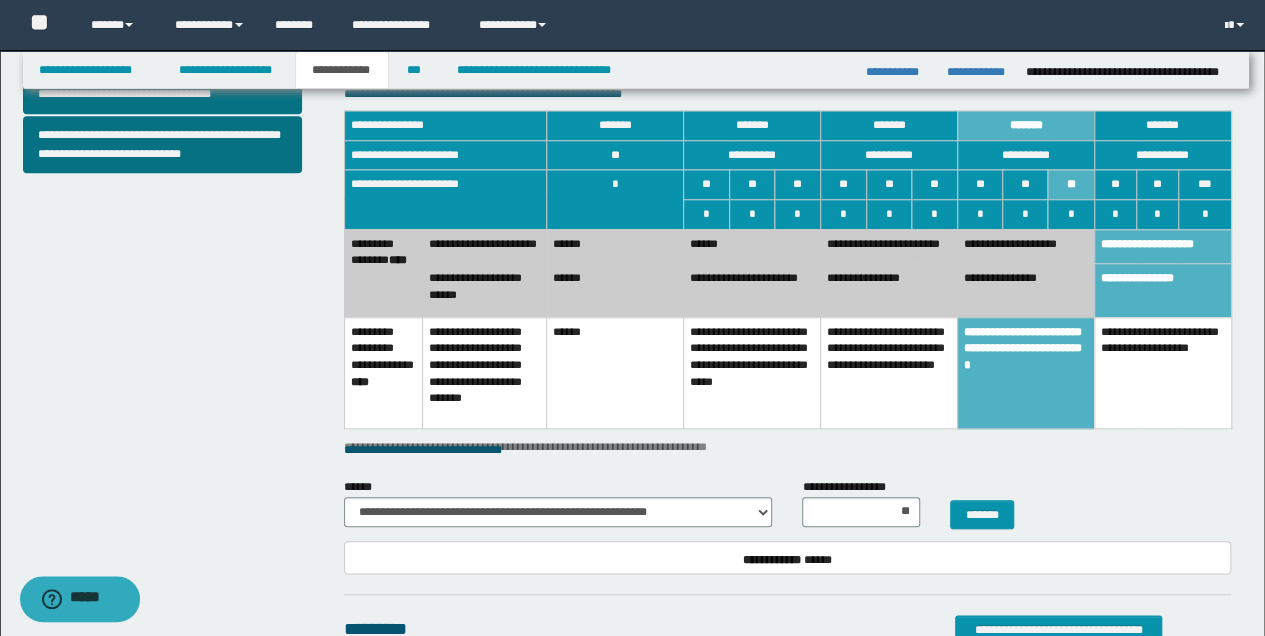 scroll, scrollTop: 866, scrollLeft: 0, axis: vertical 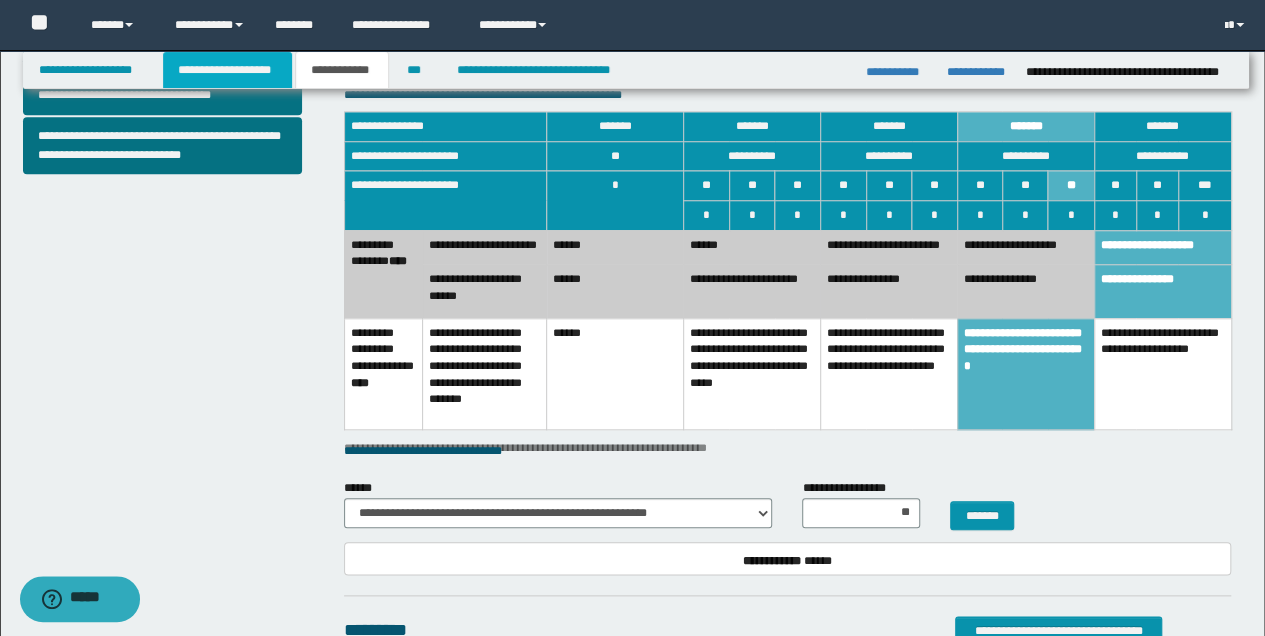 click on "**********" at bounding box center (227, 70) 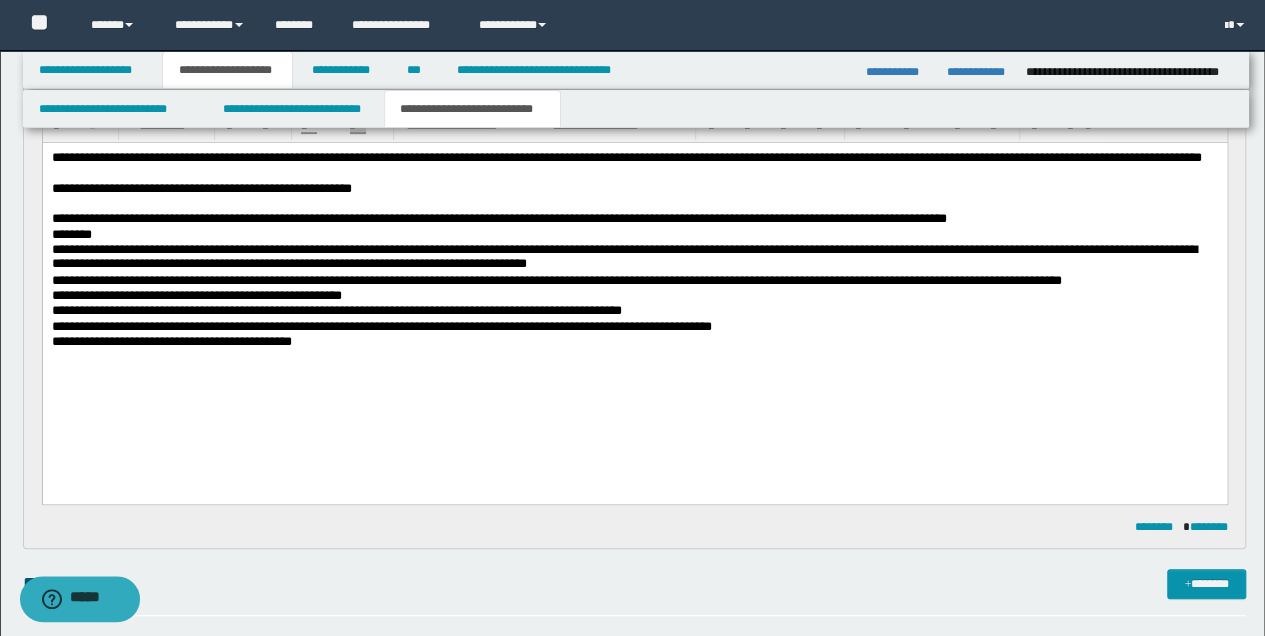 scroll, scrollTop: 97, scrollLeft: 0, axis: vertical 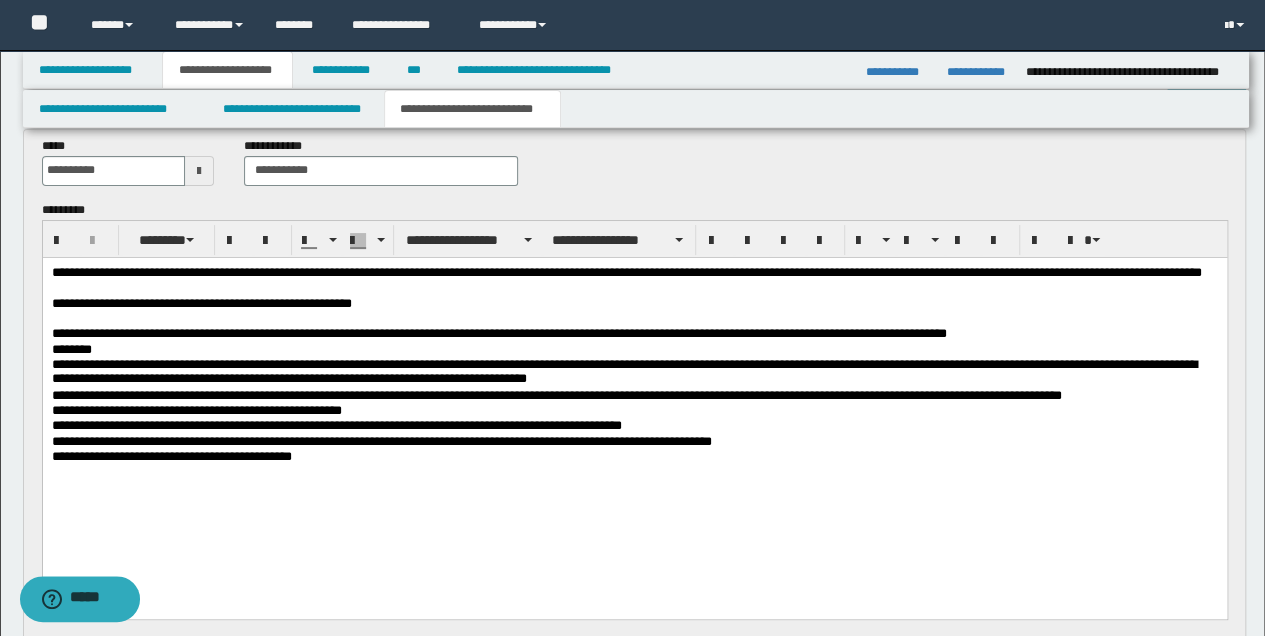 click on "**********" at bounding box center [634, 456] 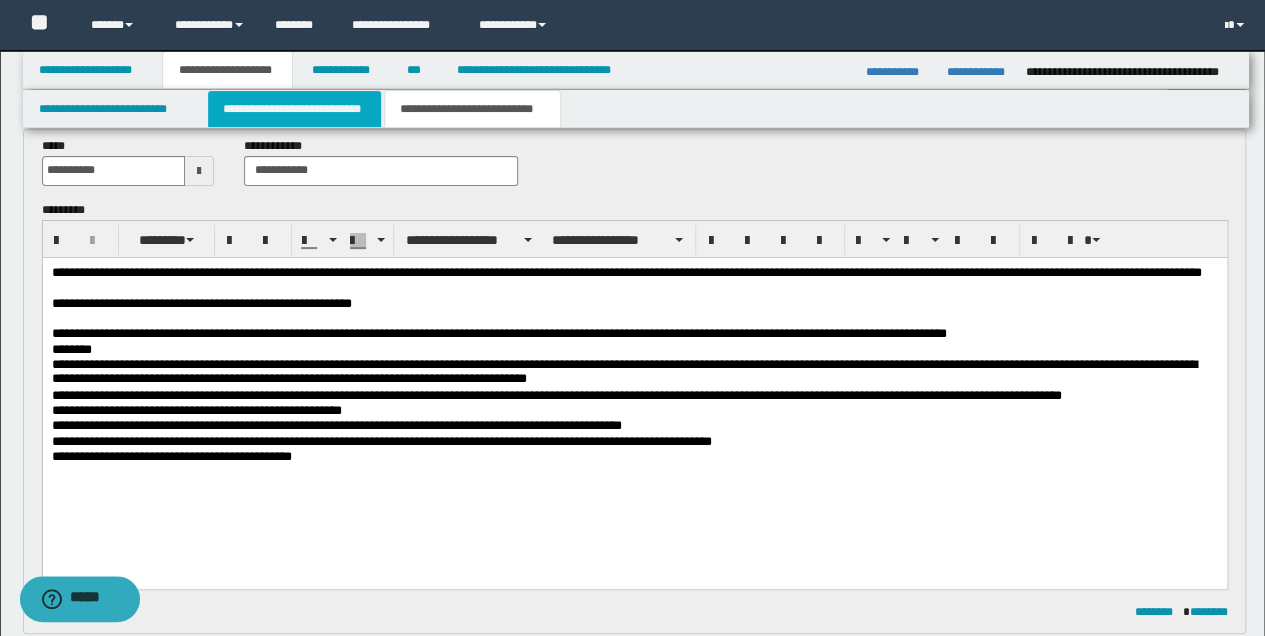 click on "**********" at bounding box center [294, 109] 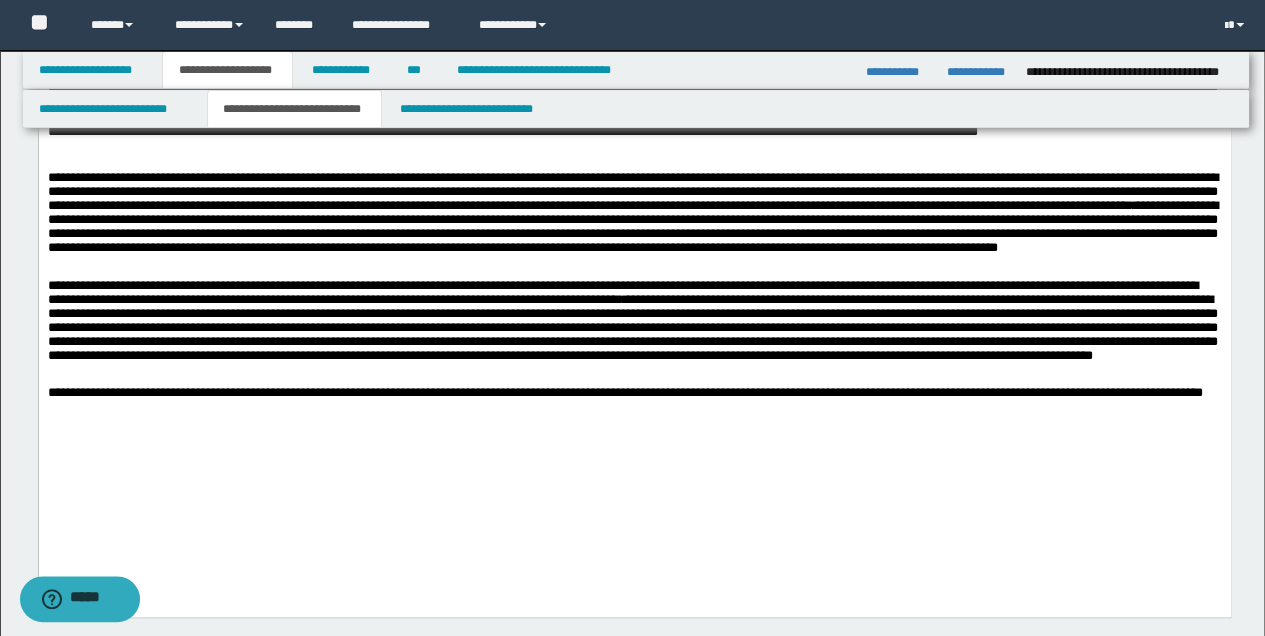 scroll, scrollTop: 564, scrollLeft: 0, axis: vertical 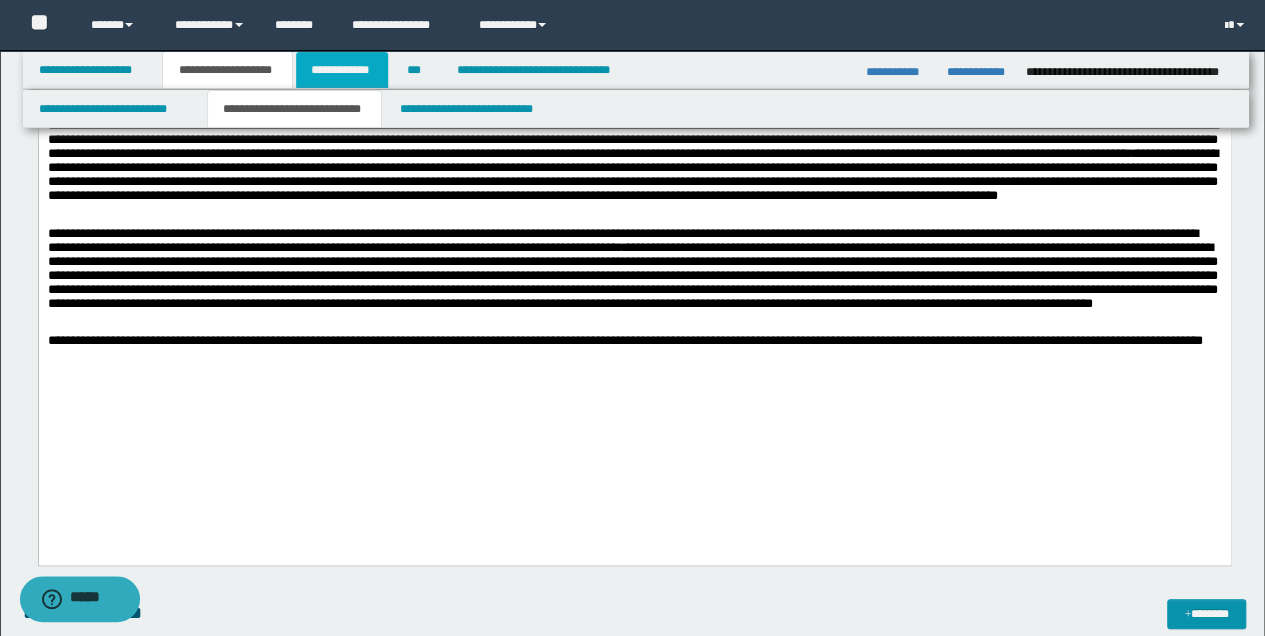 click on "**********" at bounding box center [342, 70] 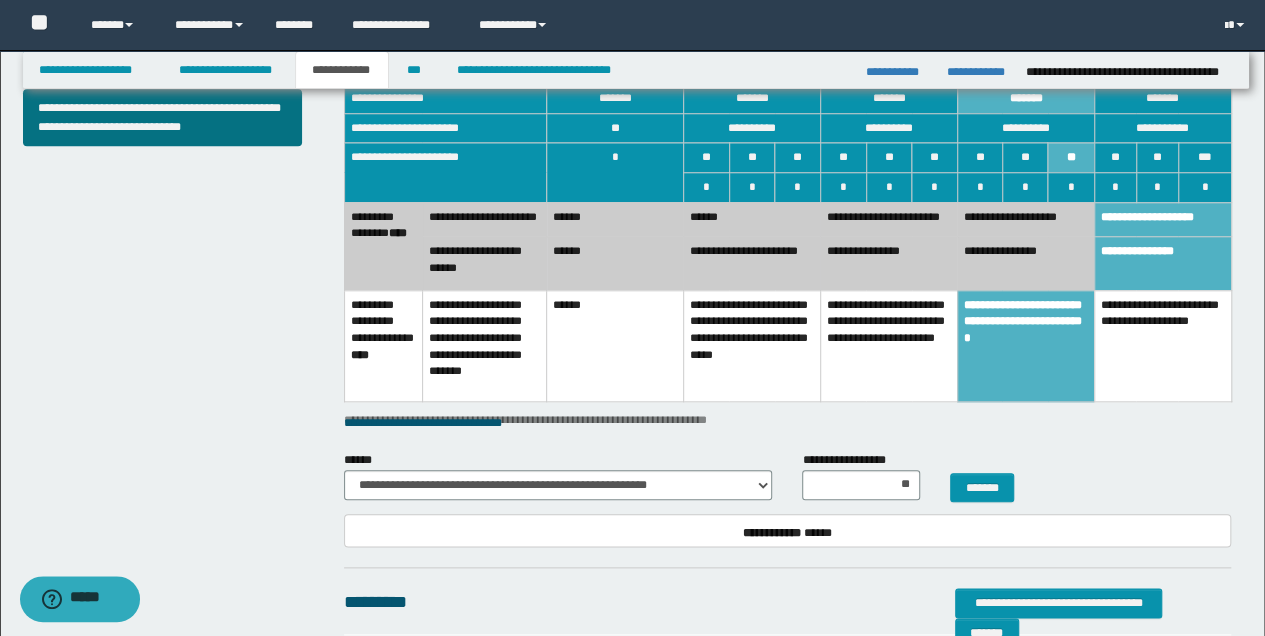 scroll, scrollTop: 883, scrollLeft: 0, axis: vertical 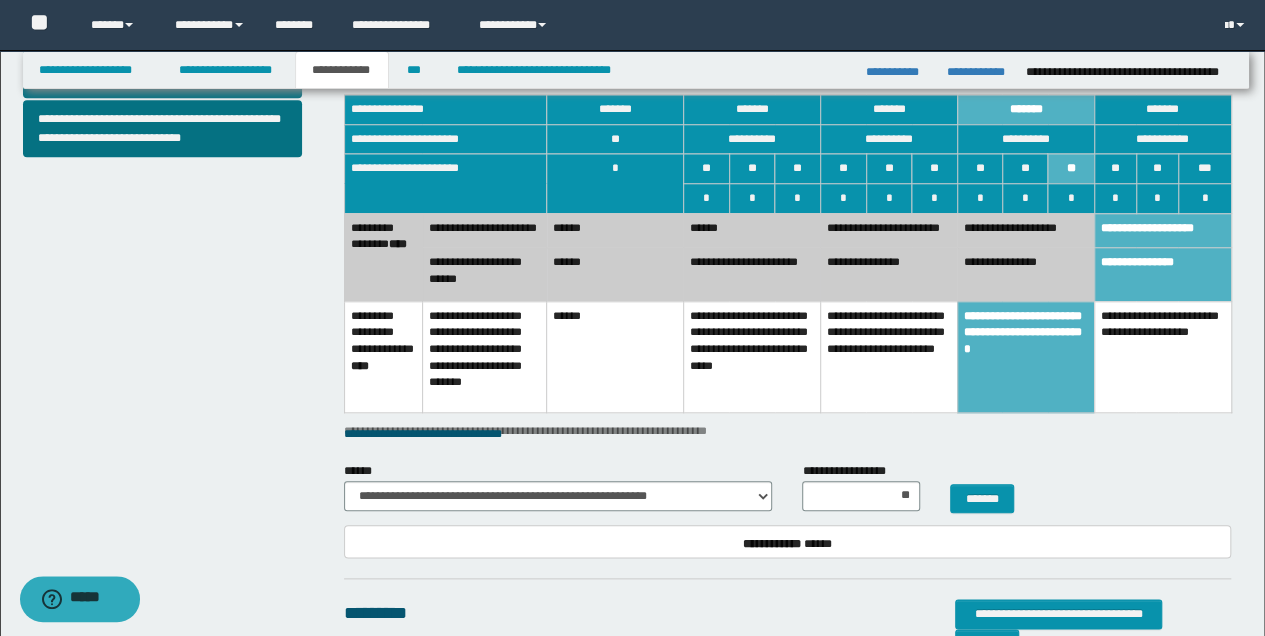 click on "**********" at bounding box center (1025, 230) 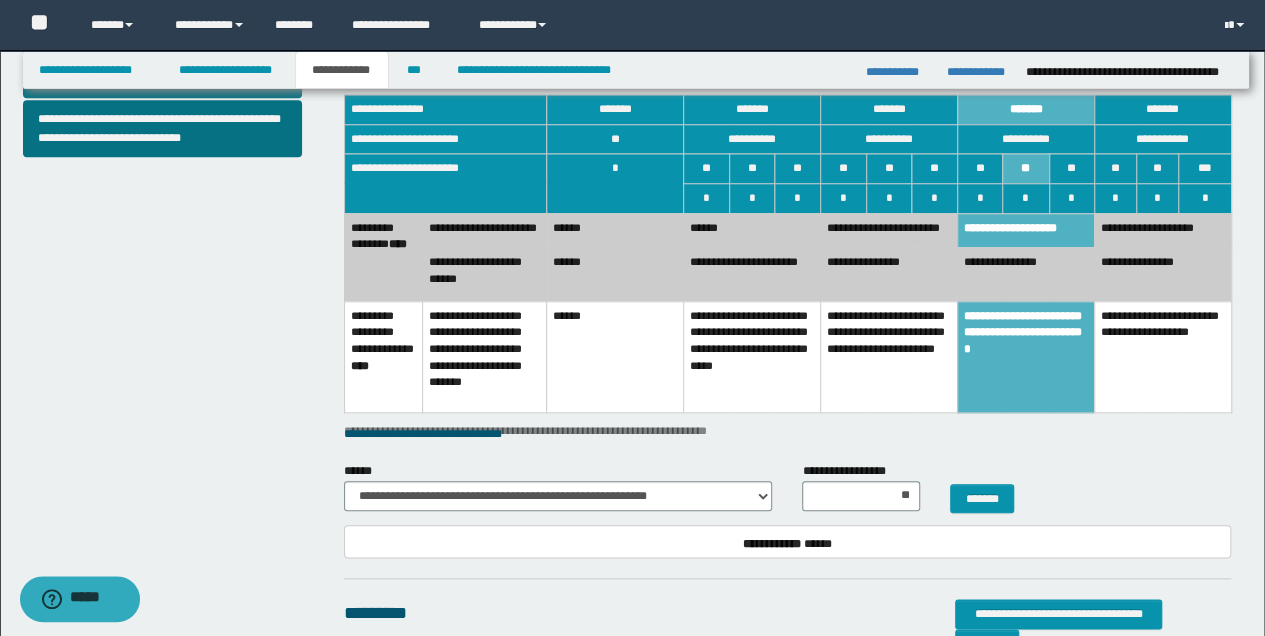 click on "**********" at bounding box center [1025, 274] 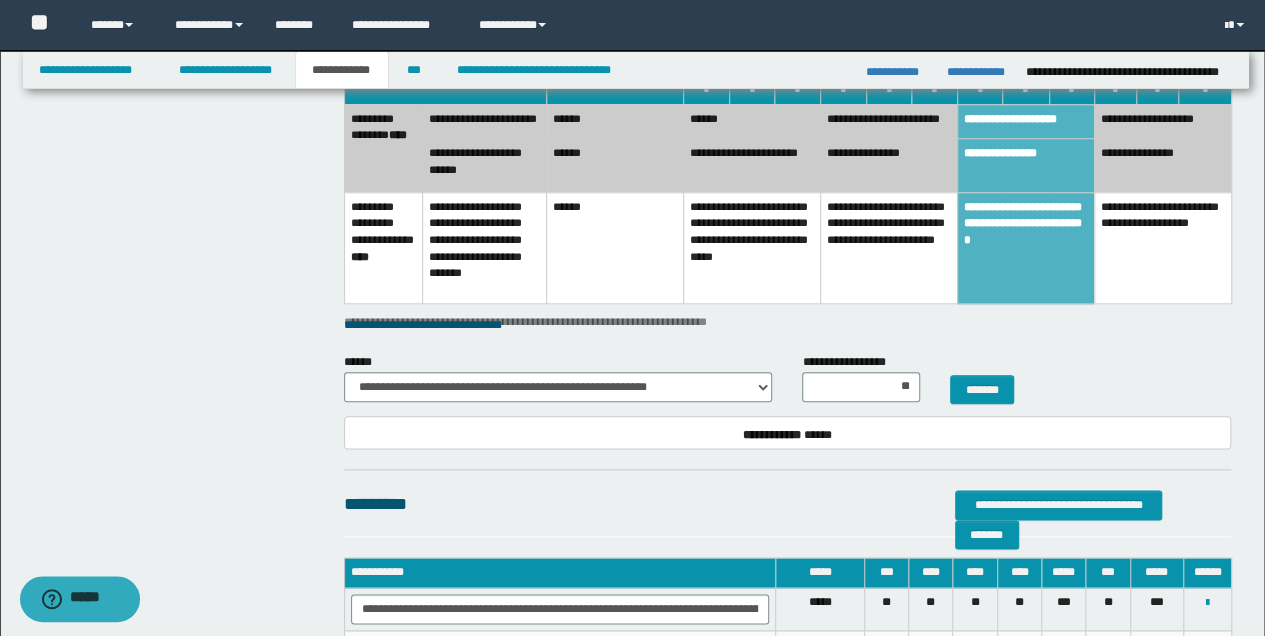 scroll, scrollTop: 1083, scrollLeft: 0, axis: vertical 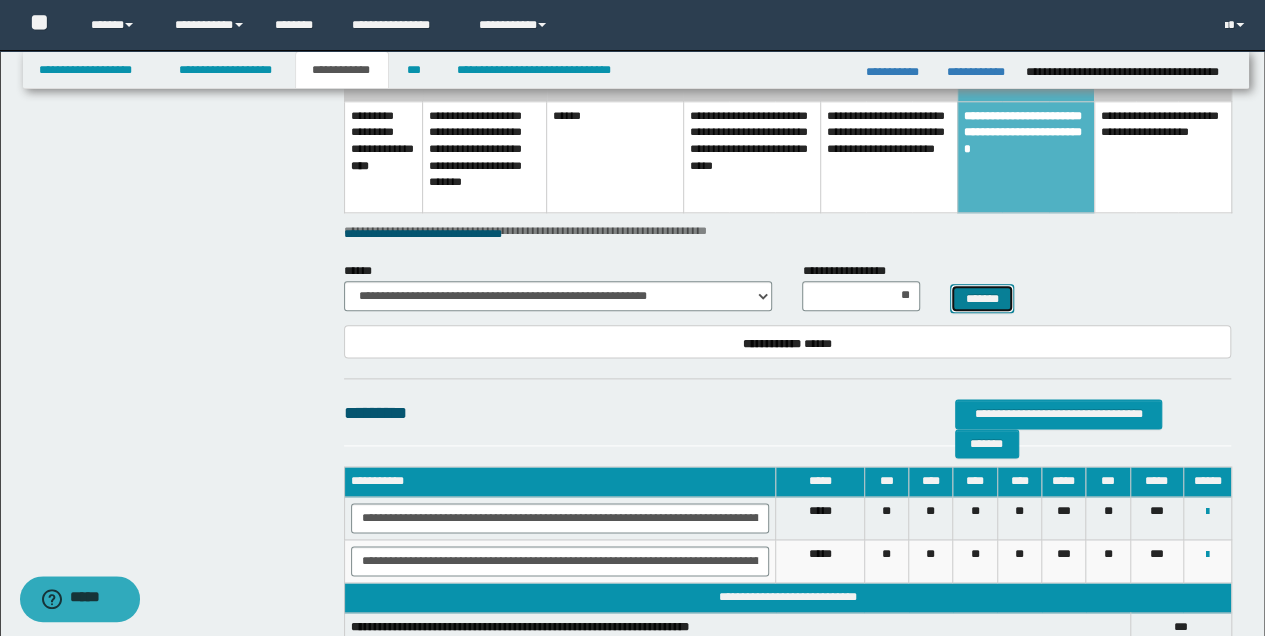 click on "*******" at bounding box center (982, 298) 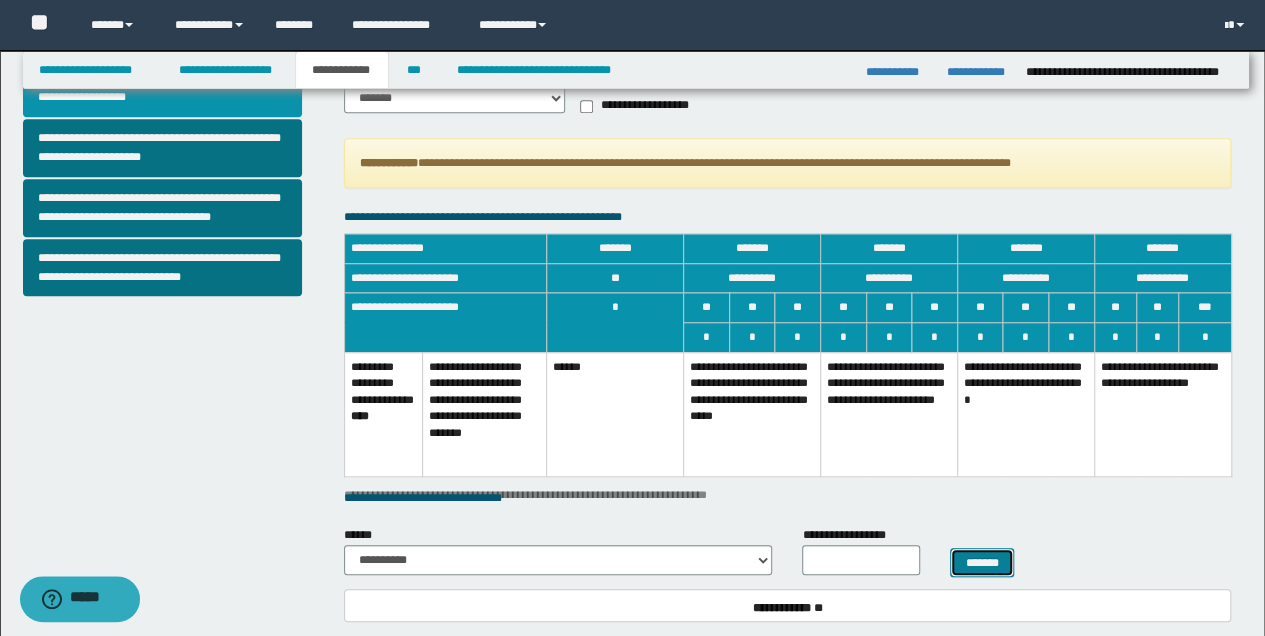 scroll, scrollTop: 674, scrollLeft: 0, axis: vertical 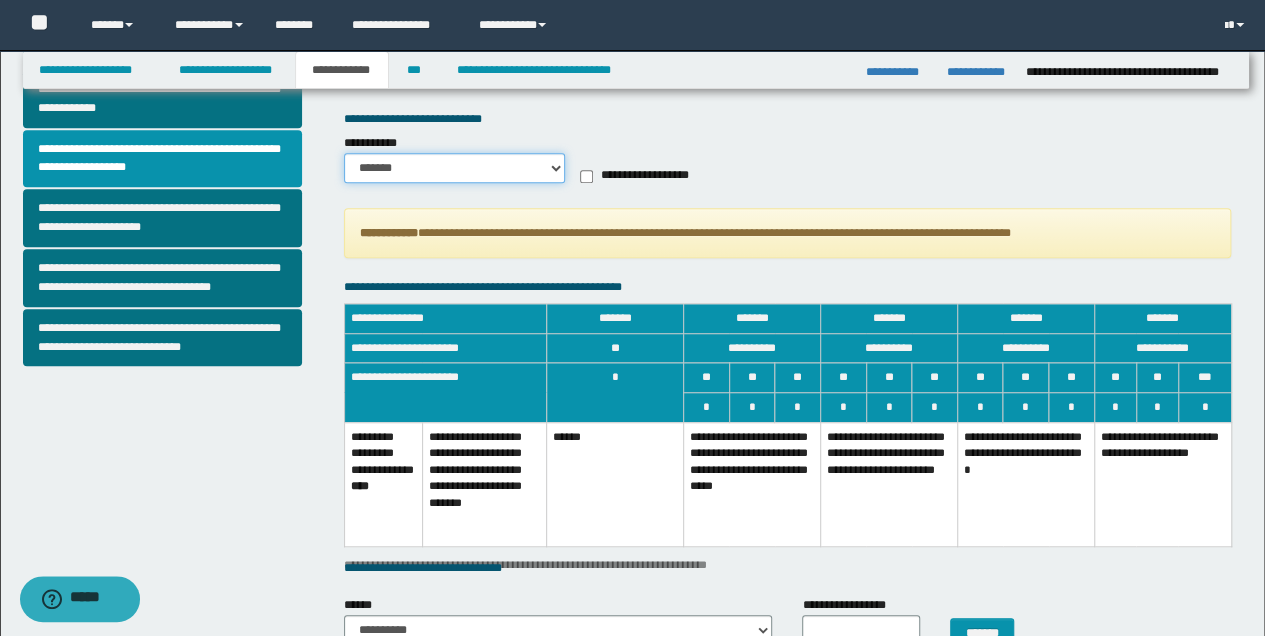 click on "*******
*********" at bounding box center [455, 168] 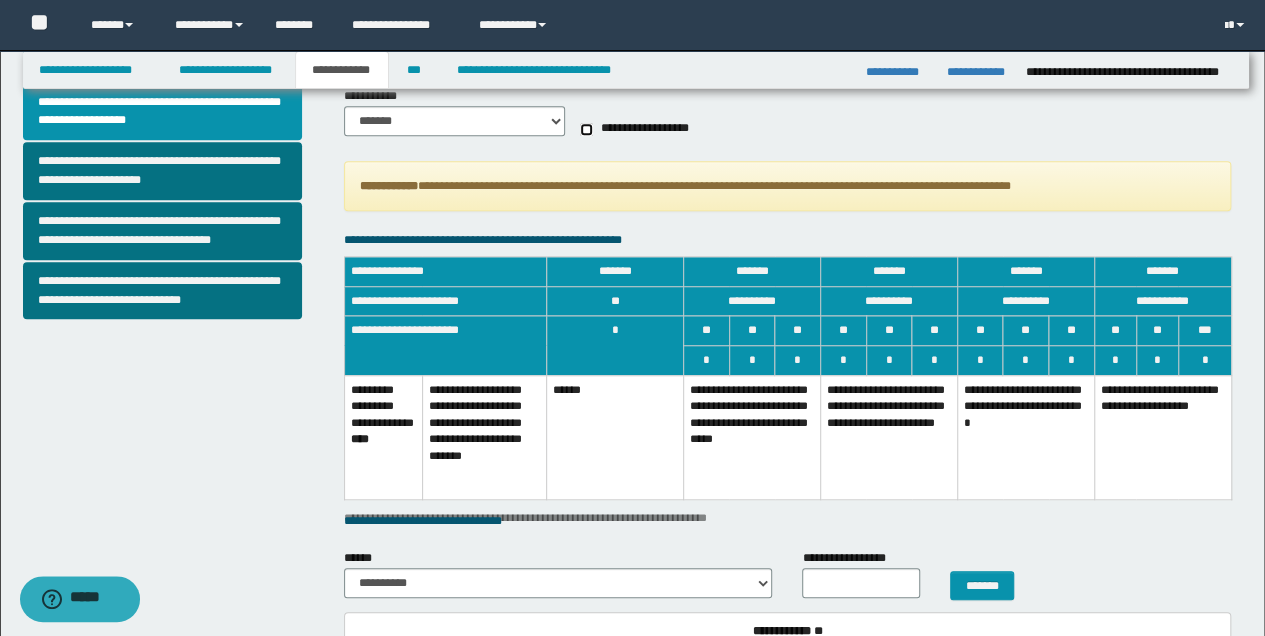 scroll, scrollTop: 808, scrollLeft: 0, axis: vertical 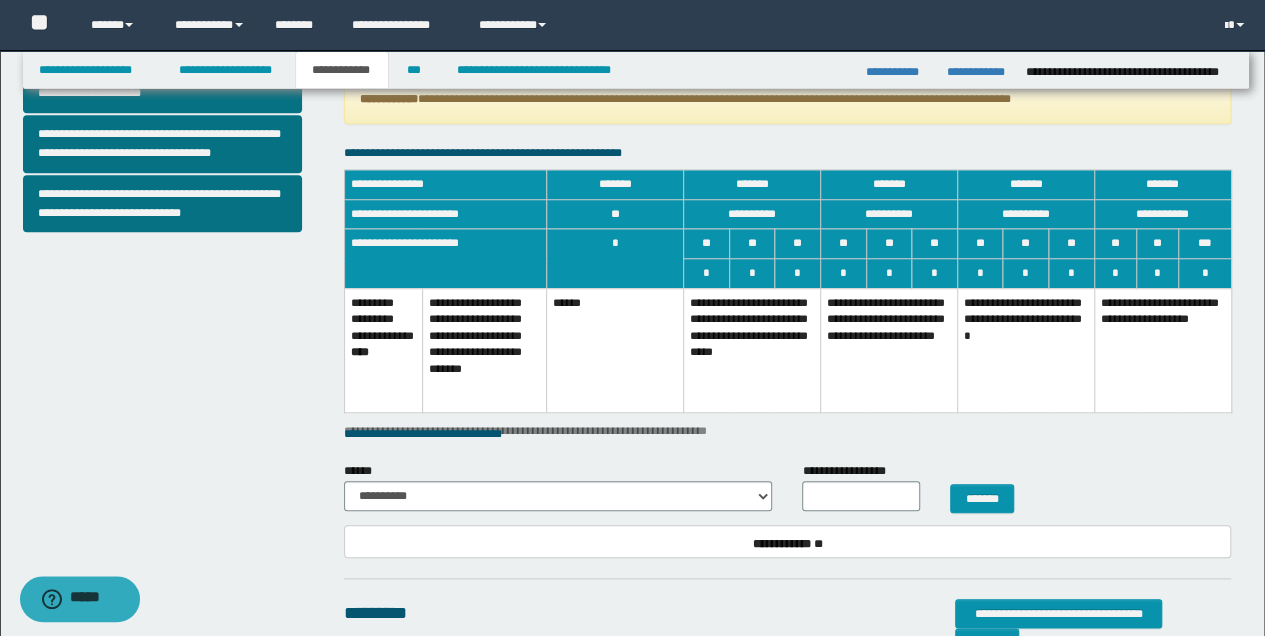 click on "**********" at bounding box center [1025, 350] 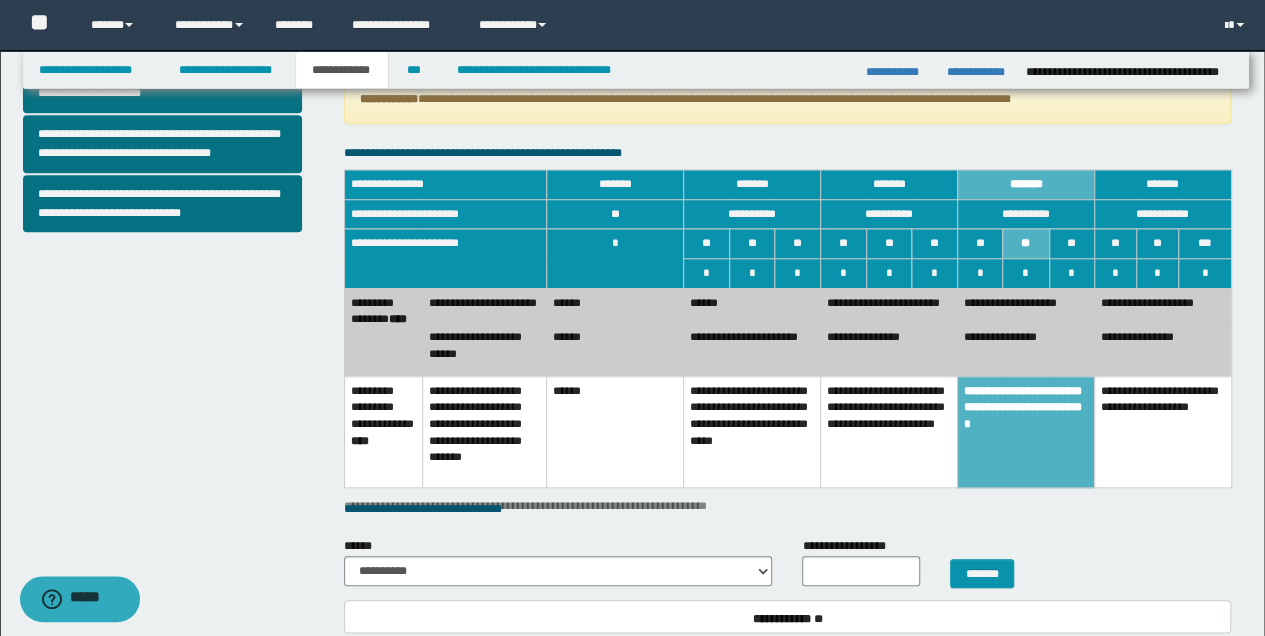 click on "**********" at bounding box center [1025, 305] 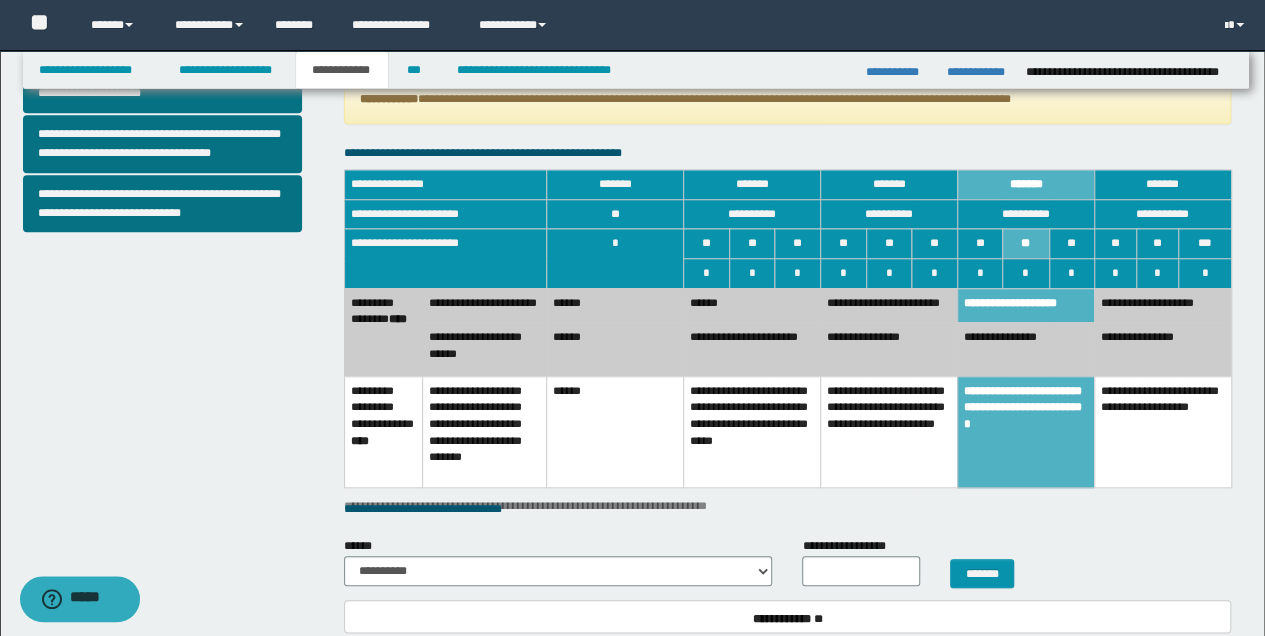 click on "**********" at bounding box center (1025, 349) 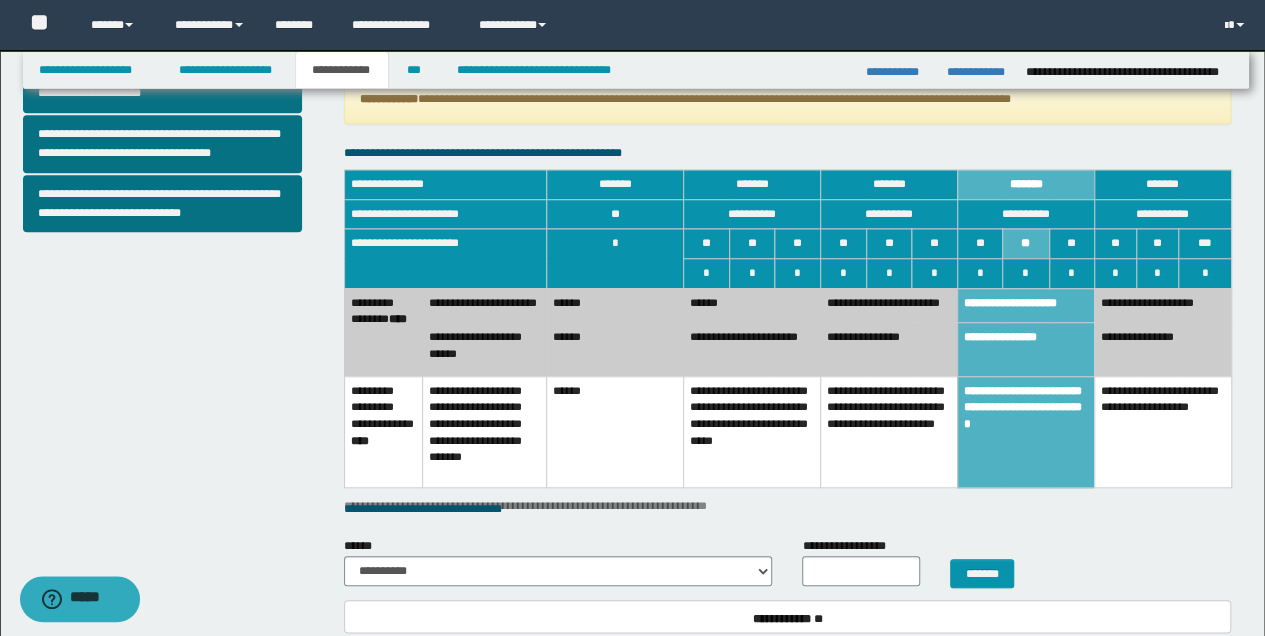 scroll, scrollTop: 1008, scrollLeft: 0, axis: vertical 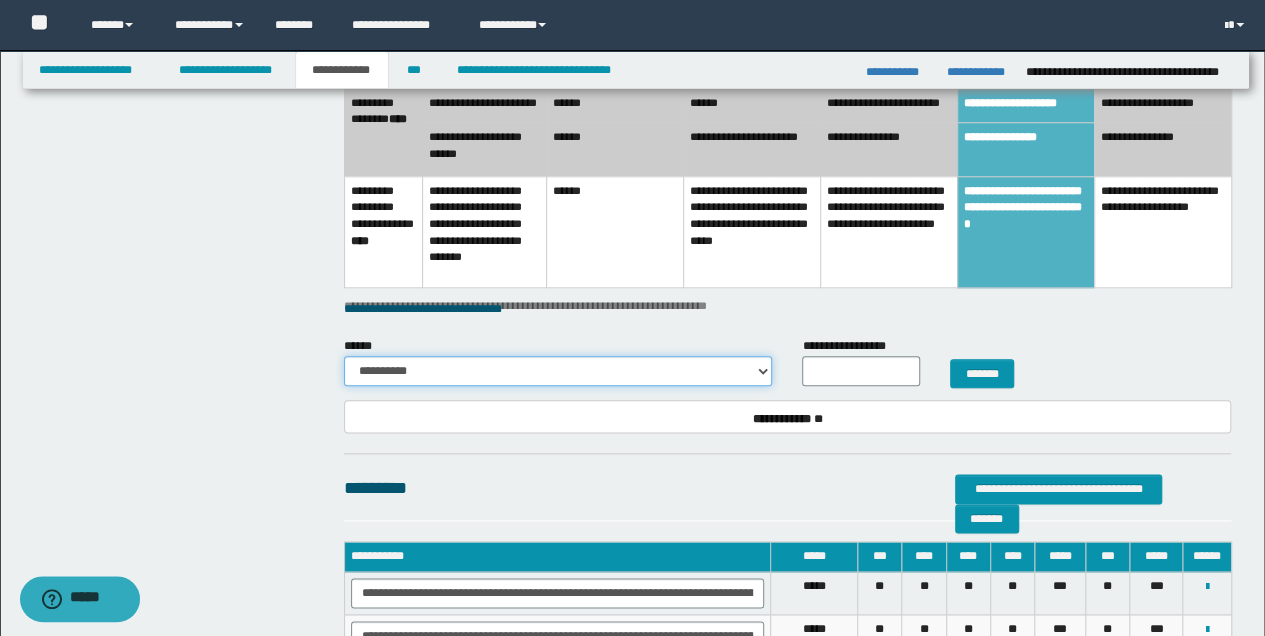 click on "**********" at bounding box center (558, 371) 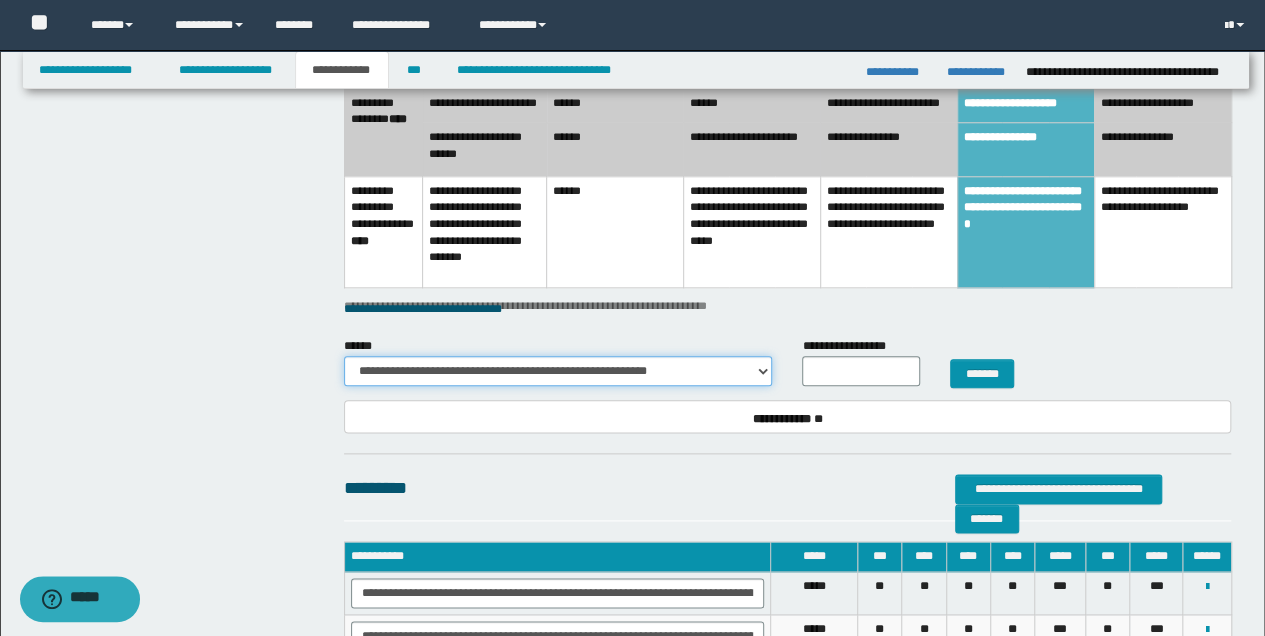 click on "**********" at bounding box center (558, 371) 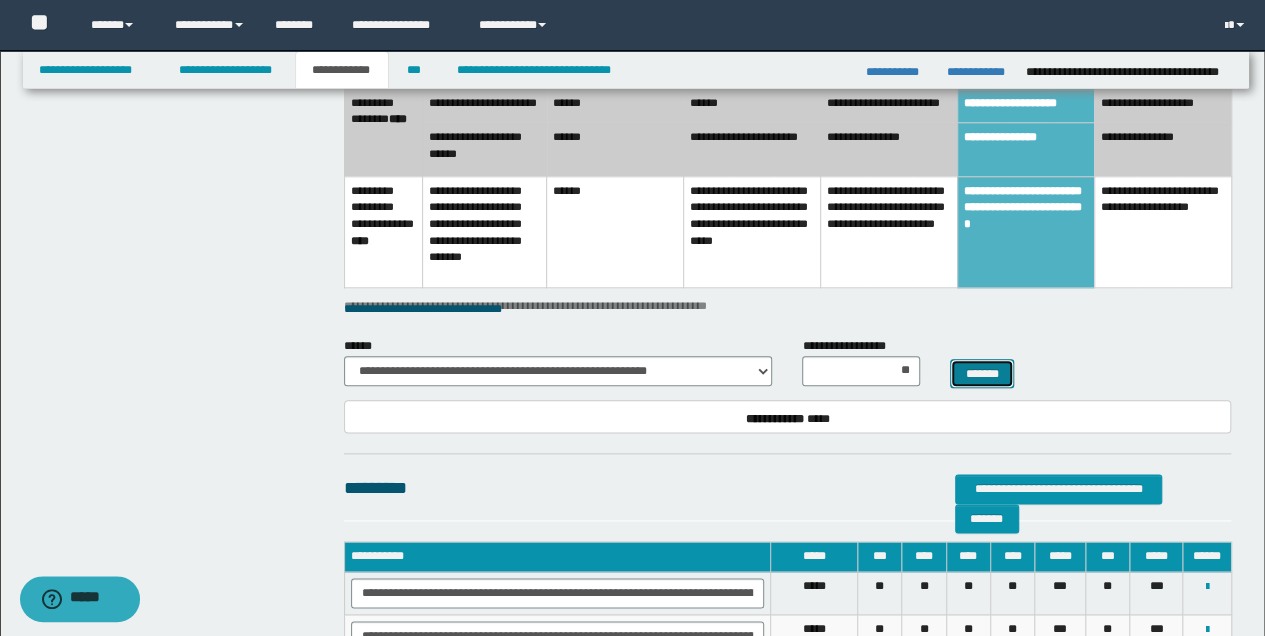 click on "*******" at bounding box center (982, 373) 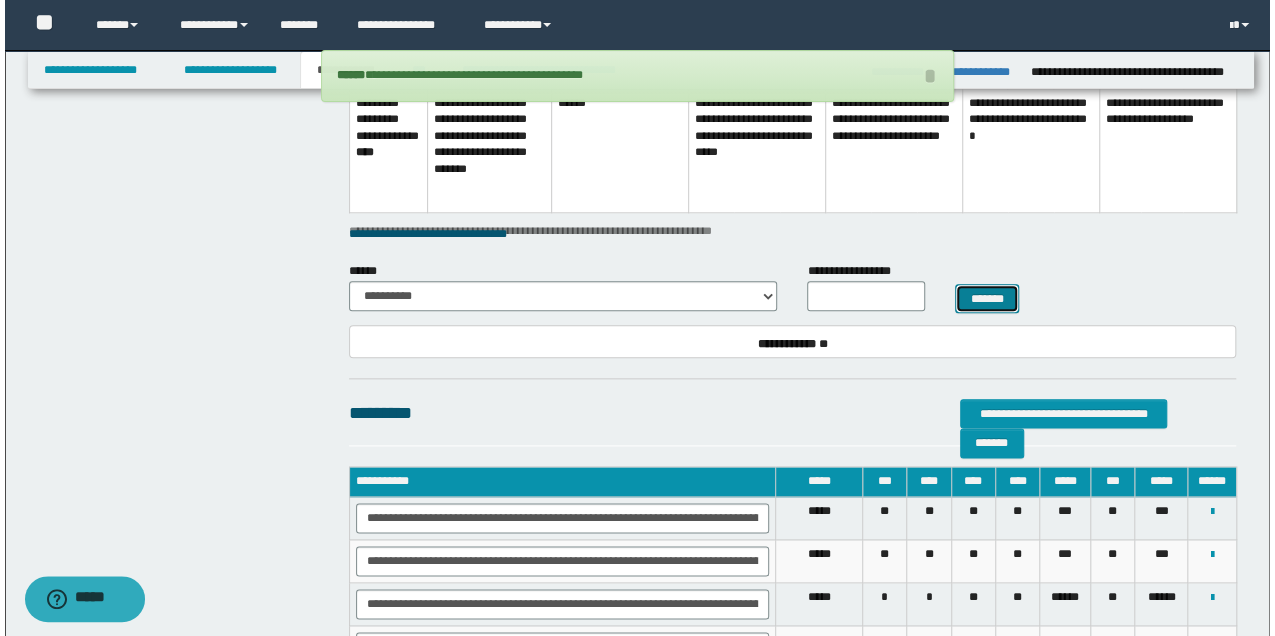 scroll, scrollTop: 1208, scrollLeft: 0, axis: vertical 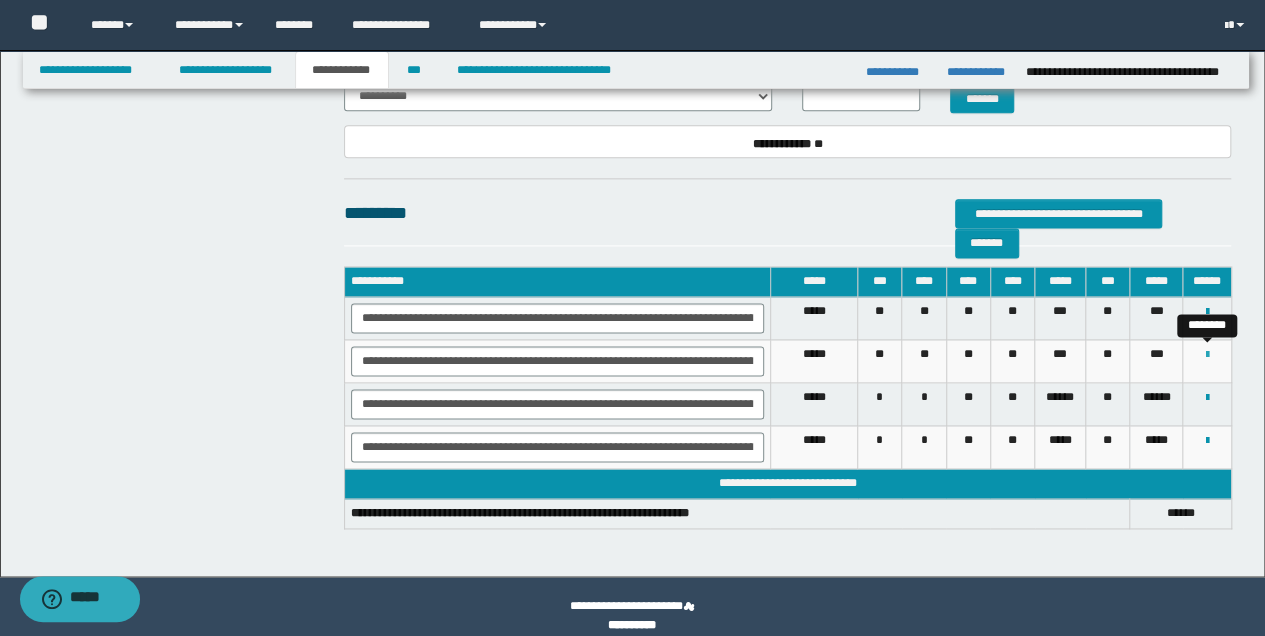 click at bounding box center (1207, 355) 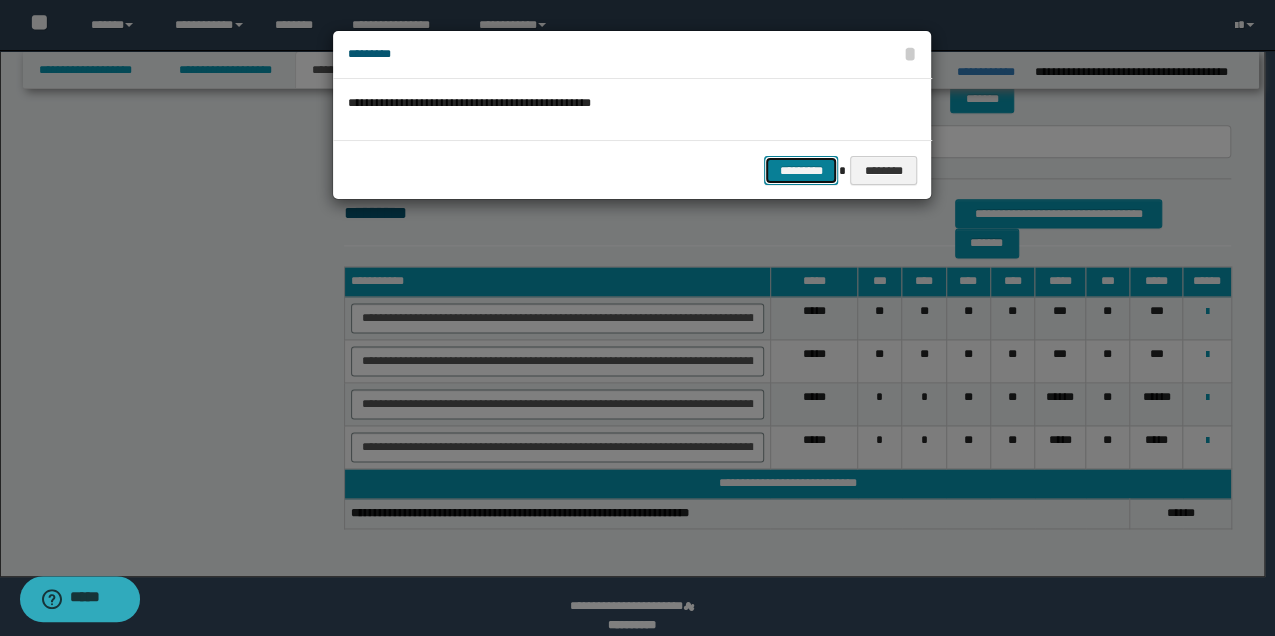 click on "*********" at bounding box center (801, 170) 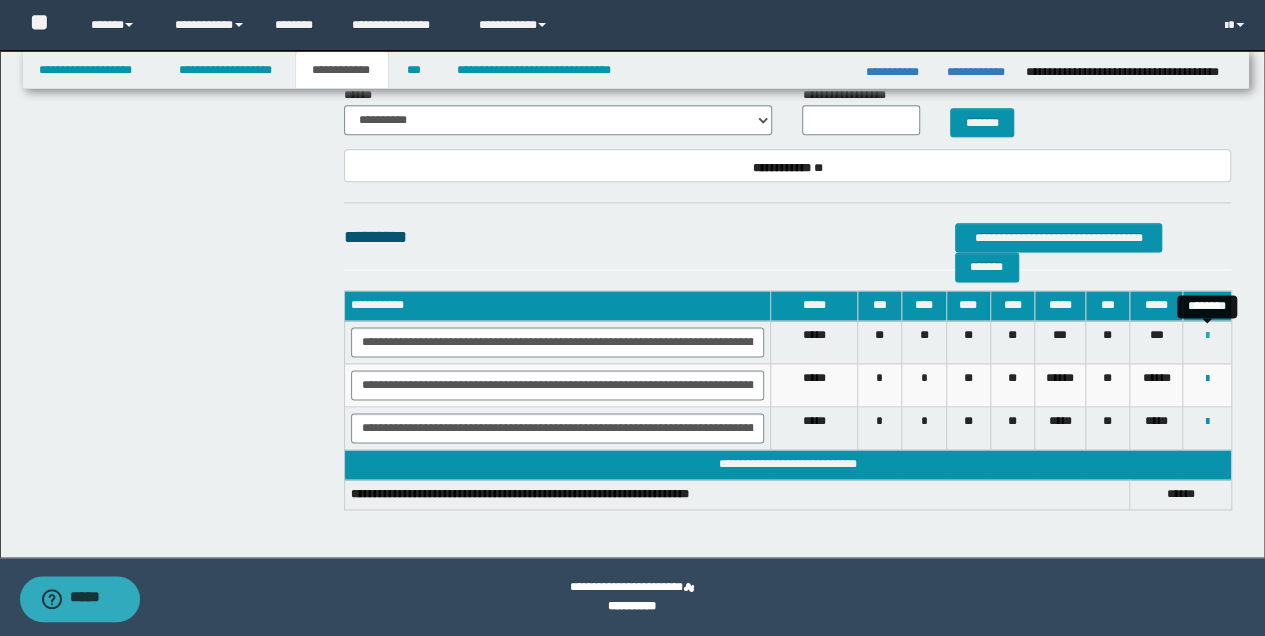 click at bounding box center [1207, 336] 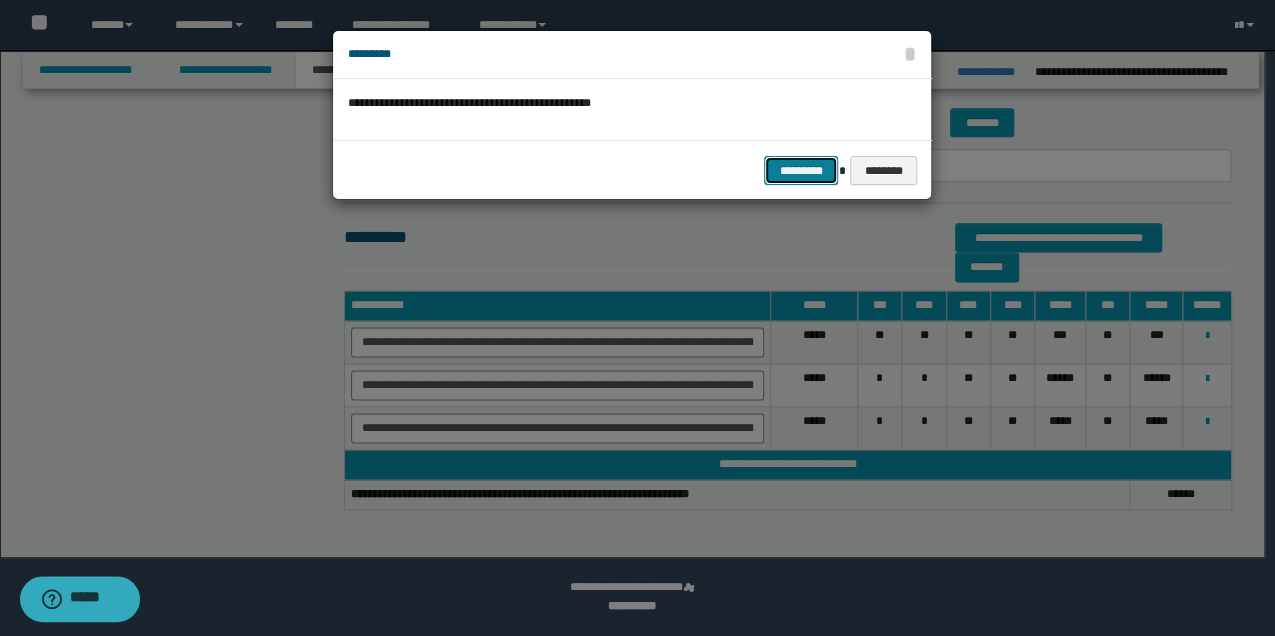 click on "*********" at bounding box center (801, 170) 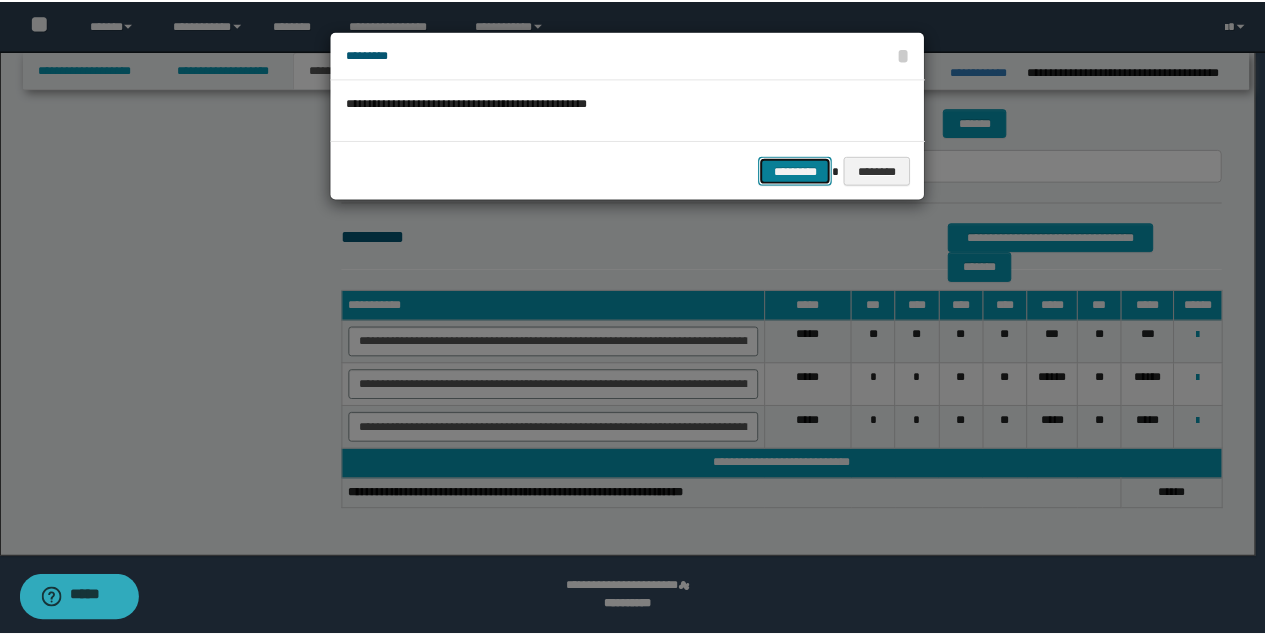 scroll, scrollTop: 1141, scrollLeft: 0, axis: vertical 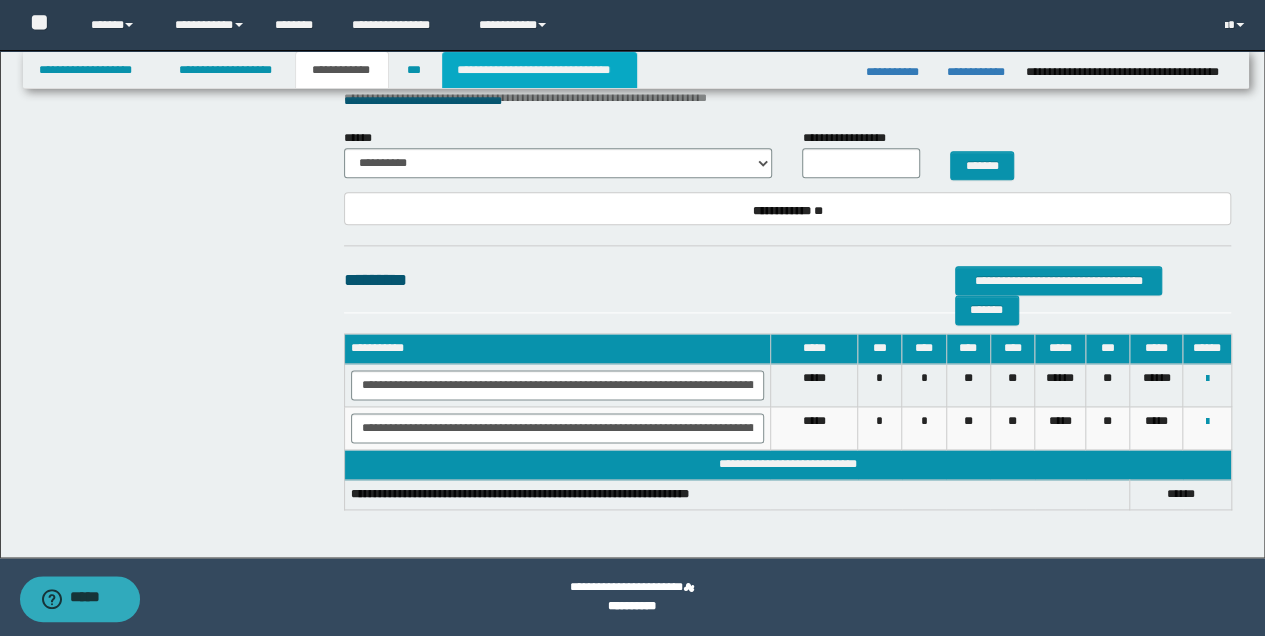 click on "**********" at bounding box center (539, 70) 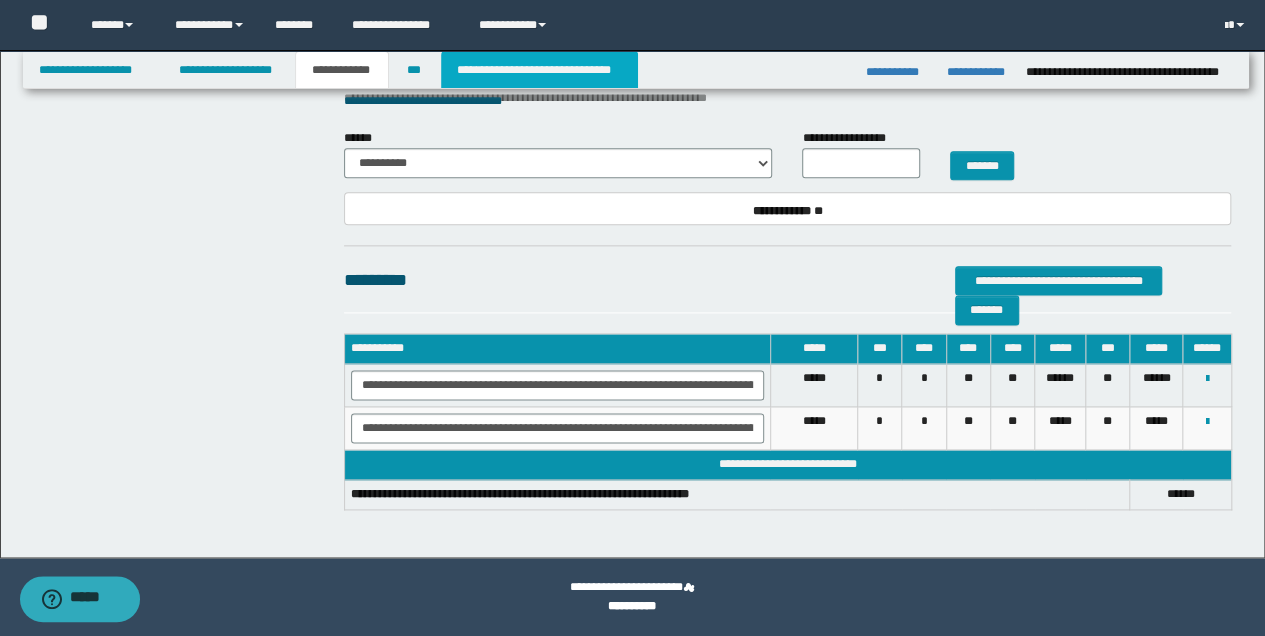type on "**********" 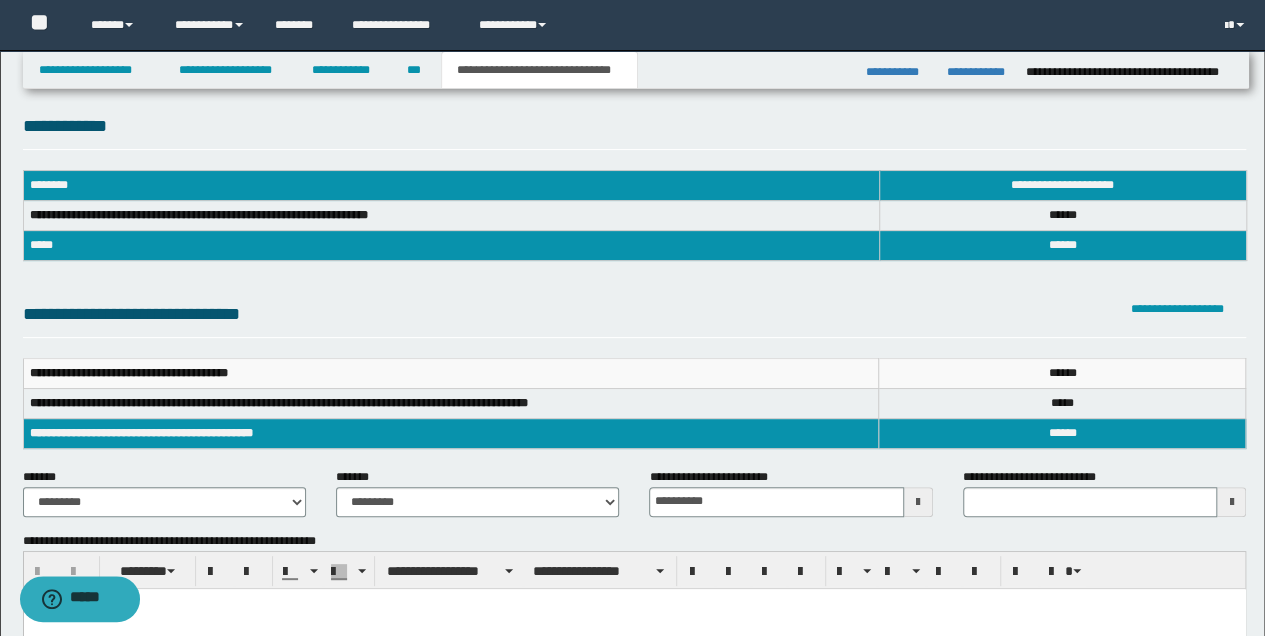 scroll, scrollTop: 0, scrollLeft: 0, axis: both 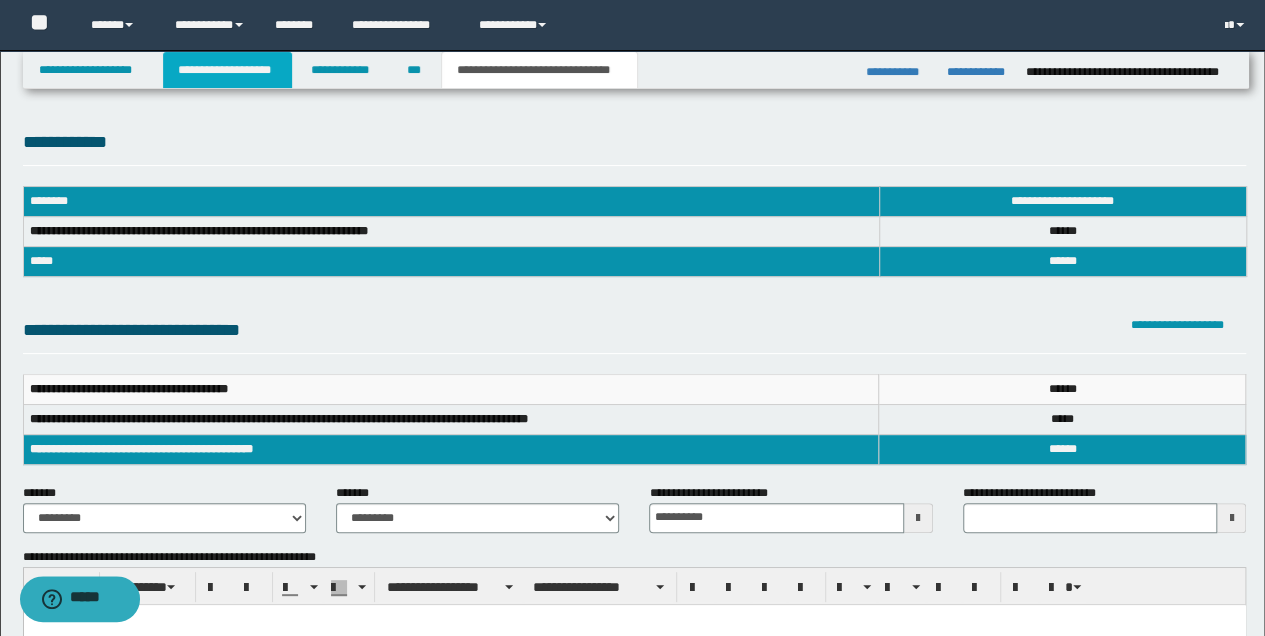 click on "**********" at bounding box center (227, 70) 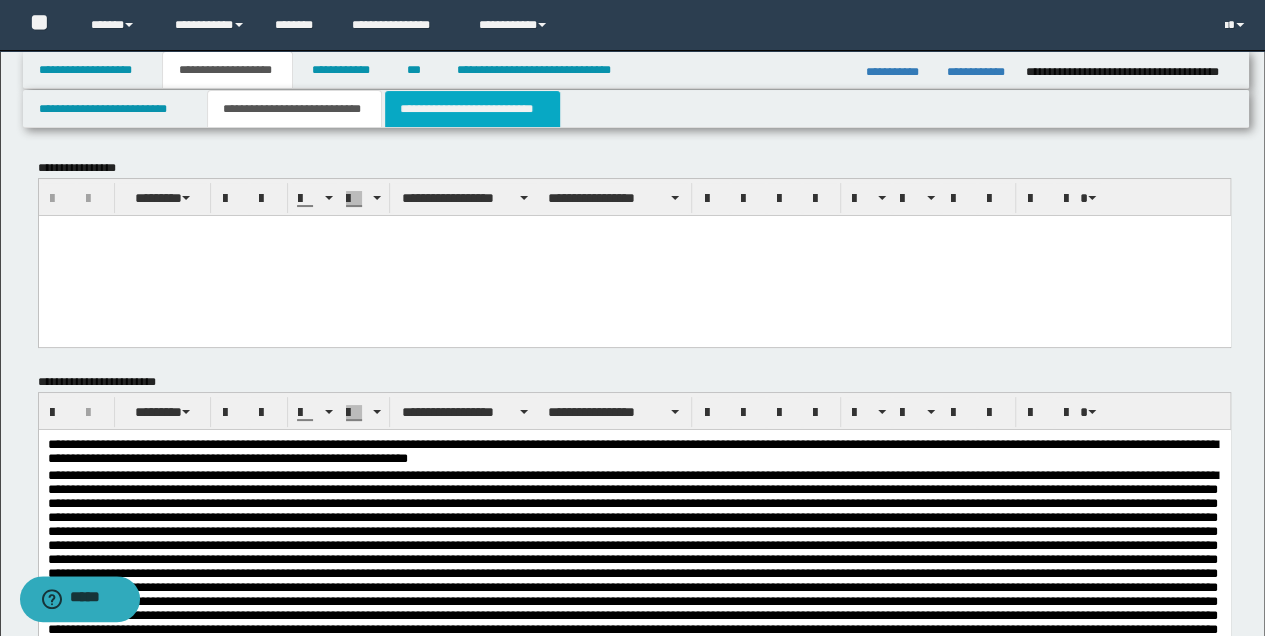 click on "**********" at bounding box center (472, 109) 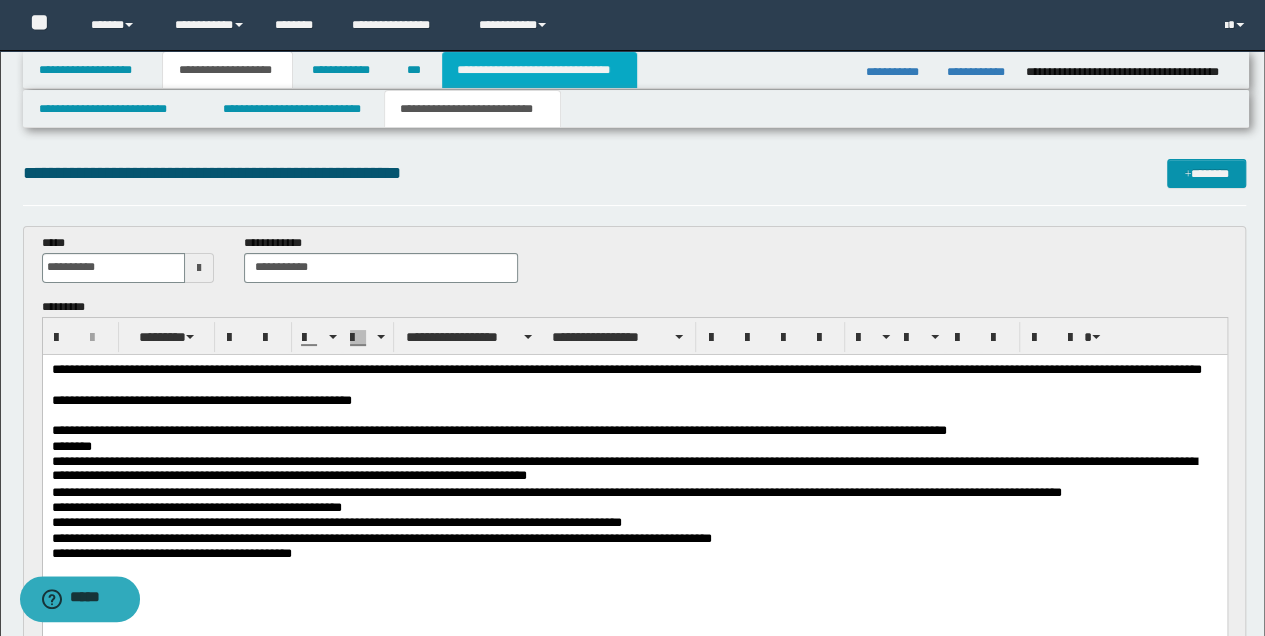 click on "**********" at bounding box center (539, 70) 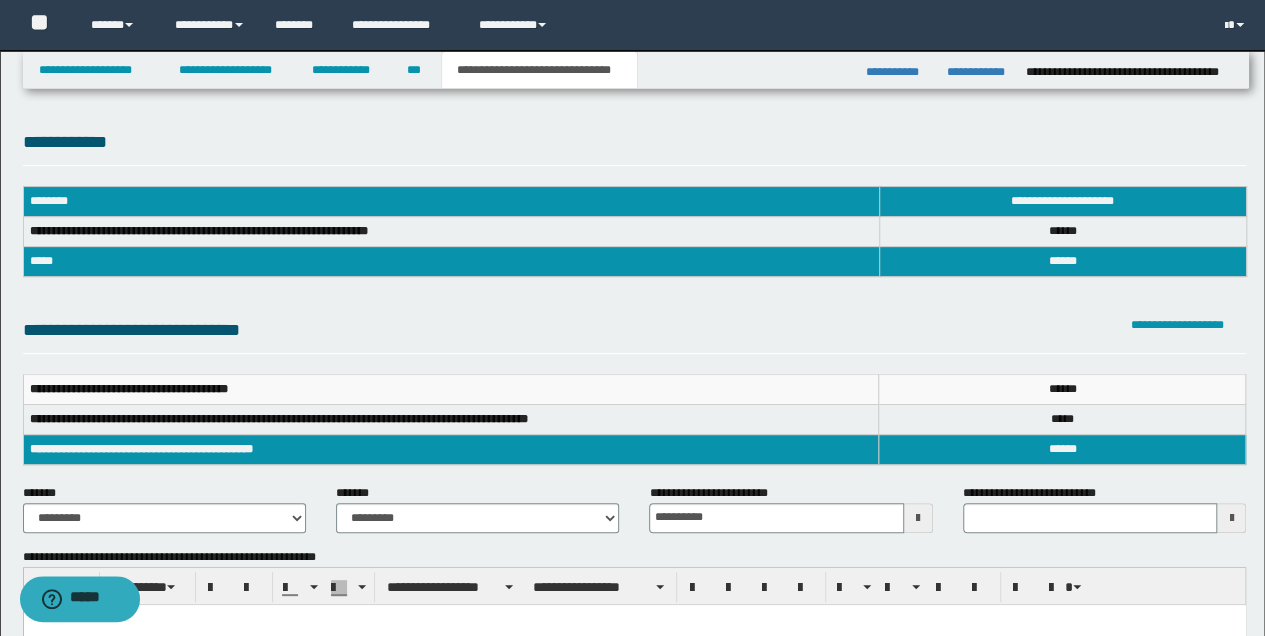 scroll, scrollTop: 200, scrollLeft: 0, axis: vertical 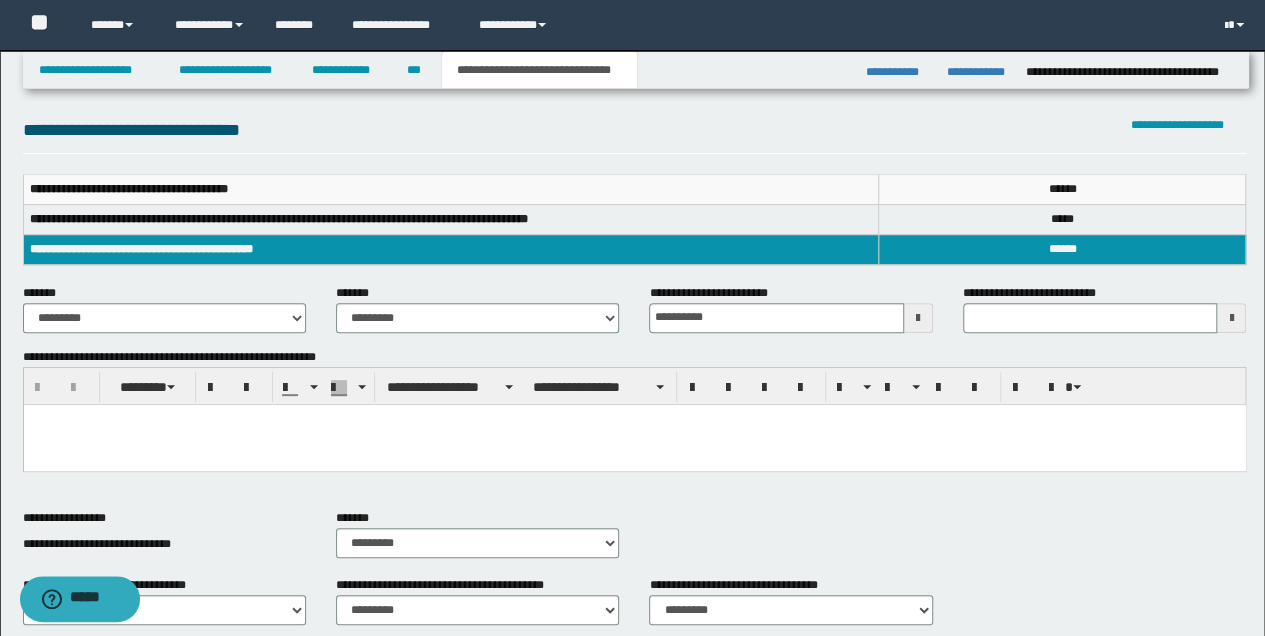 click at bounding box center [634, 444] 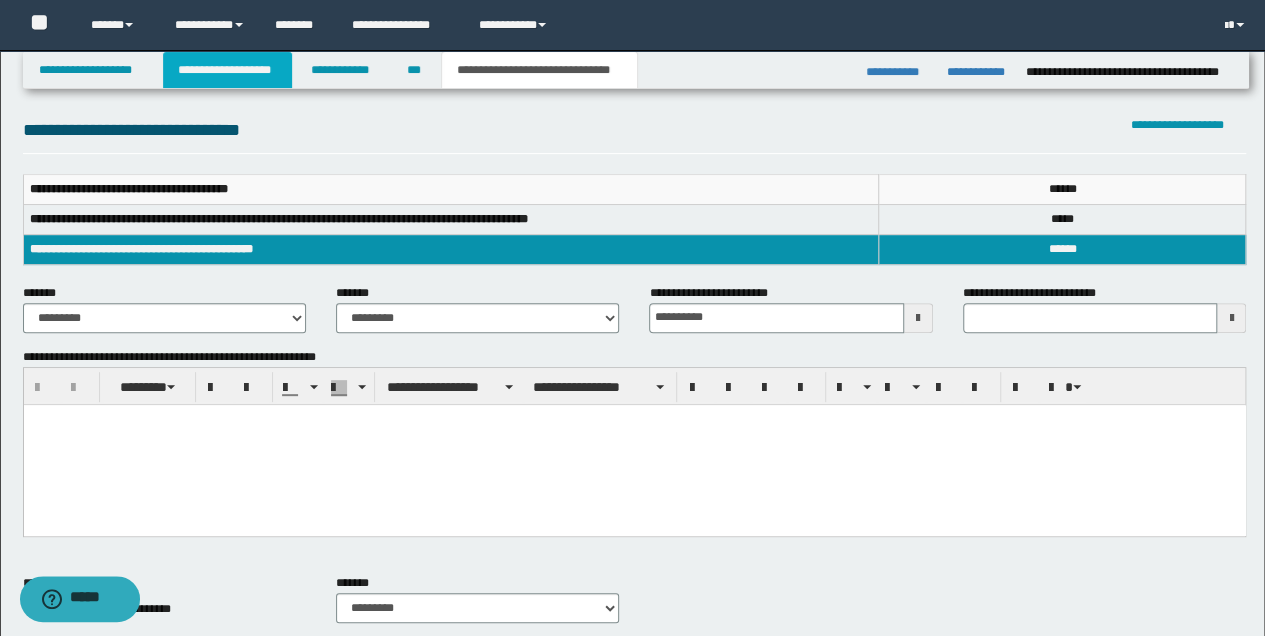 click on "**********" at bounding box center [227, 70] 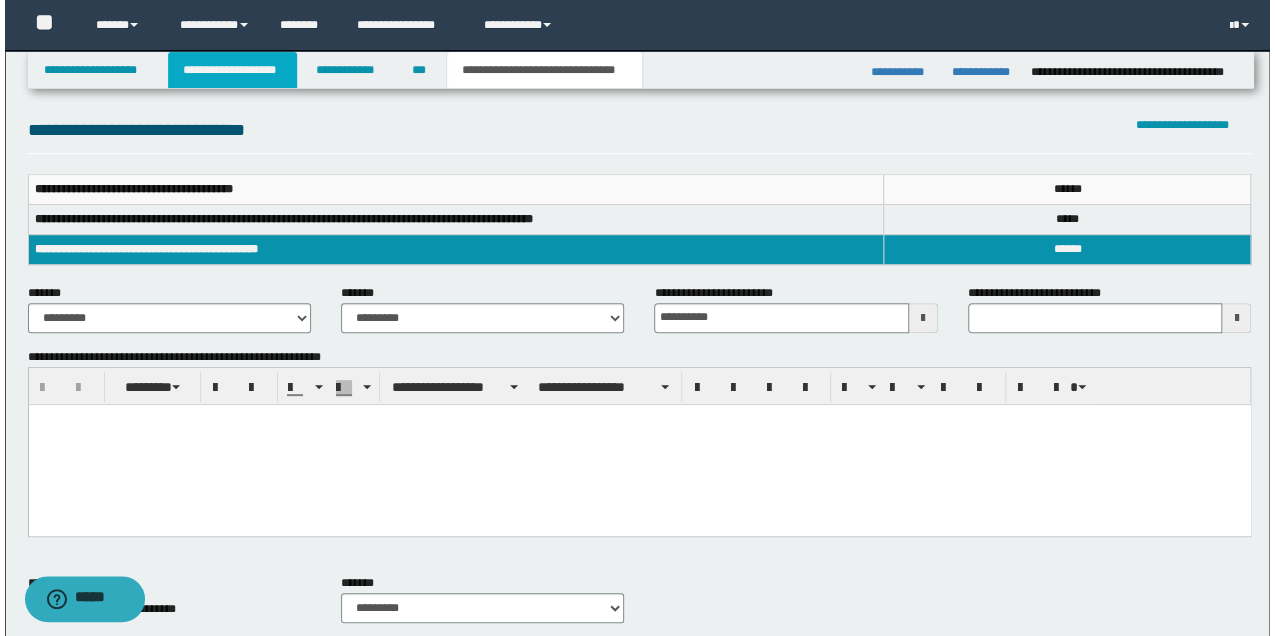 scroll, scrollTop: 230, scrollLeft: 0, axis: vertical 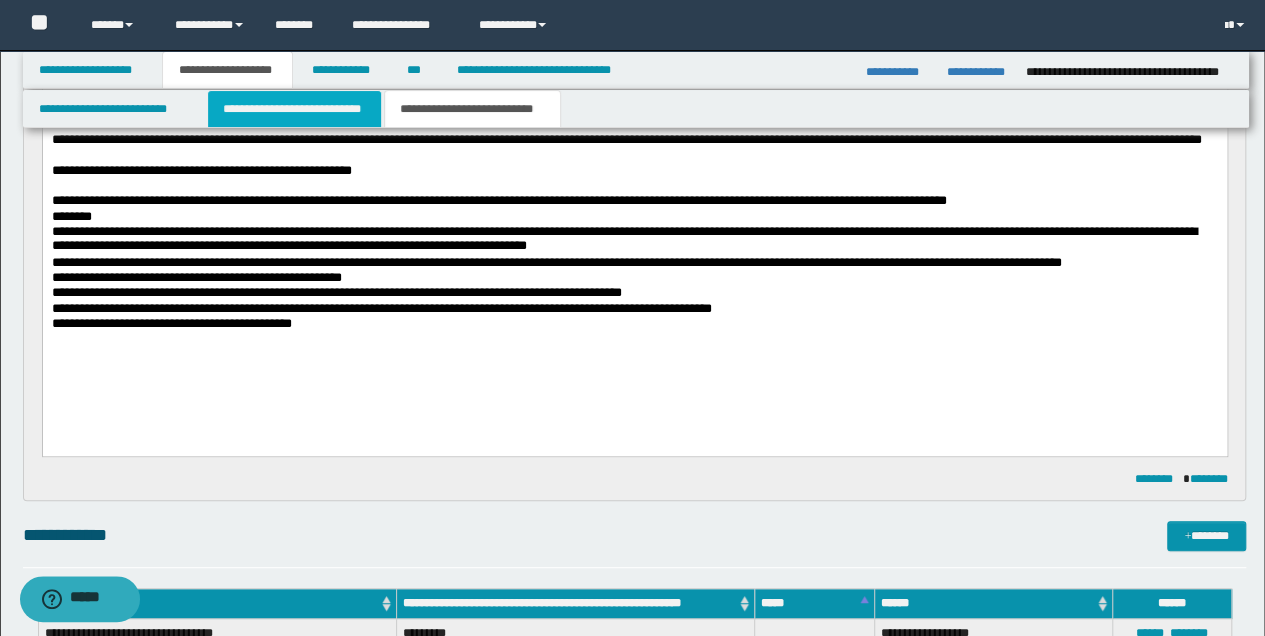 click on "**********" at bounding box center [294, 109] 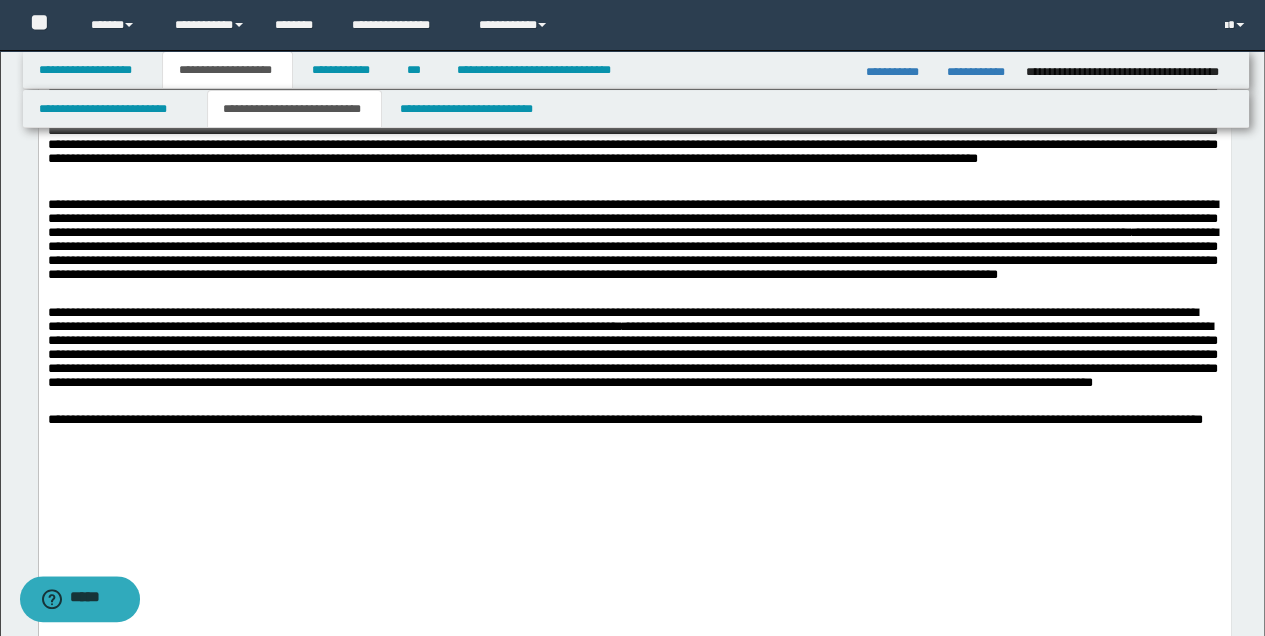 scroll, scrollTop: 497, scrollLeft: 0, axis: vertical 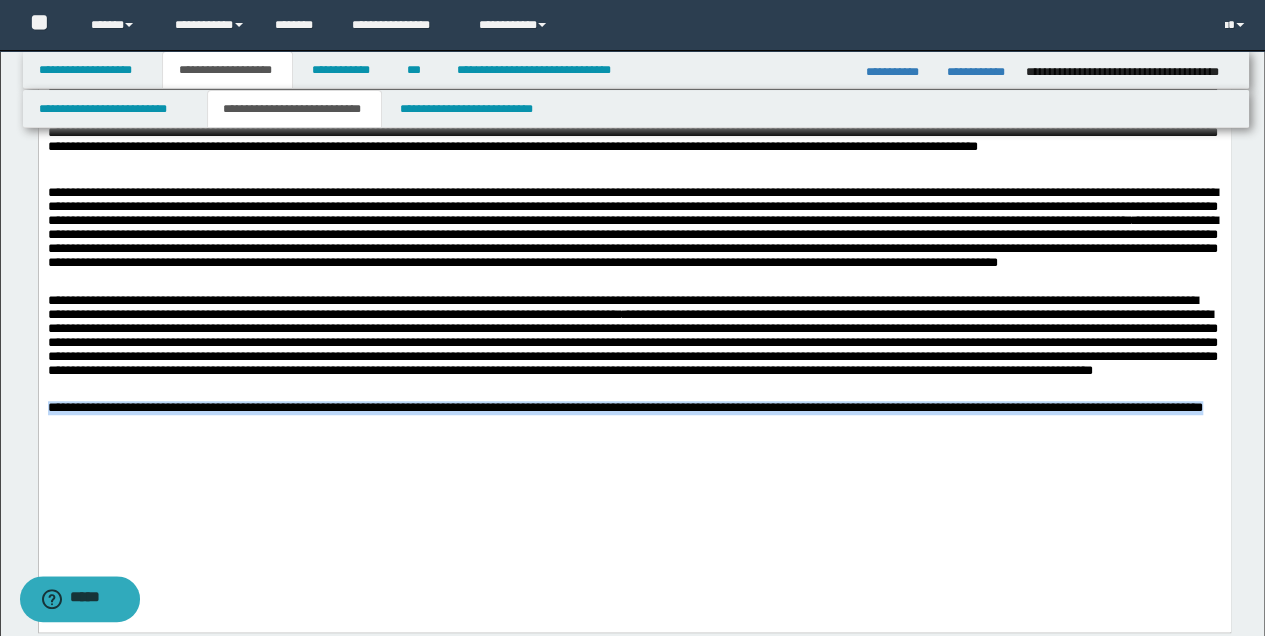 drag, startPoint x: 48, startPoint y: 408, endPoint x: 220, endPoint y: 430, distance: 173.40128 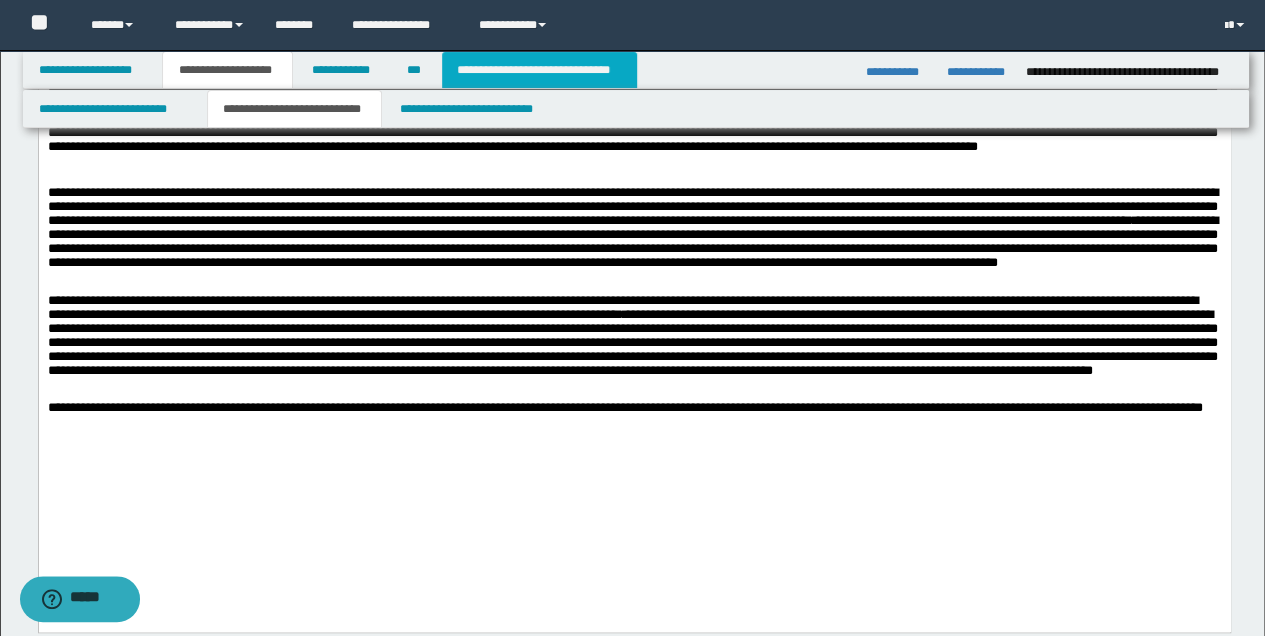 click on "**********" at bounding box center (539, 70) 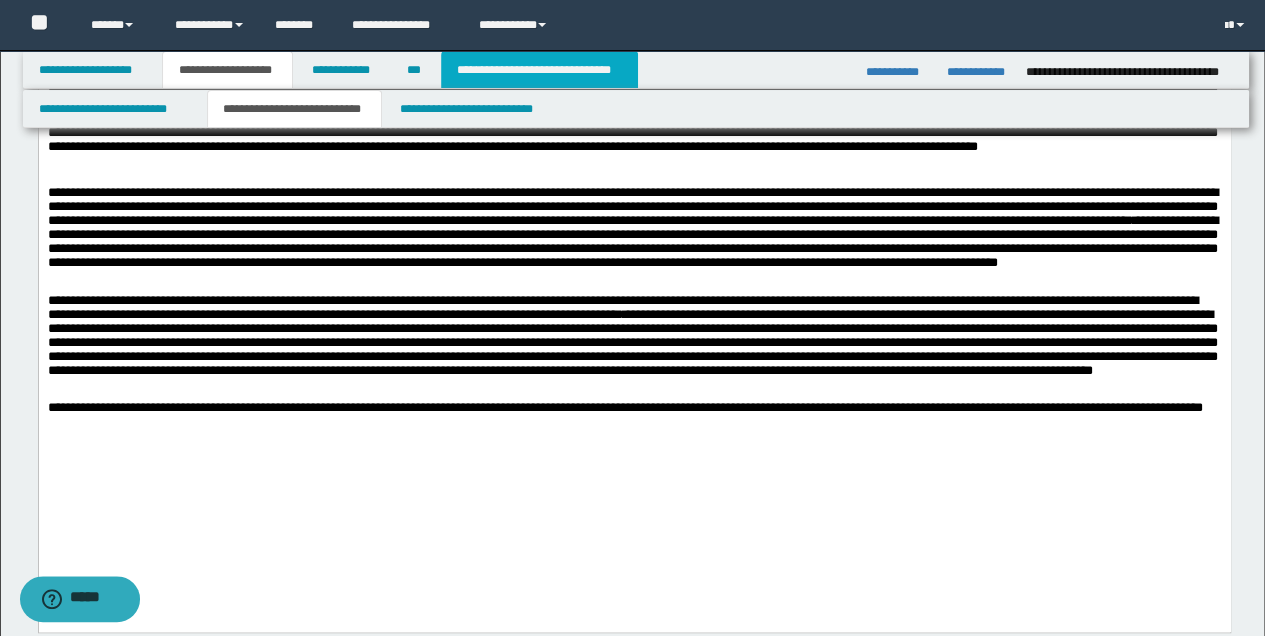type on "**********" 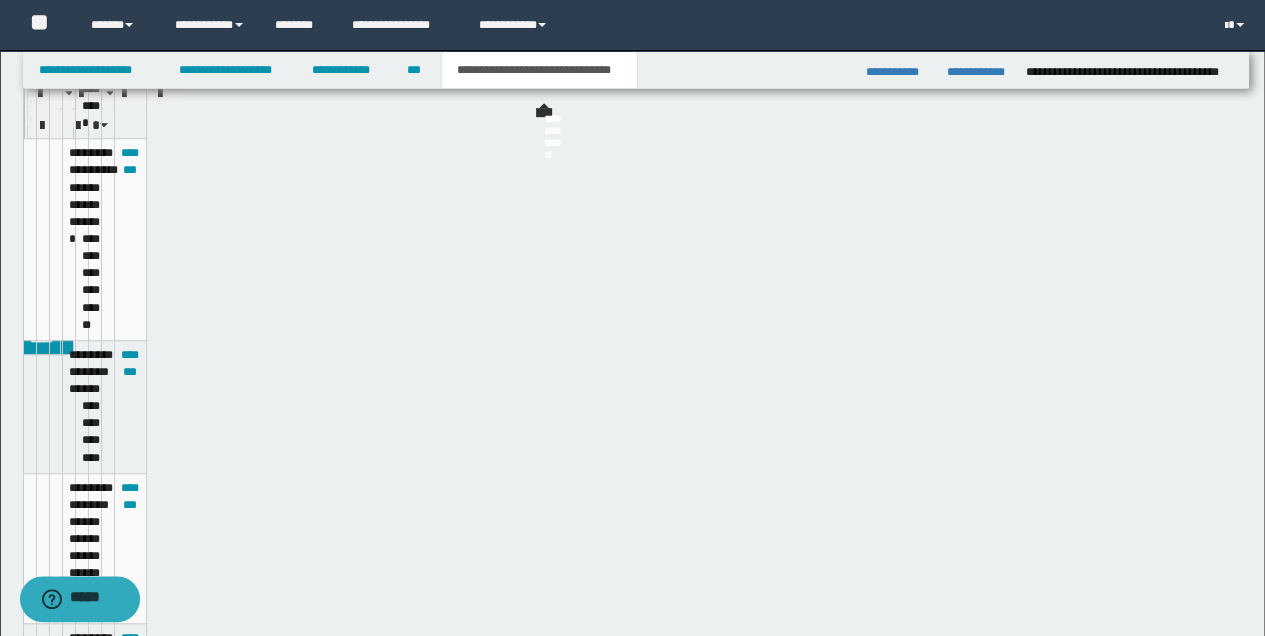 scroll, scrollTop: 466, scrollLeft: 0, axis: vertical 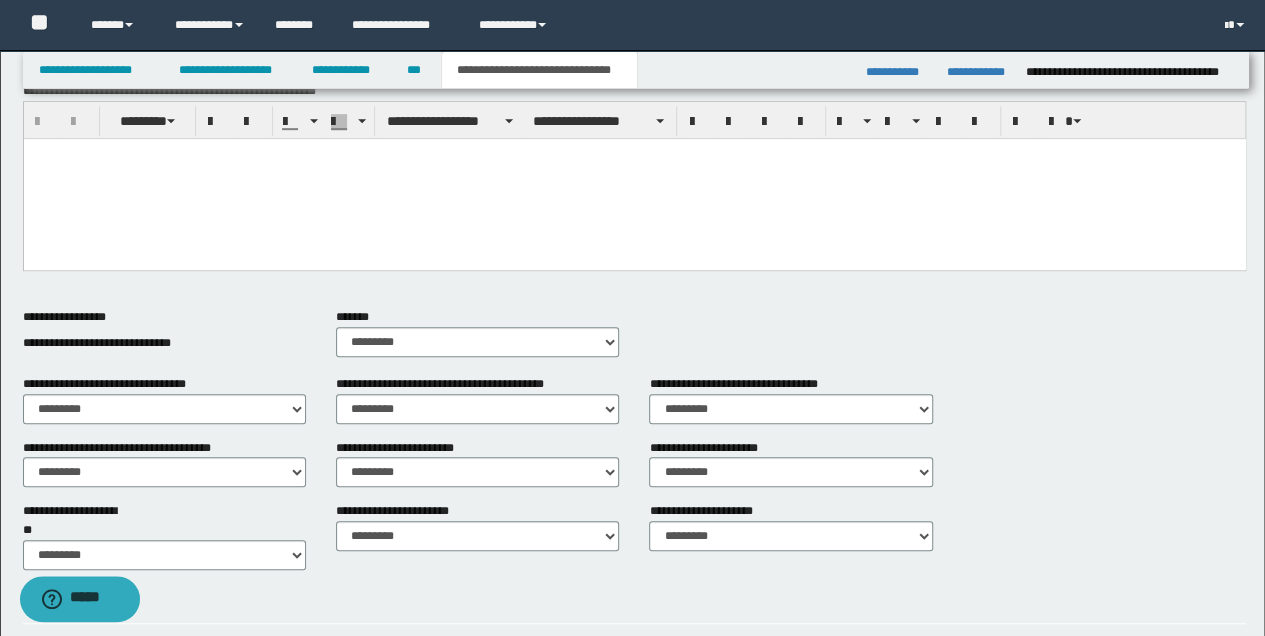 click at bounding box center [634, 178] 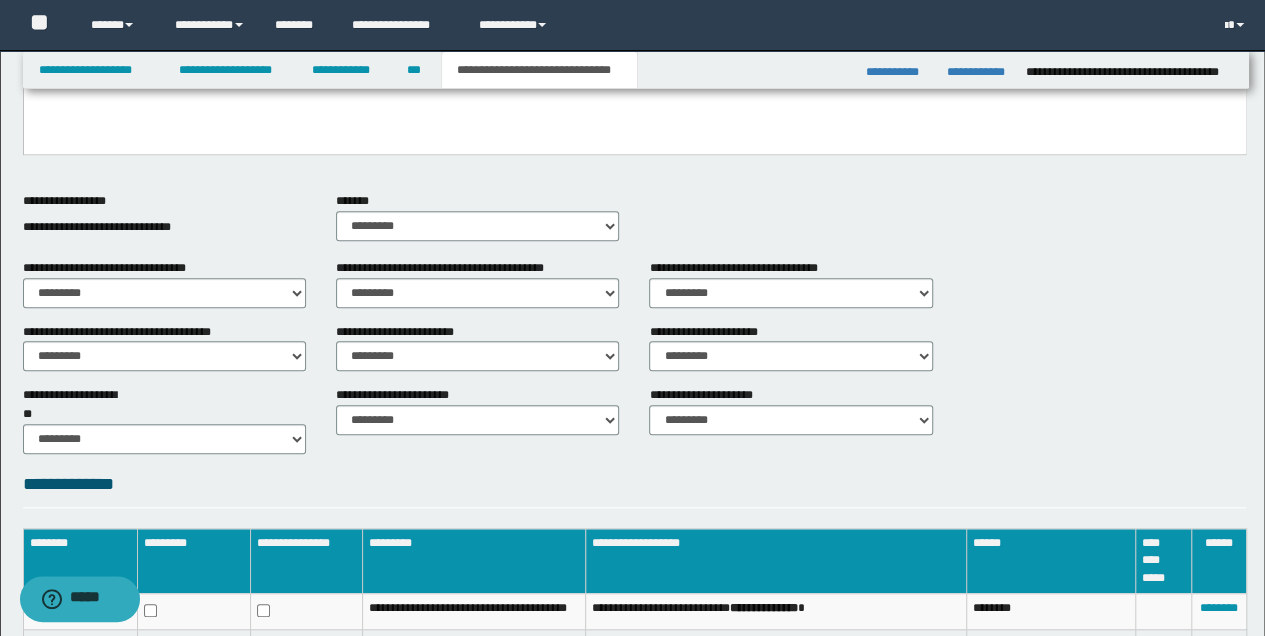 scroll, scrollTop: 600, scrollLeft: 0, axis: vertical 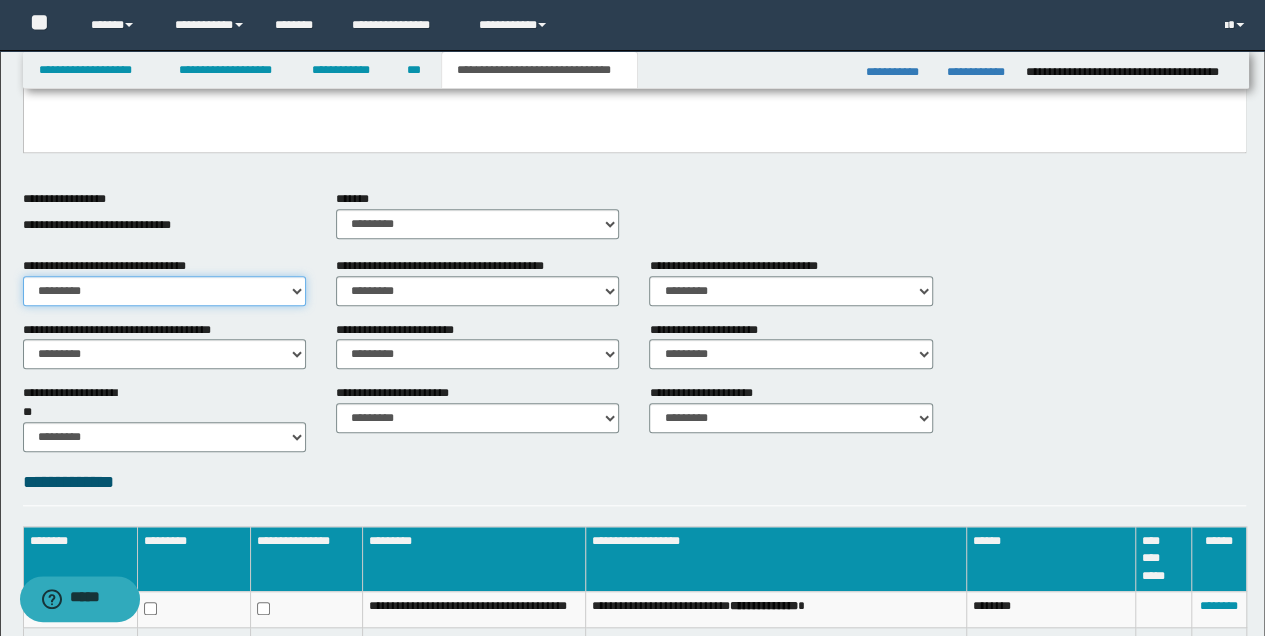 click on "*********
**
**" at bounding box center (164, 291) 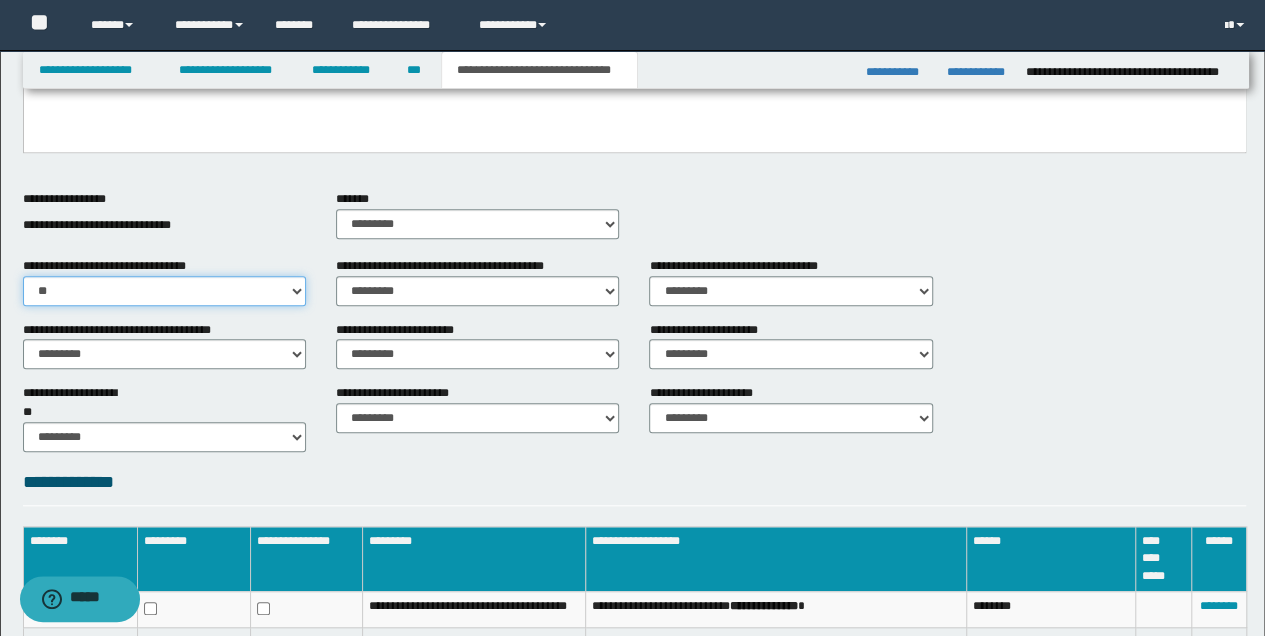click on "*********
**
**" at bounding box center (164, 291) 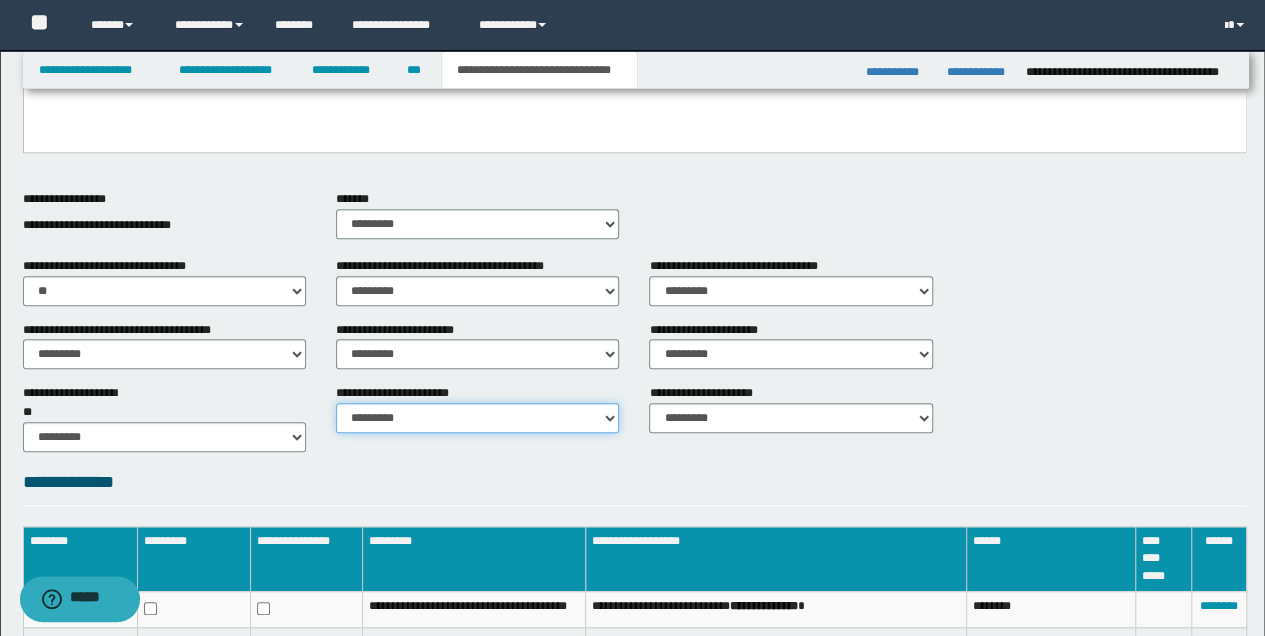 click on "*********
*********
*********" at bounding box center [477, 418] 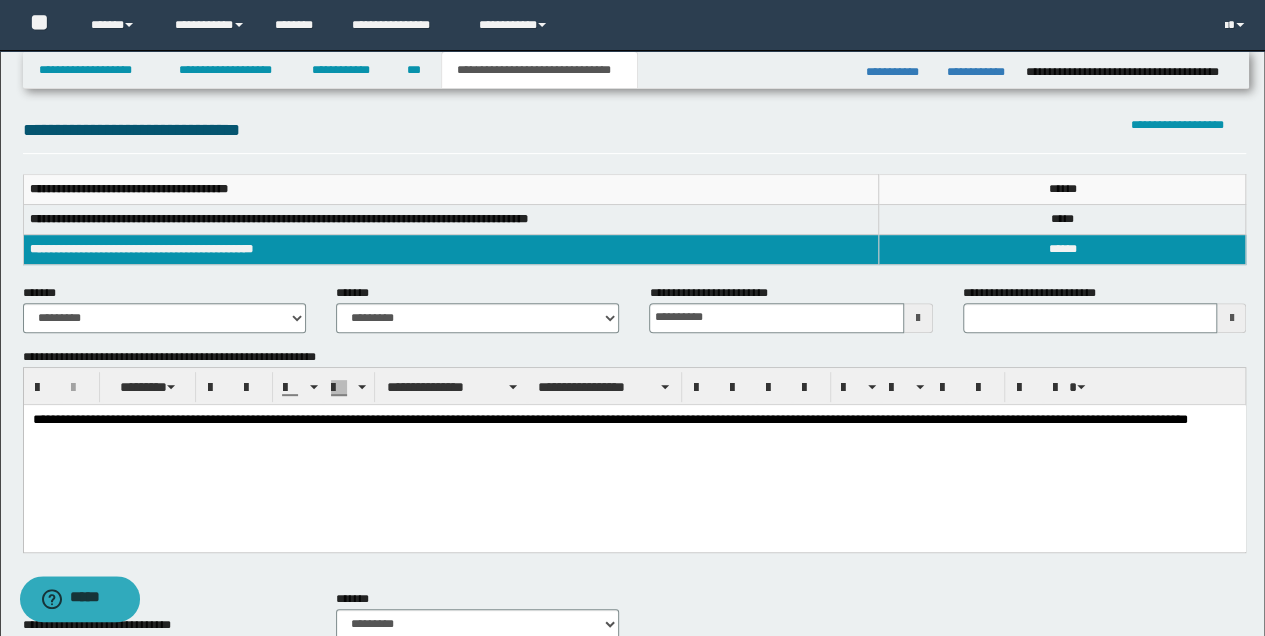 scroll, scrollTop: 66, scrollLeft: 0, axis: vertical 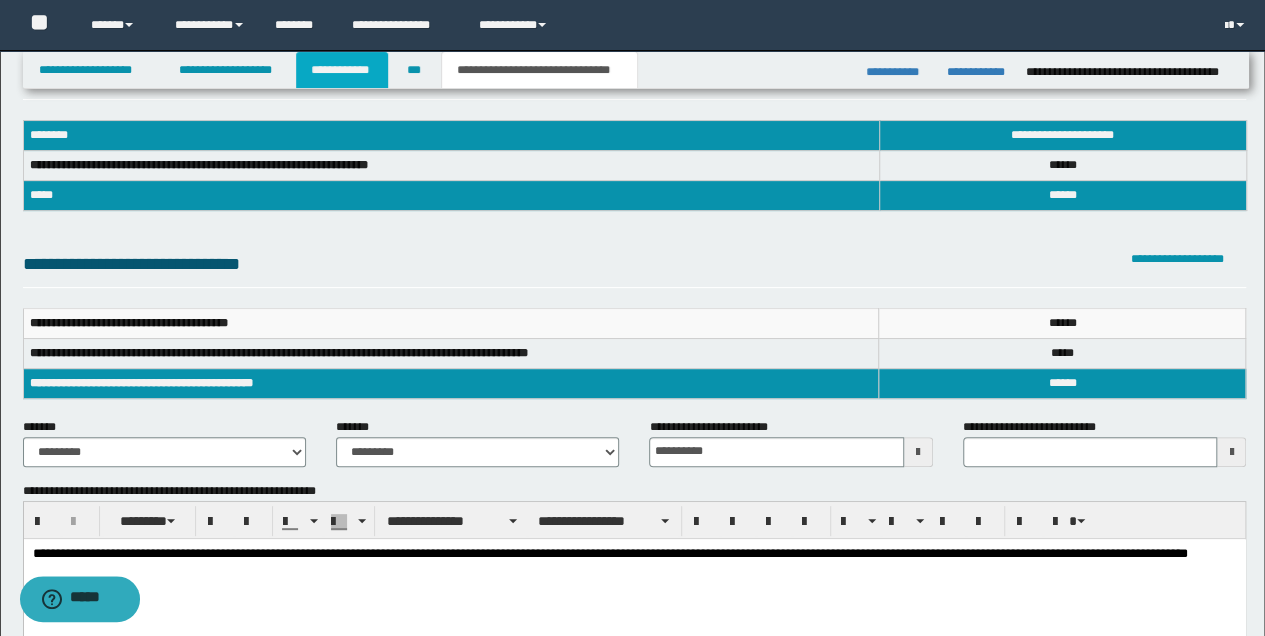 click on "**********" at bounding box center [342, 70] 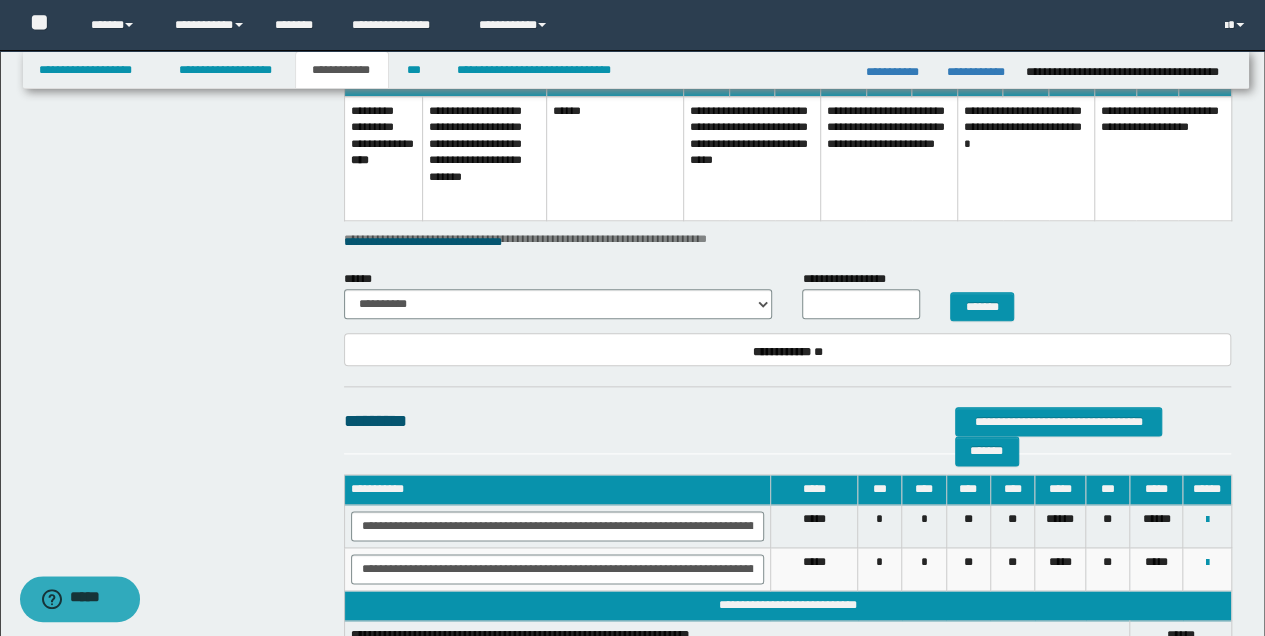 scroll, scrollTop: 1141, scrollLeft: 0, axis: vertical 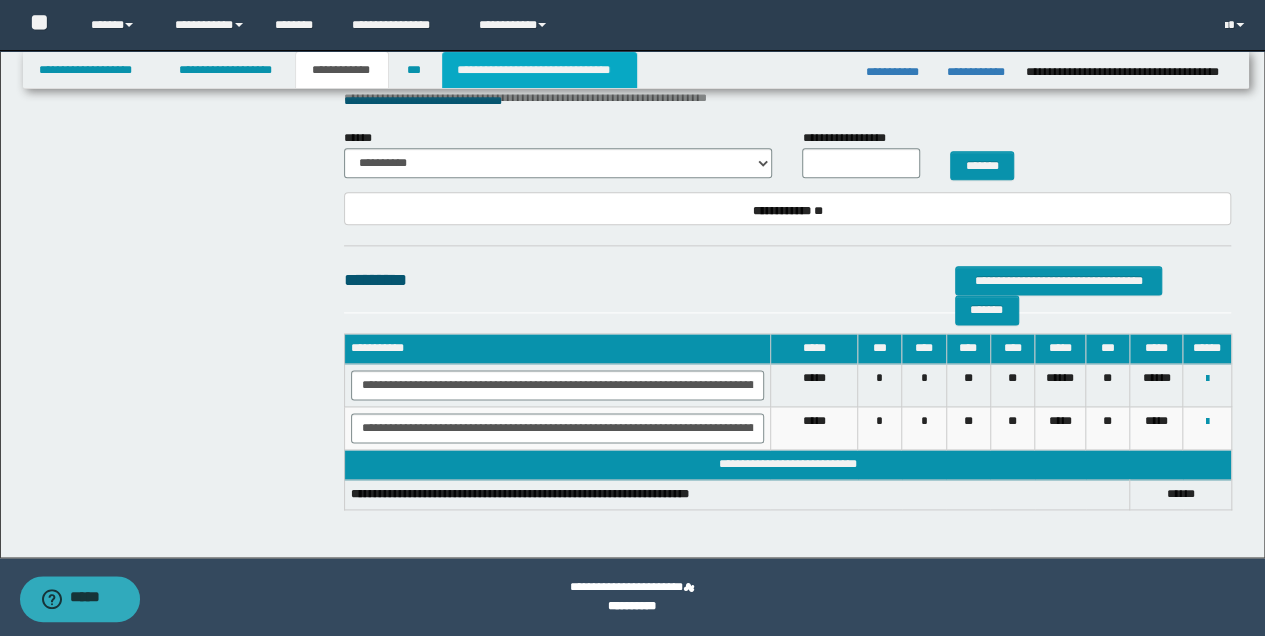 click on "**********" at bounding box center (539, 70) 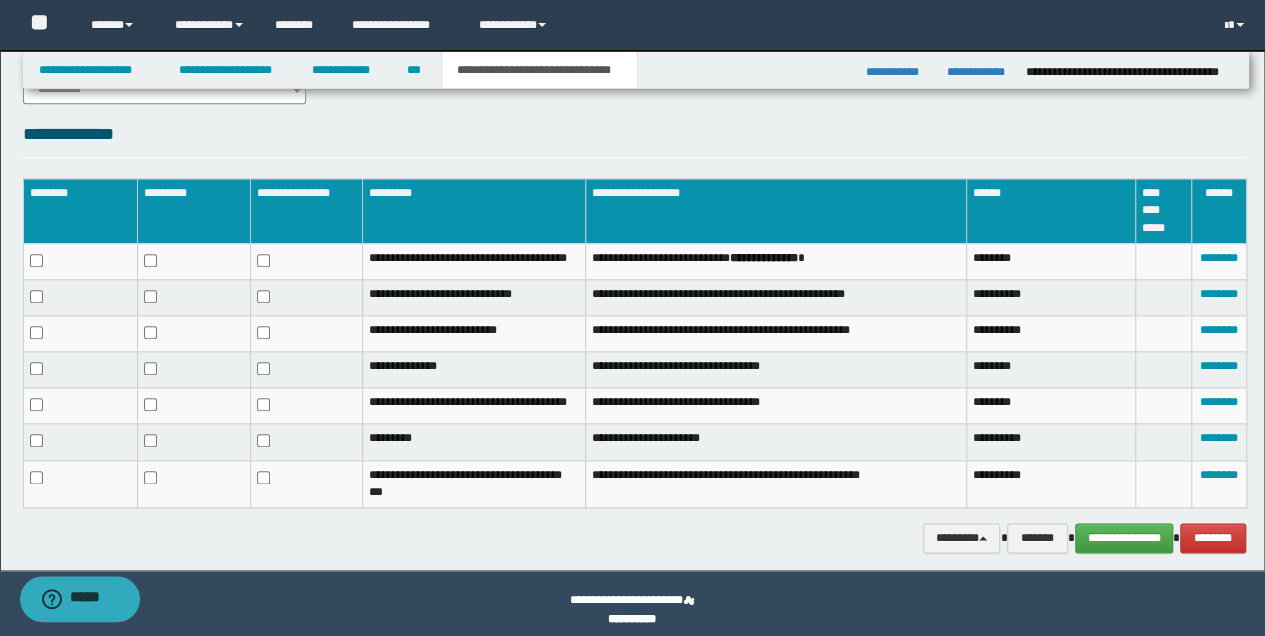 scroll, scrollTop: 960, scrollLeft: 0, axis: vertical 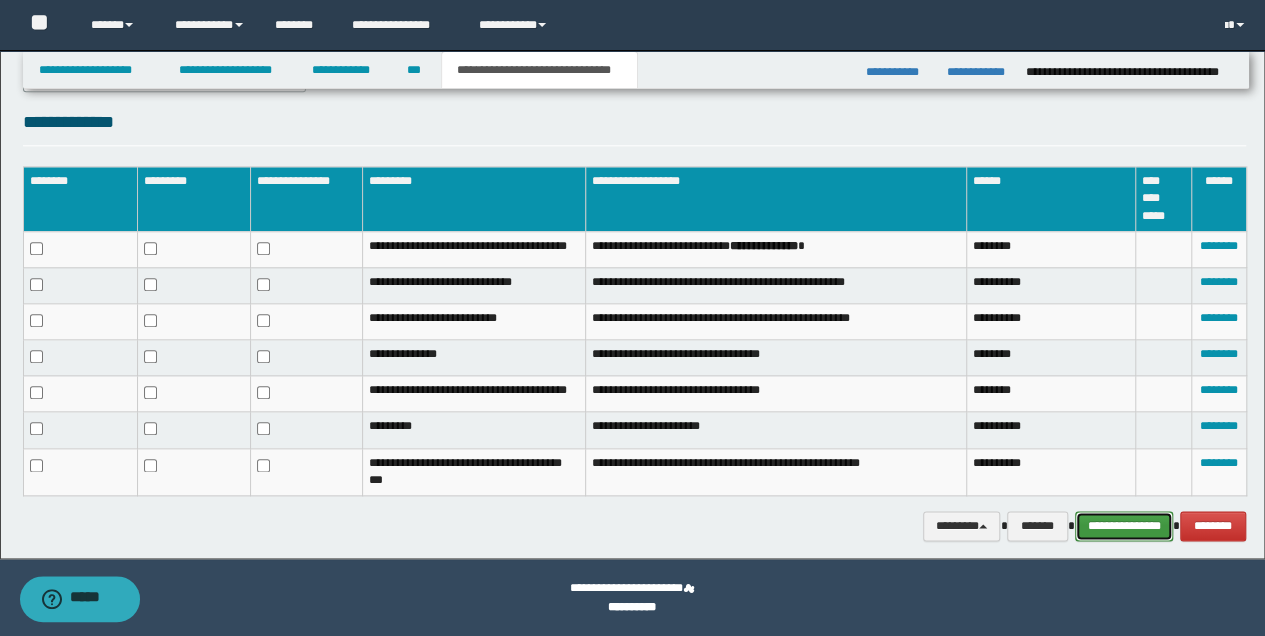 click on "**********" at bounding box center [1124, 525] 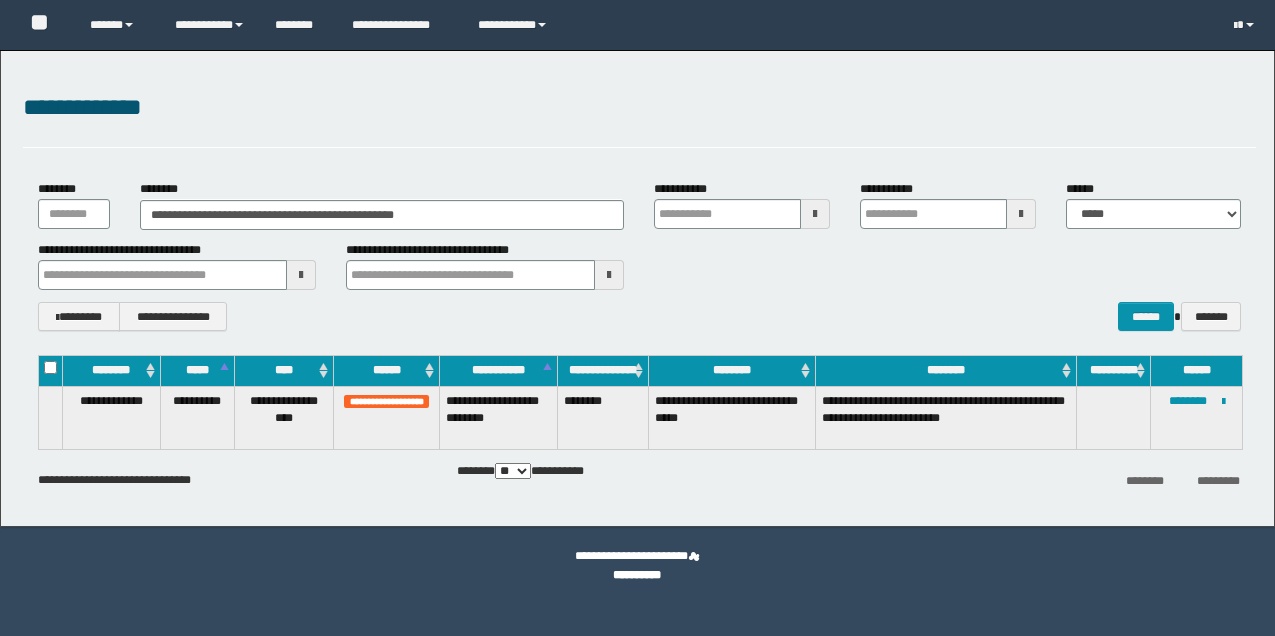 scroll, scrollTop: 0, scrollLeft: 0, axis: both 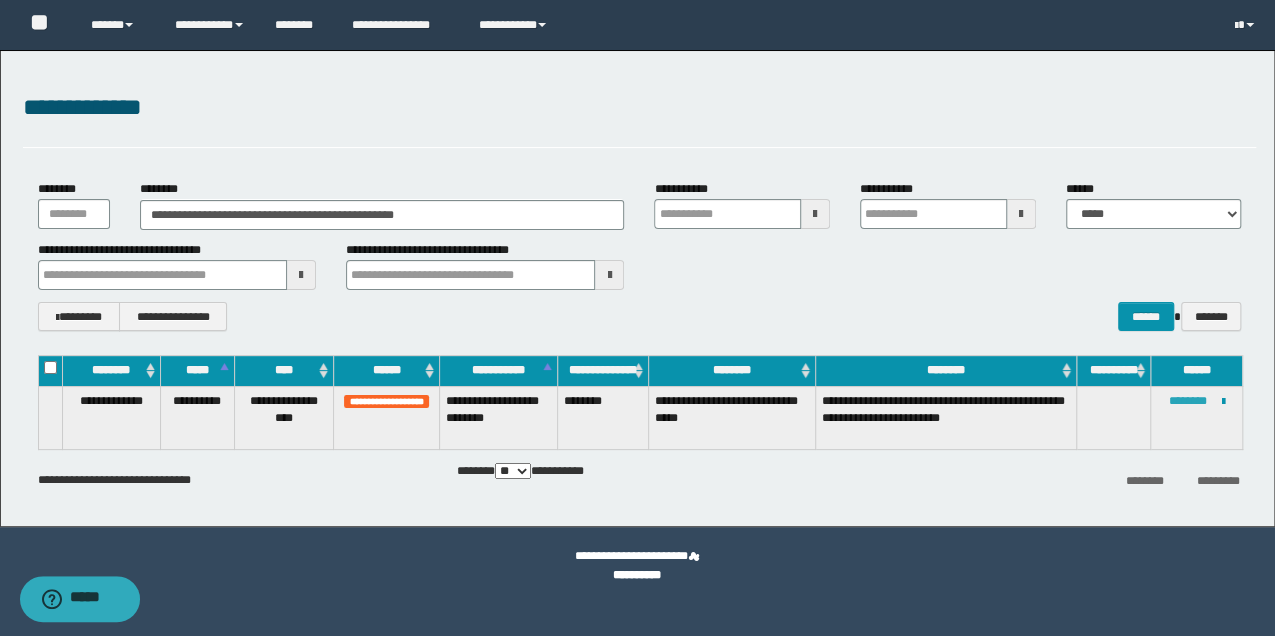 click on "********" at bounding box center [1188, 401] 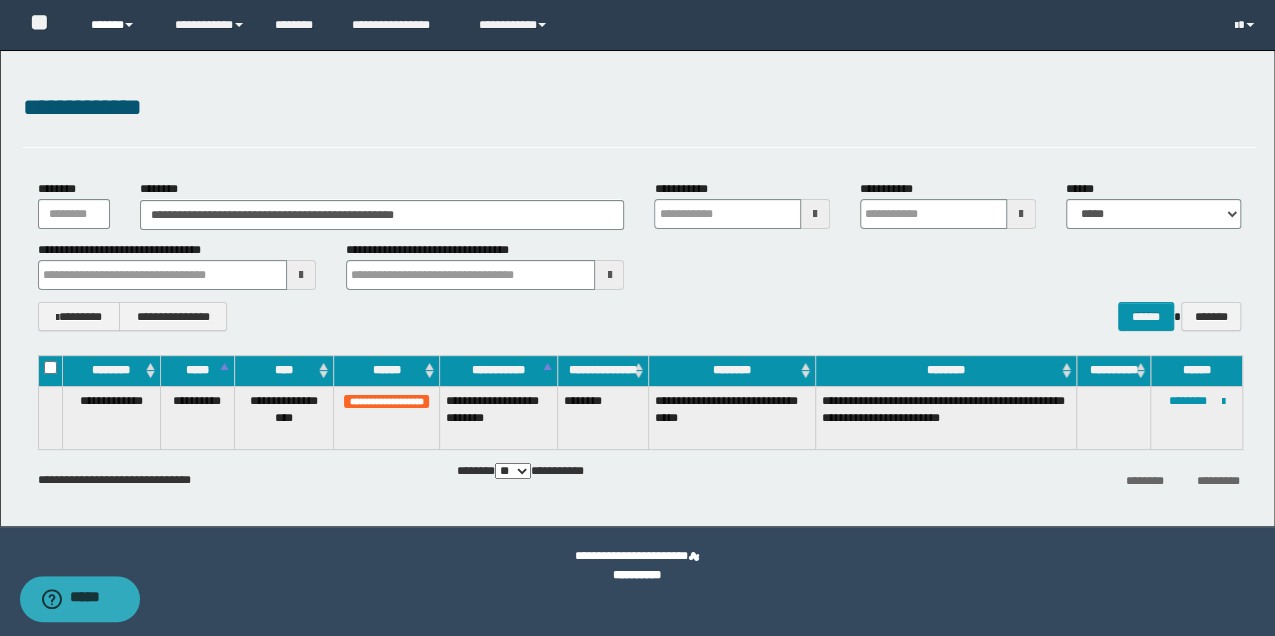 click at bounding box center (129, 25) 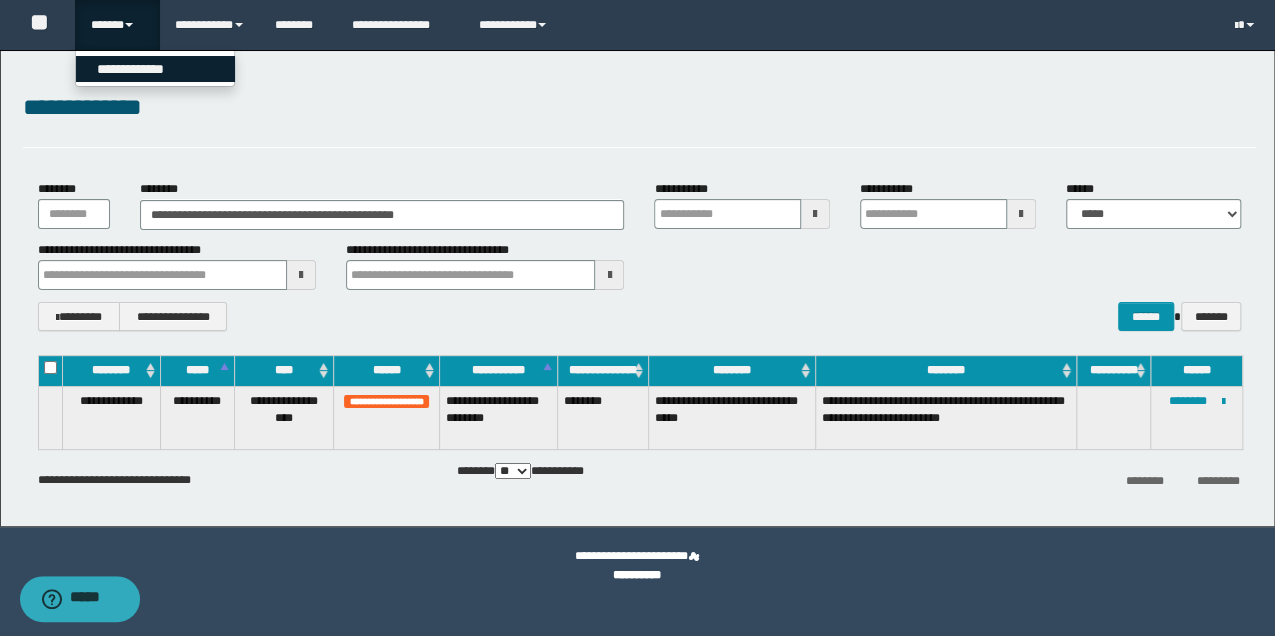 click on "**********" at bounding box center [155, 69] 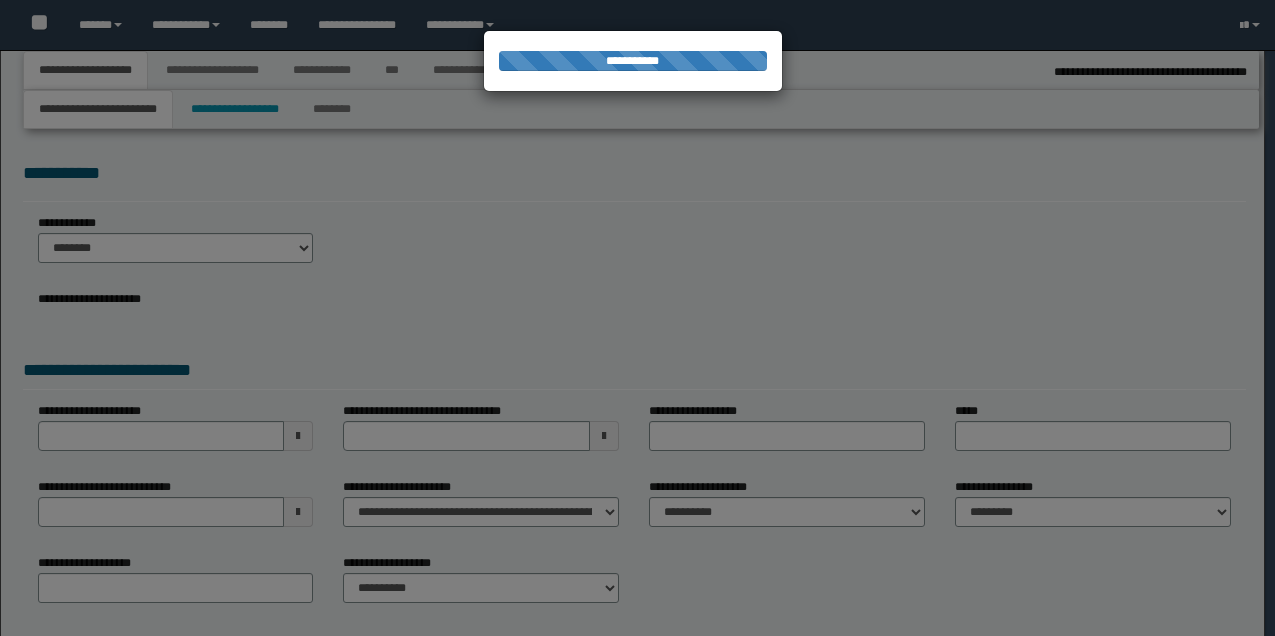 select on "*" 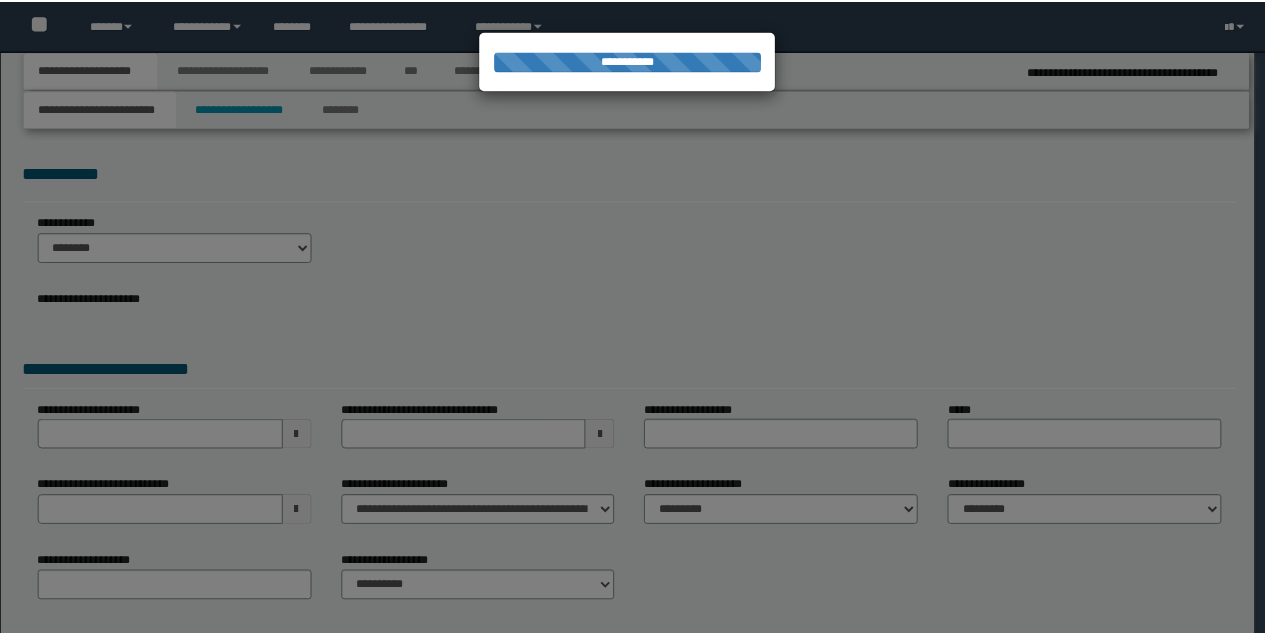 scroll, scrollTop: 0, scrollLeft: 0, axis: both 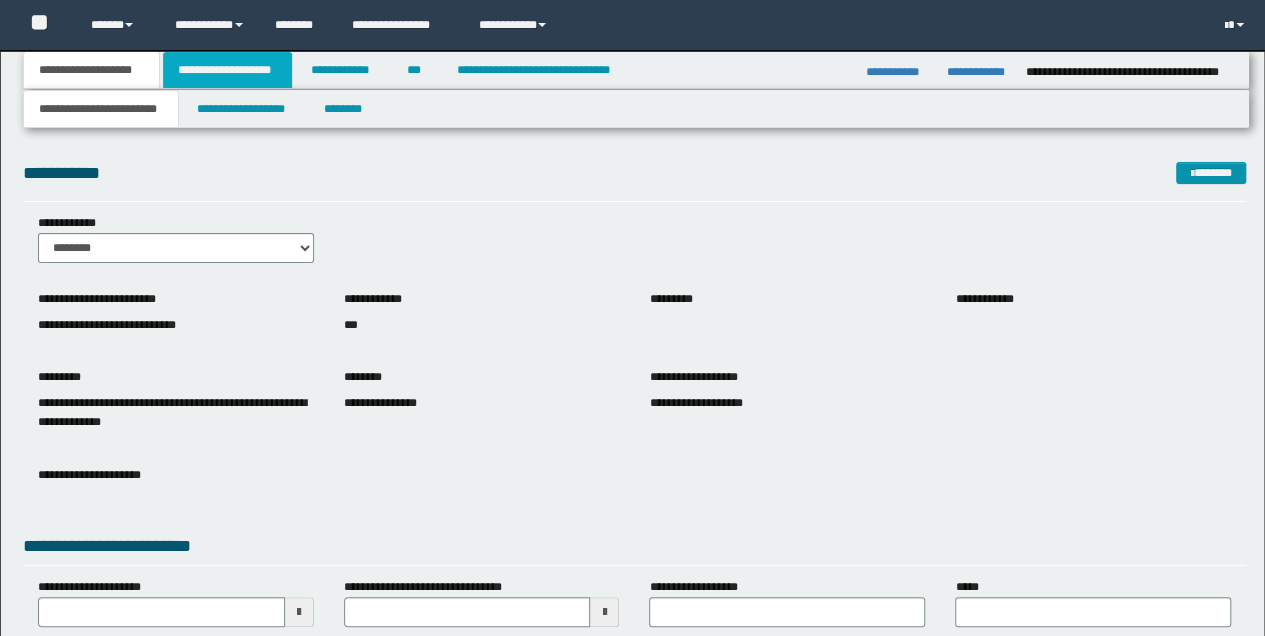 click on "**********" at bounding box center [227, 70] 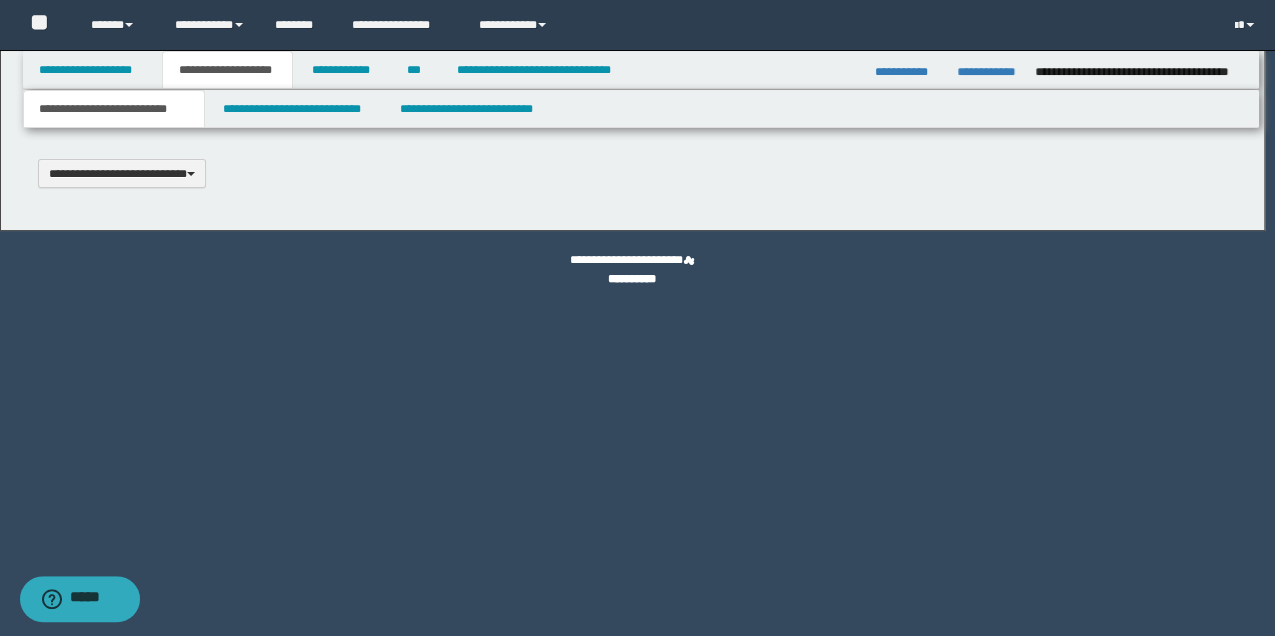 type 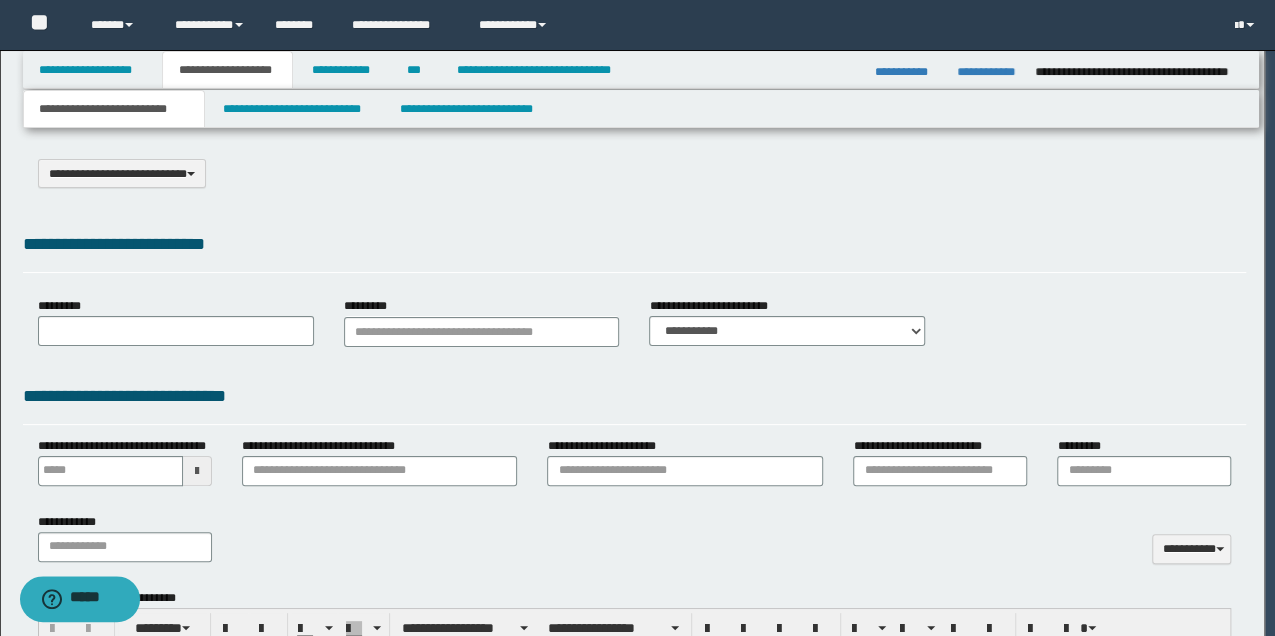 select on "*" 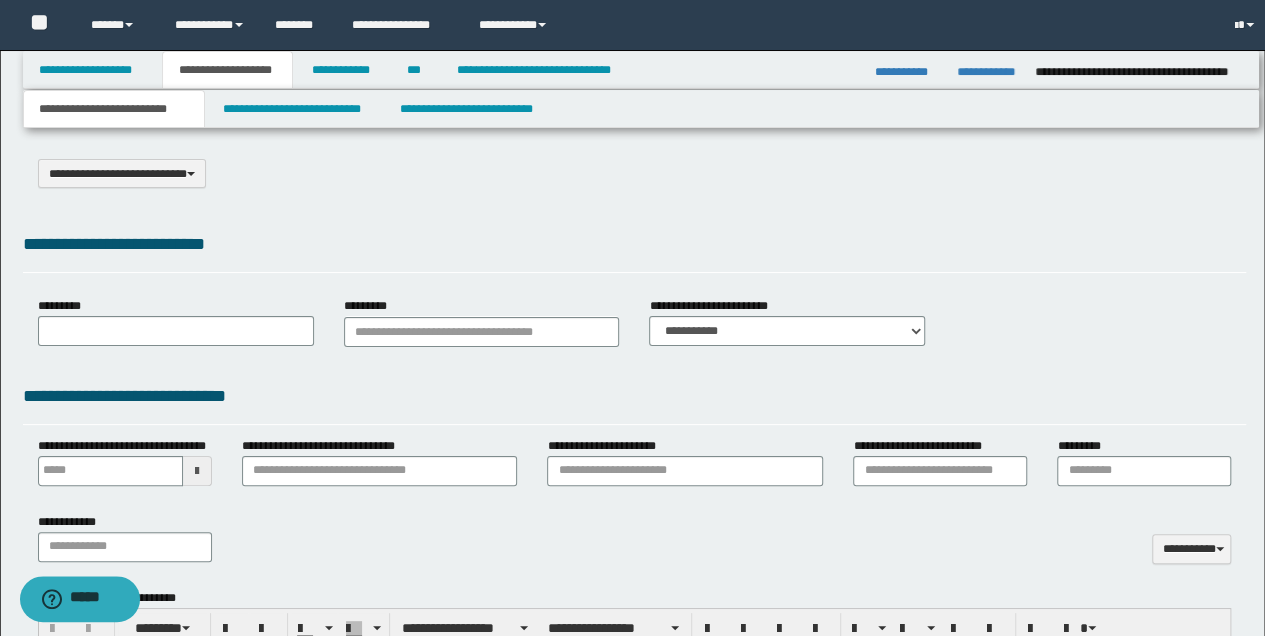 scroll, scrollTop: 0, scrollLeft: 0, axis: both 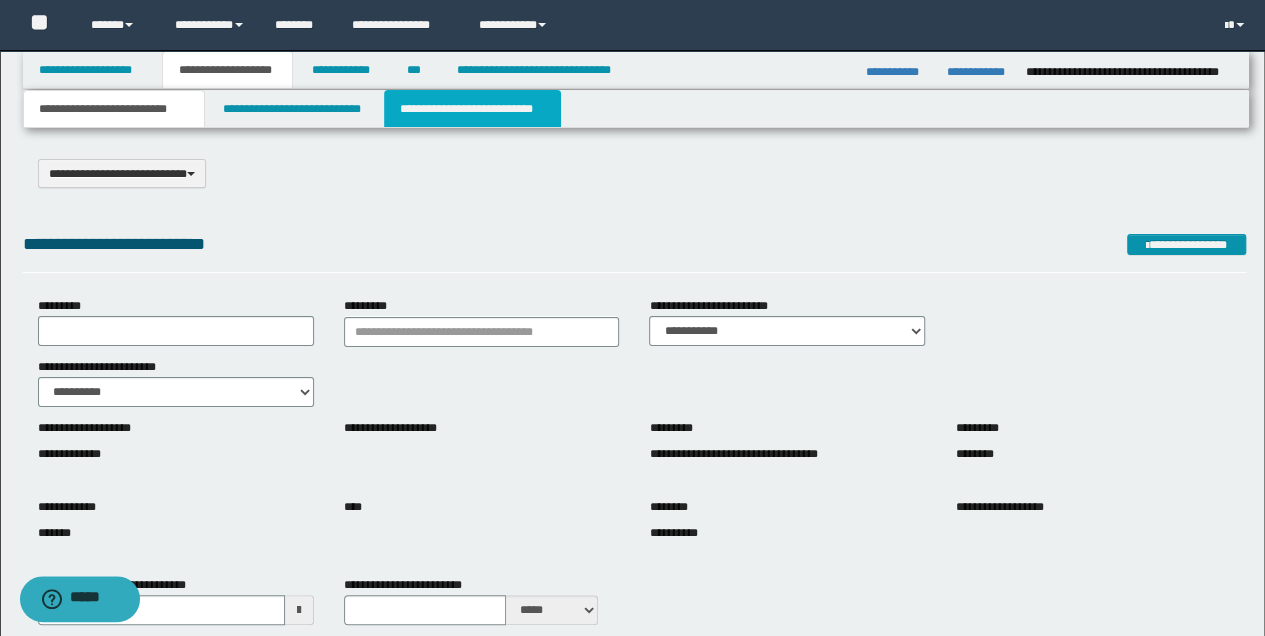 click on "**********" at bounding box center [472, 109] 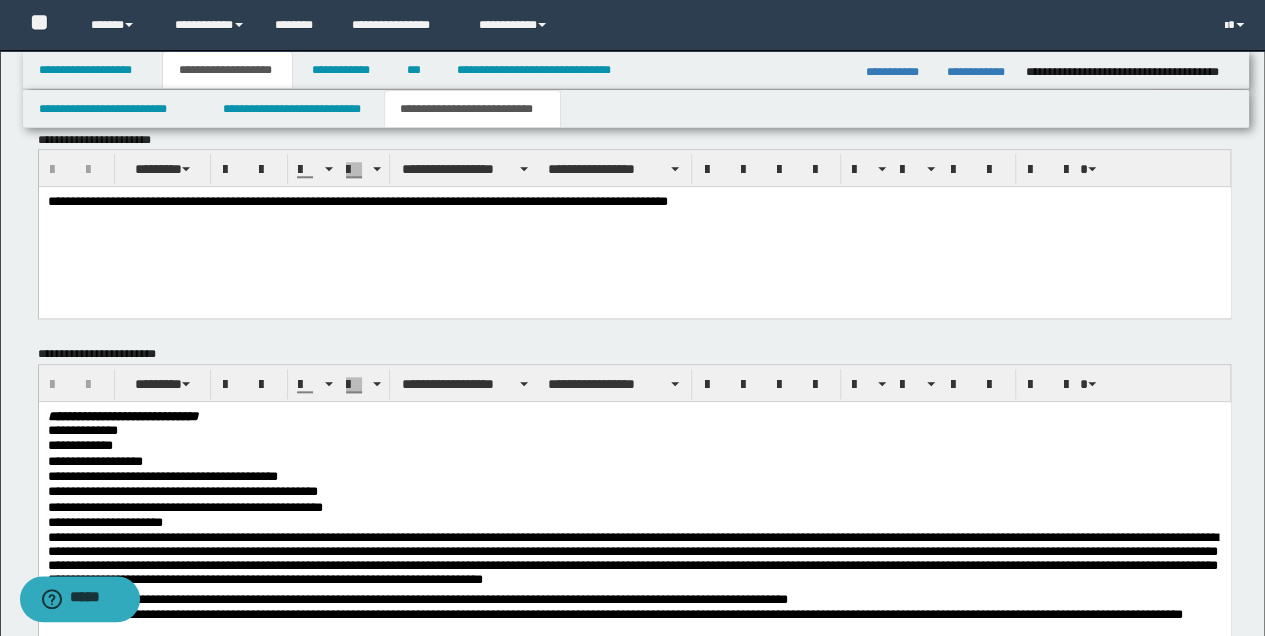 scroll, scrollTop: 1066, scrollLeft: 0, axis: vertical 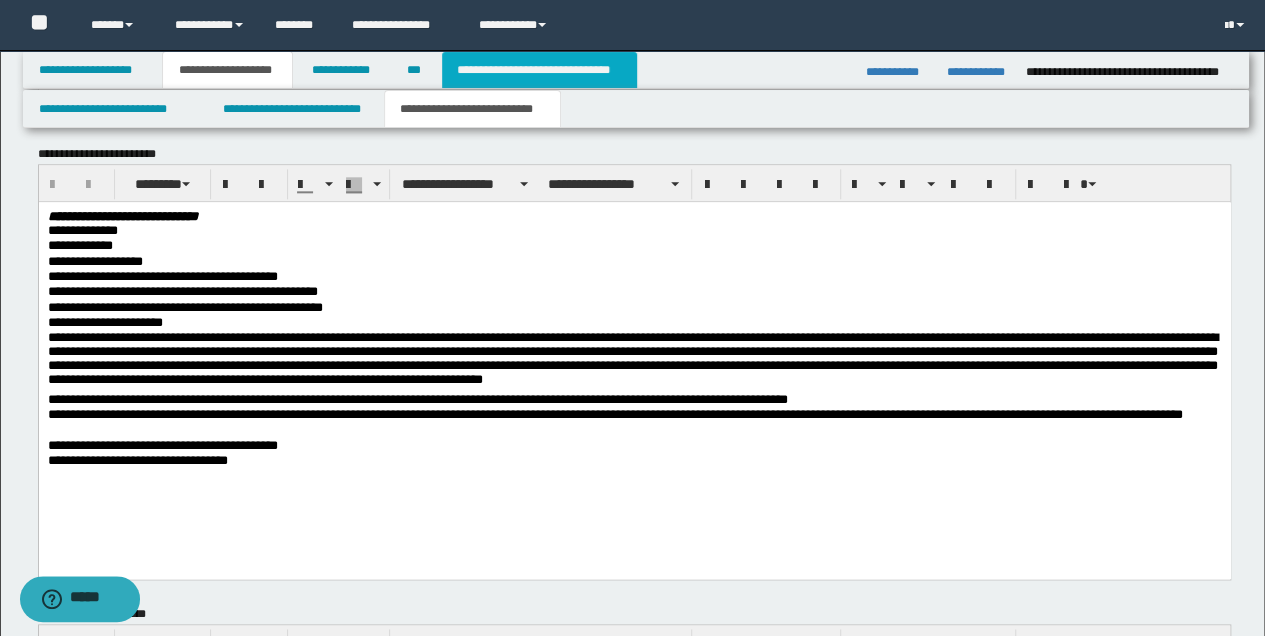 click on "**********" at bounding box center (539, 70) 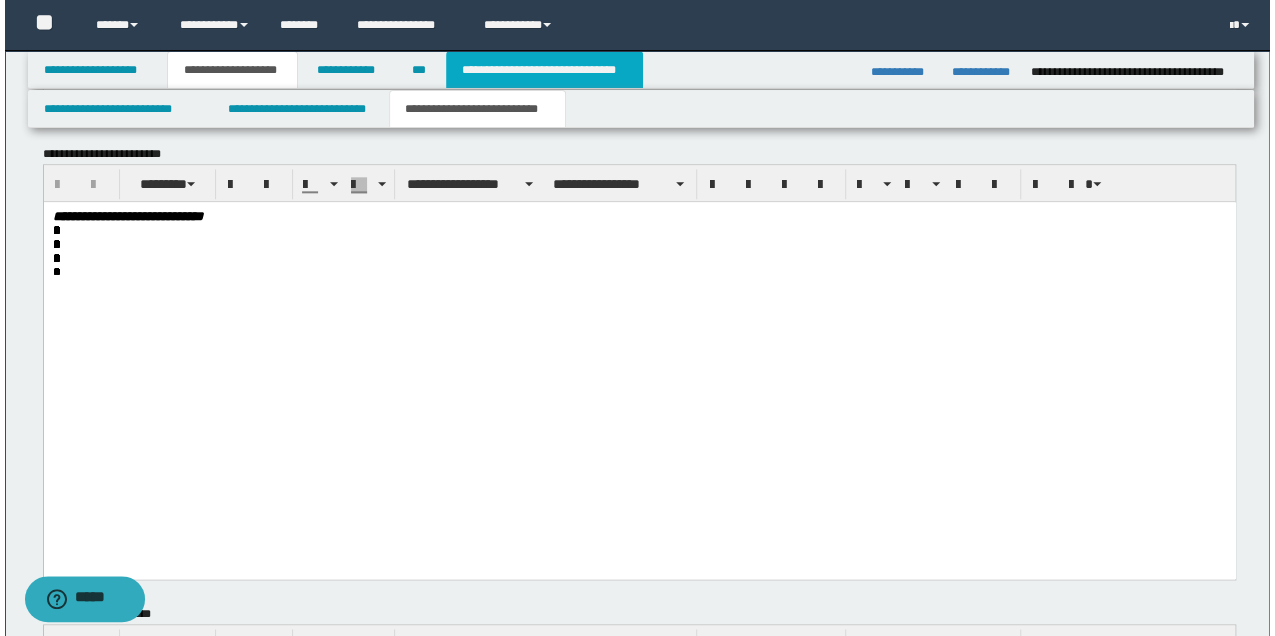 scroll, scrollTop: 0, scrollLeft: 0, axis: both 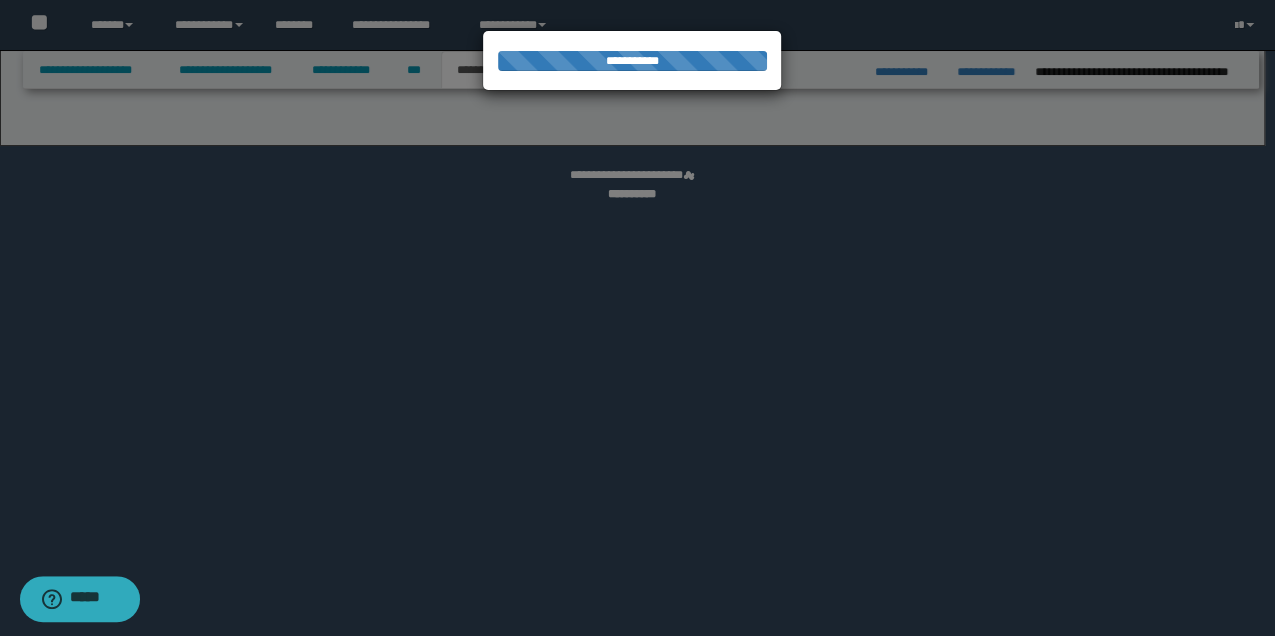 select on "*" 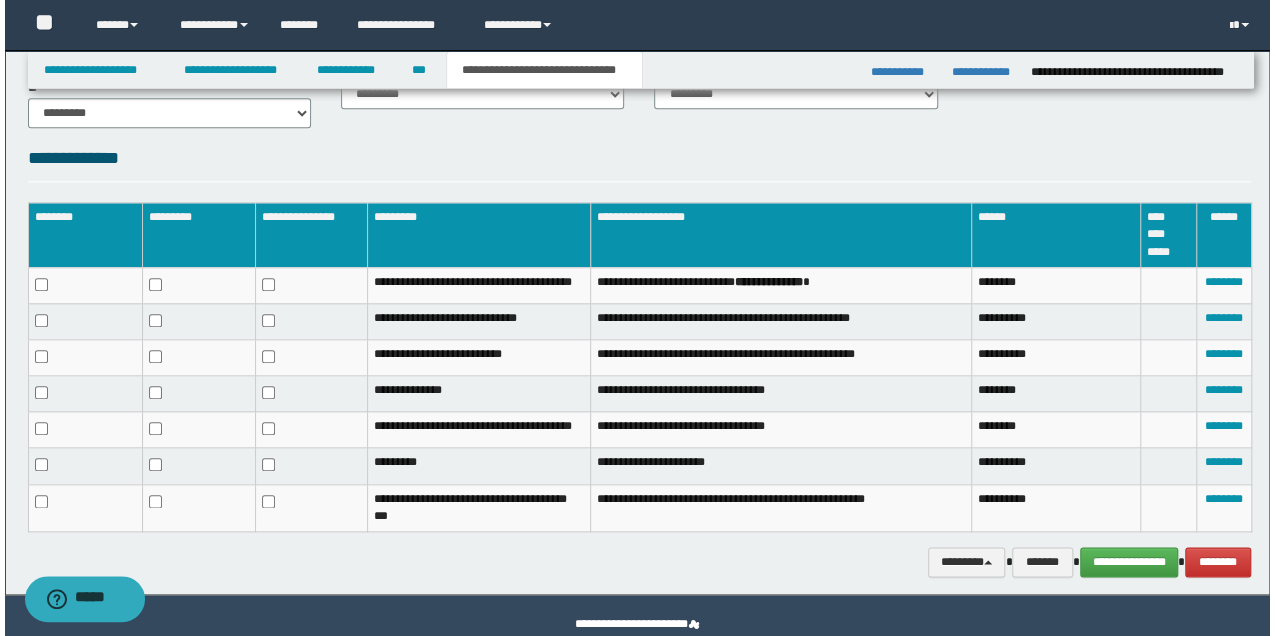 scroll, scrollTop: 933, scrollLeft: 0, axis: vertical 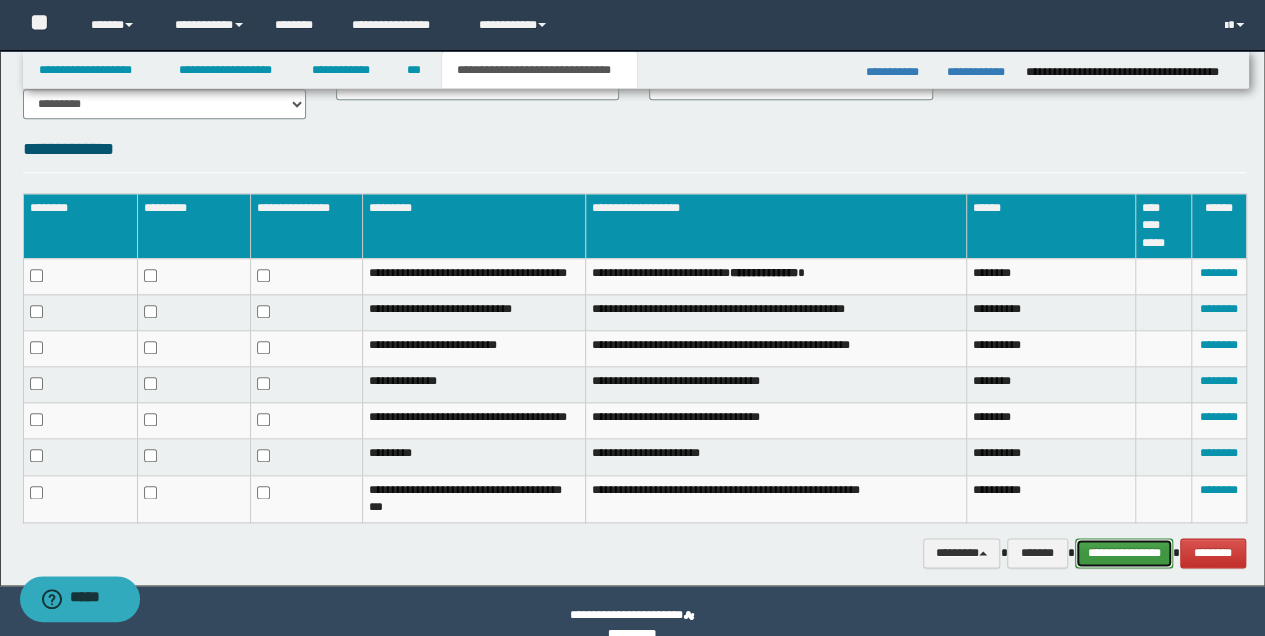 click on "**********" at bounding box center [1124, 552] 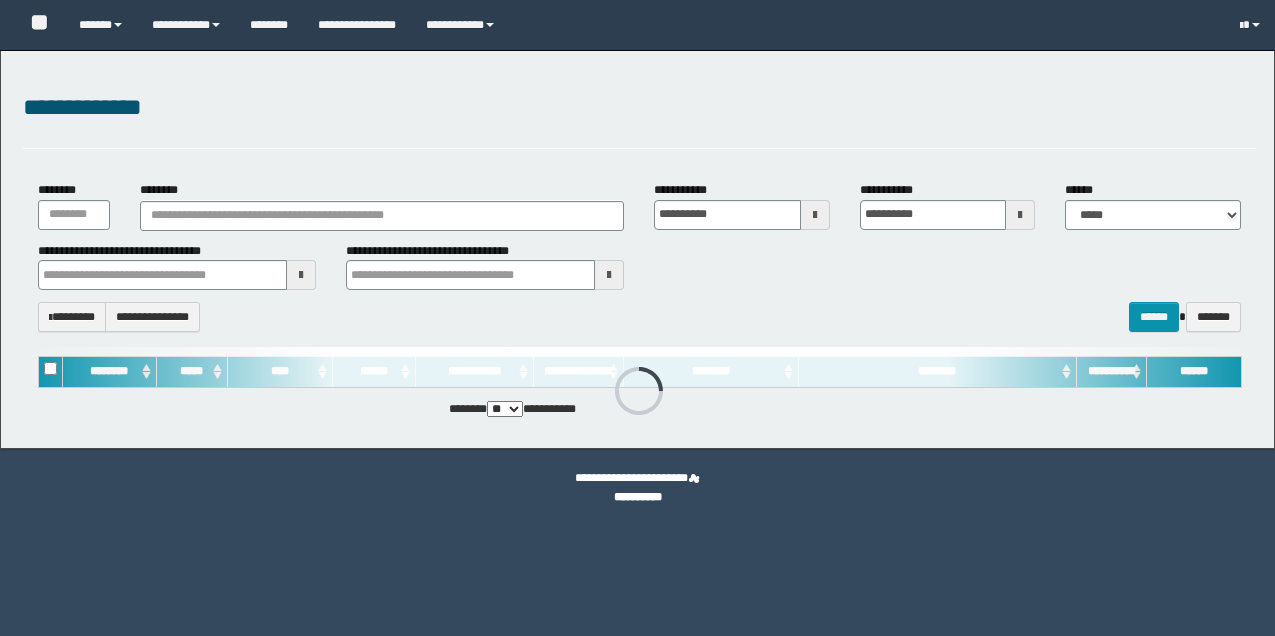 scroll, scrollTop: 0, scrollLeft: 0, axis: both 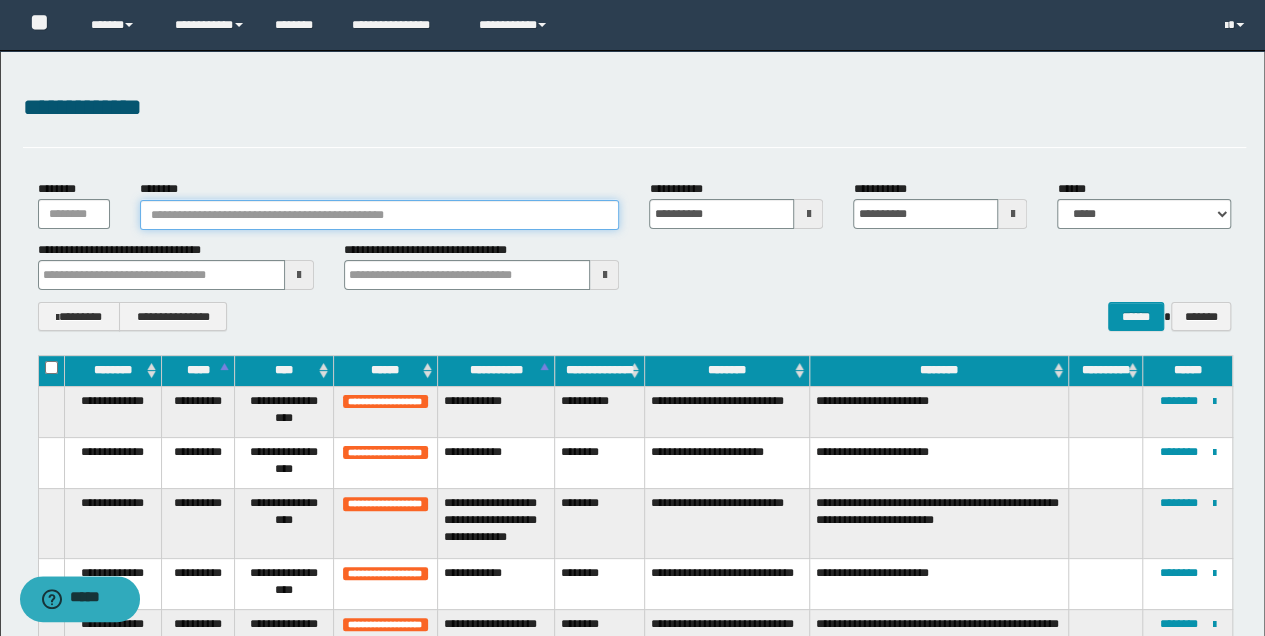 click on "********" at bounding box center (380, 215) 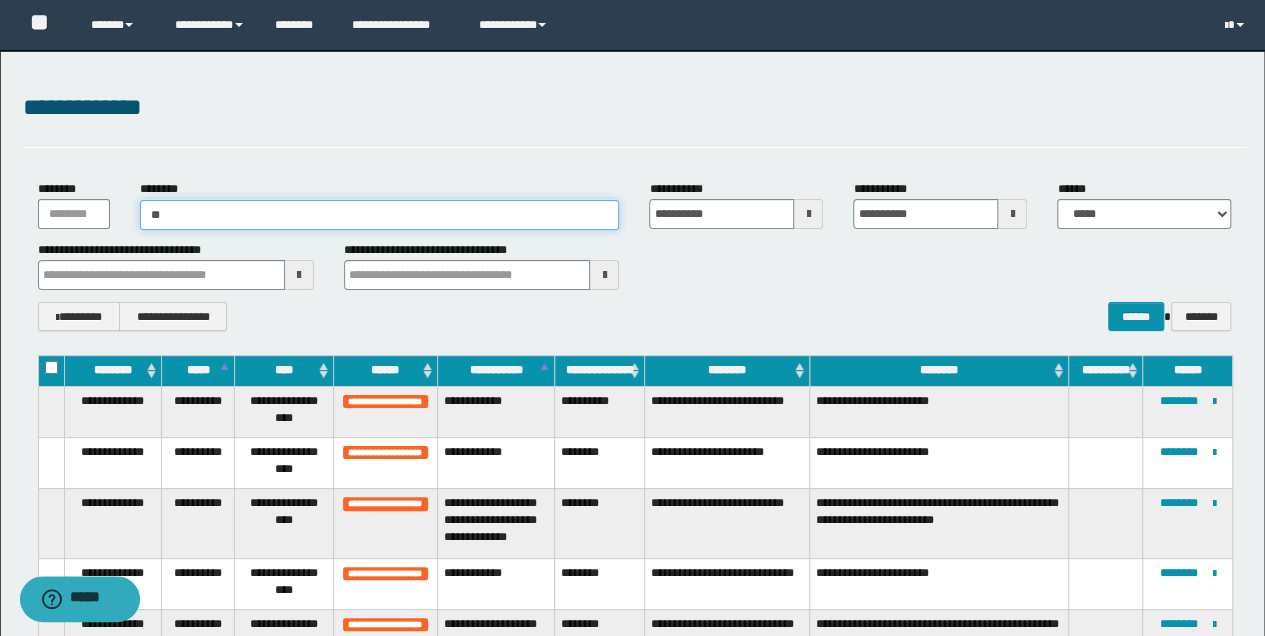 type on "*" 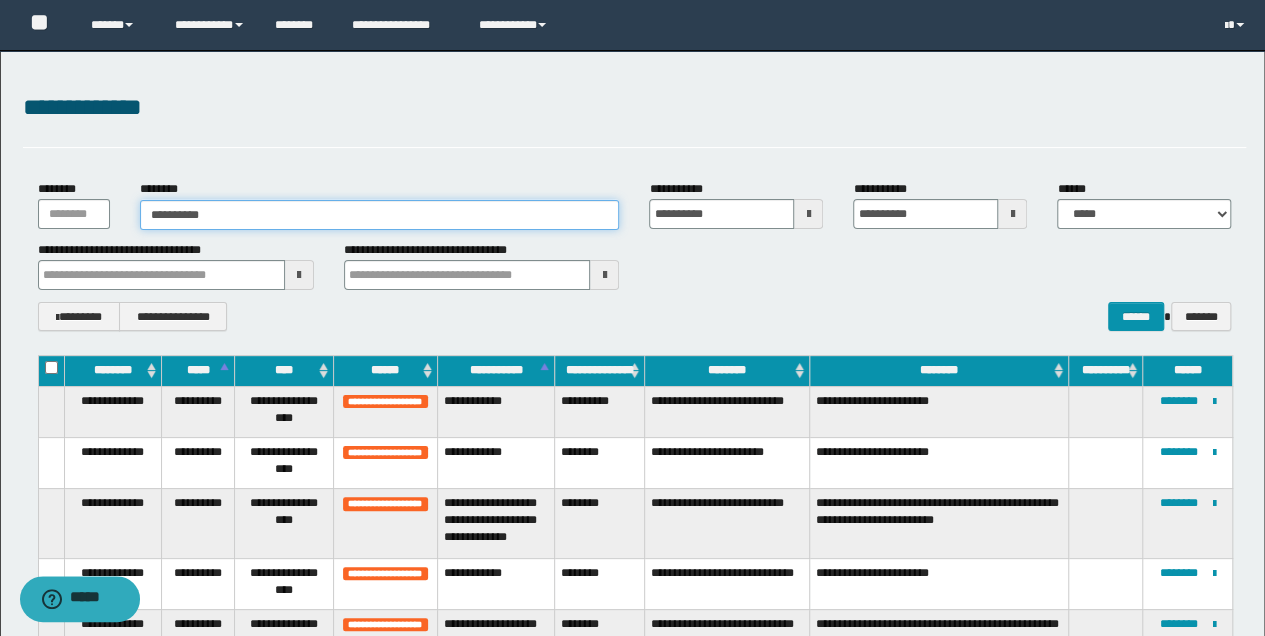 type on "**********" 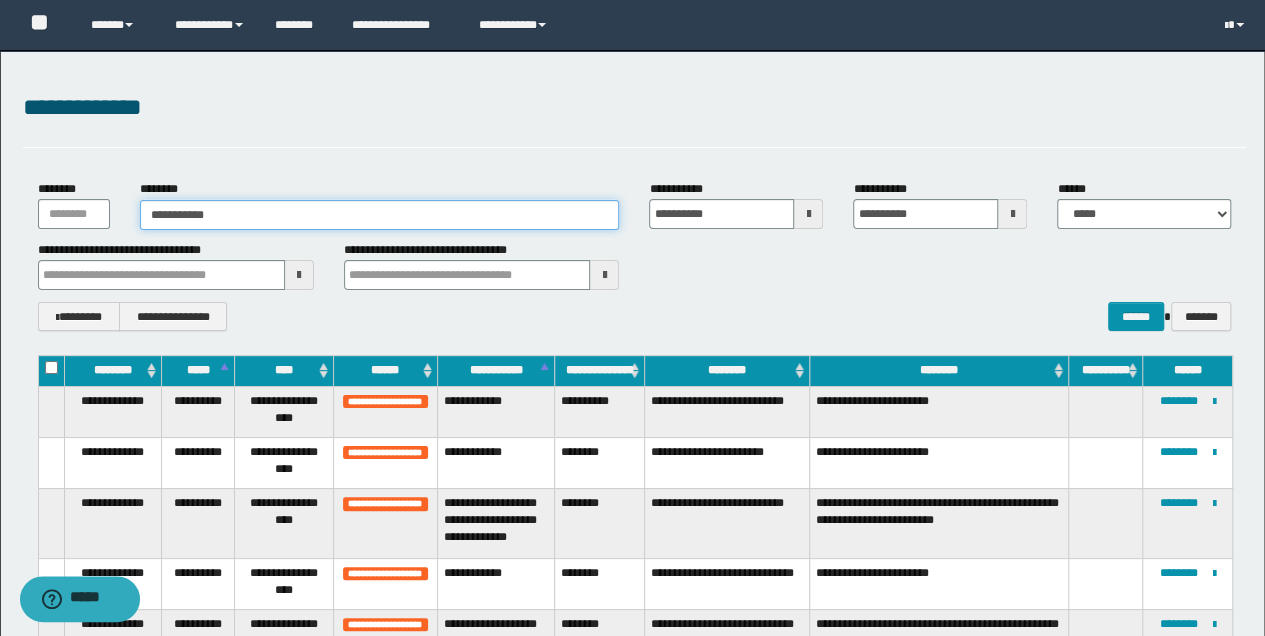 type on "**********" 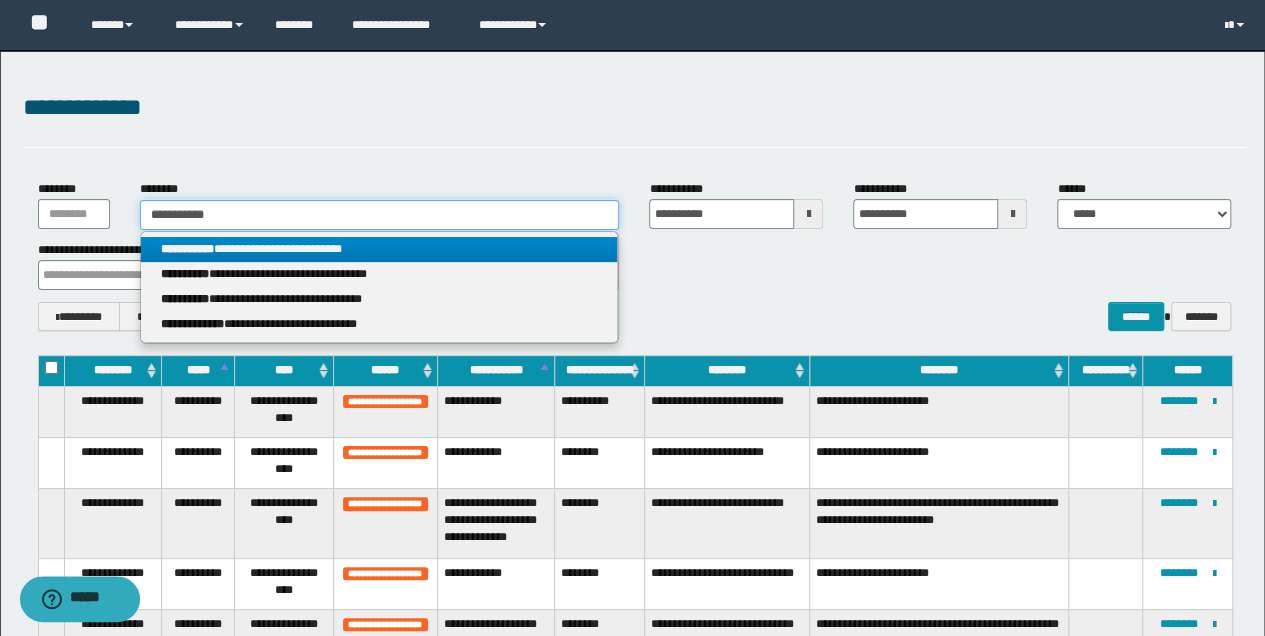 type on "**********" 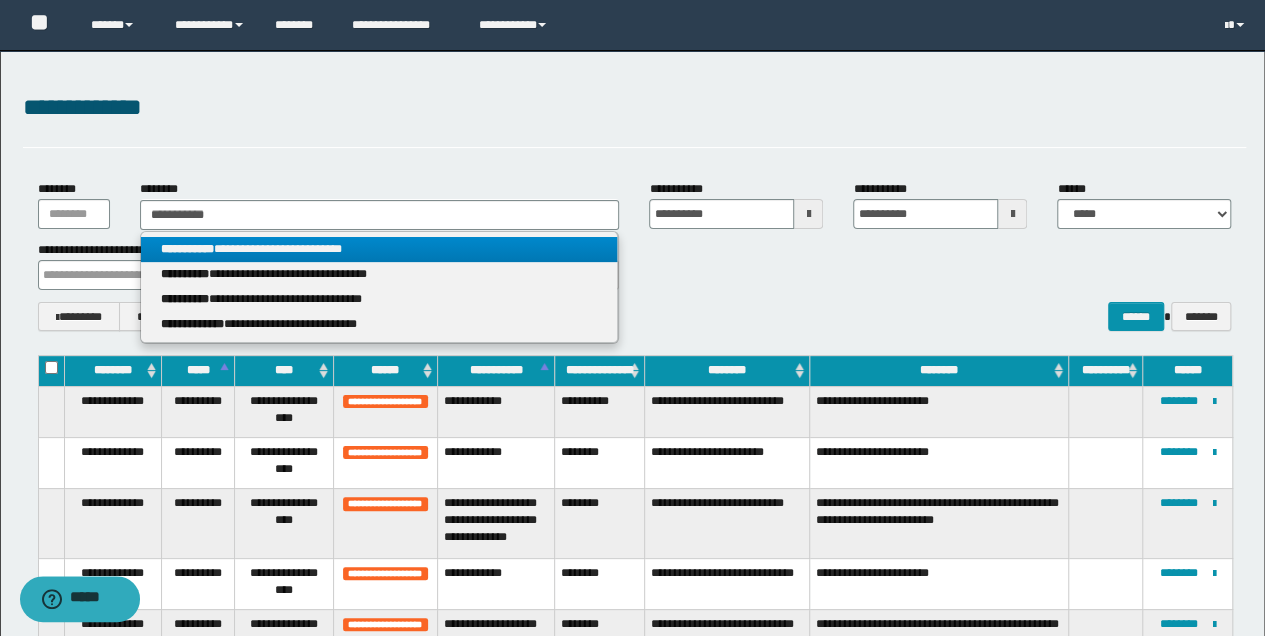 click on "**********" at bounding box center [379, 249] 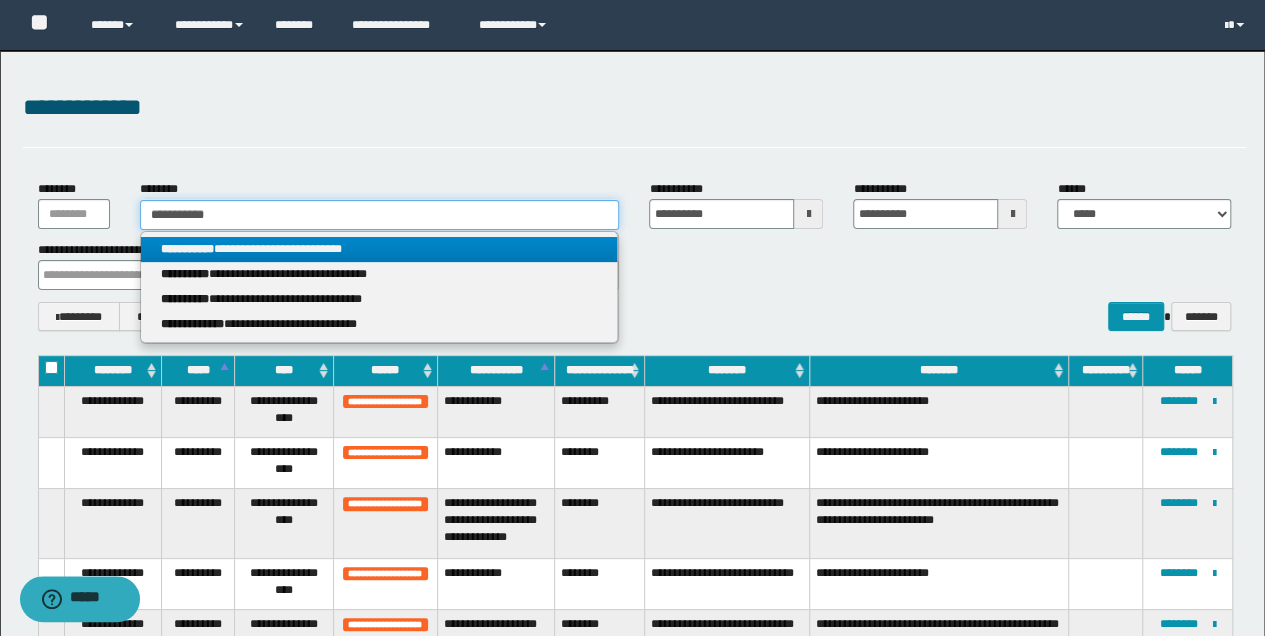 type 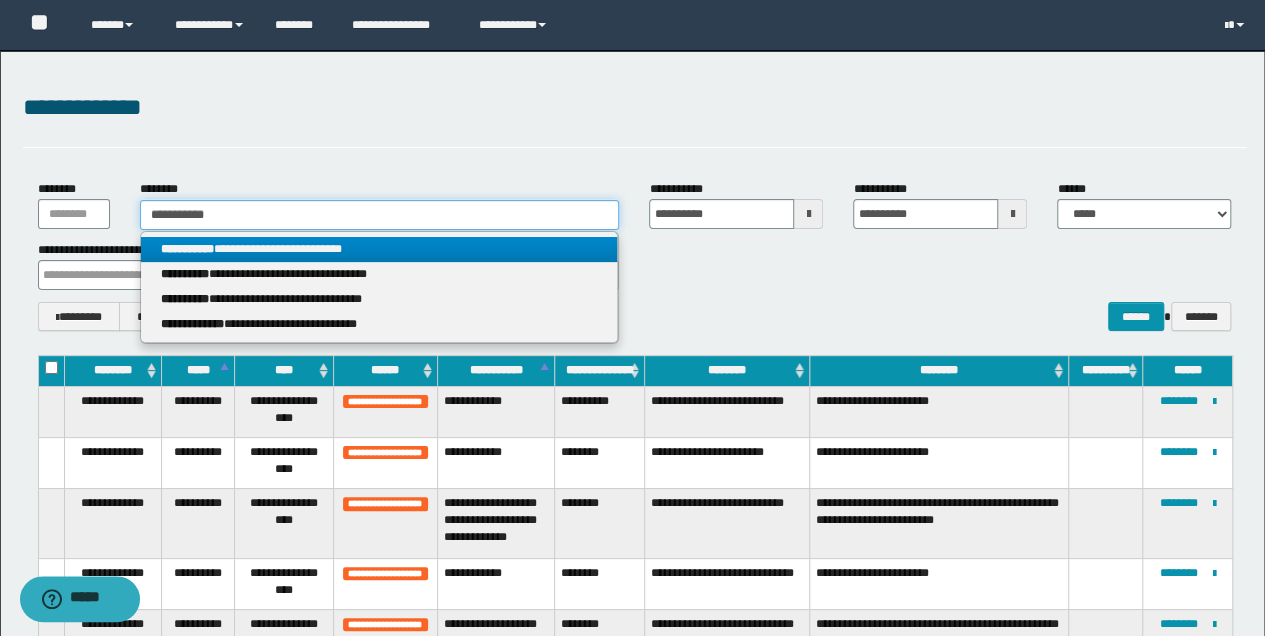 type on "**********" 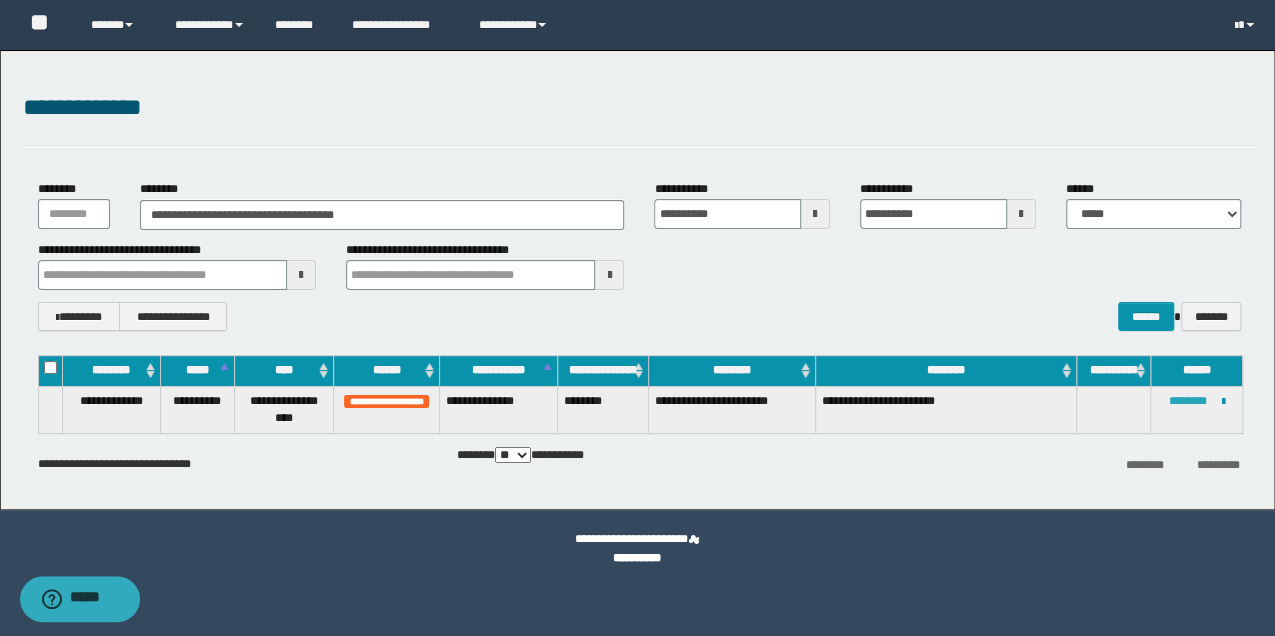 click on "********" at bounding box center (1188, 401) 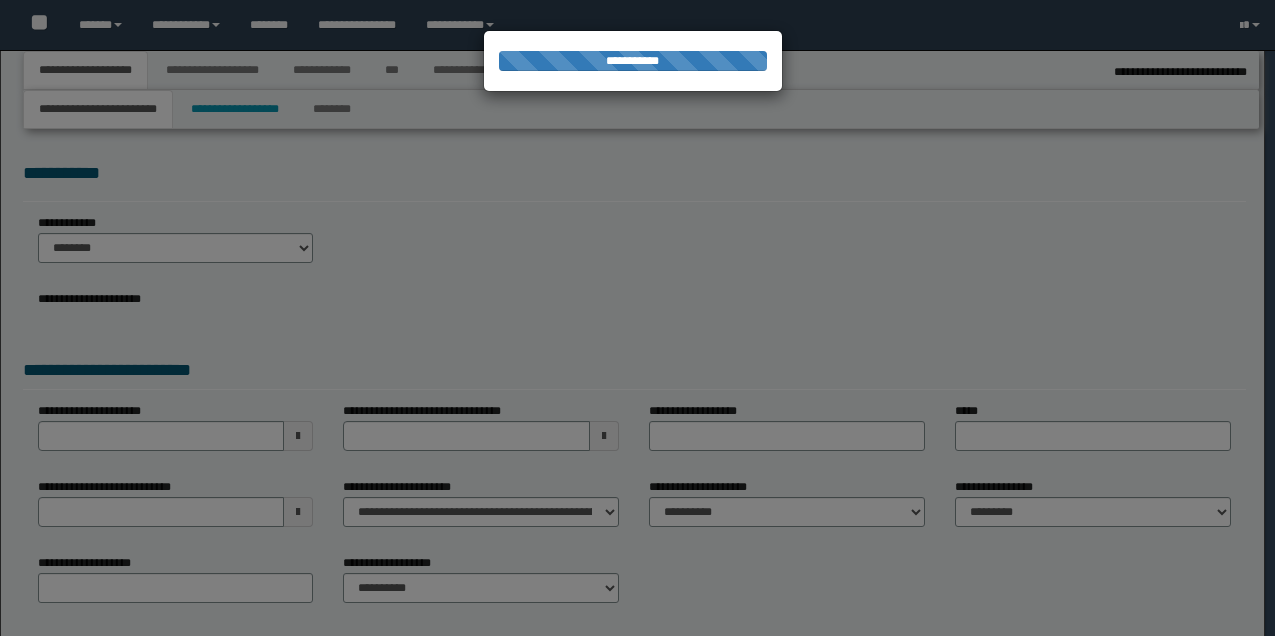 scroll, scrollTop: 0, scrollLeft: 0, axis: both 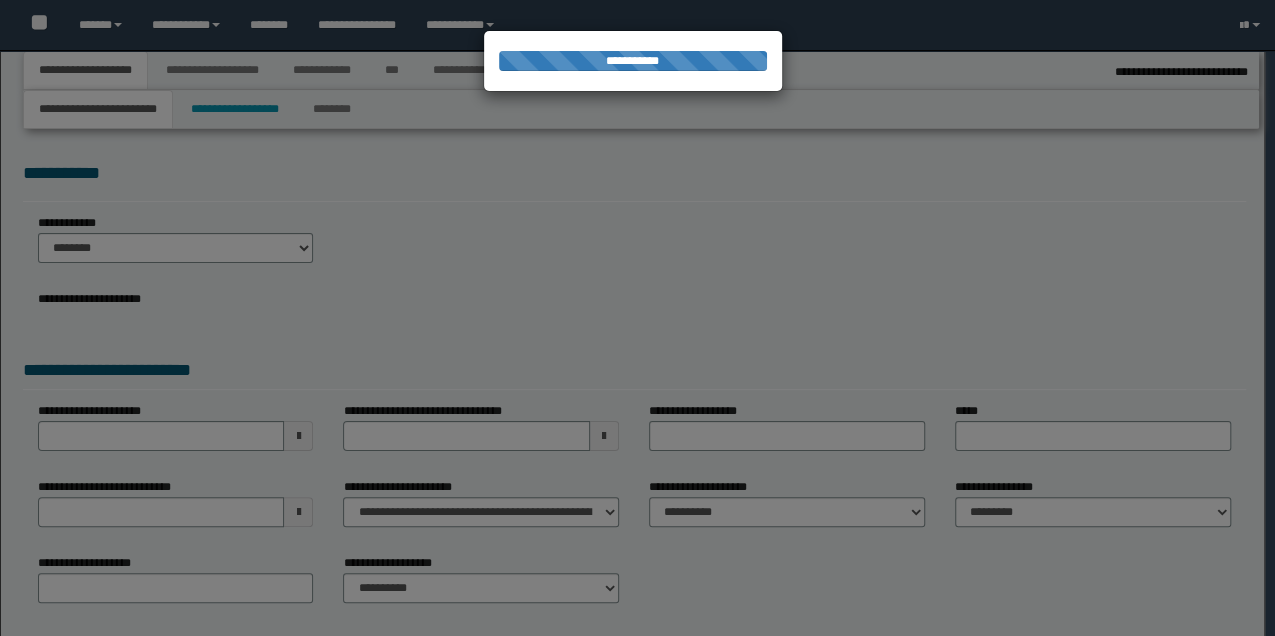 select on "*" 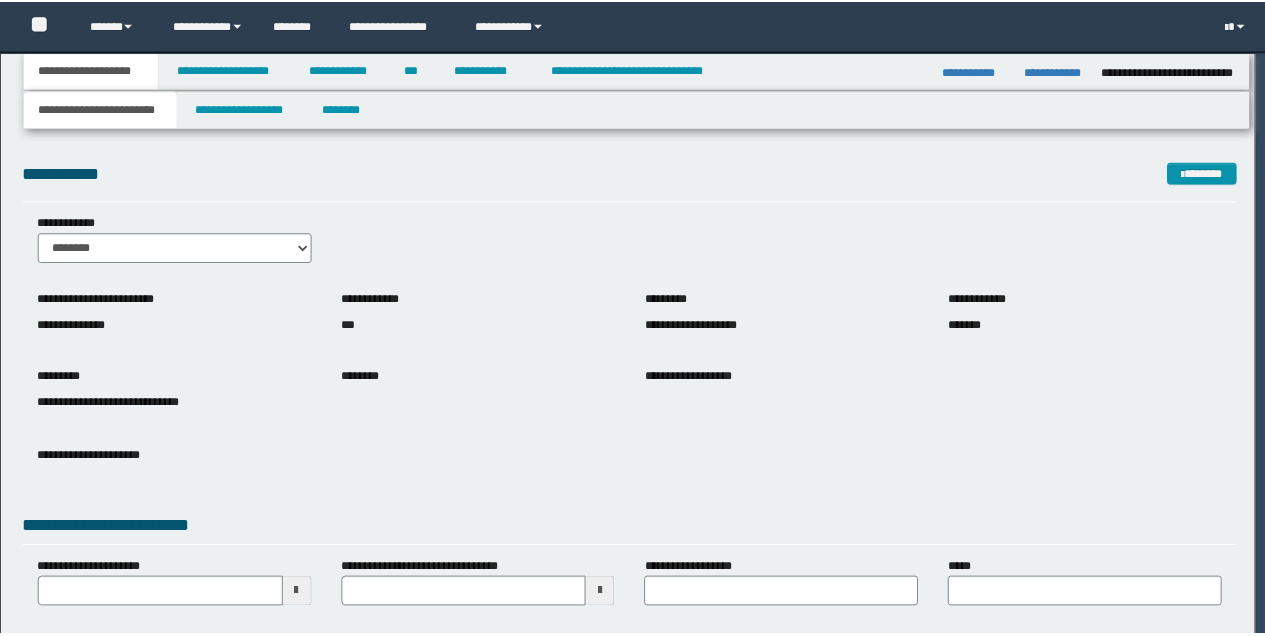 scroll, scrollTop: 0, scrollLeft: 0, axis: both 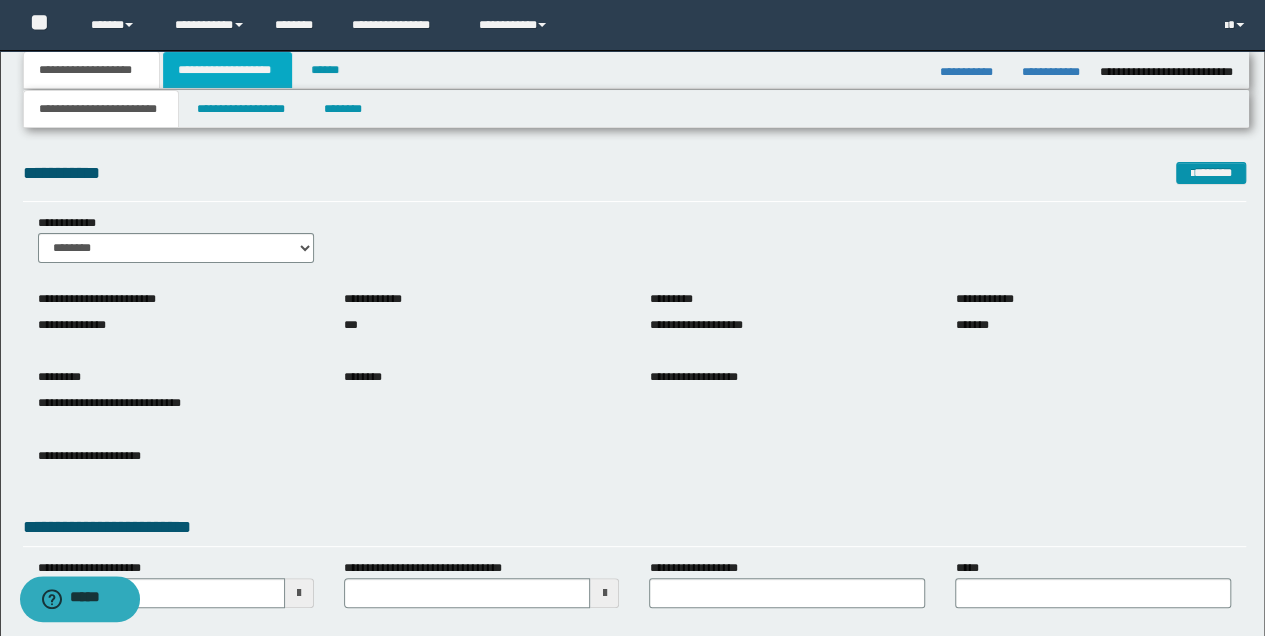 click on "**********" at bounding box center [227, 70] 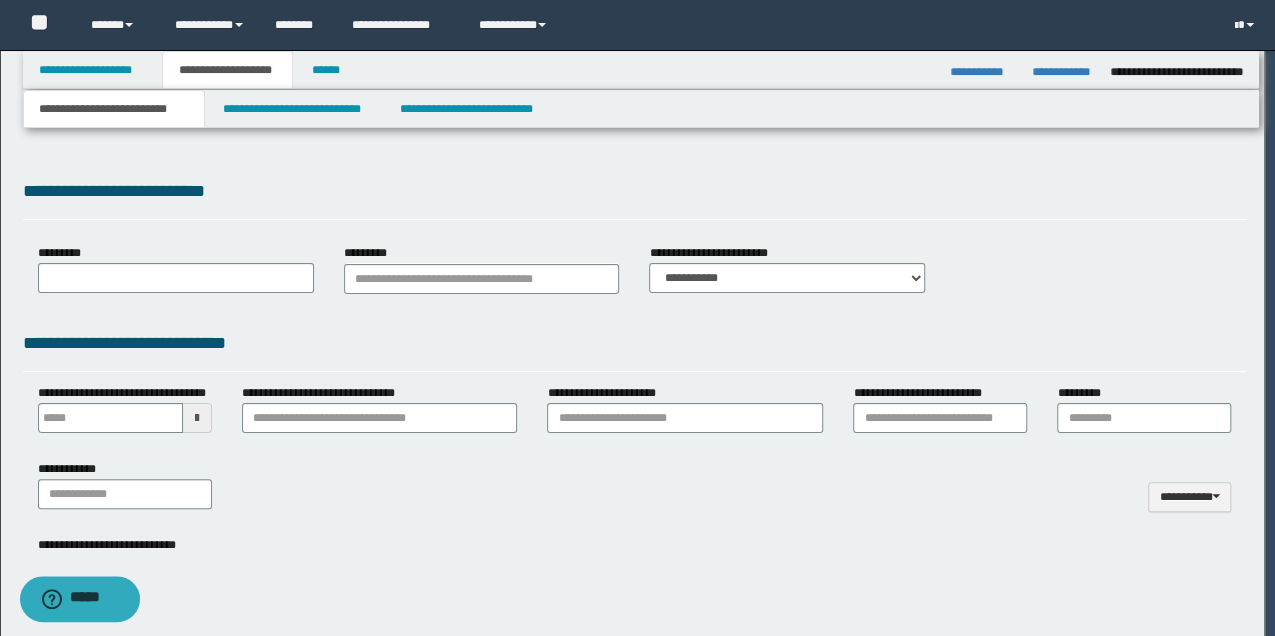 type 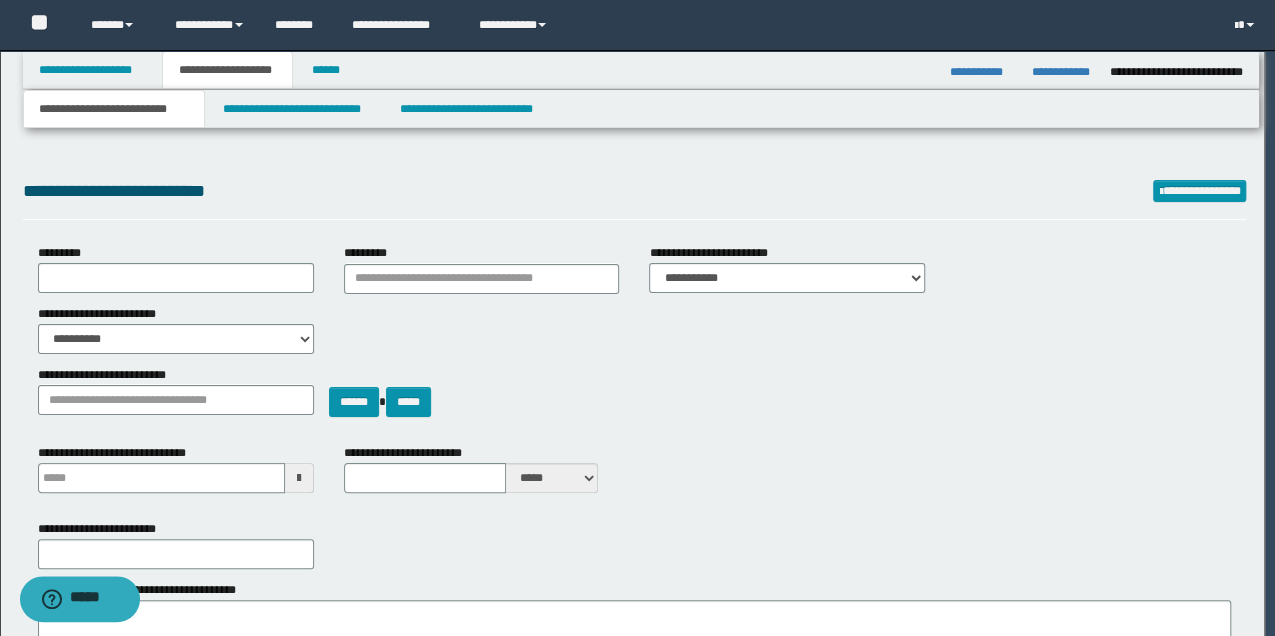 select on "*" 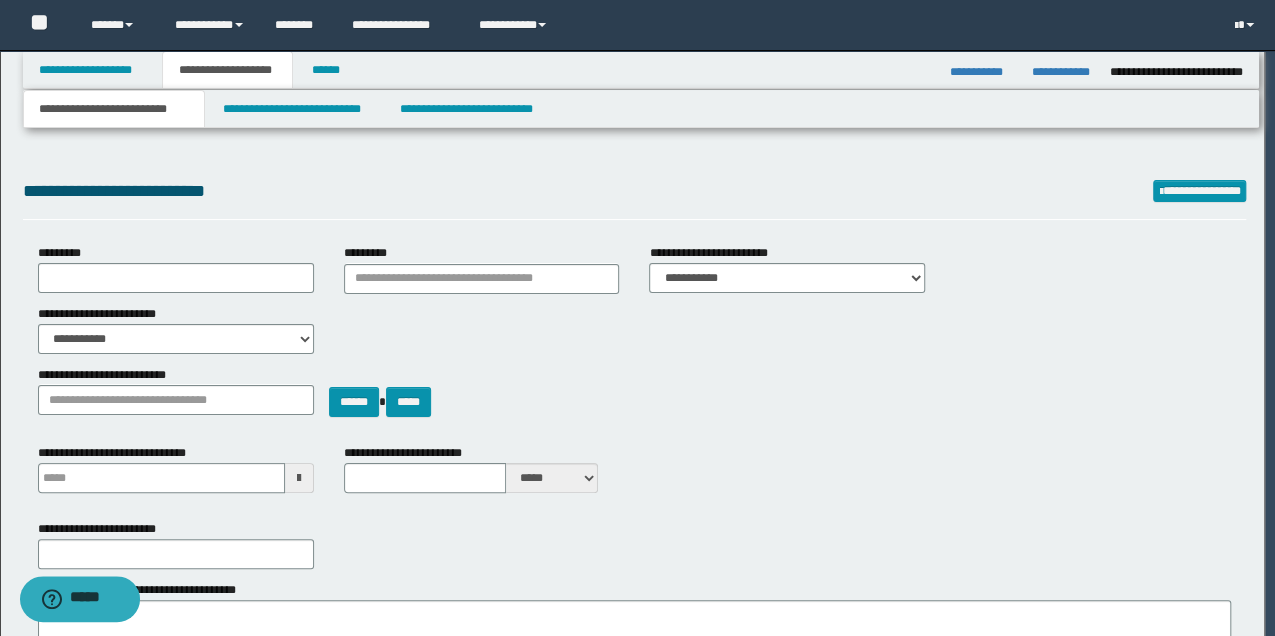 type 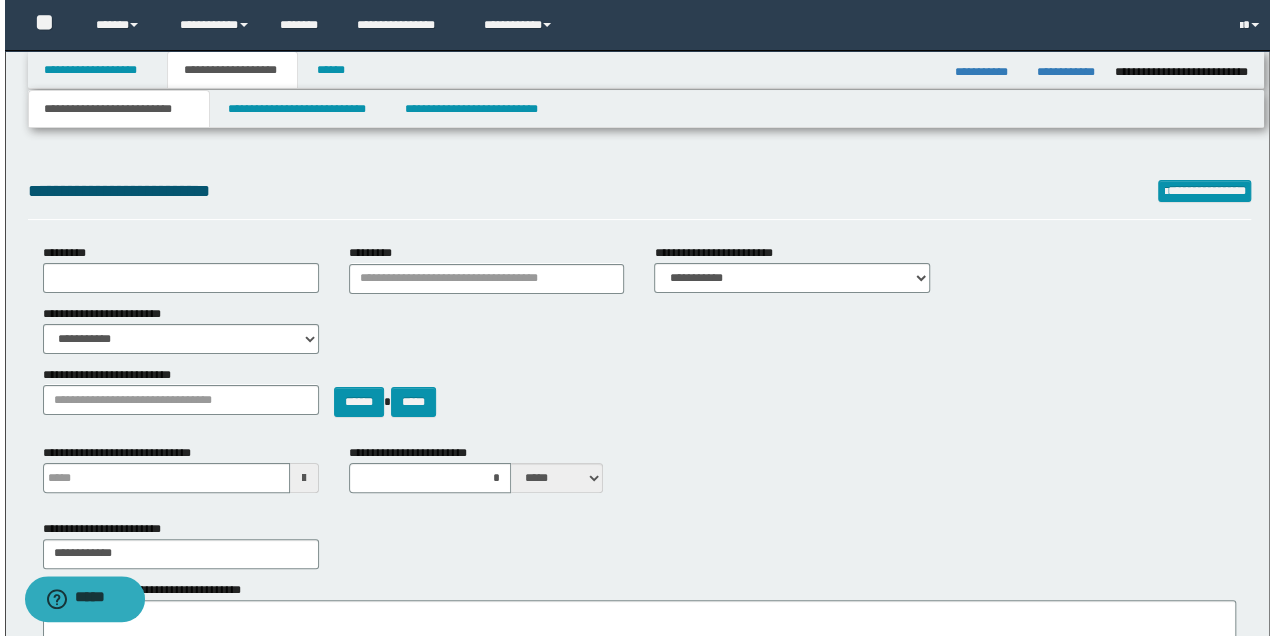 scroll, scrollTop: 0, scrollLeft: 0, axis: both 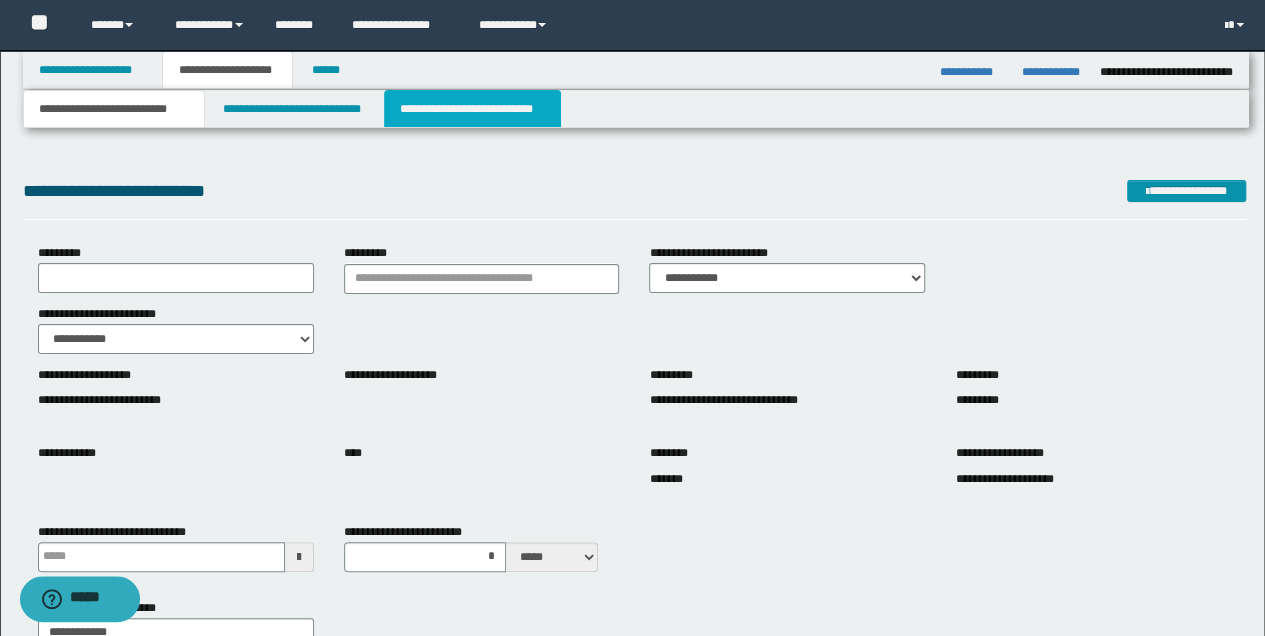 click on "**********" at bounding box center [472, 109] 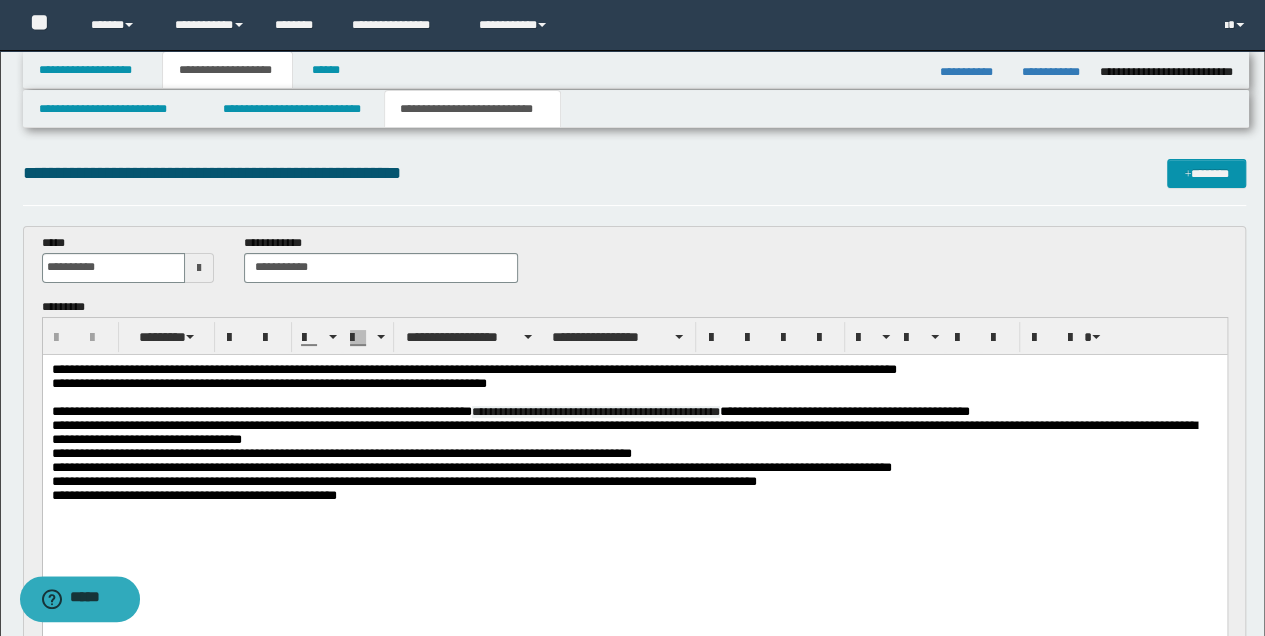 scroll, scrollTop: 0, scrollLeft: 0, axis: both 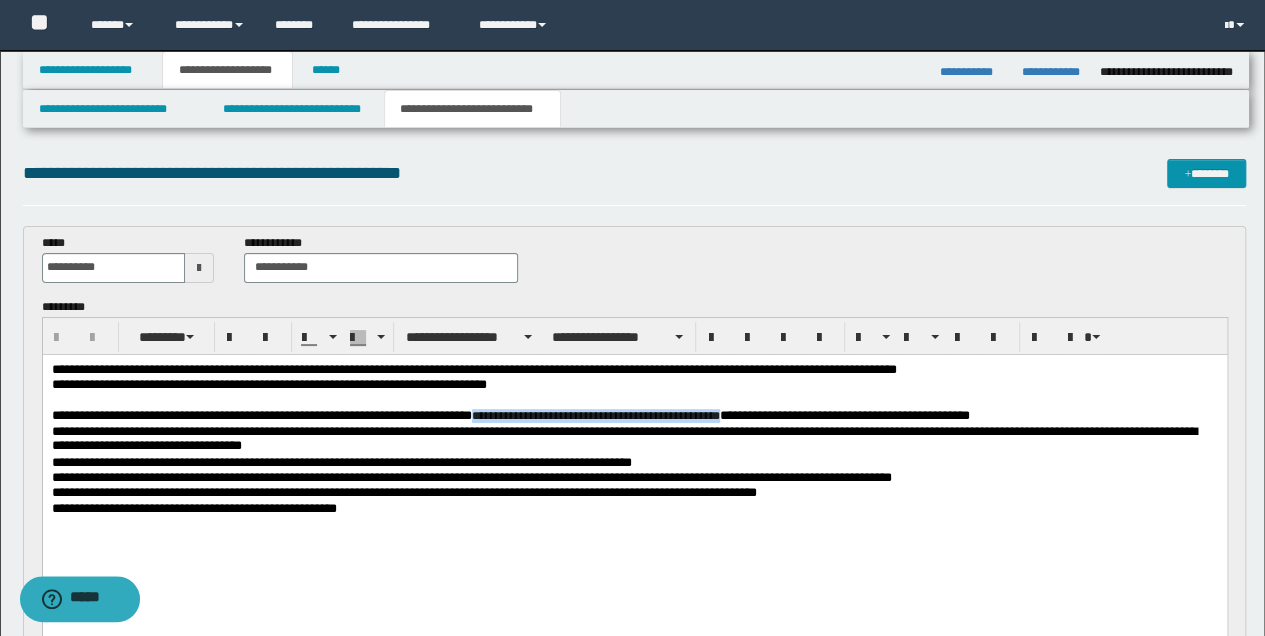 drag, startPoint x: 500, startPoint y: 413, endPoint x: 774, endPoint y: 417, distance: 274.0292 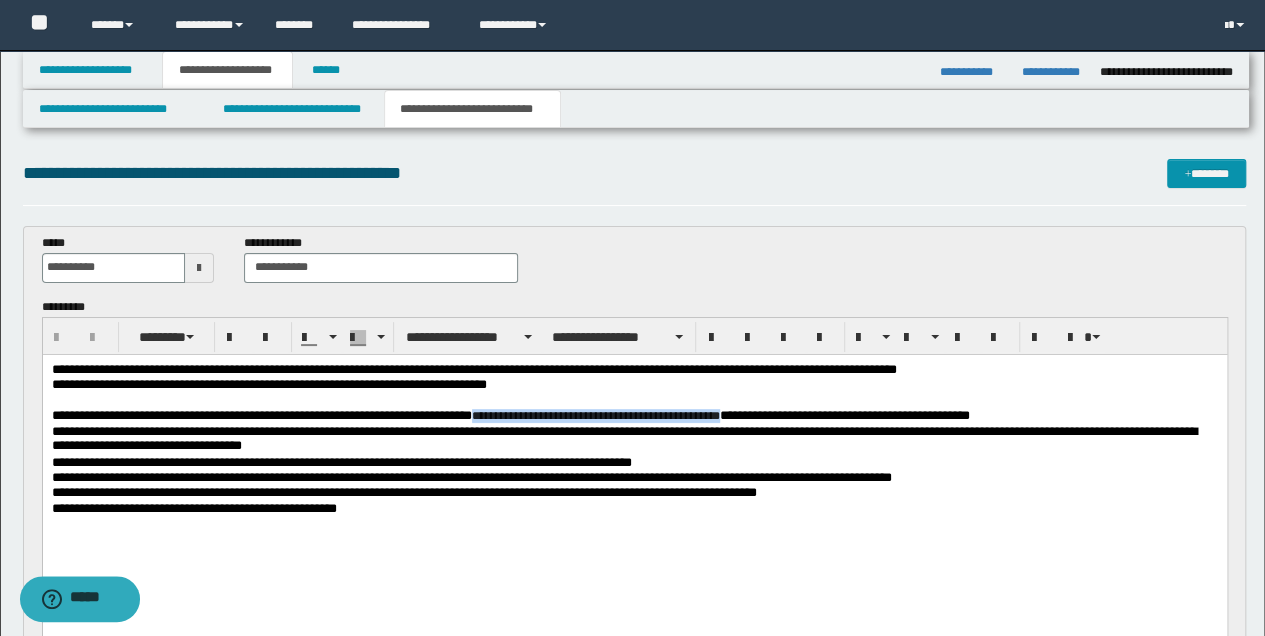 click on "**********" at bounding box center (634, 416) 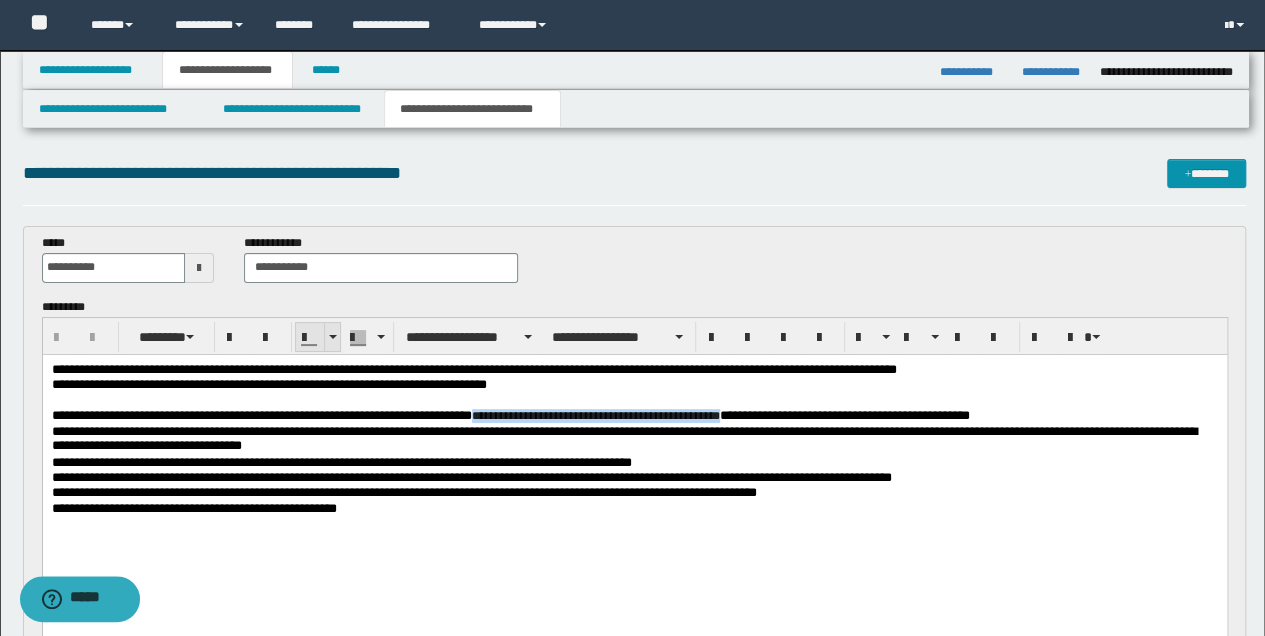 click at bounding box center (333, 337) 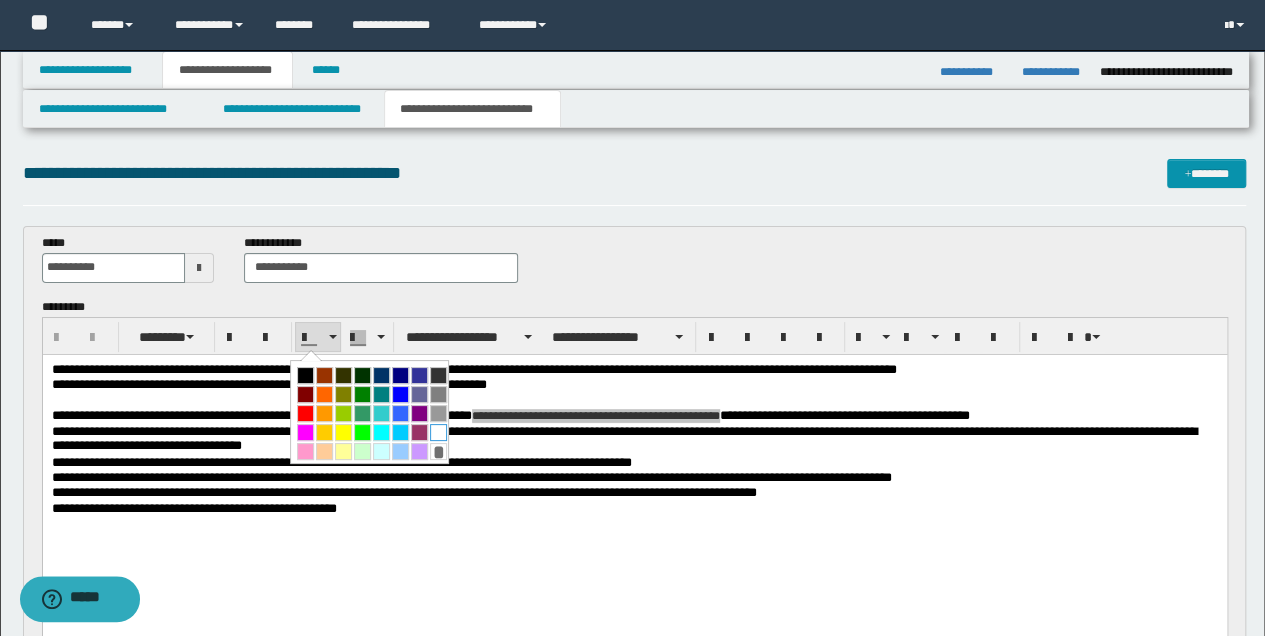 click at bounding box center (438, 432) 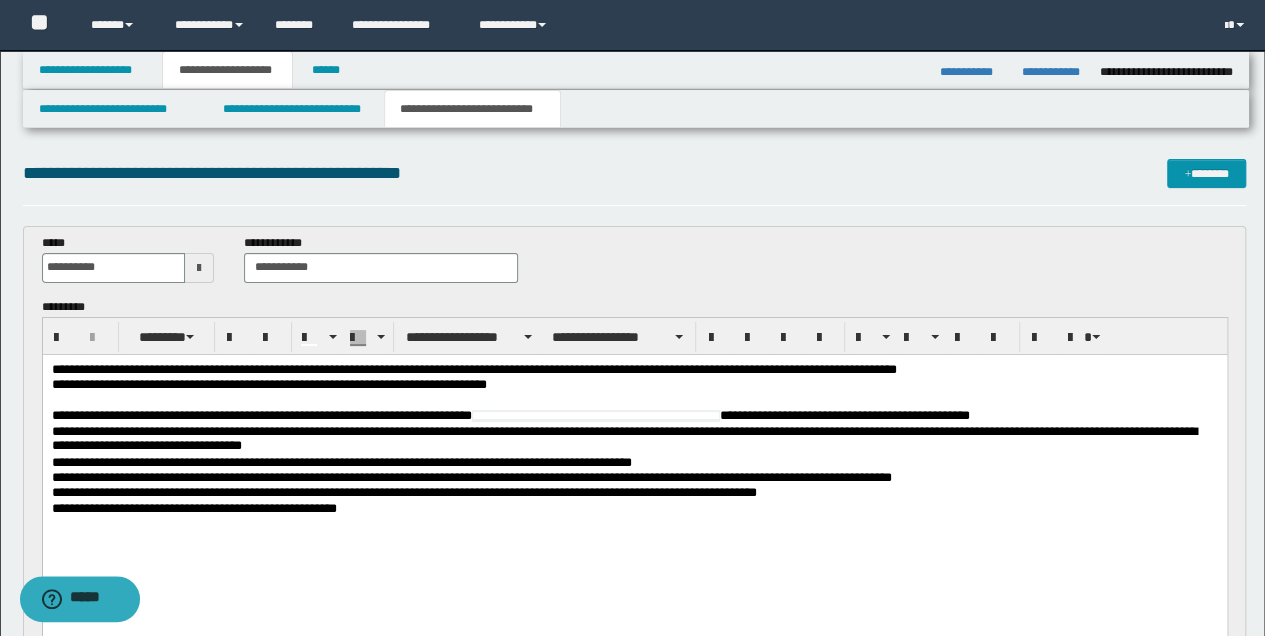 click on "**********" at bounding box center (634, 508) 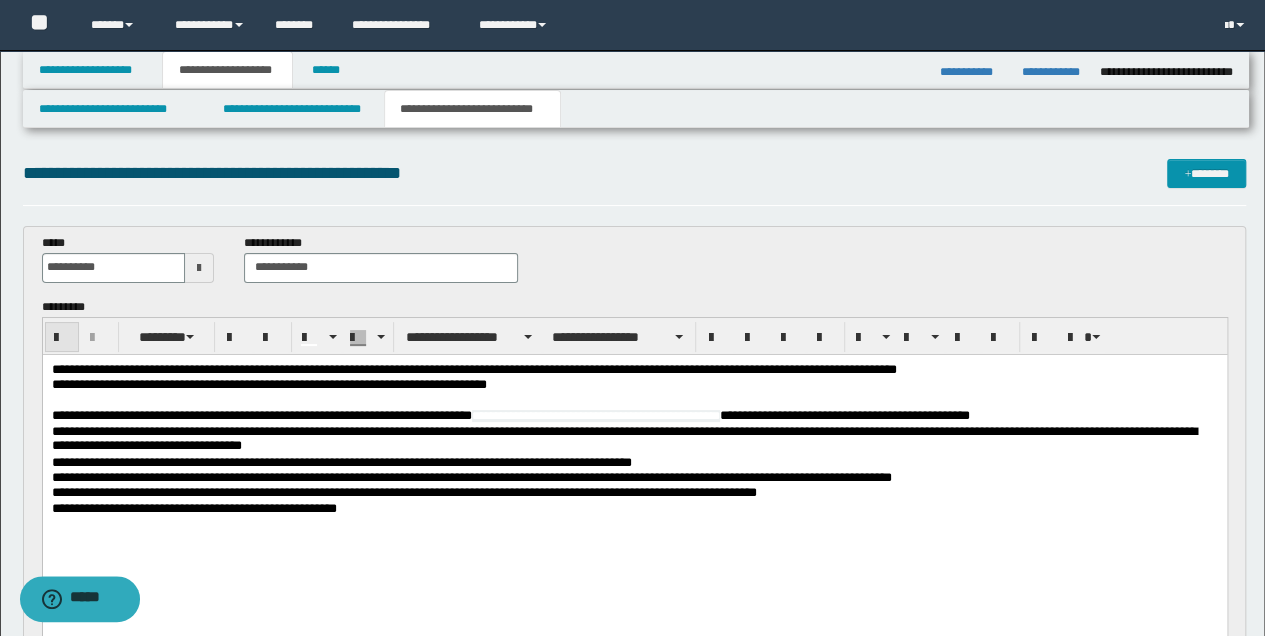 click at bounding box center (62, 338) 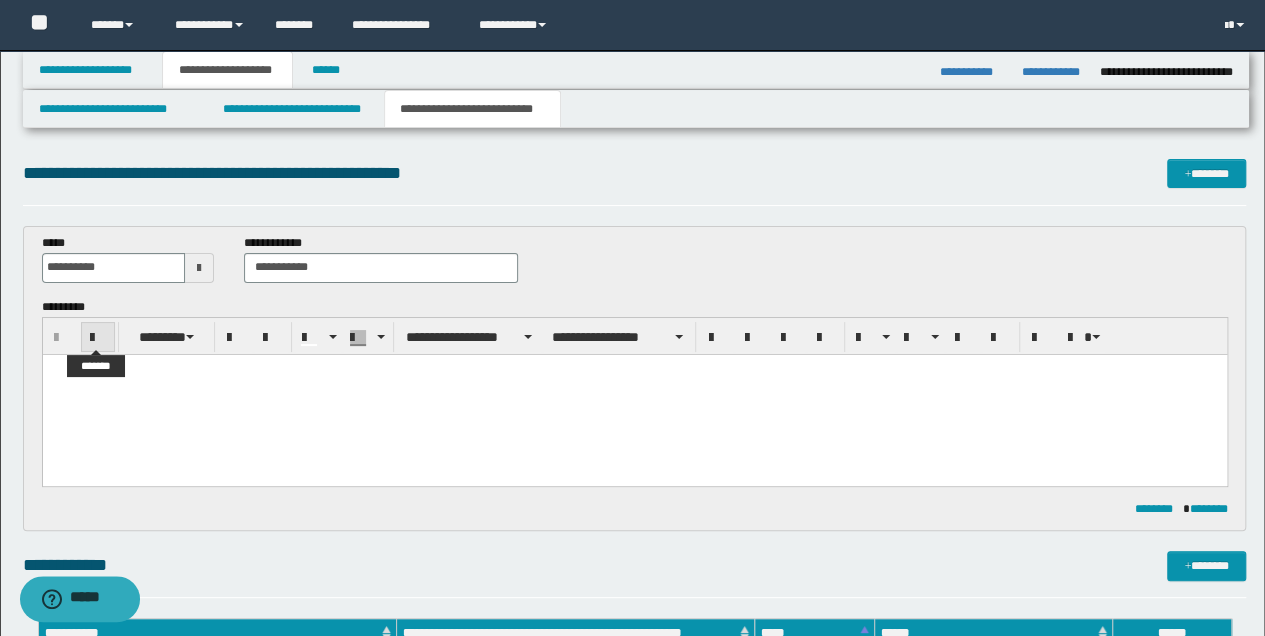click at bounding box center (98, 338) 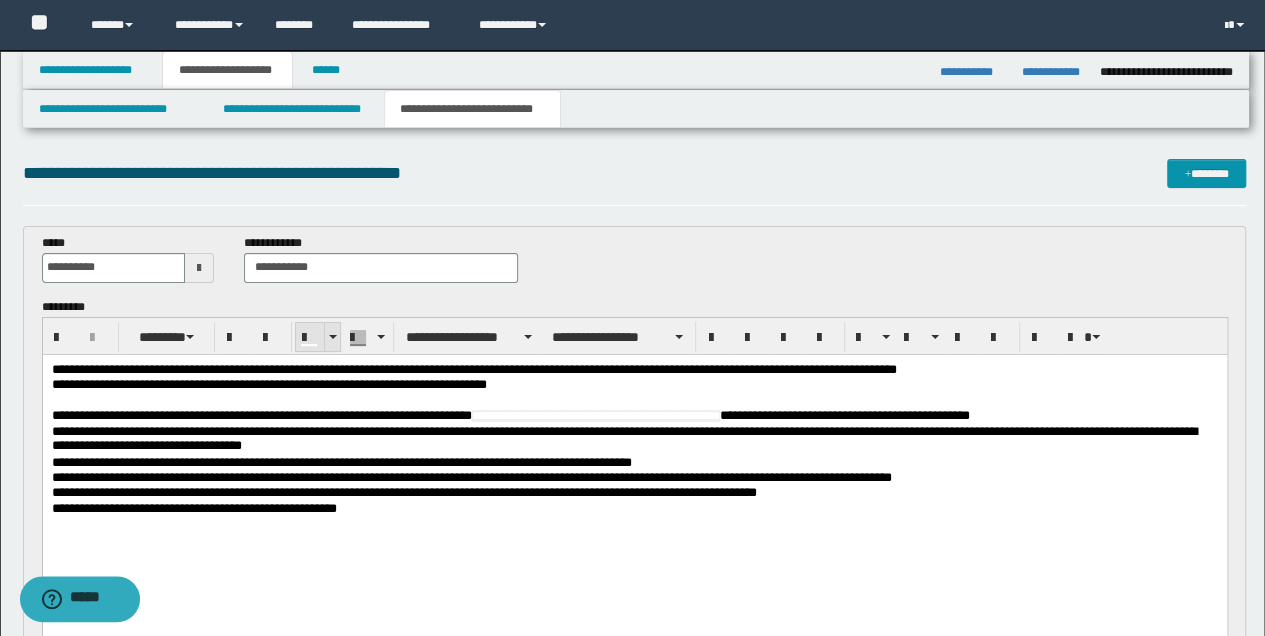 click at bounding box center [333, 337] 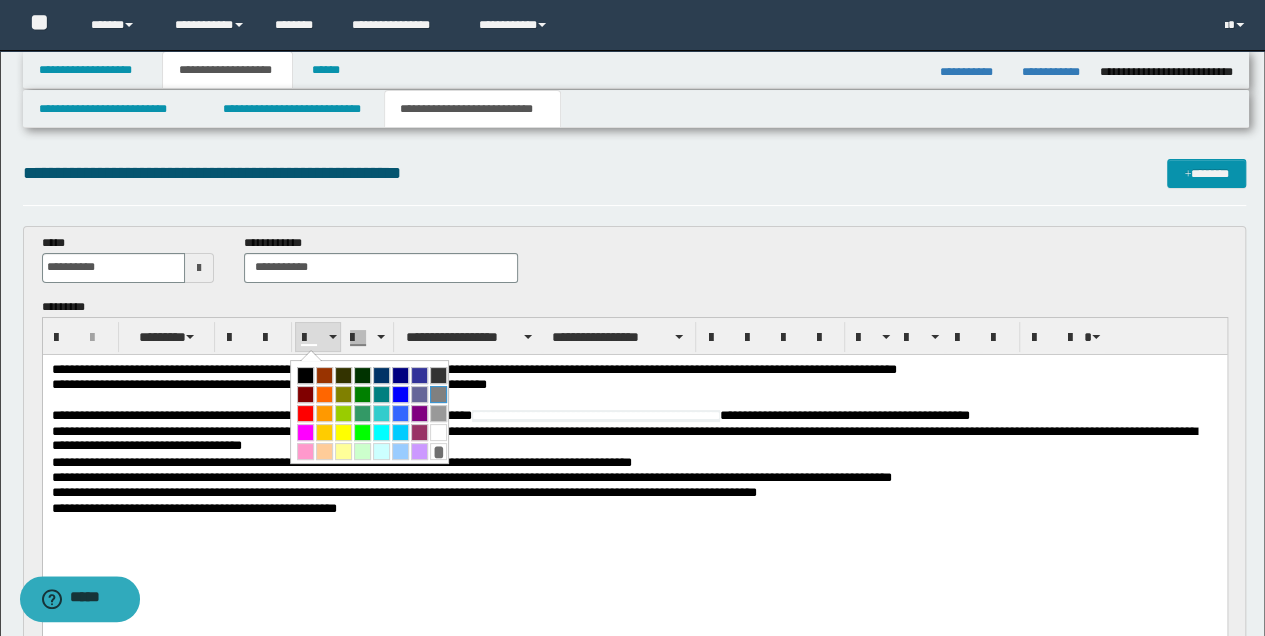 click at bounding box center (438, 394) 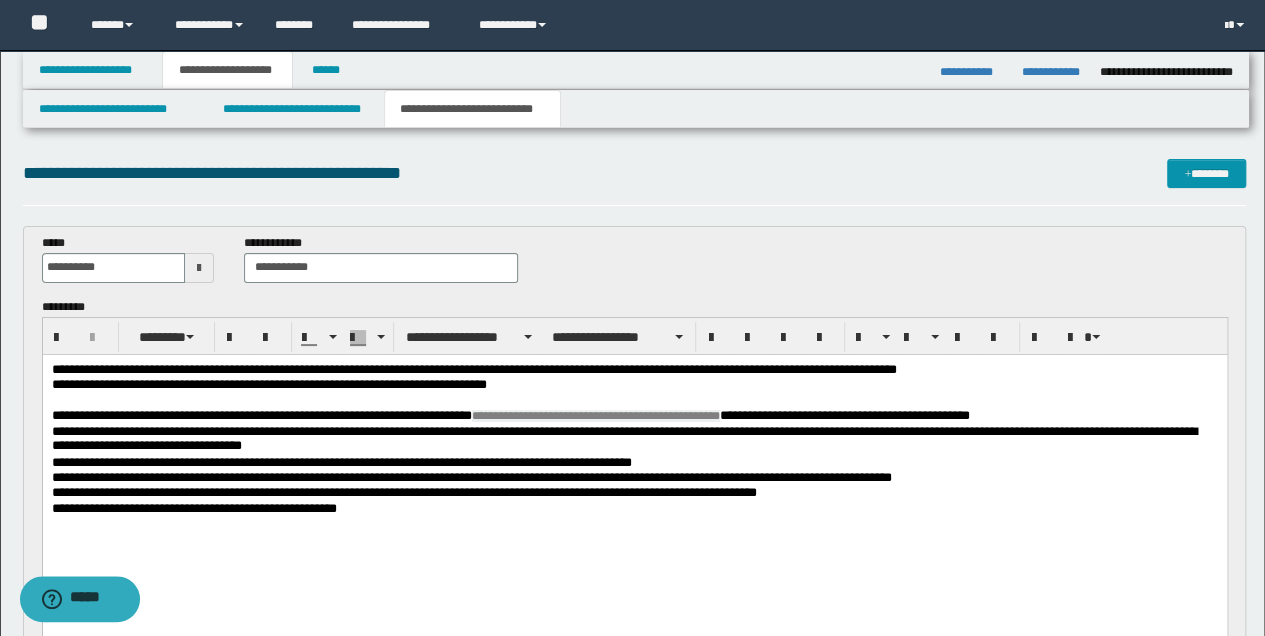 click on "**********" at bounding box center [634, 508] 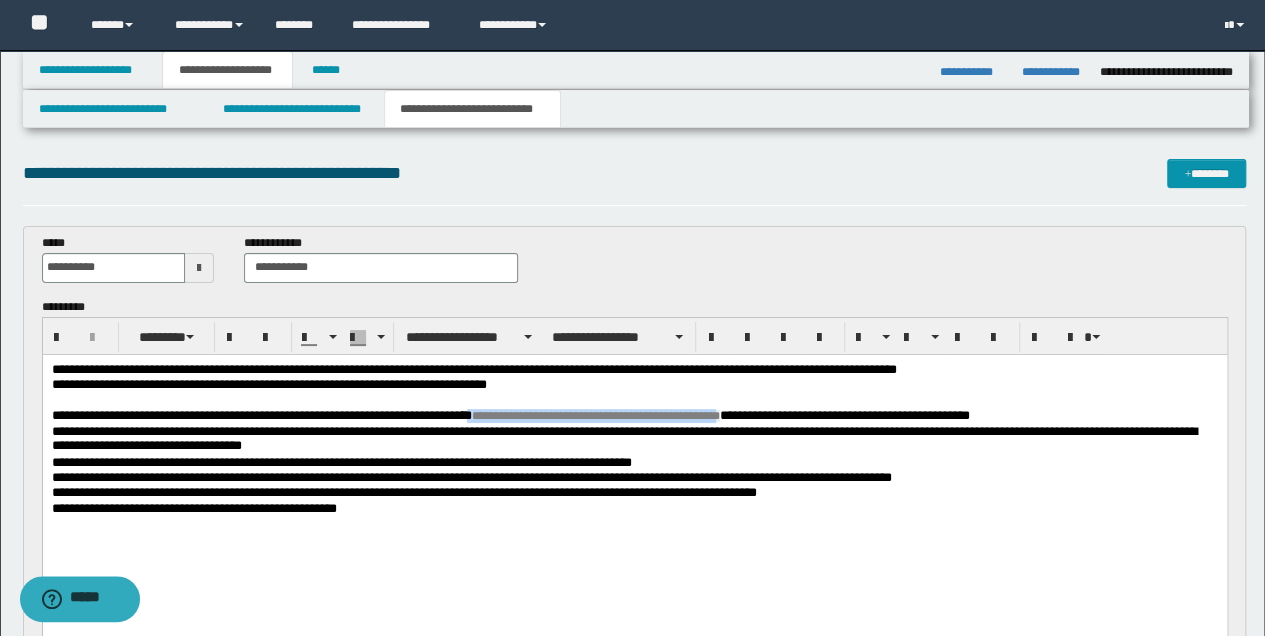 drag, startPoint x: 495, startPoint y: 413, endPoint x: 770, endPoint y: 415, distance: 275.00726 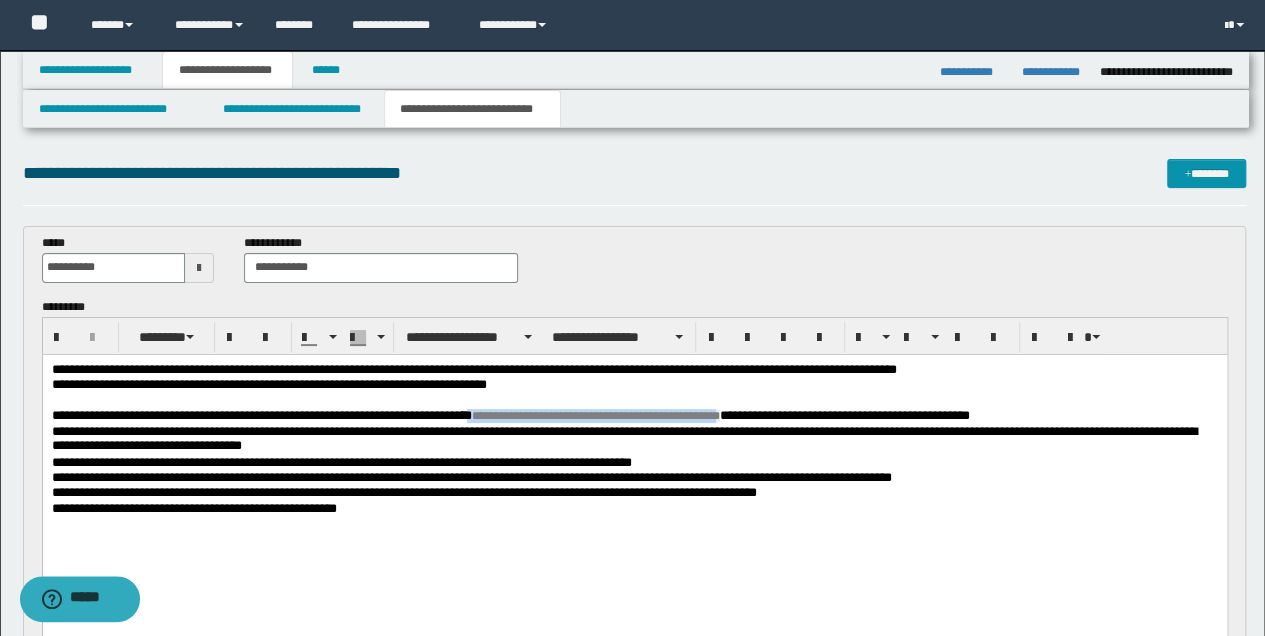 click on "**********" at bounding box center (634, 416) 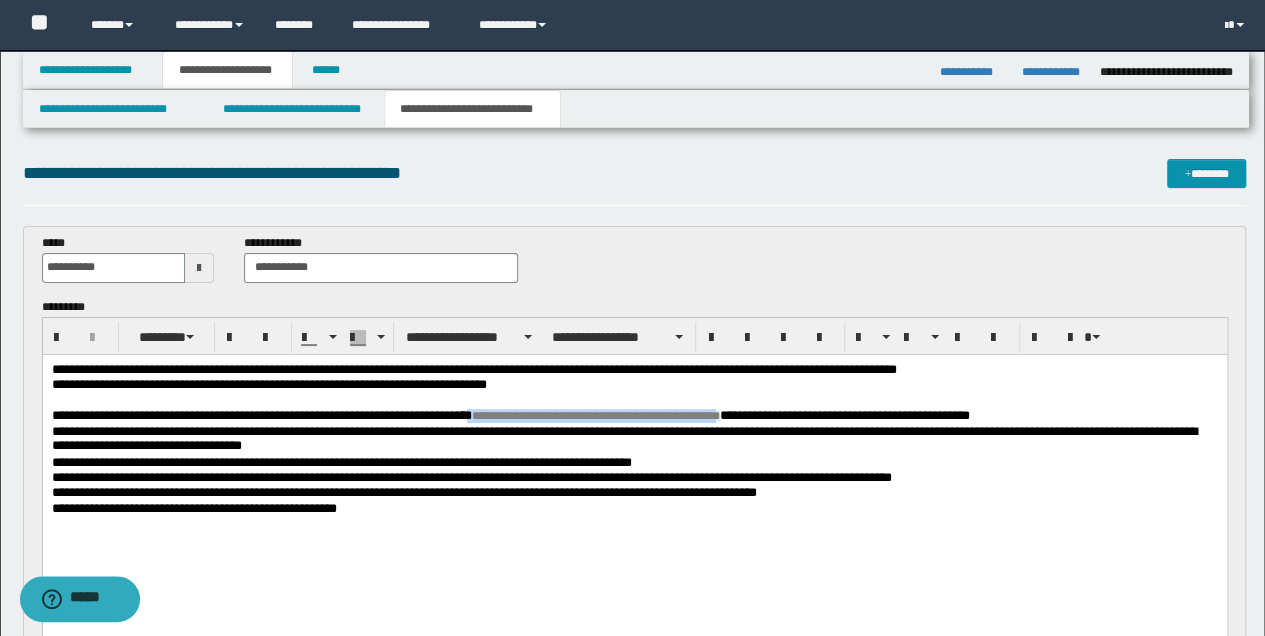type 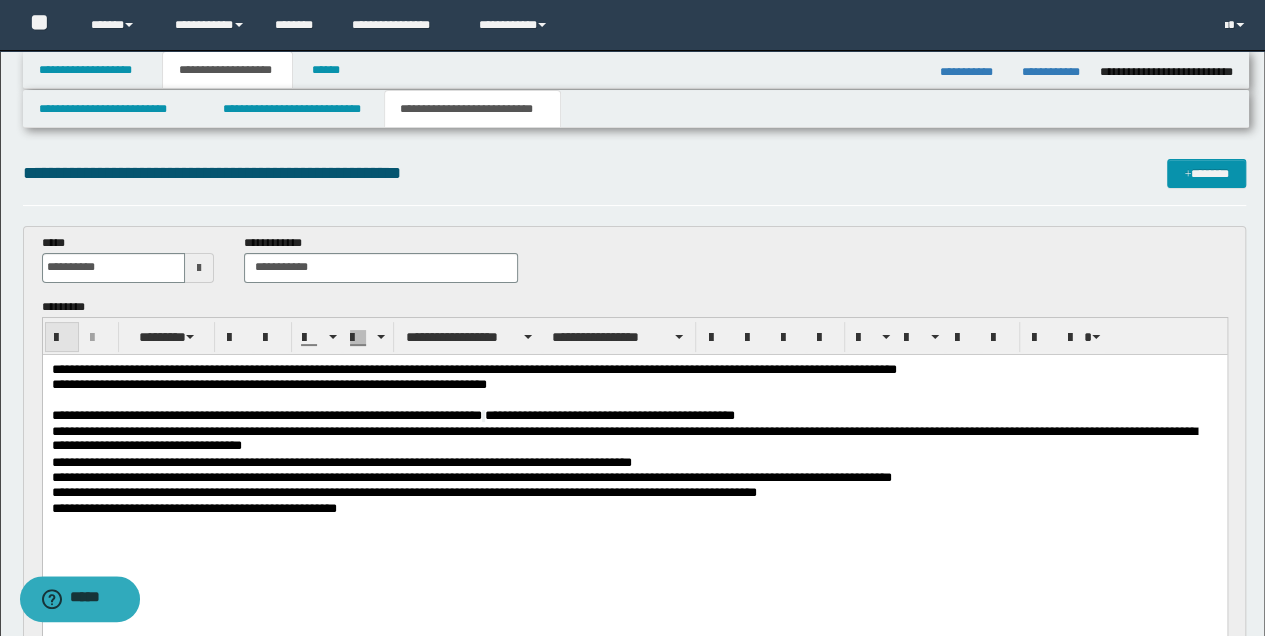 click at bounding box center (62, 338) 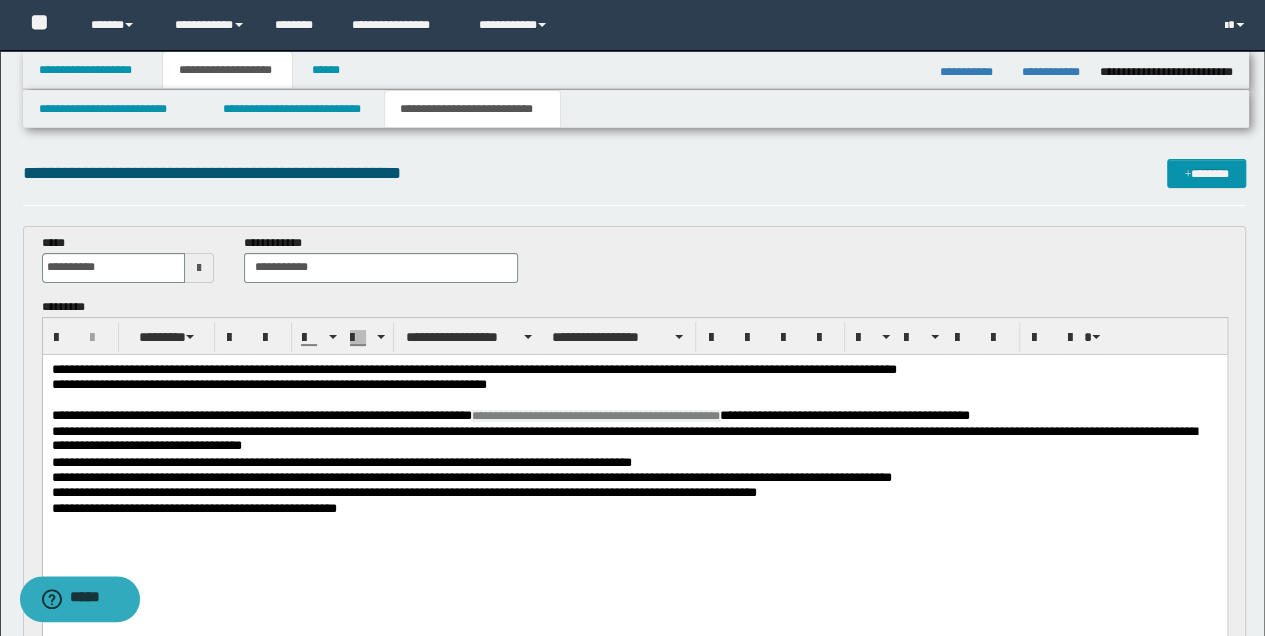 click on "**********" at bounding box center [634, 416] 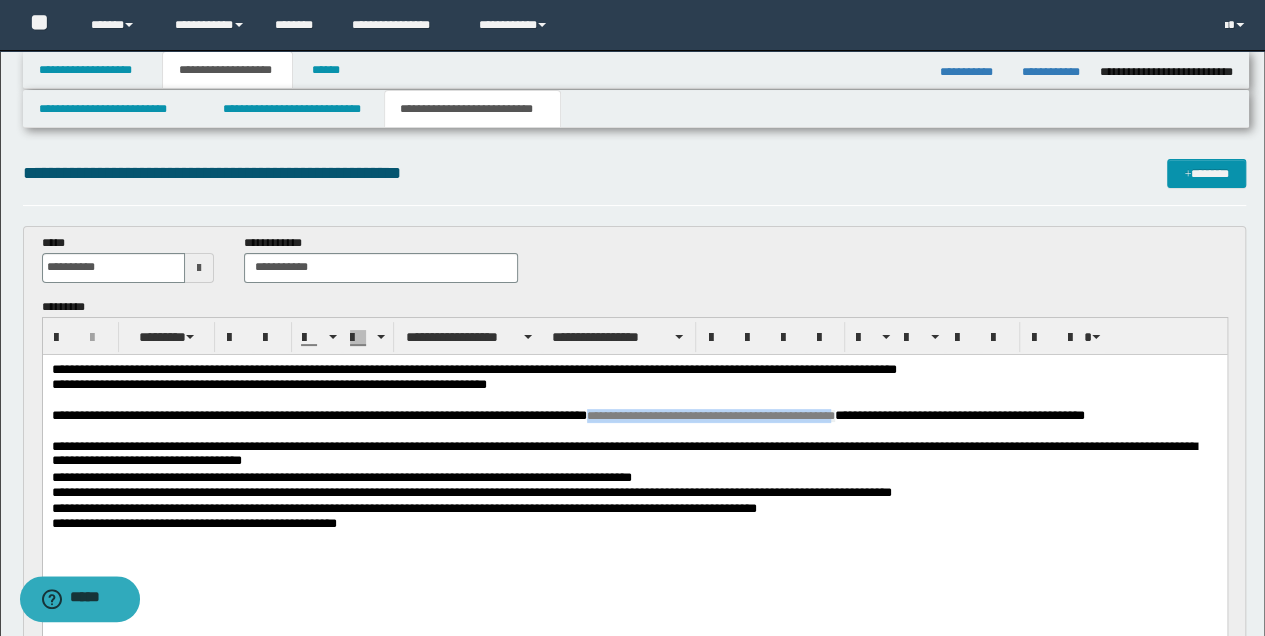 drag, startPoint x: 679, startPoint y: 417, endPoint x: 955, endPoint y: 421, distance: 276.029 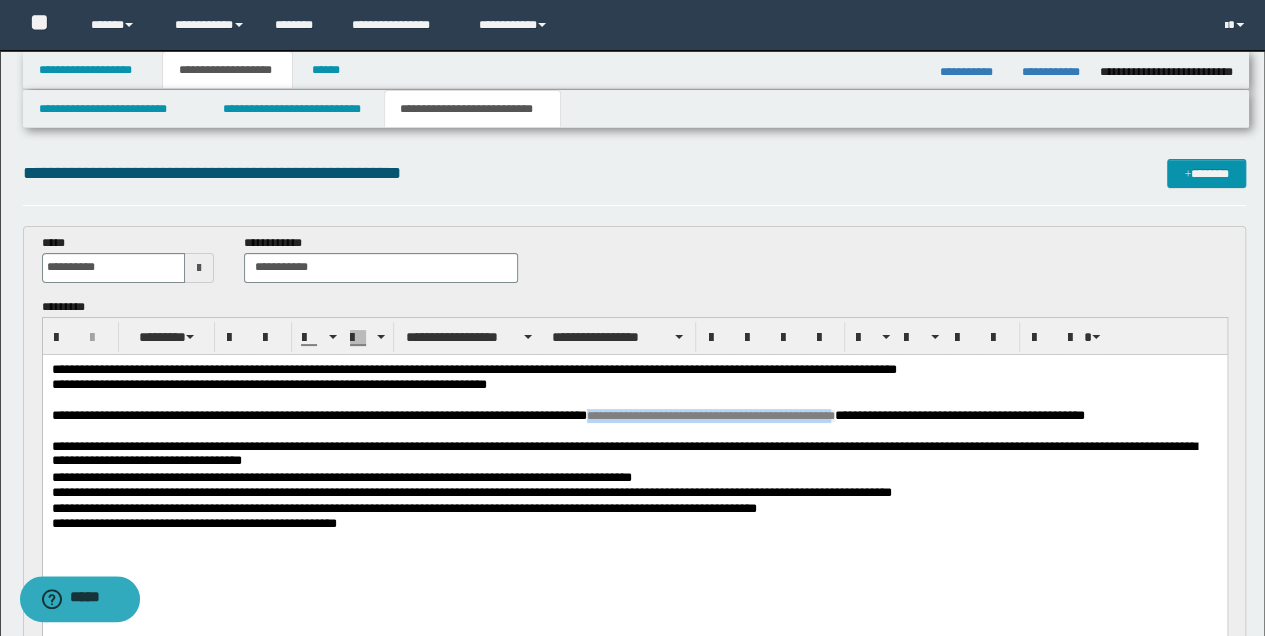 click on "**********" at bounding box center [634, 423] 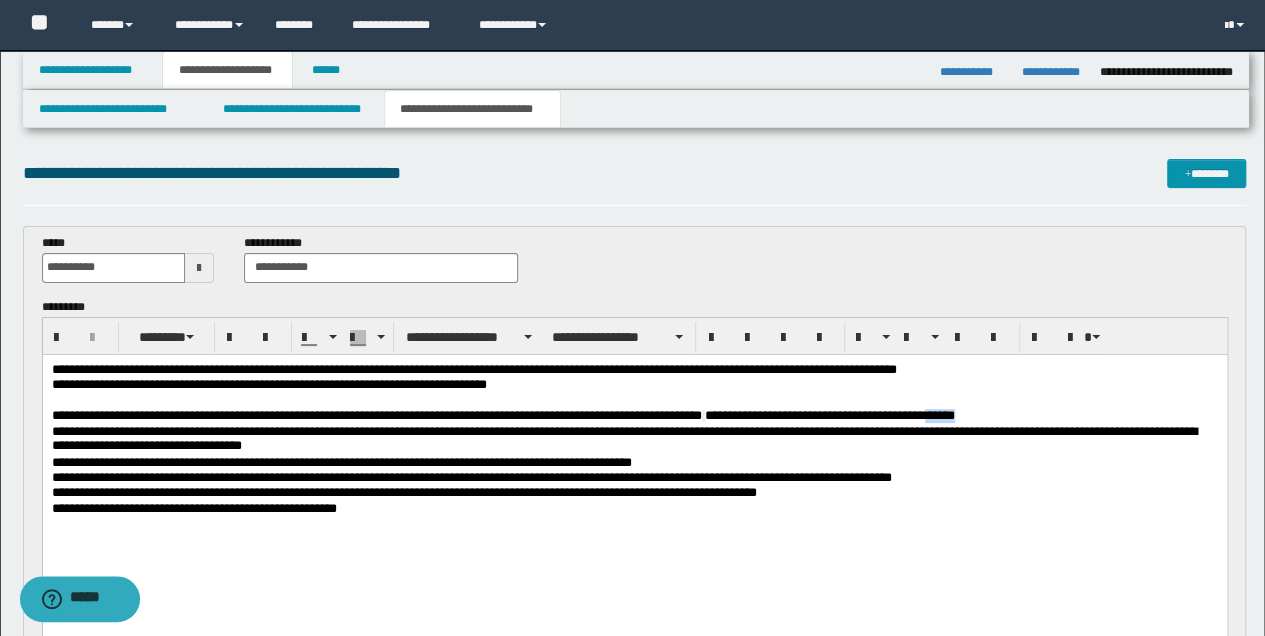 drag, startPoint x: 1023, startPoint y: 416, endPoint x: 1061, endPoint y: 417, distance: 38.013157 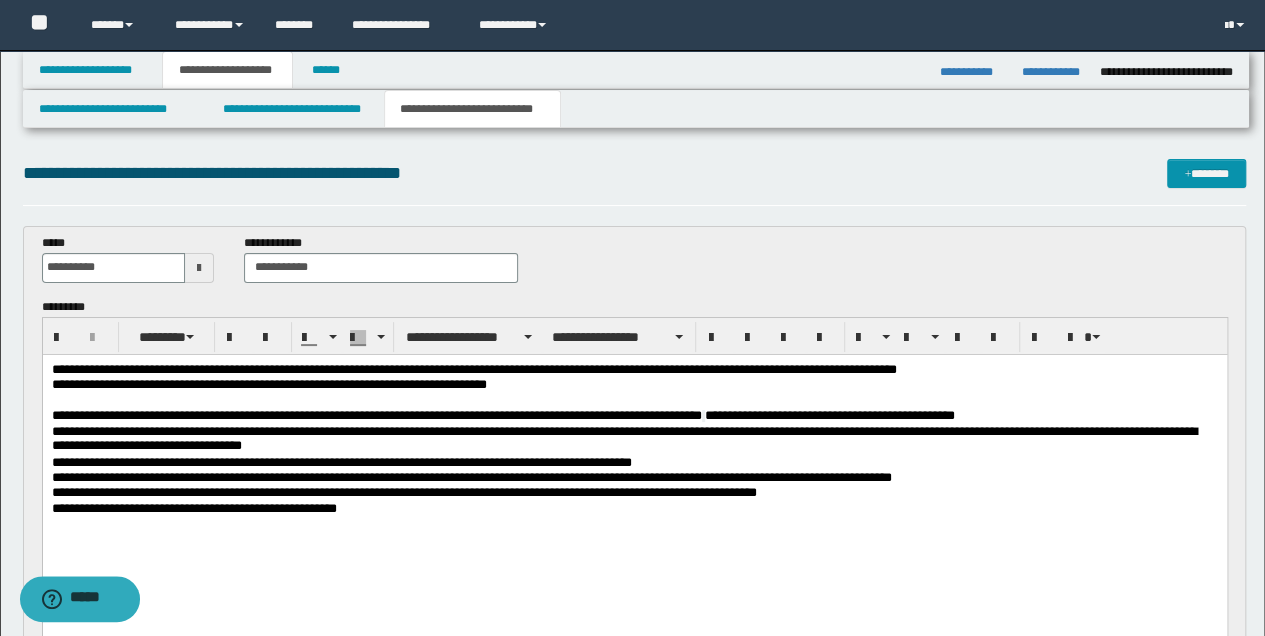 click at bounding box center (634, 523) 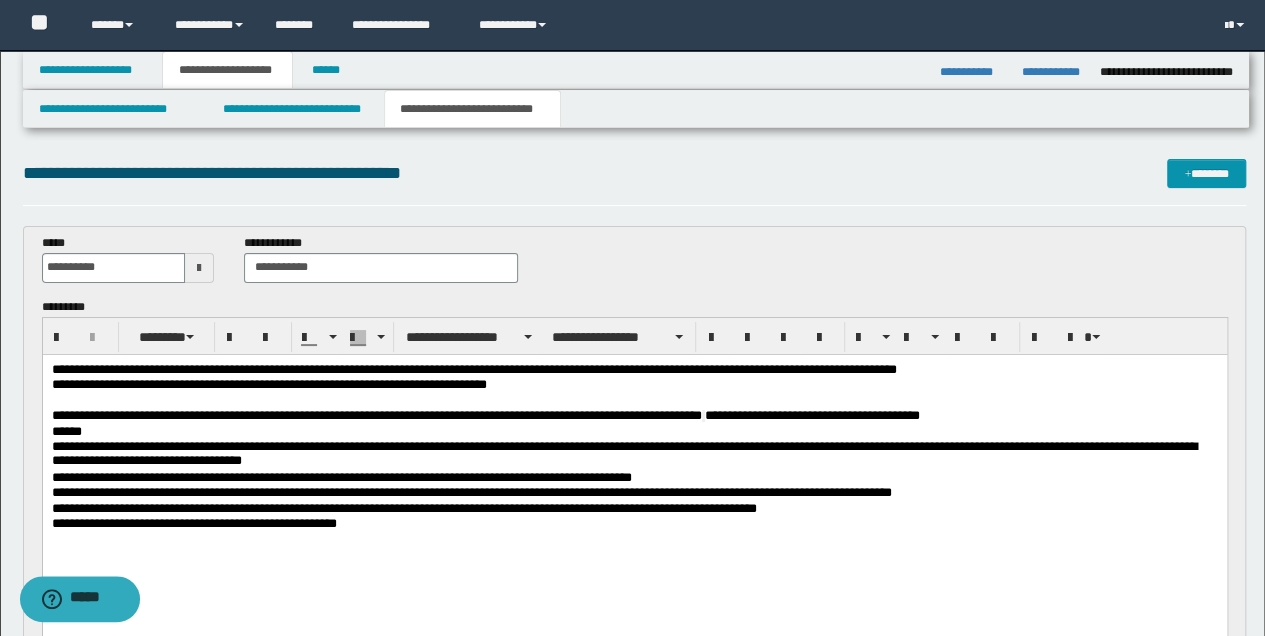 click on "******" at bounding box center [634, 431] 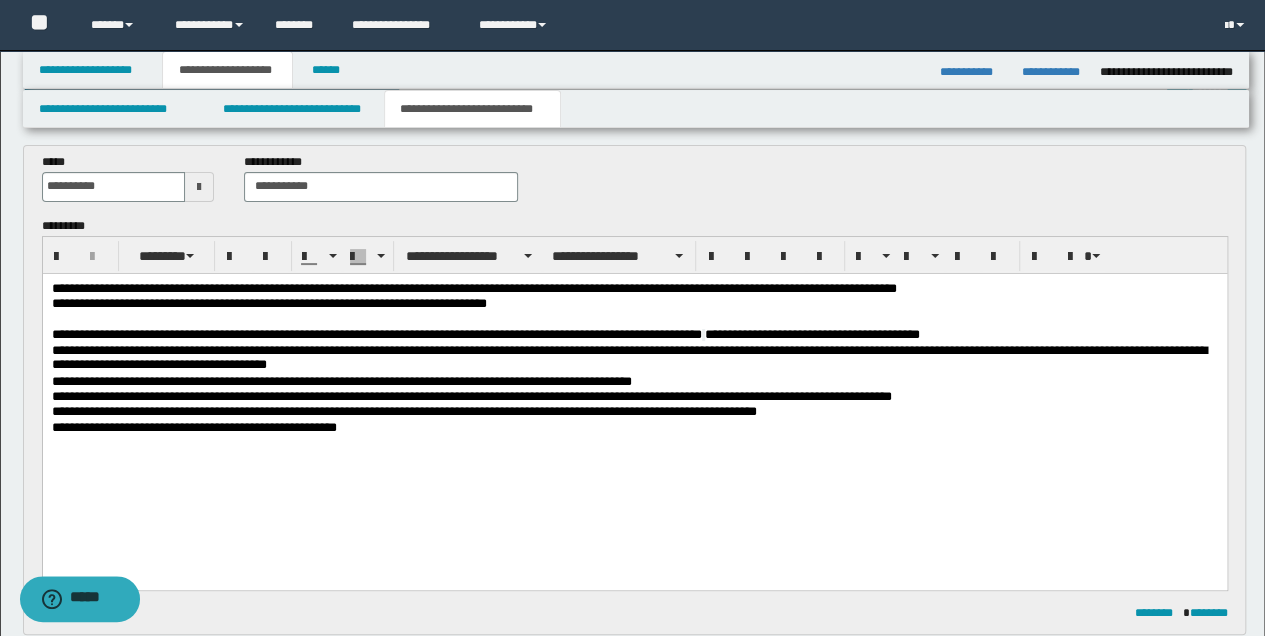 scroll, scrollTop: 200, scrollLeft: 0, axis: vertical 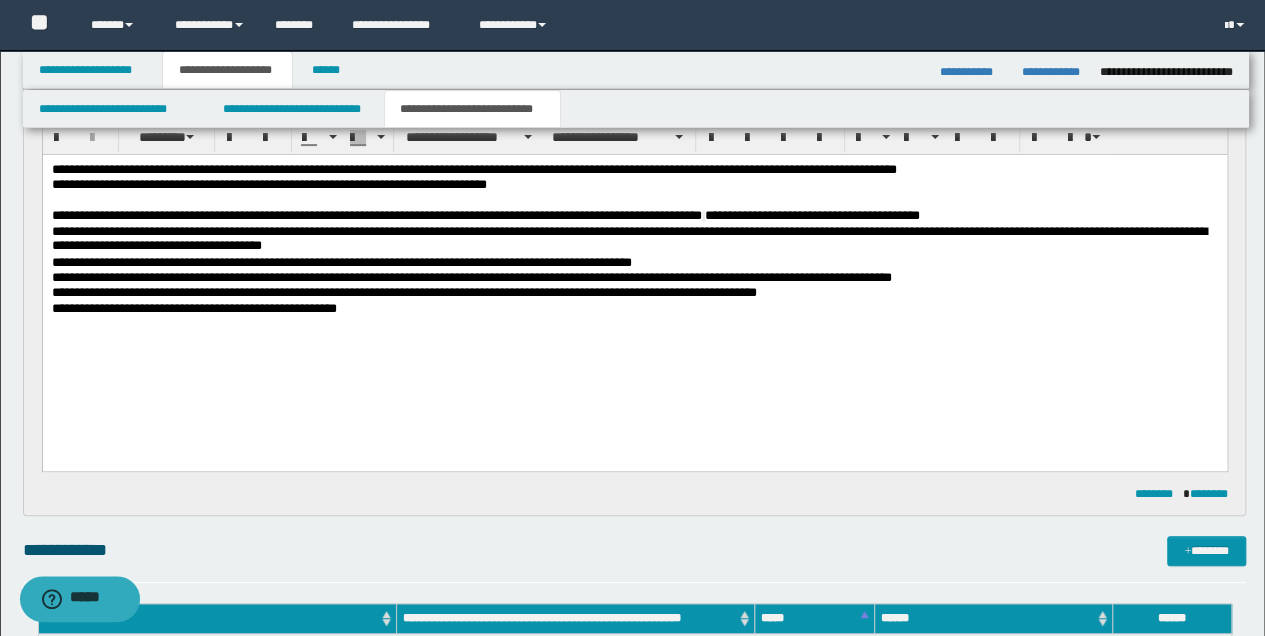 click on "**********" at bounding box center [634, 239] 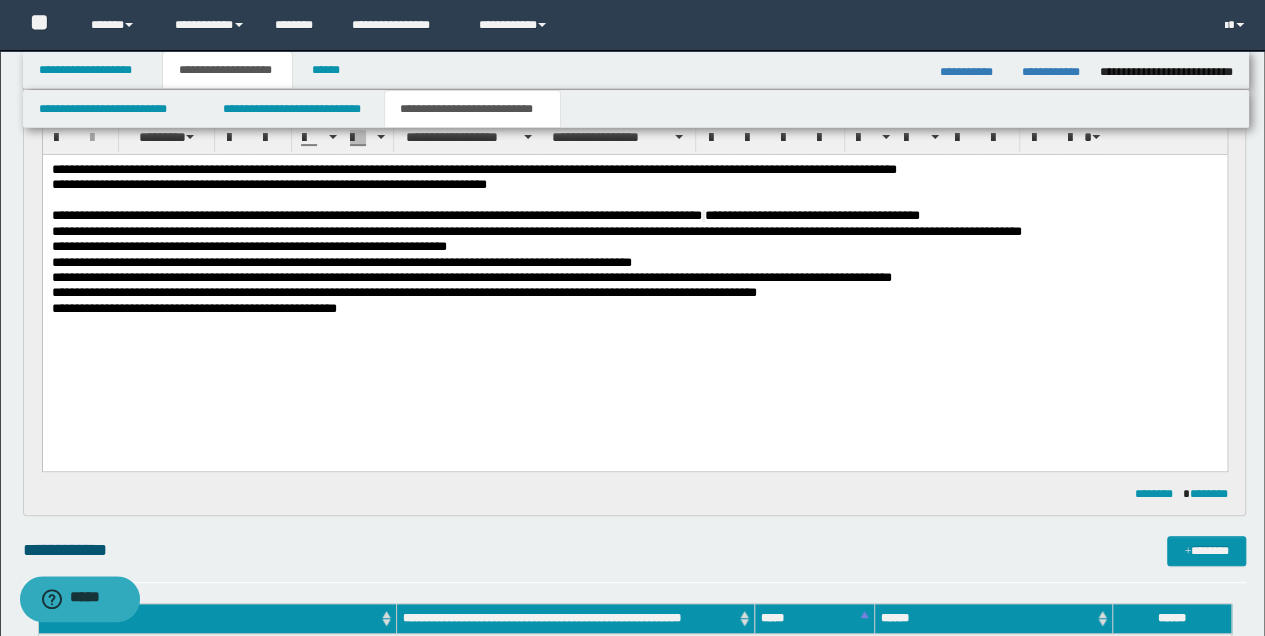 click on "**********" at bounding box center [634, 262] 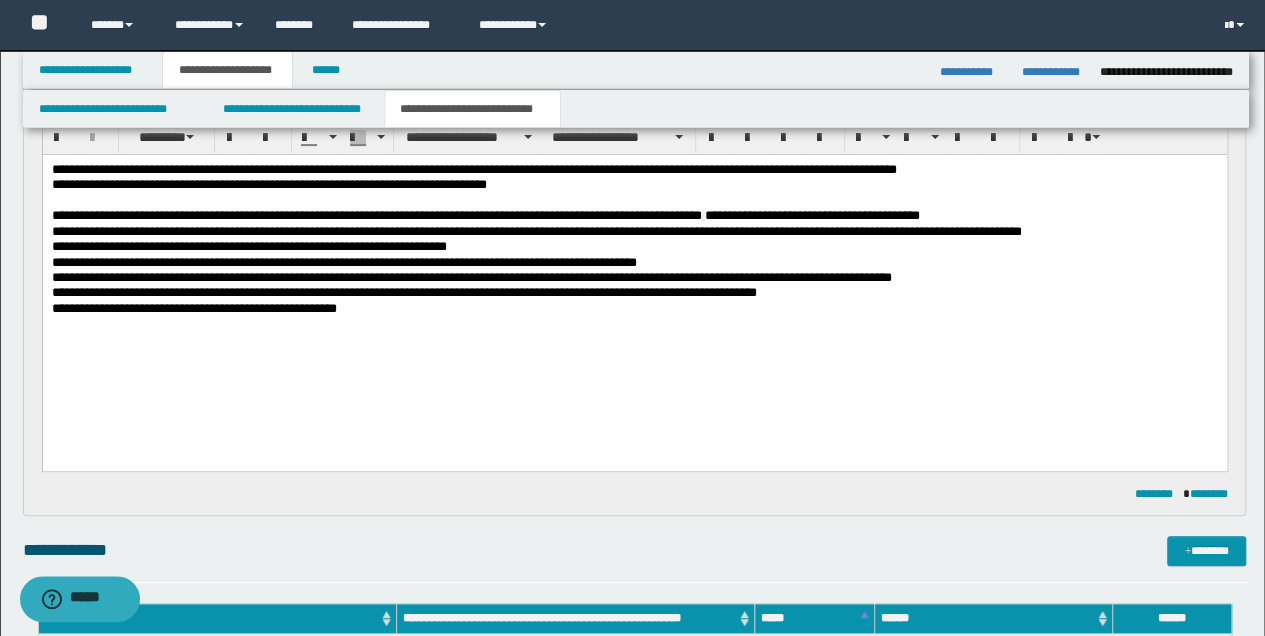 click on "**********" at bounding box center (634, 262) 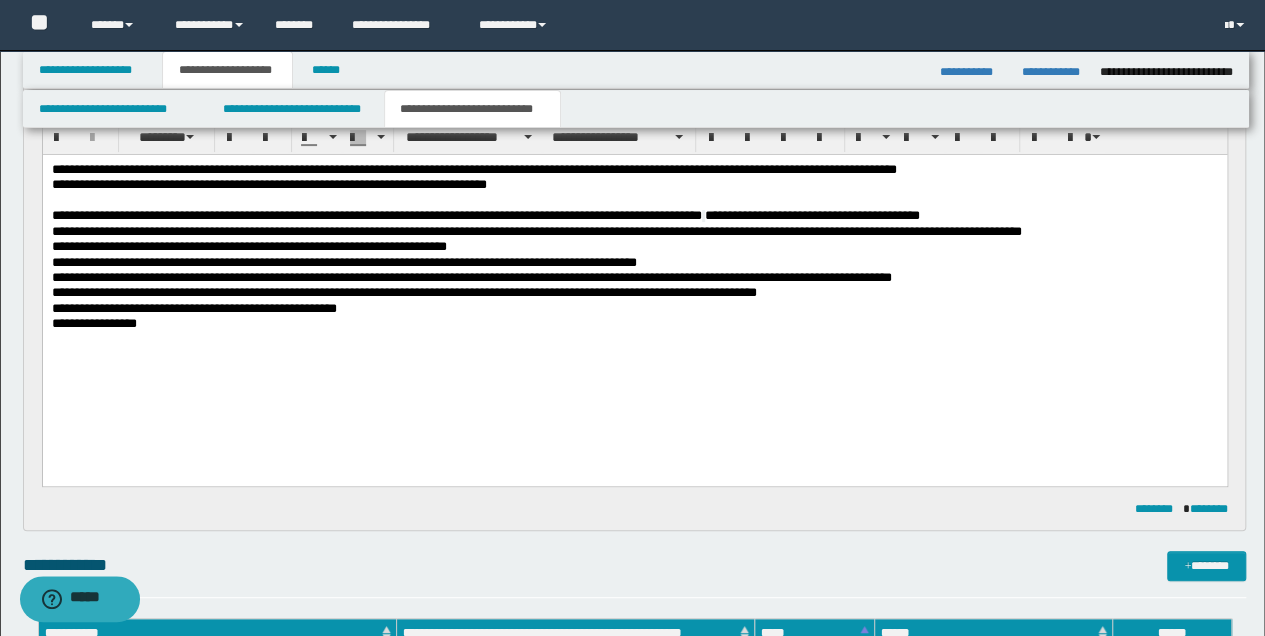 click on "**********" at bounding box center (634, 323) 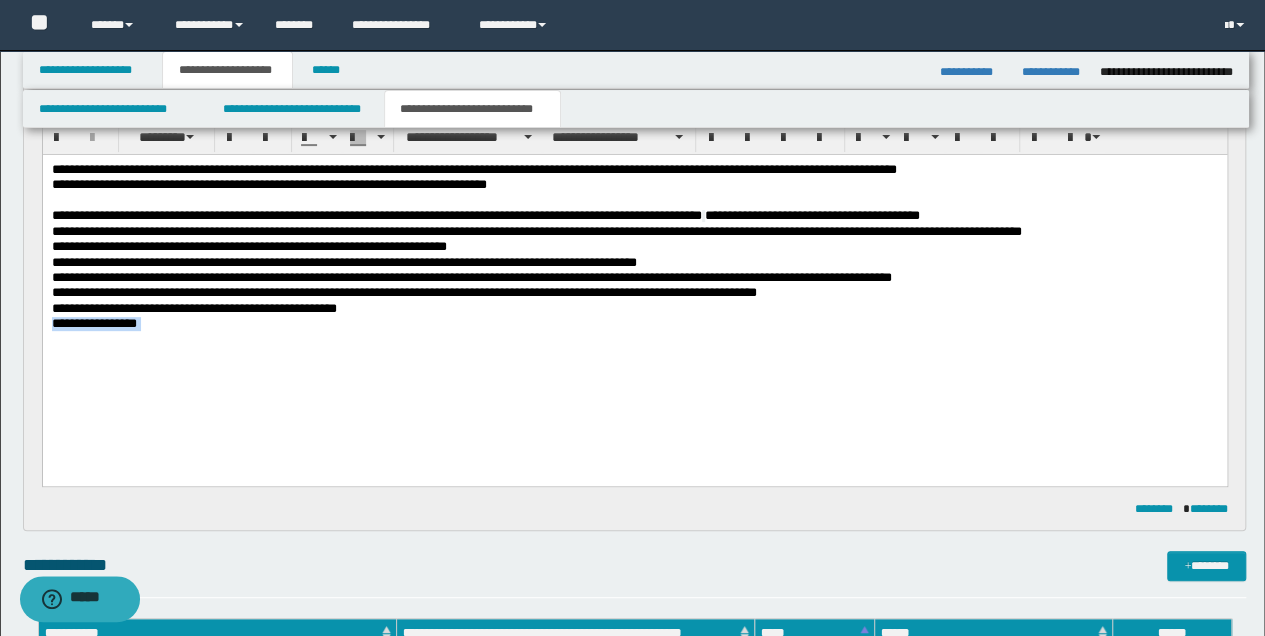 drag, startPoint x: 157, startPoint y: 325, endPoint x: 63, endPoint y: 329, distance: 94.08507 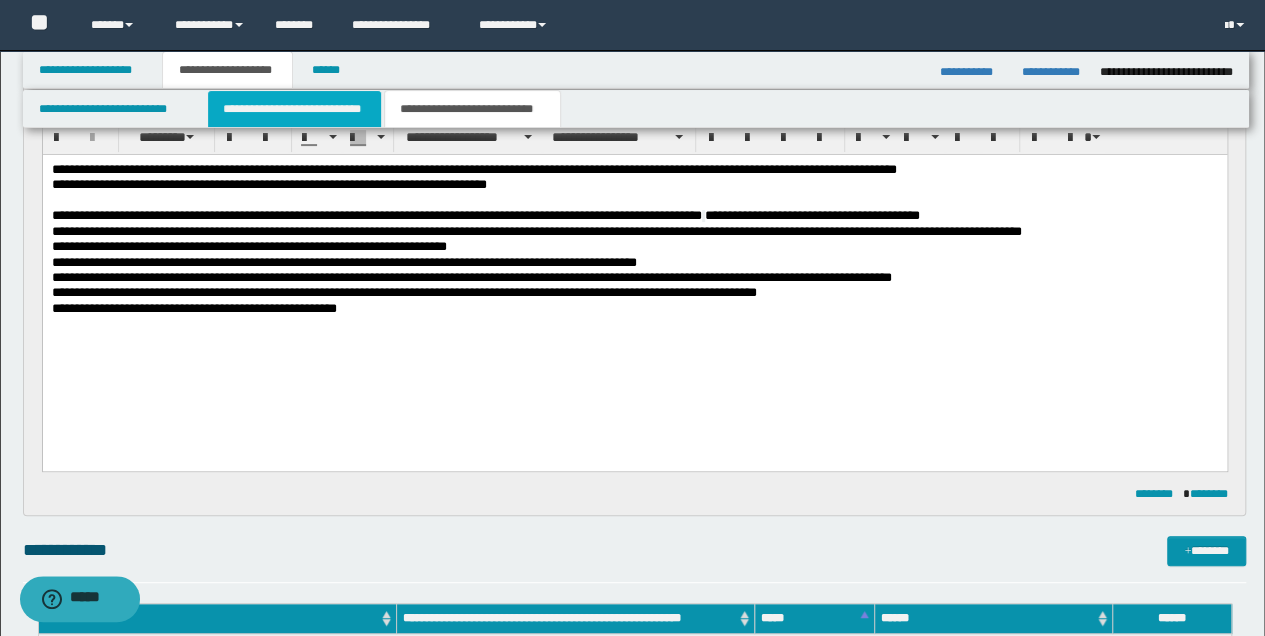 click on "**********" at bounding box center (294, 109) 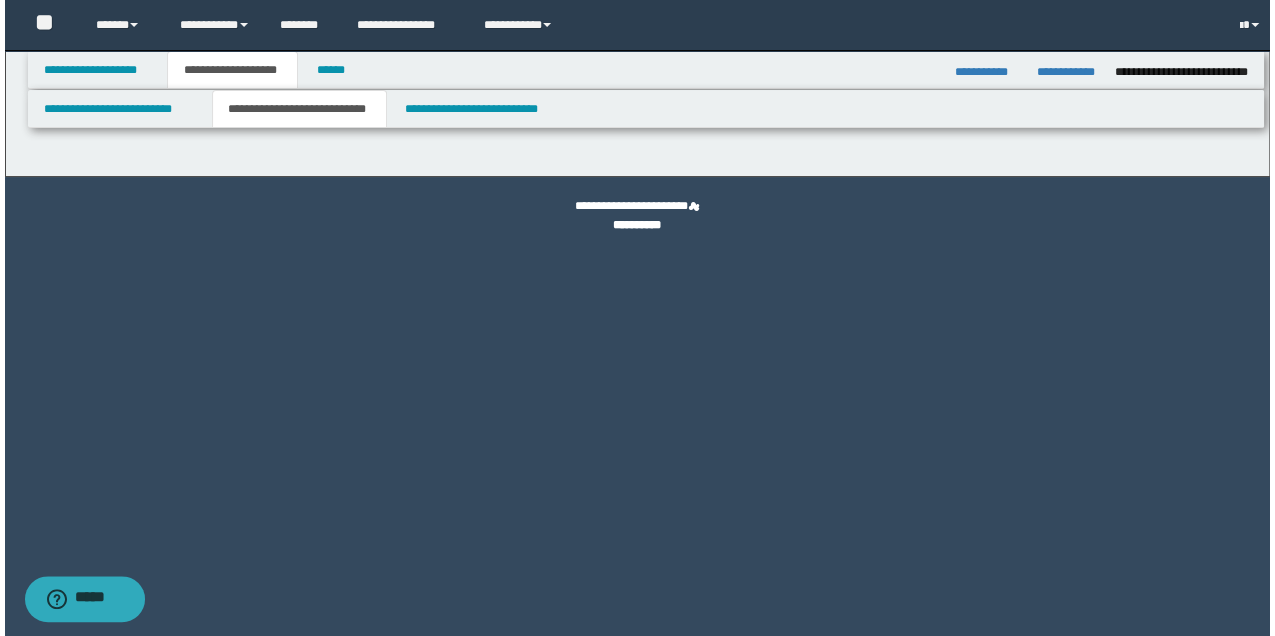 scroll, scrollTop: 0, scrollLeft: 0, axis: both 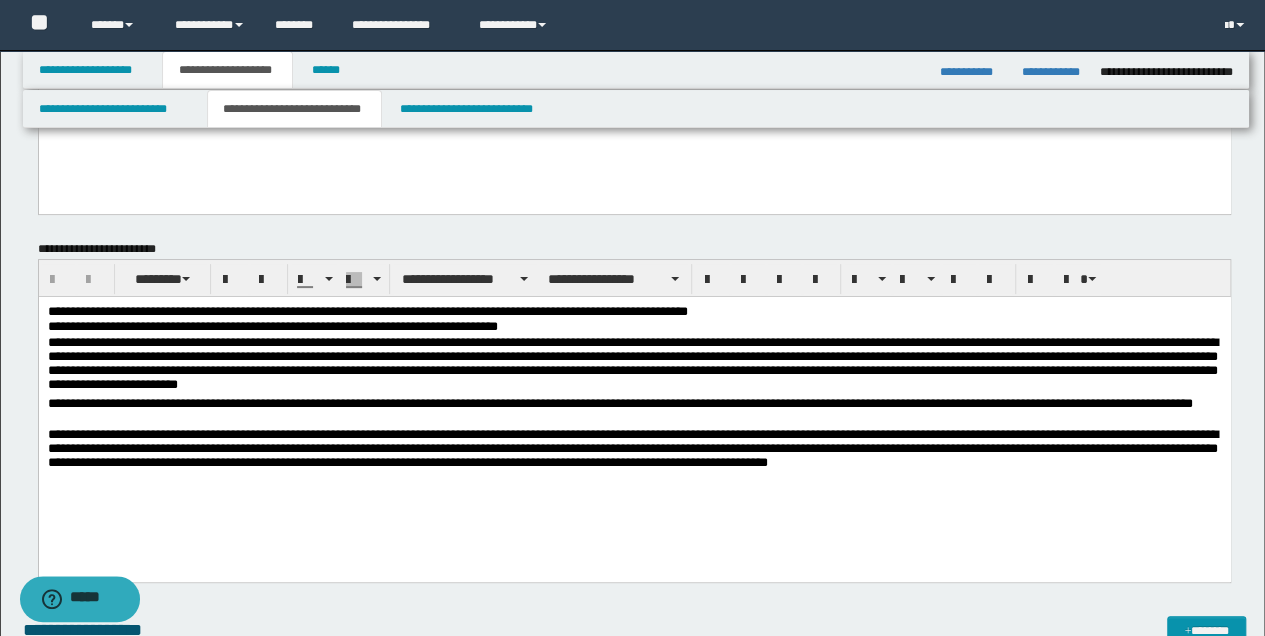 click on "**********" at bounding box center [634, 312] 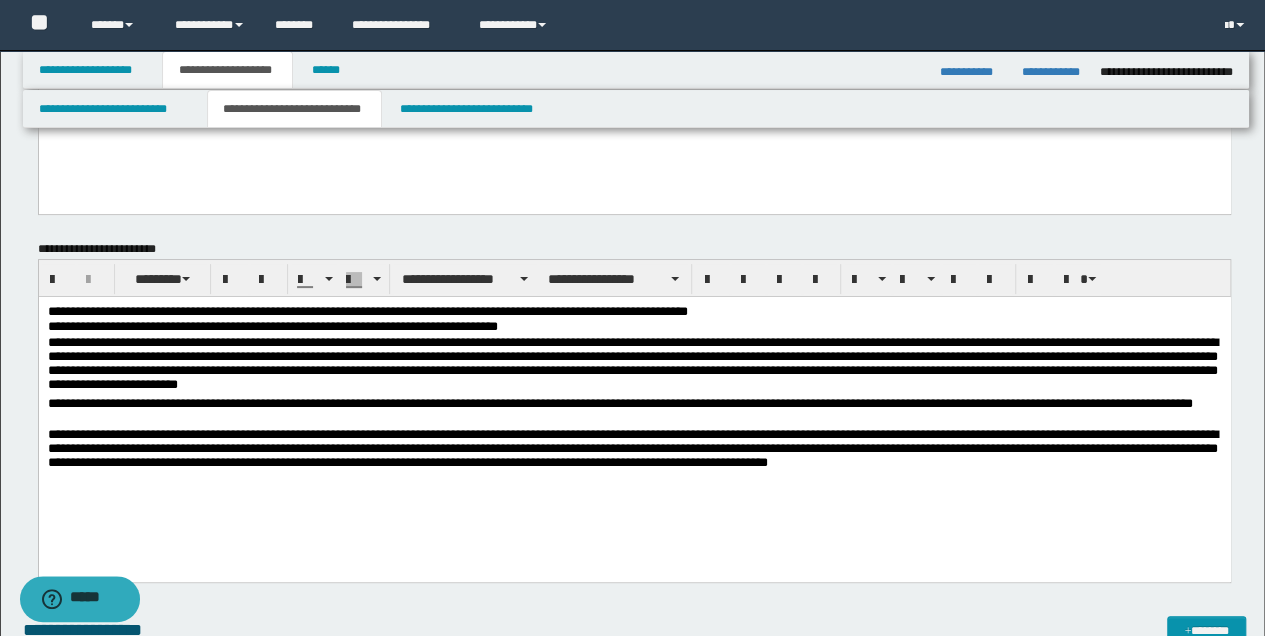 click on "**********" at bounding box center [634, 451] 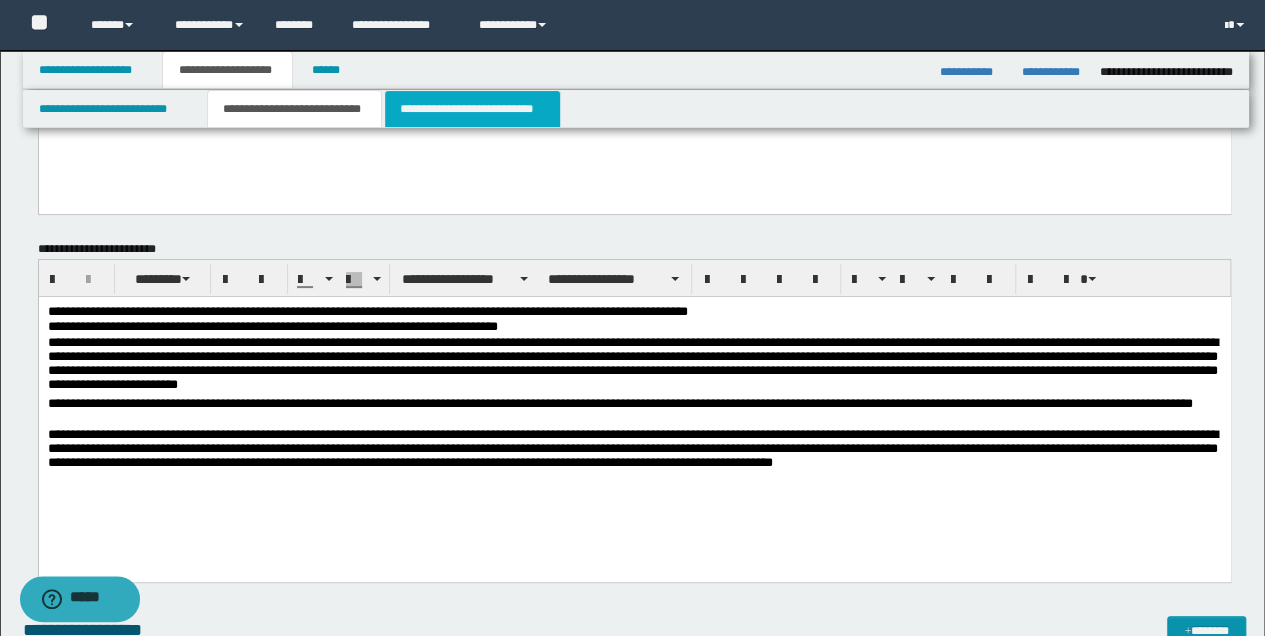 click on "**********" at bounding box center [472, 109] 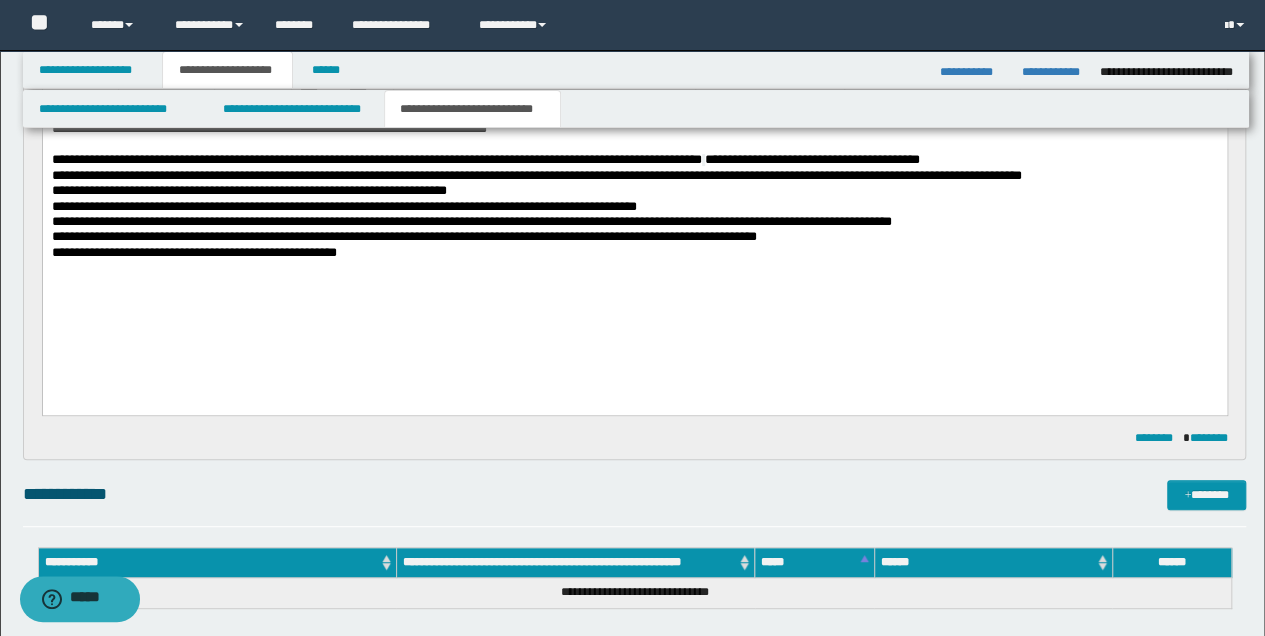 scroll, scrollTop: 266, scrollLeft: 0, axis: vertical 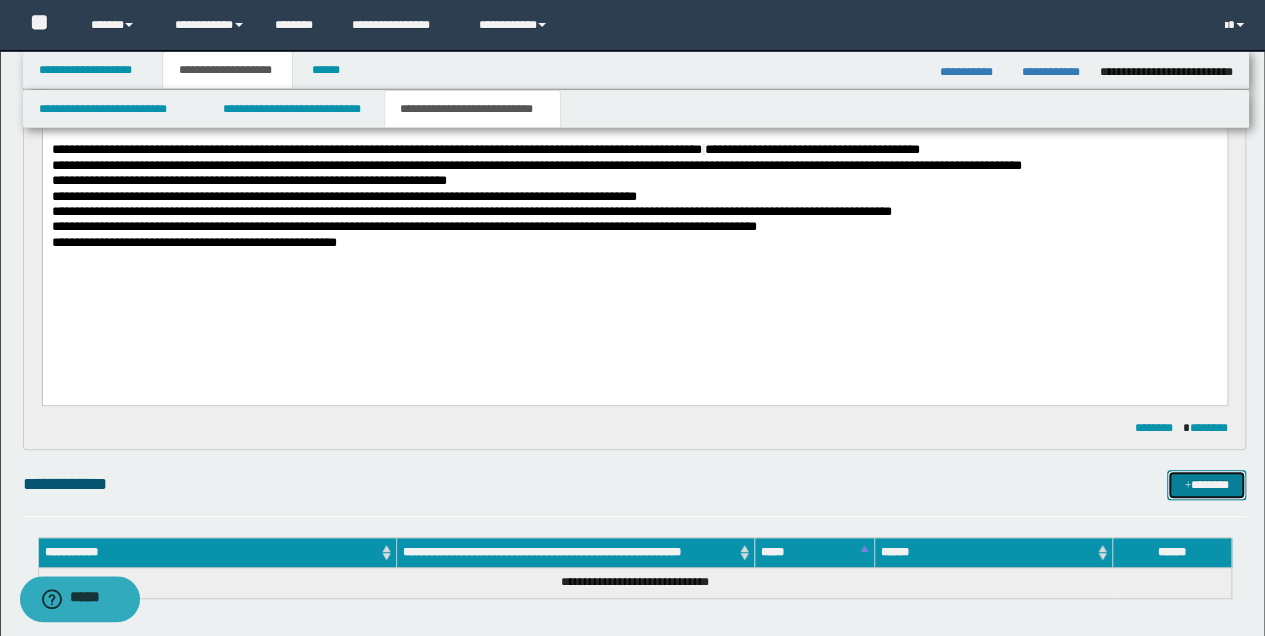 click on "*******" at bounding box center [1206, 484] 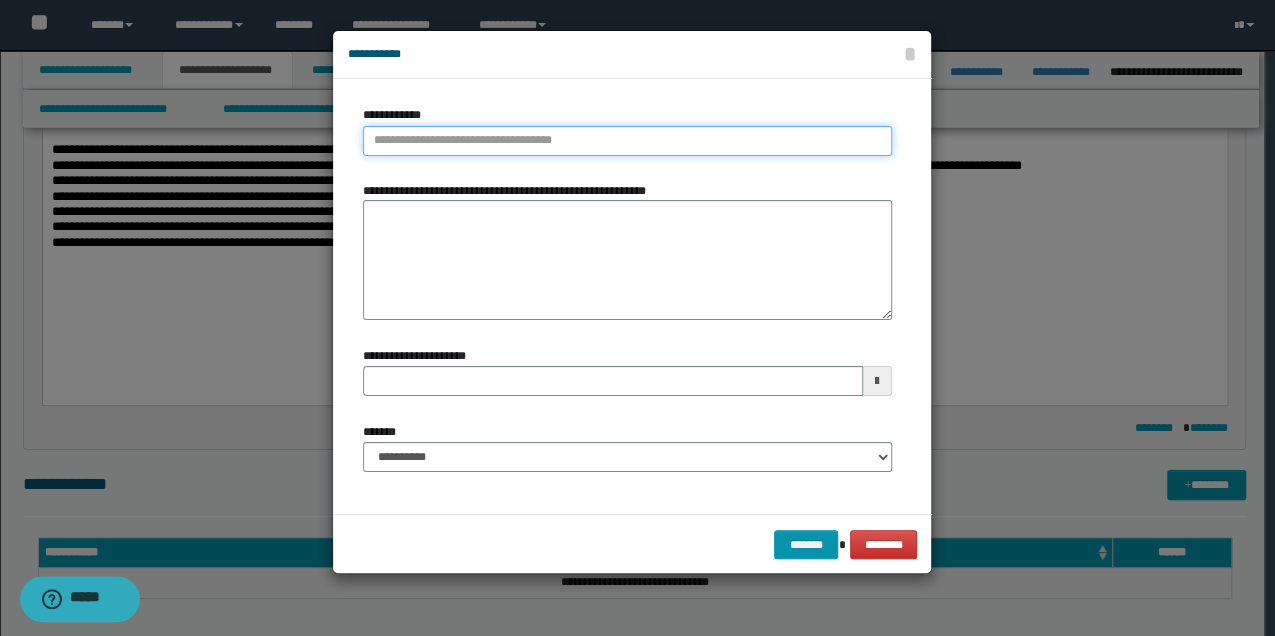 click on "**********" at bounding box center [627, 141] 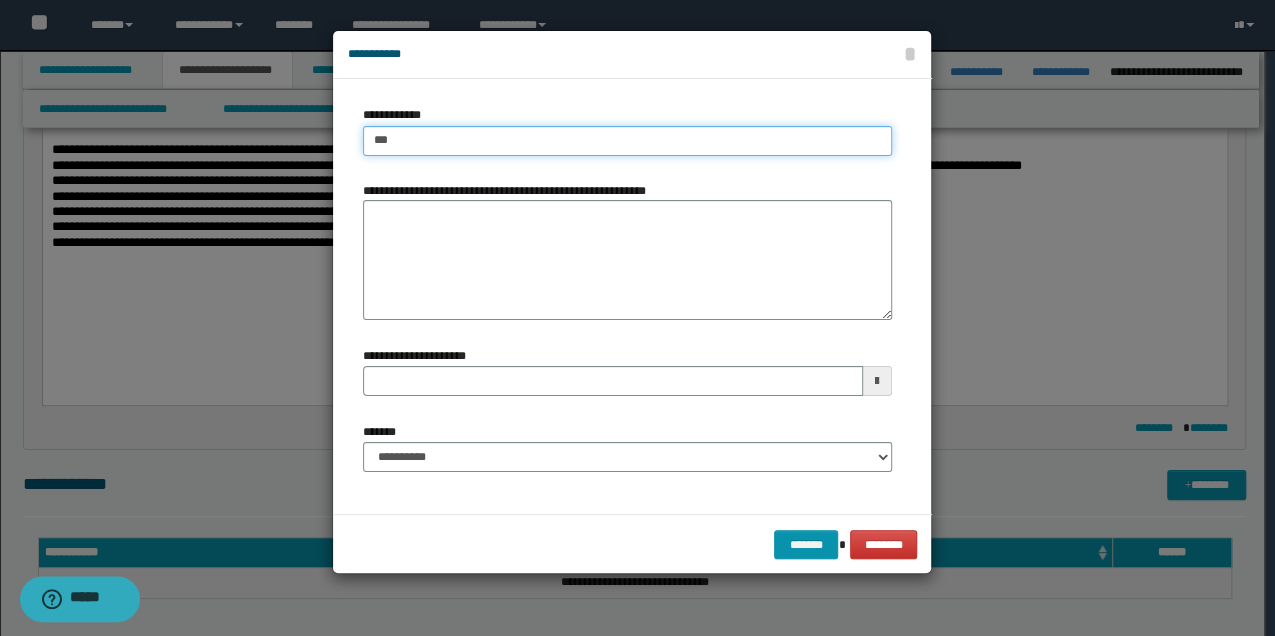 type on "****" 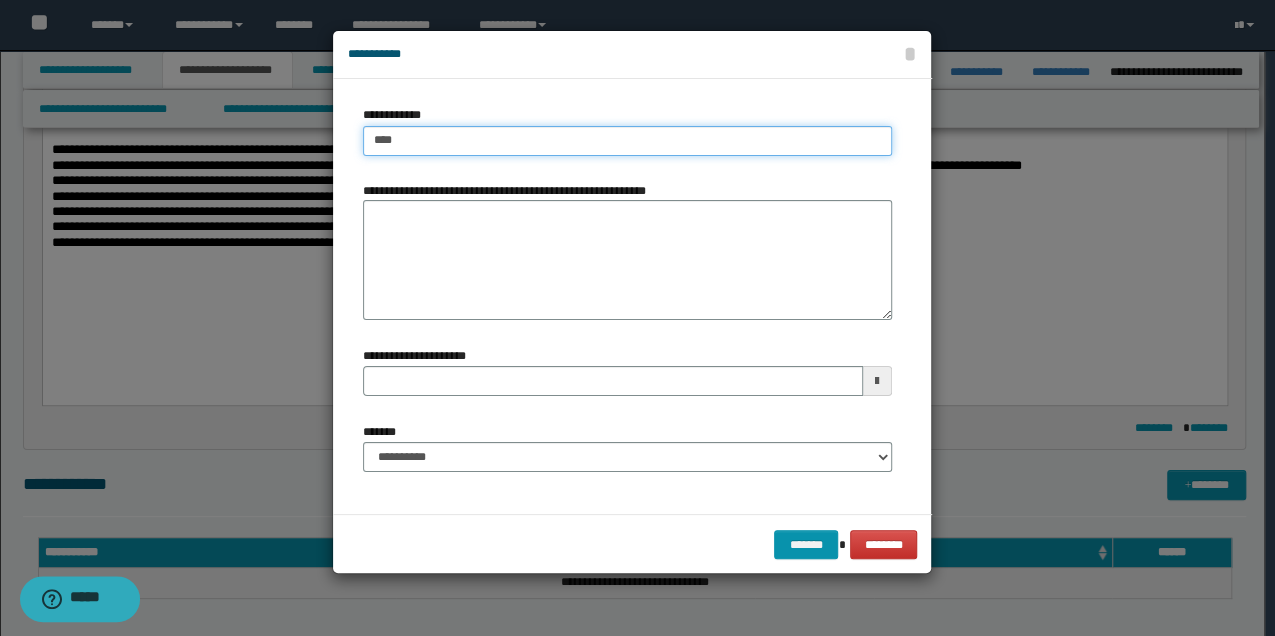 type on "****" 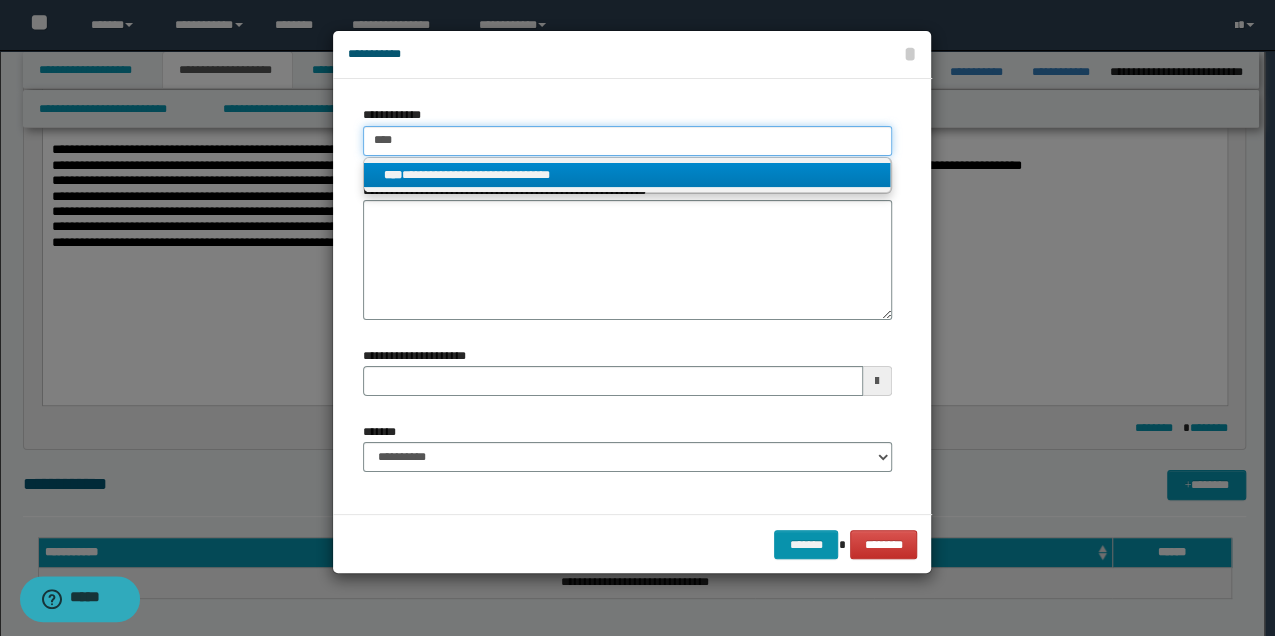 type on "****" 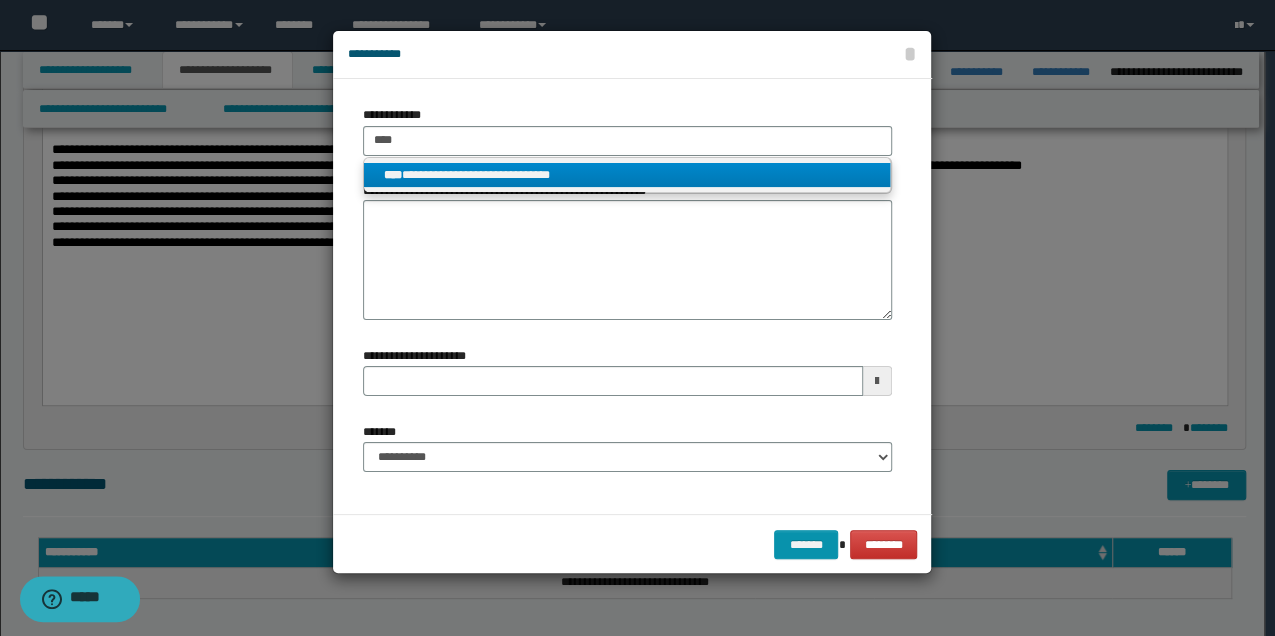 click on "**********" at bounding box center [627, 175] 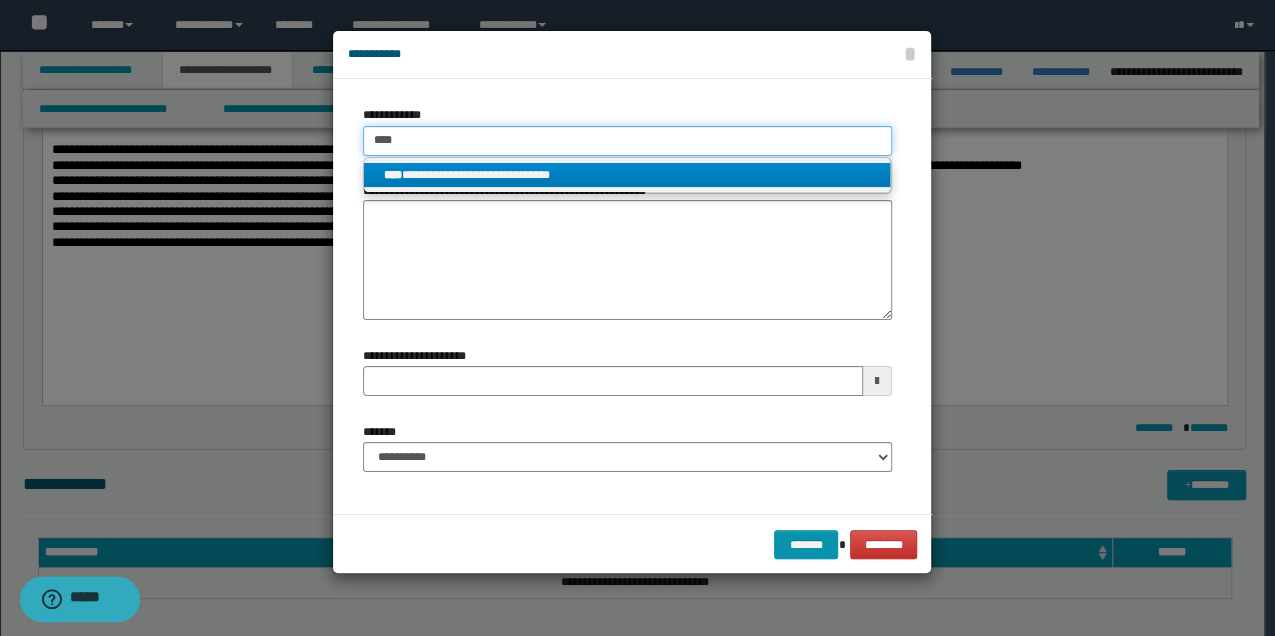type 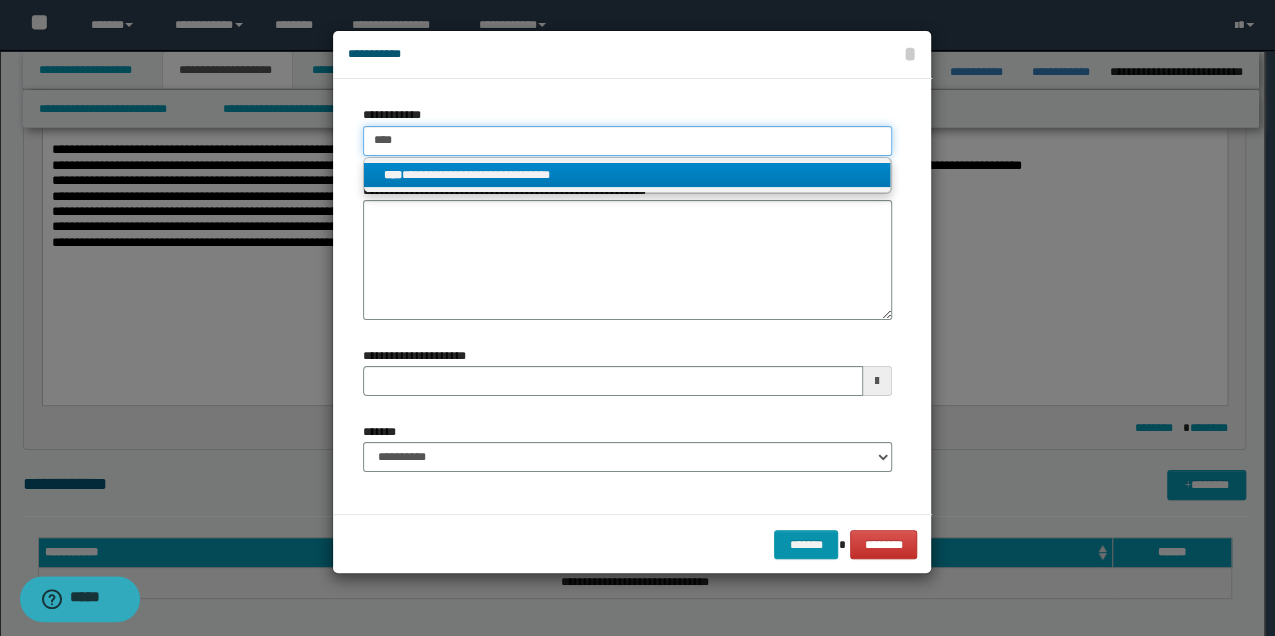 type on "**********" 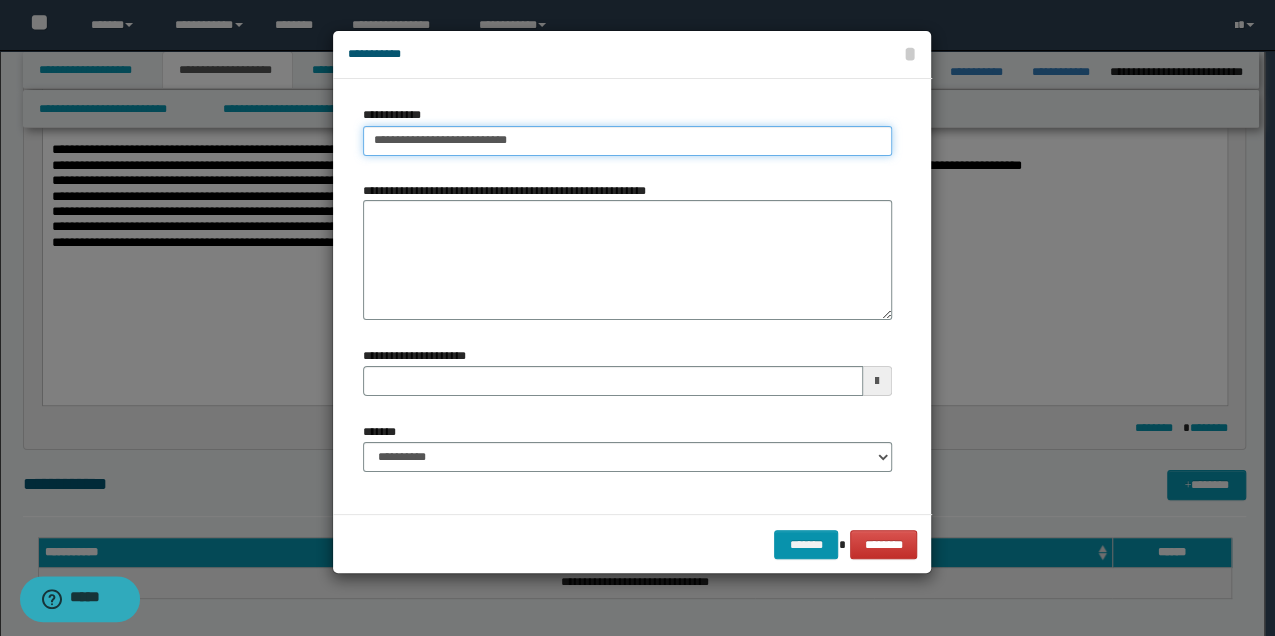 type 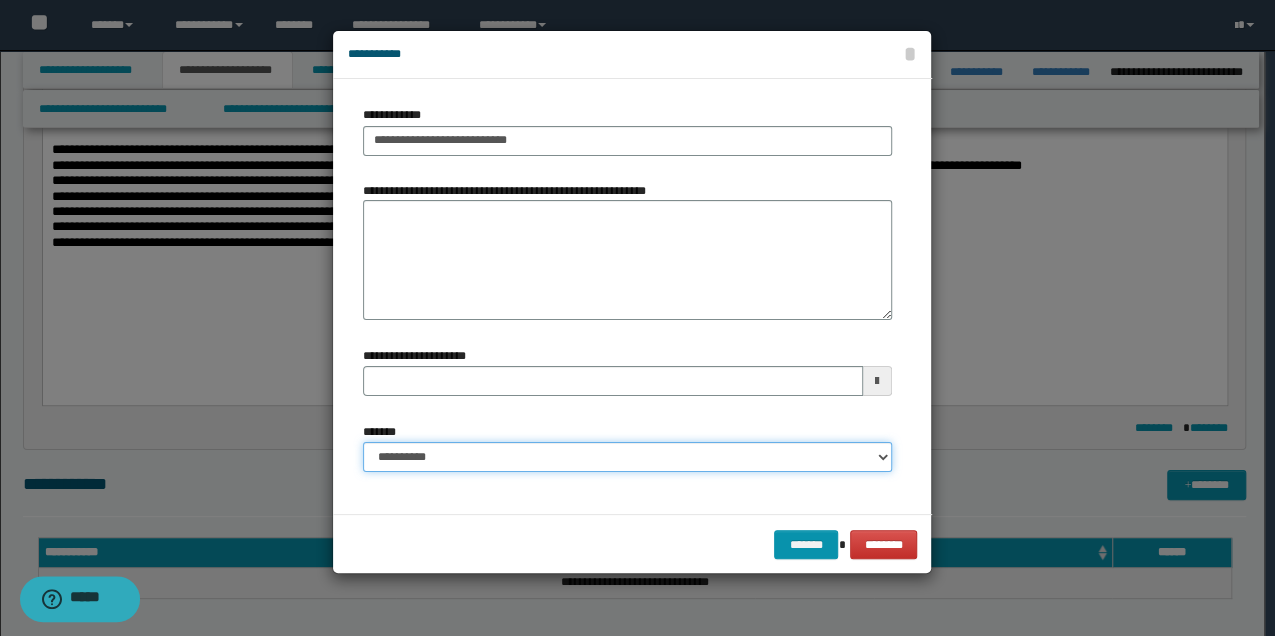 click on "**********" at bounding box center (627, 457) 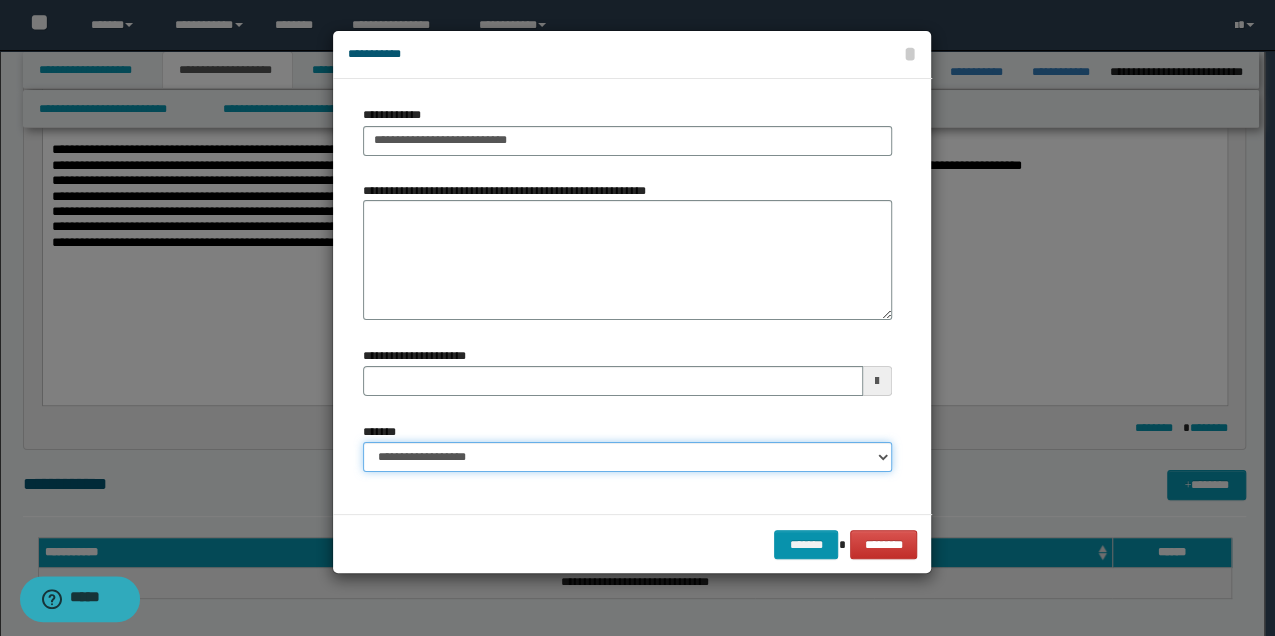 click on "**********" at bounding box center (627, 457) 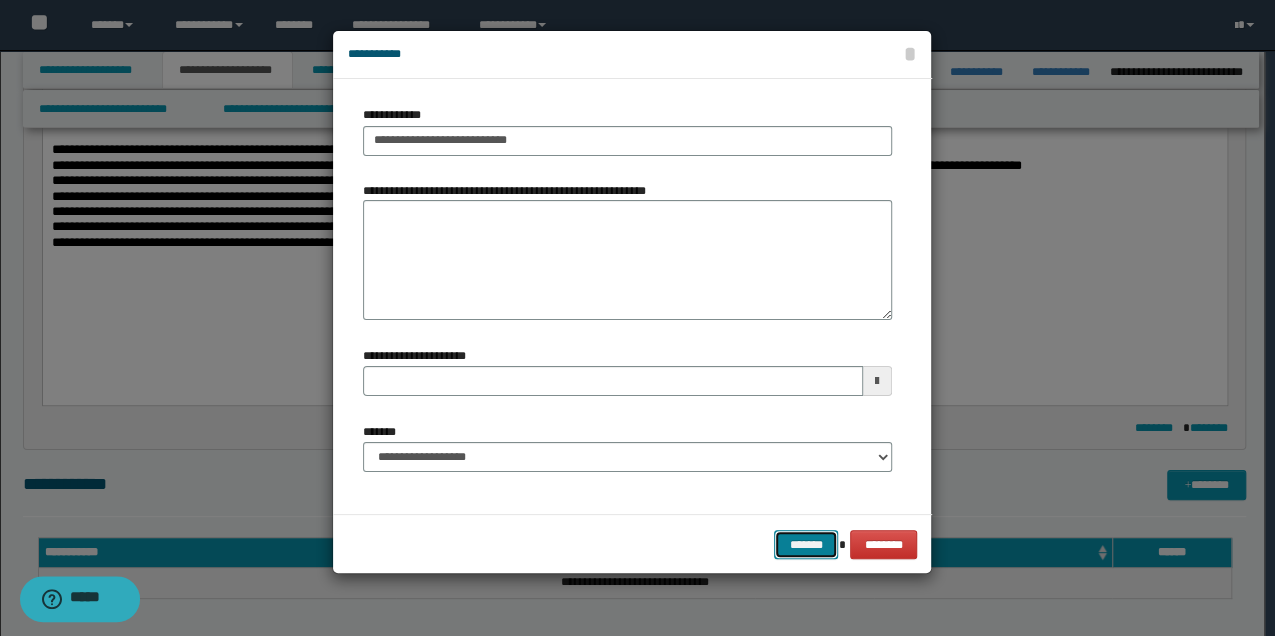 drag, startPoint x: 804, startPoint y: 540, endPoint x: 803, endPoint y: 530, distance: 10.049875 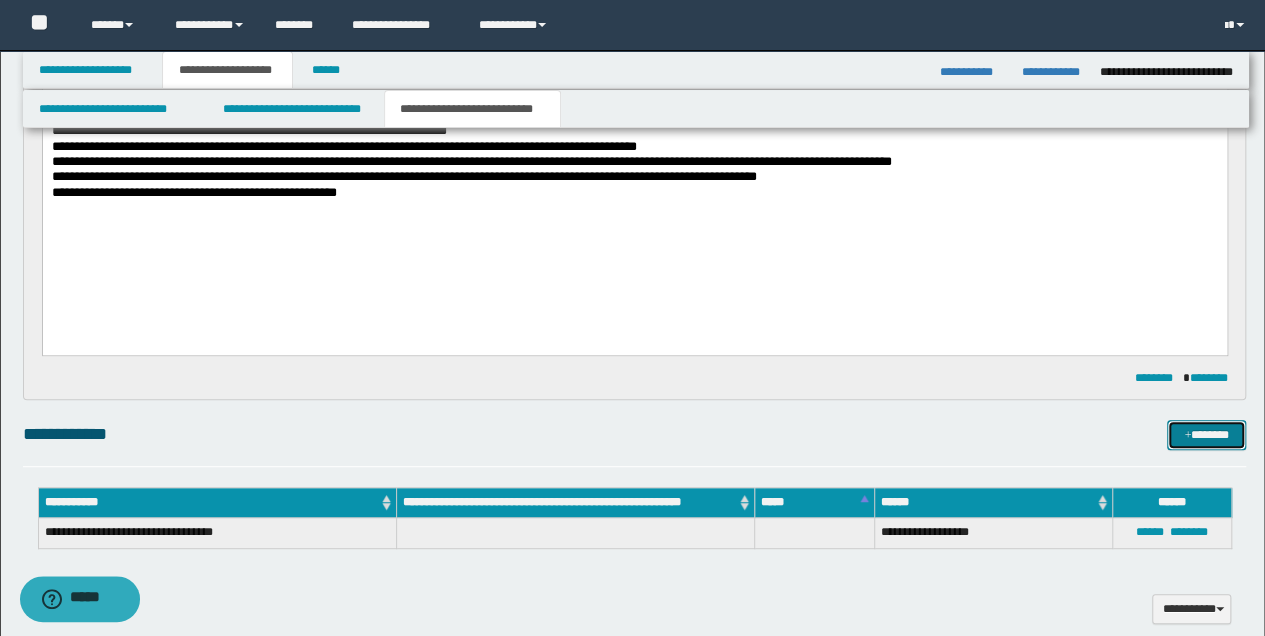 scroll, scrollTop: 333, scrollLeft: 0, axis: vertical 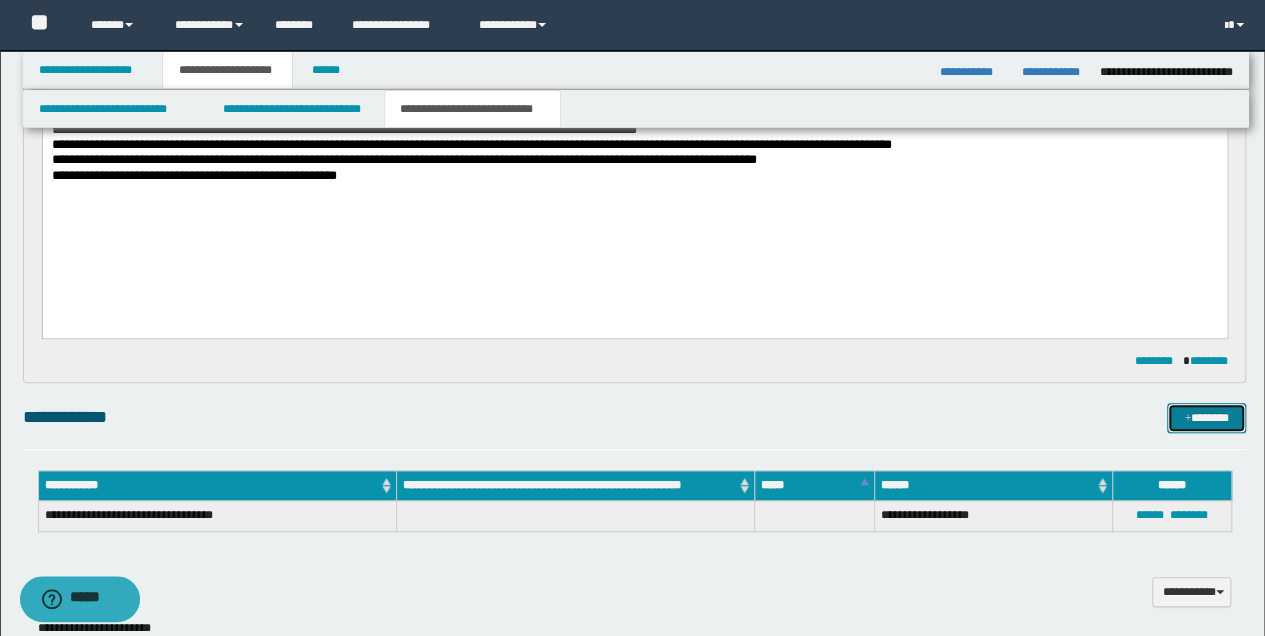 click on "*******" at bounding box center [1206, 417] 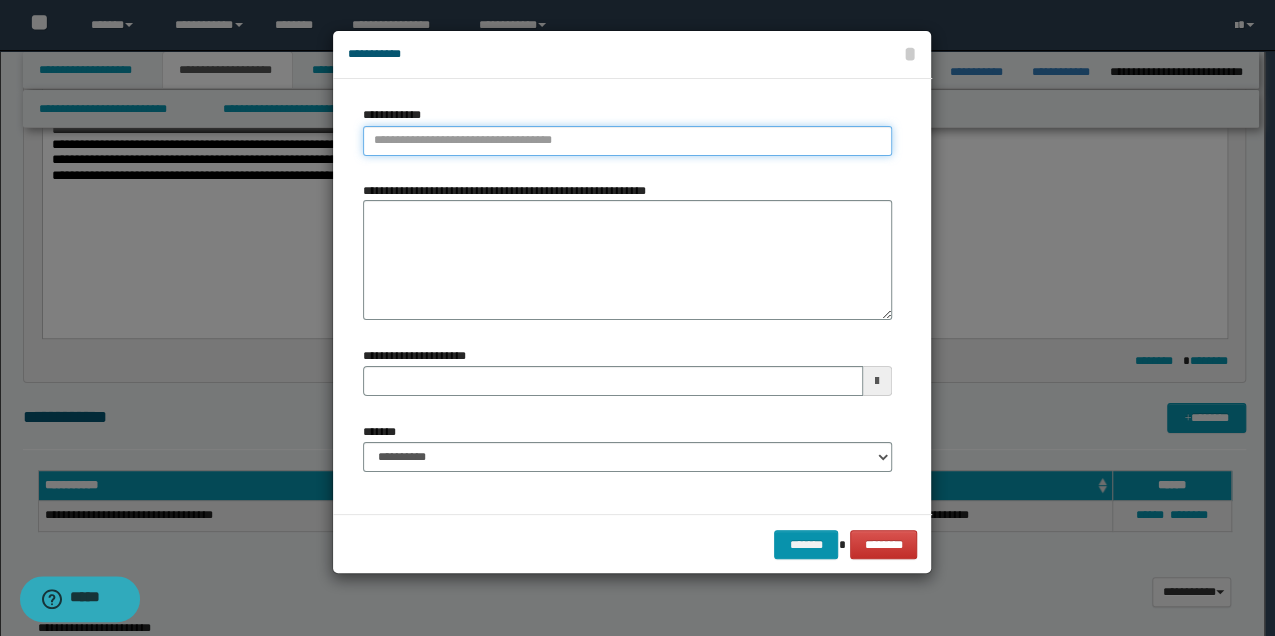 type on "**********" 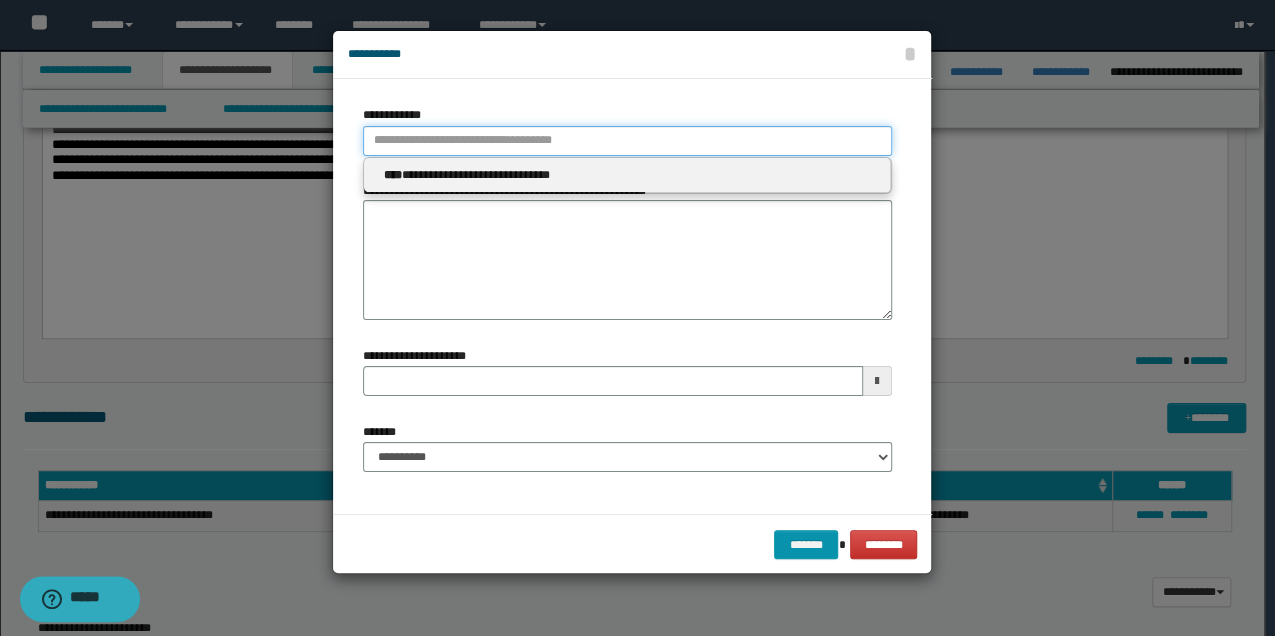 click on "**********" at bounding box center (627, 141) 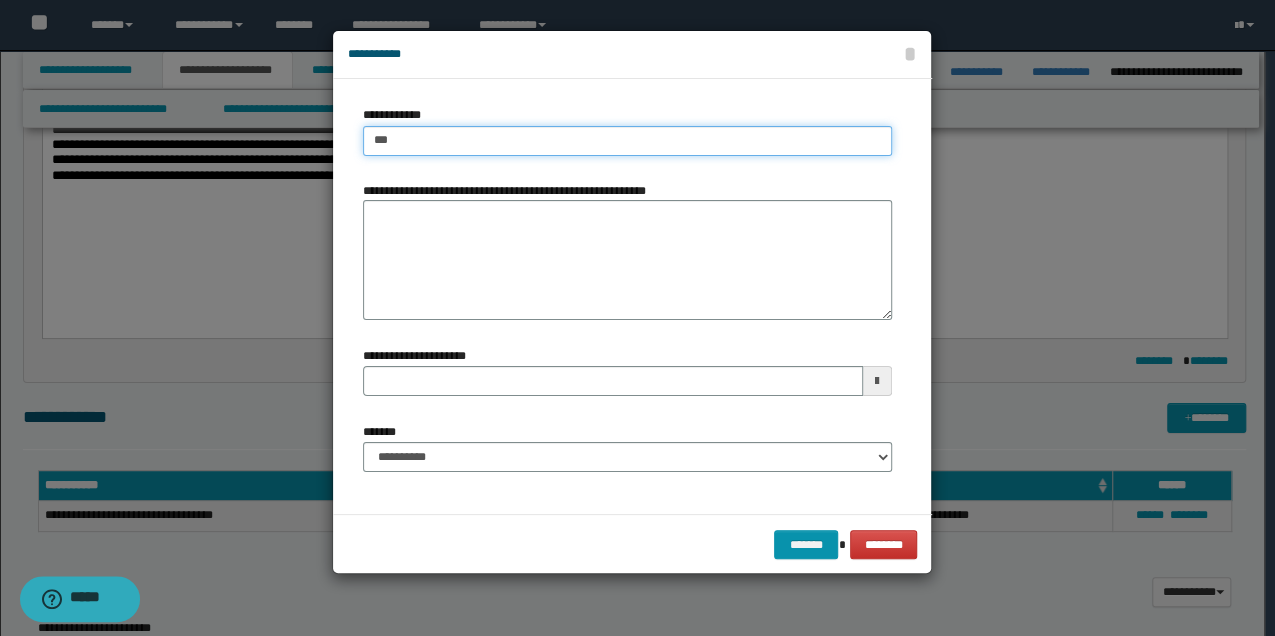 type on "****" 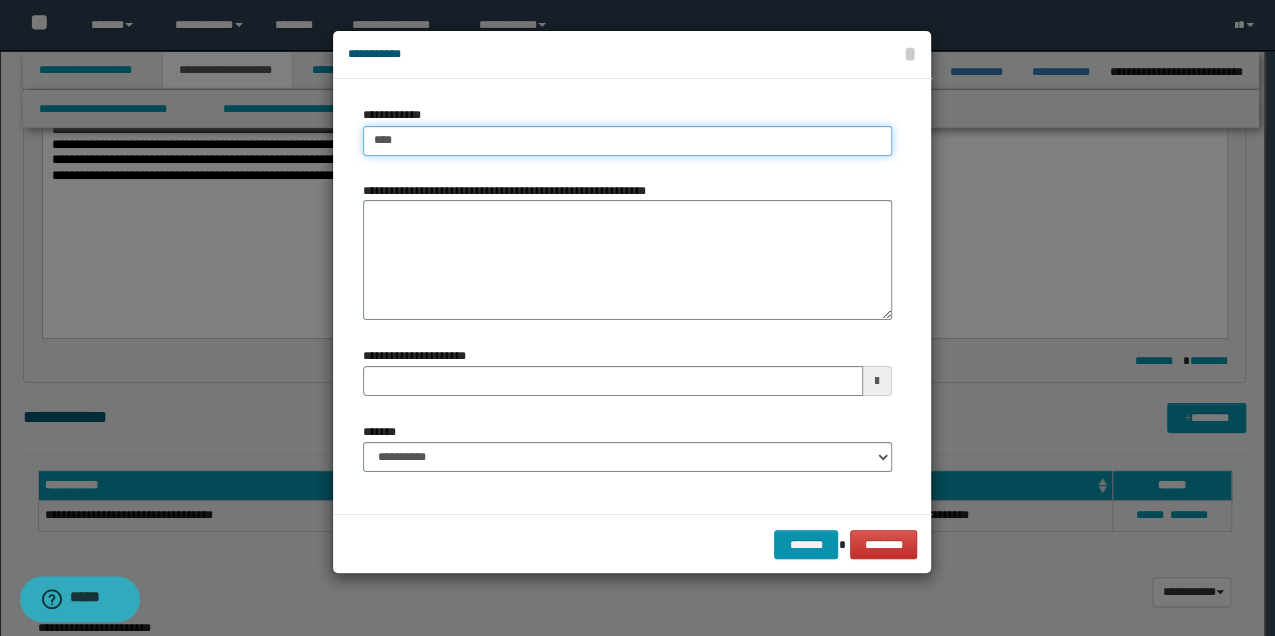 type on "****" 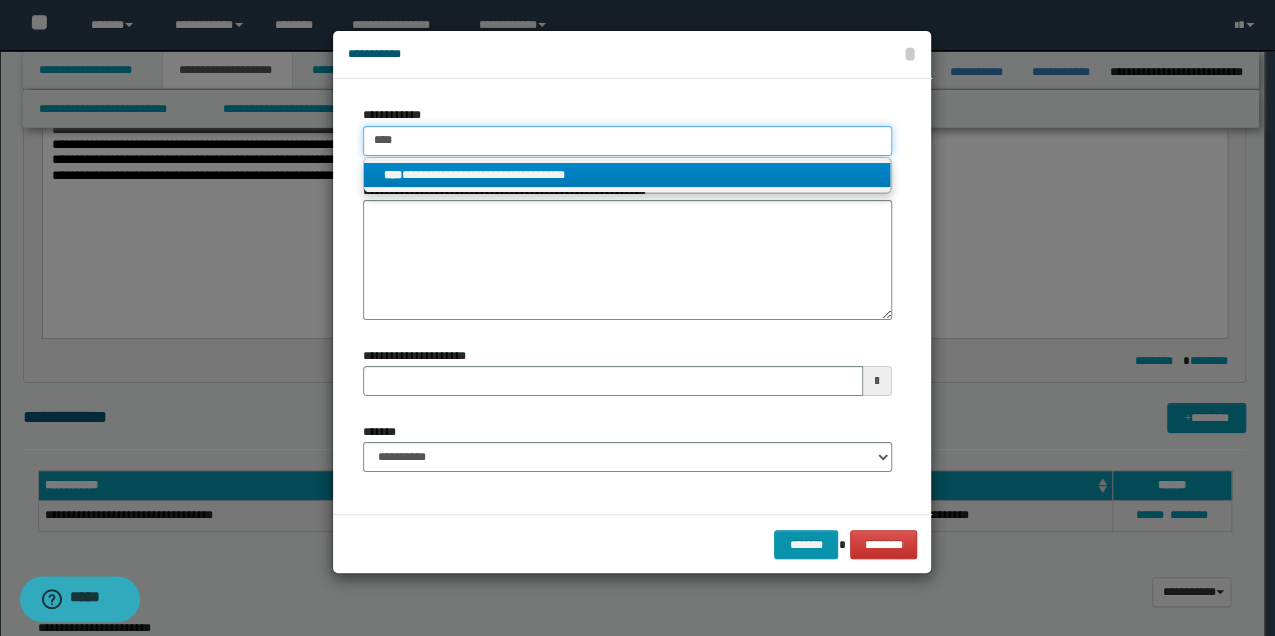 type on "****" 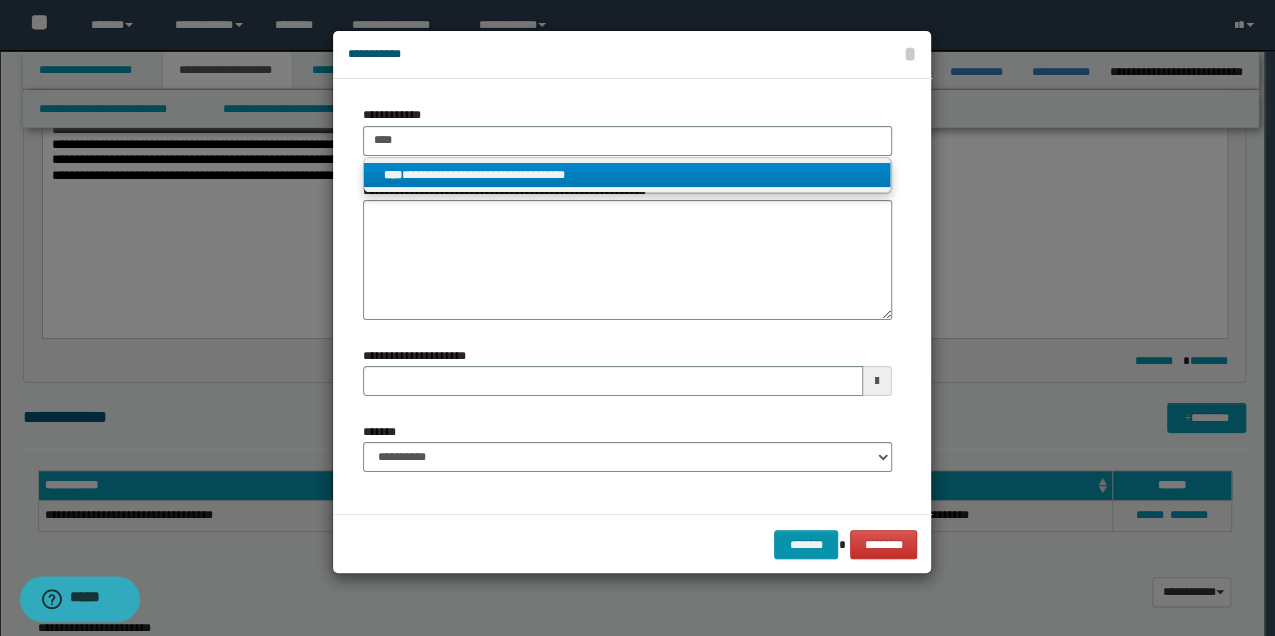 click on "**********" at bounding box center (627, 175) 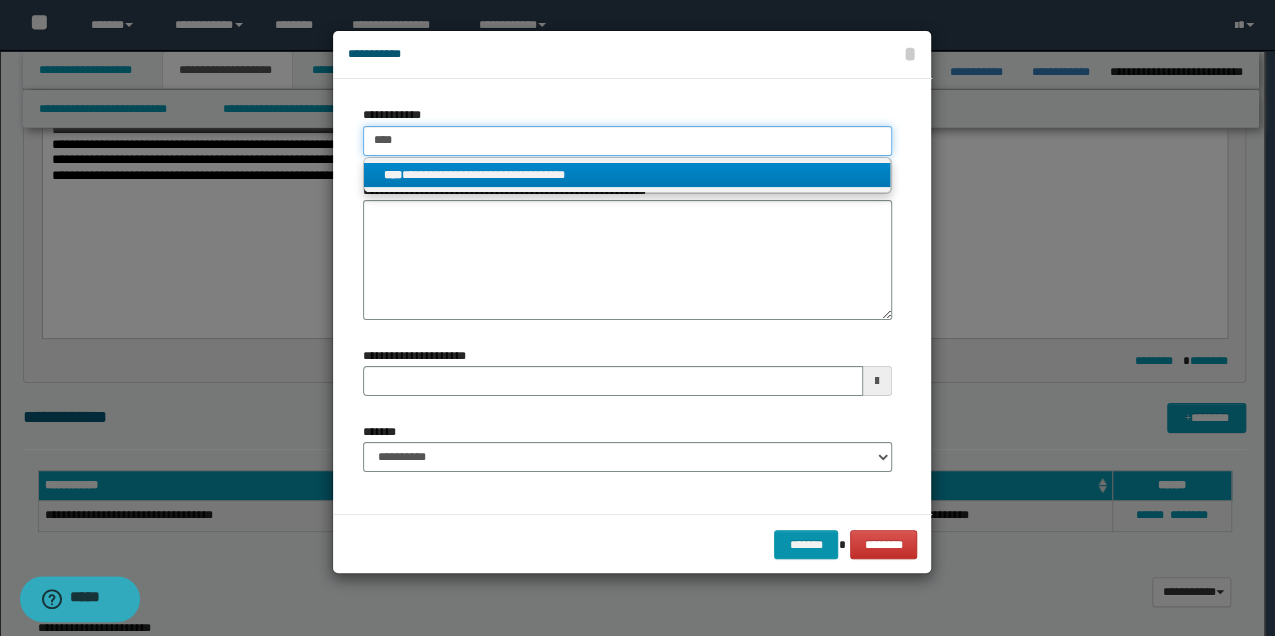 type 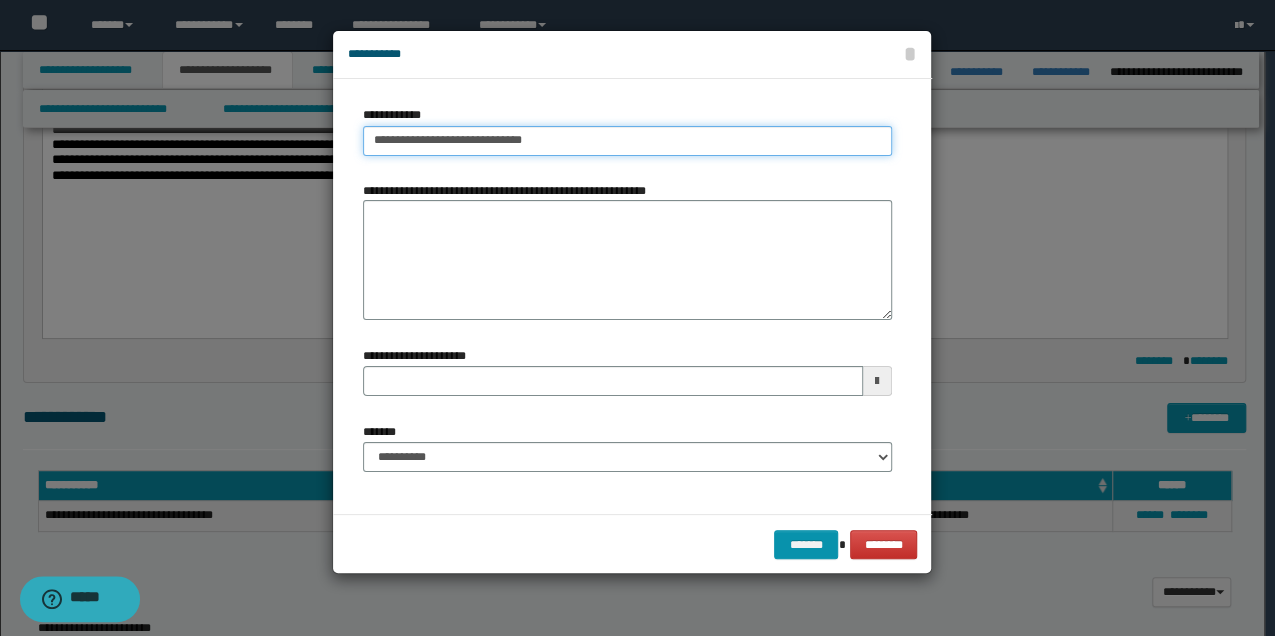 type 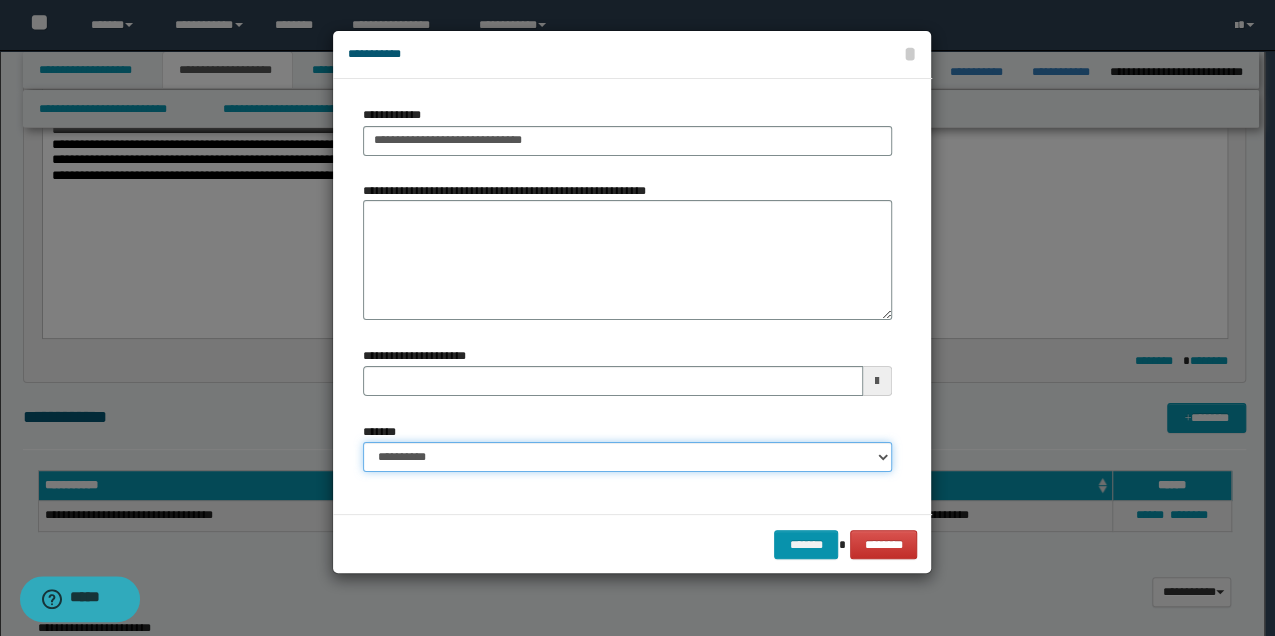 drag, startPoint x: 881, startPoint y: 454, endPoint x: 846, endPoint y: 439, distance: 38.078865 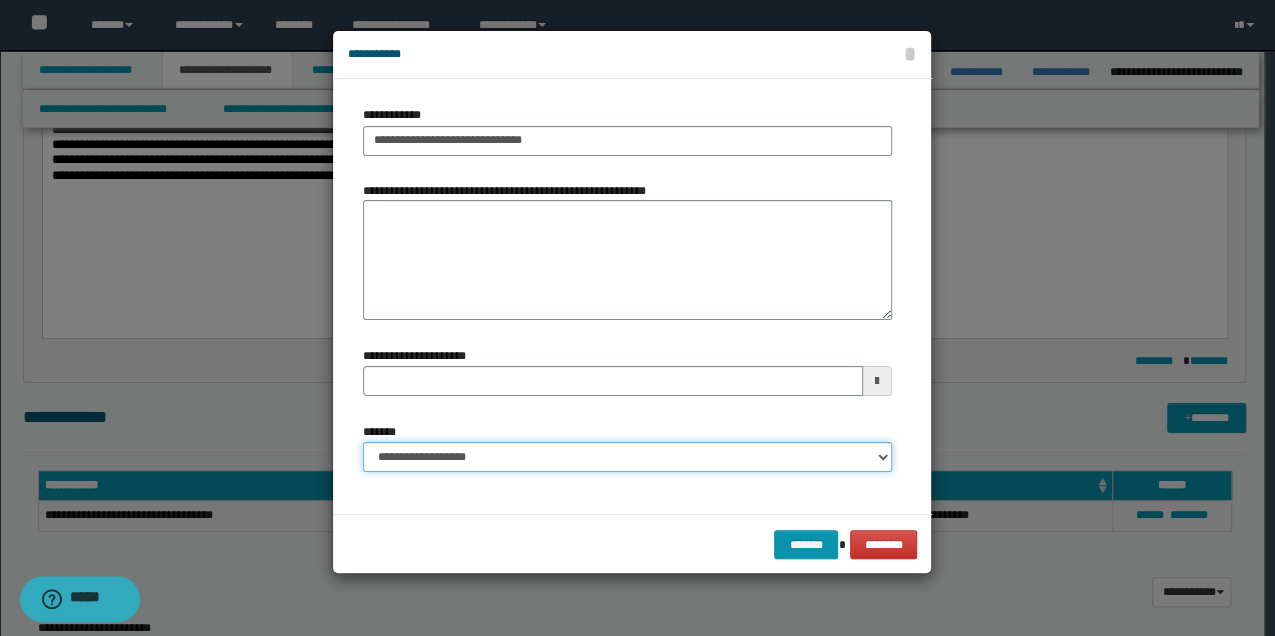 click on "**********" at bounding box center [627, 457] 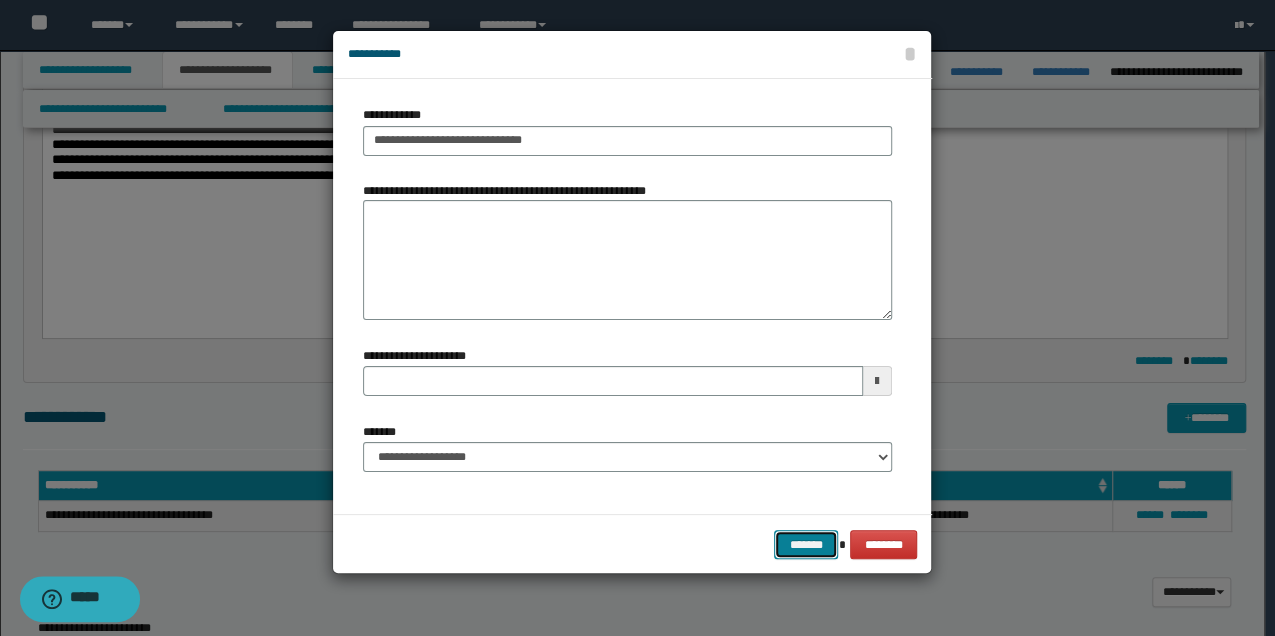 click on "*******" at bounding box center (806, 544) 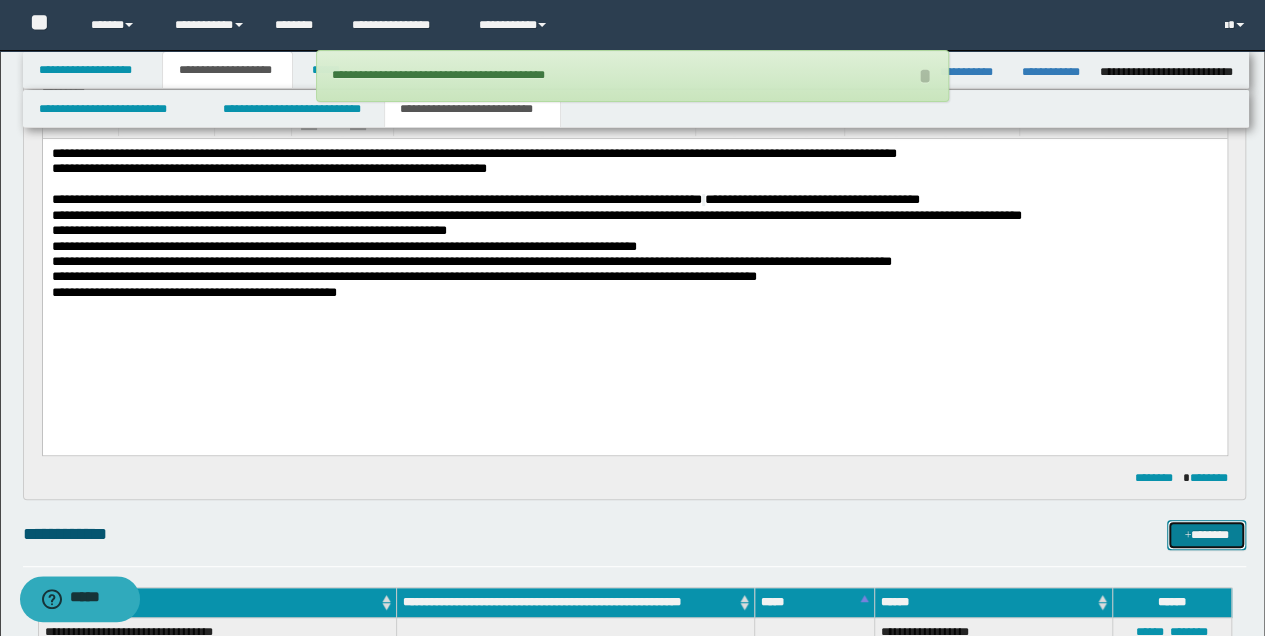 scroll, scrollTop: 66, scrollLeft: 0, axis: vertical 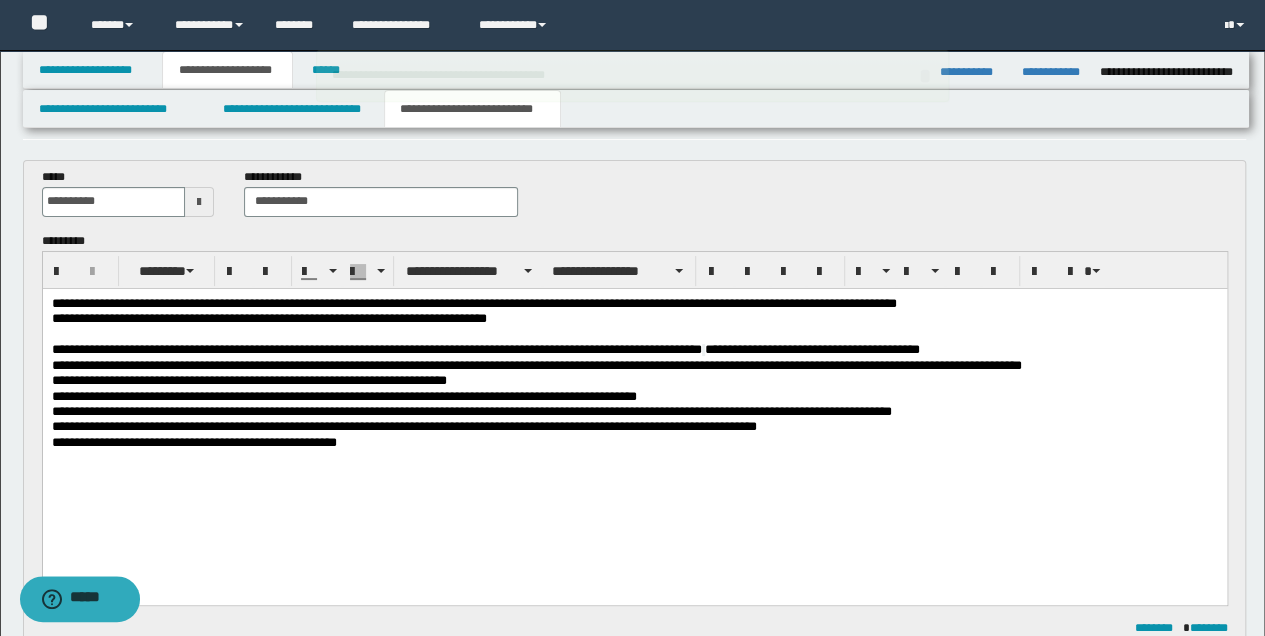 click at bounding box center (634, 457) 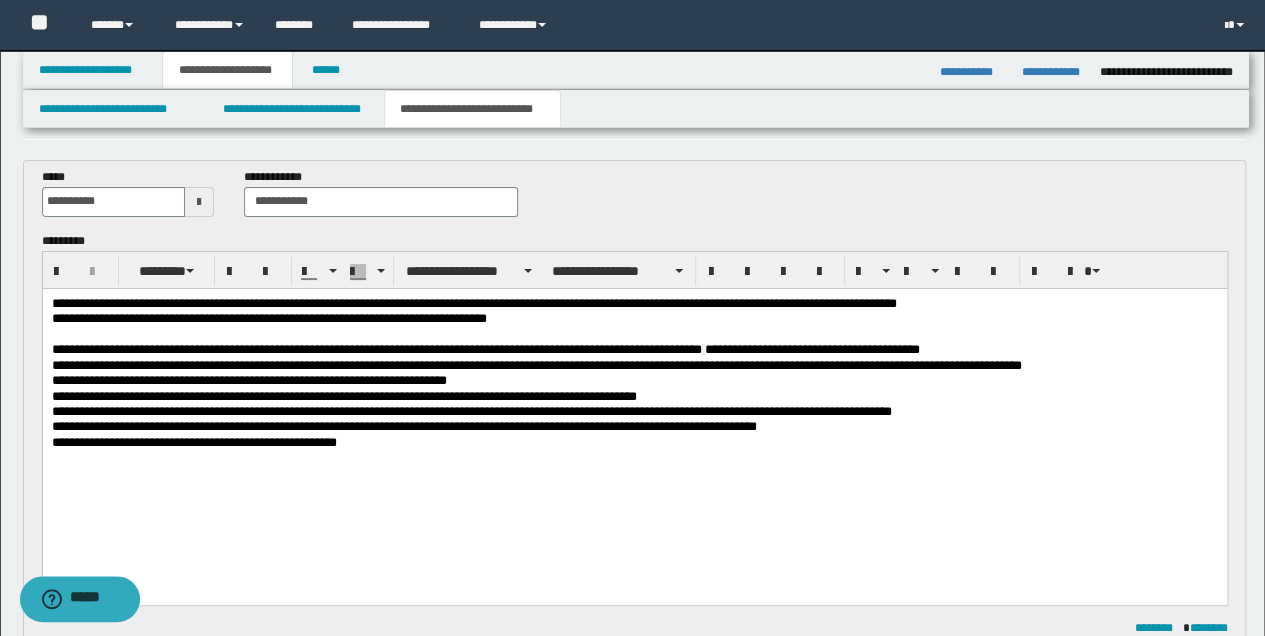 click on "**********" at bounding box center (634, 442) 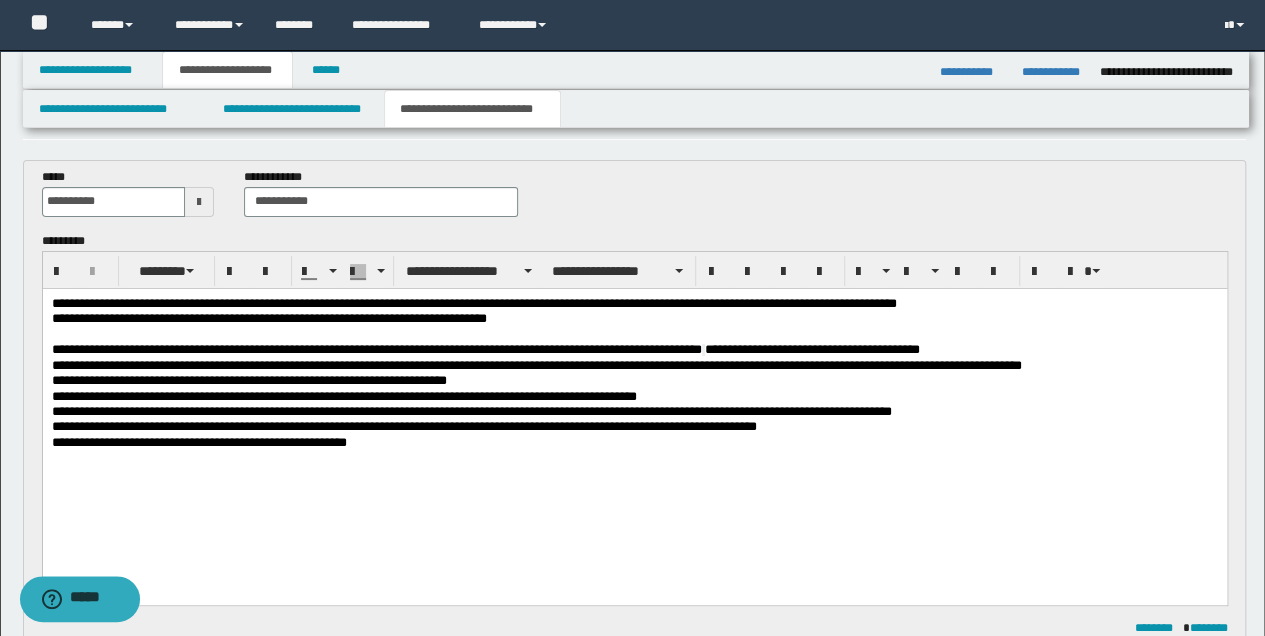 click on "**********" at bounding box center (634, 426) 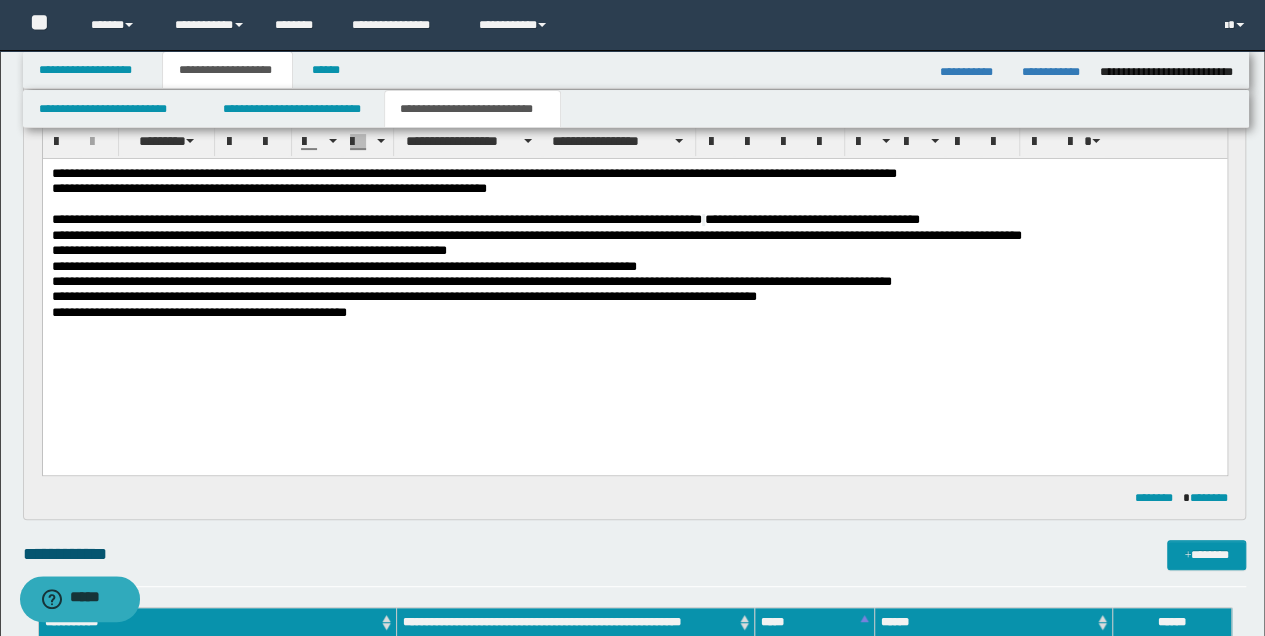 scroll, scrollTop: 200, scrollLeft: 0, axis: vertical 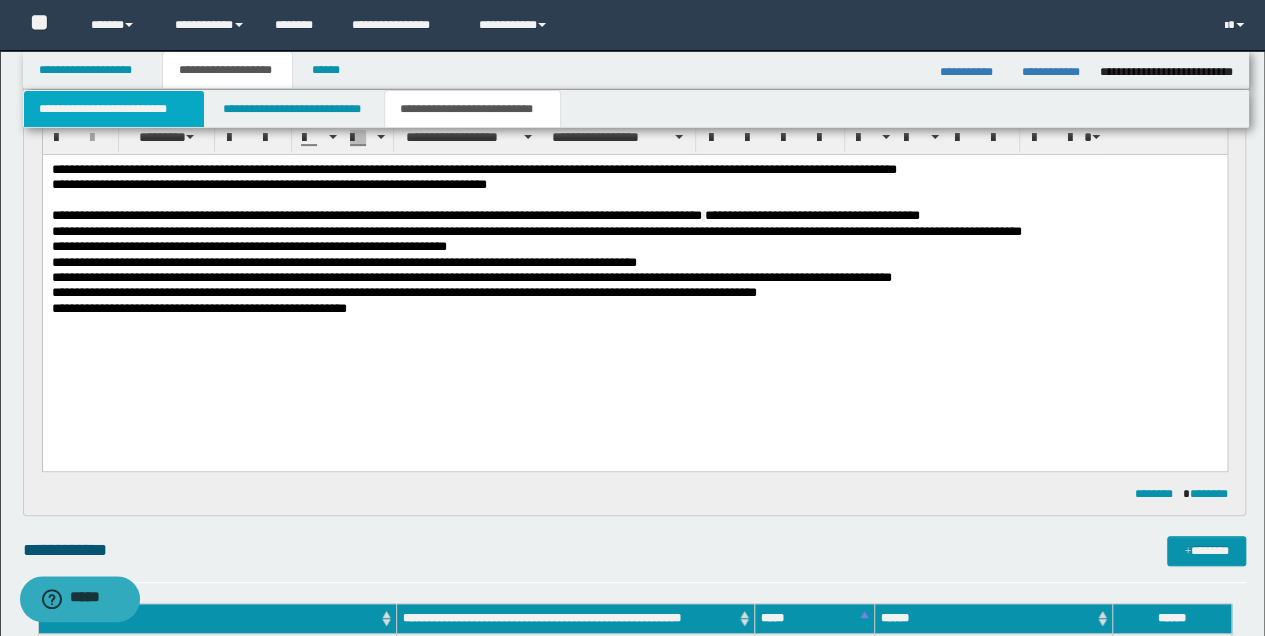 click on "**********" at bounding box center (114, 109) 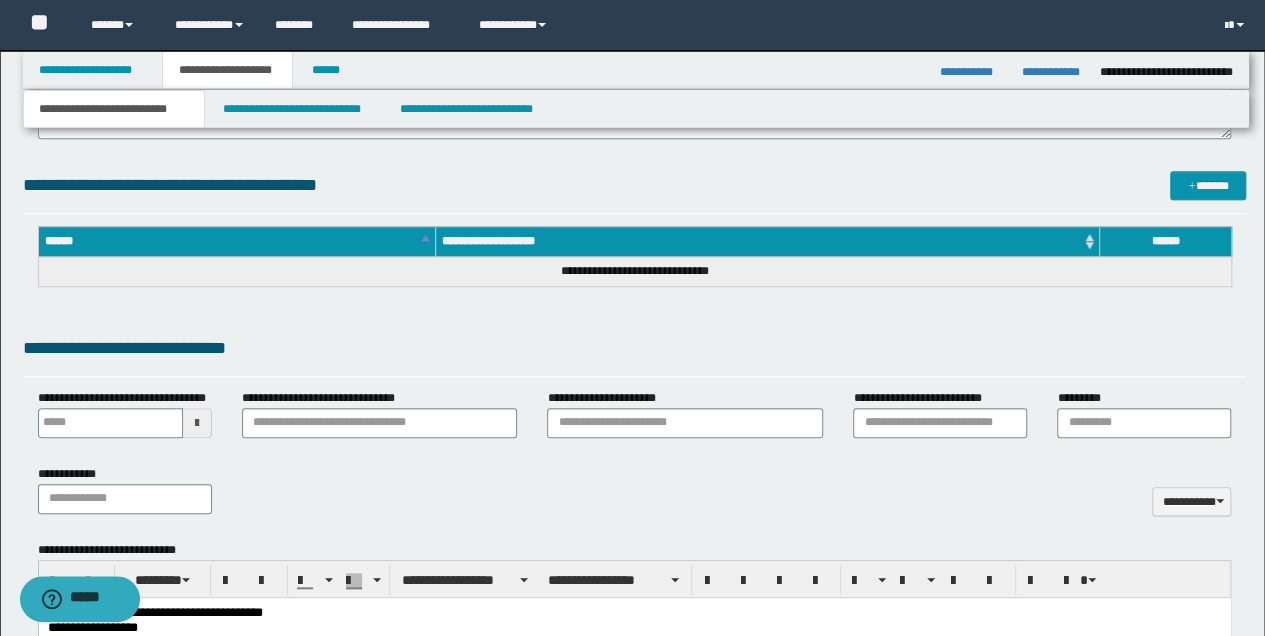 scroll, scrollTop: 800, scrollLeft: 0, axis: vertical 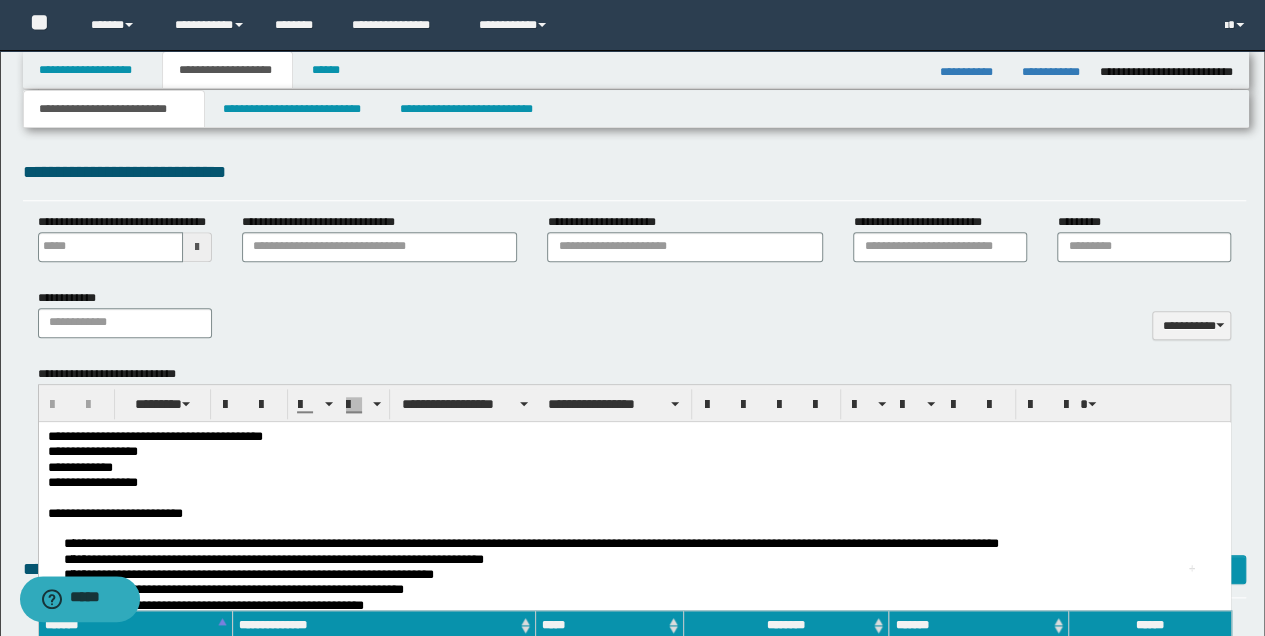 click on "**********" at bounding box center [634, 451] 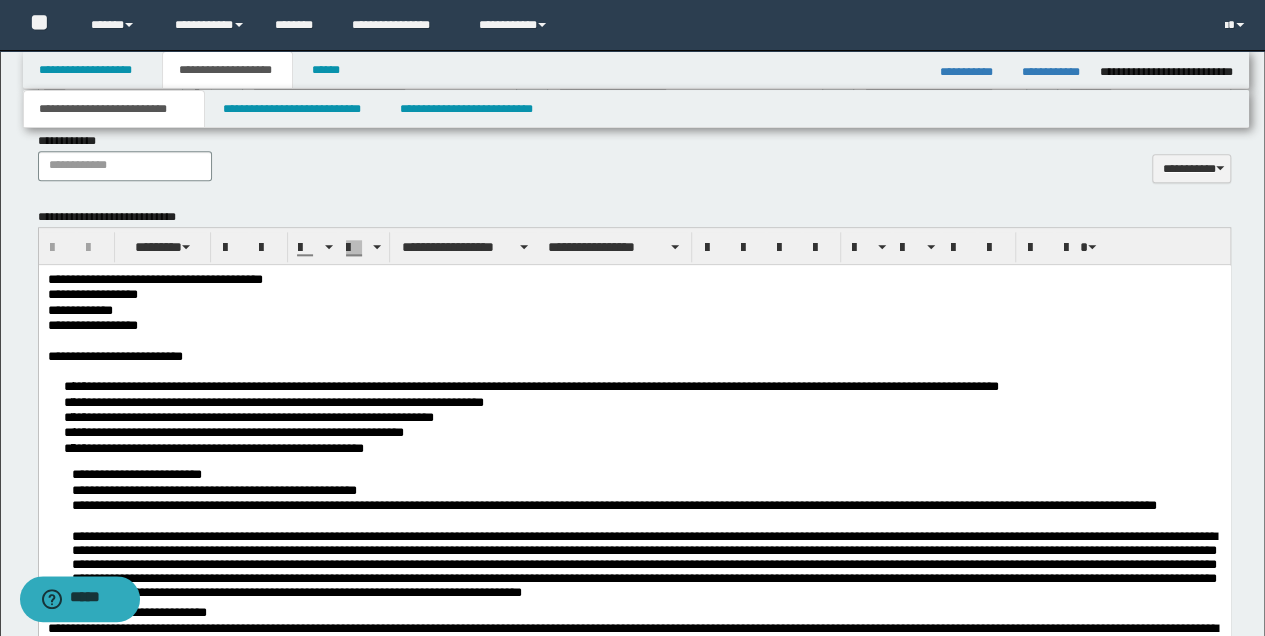 scroll, scrollTop: 933, scrollLeft: 0, axis: vertical 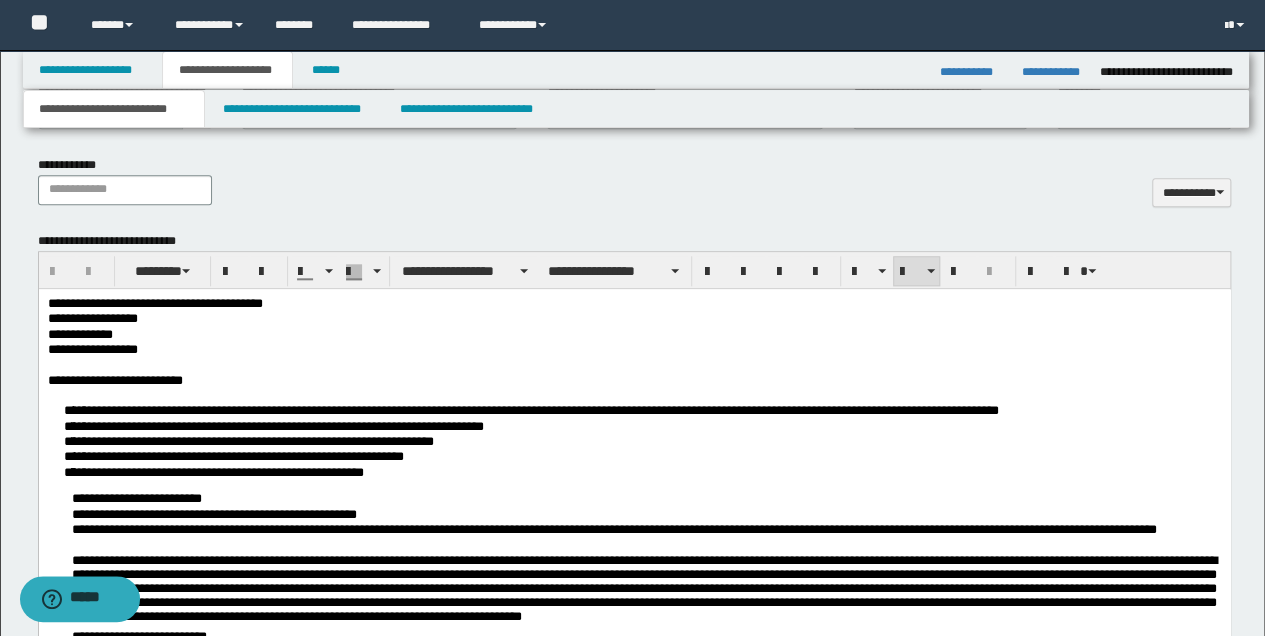 type 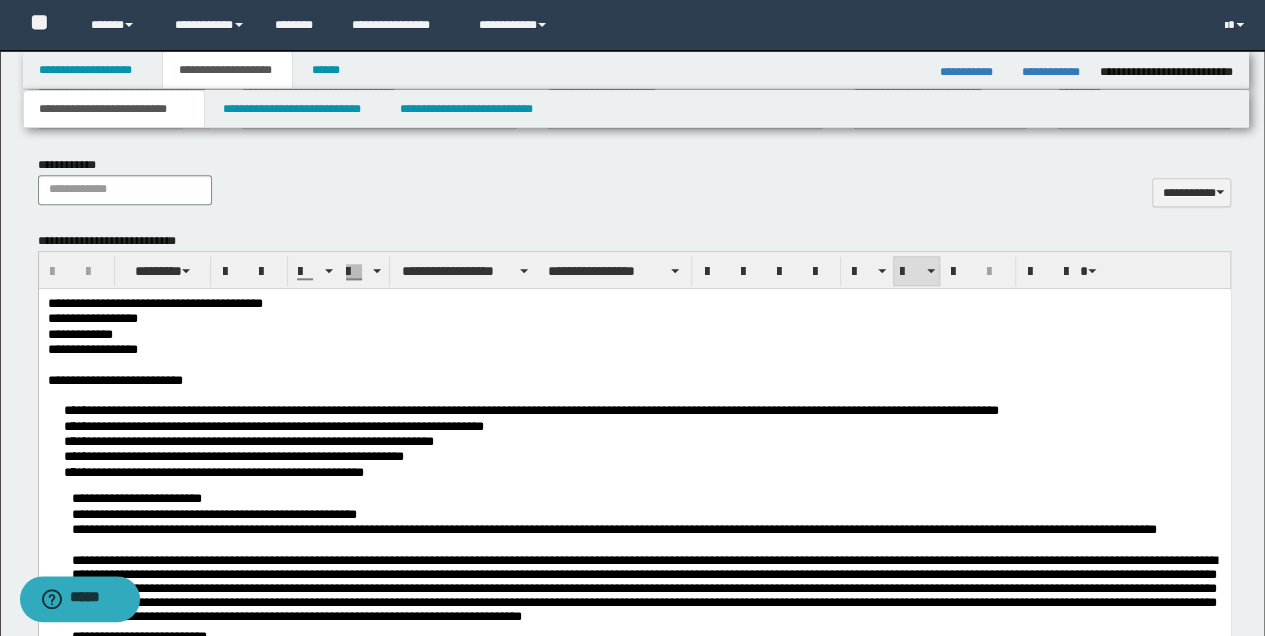 click on "**********" at bounding box center (654, 408) 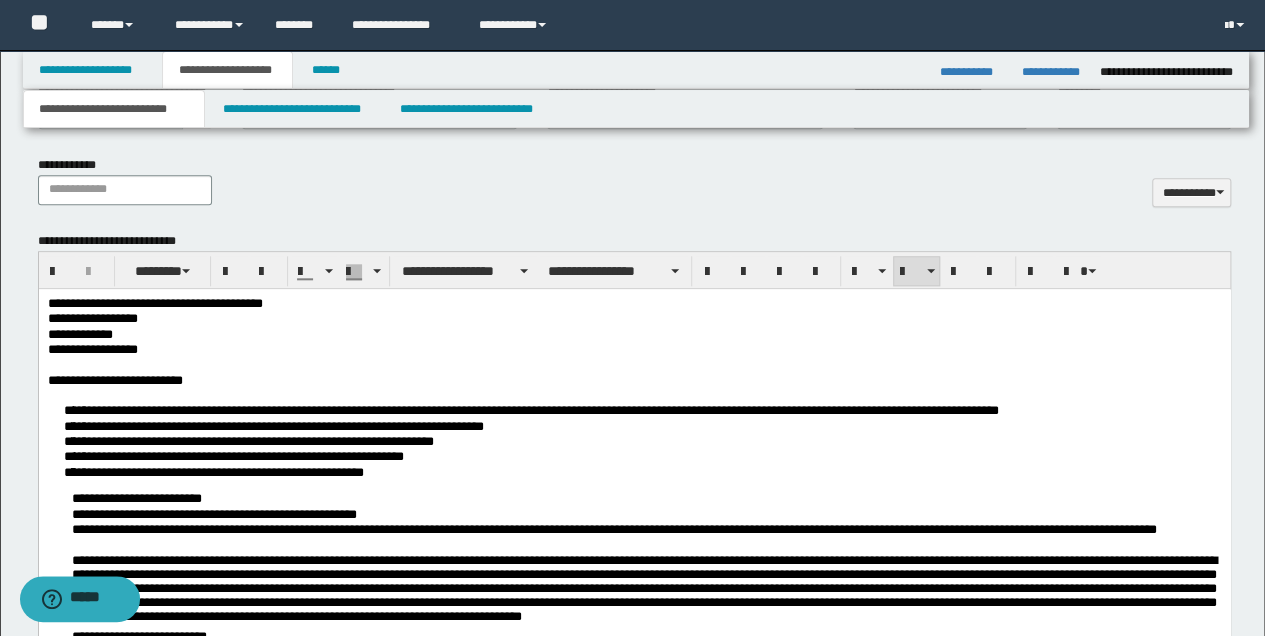 drag, startPoint x: 91, startPoint y: 417, endPoint x: 467, endPoint y: 500, distance: 385.05194 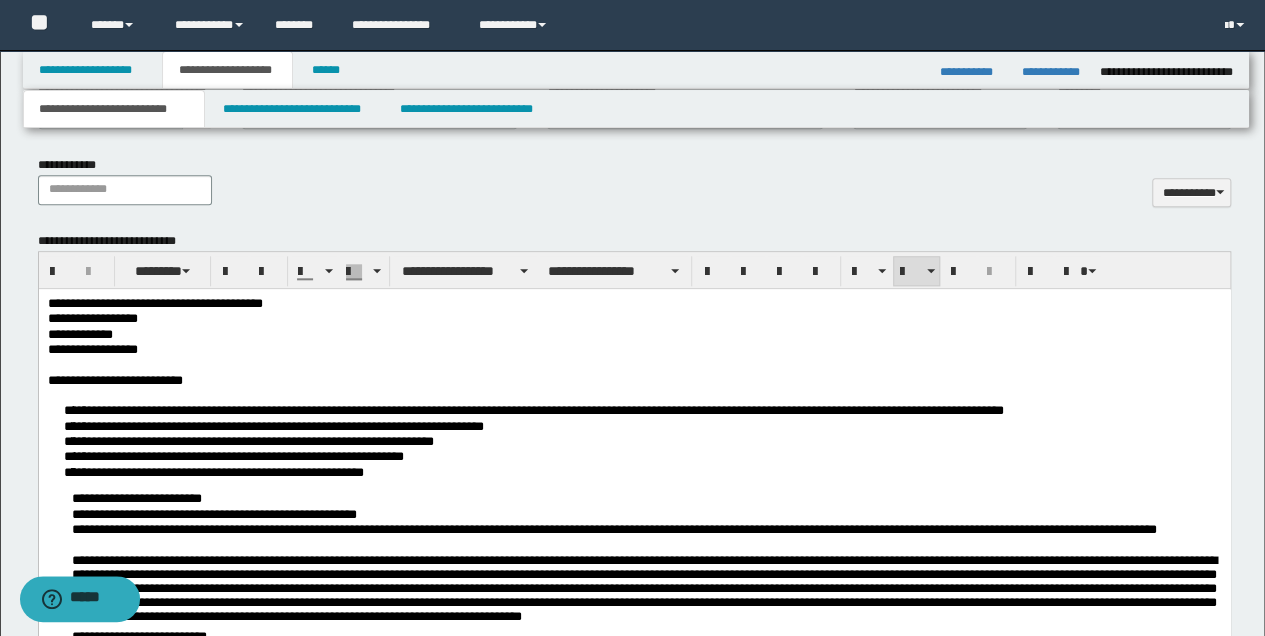 click on "**********" at bounding box center [654, 408] 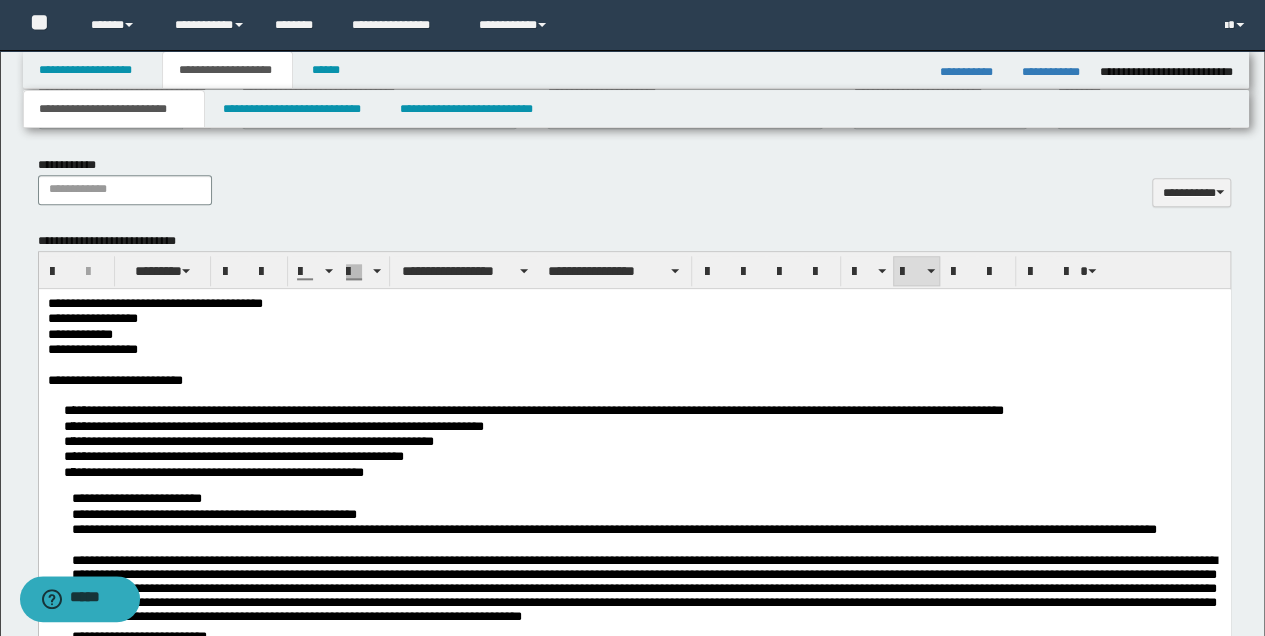 drag, startPoint x: 84, startPoint y: 427, endPoint x: 485, endPoint y: 332, distance: 412.0995 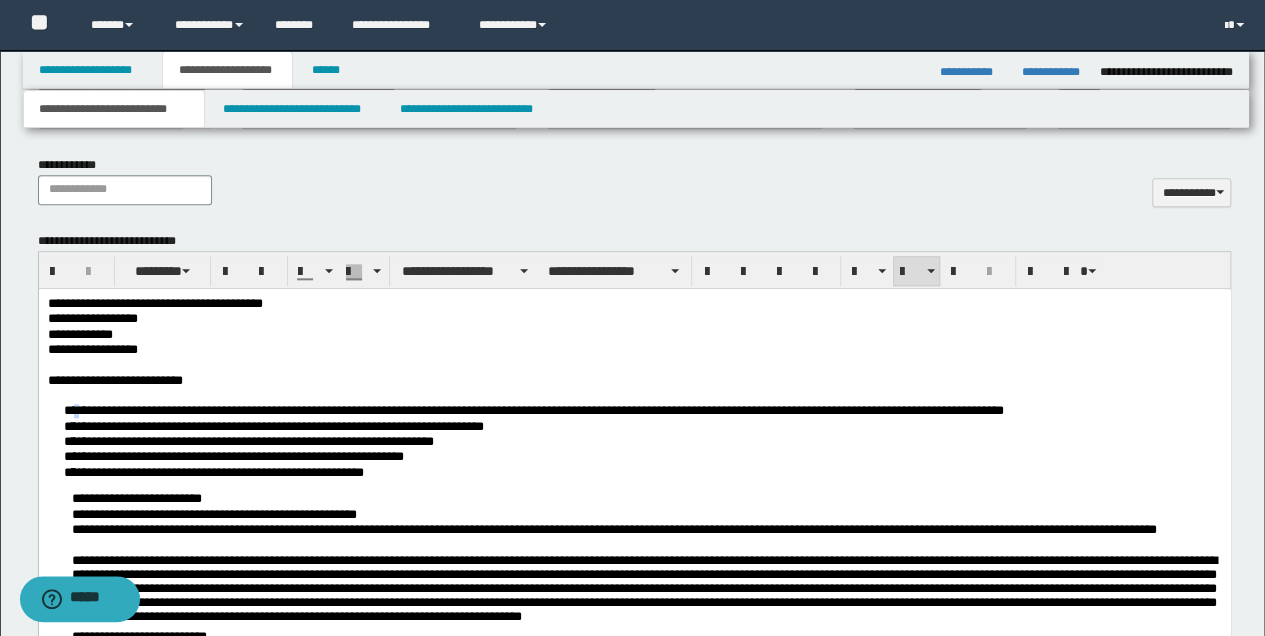 click on "**********" at bounding box center [654, 408] 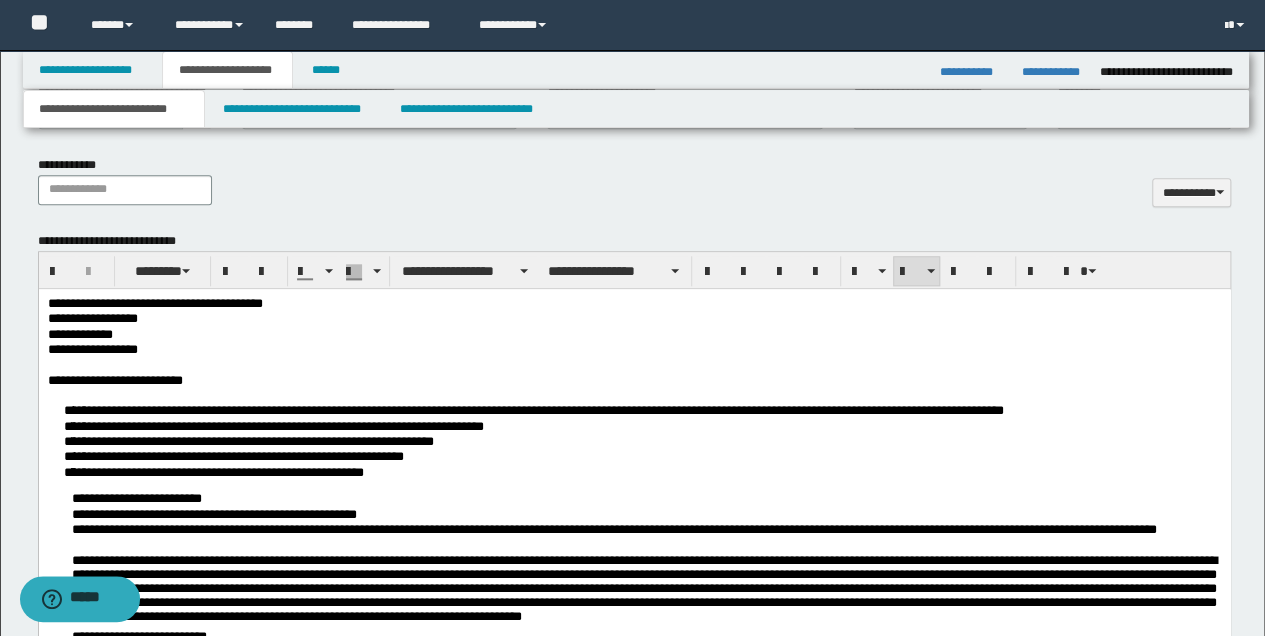 click on "**********" at bounding box center (634, 871) 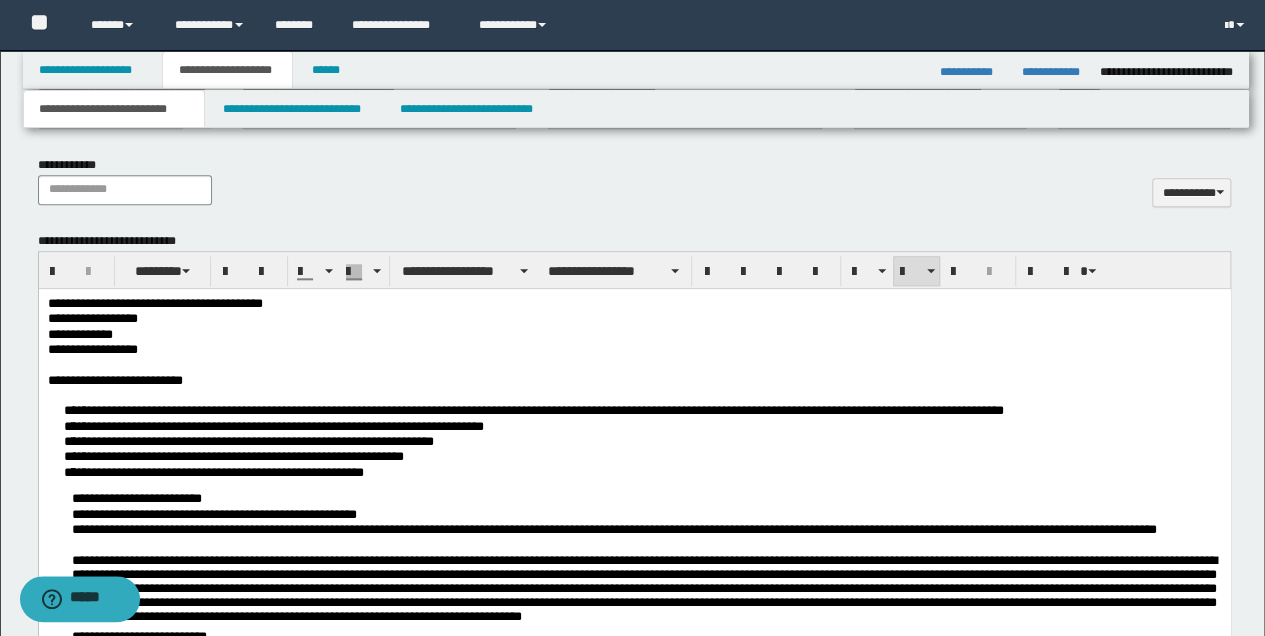 click on "**********" at bounding box center (654, 408) 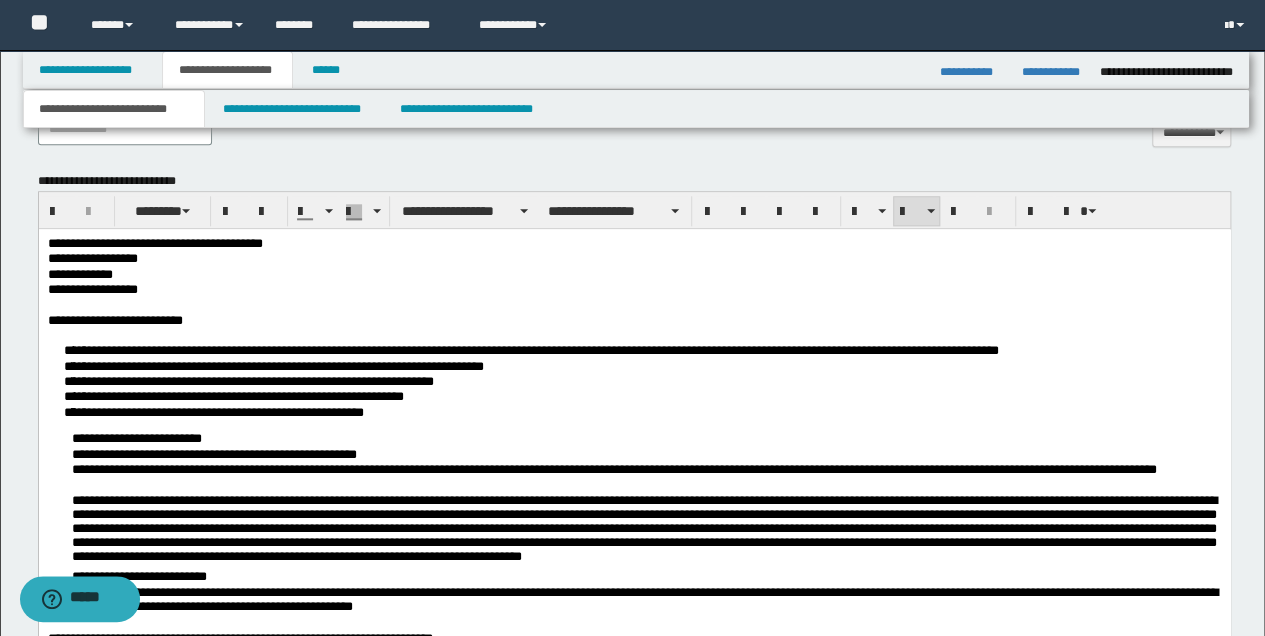 scroll, scrollTop: 1066, scrollLeft: 0, axis: vertical 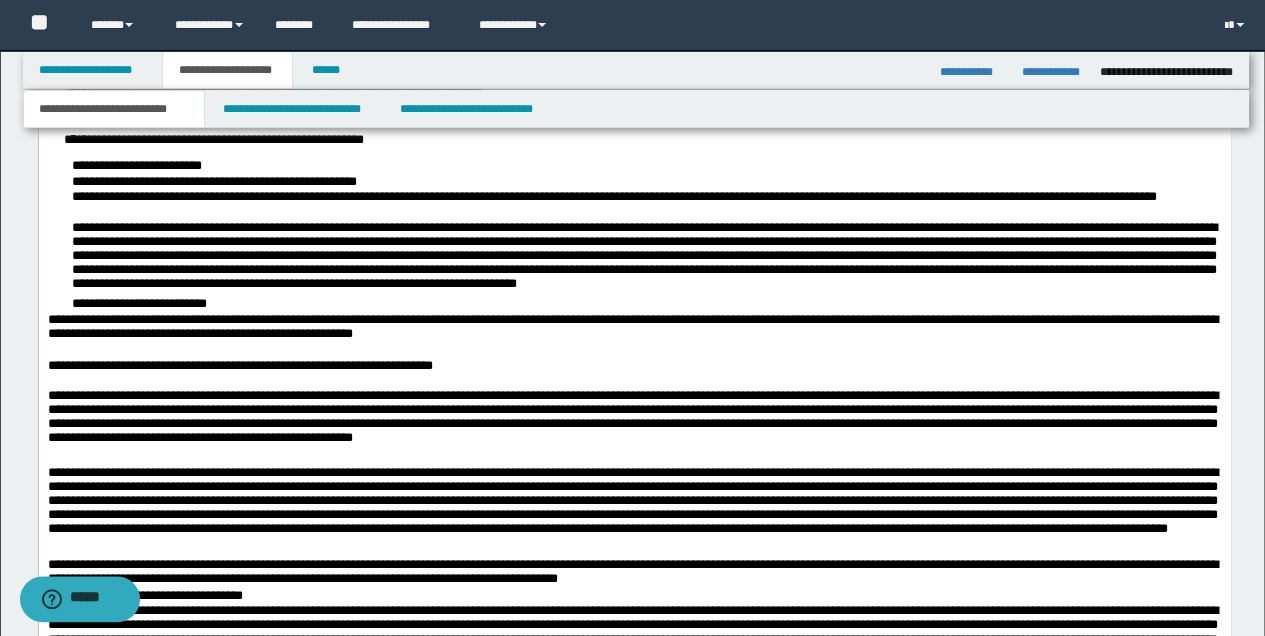 click on "**********" at bounding box center [646, 304] 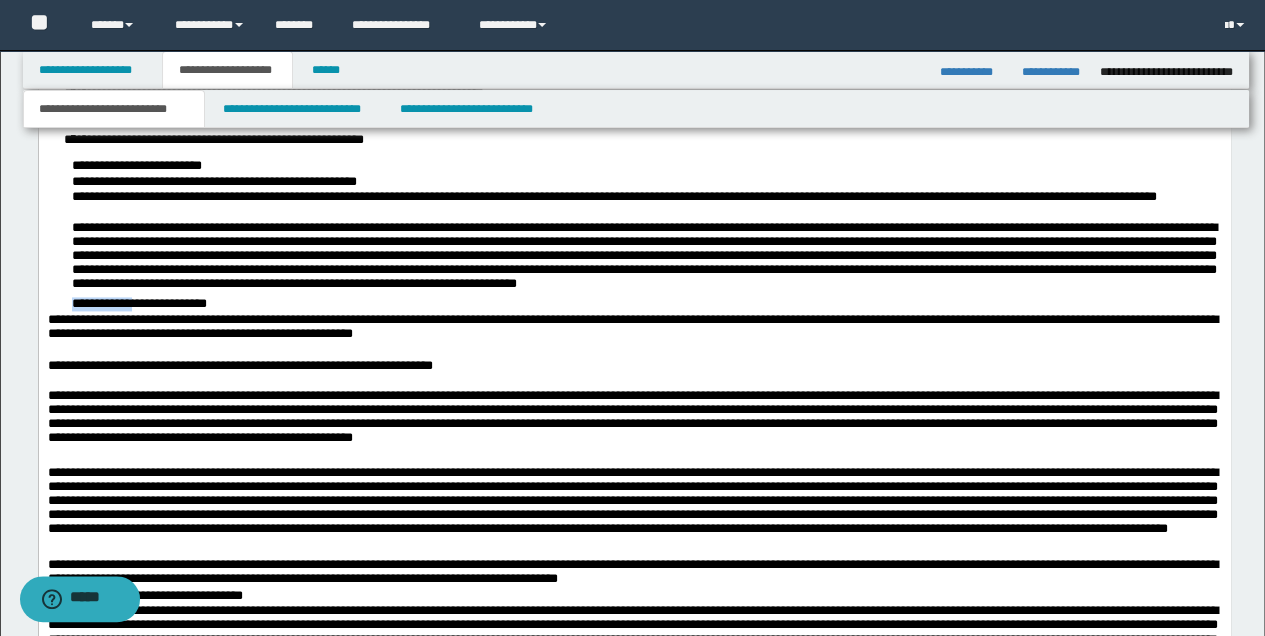 click on "**********" at bounding box center [646, 304] 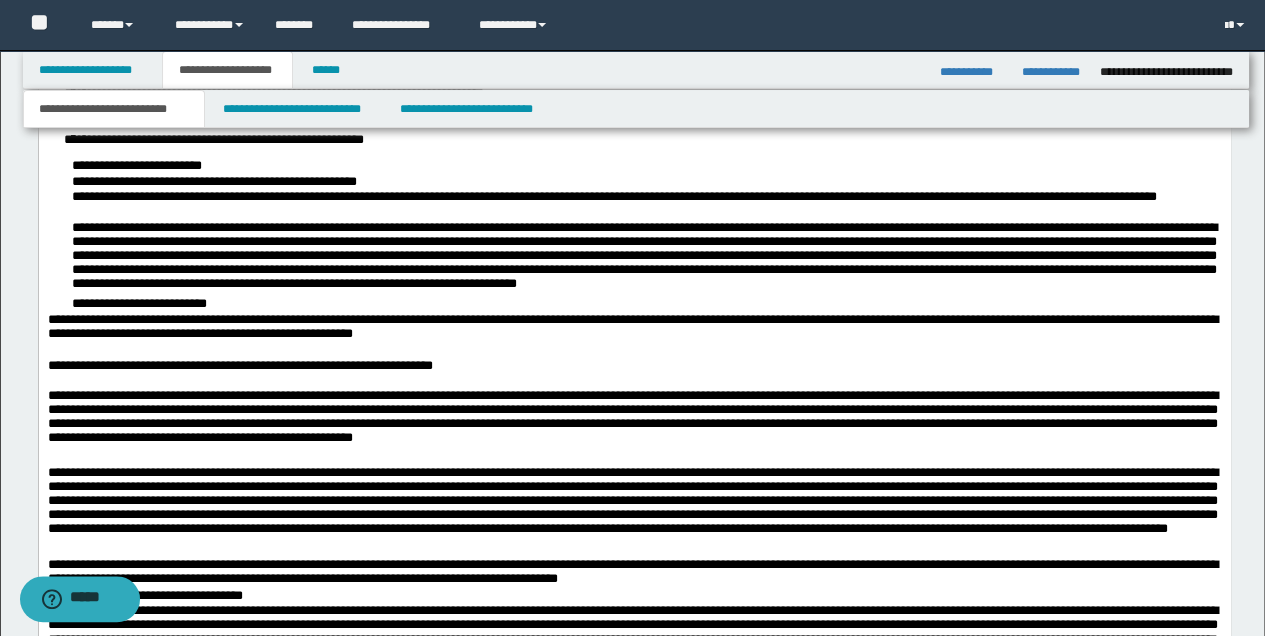 click at bounding box center [634, 350] 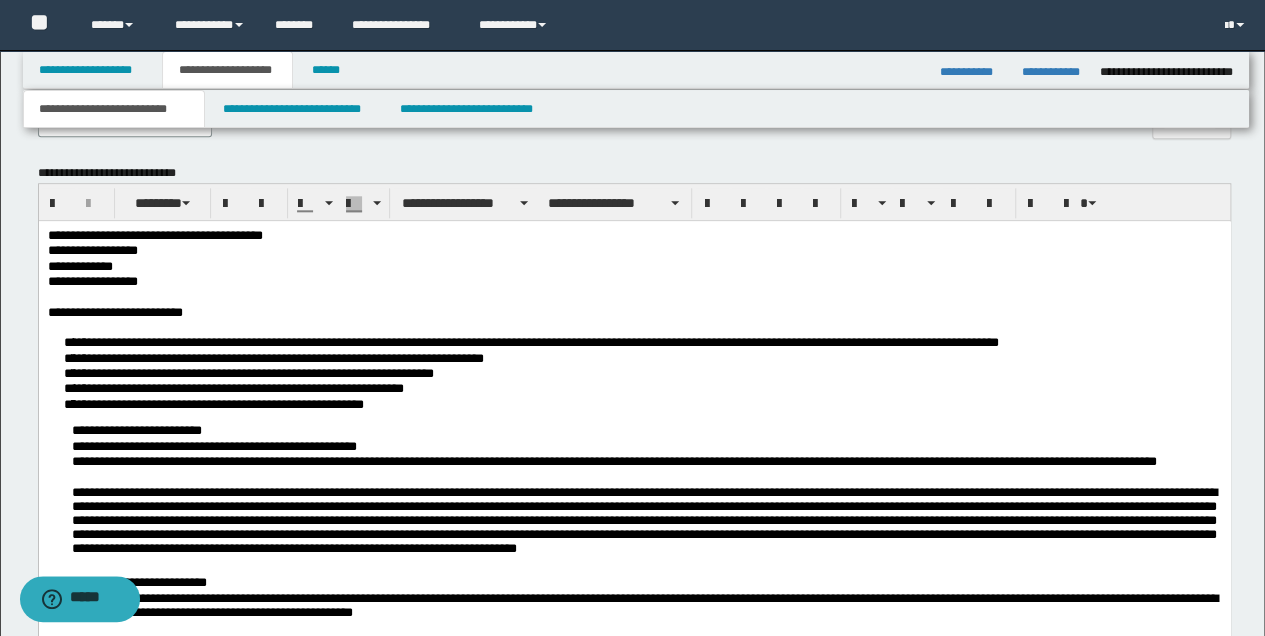 scroll, scrollTop: 1000, scrollLeft: 0, axis: vertical 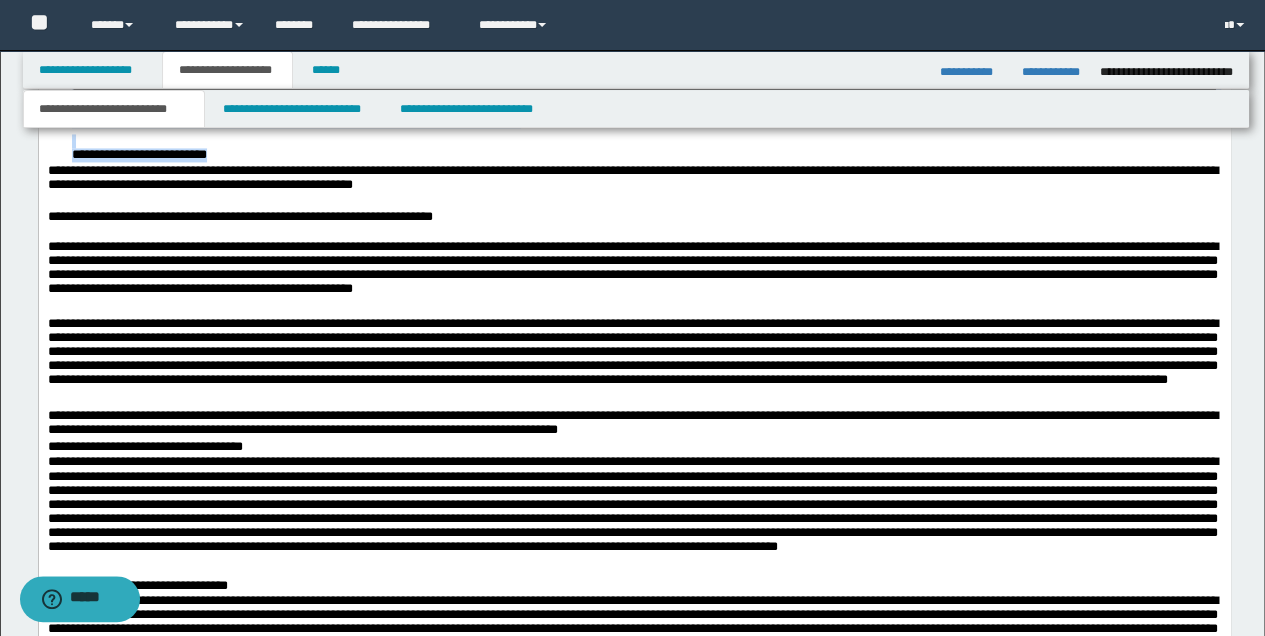 drag, startPoint x: 64, startPoint y: -88, endPoint x: 226, endPoint y: 152, distance: 289.5583 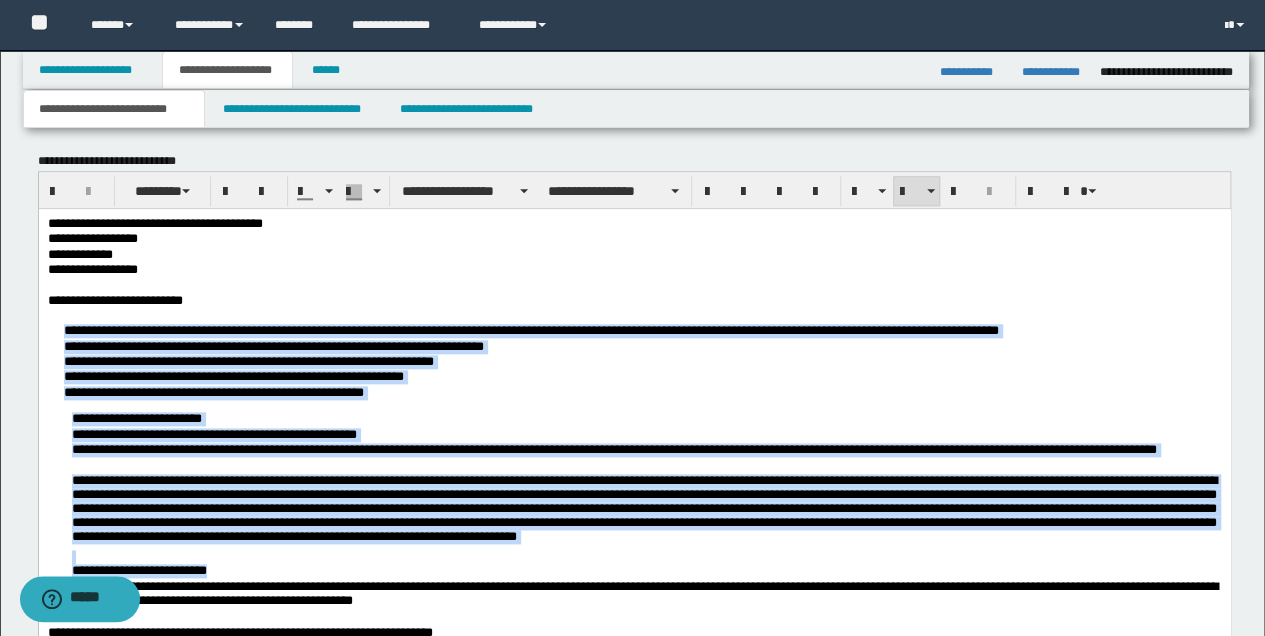 scroll, scrollTop: 962, scrollLeft: 0, axis: vertical 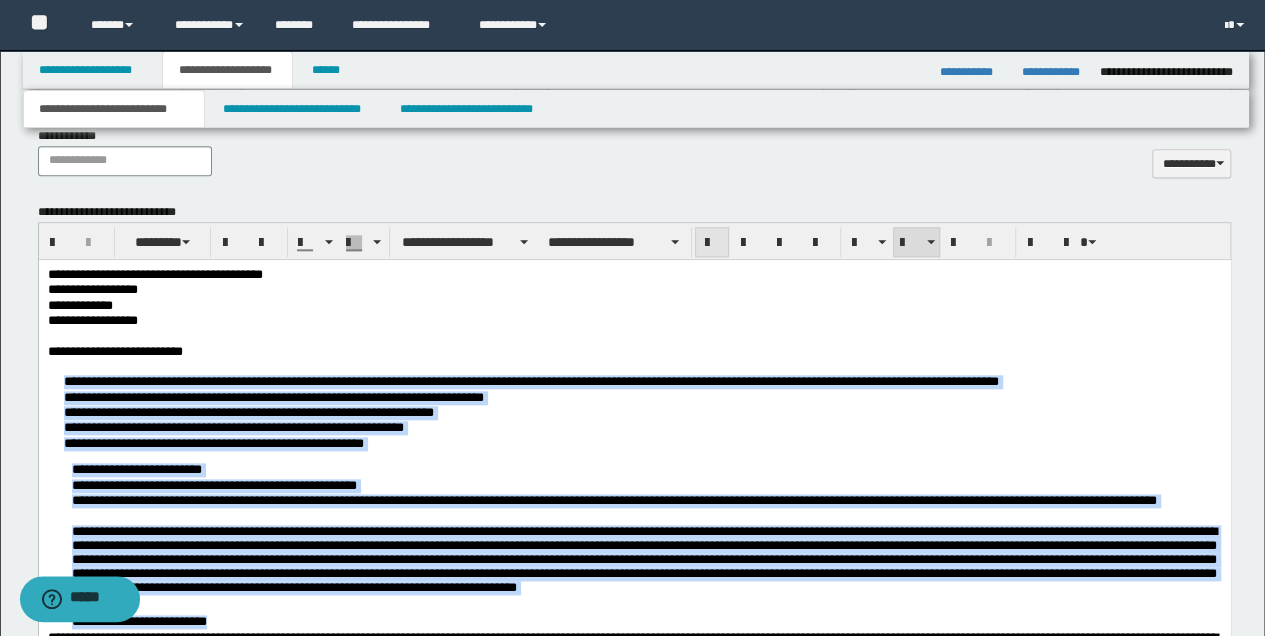 click at bounding box center [712, 243] 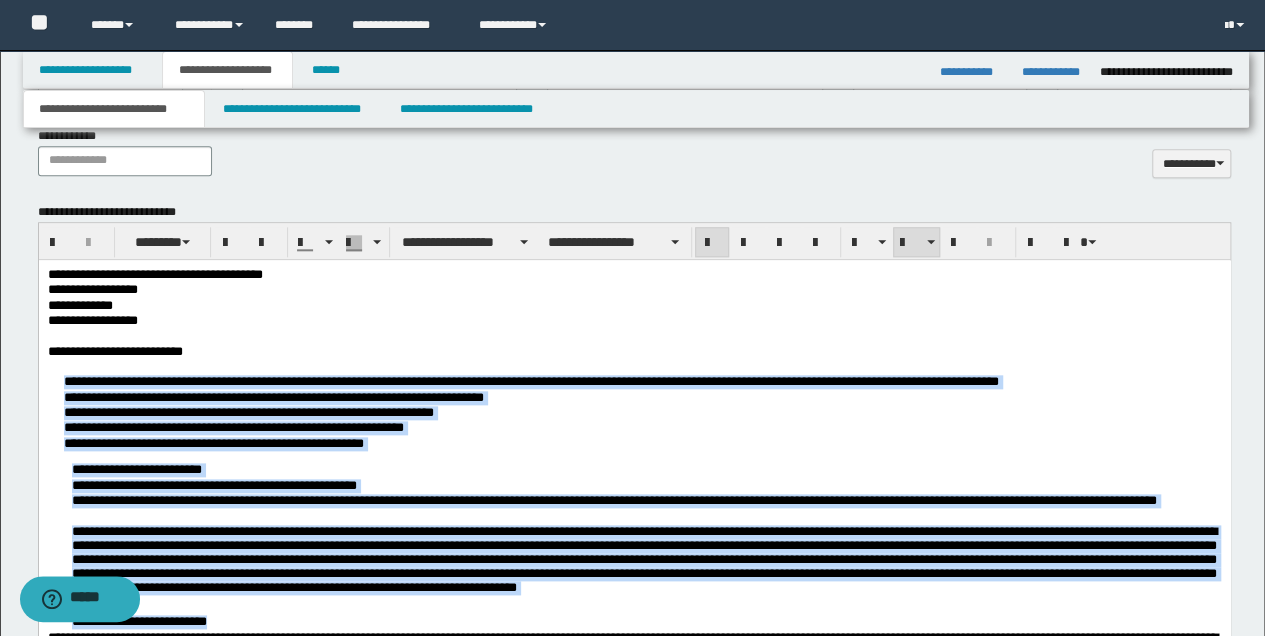 click at bounding box center (712, 243) 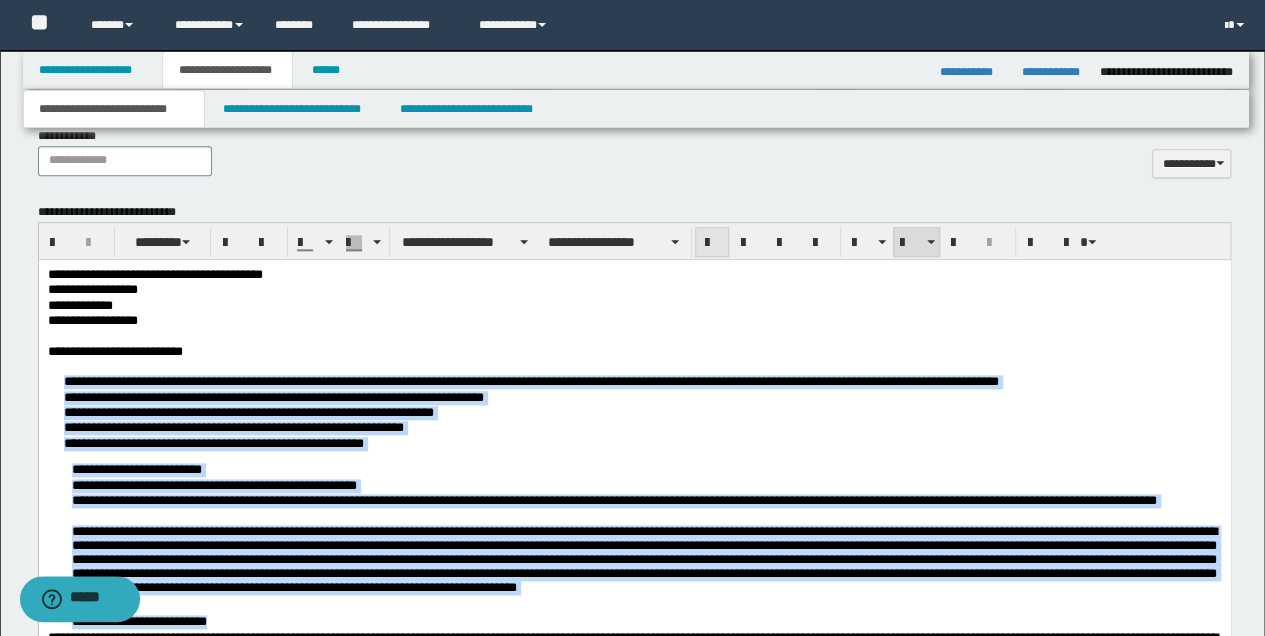 click at bounding box center [712, 243] 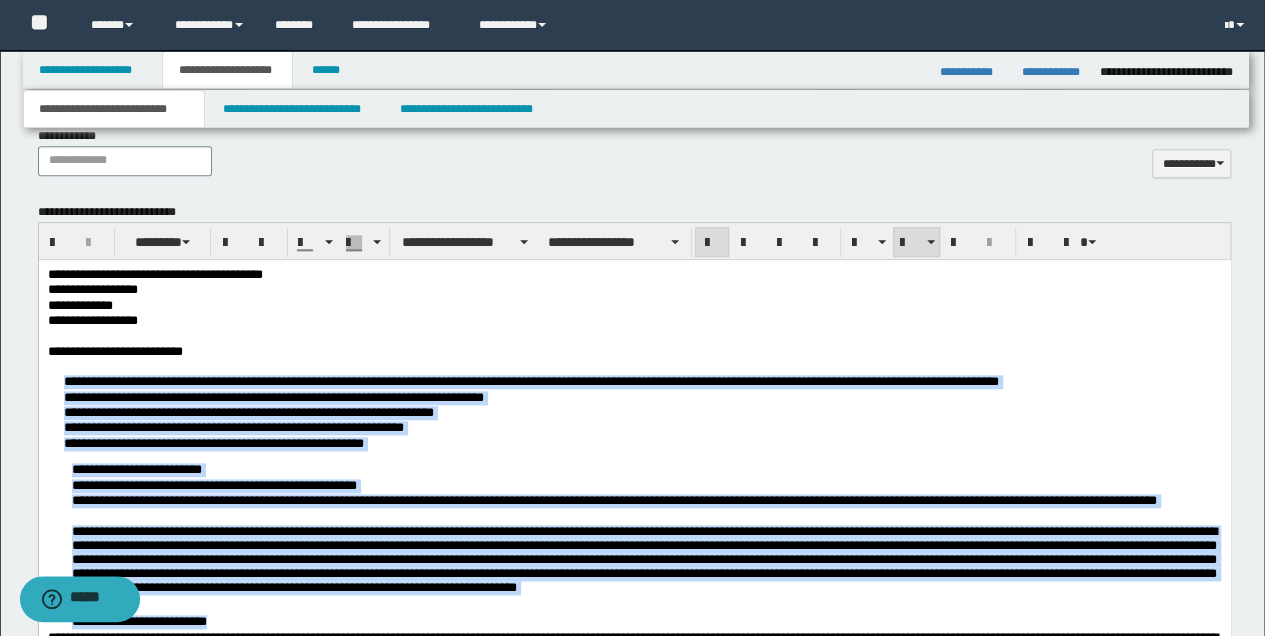 click on "**********" at bounding box center [634, 410] 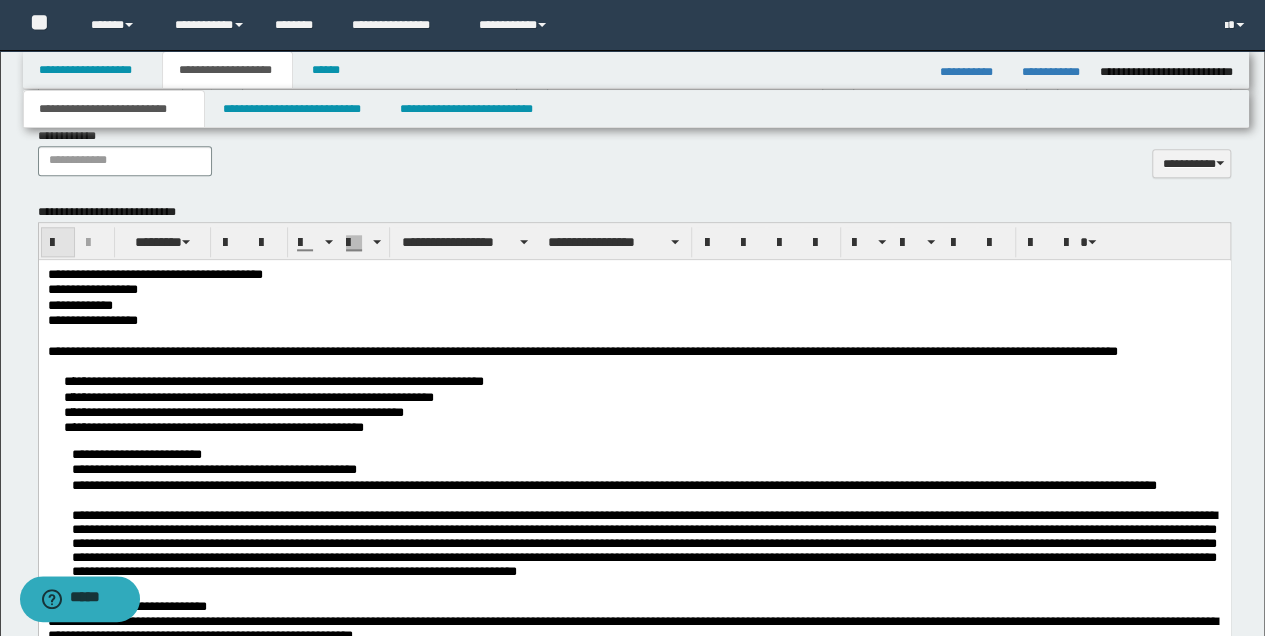 click at bounding box center [58, 243] 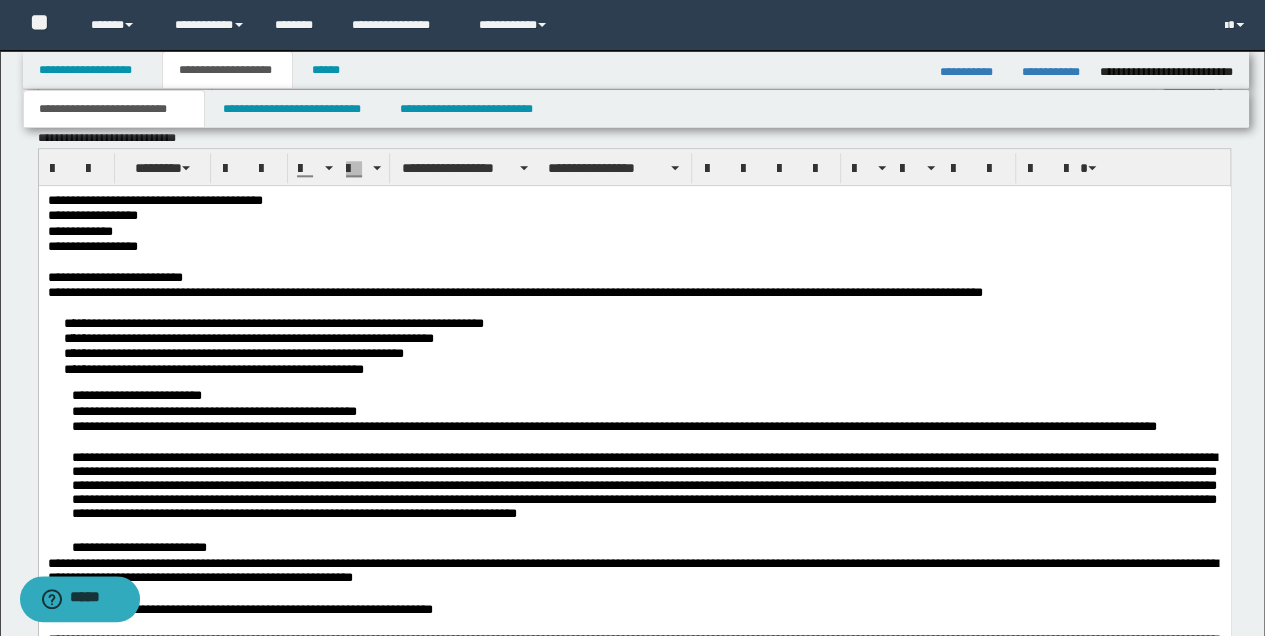 scroll, scrollTop: 1029, scrollLeft: 0, axis: vertical 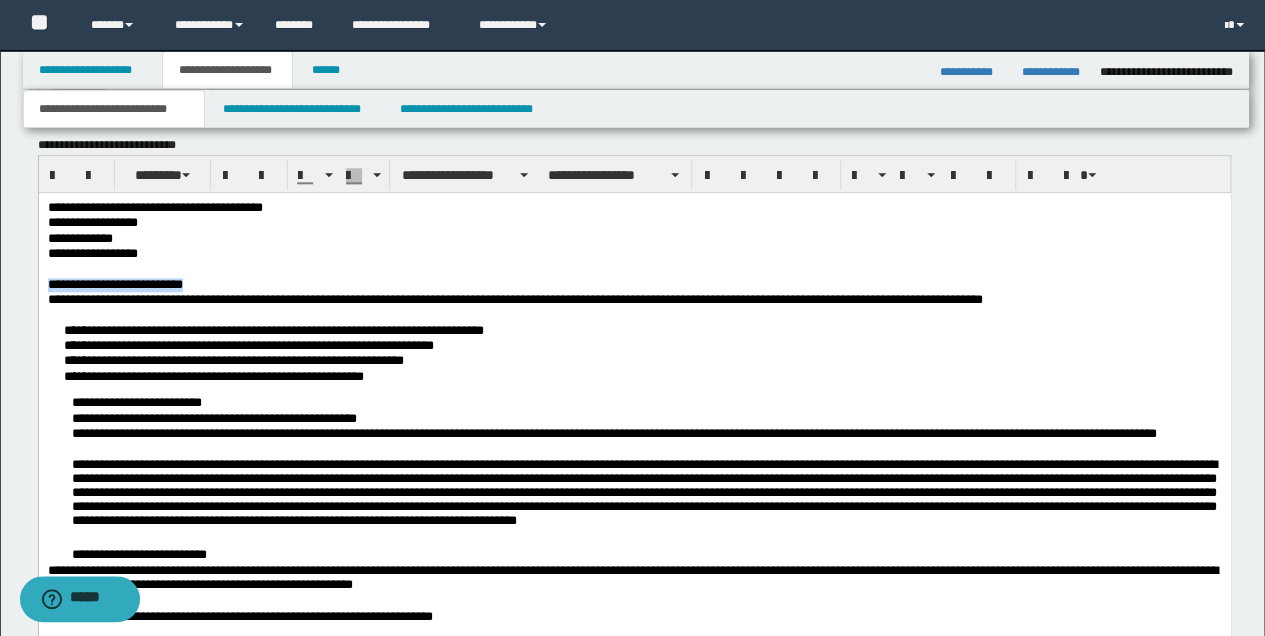 drag, startPoint x: 203, startPoint y: 283, endPoint x: 22, endPoint y: 280, distance: 181.02486 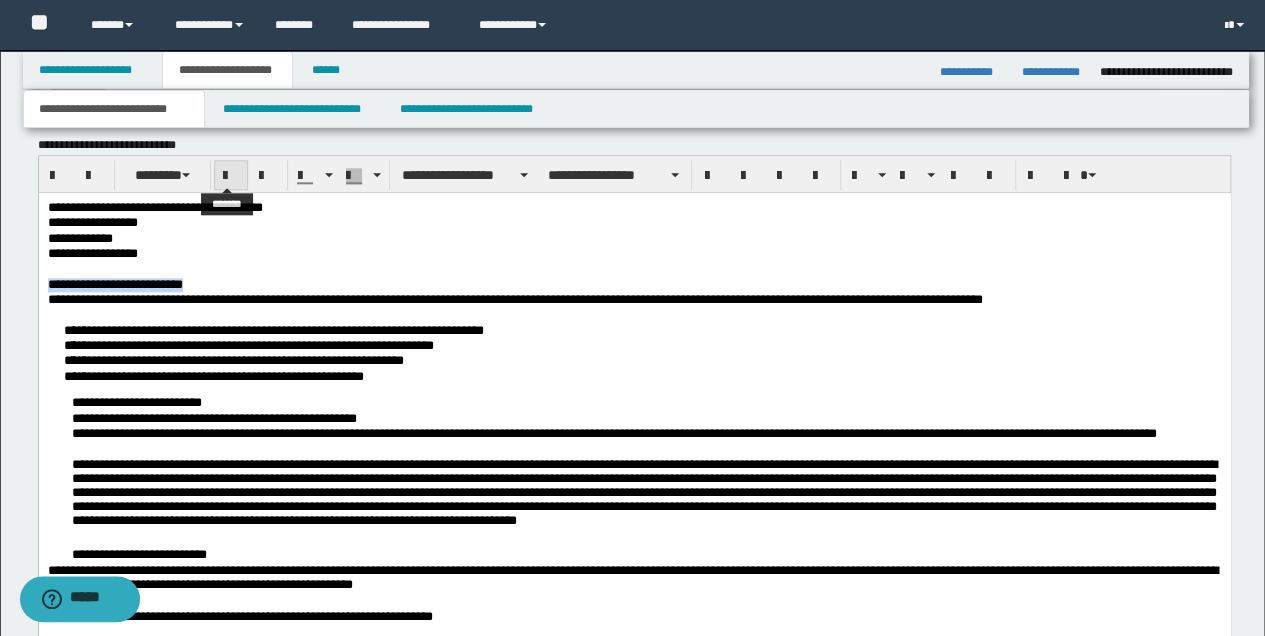 click at bounding box center [231, 176] 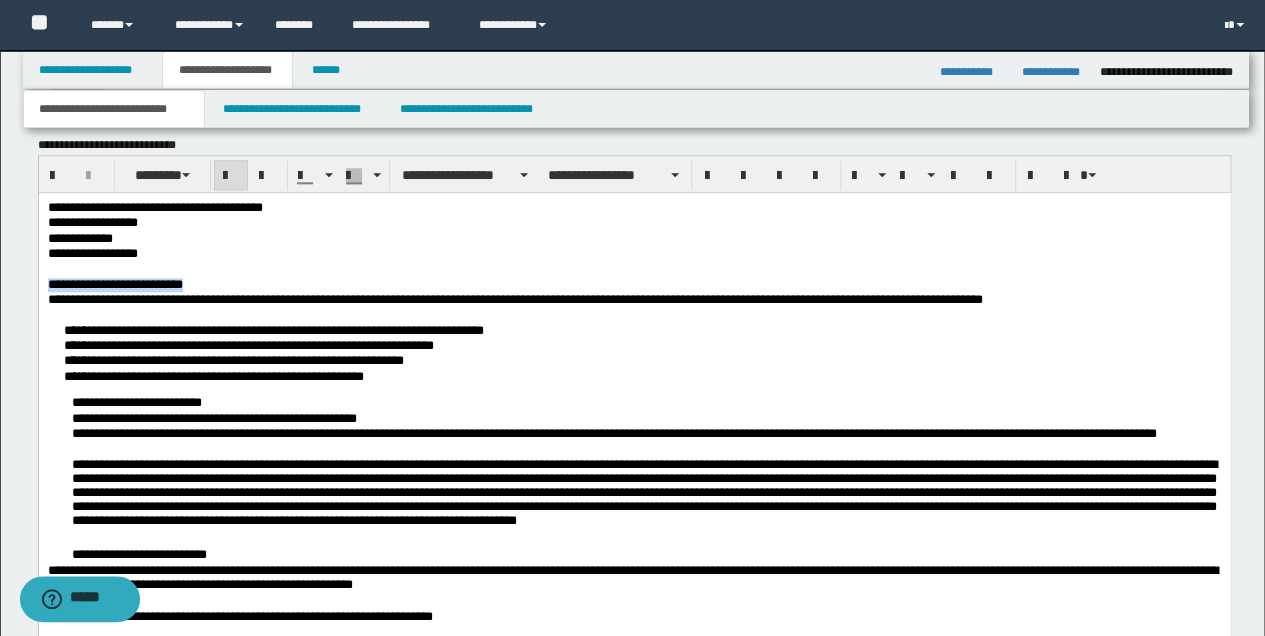 click at bounding box center [231, 176] 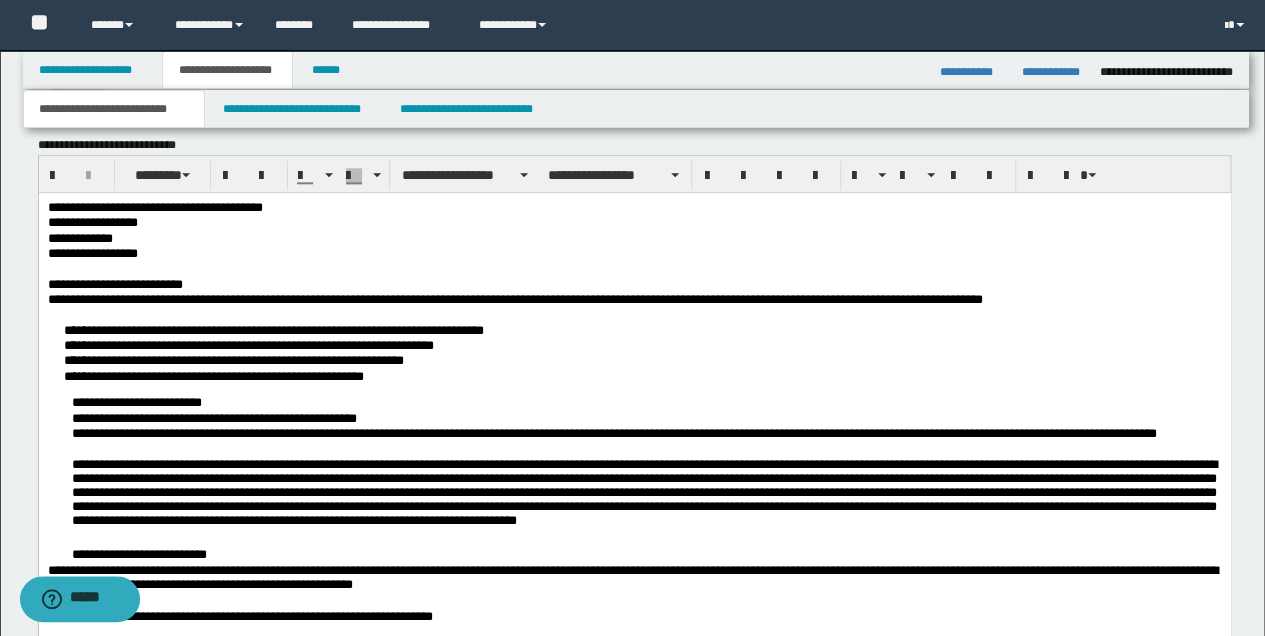 click on "**********" at bounding box center [634, 253] 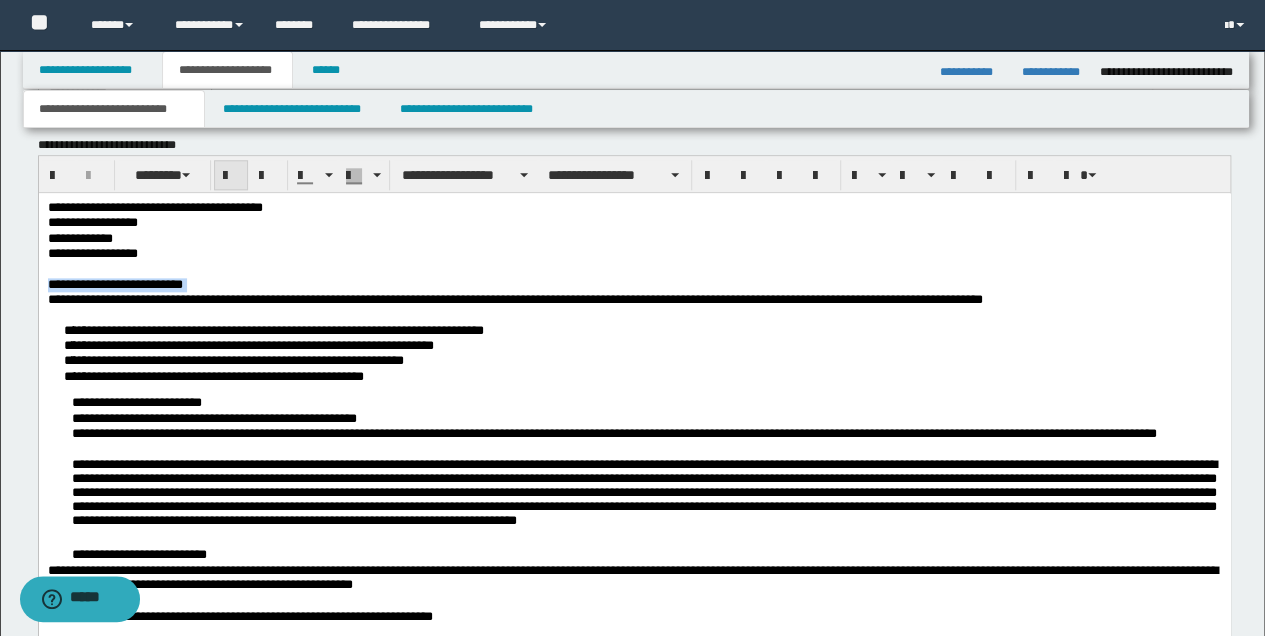 click at bounding box center (231, 175) 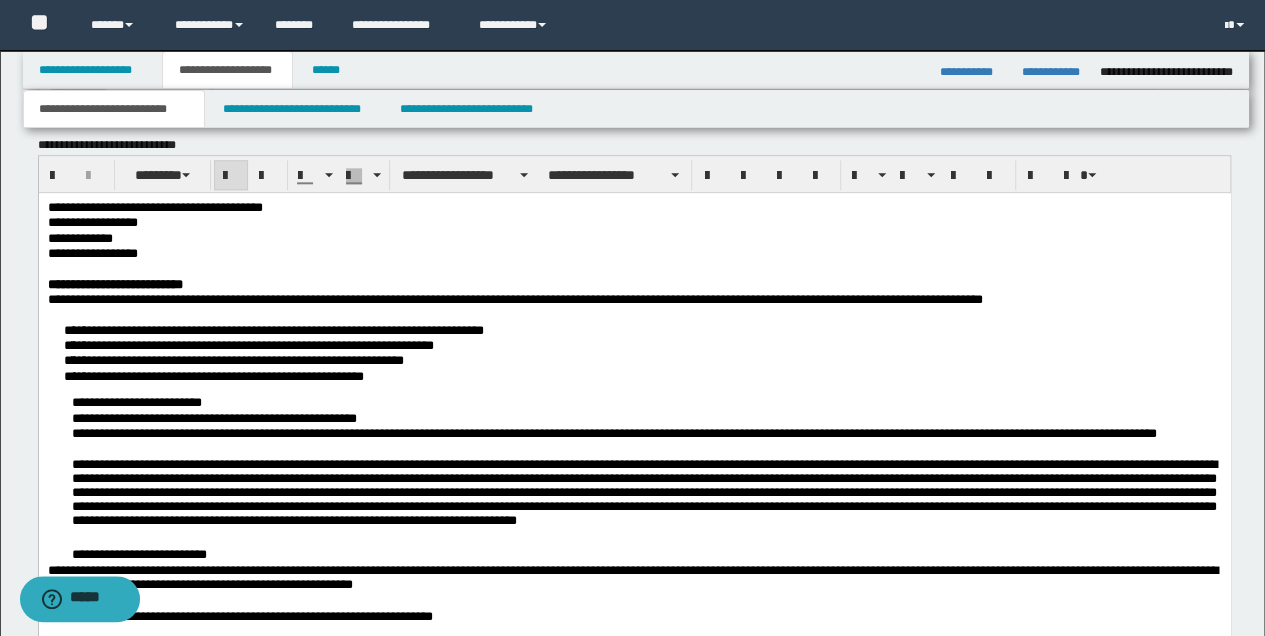 click on "**********" at bounding box center [634, 222] 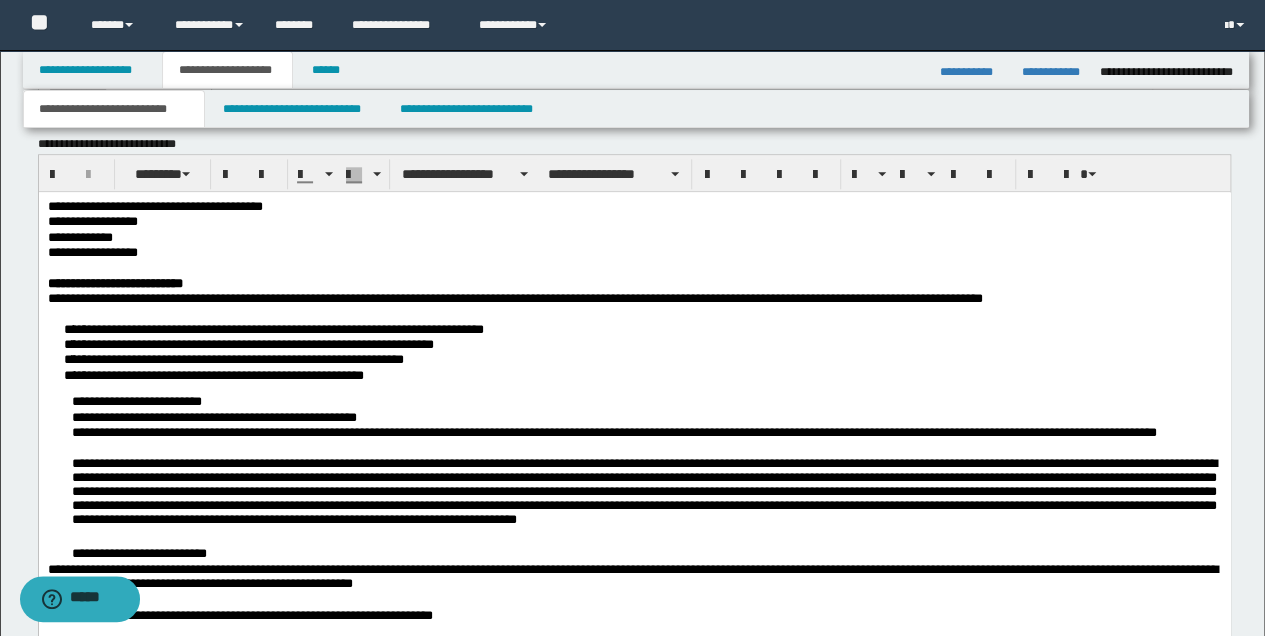 scroll, scrollTop: 1029, scrollLeft: 0, axis: vertical 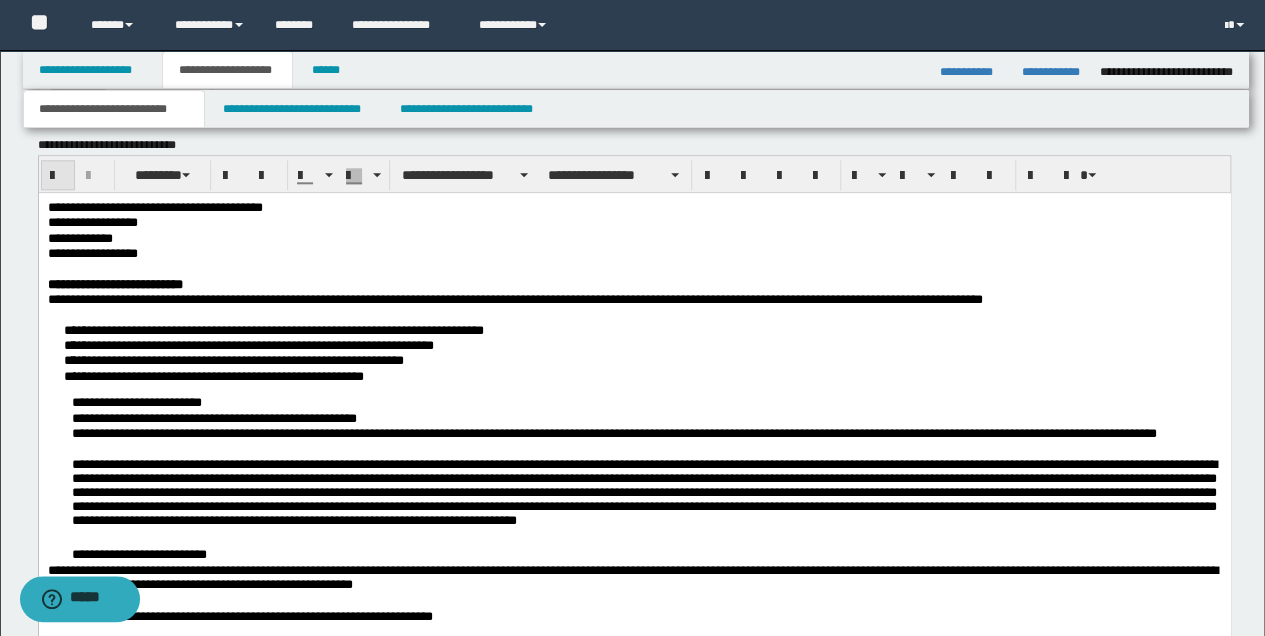 click at bounding box center [58, 176] 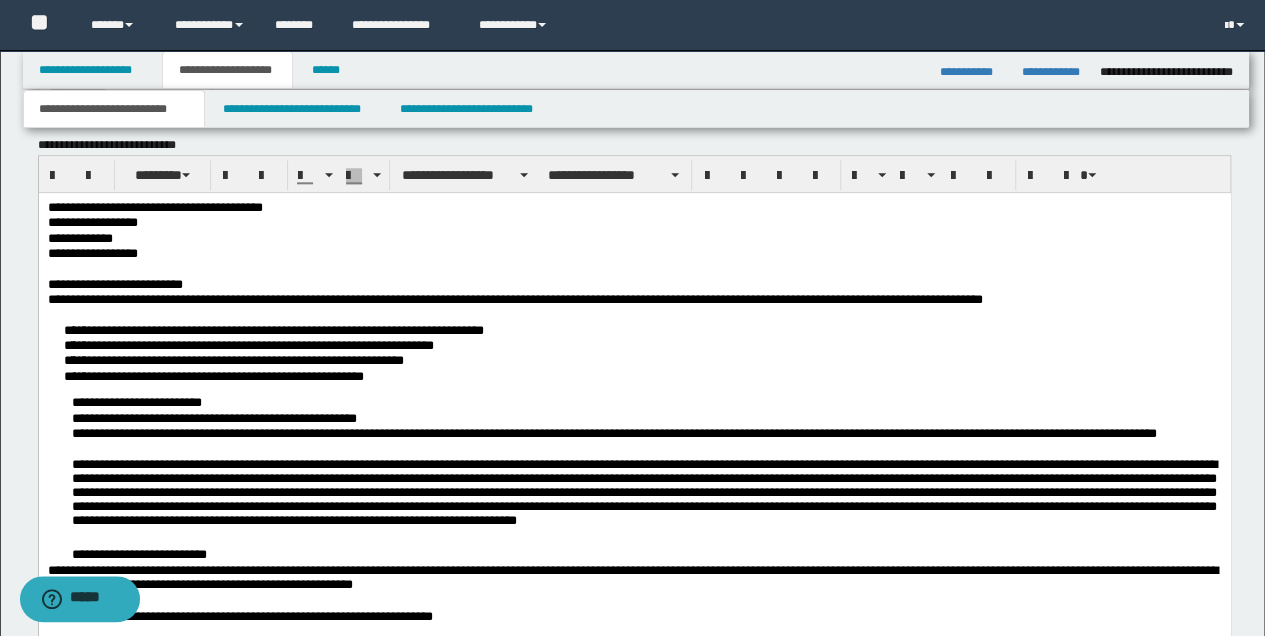 click on "**********" at bounding box center [634, 253] 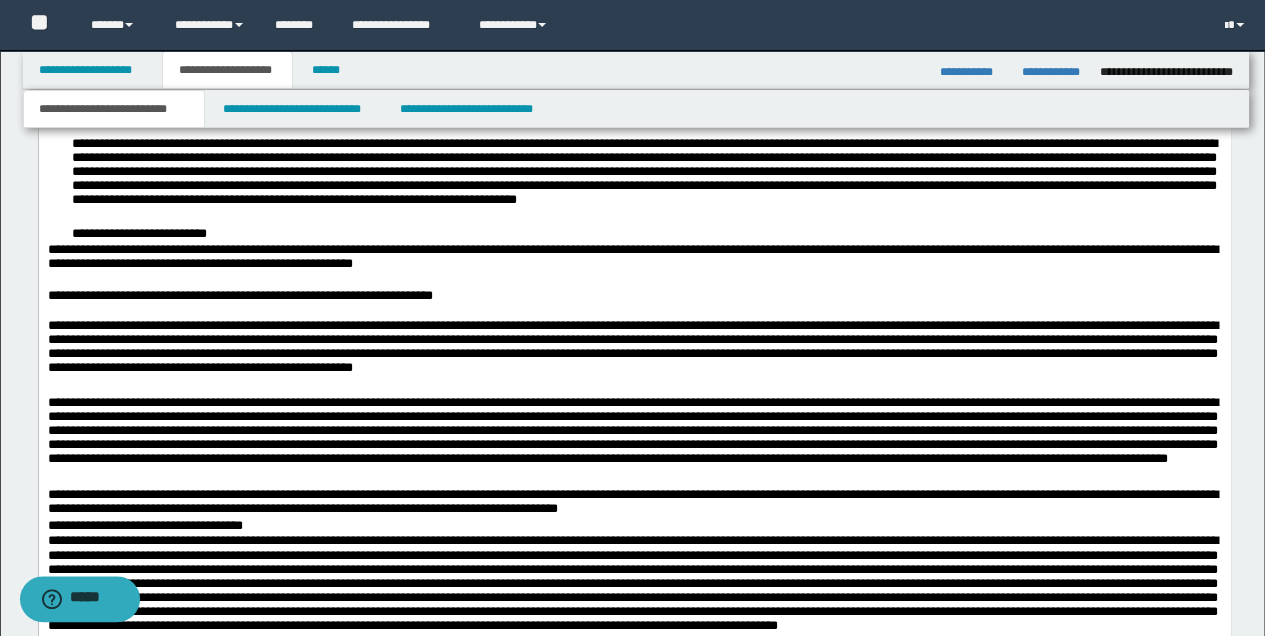 scroll, scrollTop: 1362, scrollLeft: 0, axis: vertical 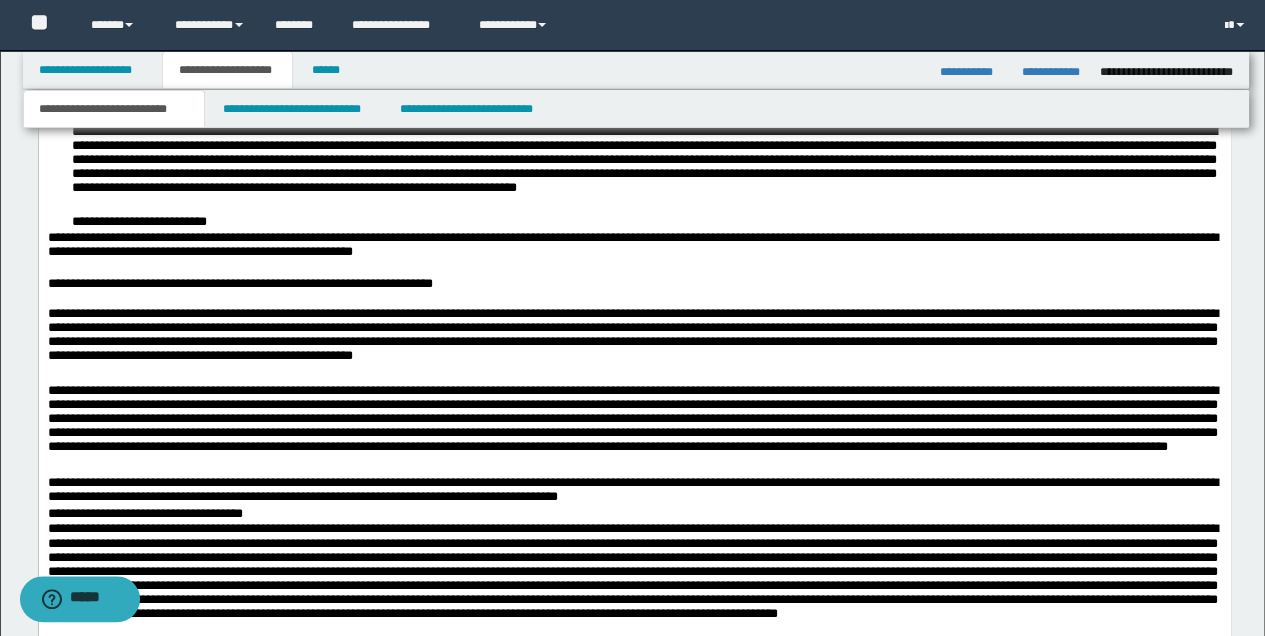 click on "**********" at bounding box center [634, 284] 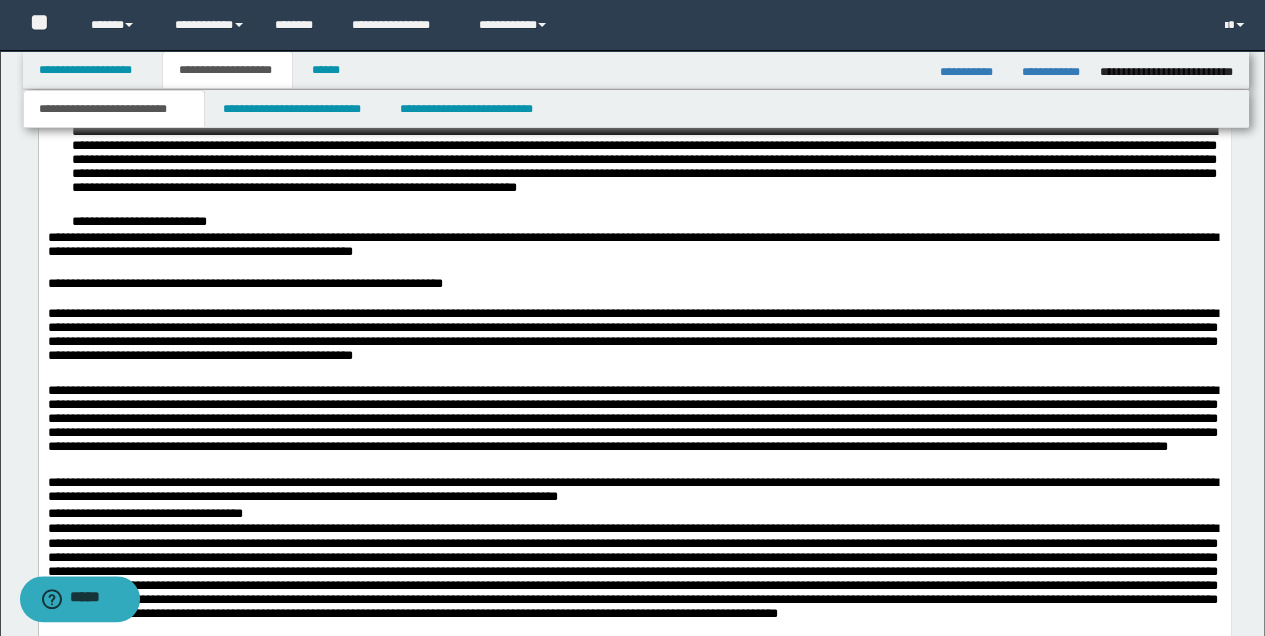click on "**********" at bounding box center [634, 337] 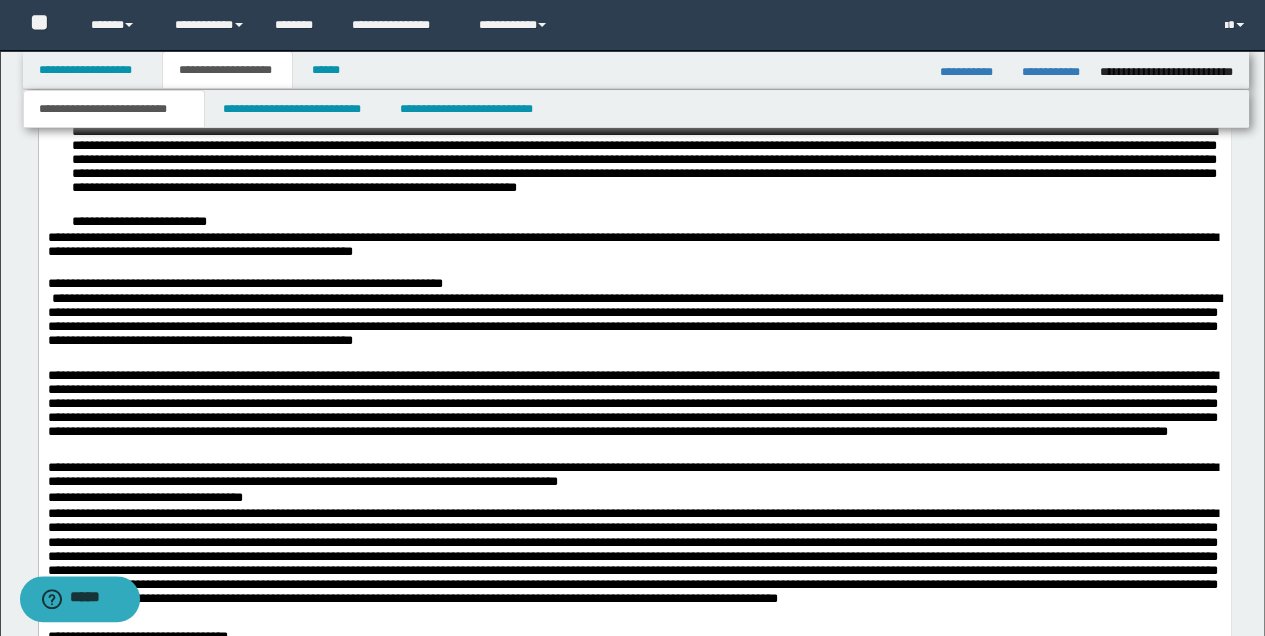 click on "**********" at bounding box center (634, 322) 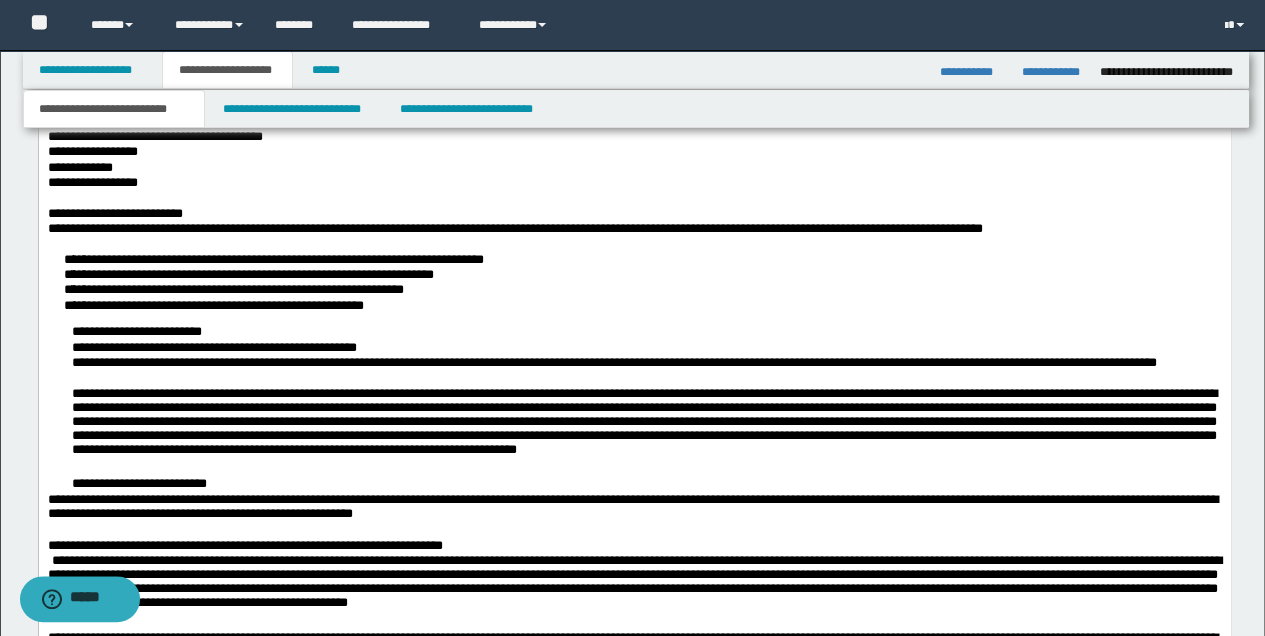 scroll, scrollTop: 1096, scrollLeft: 0, axis: vertical 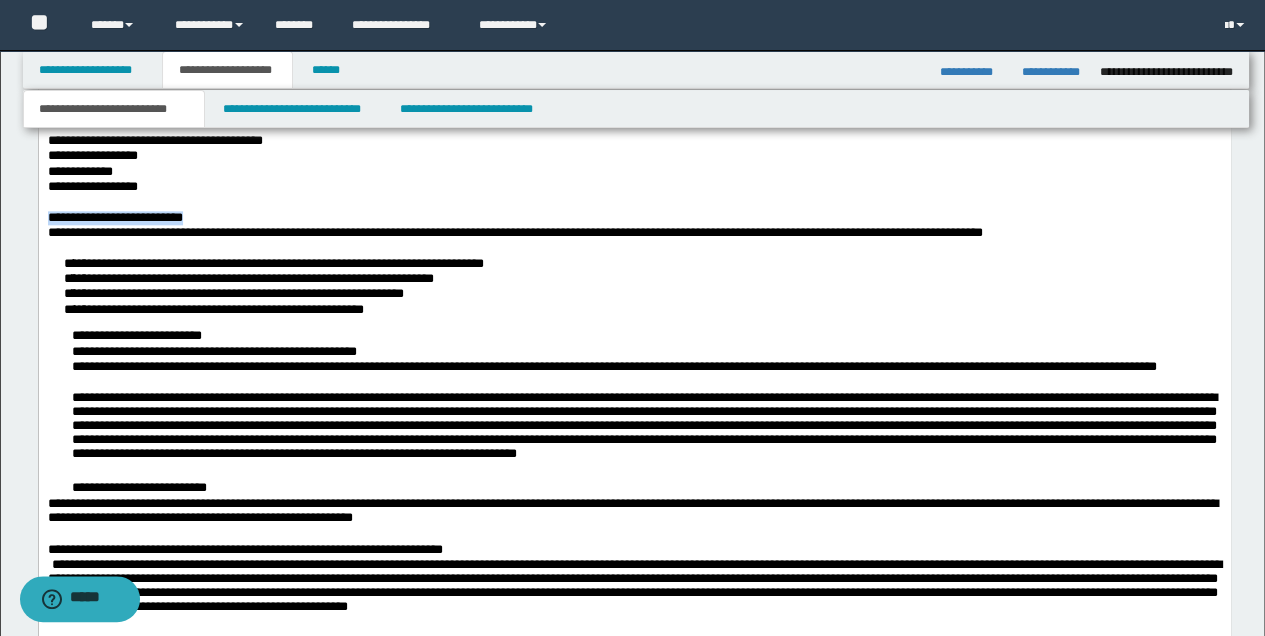 drag, startPoint x: 46, startPoint y: 217, endPoint x: 230, endPoint y: 216, distance: 184.00272 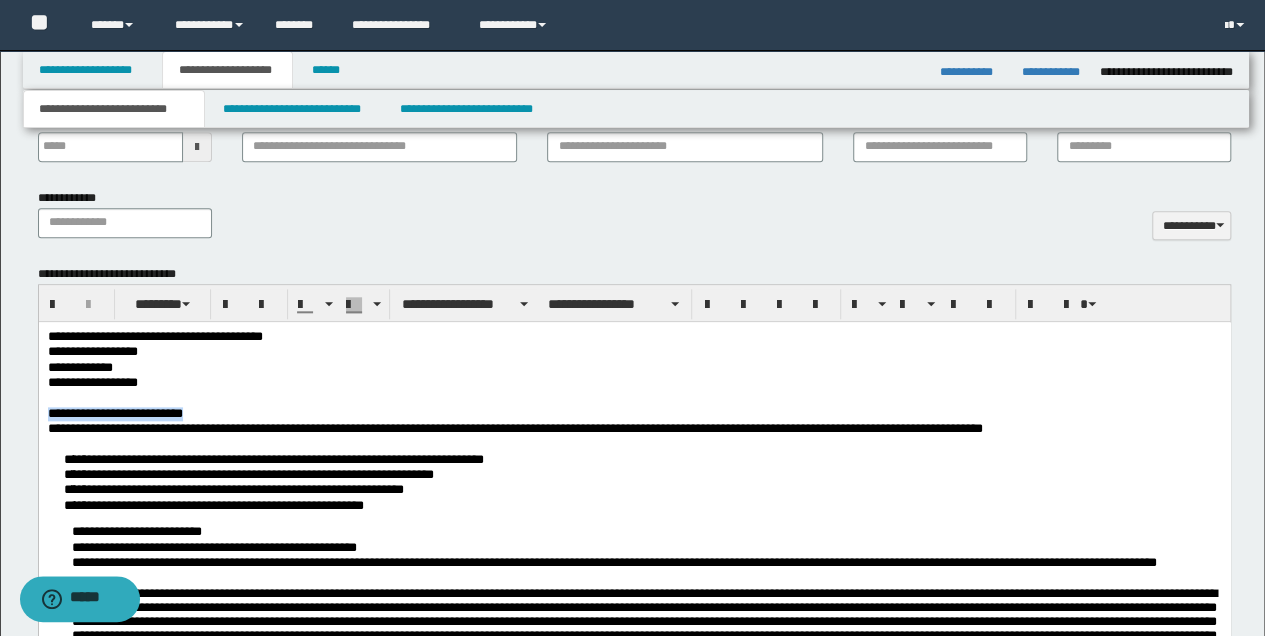 scroll, scrollTop: 896, scrollLeft: 0, axis: vertical 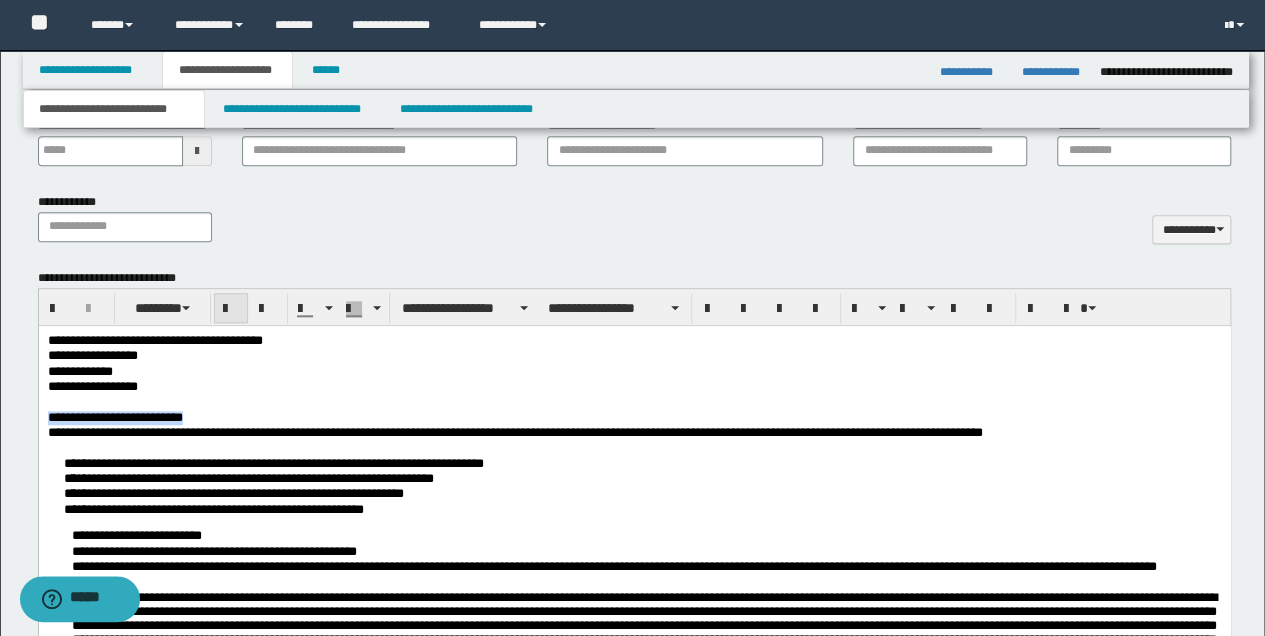 click at bounding box center (231, 309) 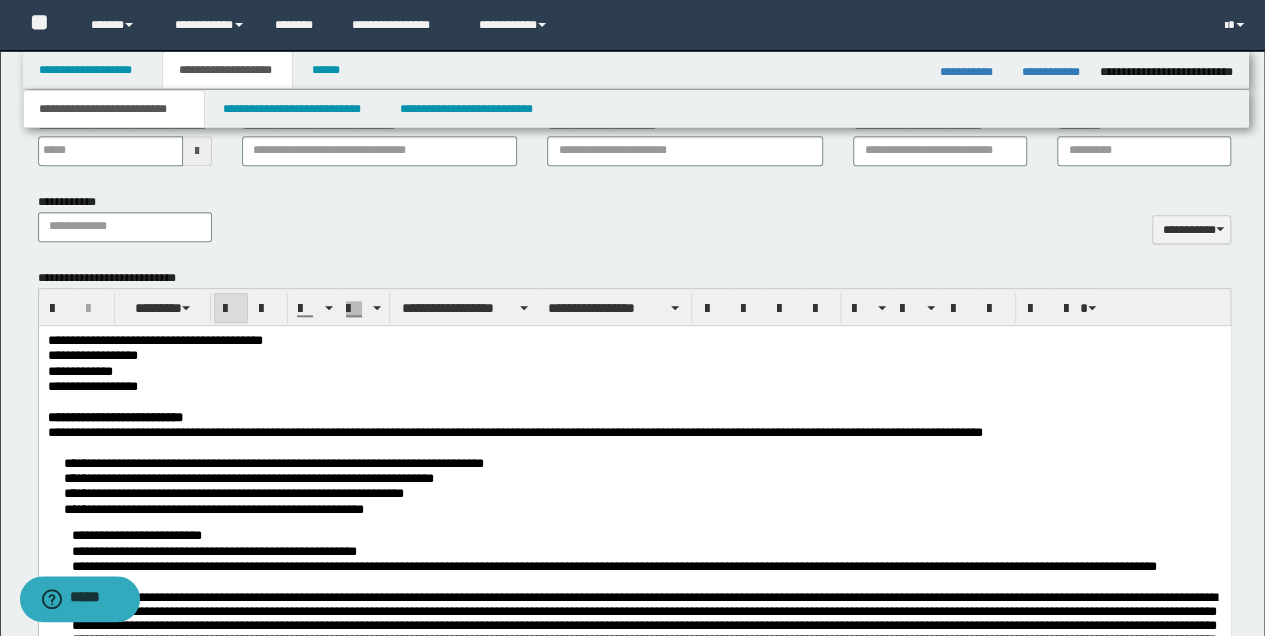 click on "**********" at bounding box center [634, 386] 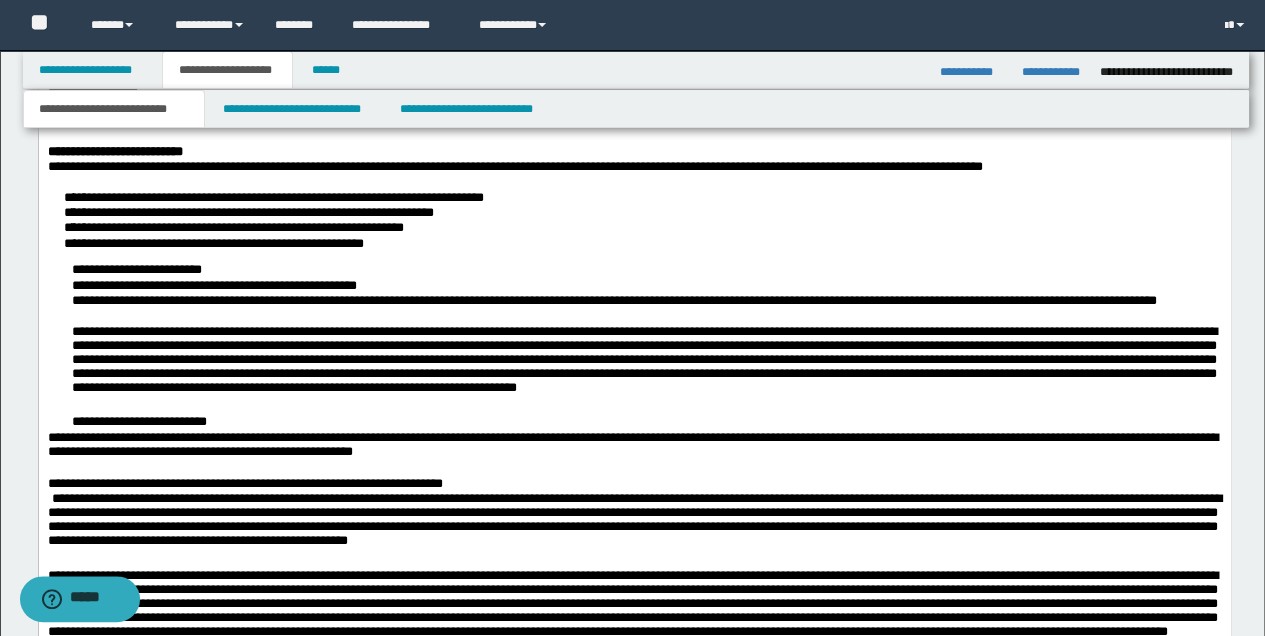 scroll, scrollTop: 1162, scrollLeft: 0, axis: vertical 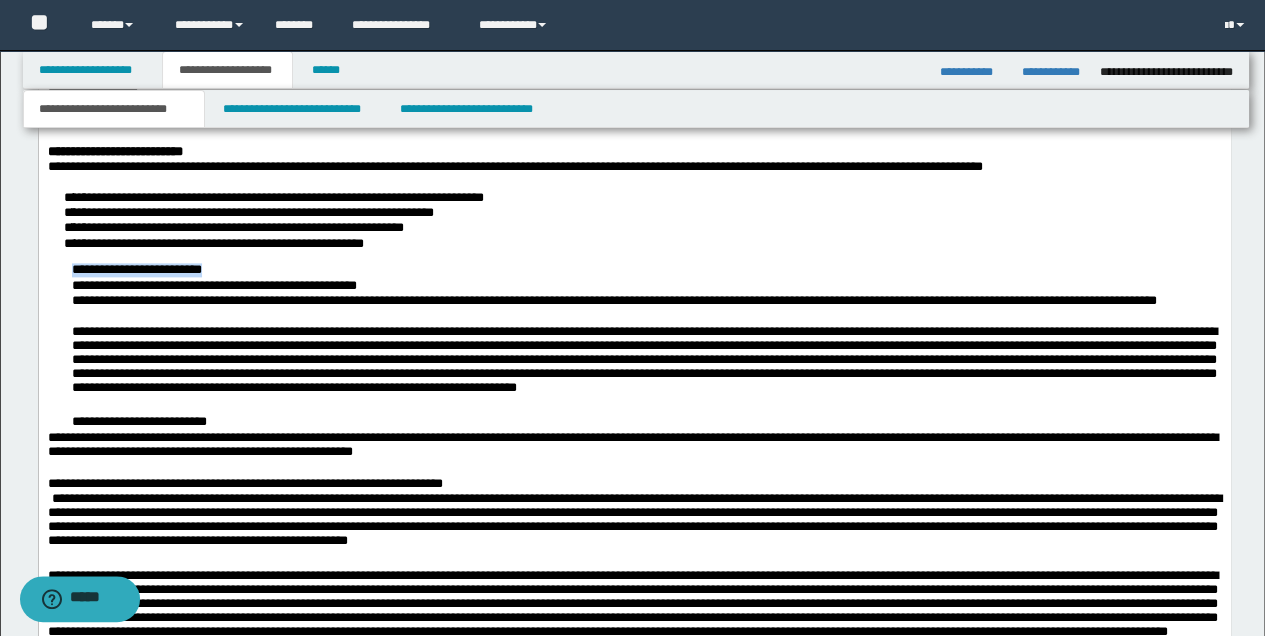 drag, startPoint x: 68, startPoint y: 270, endPoint x: 239, endPoint y: 272, distance: 171.01169 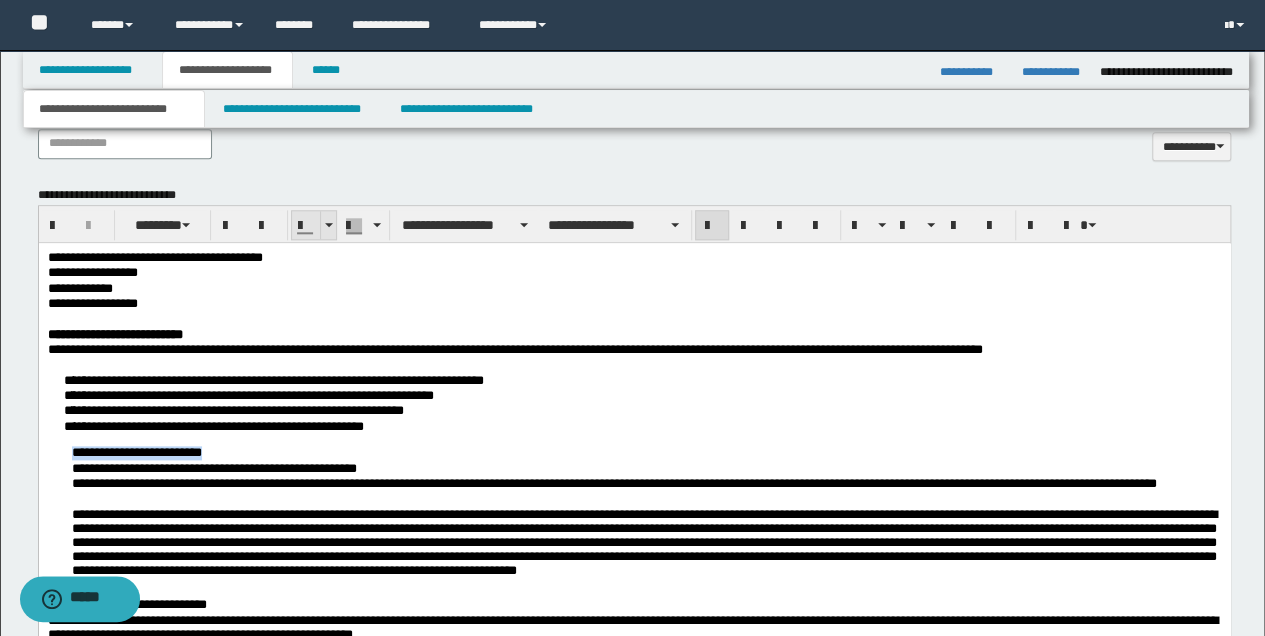 scroll, scrollTop: 962, scrollLeft: 0, axis: vertical 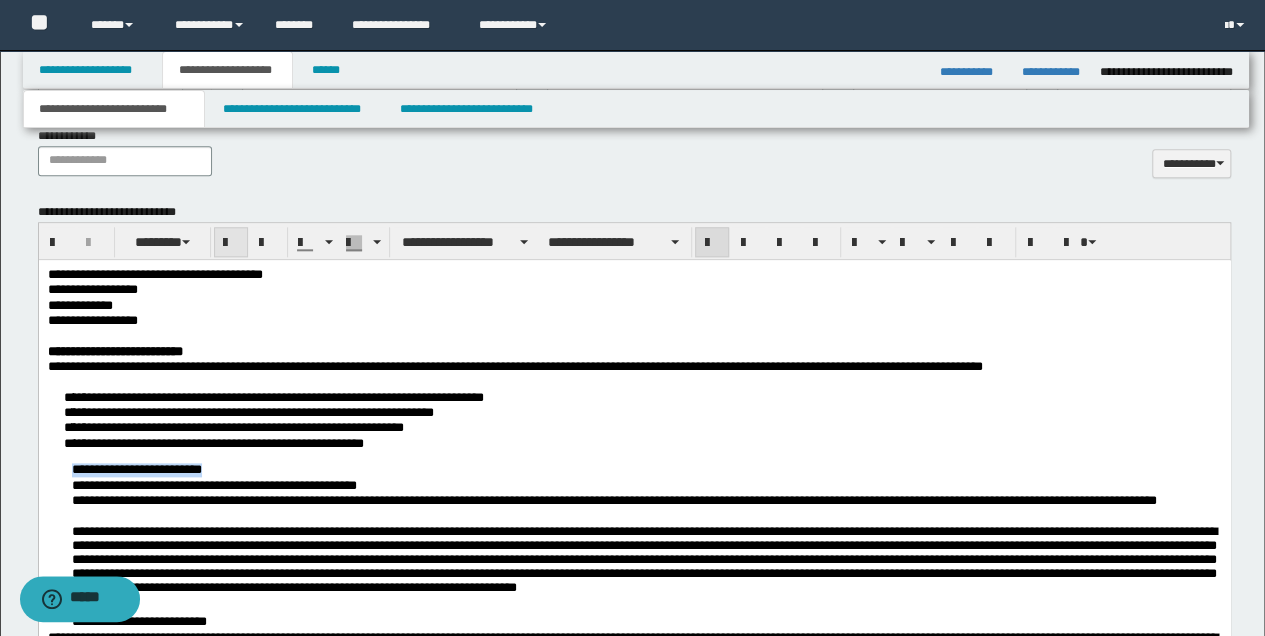 click at bounding box center (231, 243) 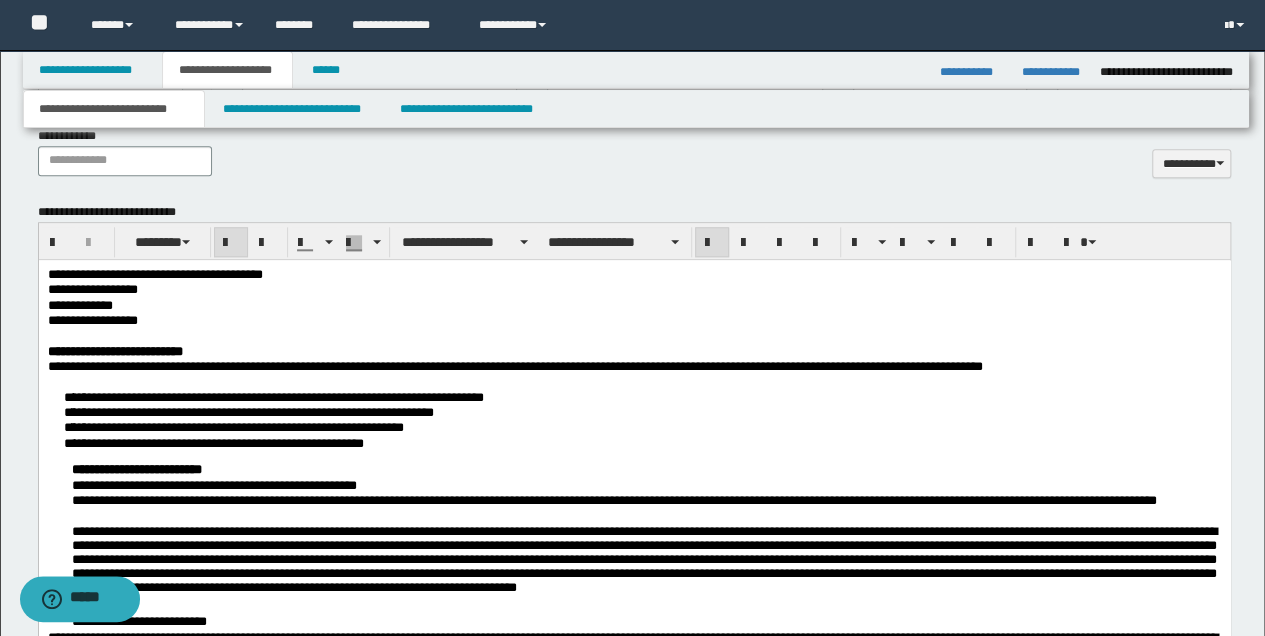 scroll, scrollTop: 1096, scrollLeft: 0, axis: vertical 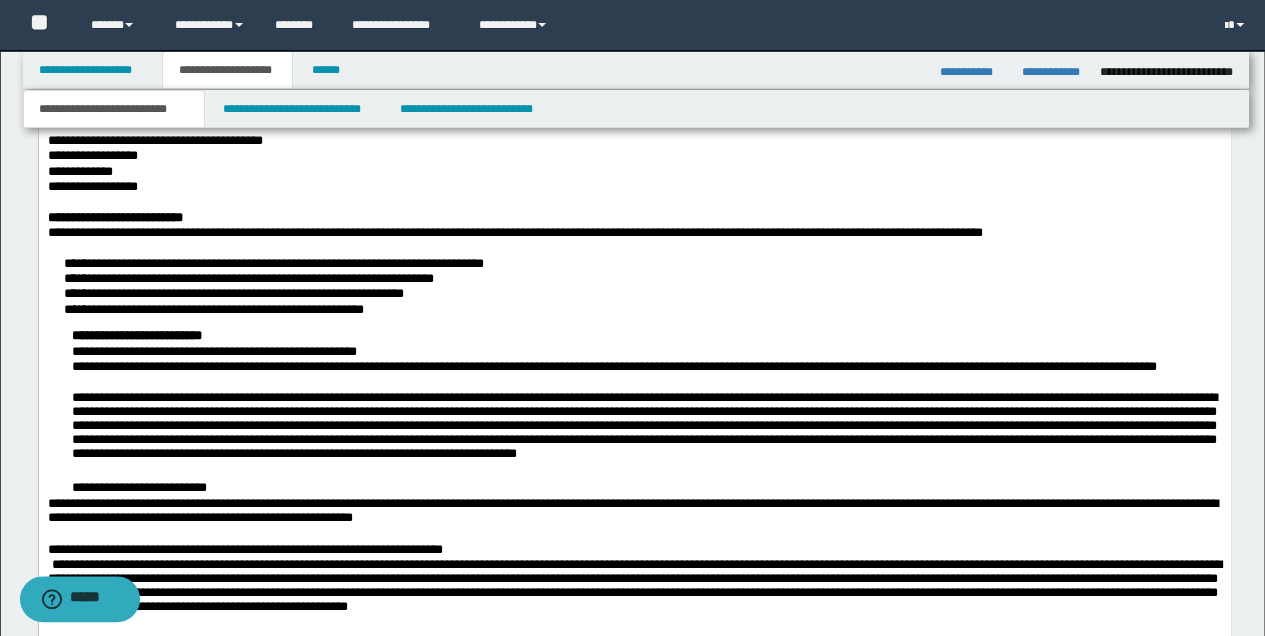click on "**********" at bounding box center (646, 351) 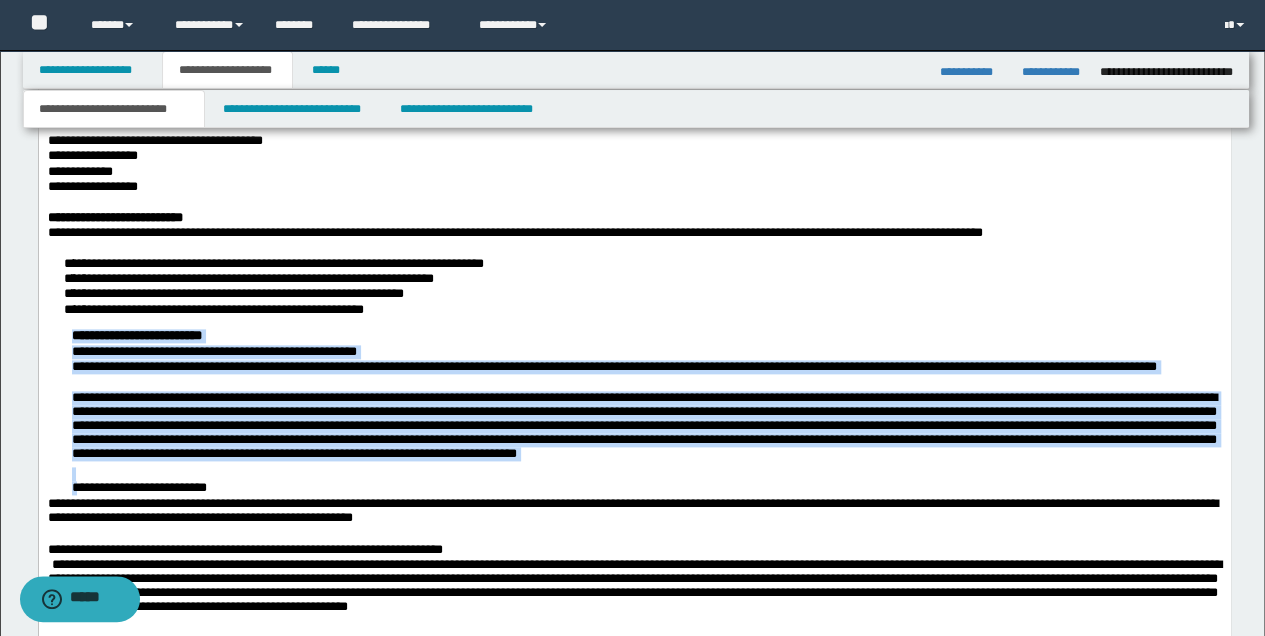 drag, startPoint x: 68, startPoint y: 336, endPoint x: 78, endPoint y: 486, distance: 150.33296 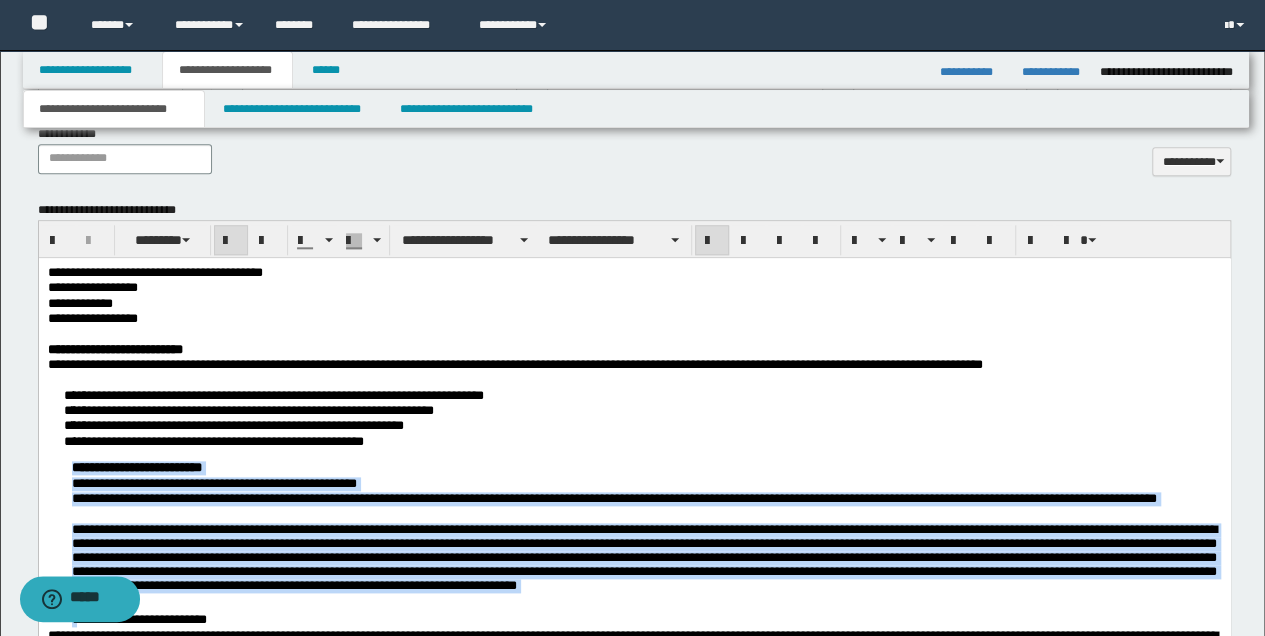 scroll, scrollTop: 962, scrollLeft: 0, axis: vertical 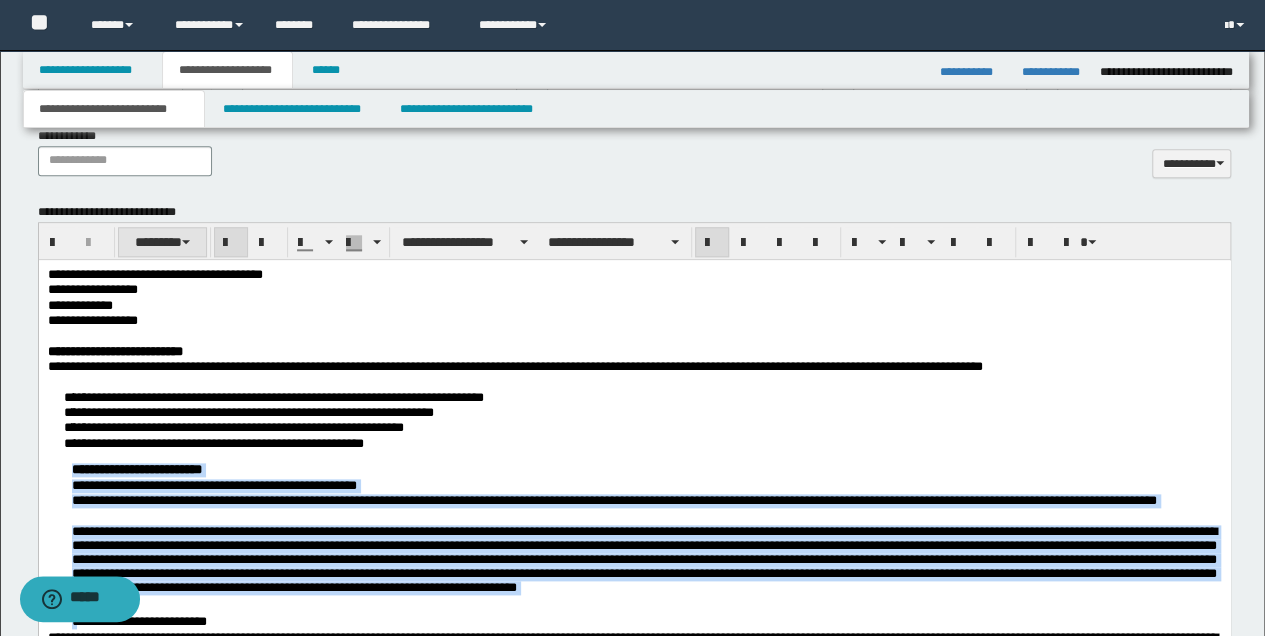 click on "********" at bounding box center [162, 242] 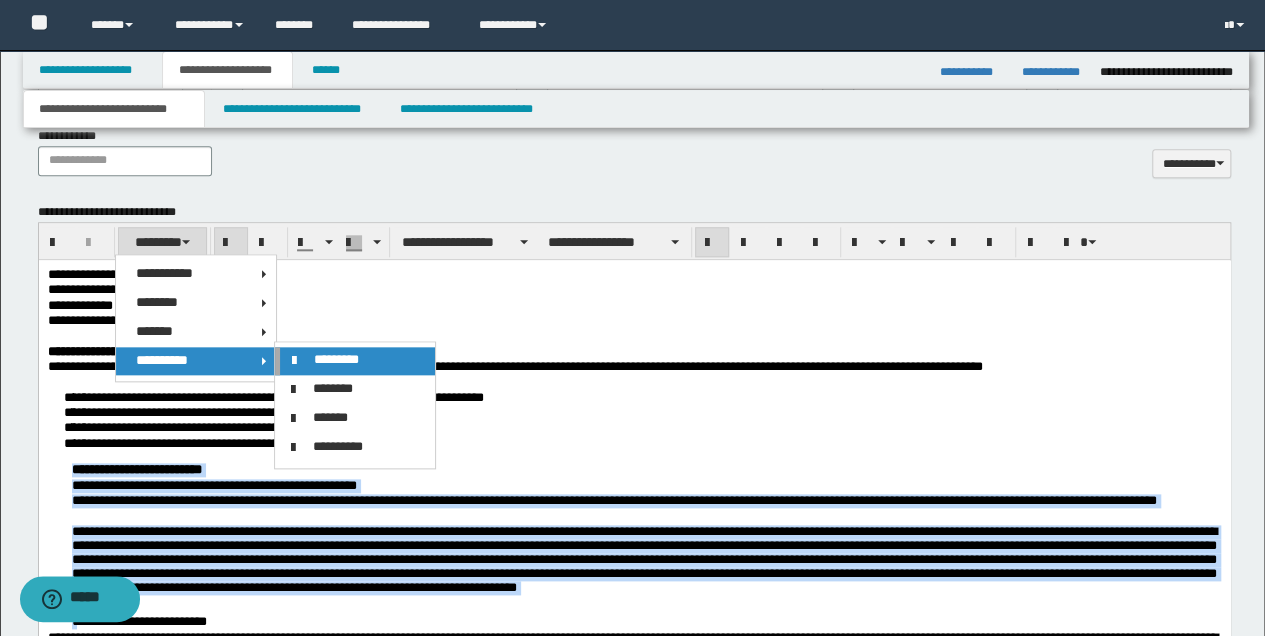 click on "*********" at bounding box center (336, 359) 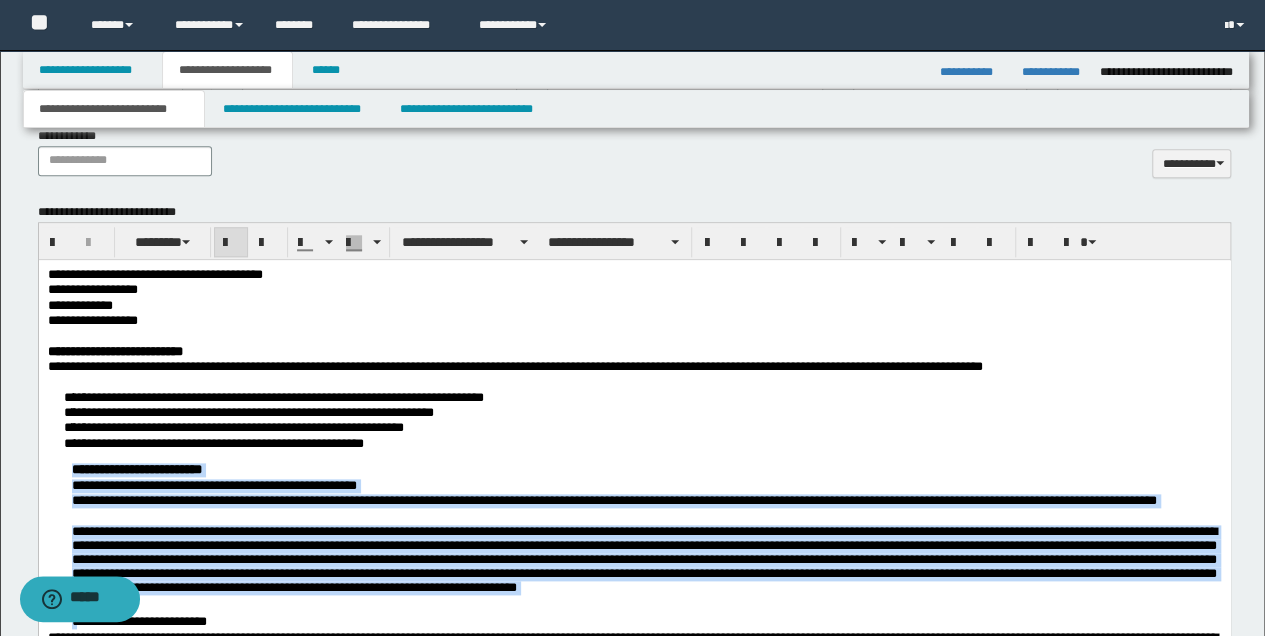 click on "**********" at bounding box center (634, 841) 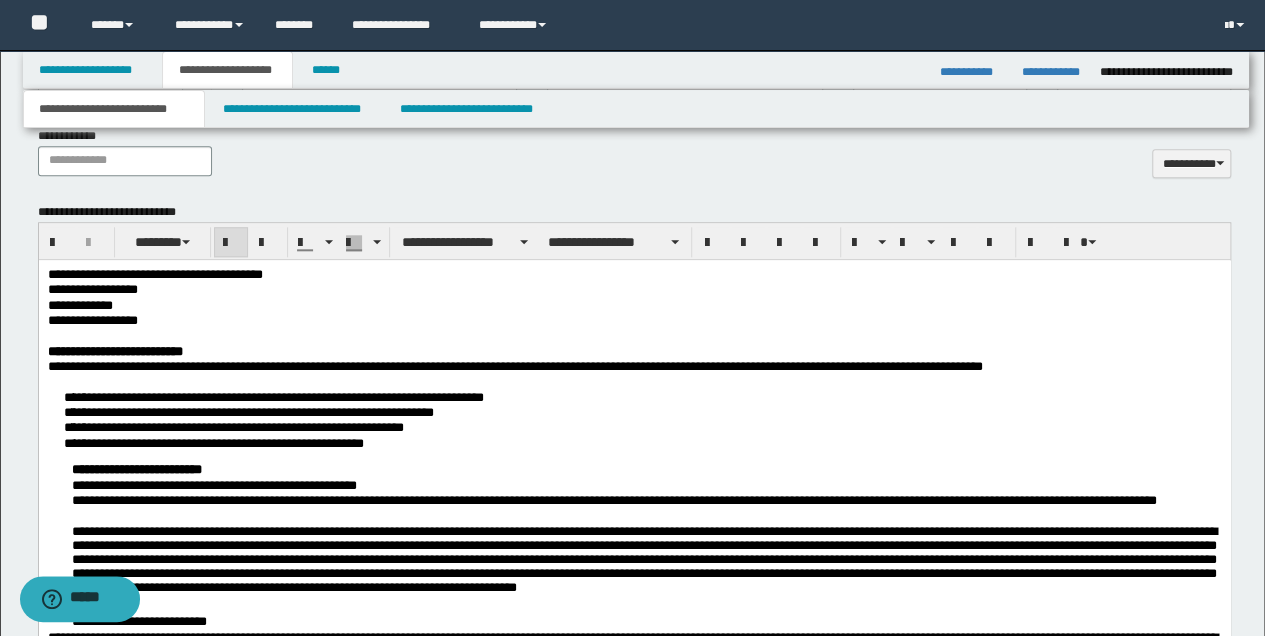 click on "**********" at bounding box center (634, 841) 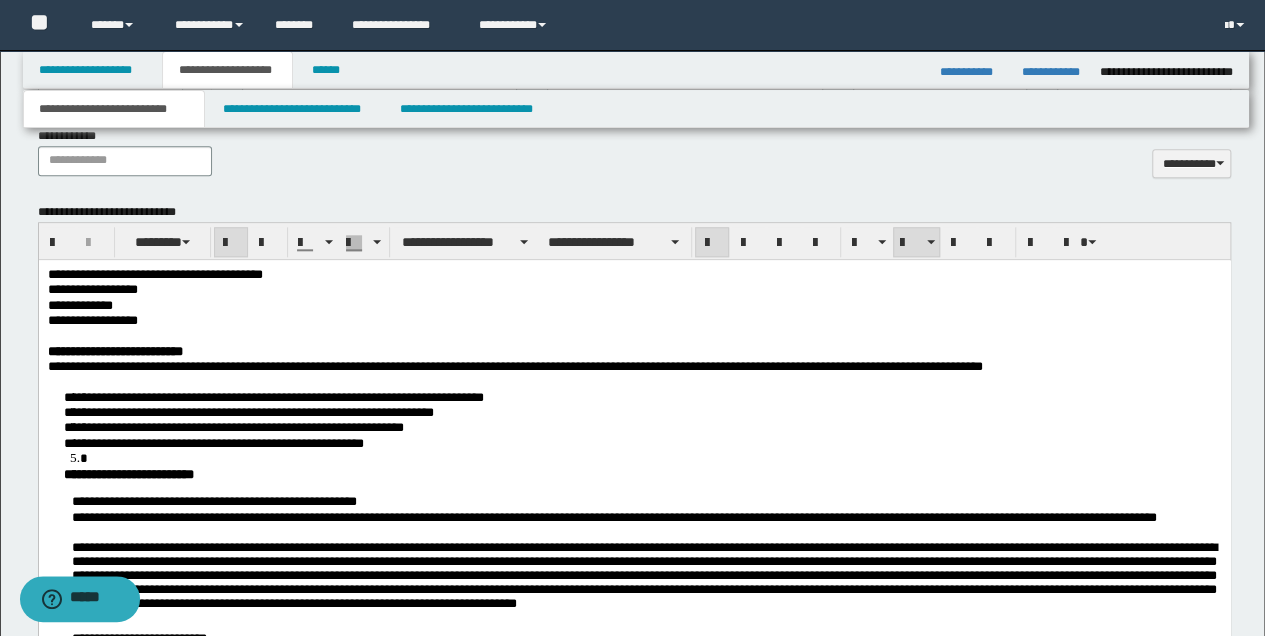 scroll, scrollTop: 1096, scrollLeft: 0, axis: vertical 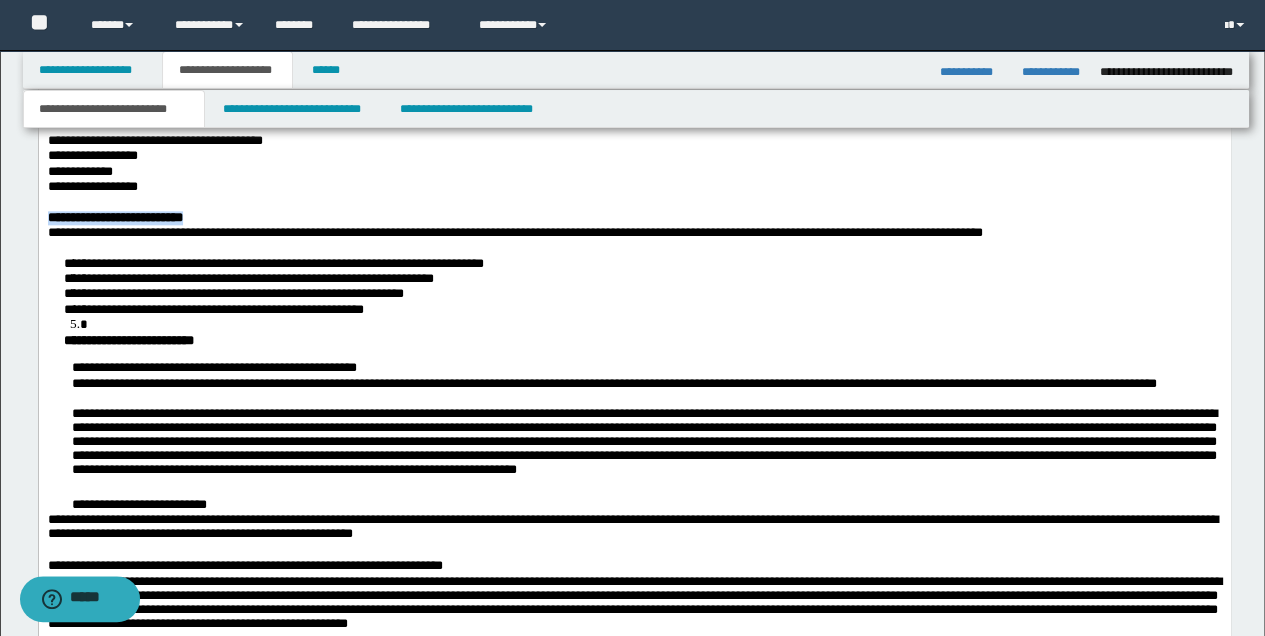 drag, startPoint x: 215, startPoint y: 216, endPoint x: 31, endPoint y: 216, distance: 184 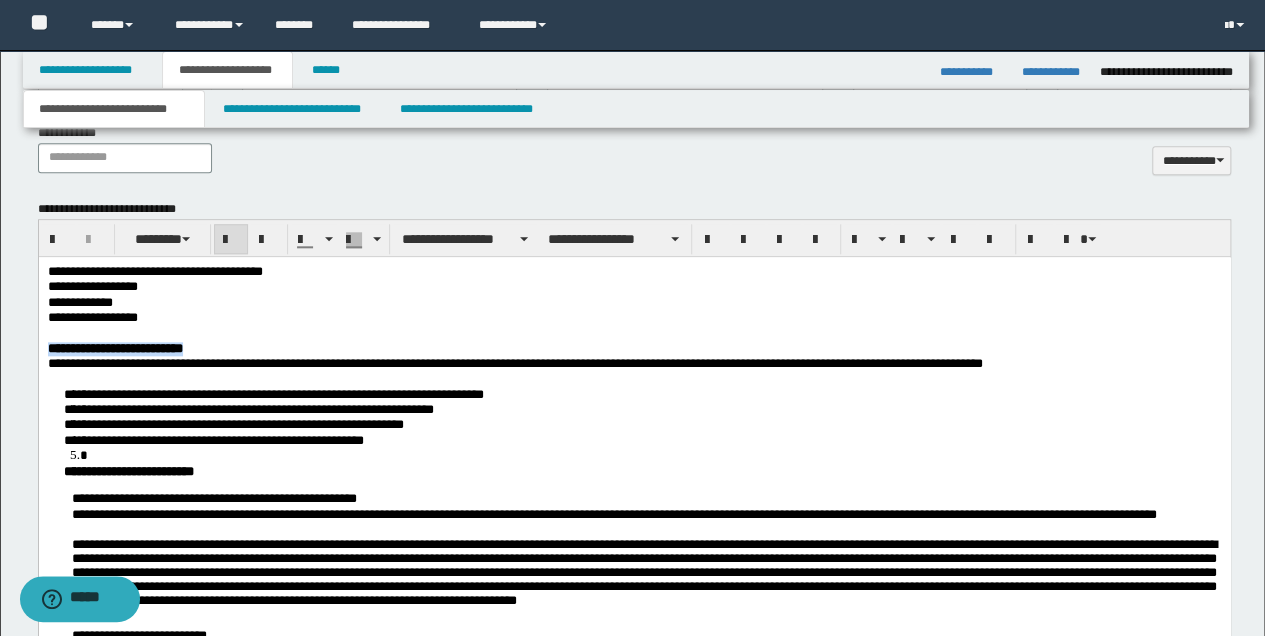 scroll, scrollTop: 962, scrollLeft: 0, axis: vertical 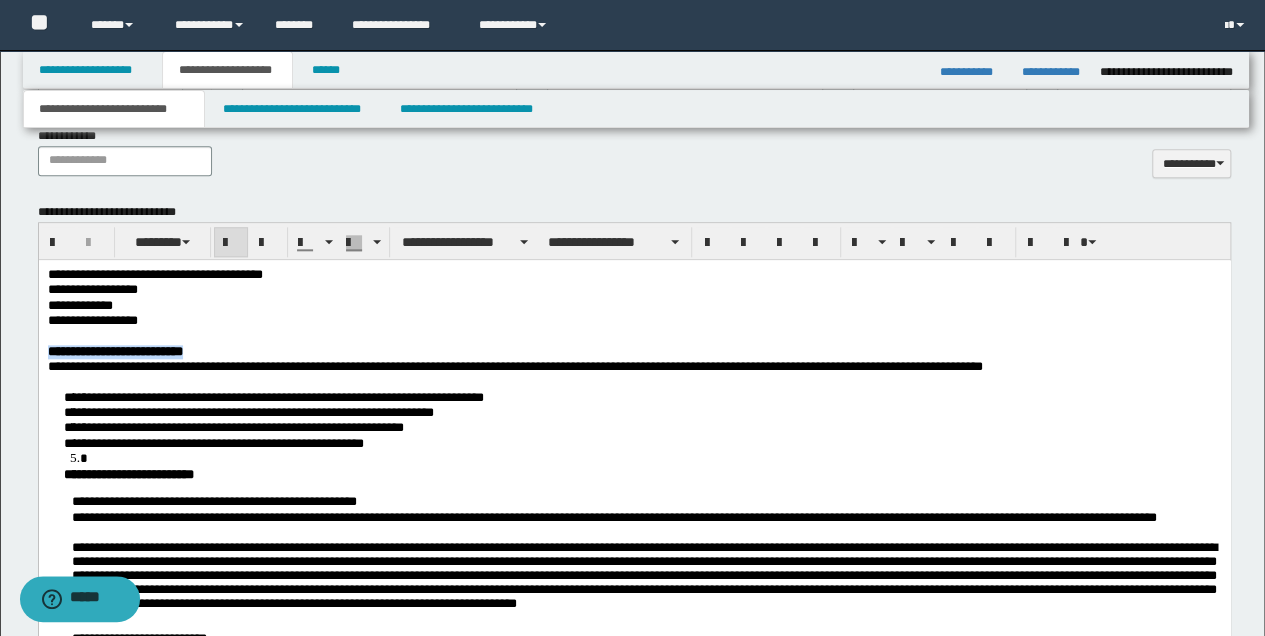 click at bounding box center (231, 242) 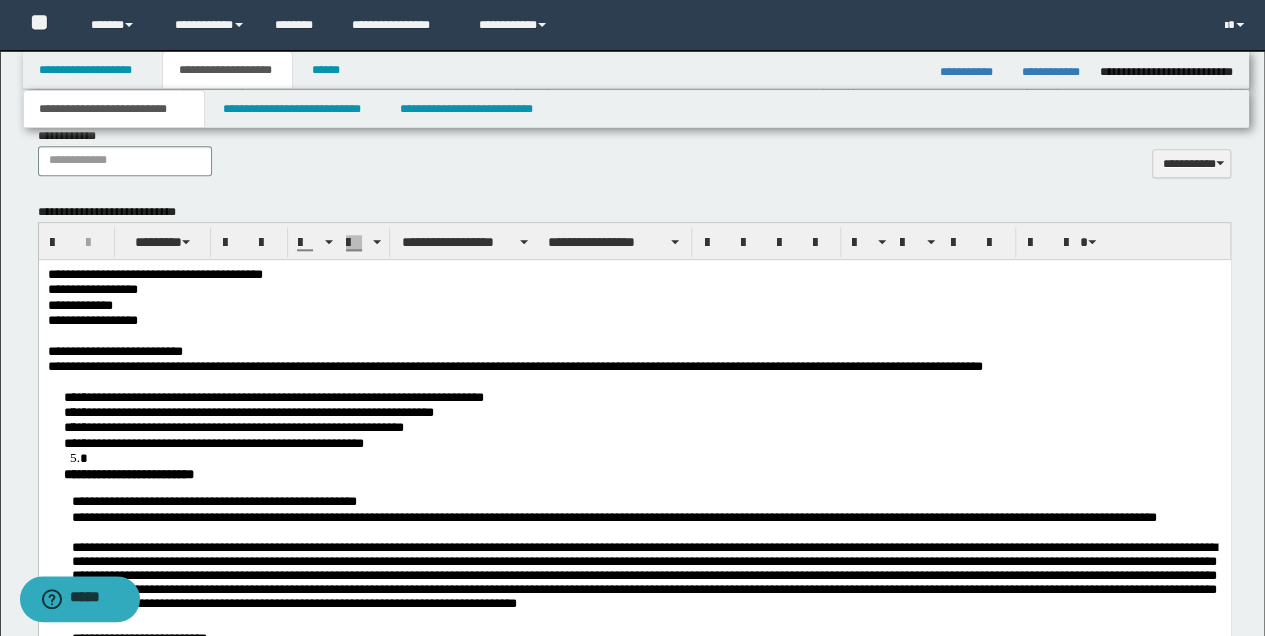 click on "**********" at bounding box center (634, 305) 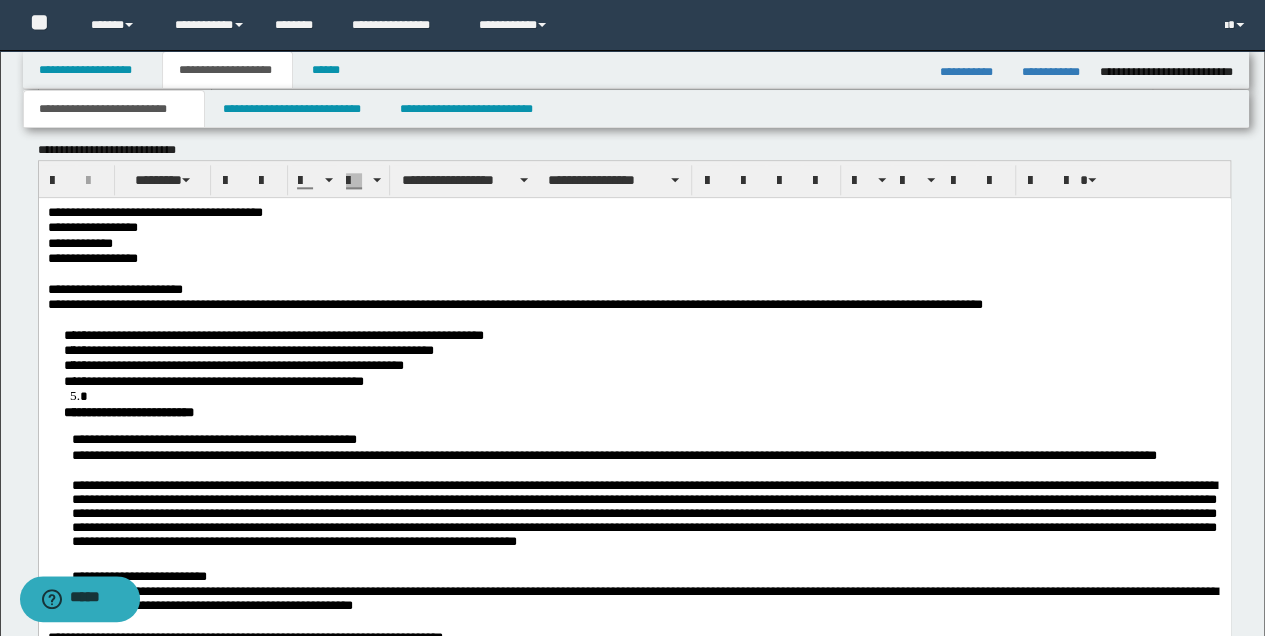 scroll, scrollTop: 1096, scrollLeft: 0, axis: vertical 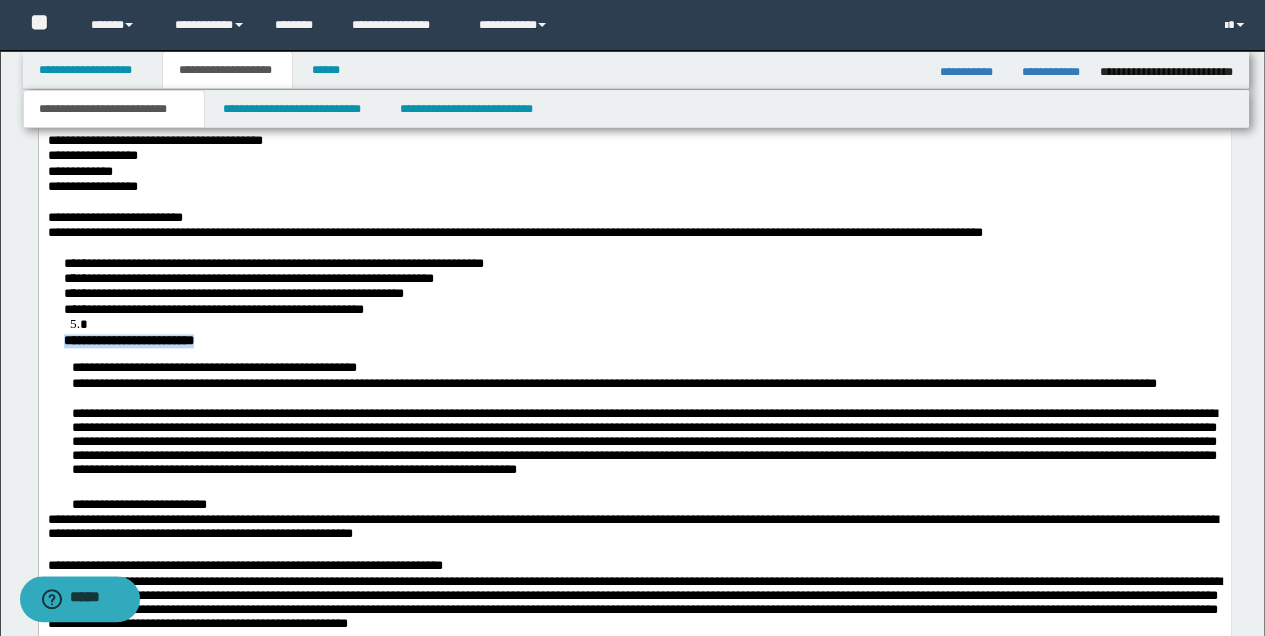 drag, startPoint x: 215, startPoint y: 340, endPoint x: 48, endPoint y: 340, distance: 167 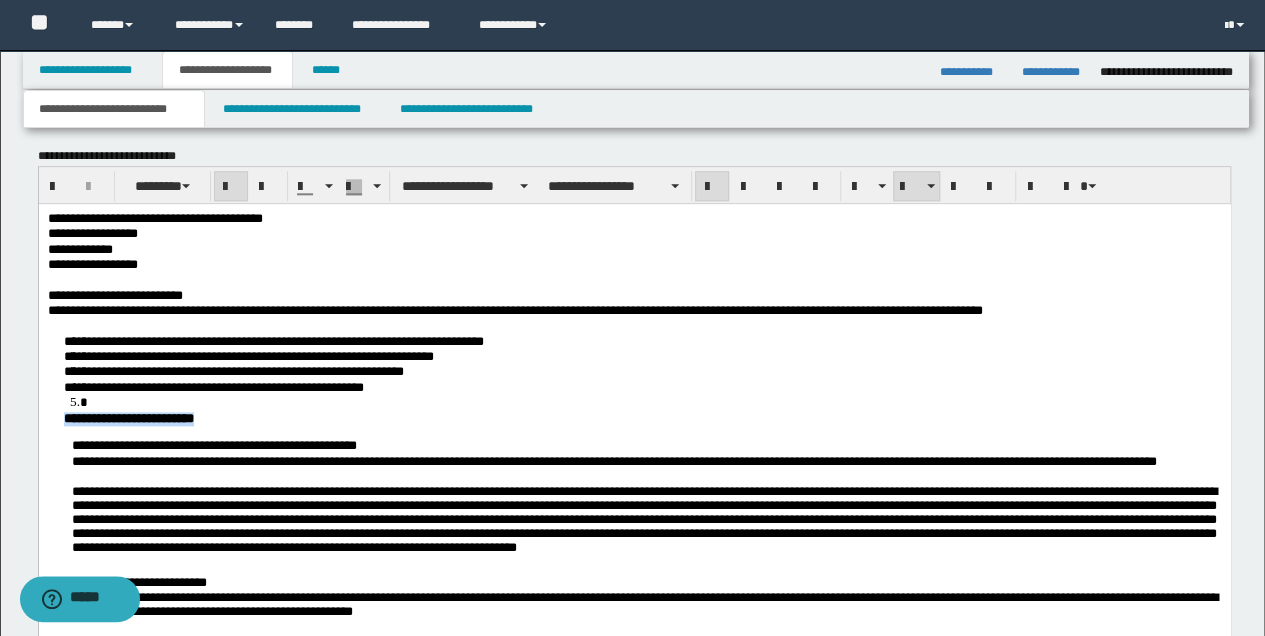 scroll, scrollTop: 962, scrollLeft: 0, axis: vertical 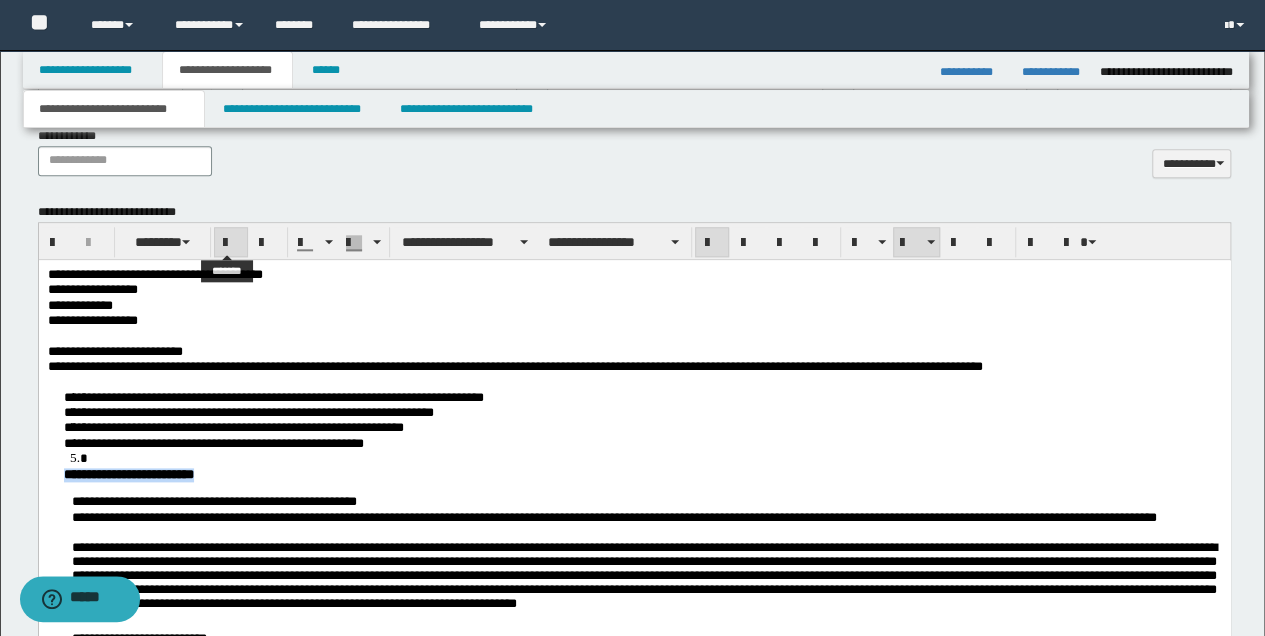 click at bounding box center (231, 242) 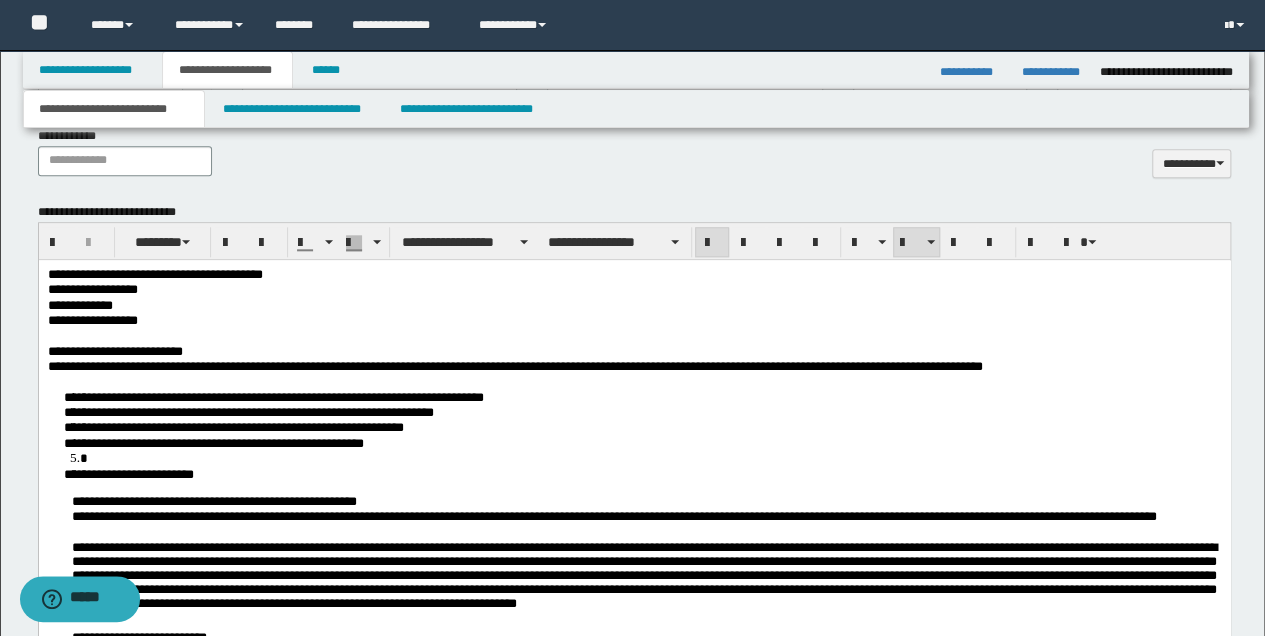 click on "**********" at bounding box center (634, 320) 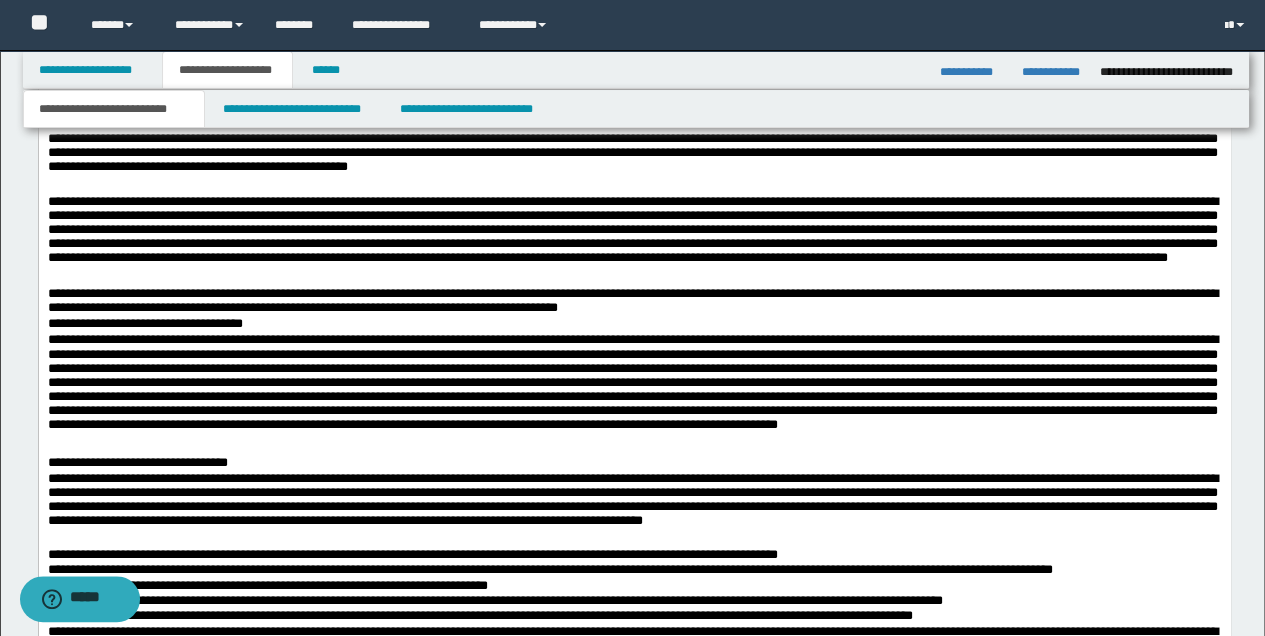 scroll, scrollTop: 1562, scrollLeft: 0, axis: vertical 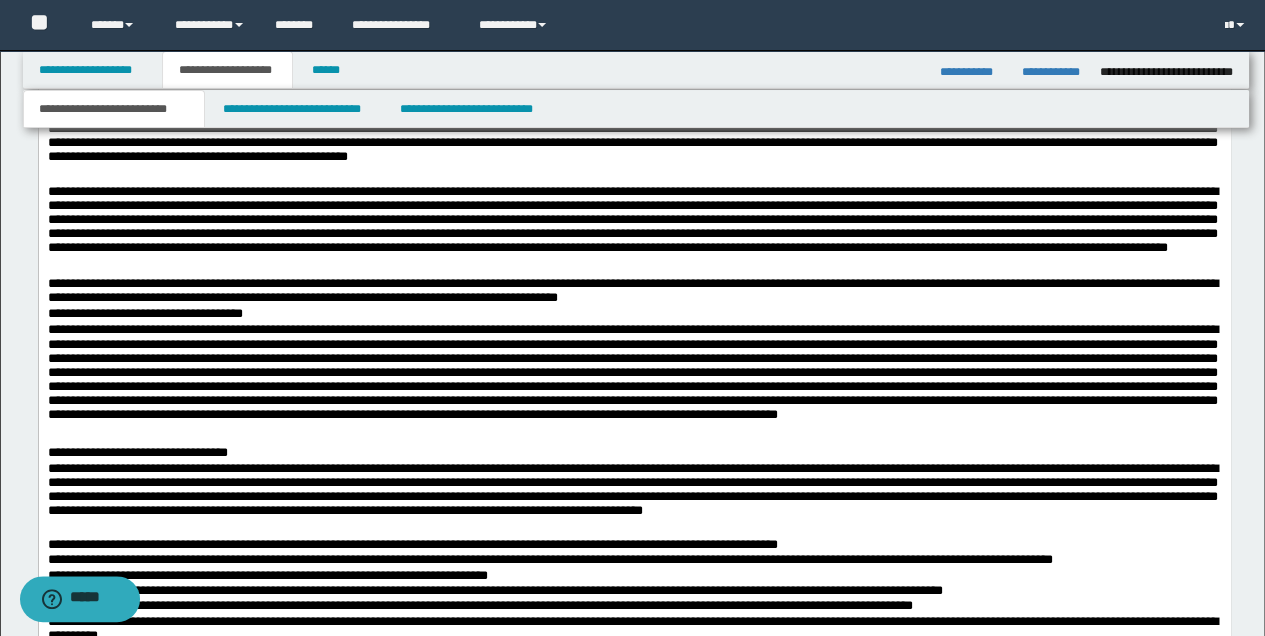 click on "**********" at bounding box center (634, 292) 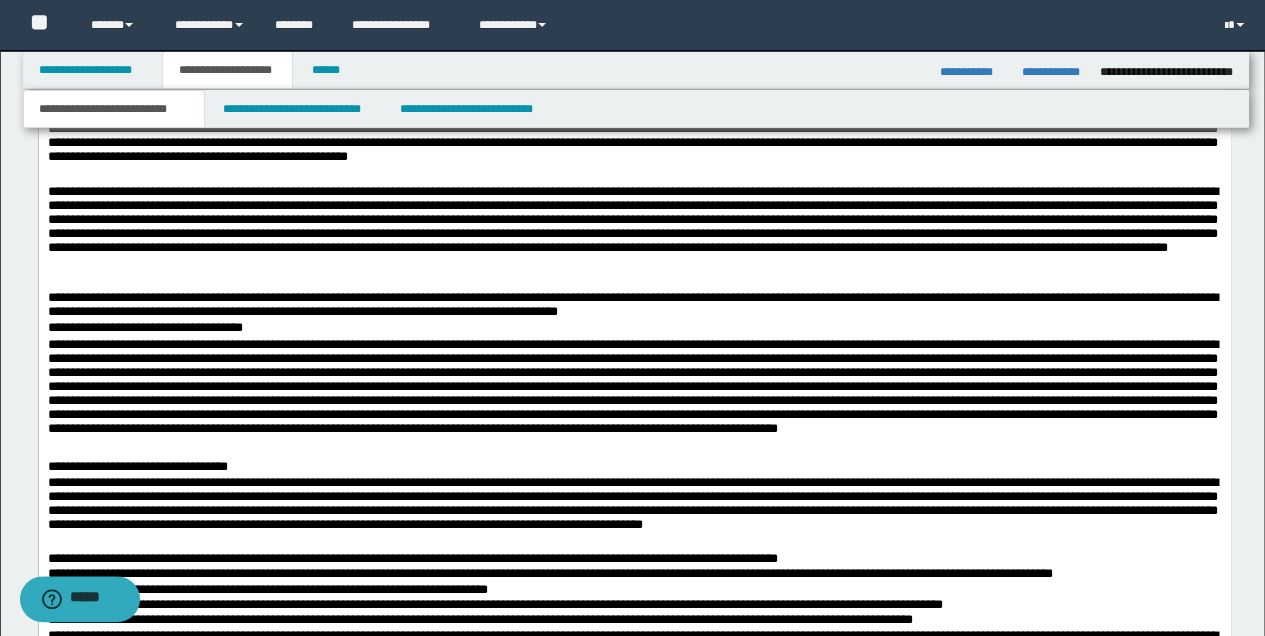 click on "**********" at bounding box center [634, 466] 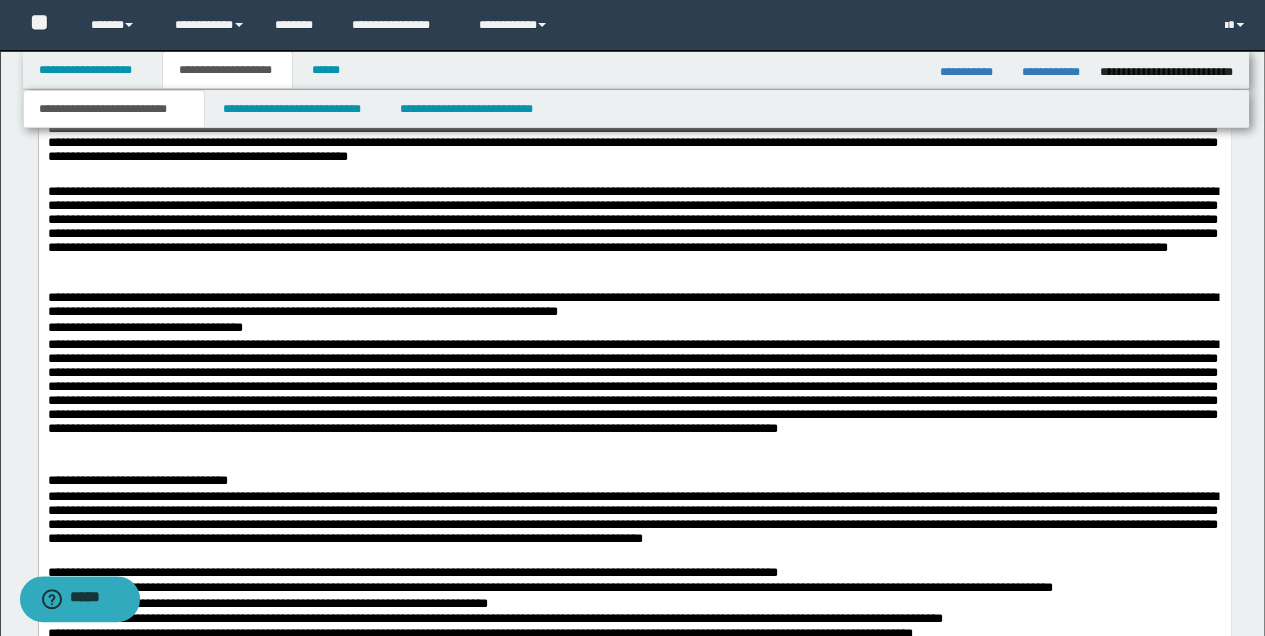 click at bounding box center (634, 466) 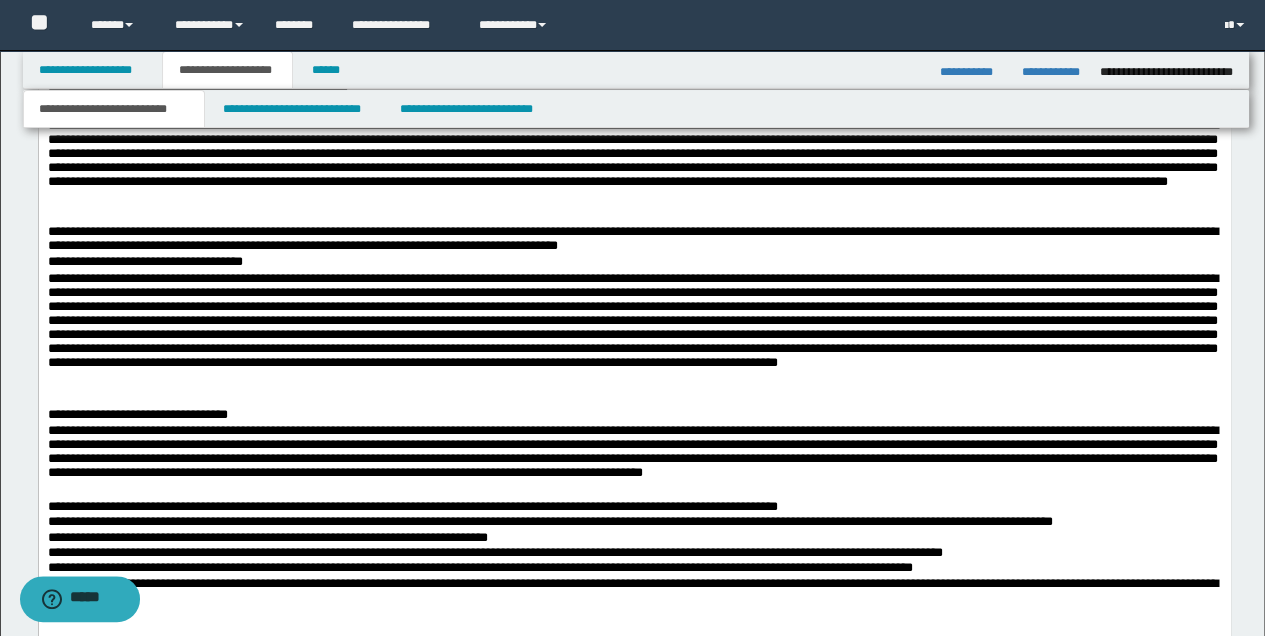 scroll, scrollTop: 1629, scrollLeft: 0, axis: vertical 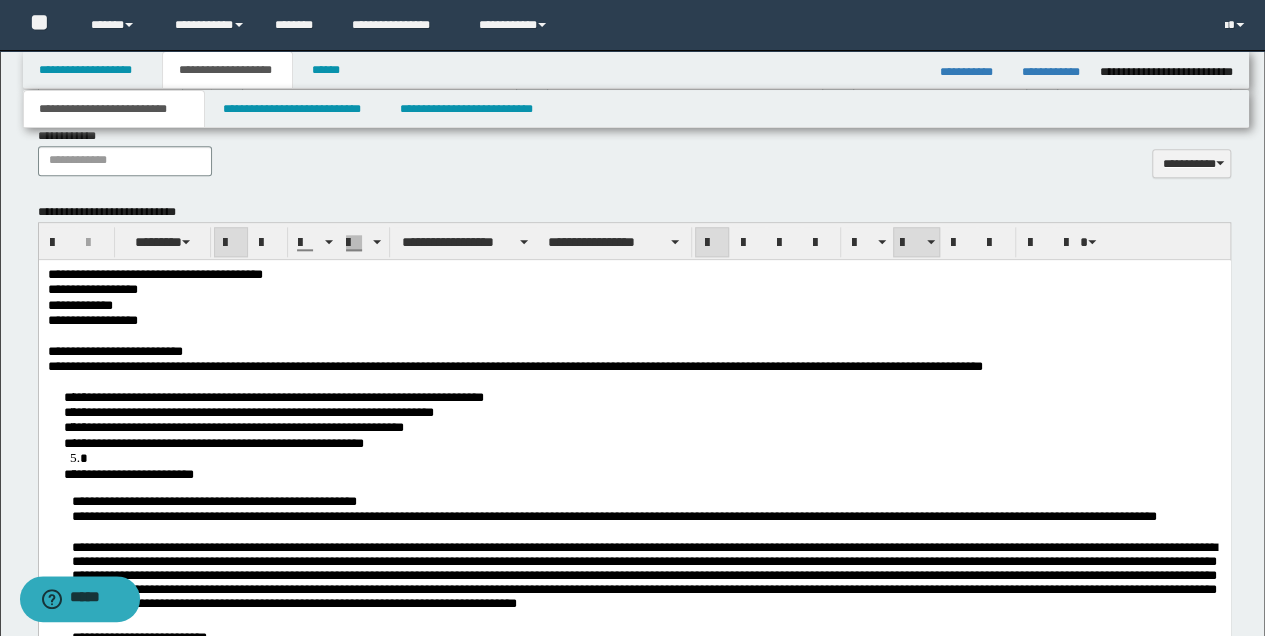 click at bounding box center [654, 457] 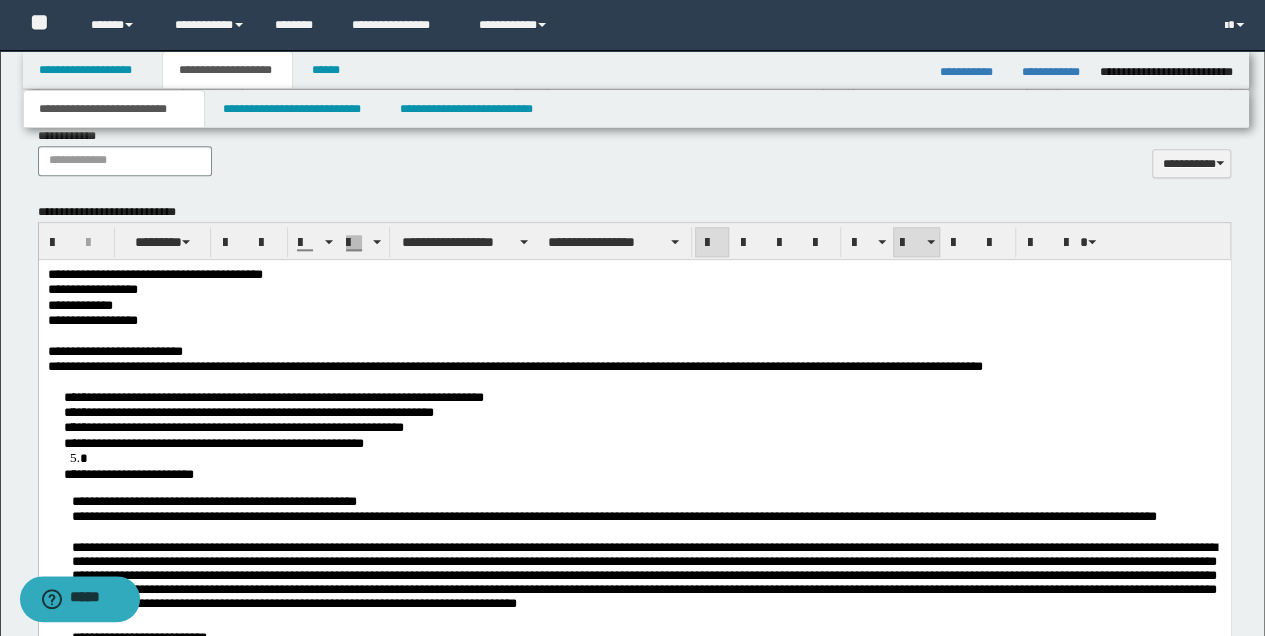 click at bounding box center [654, 457] 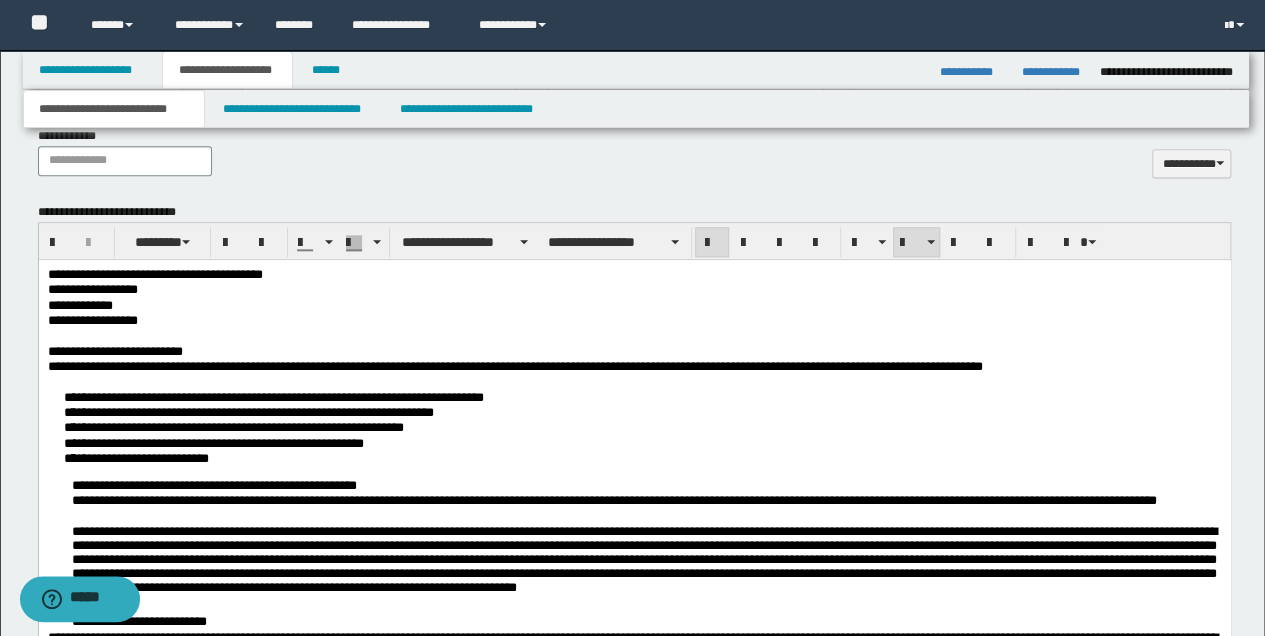click on "**********" at bounding box center (634, 426) 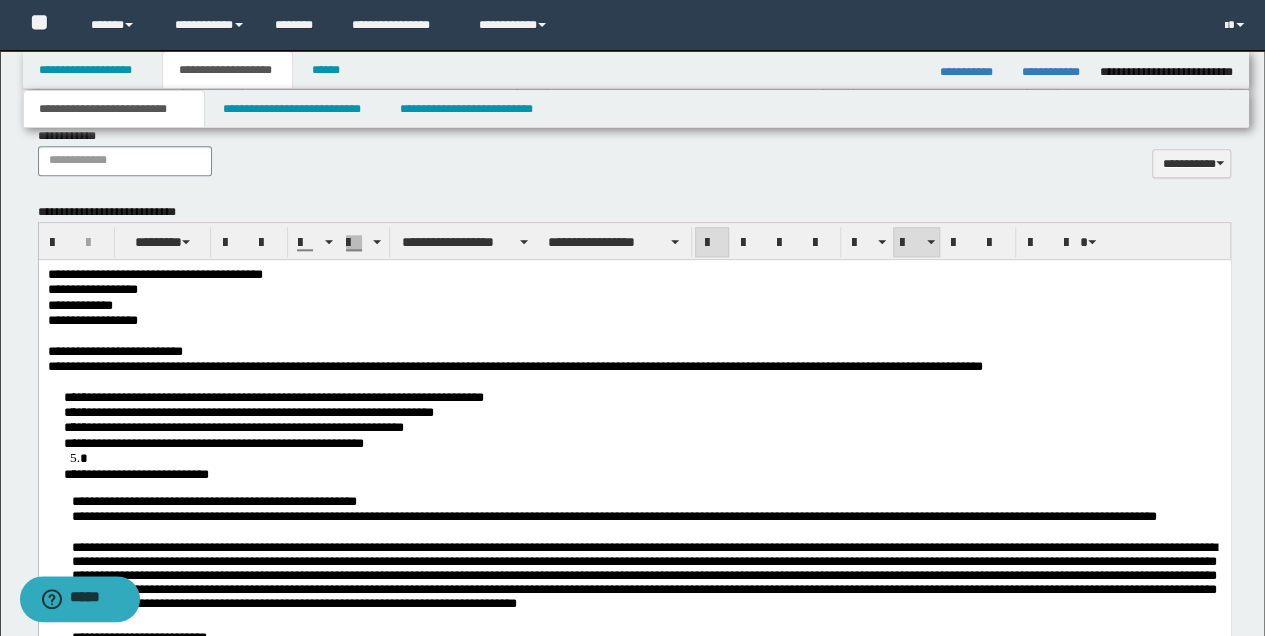 click on "**********" at bounding box center (654, 472) 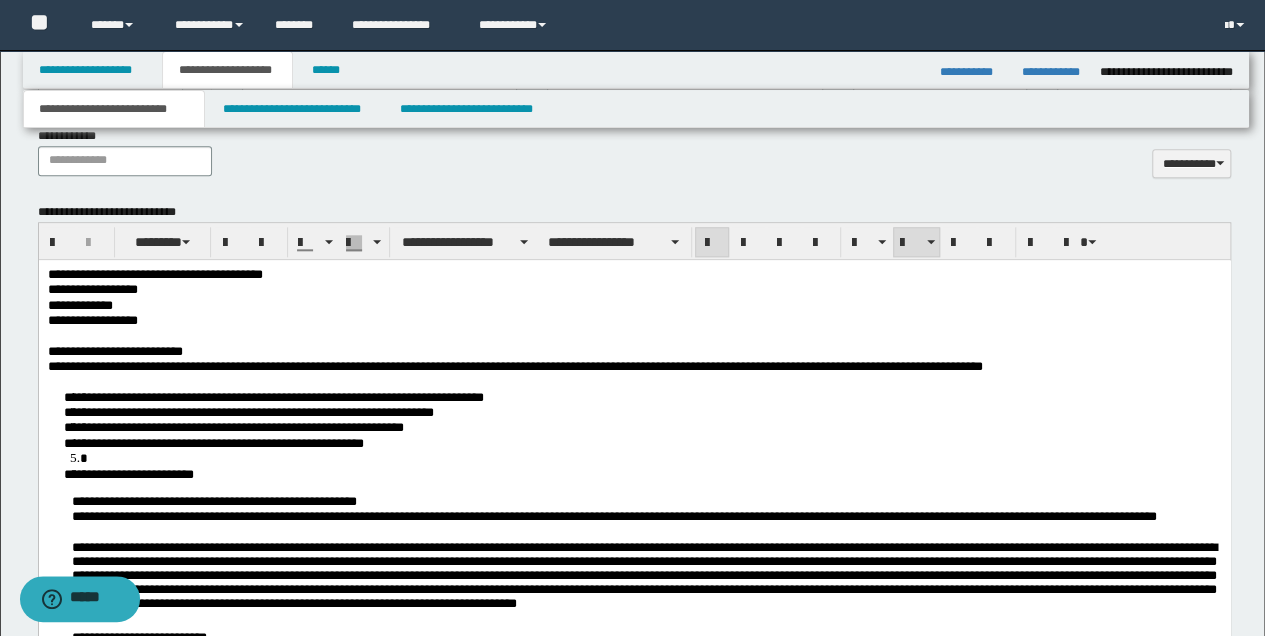 click at bounding box center (654, 457) 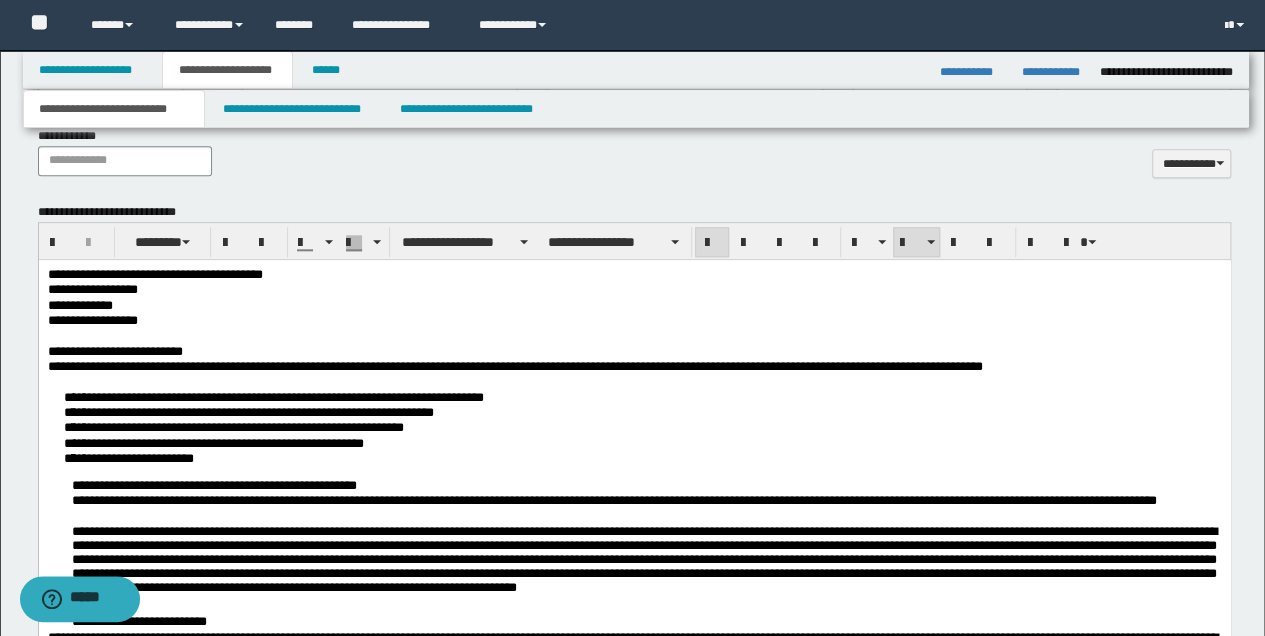click on "**********" at bounding box center [654, 441] 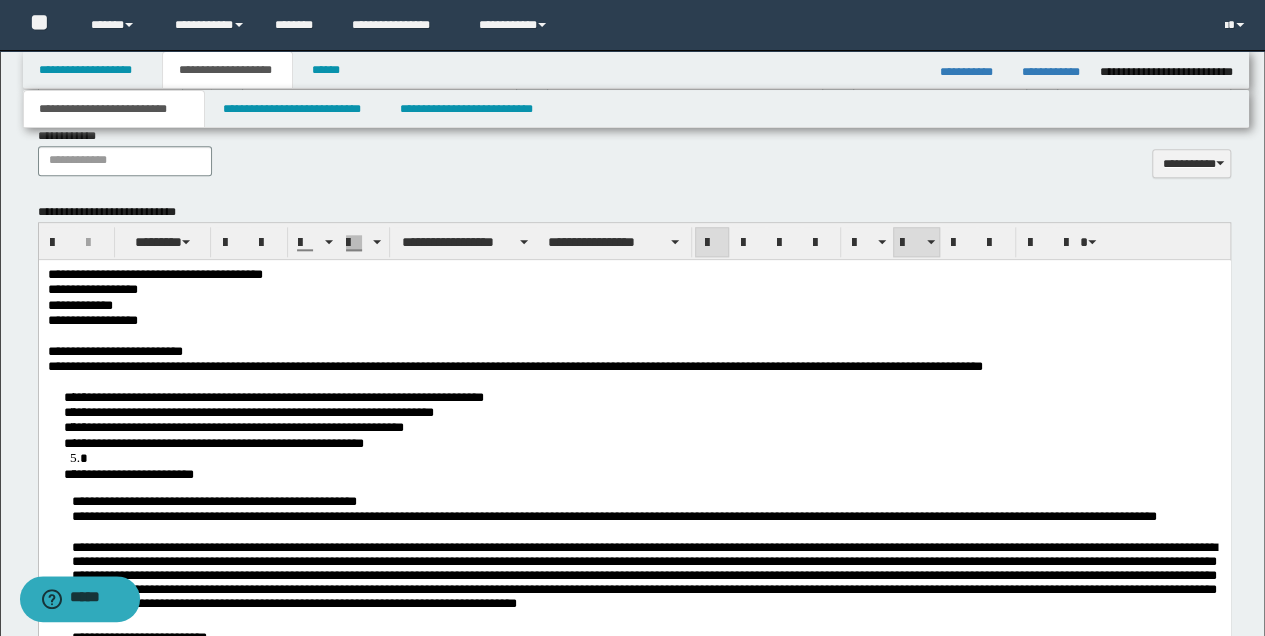click at bounding box center (654, 457) 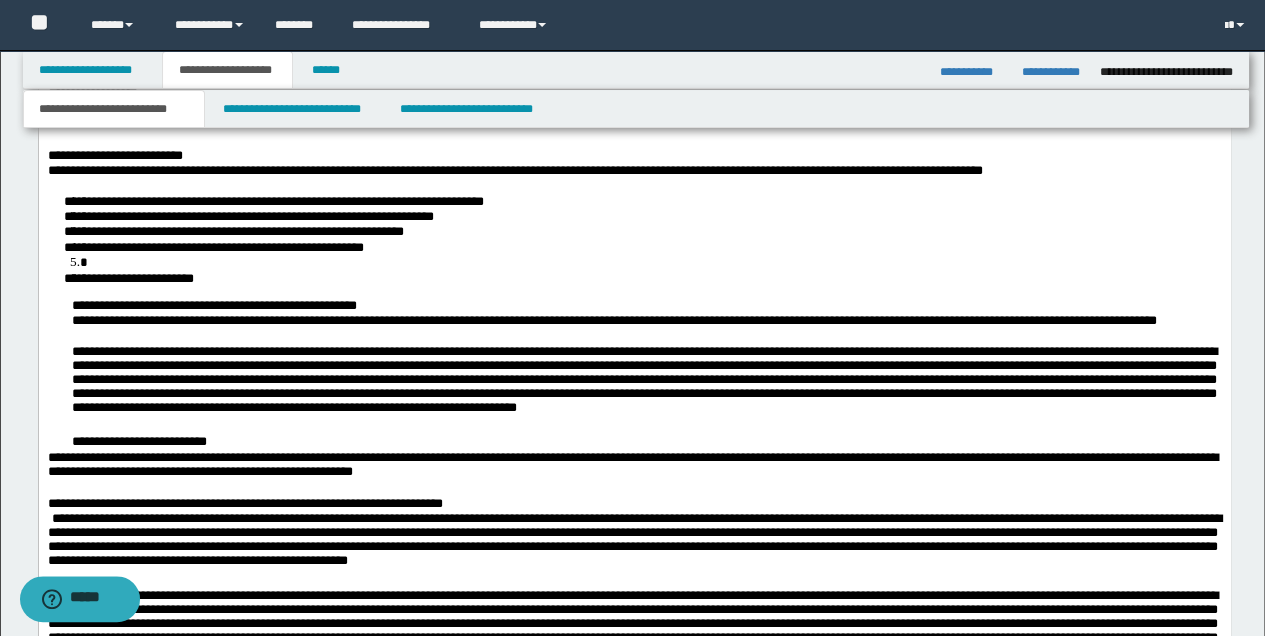 scroll, scrollTop: 1162, scrollLeft: 0, axis: vertical 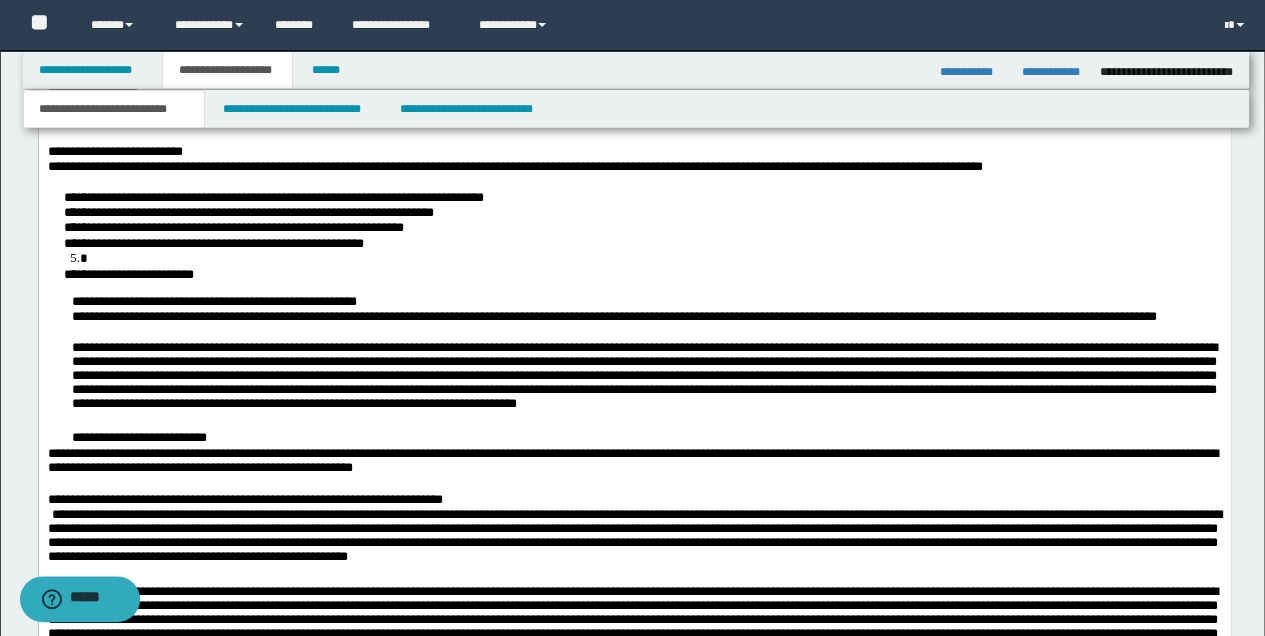 click on "**********" at bounding box center [654, 241] 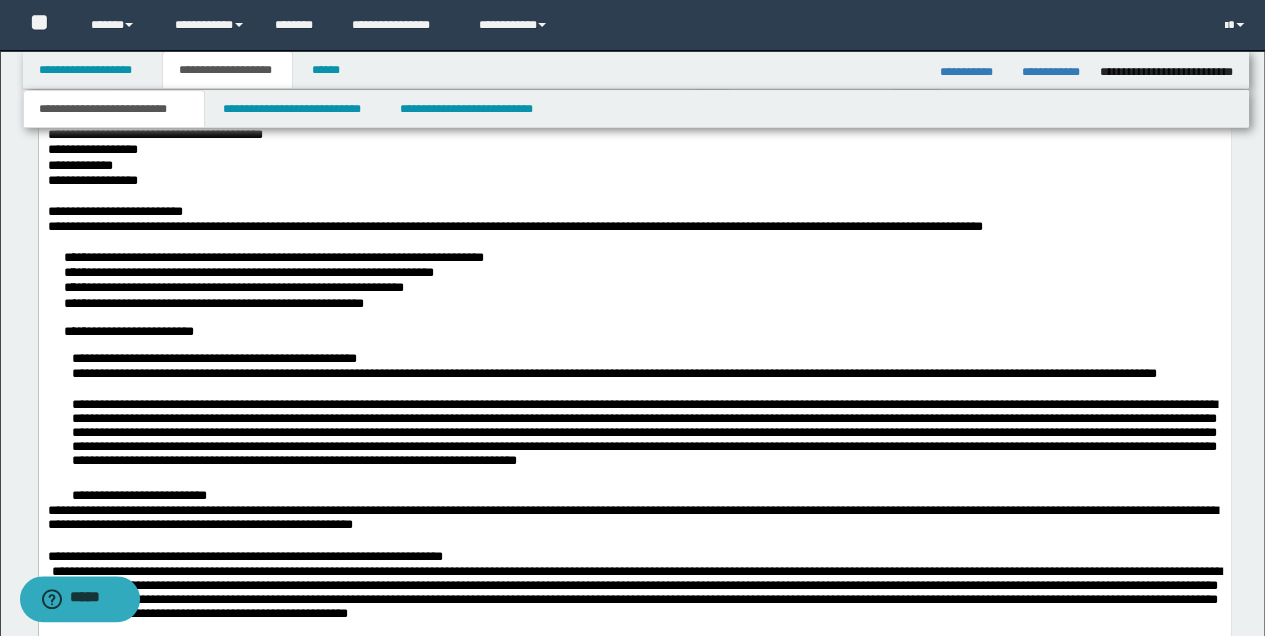 scroll, scrollTop: 1096, scrollLeft: 0, axis: vertical 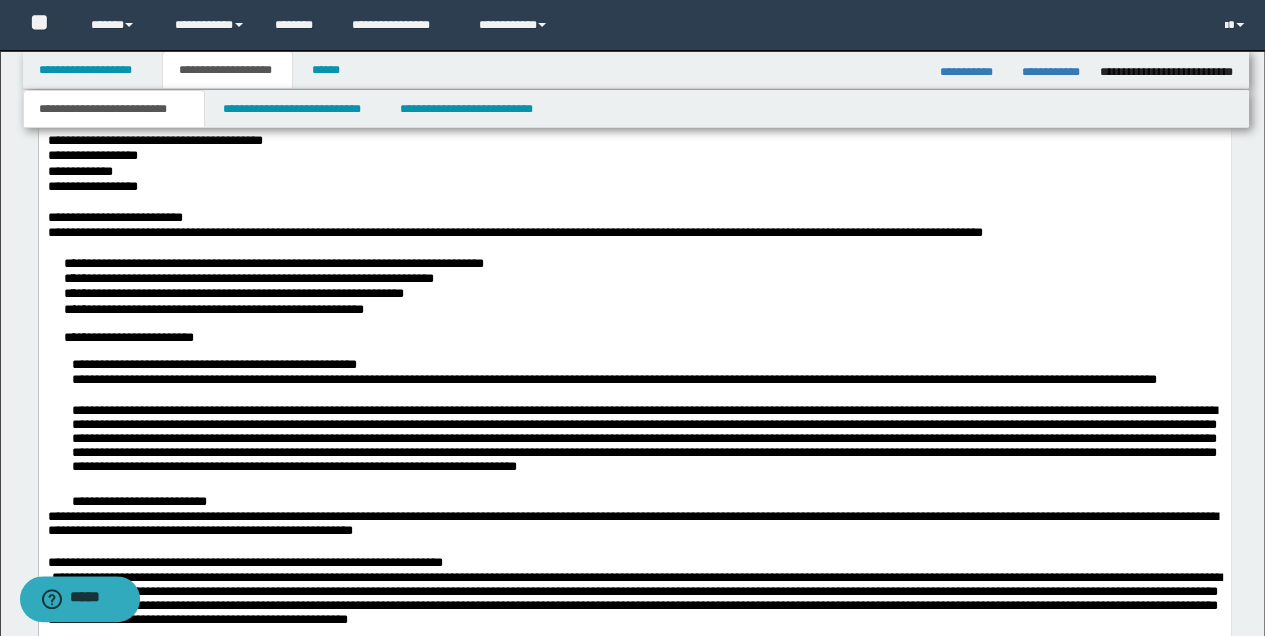 click on "**********" at bounding box center (634, 728) 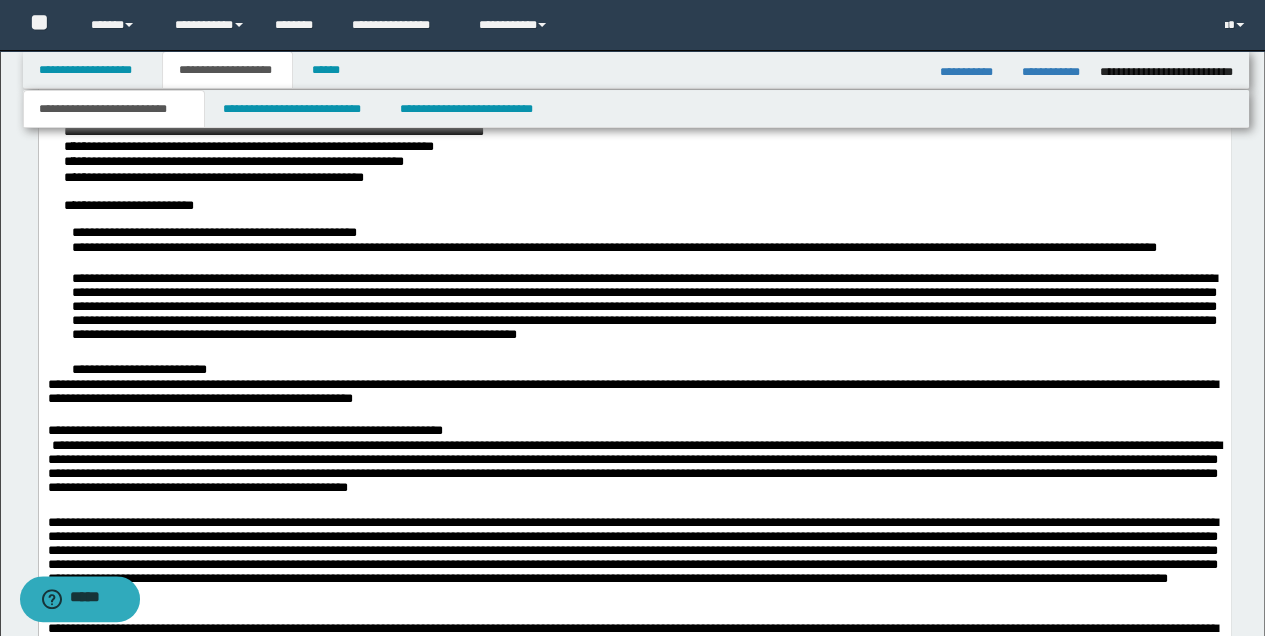 scroll, scrollTop: 1229, scrollLeft: 0, axis: vertical 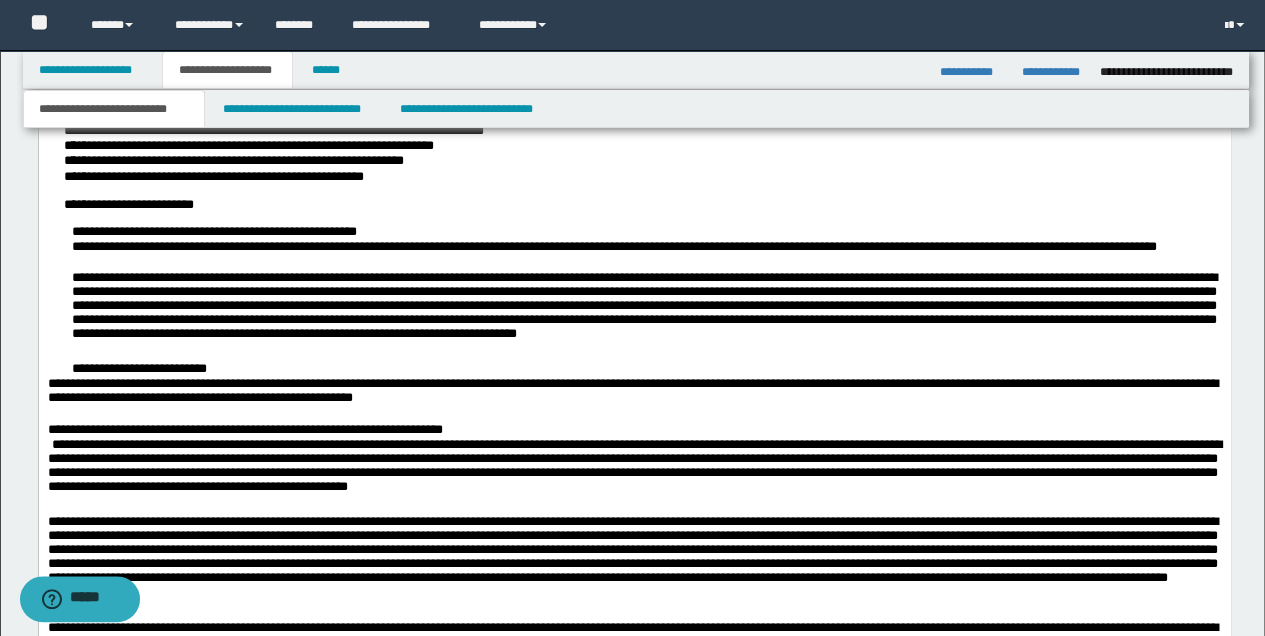 click on "**********" at bounding box center [634, 596] 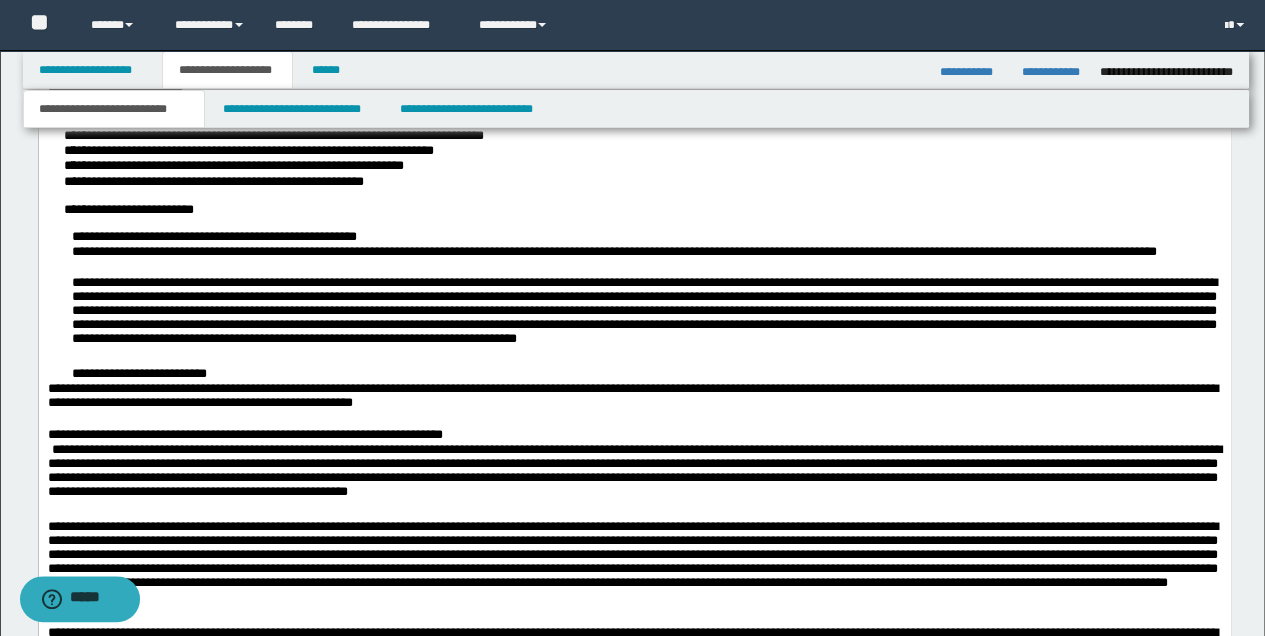 scroll, scrollTop: 1229, scrollLeft: 0, axis: vertical 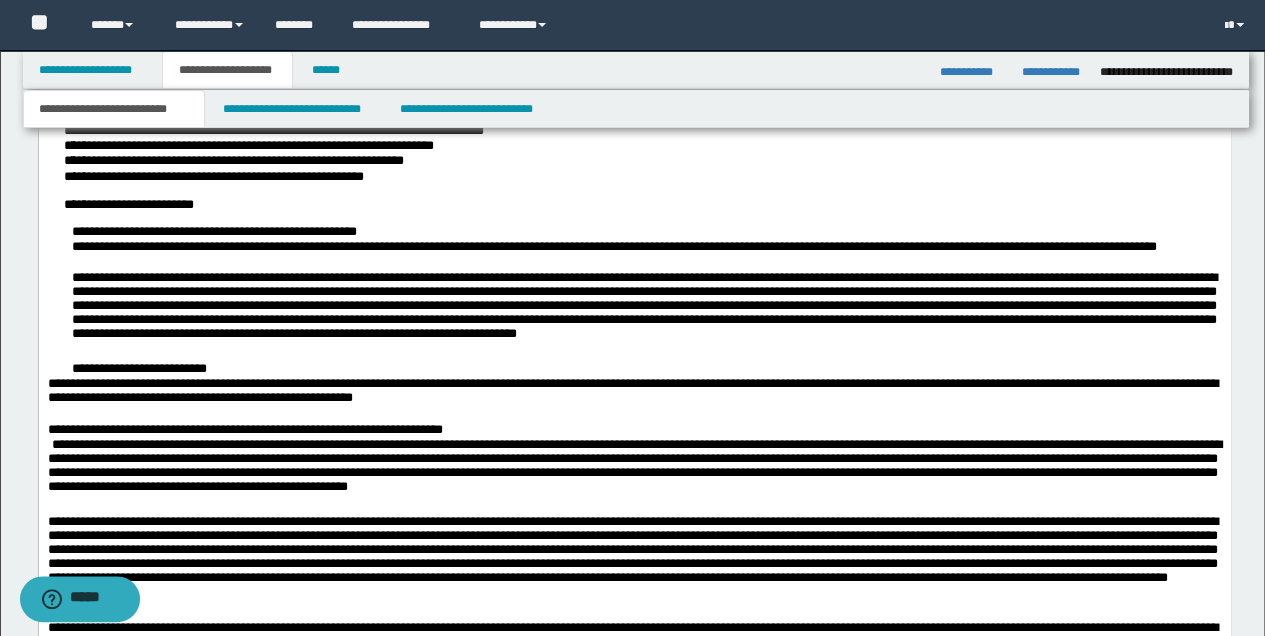 click on "**********" at bounding box center (634, 596) 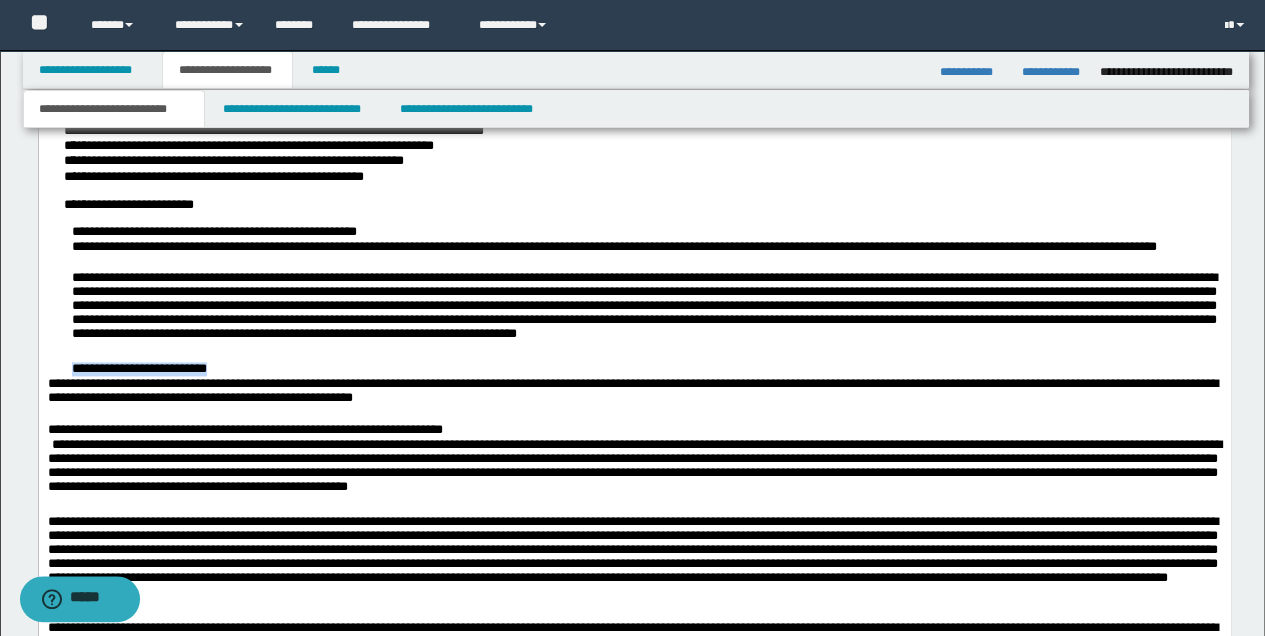 drag, startPoint x: 224, startPoint y: 370, endPoint x: 42, endPoint y: 371, distance: 182.00275 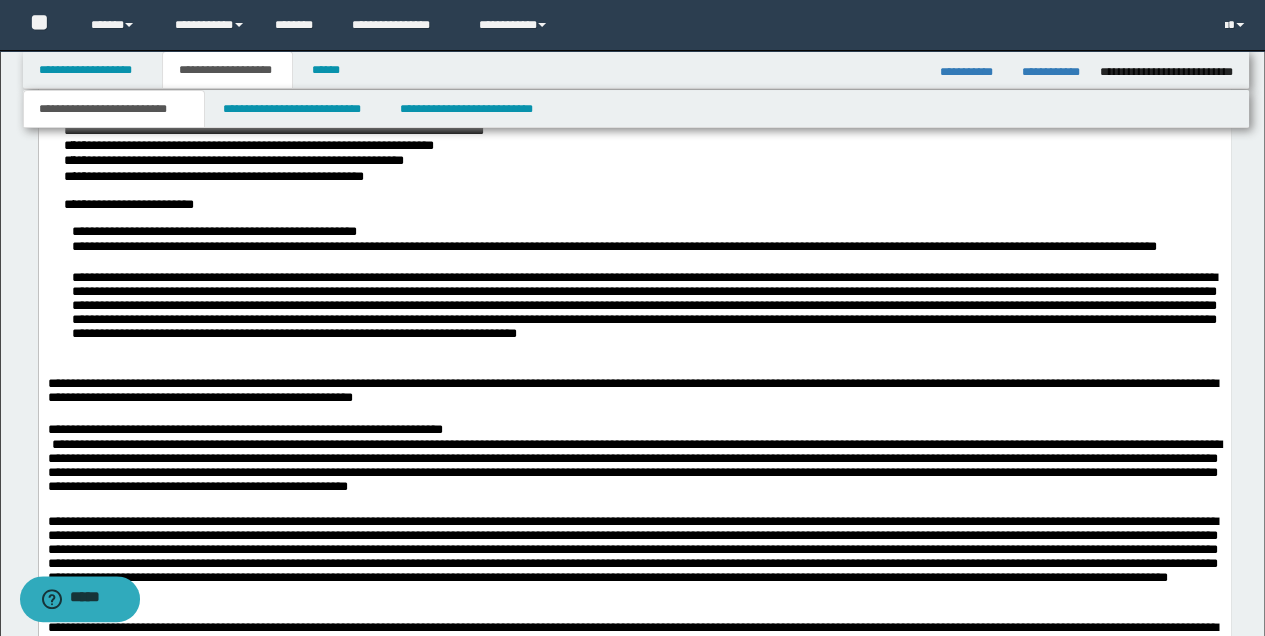 click on "**********" at bounding box center [634, 596] 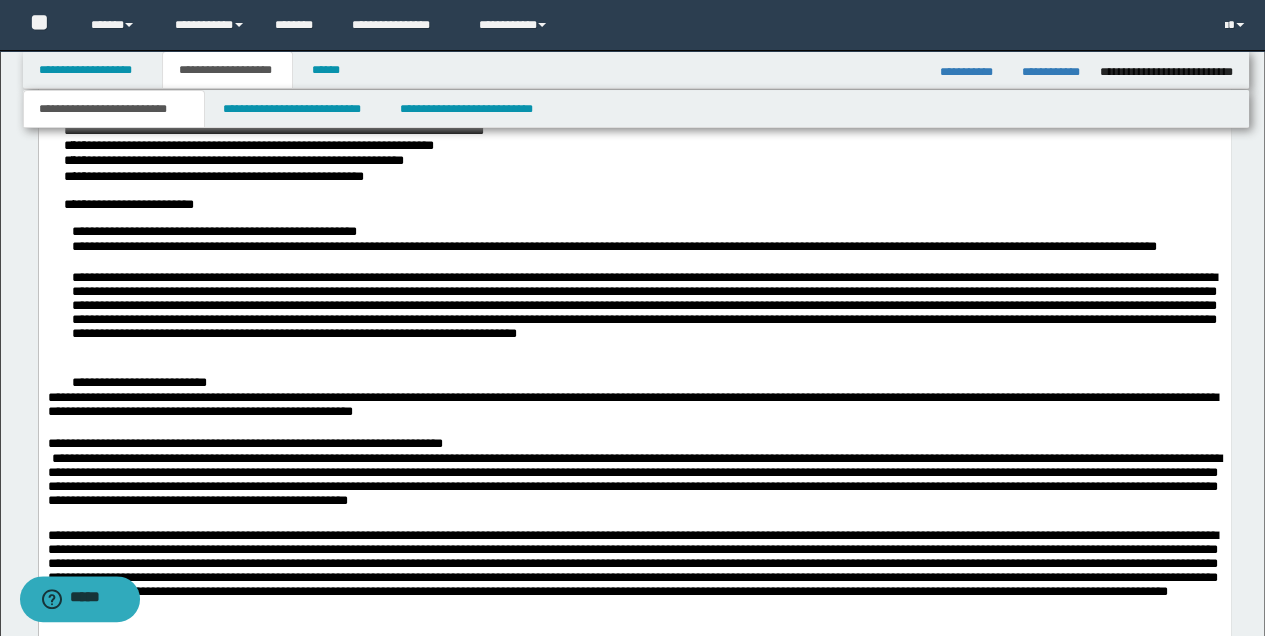 click on "**********" at bounding box center (634, 603) 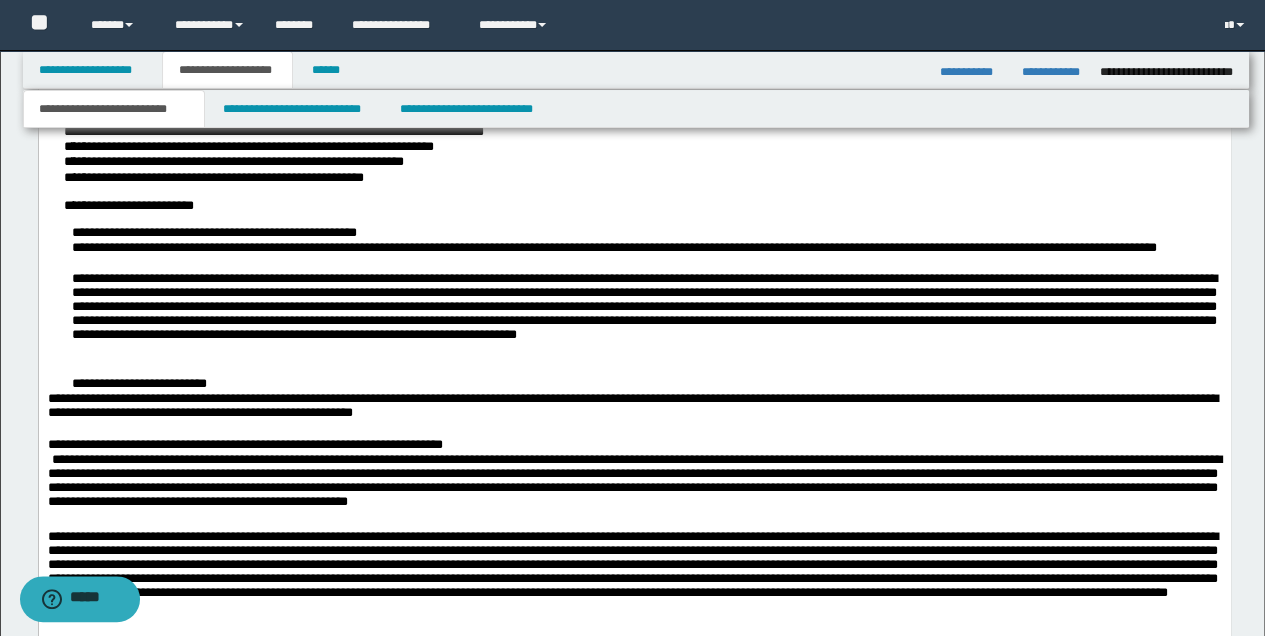 scroll, scrollTop: 1229, scrollLeft: 0, axis: vertical 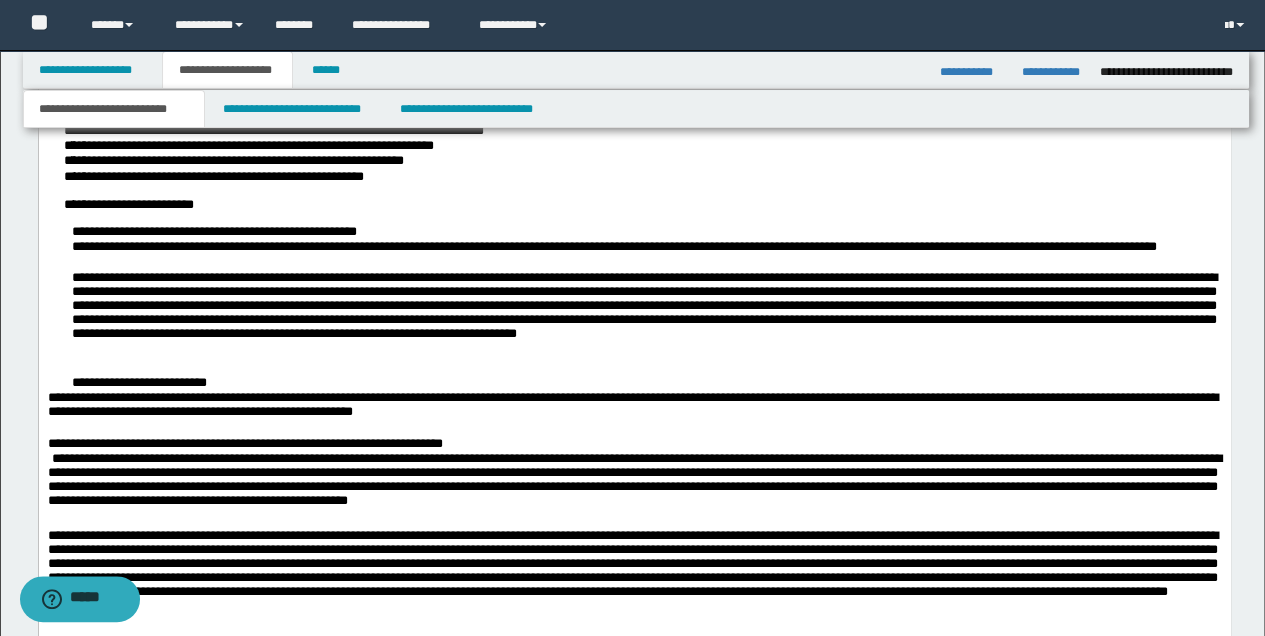 click on "**********" at bounding box center [634, 203] 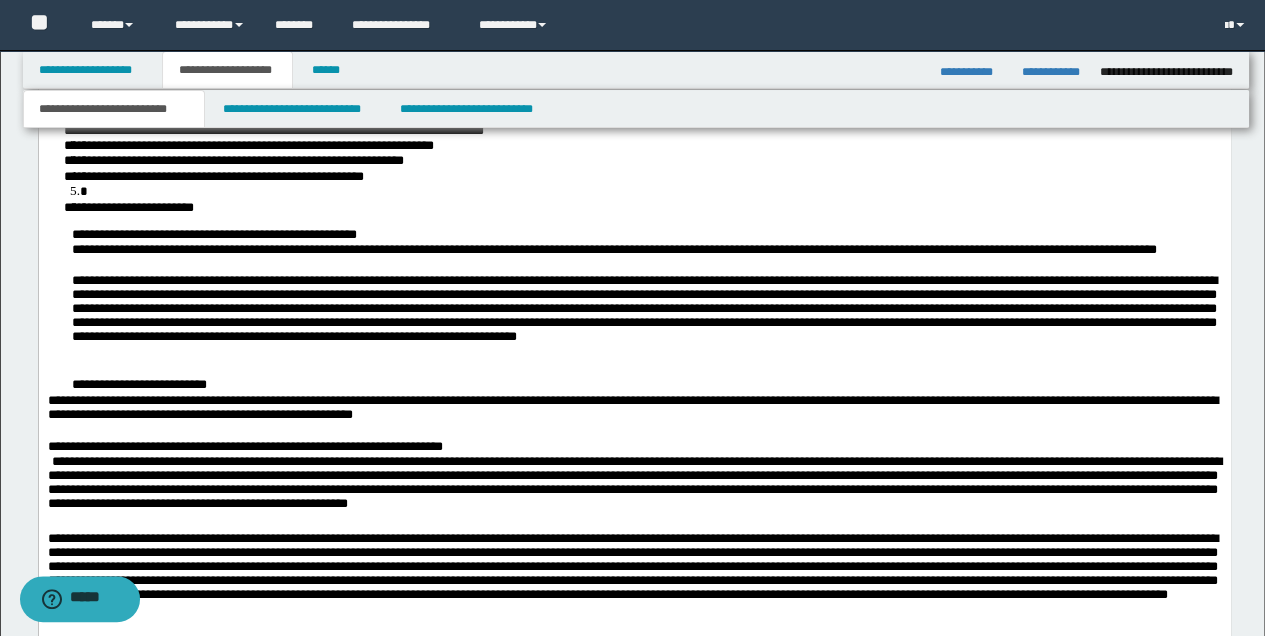 drag, startPoint x: 87, startPoint y: 193, endPoint x: 34, endPoint y: 193, distance: 53 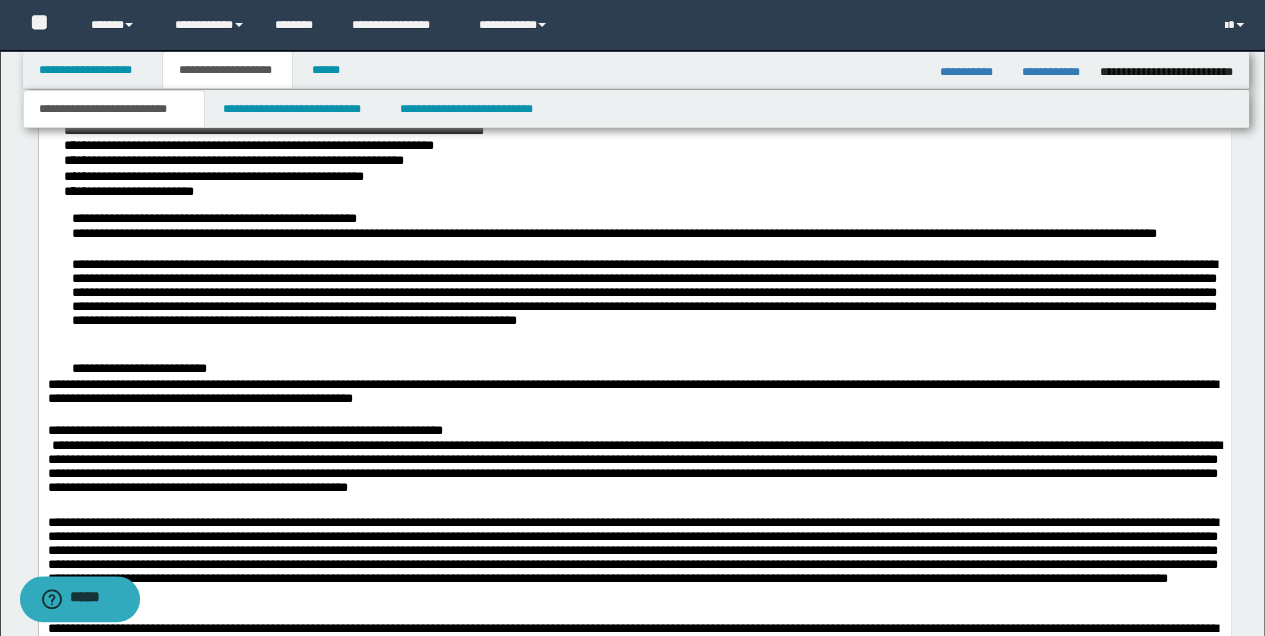 click on "**********" at bounding box center [654, 190] 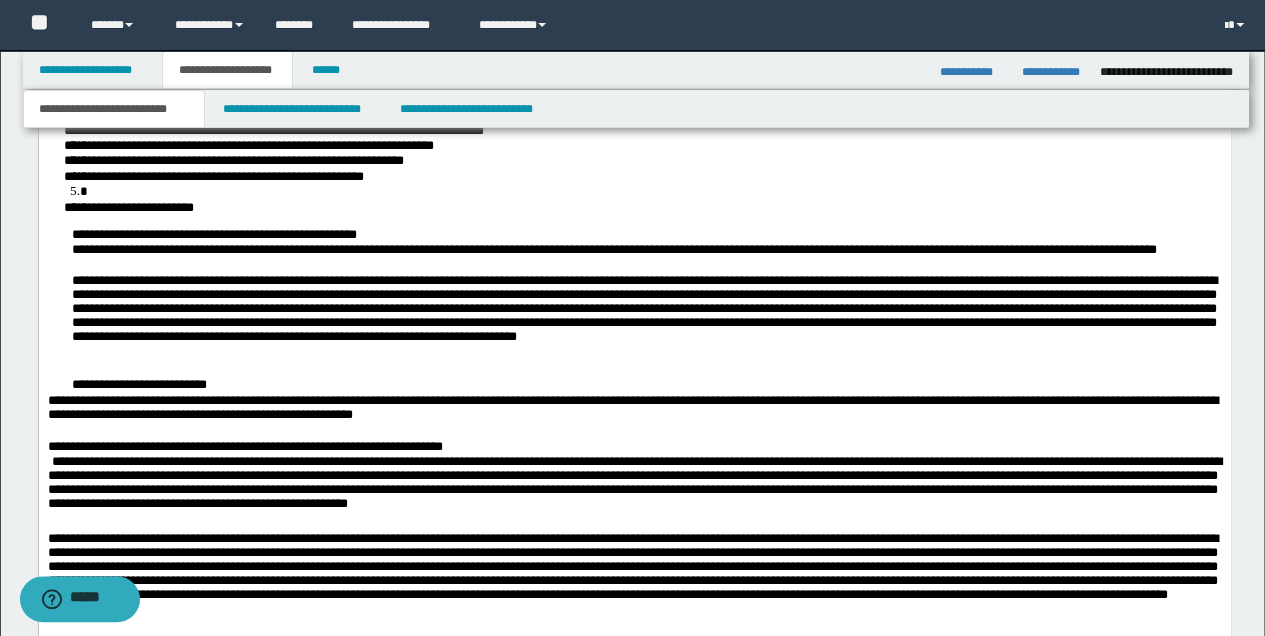 click on "**********" at bounding box center (654, 206) 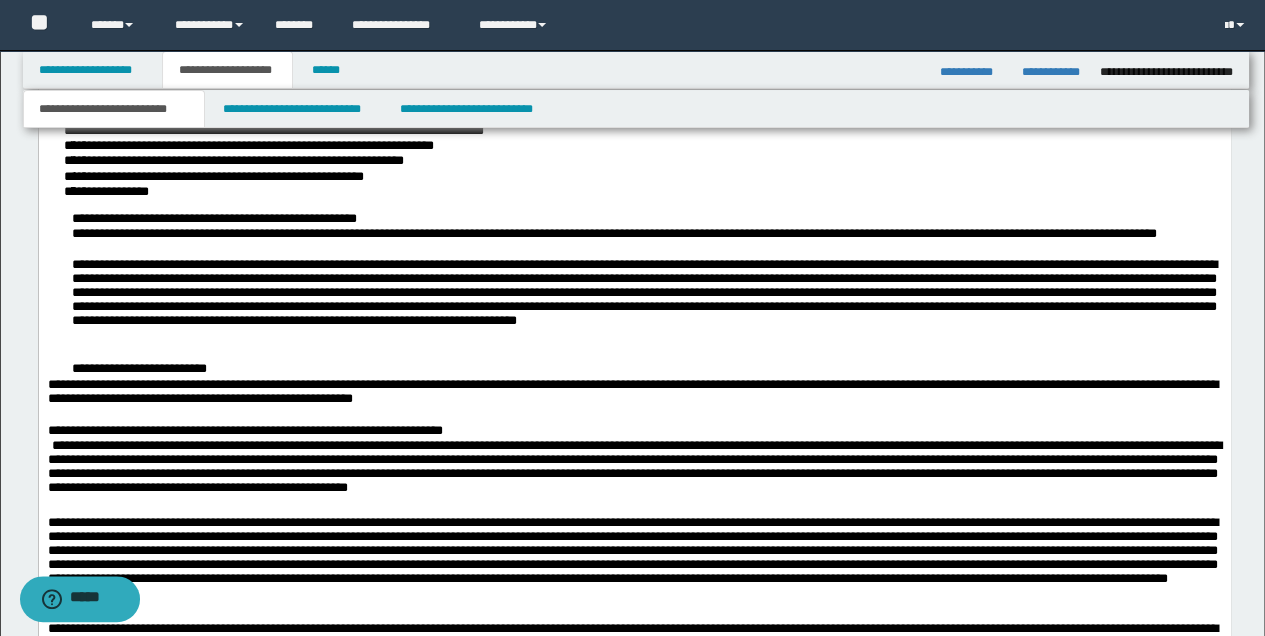 drag, startPoint x: 189, startPoint y: 192, endPoint x: 26, endPoint y: 199, distance: 163.15024 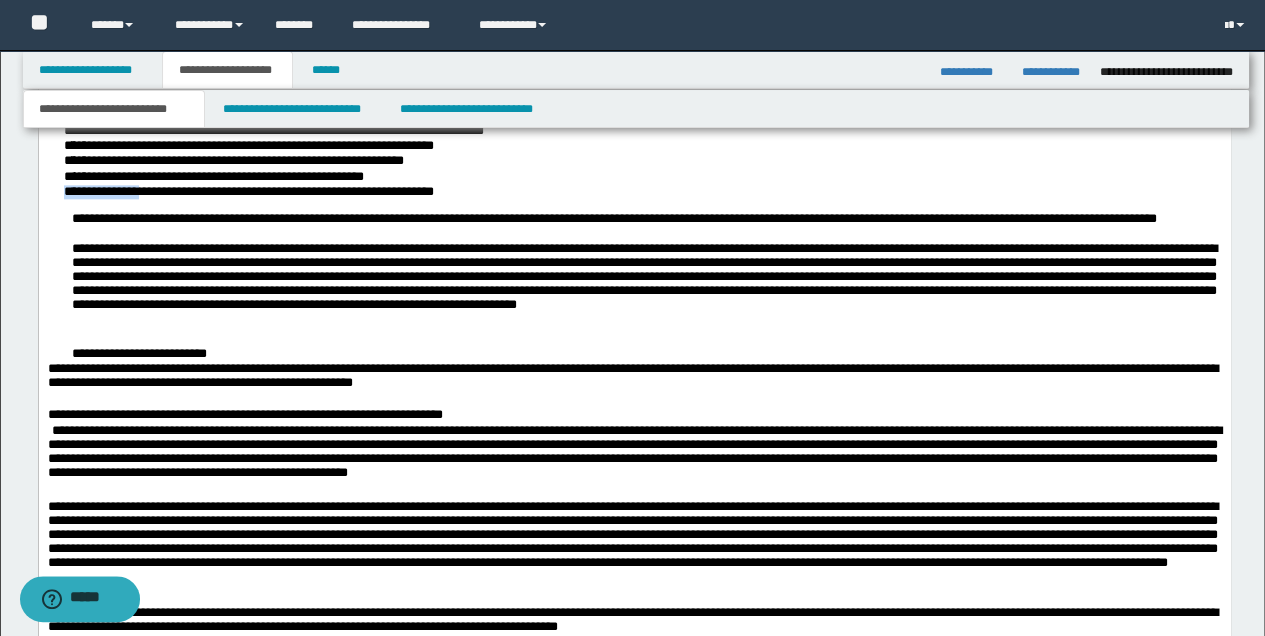 drag, startPoint x: 150, startPoint y: 190, endPoint x: 48, endPoint y: 194, distance: 102.0784 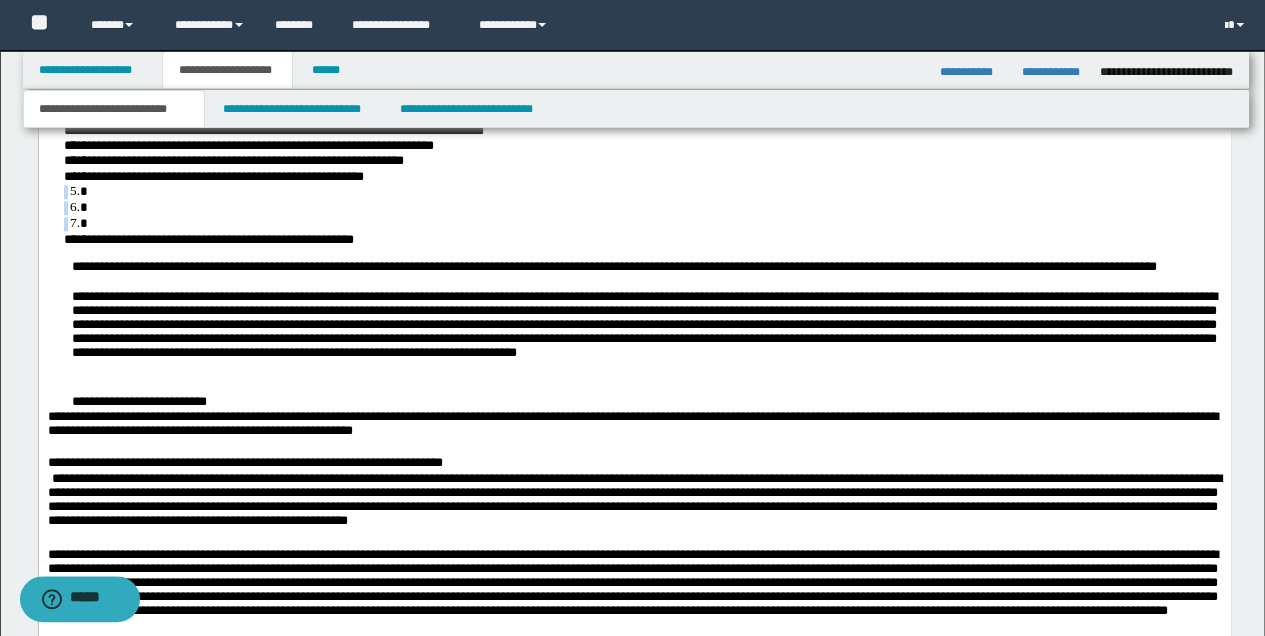 drag, startPoint x: 72, startPoint y: 190, endPoint x: 89, endPoint y: 223, distance: 37.12142 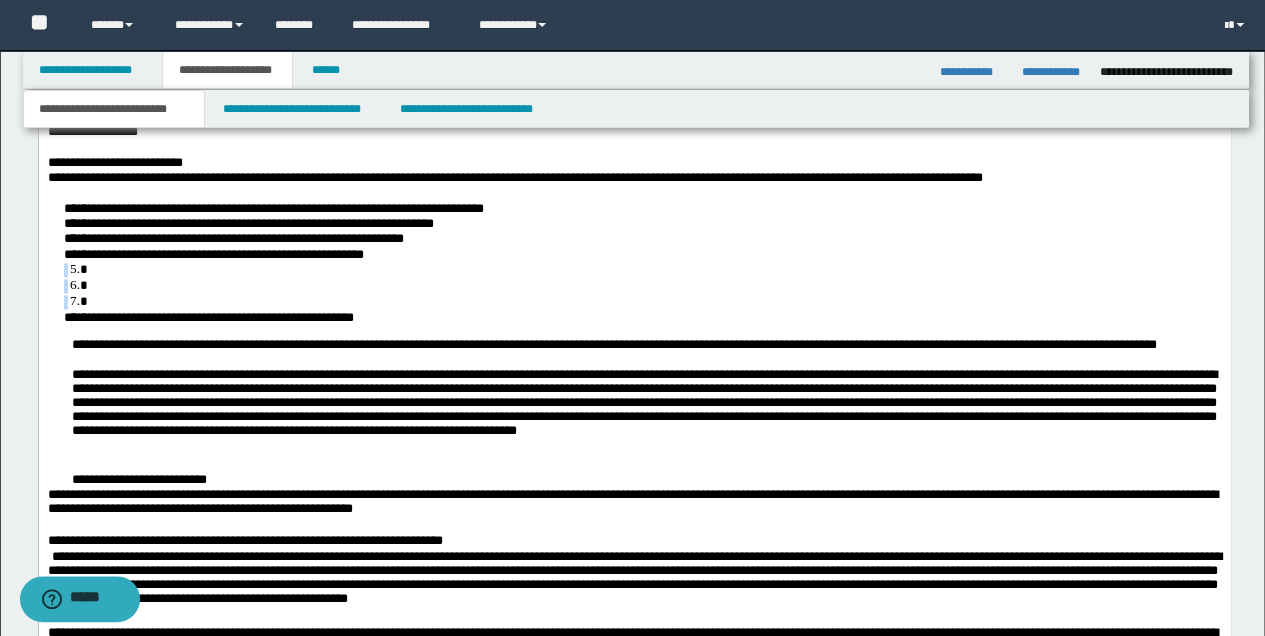 scroll, scrollTop: 1029, scrollLeft: 0, axis: vertical 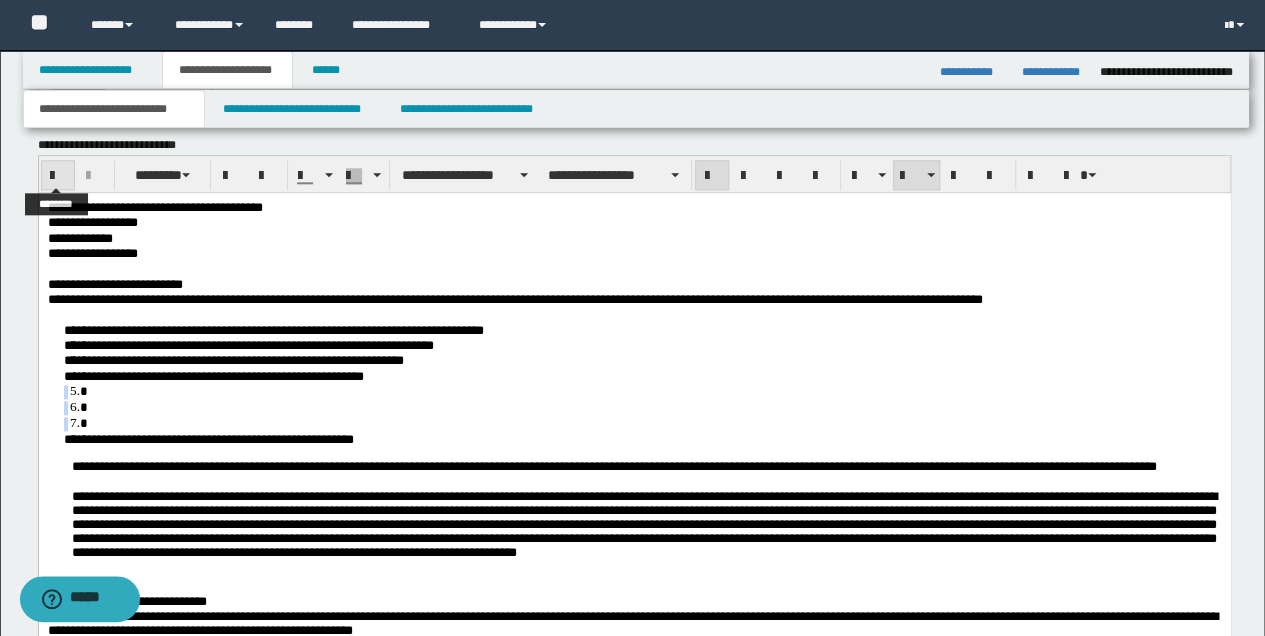 click at bounding box center [58, 176] 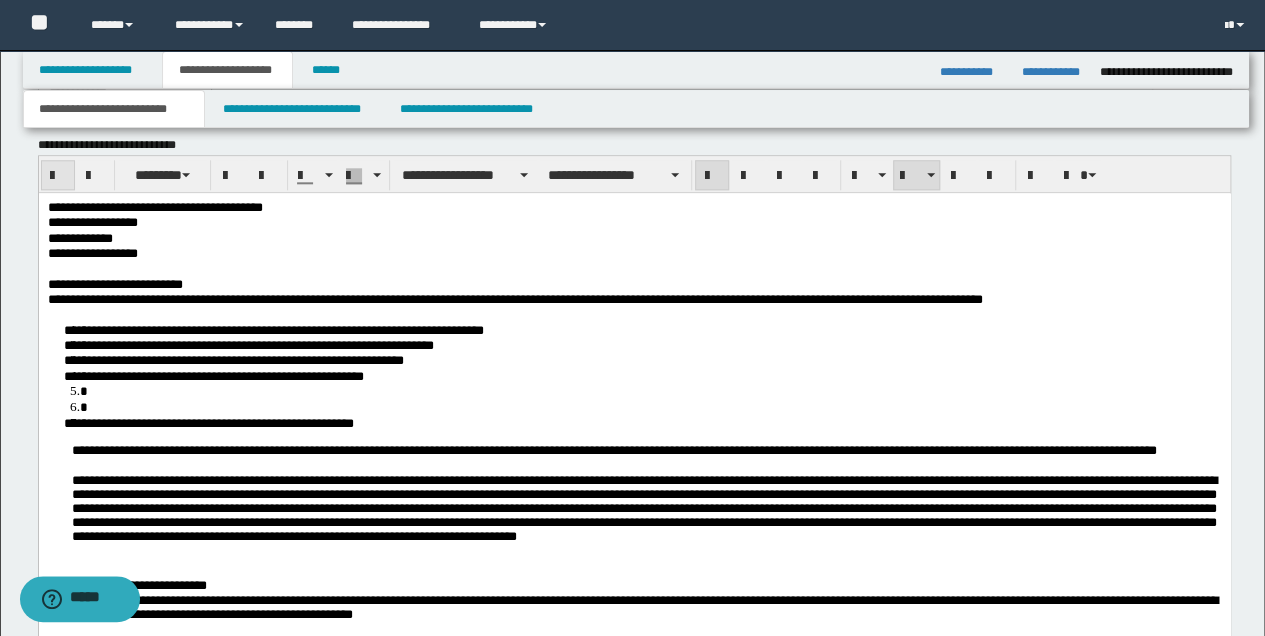 click at bounding box center (58, 176) 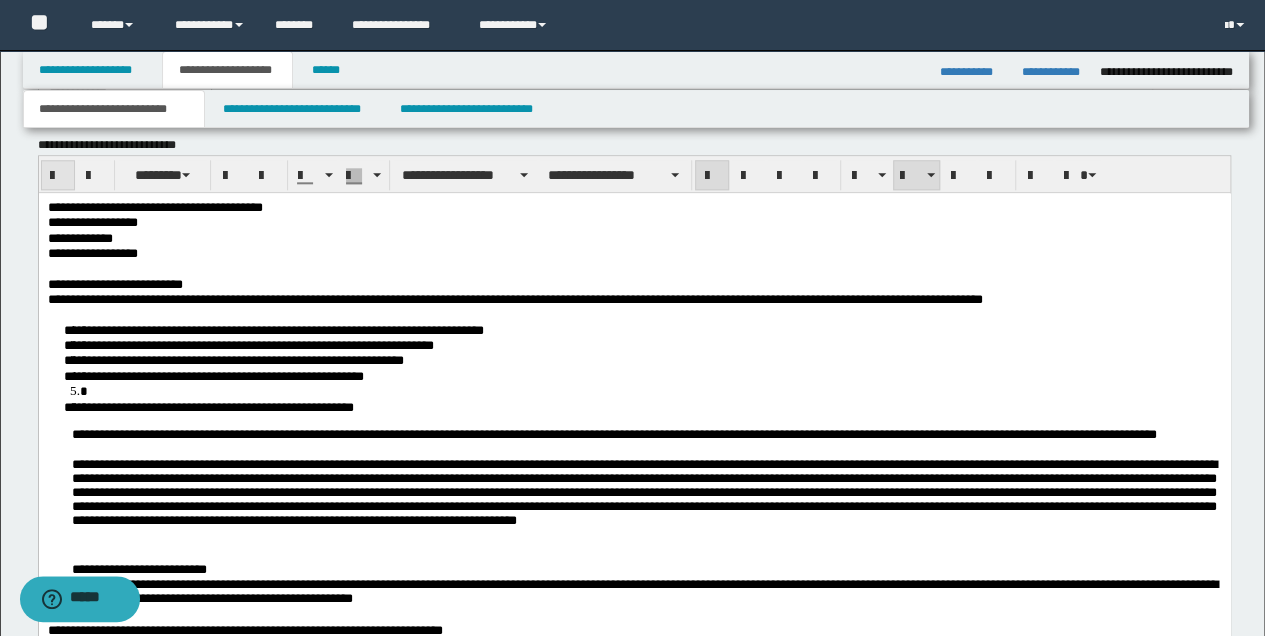 click at bounding box center (58, 176) 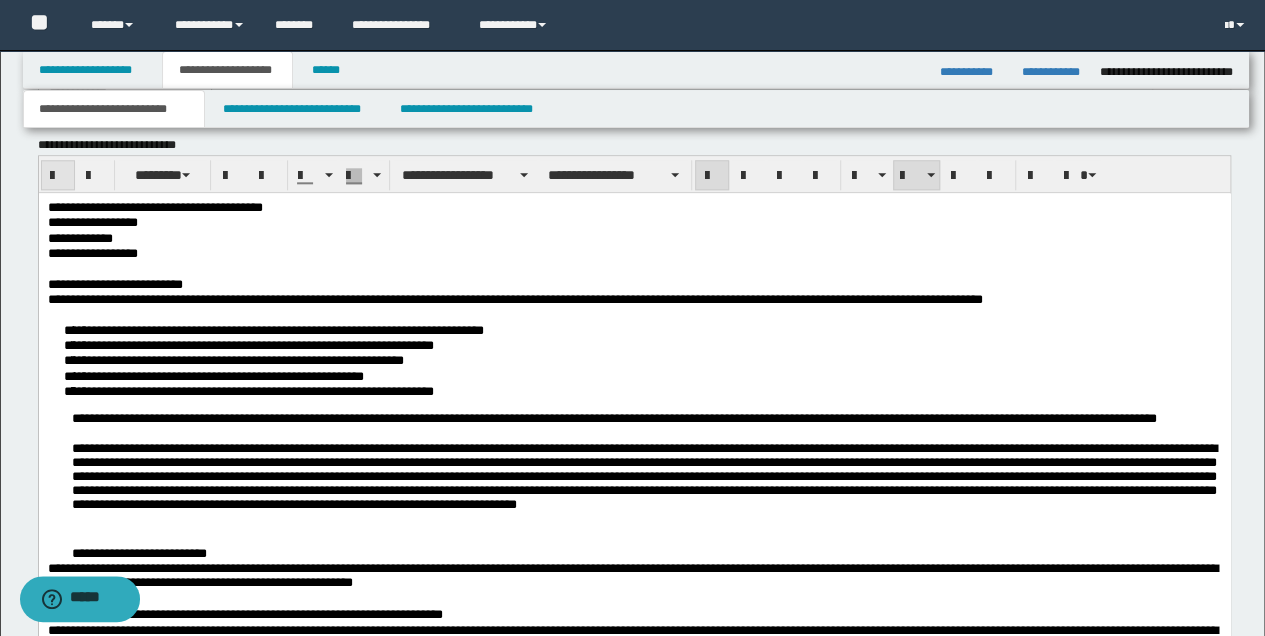 click at bounding box center (58, 176) 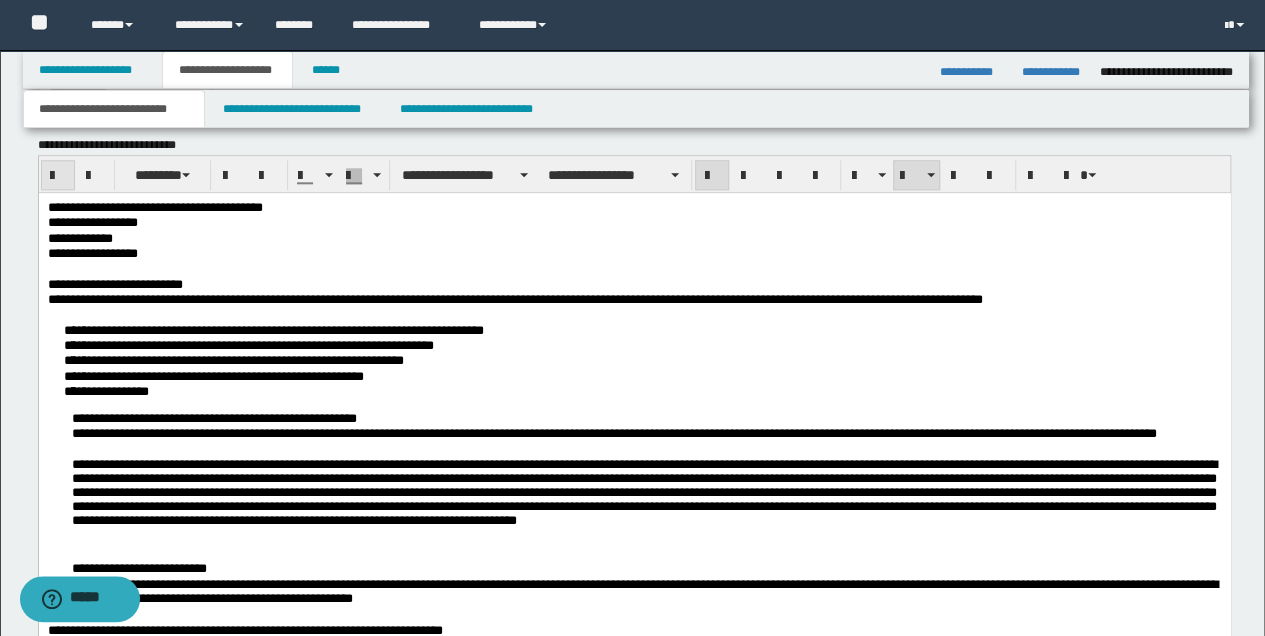 click at bounding box center (58, 176) 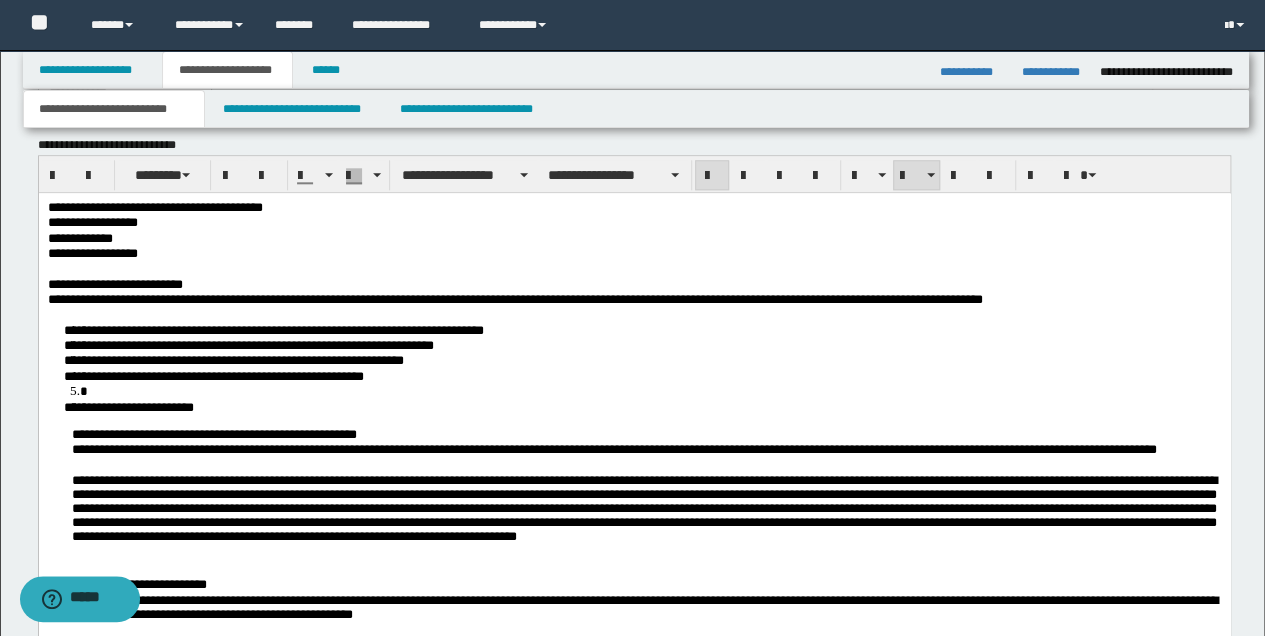 click at bounding box center (654, 390) 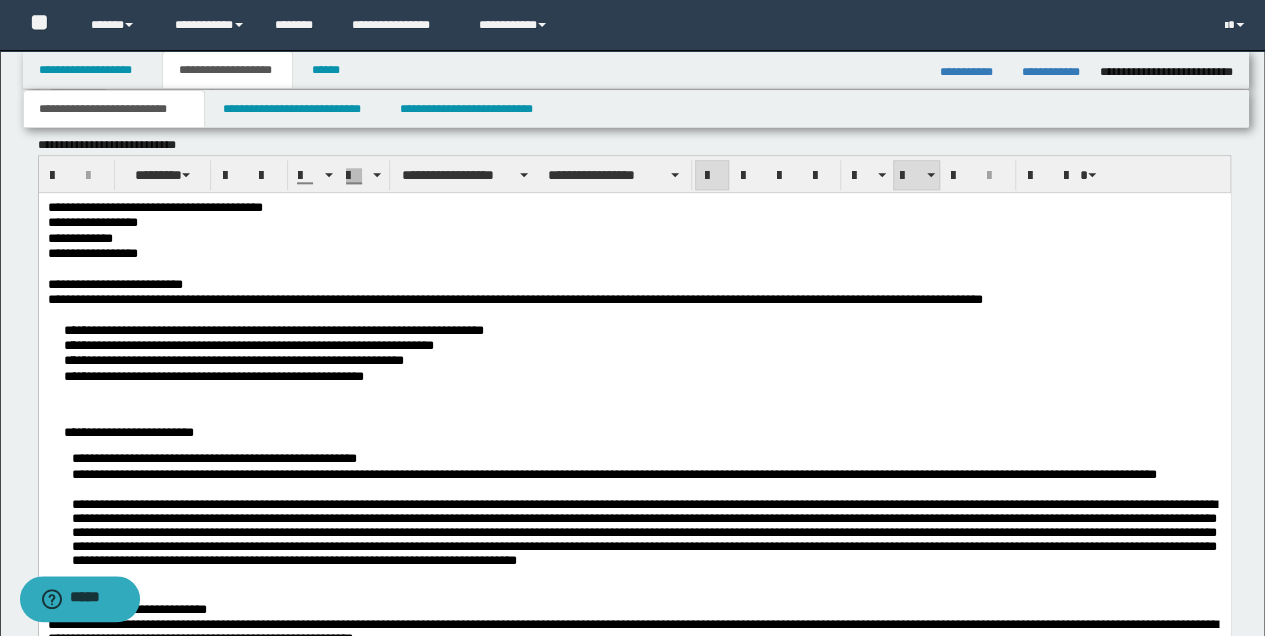 click on "**********" at bounding box center [634, 815] 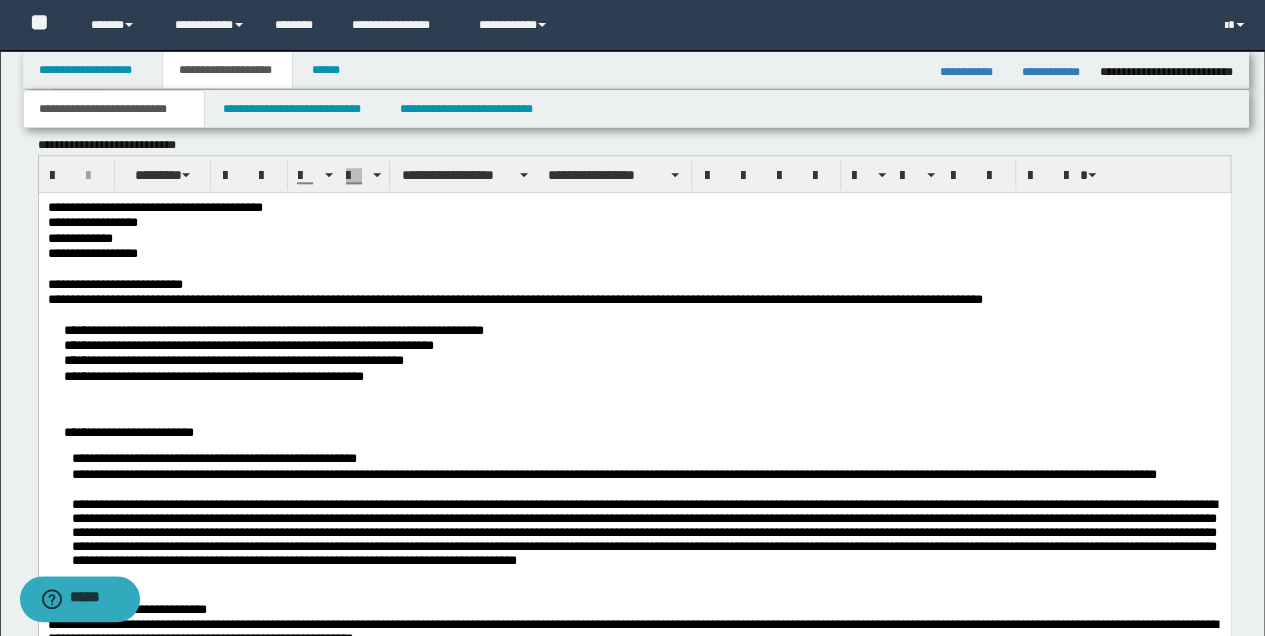 click at bounding box center (634, 402) 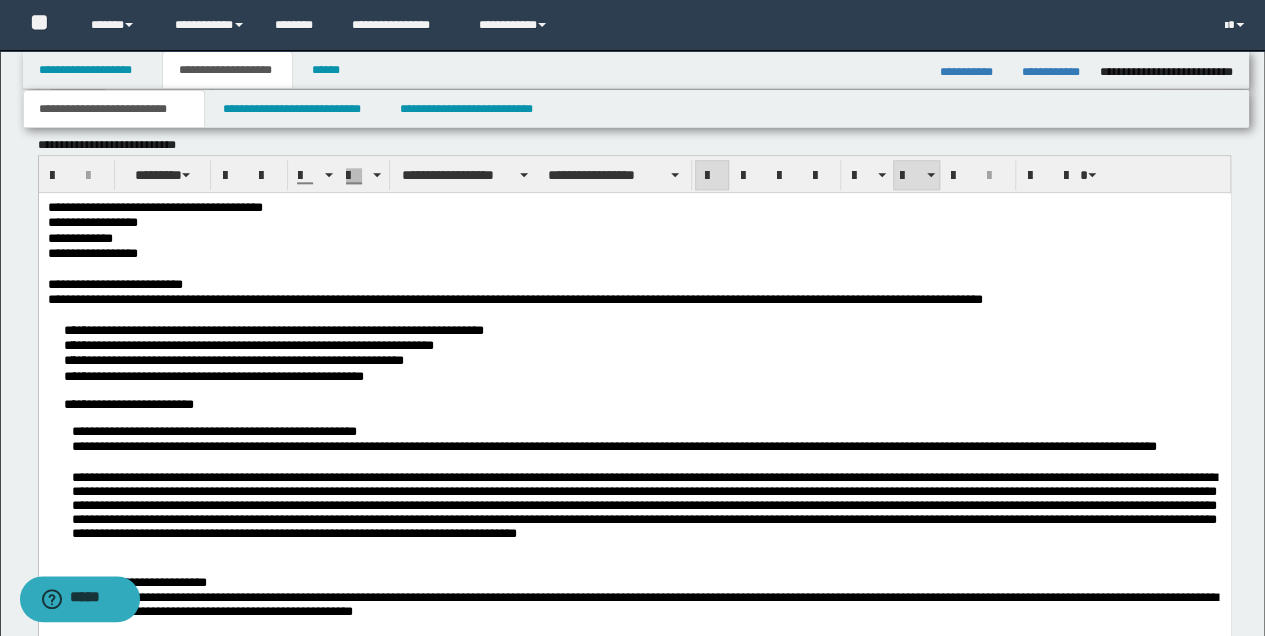 click on "**********" at bounding box center [634, 802] 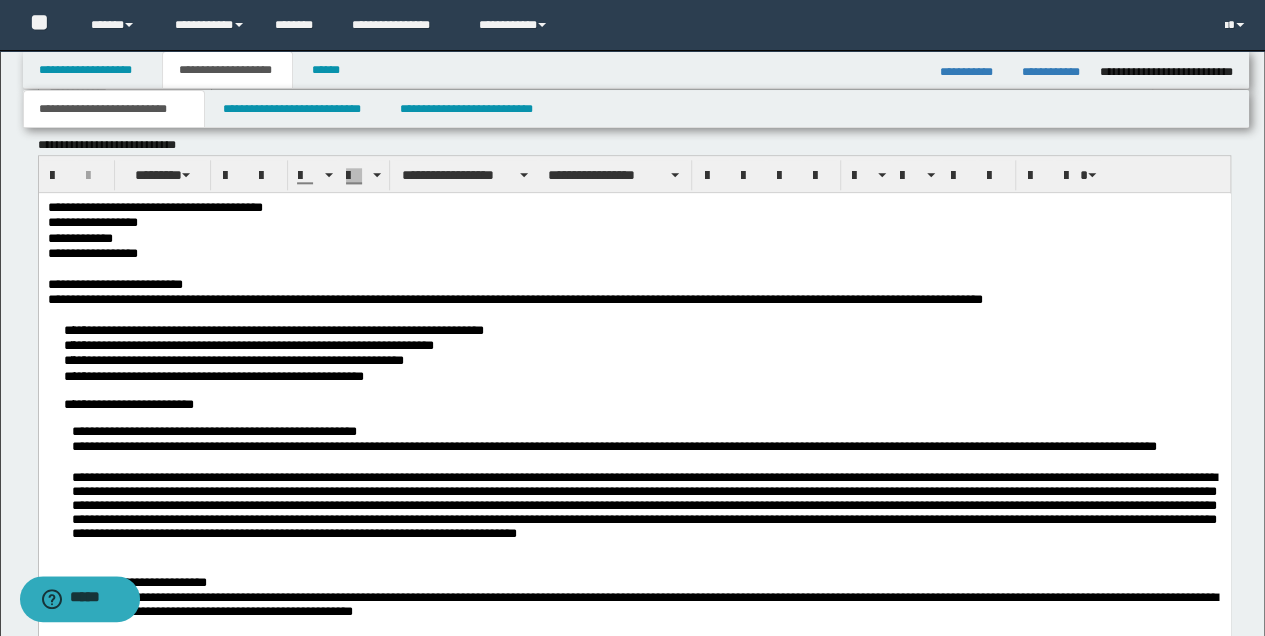 scroll, scrollTop: 1162, scrollLeft: 0, axis: vertical 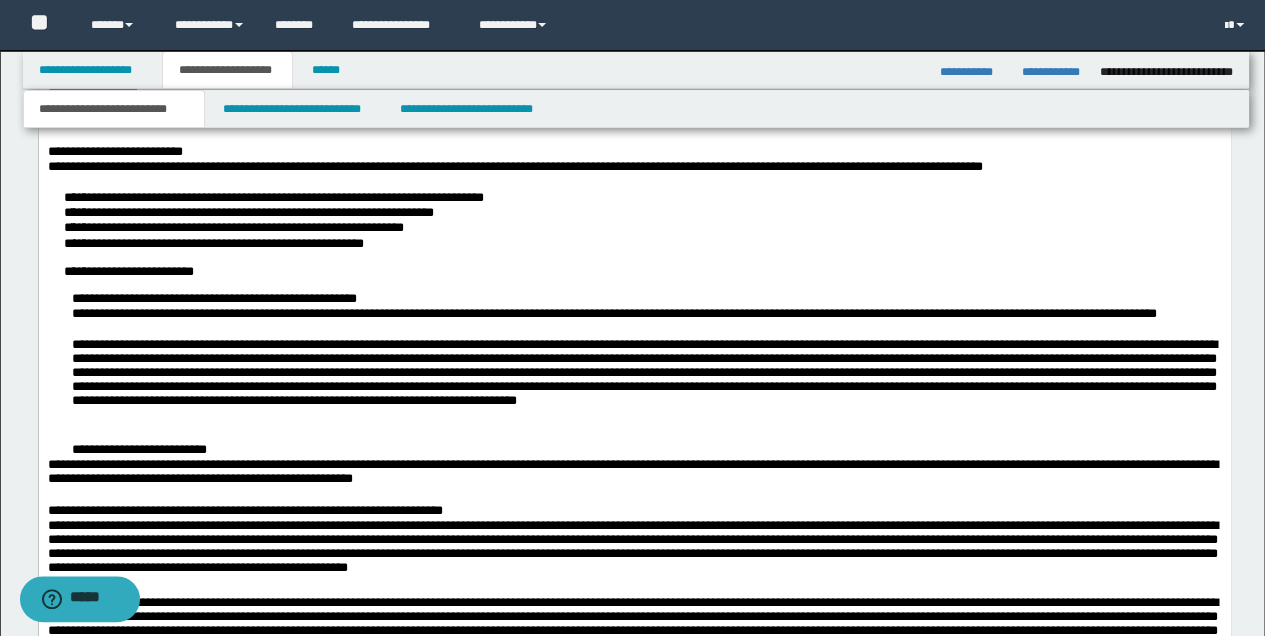 click on "**********" at bounding box center (634, 669) 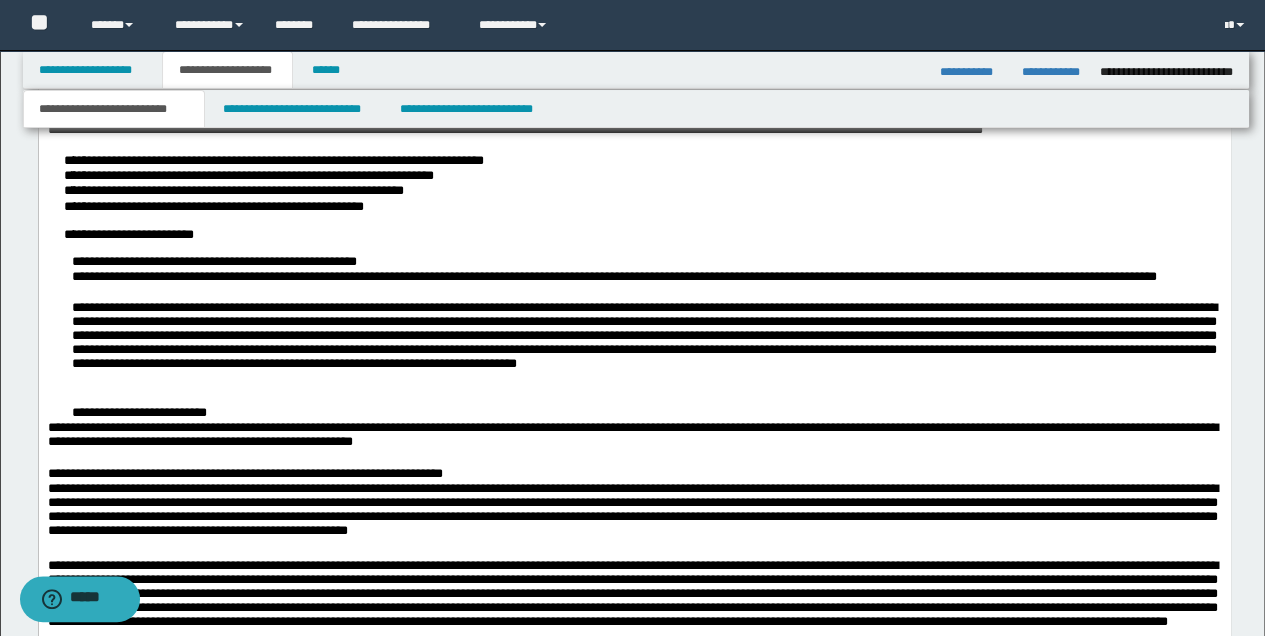 scroll, scrollTop: 1229, scrollLeft: 0, axis: vertical 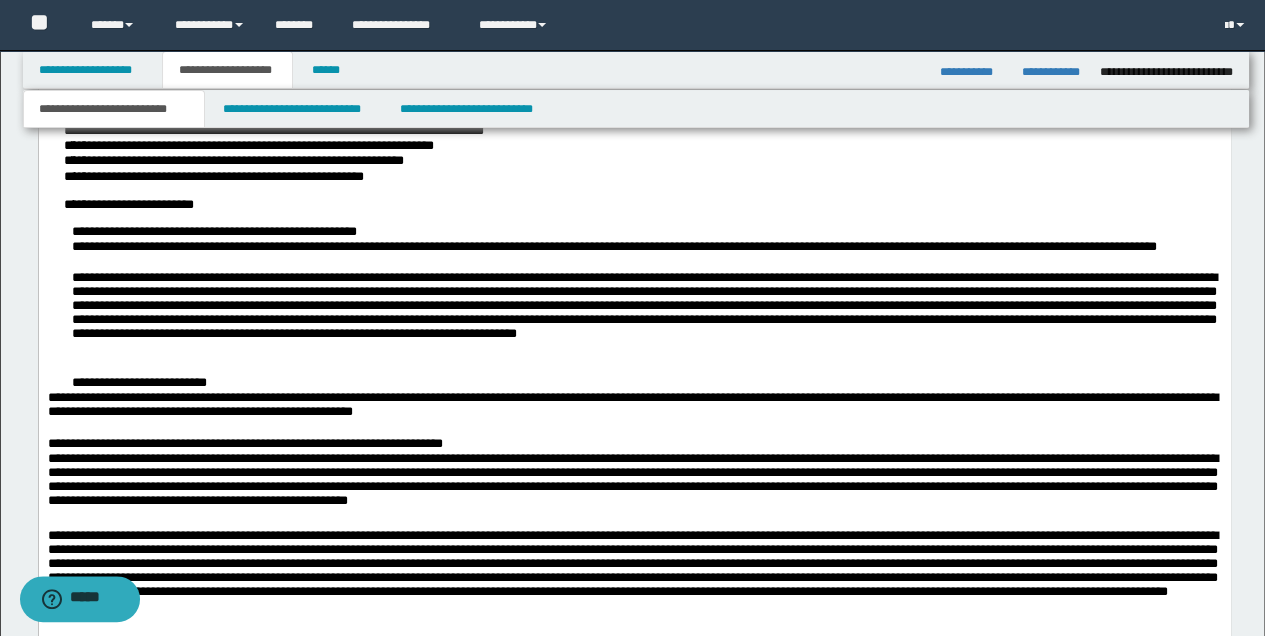 click on "**********" at bounding box center [646, 383] 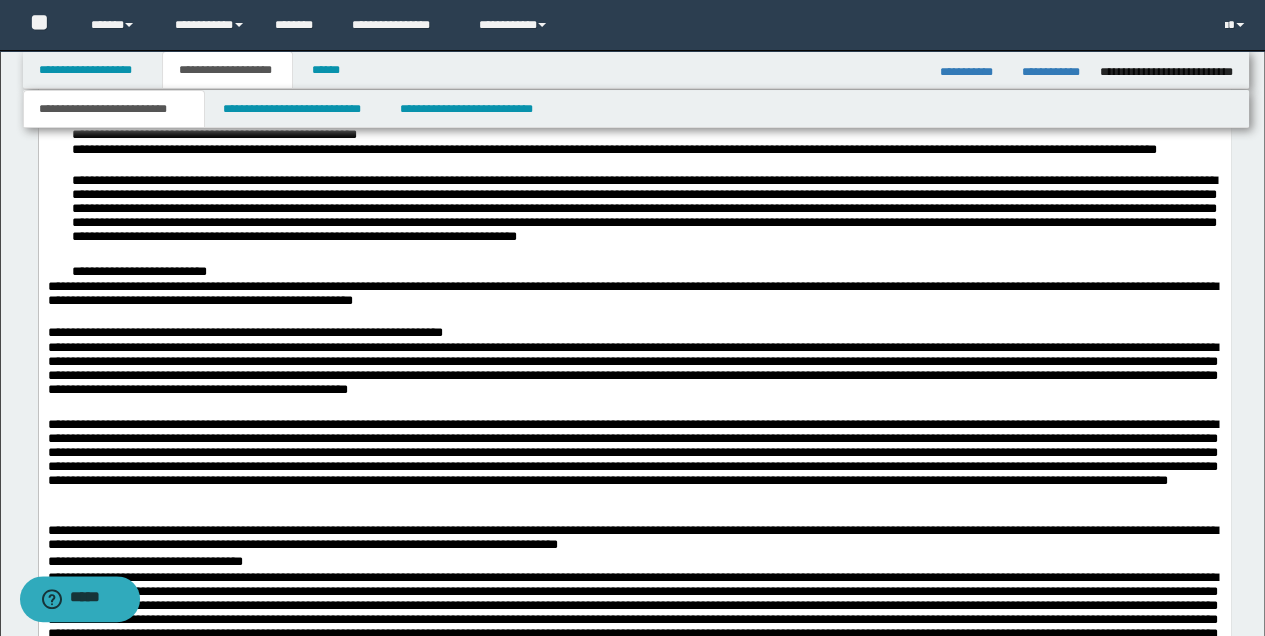 scroll, scrollTop: 1362, scrollLeft: 0, axis: vertical 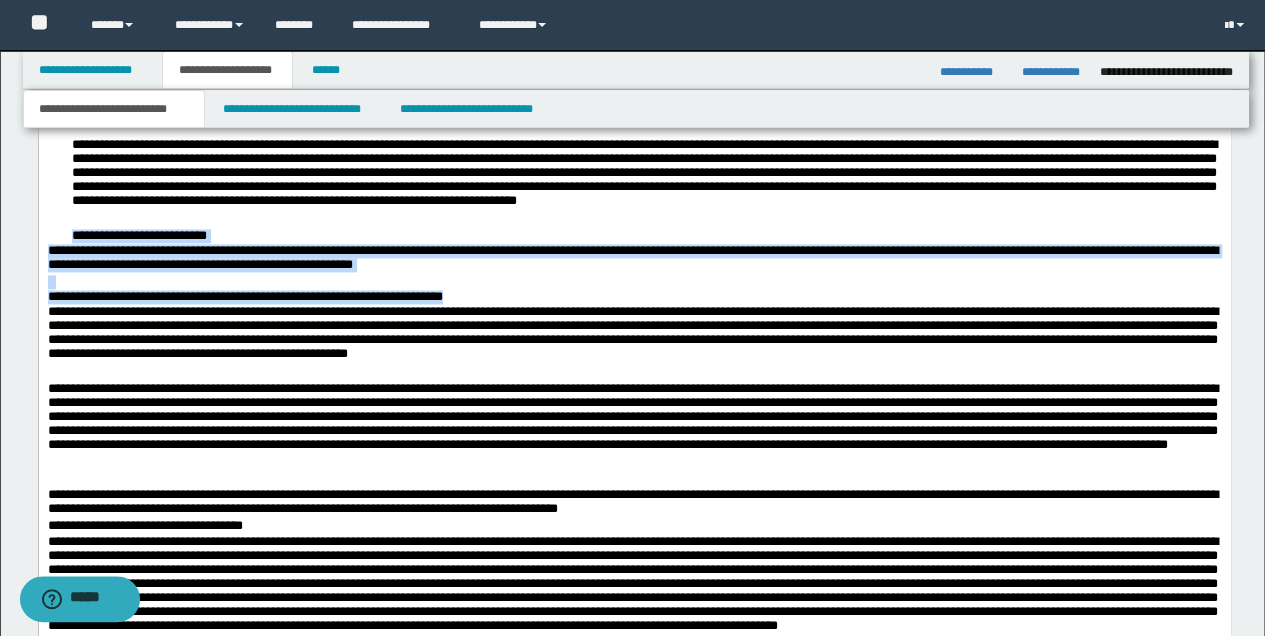 drag, startPoint x: 70, startPoint y: 238, endPoint x: 538, endPoint y: 293, distance: 471.22076 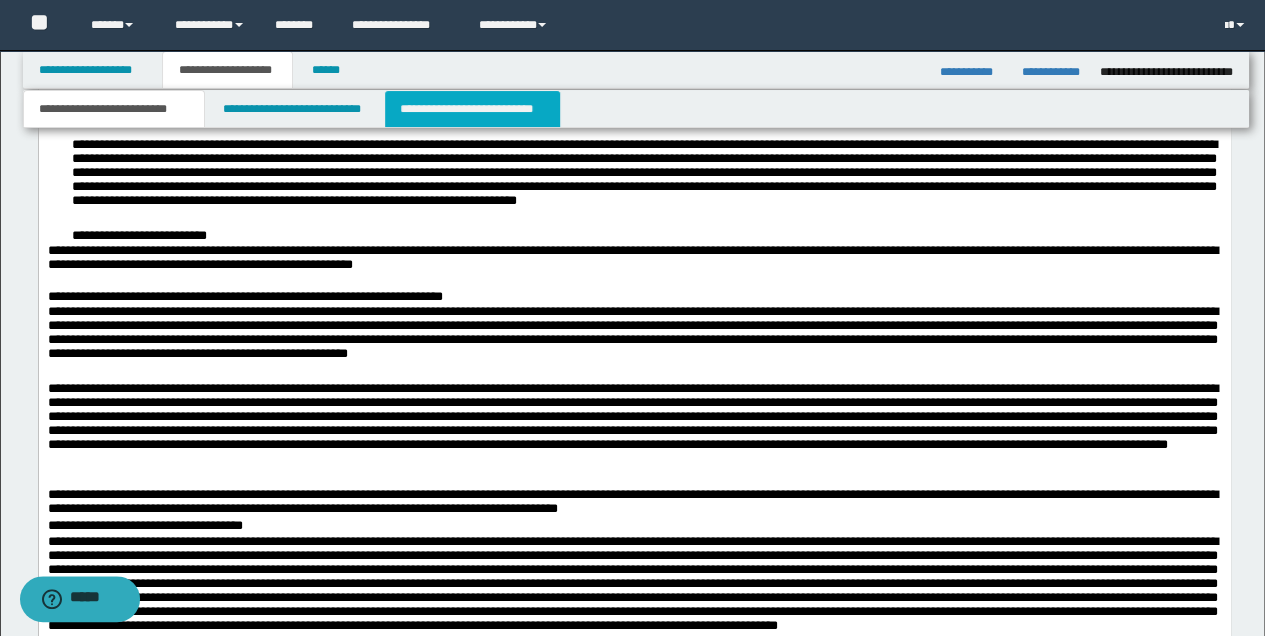 click on "**********" at bounding box center (472, 109) 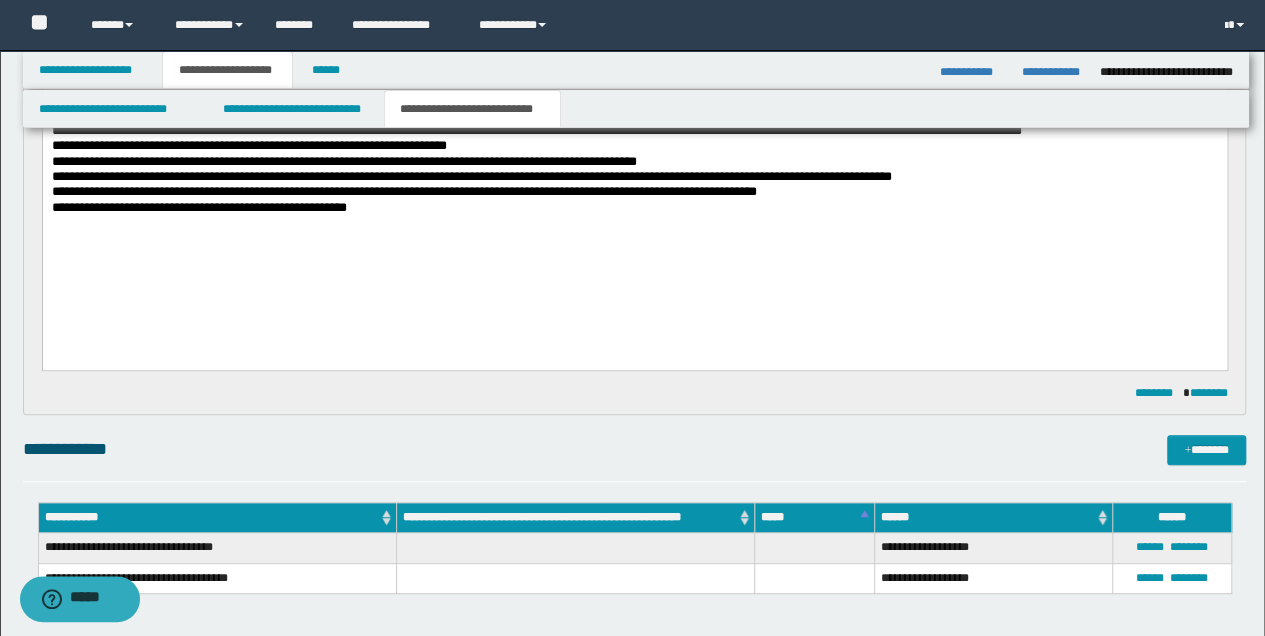 scroll, scrollTop: 168, scrollLeft: 0, axis: vertical 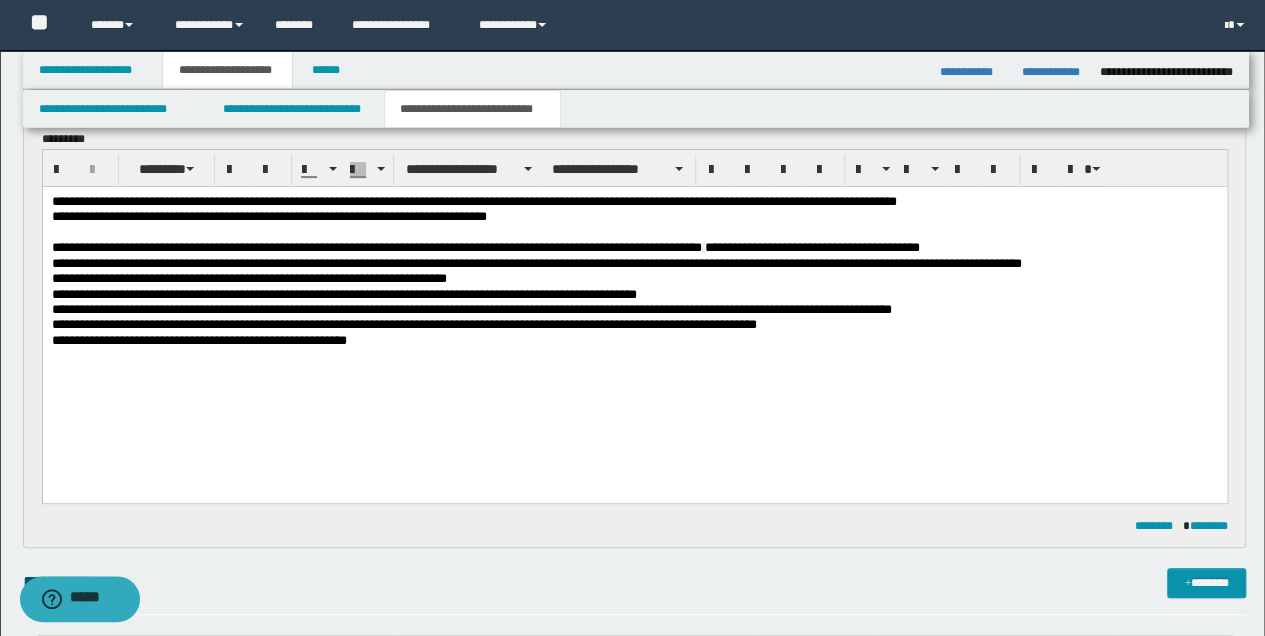 click on "**********" at bounding box center (634, 340) 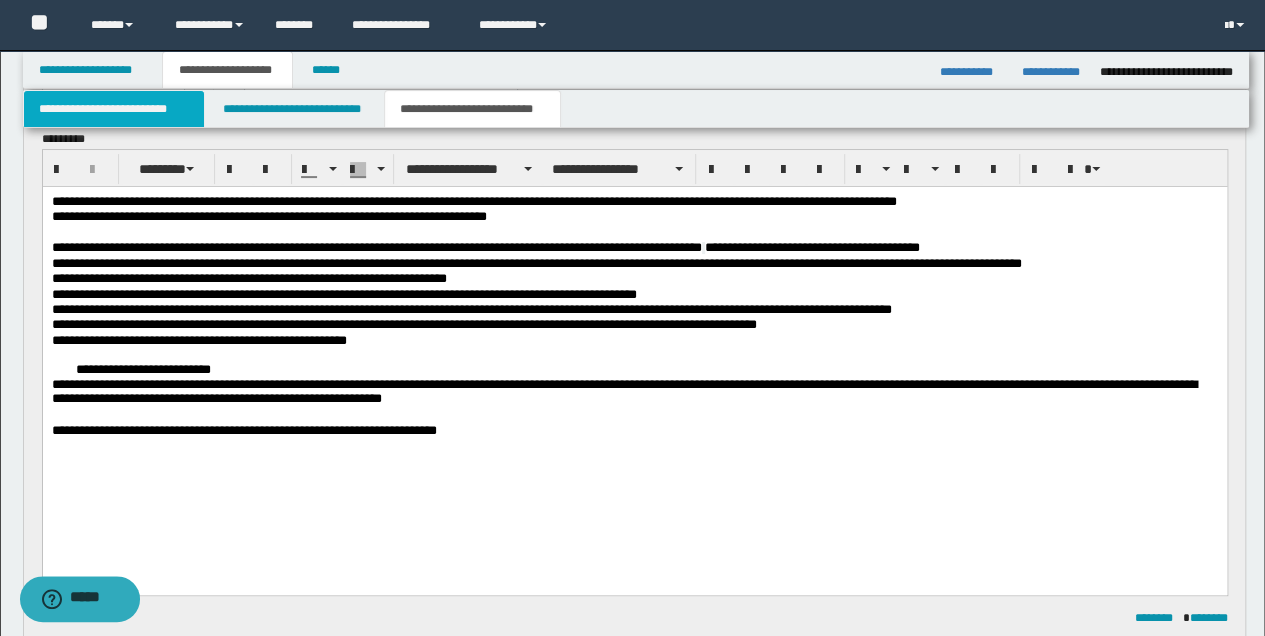 click on "**********" at bounding box center (114, 109) 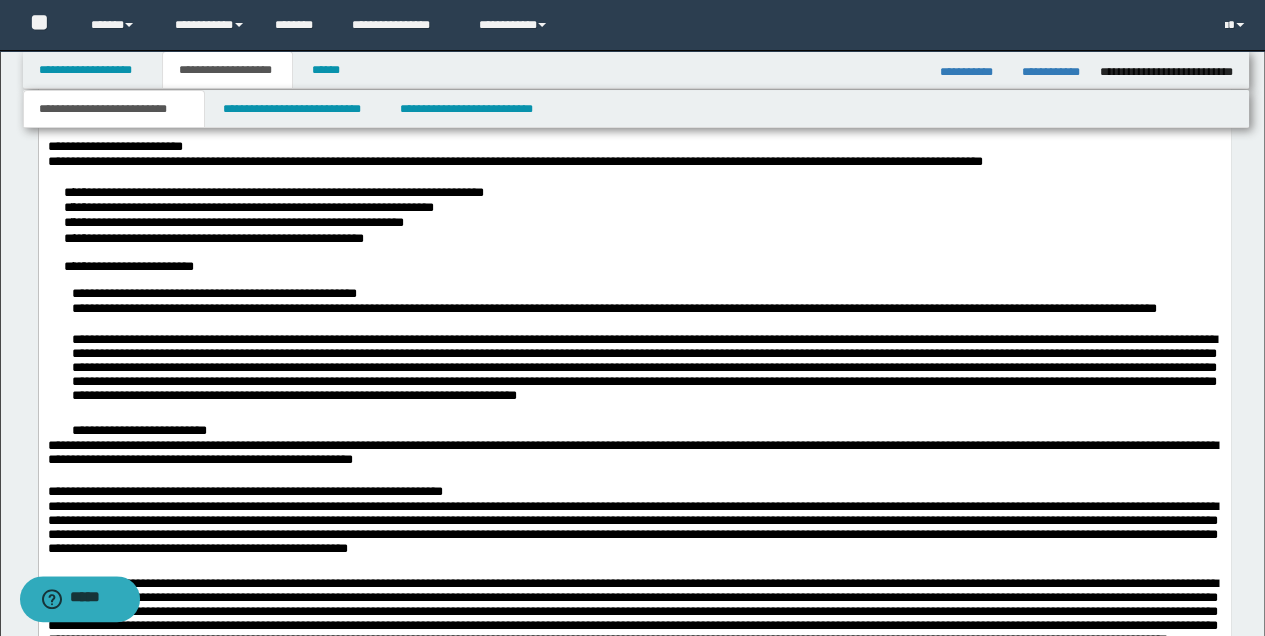 scroll, scrollTop: 1168, scrollLeft: 0, axis: vertical 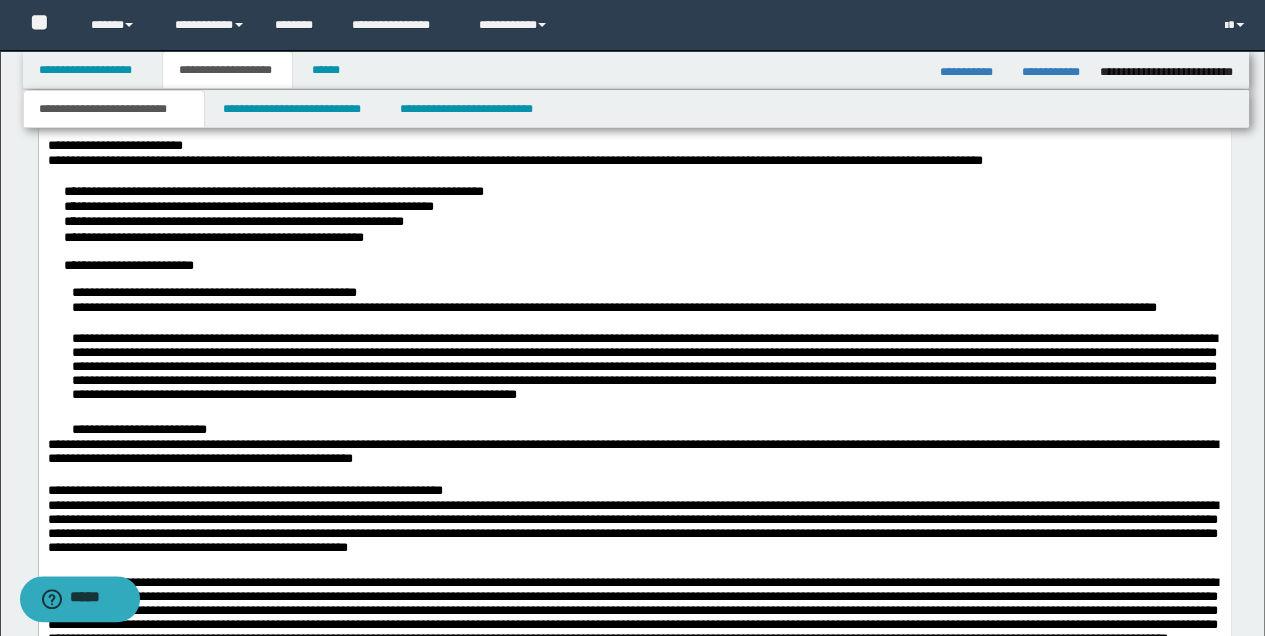 click at bounding box center (646, 415) 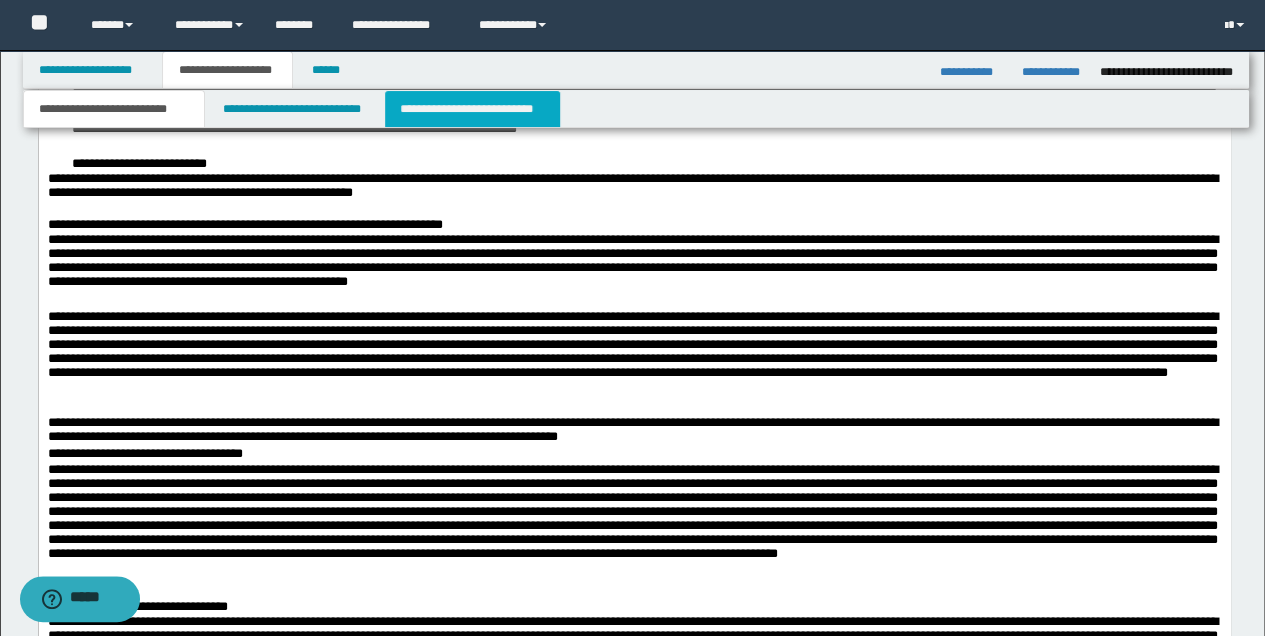 click on "**********" at bounding box center [472, 109] 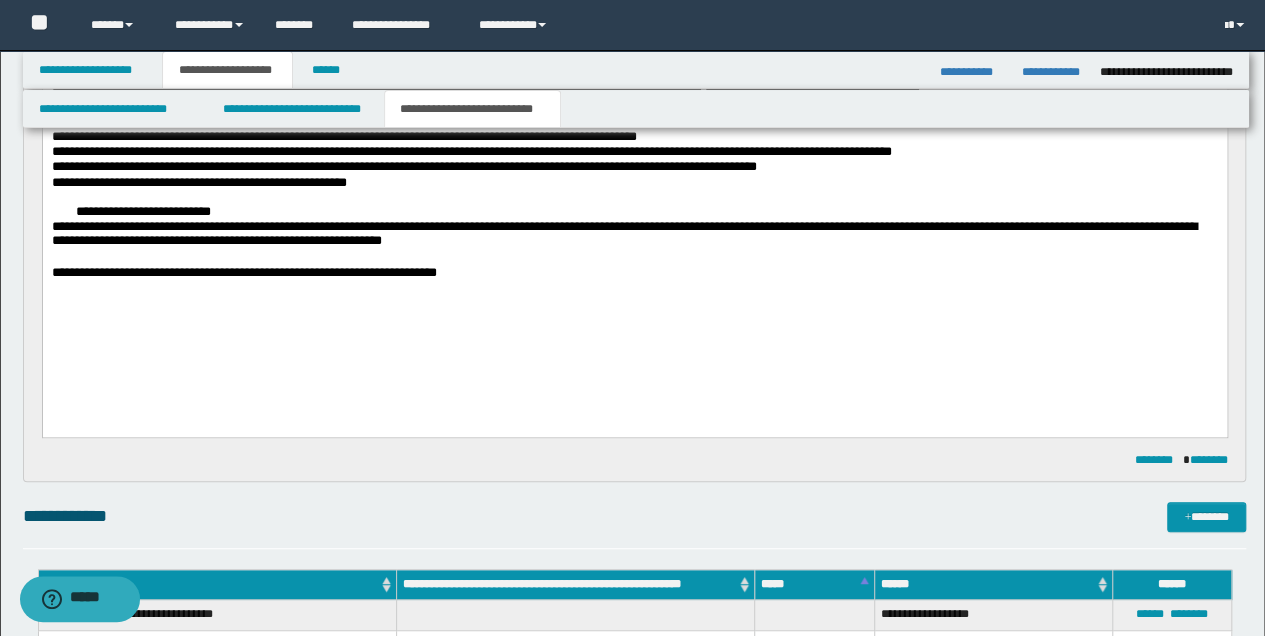 scroll, scrollTop: 126, scrollLeft: 0, axis: vertical 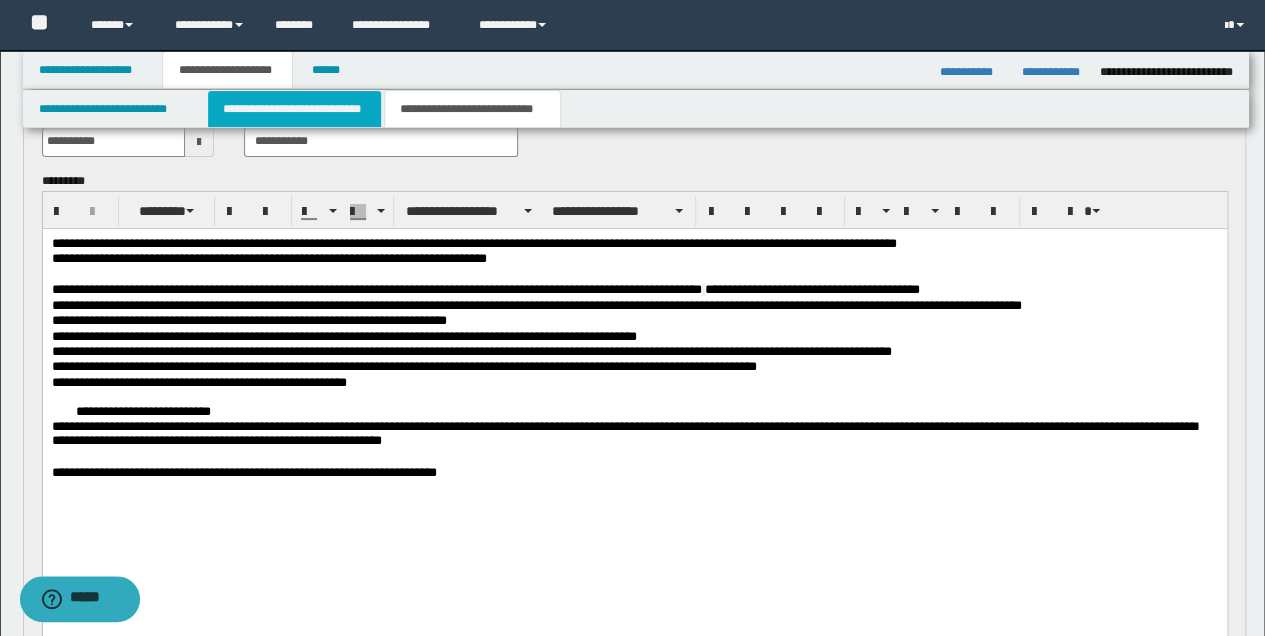 click on "**********" at bounding box center (294, 109) 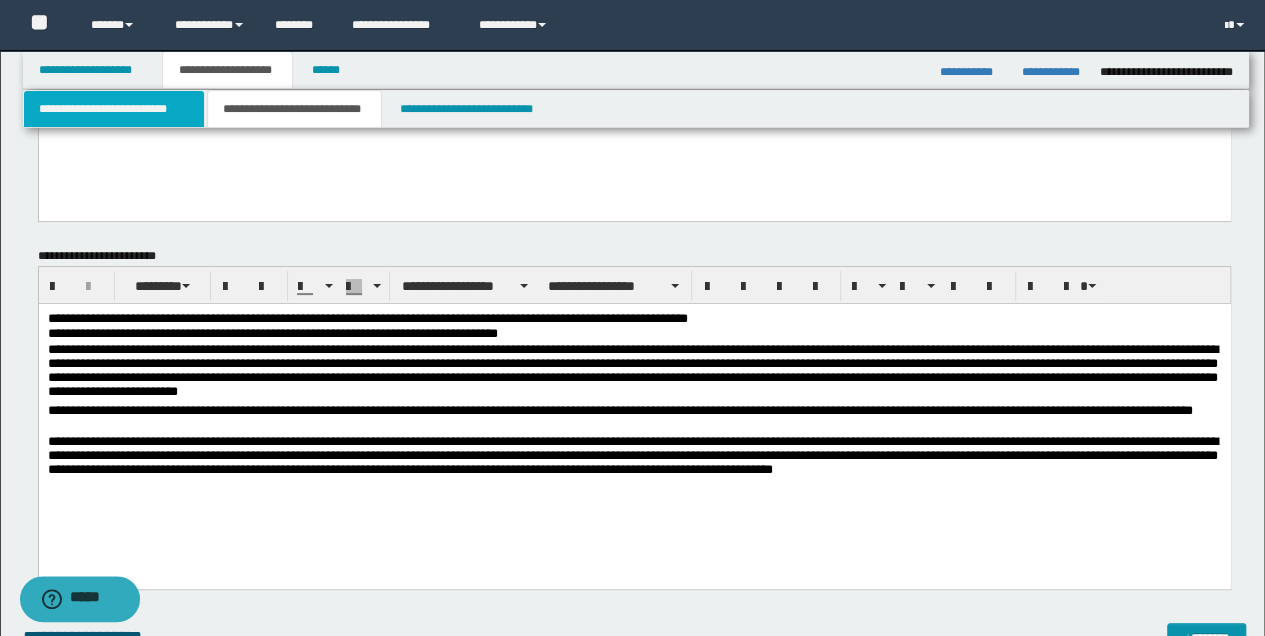 click on "**********" at bounding box center (114, 109) 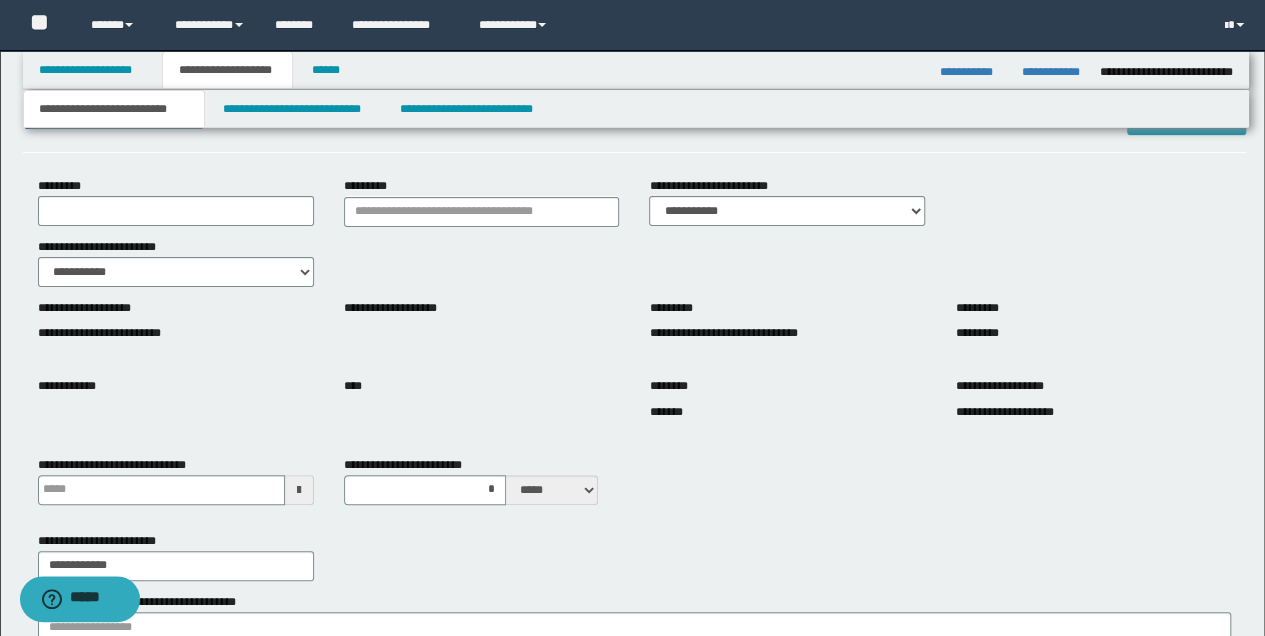 scroll, scrollTop: 0, scrollLeft: 0, axis: both 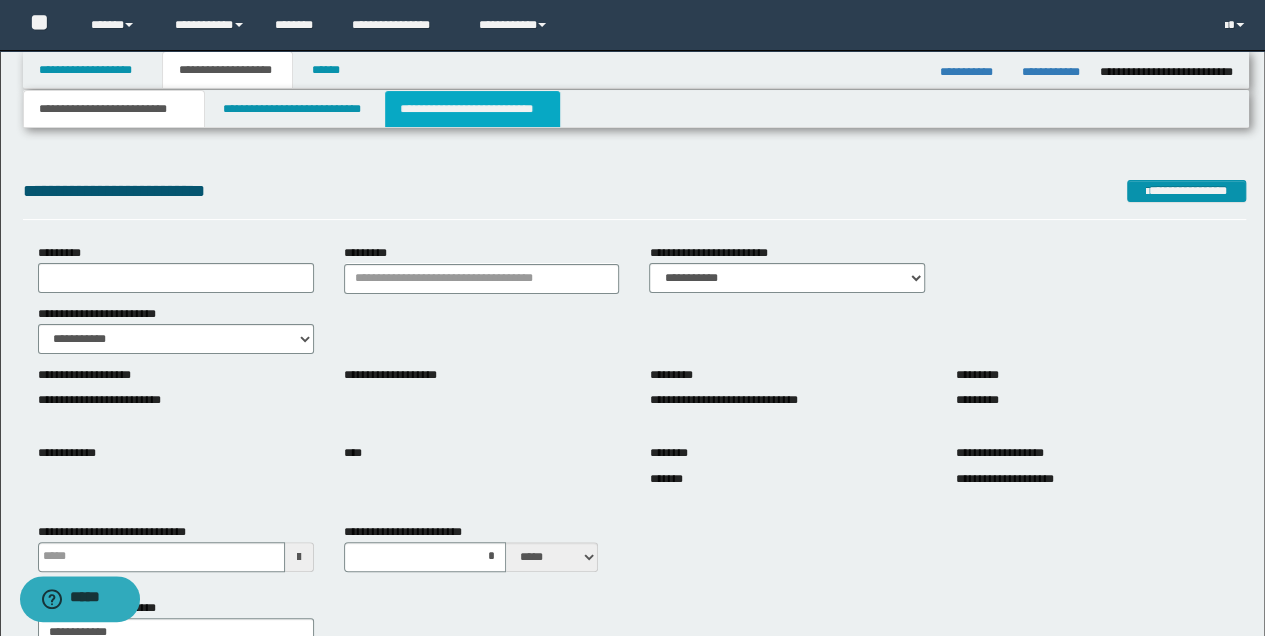 click on "**********" at bounding box center [472, 109] 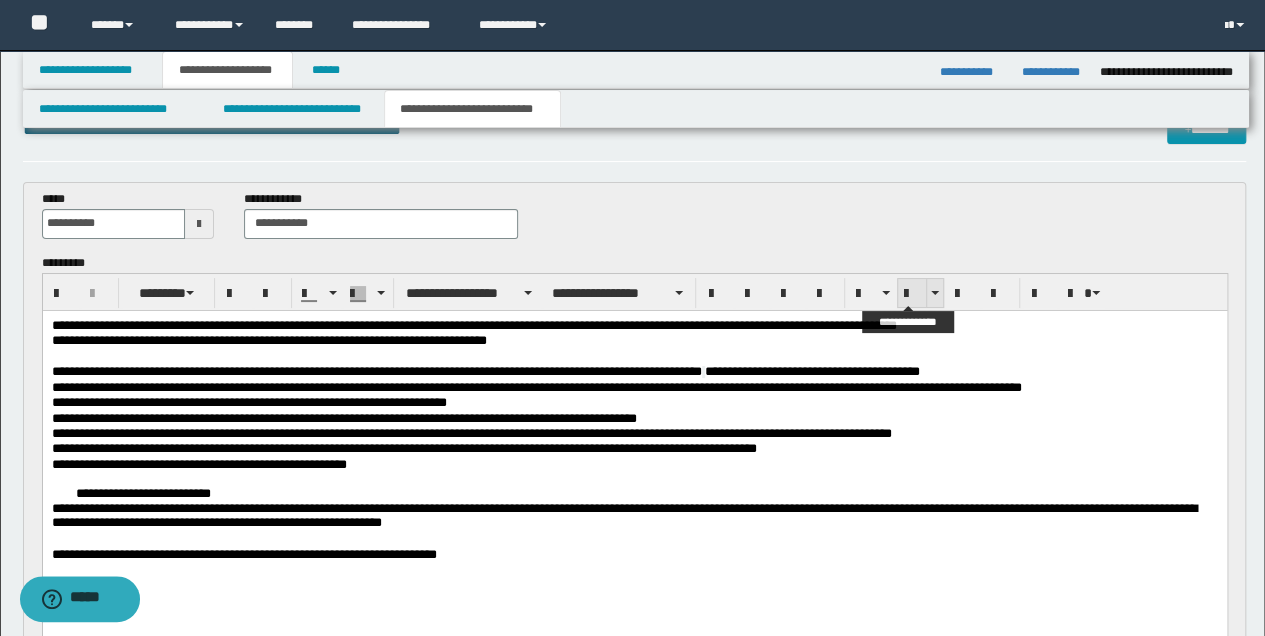 scroll, scrollTop: 133, scrollLeft: 0, axis: vertical 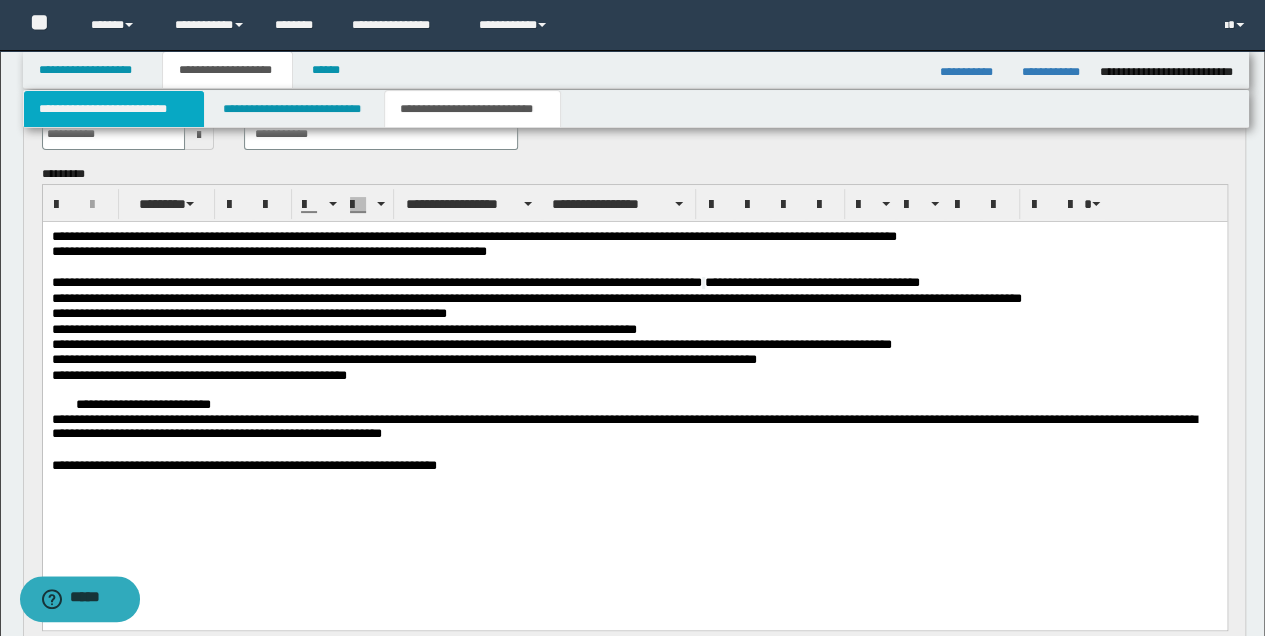 click on "**********" at bounding box center (114, 109) 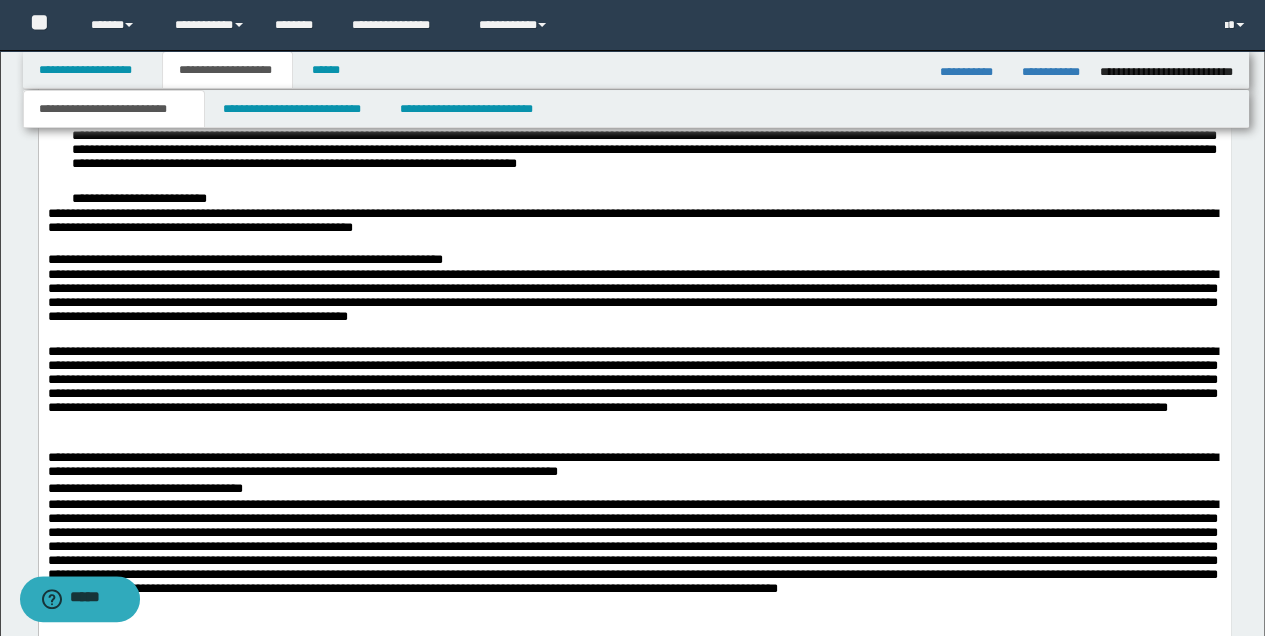 scroll, scrollTop: 1400, scrollLeft: 0, axis: vertical 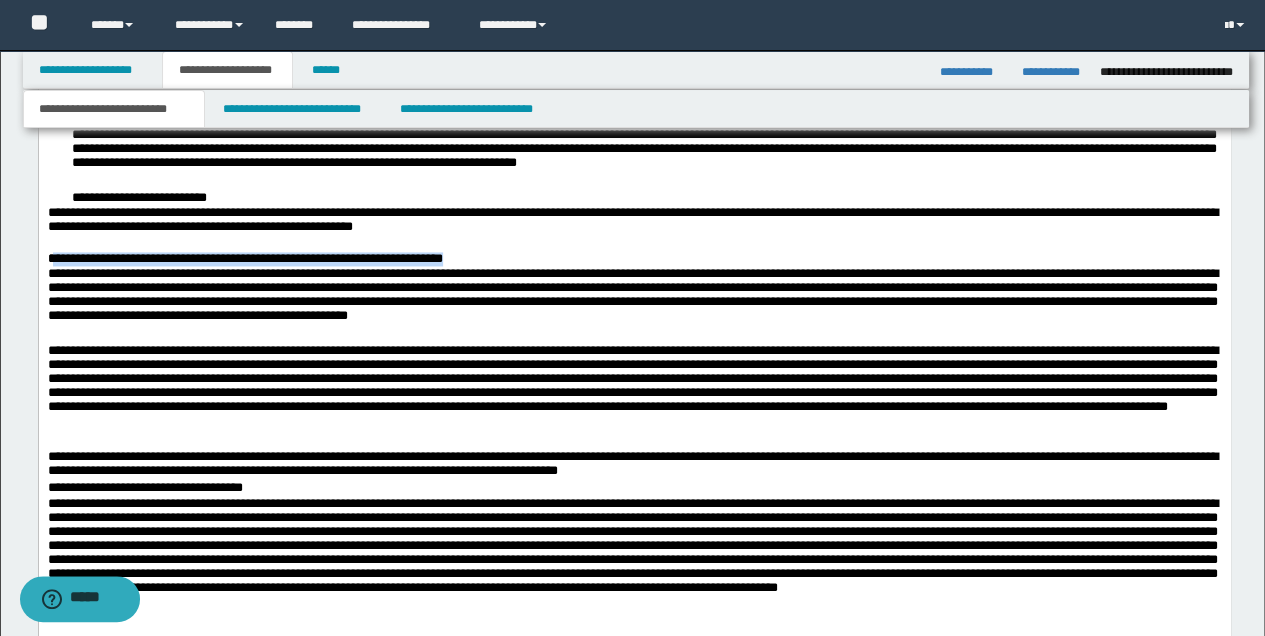 drag, startPoint x: 54, startPoint y: 256, endPoint x: 484, endPoint y: 260, distance: 430.01862 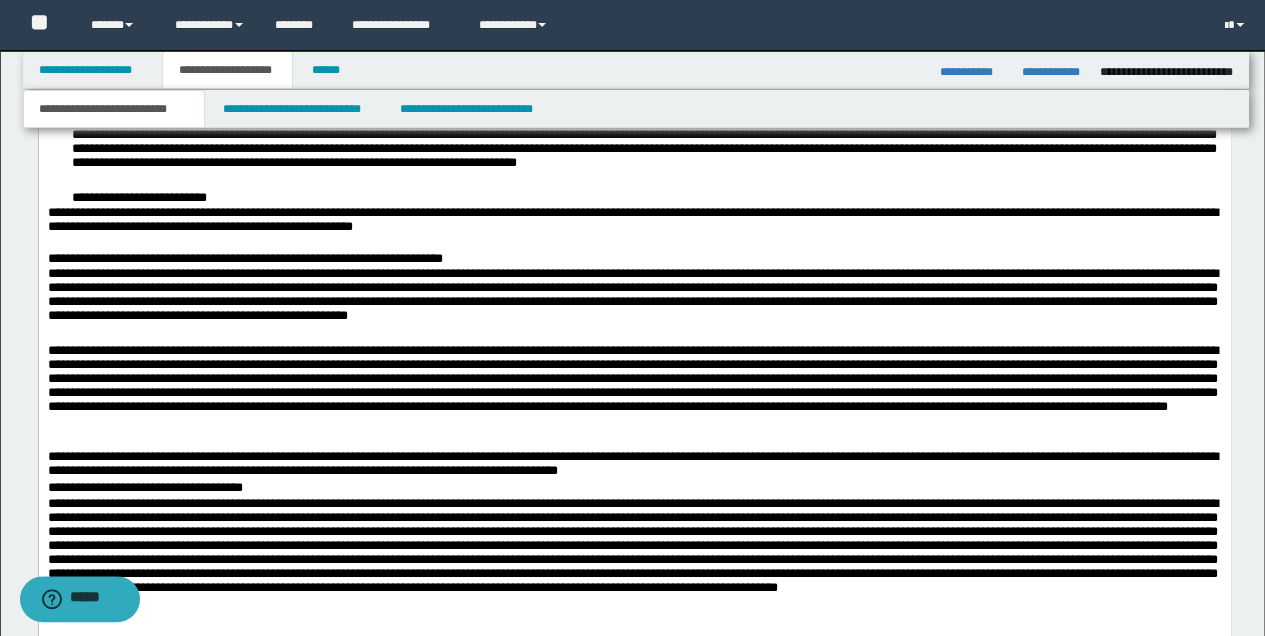 click at bounding box center (634, 390) 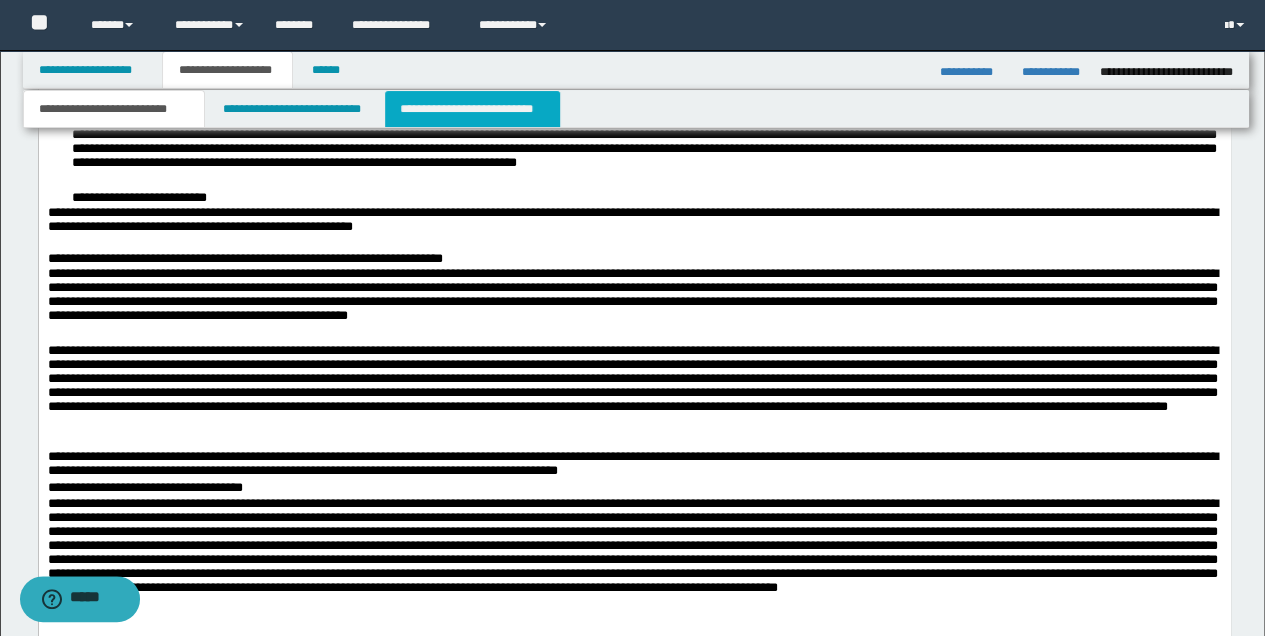 click on "**********" at bounding box center (472, 109) 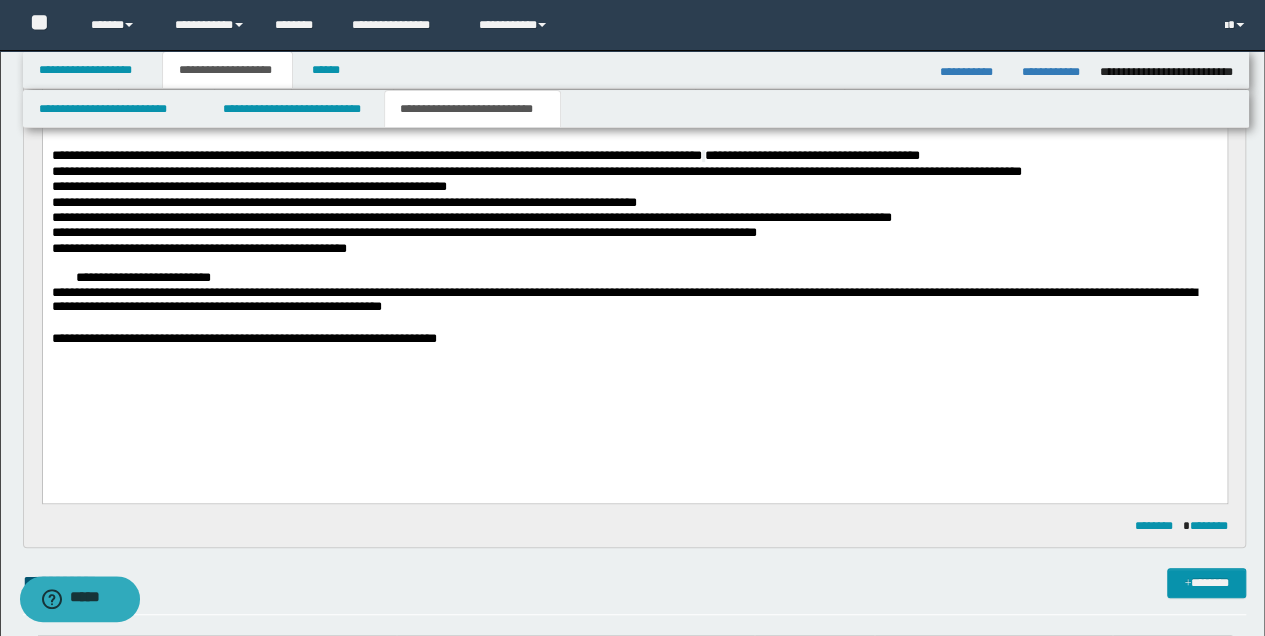 scroll, scrollTop: 260, scrollLeft: 0, axis: vertical 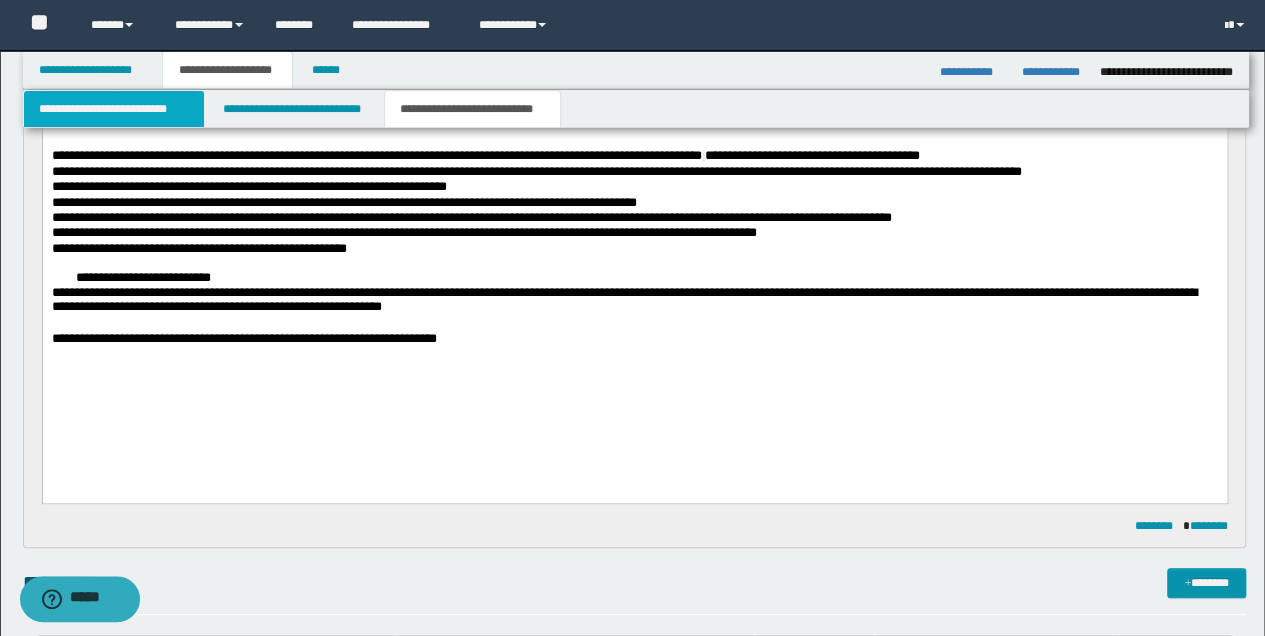 click on "**********" at bounding box center (114, 109) 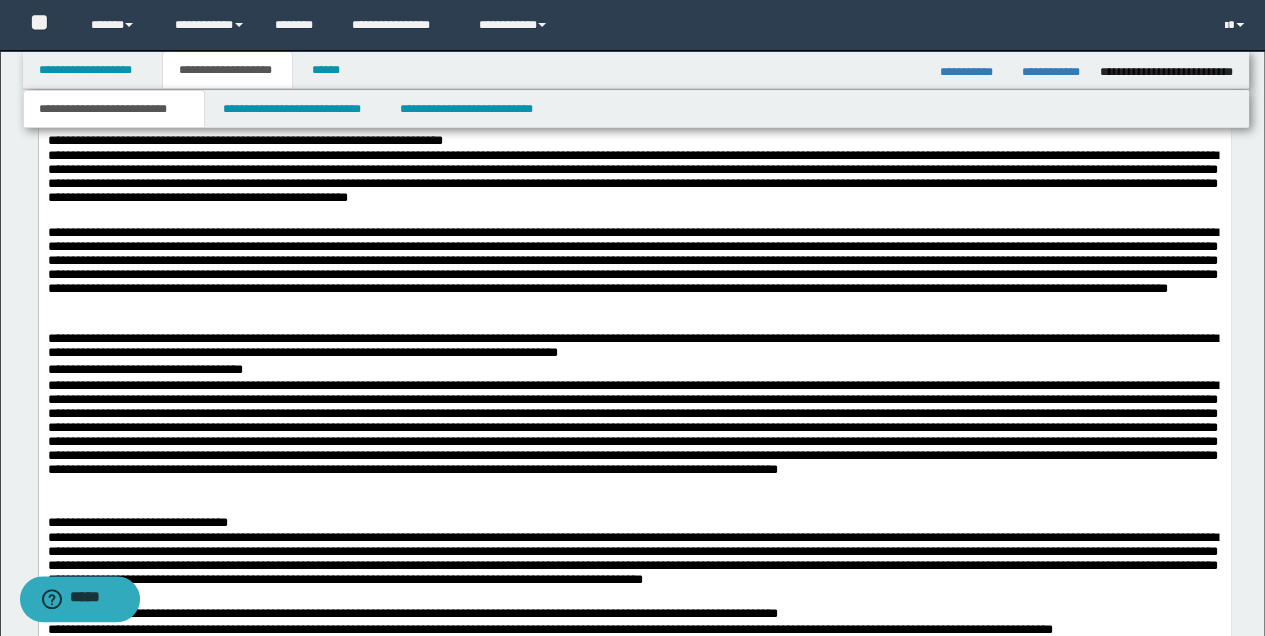 scroll, scrollTop: 1526, scrollLeft: 0, axis: vertical 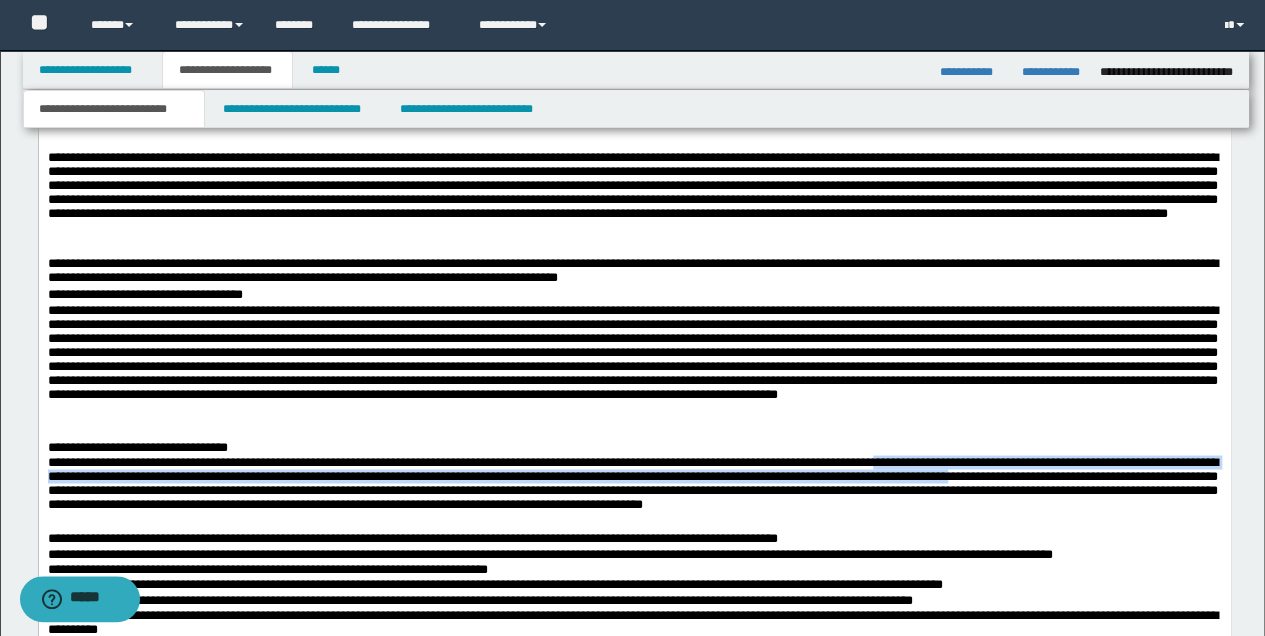 drag, startPoint x: 932, startPoint y: 462, endPoint x: 1175, endPoint y: 482, distance: 243.82166 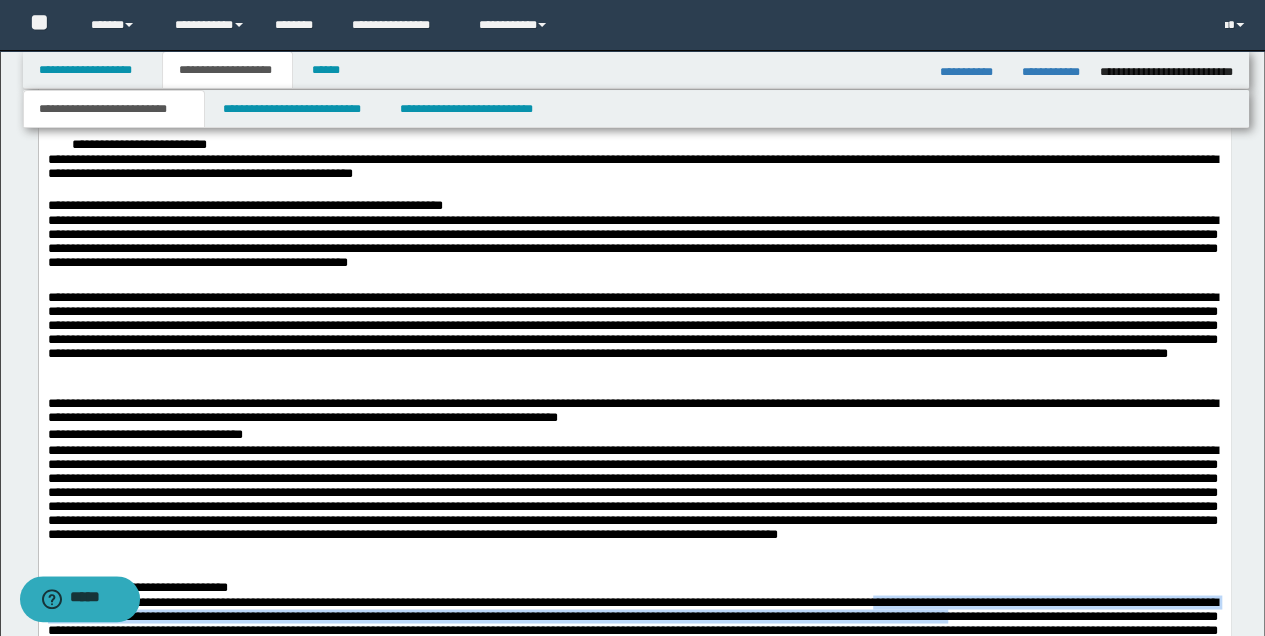 scroll, scrollTop: 1526, scrollLeft: 0, axis: vertical 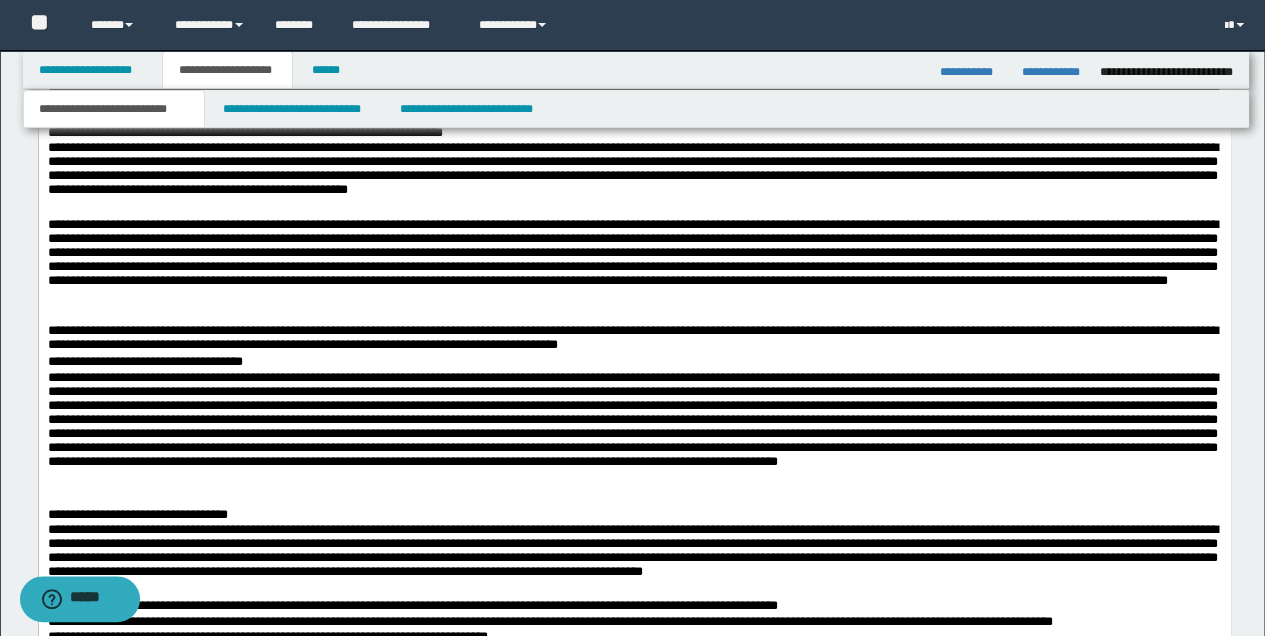 drag, startPoint x: 974, startPoint y: 537, endPoint x: 1182, endPoint y: 598, distance: 216.76024 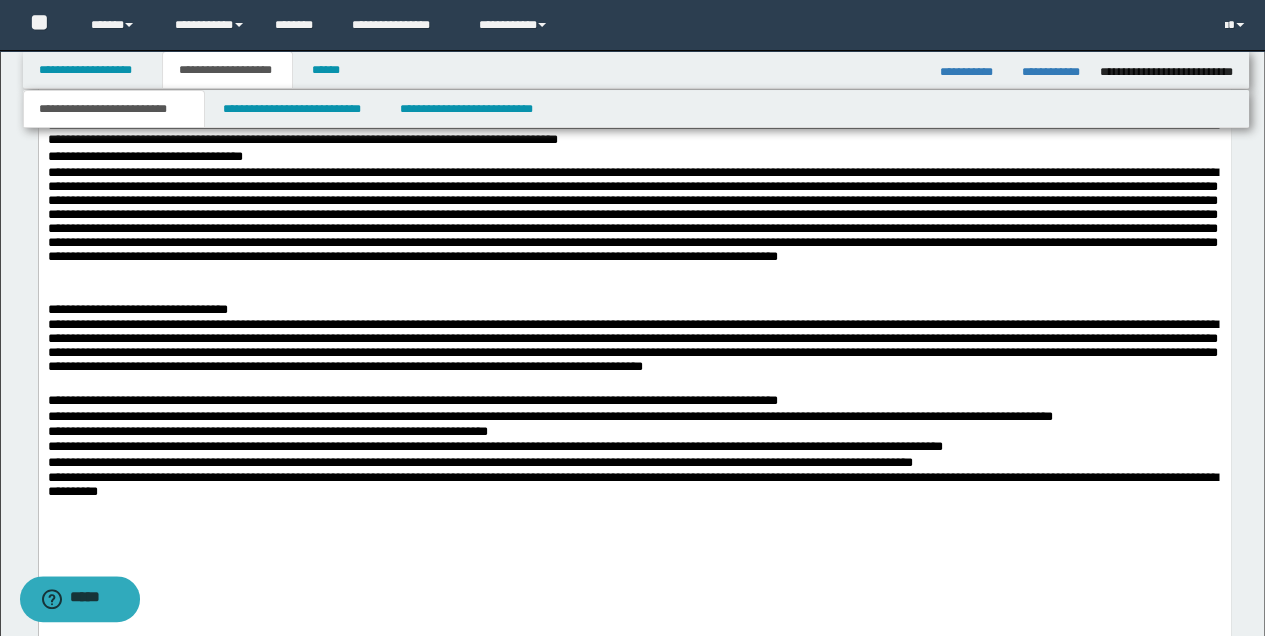 scroll, scrollTop: 1860, scrollLeft: 0, axis: vertical 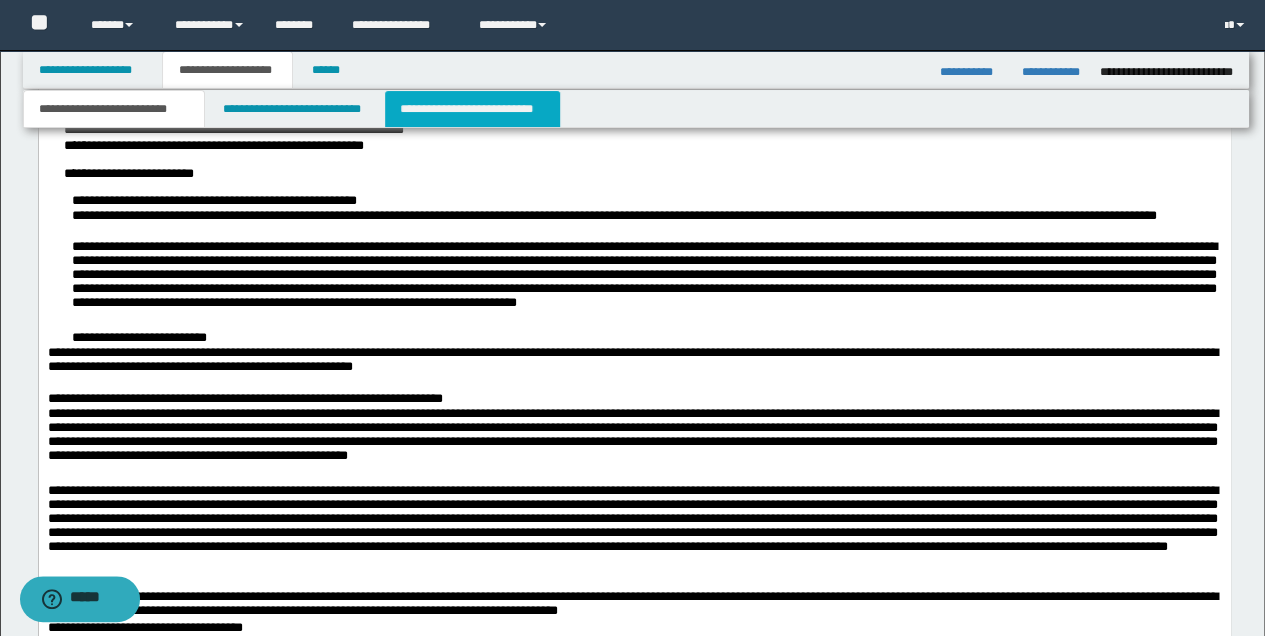 click on "**********" at bounding box center [472, 109] 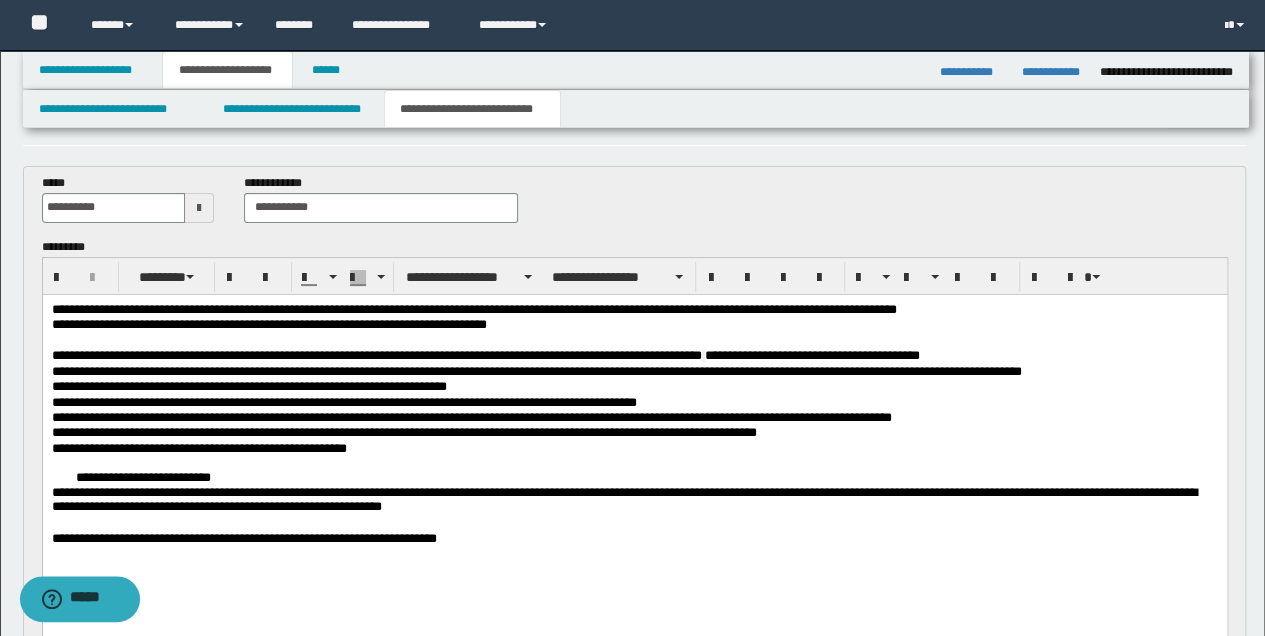scroll, scrollTop: 60, scrollLeft: 0, axis: vertical 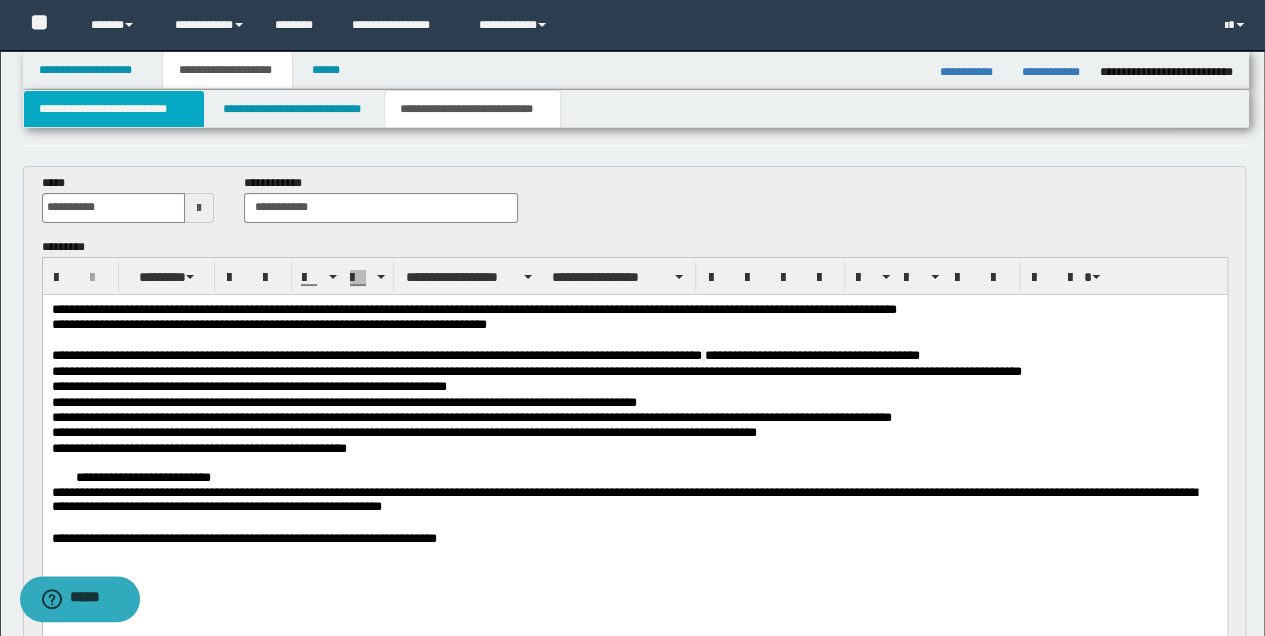 click on "**********" at bounding box center (114, 109) 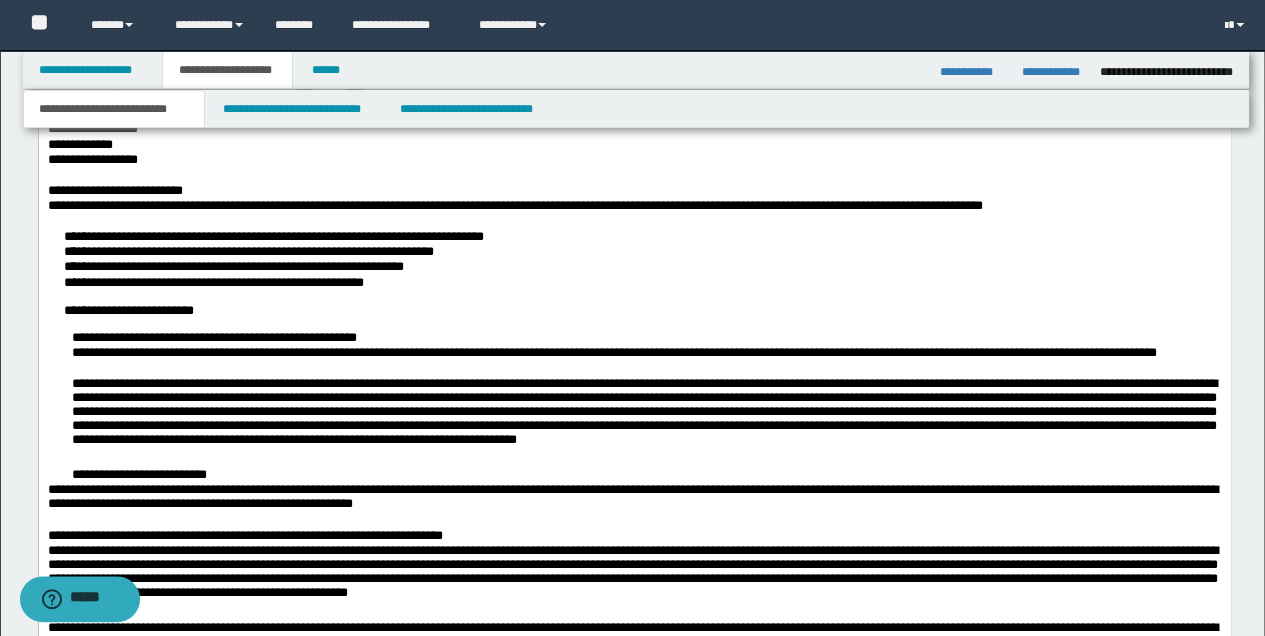 scroll, scrollTop: 1126, scrollLeft: 0, axis: vertical 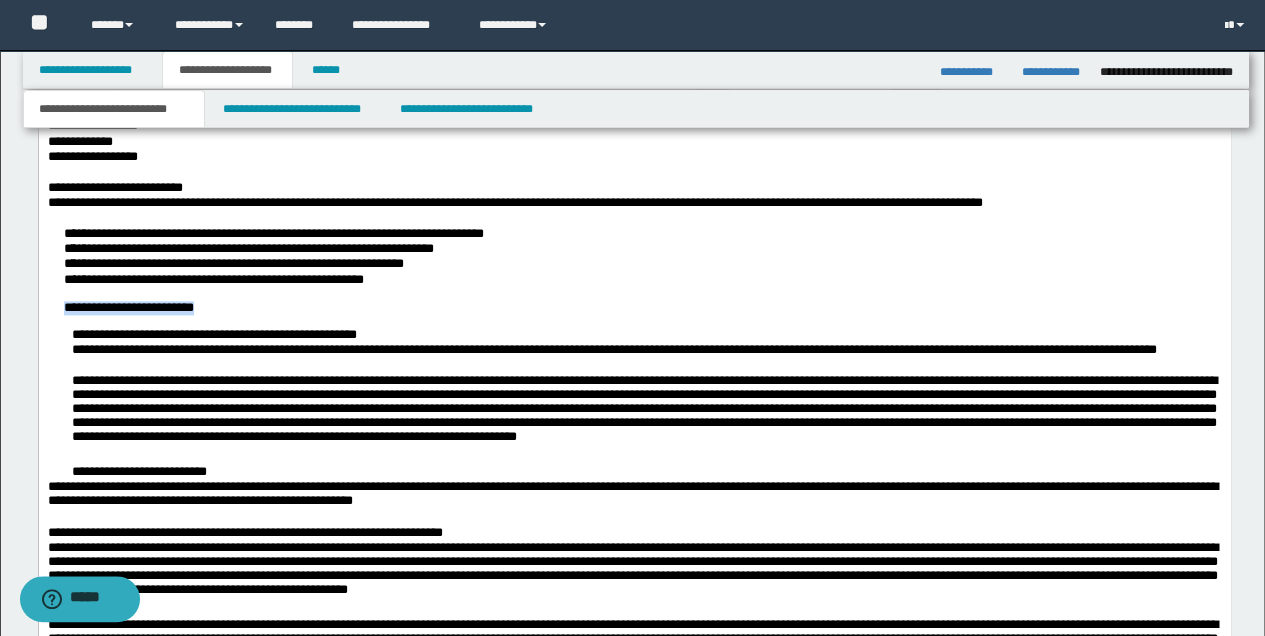 drag, startPoint x: 64, startPoint y: 304, endPoint x: 210, endPoint y: 300, distance: 146.05478 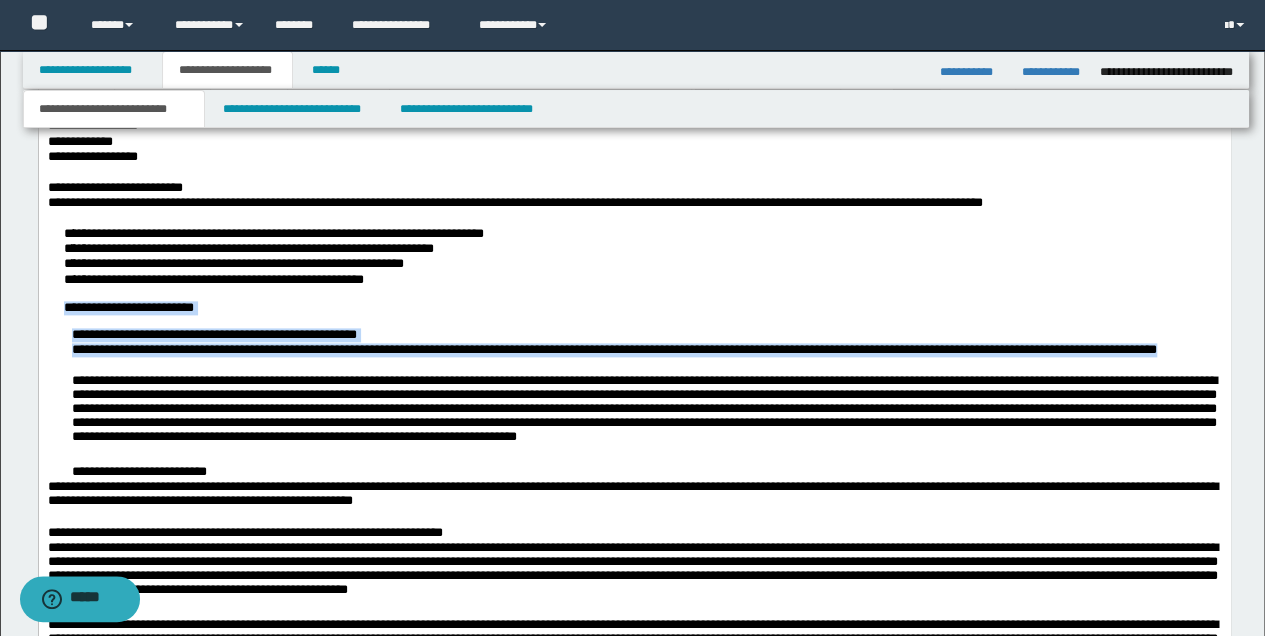 copy on "**********" 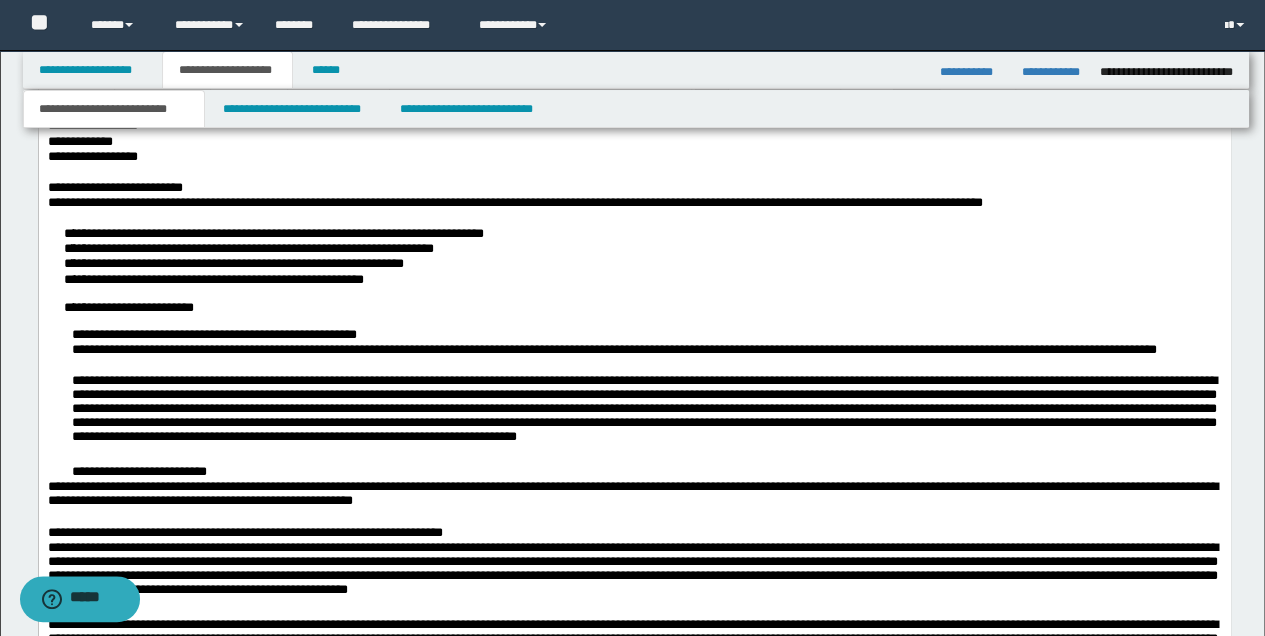 click on "**********" at bounding box center (654, 277) 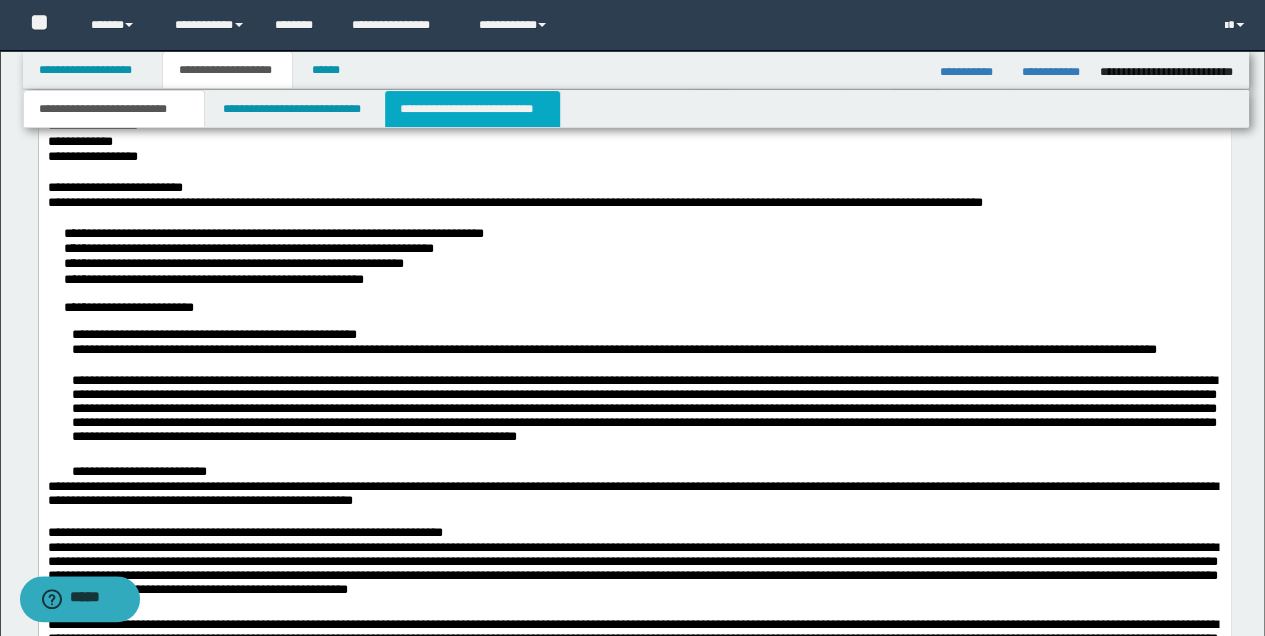 click on "**********" at bounding box center (472, 109) 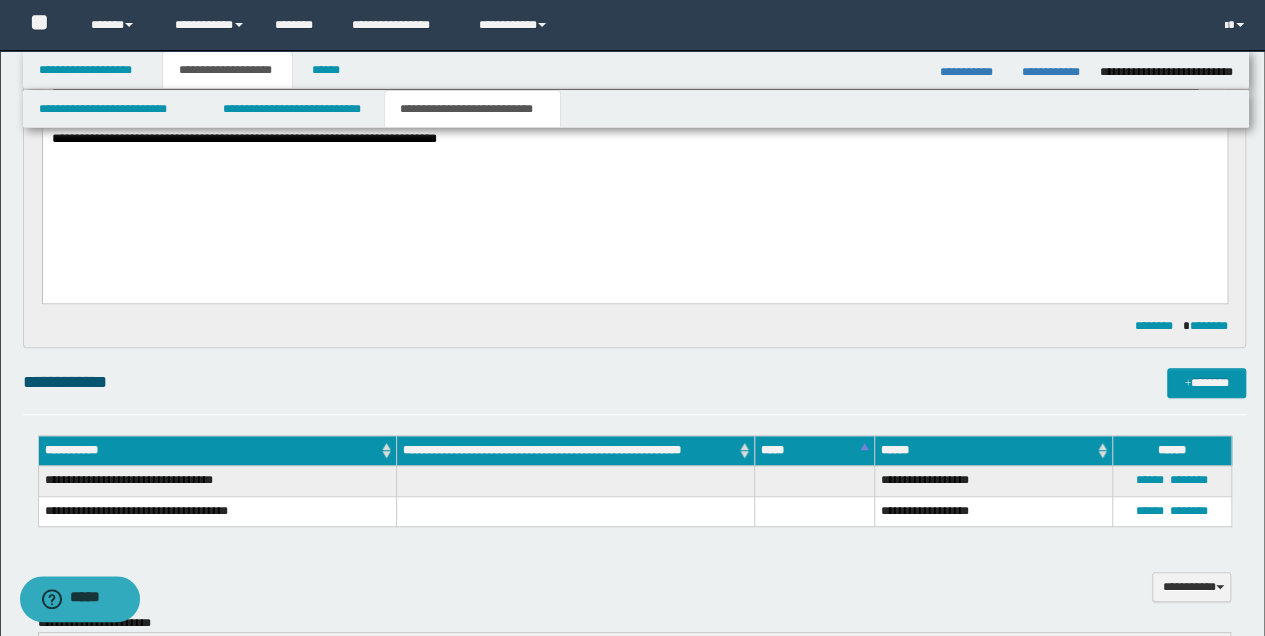 scroll, scrollTop: 260, scrollLeft: 0, axis: vertical 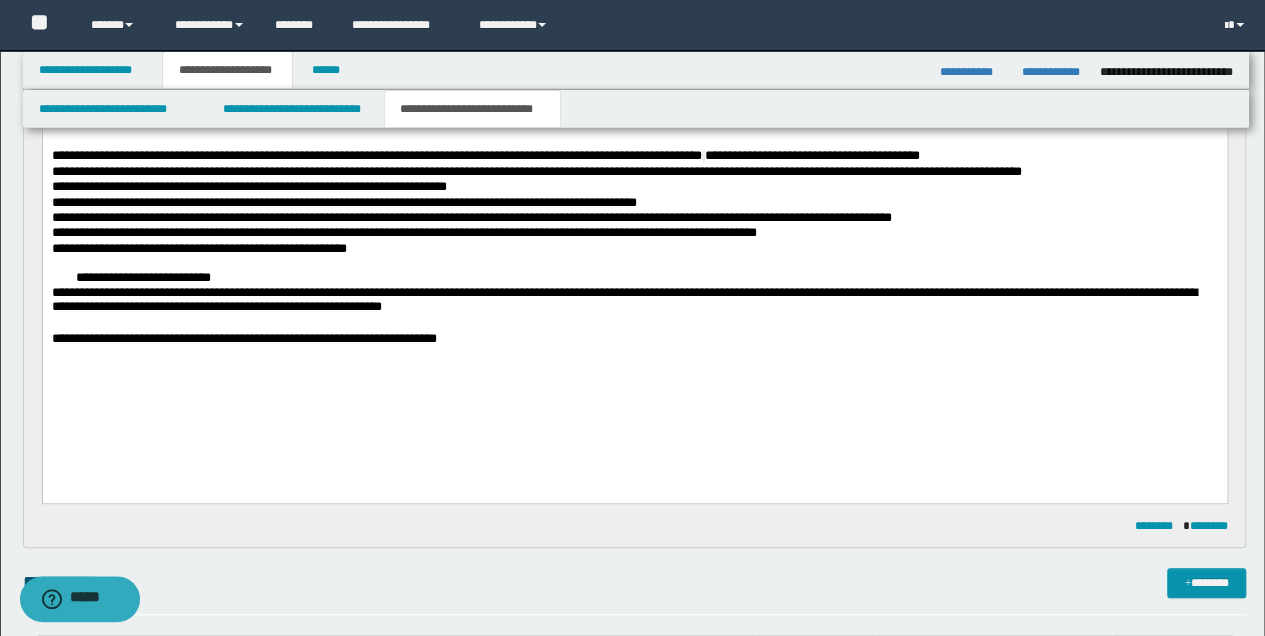 click on "**********" at bounding box center (634, 338) 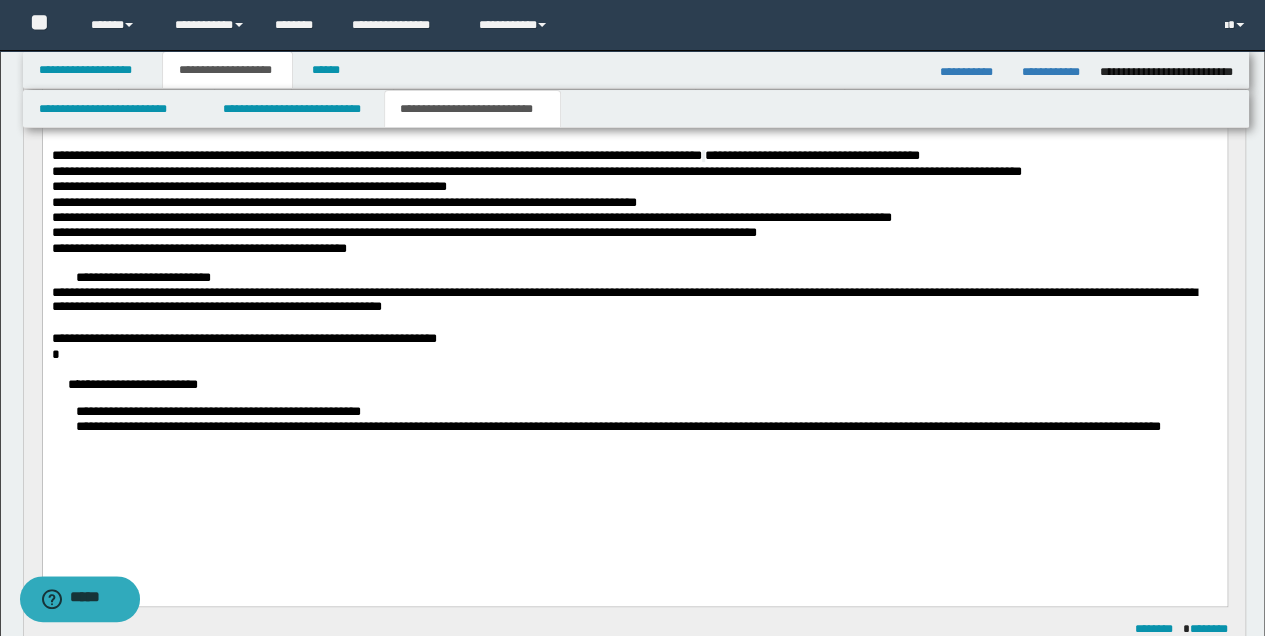 click on "*" at bounding box center [634, 354] 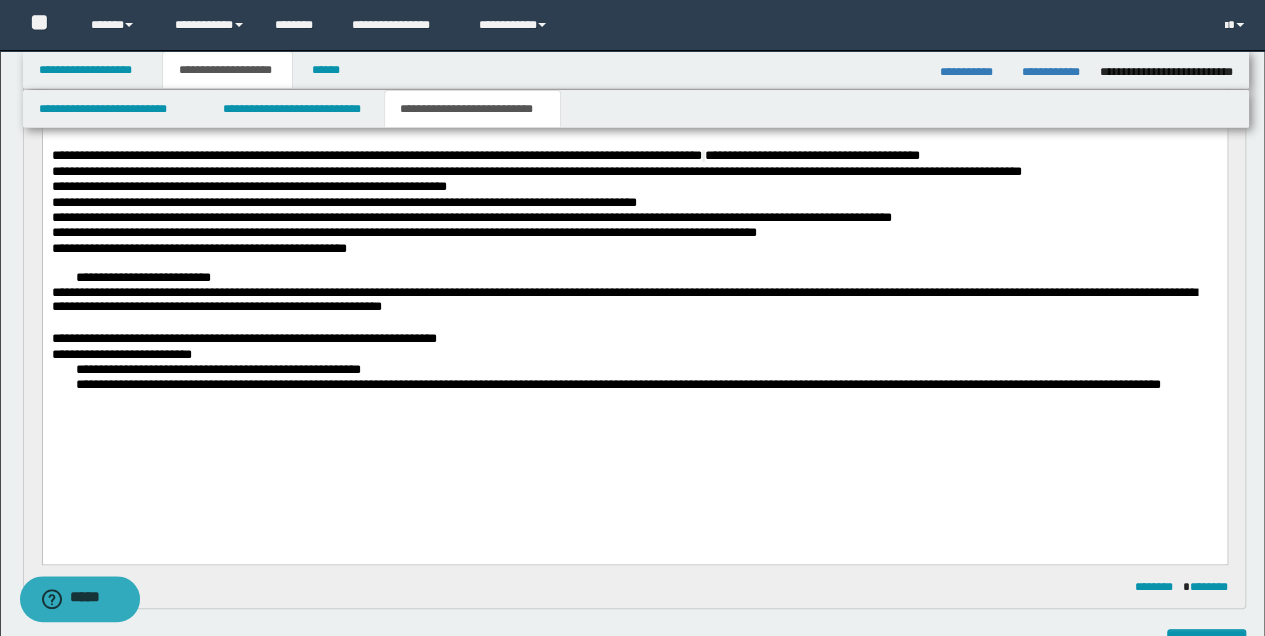 click on "**********" at bounding box center [634, 354] 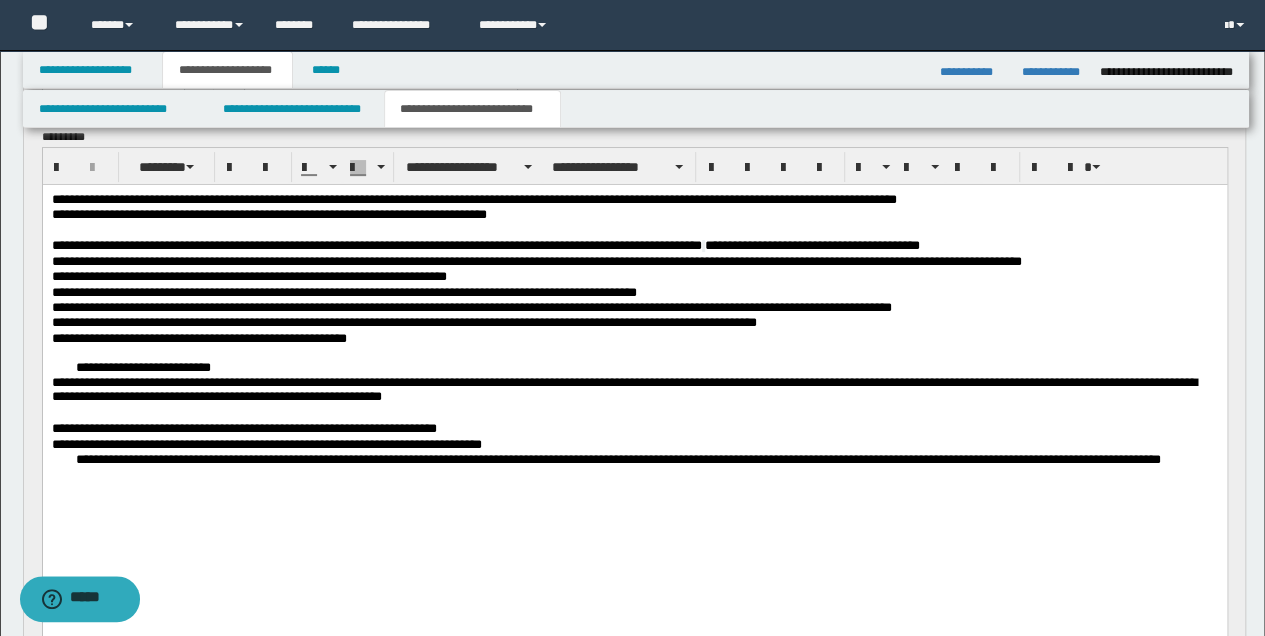 scroll, scrollTop: 260, scrollLeft: 0, axis: vertical 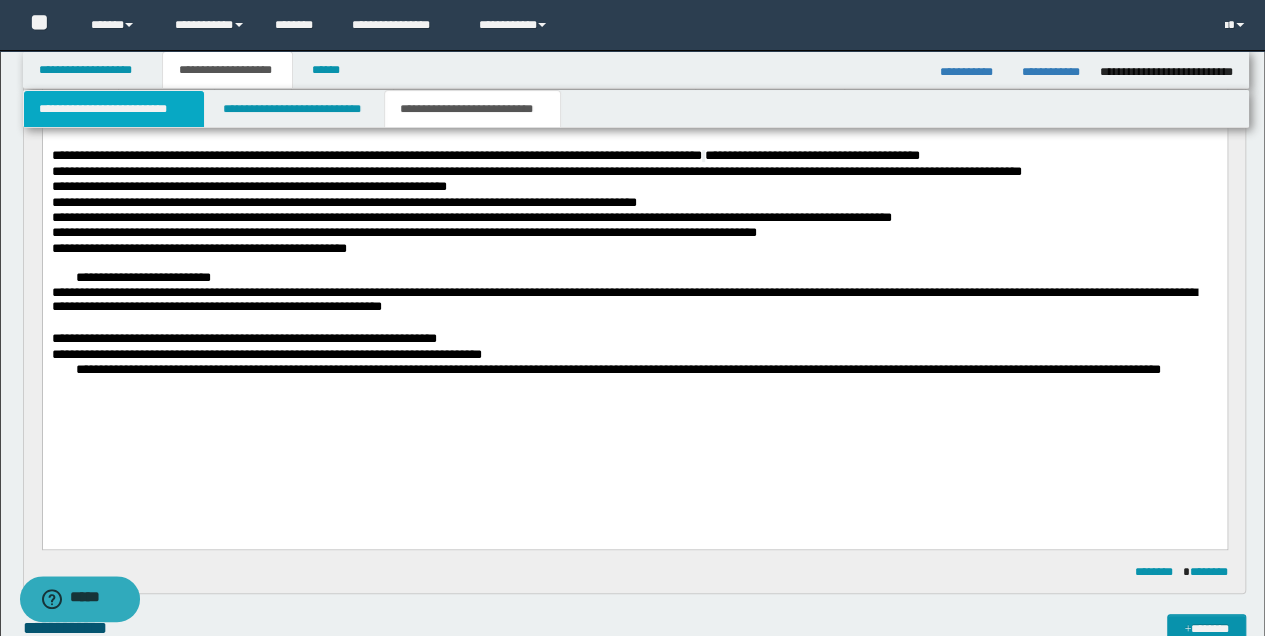 click on "**********" at bounding box center (114, 109) 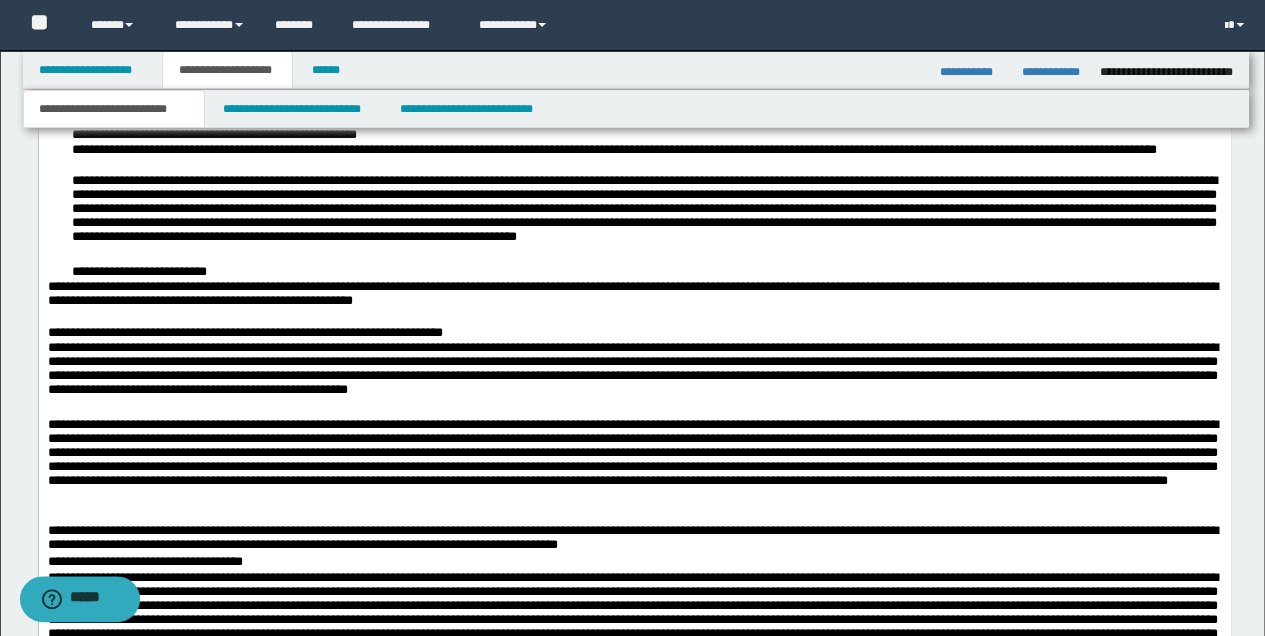 scroll, scrollTop: 1393, scrollLeft: 0, axis: vertical 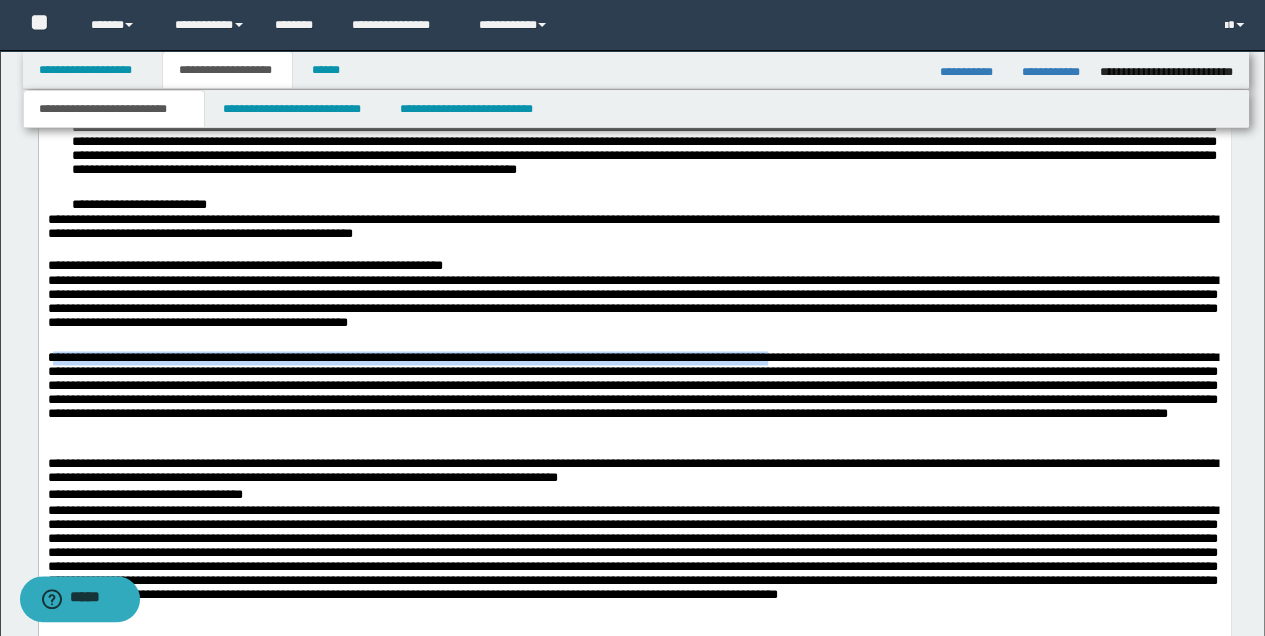 drag, startPoint x: 52, startPoint y: 358, endPoint x: 819, endPoint y: 365, distance: 767.0319 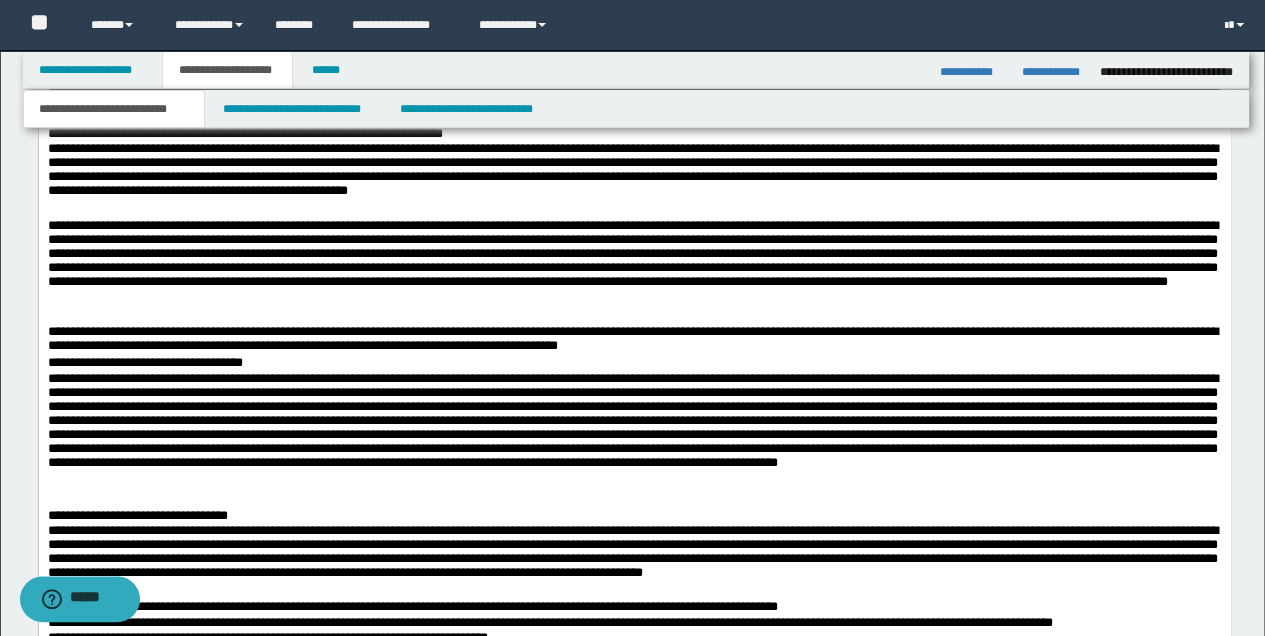 scroll, scrollTop: 1526, scrollLeft: 0, axis: vertical 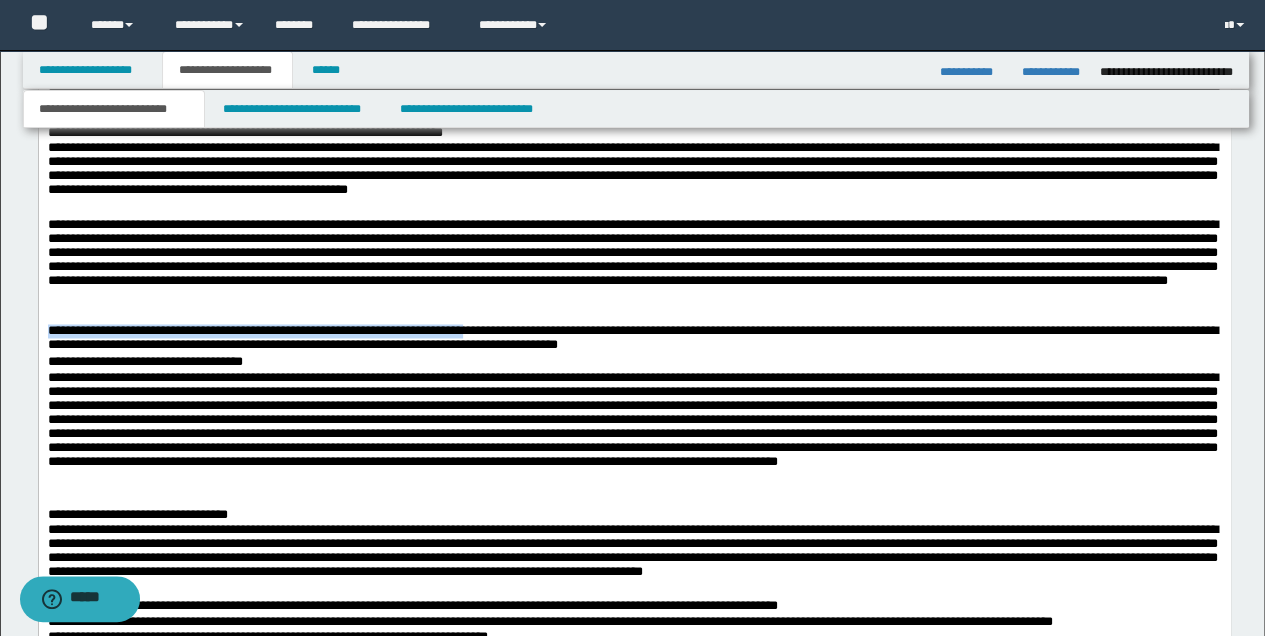 drag, startPoint x: 48, startPoint y: 331, endPoint x: 513, endPoint y: 335, distance: 465.0172 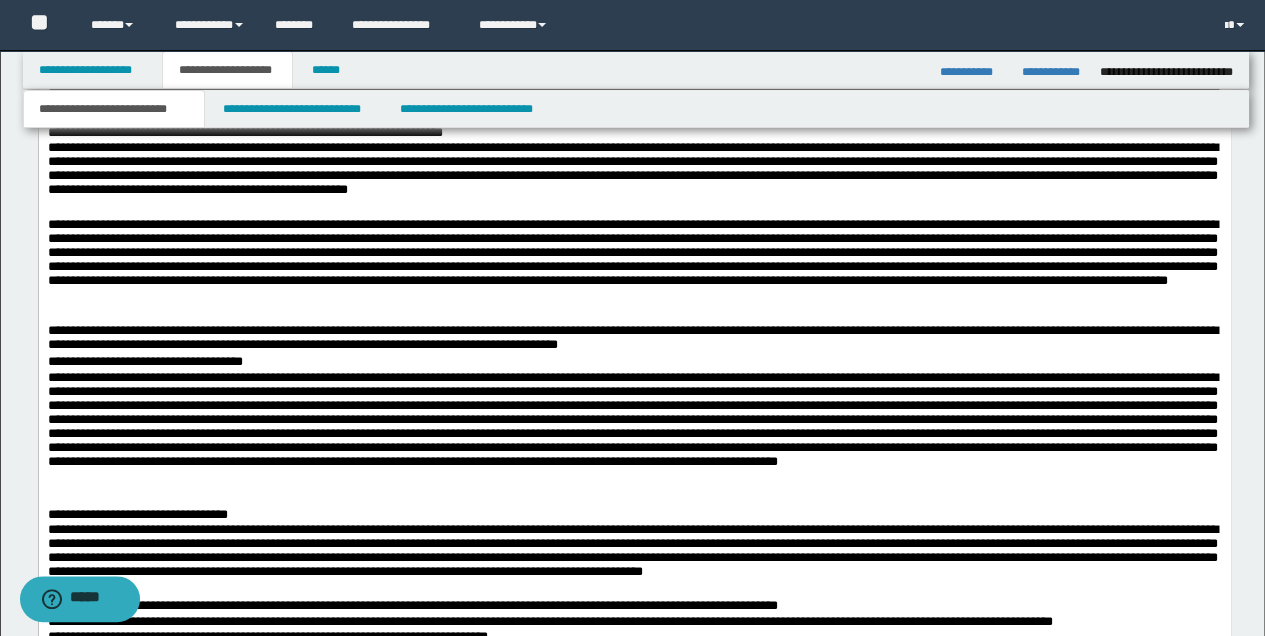 click at bounding box center (634, 431) 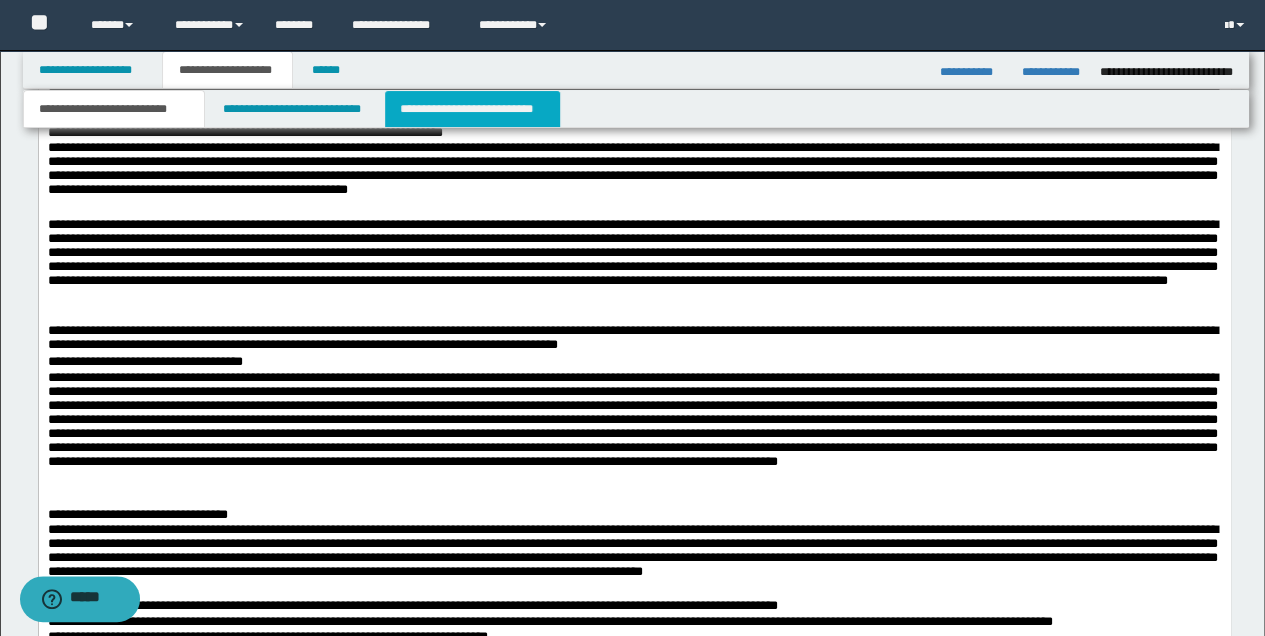 click on "**********" at bounding box center [472, 109] 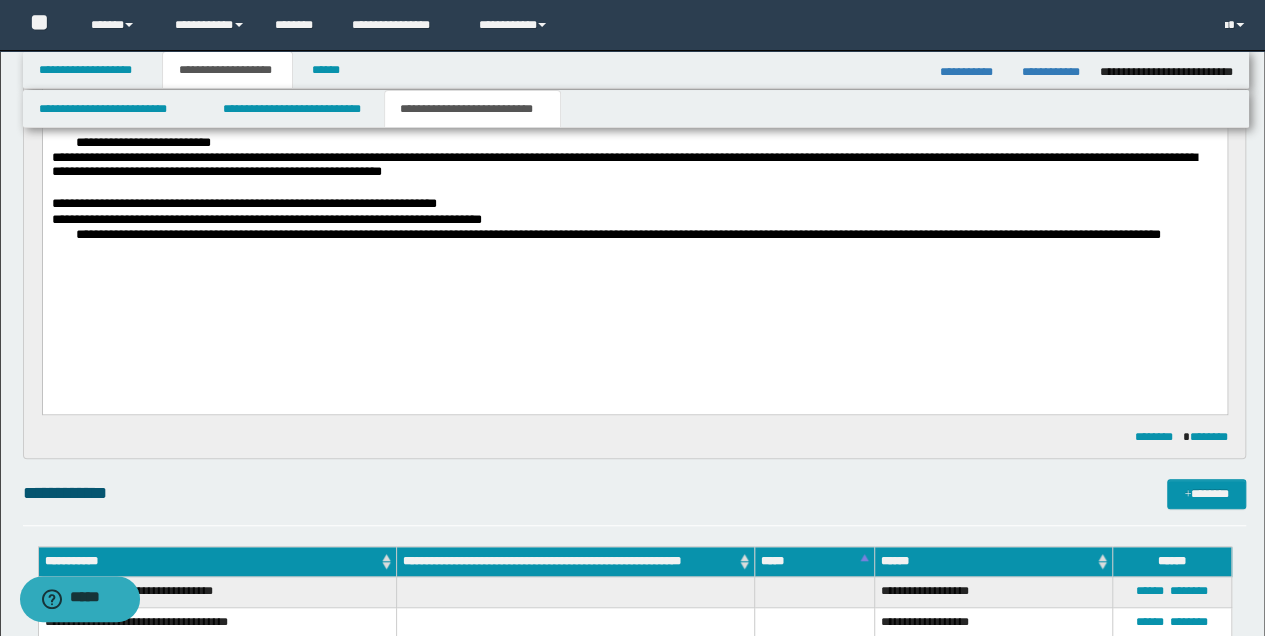 scroll, scrollTop: 306, scrollLeft: 0, axis: vertical 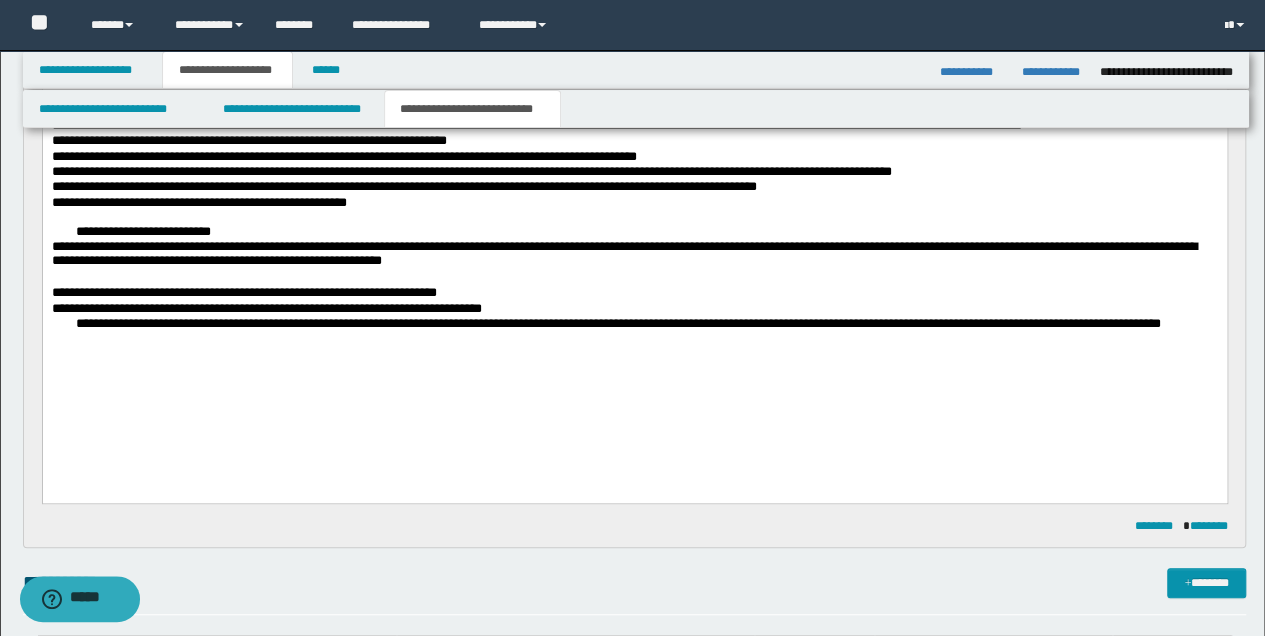 click on "**********" at bounding box center [646, 331] 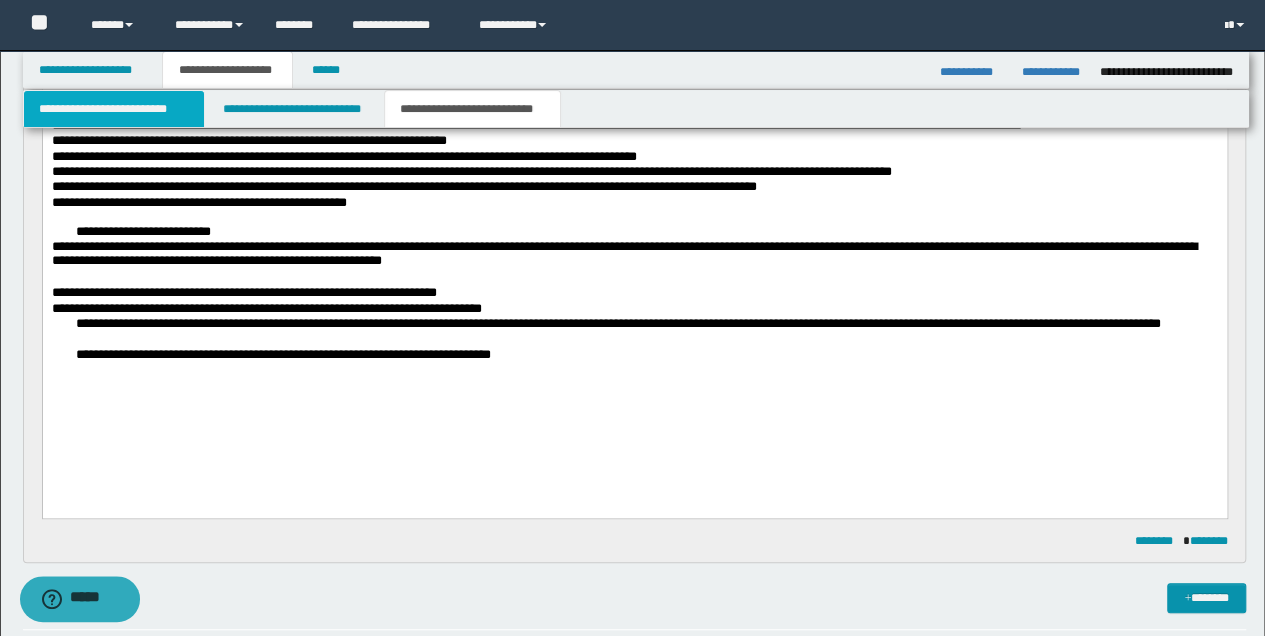 click on "**********" at bounding box center (114, 109) 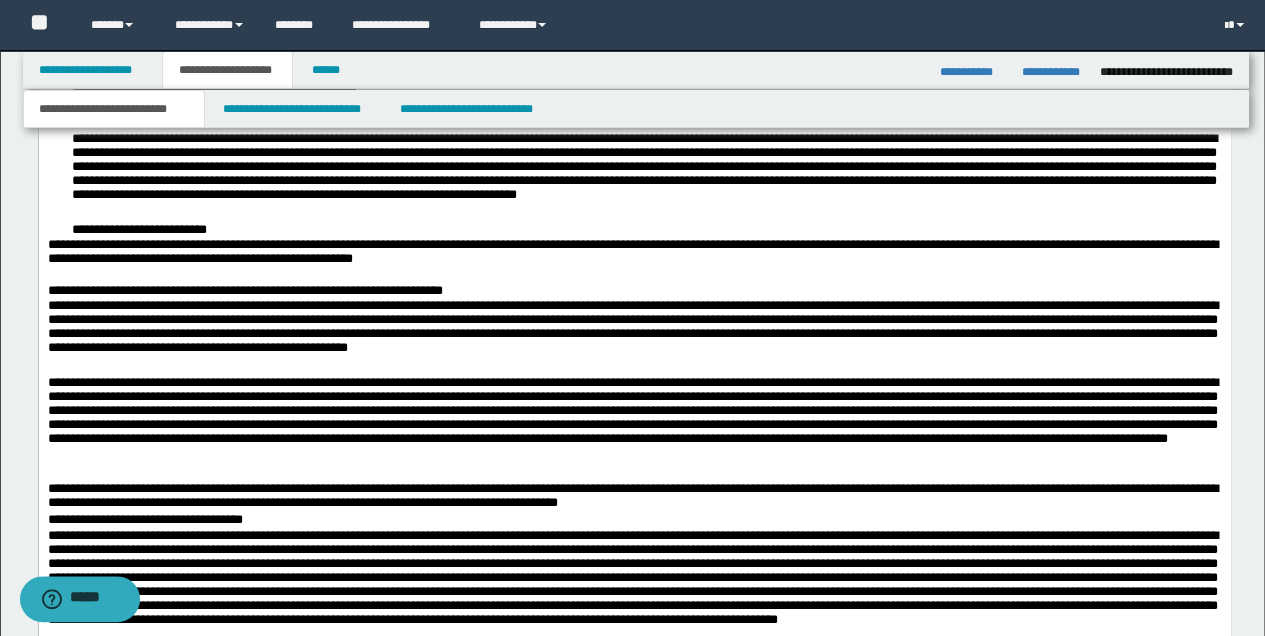 scroll, scrollTop: 1372, scrollLeft: 0, axis: vertical 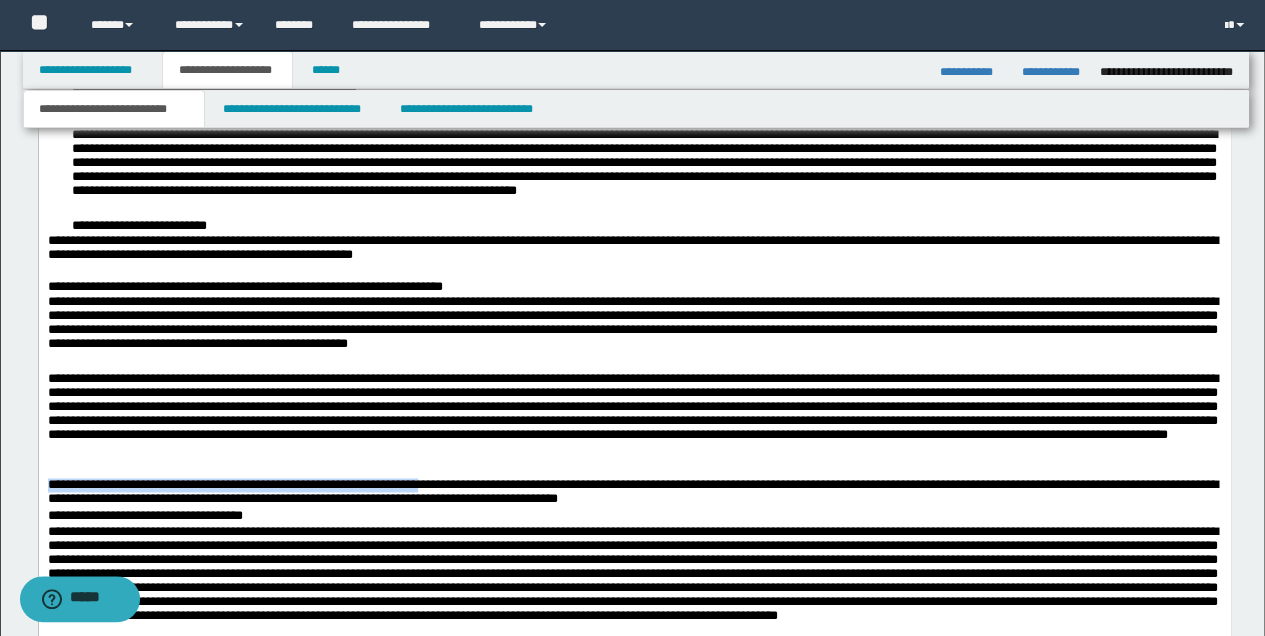 drag, startPoint x: 48, startPoint y: 483, endPoint x: 469, endPoint y: 491, distance: 421.076 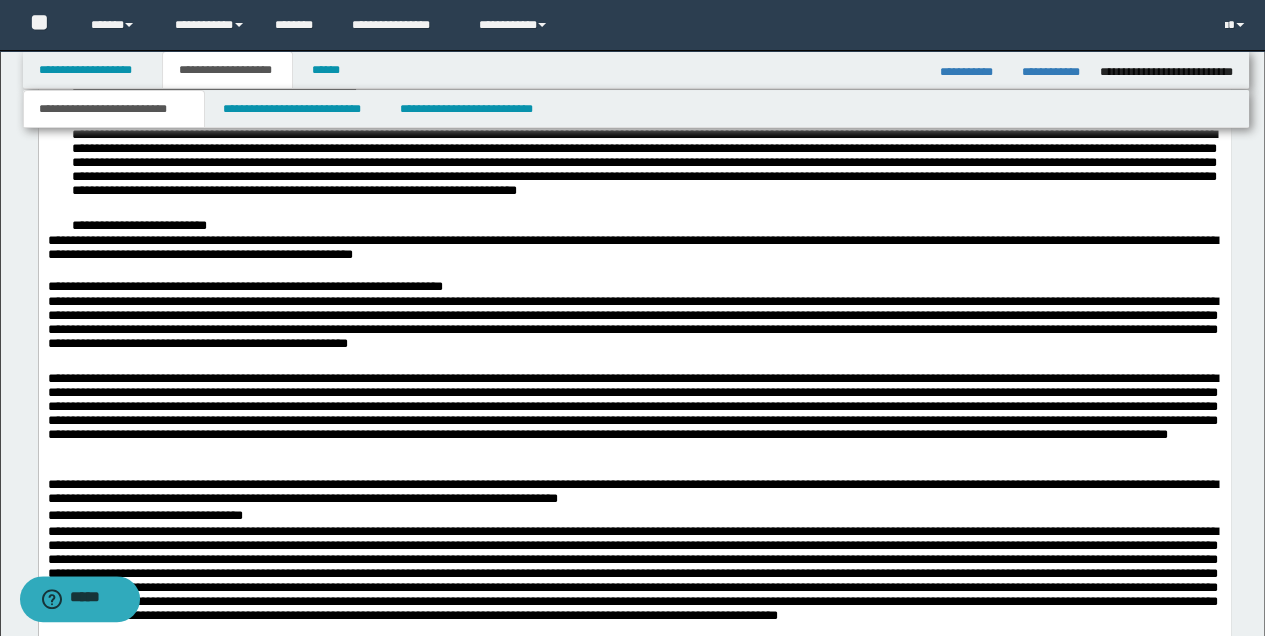 click on "**********" at bounding box center [634, 493] 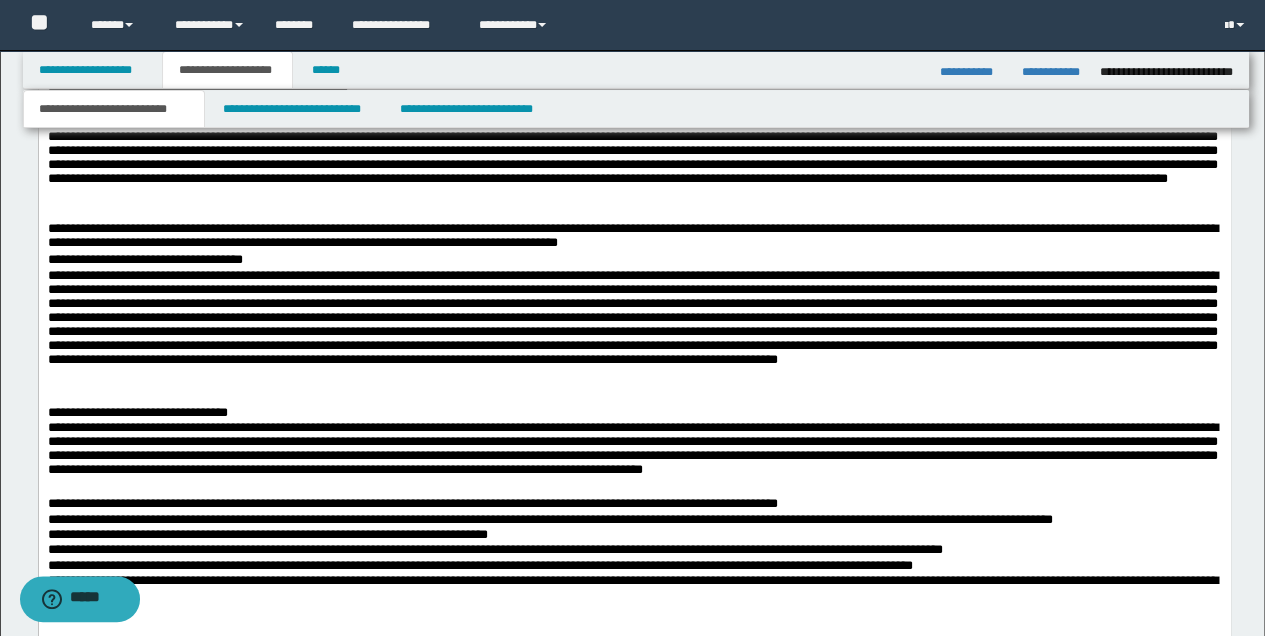 scroll, scrollTop: 1639, scrollLeft: 0, axis: vertical 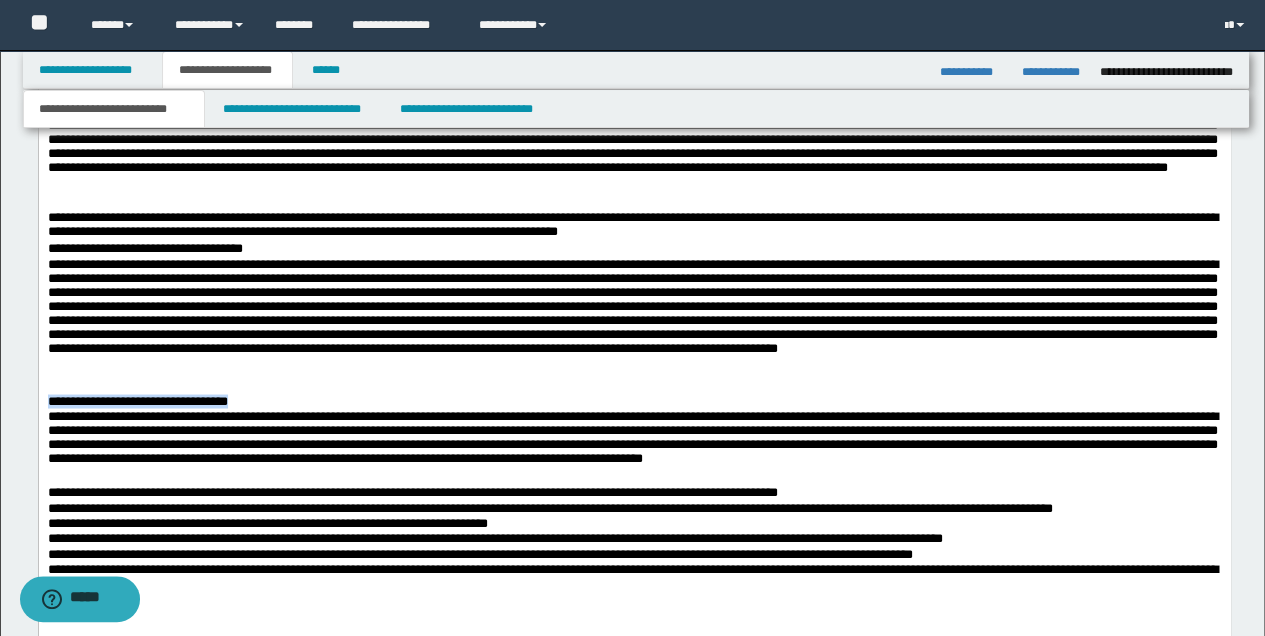 drag, startPoint x: 47, startPoint y: 401, endPoint x: 248, endPoint y: 410, distance: 201.20139 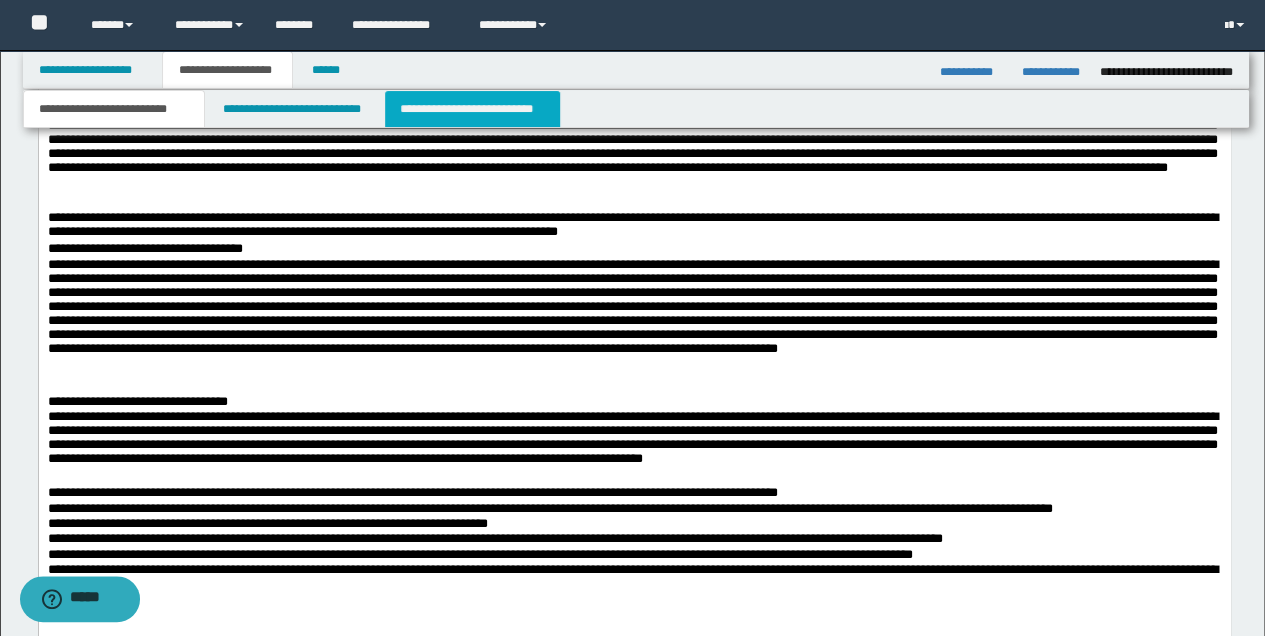 click on "**********" at bounding box center (472, 109) 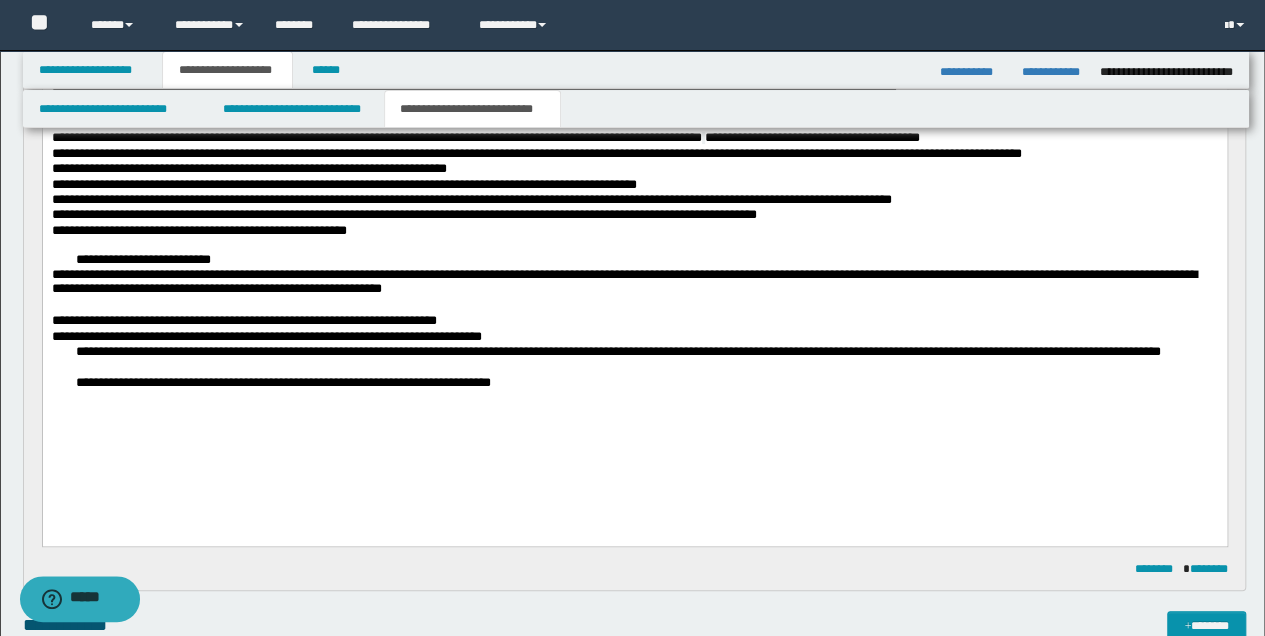 scroll, scrollTop: 254, scrollLeft: 0, axis: vertical 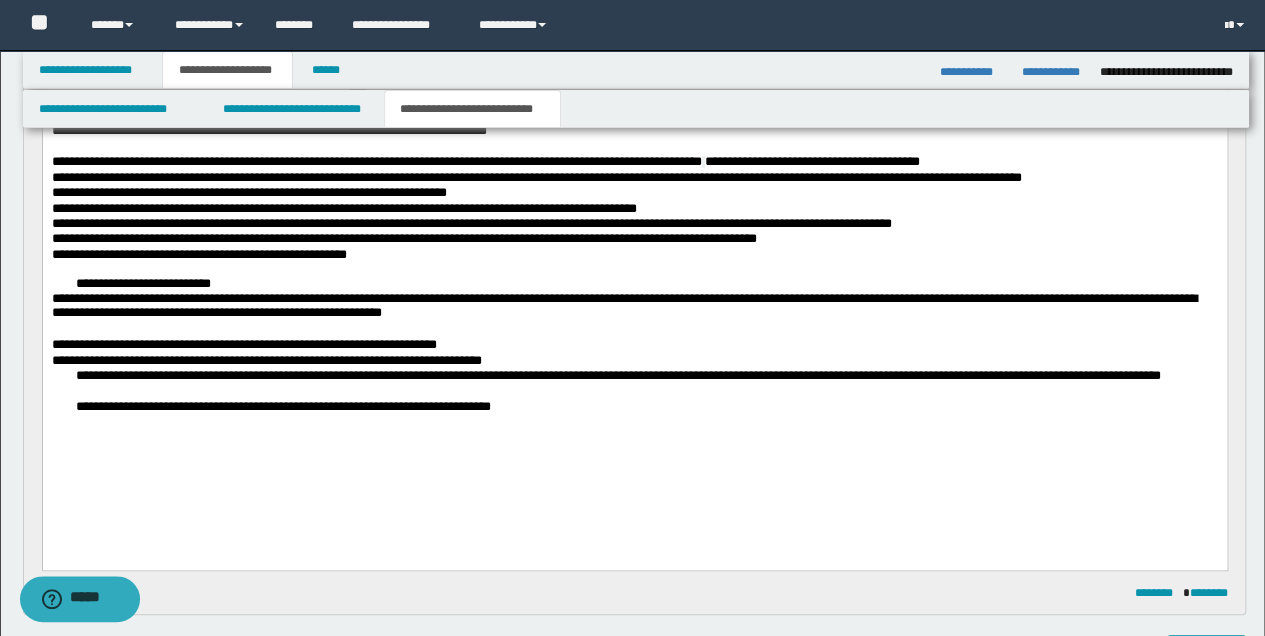 click on "**********" at bounding box center [646, 406] 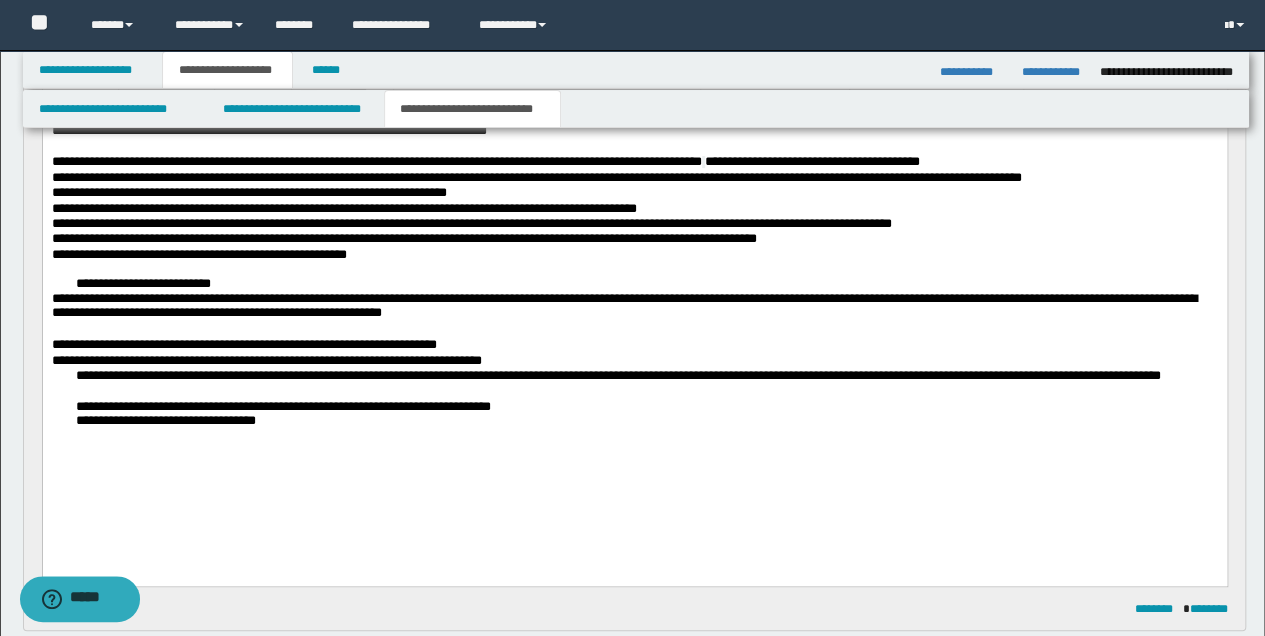 click on "**********" at bounding box center [634, 315] 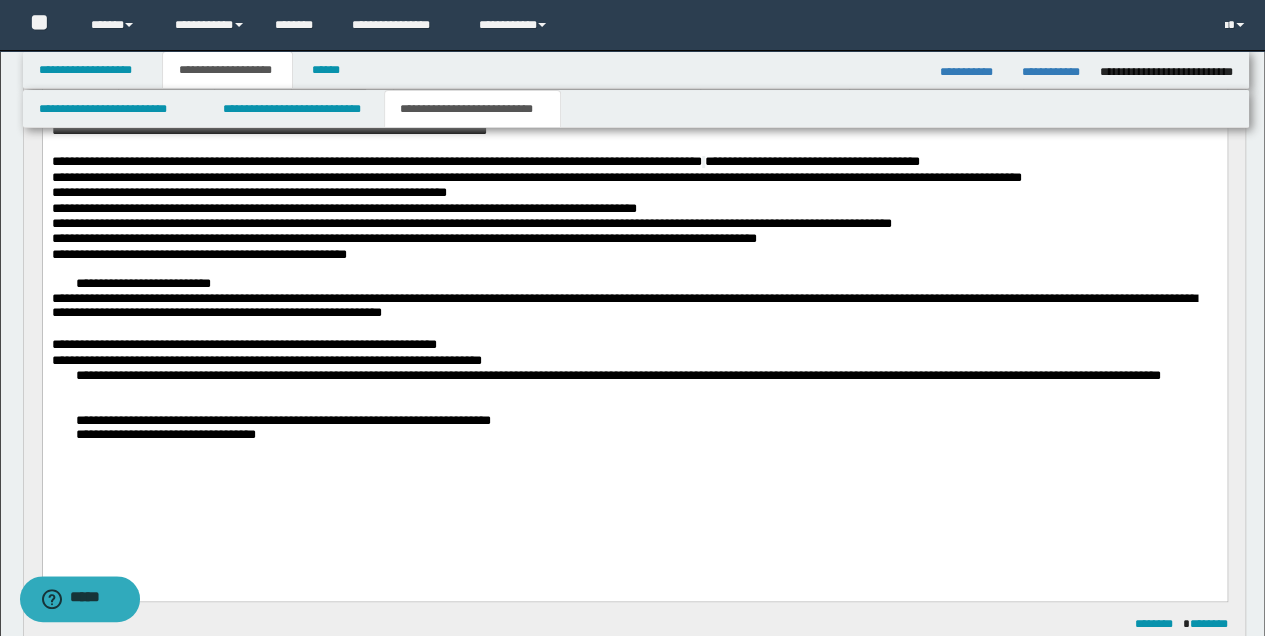 click at bounding box center (646, 406) 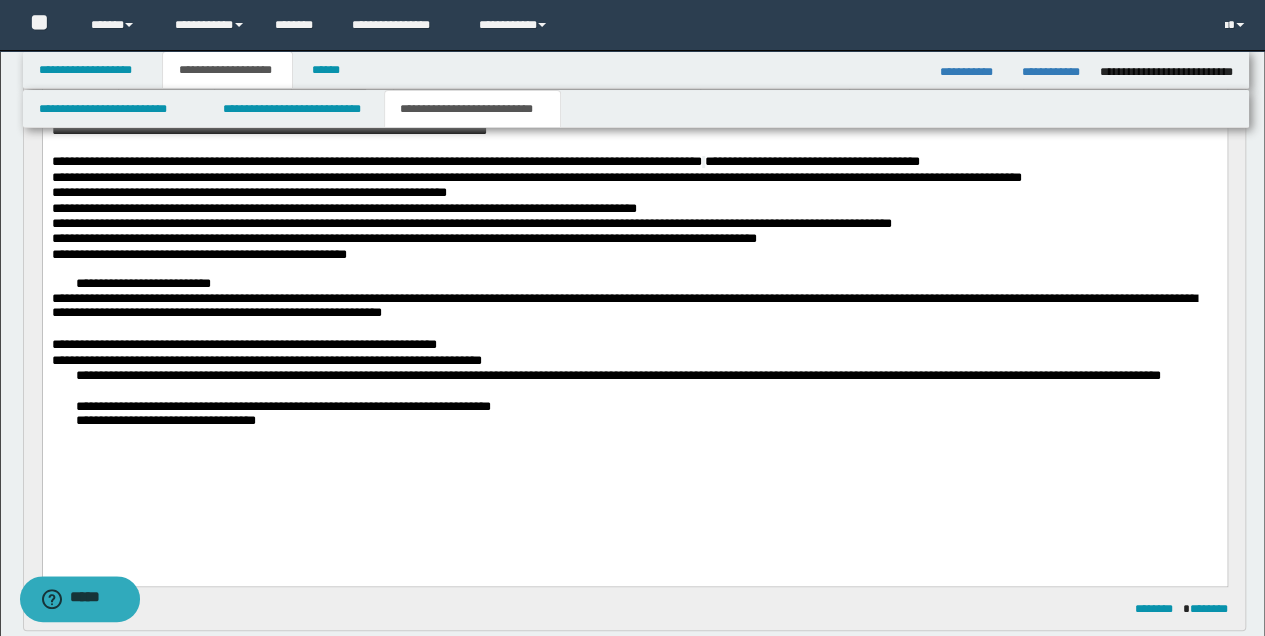 click on "**********" at bounding box center (634, 360) 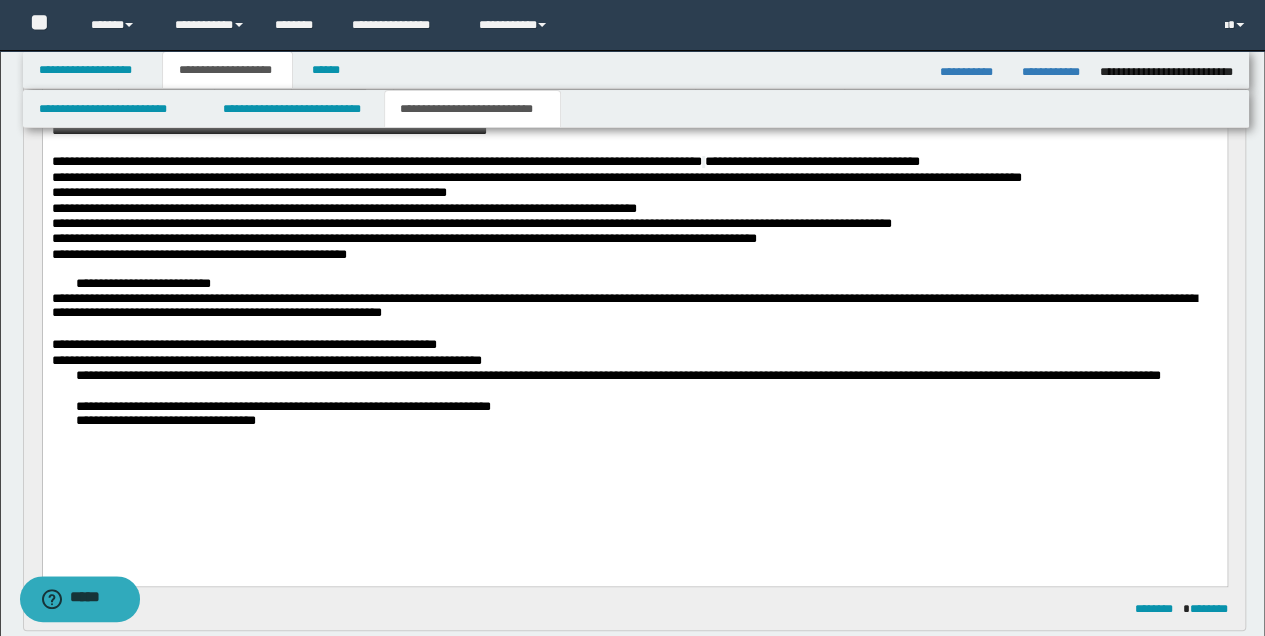 click on "**********" at bounding box center [634, 315] 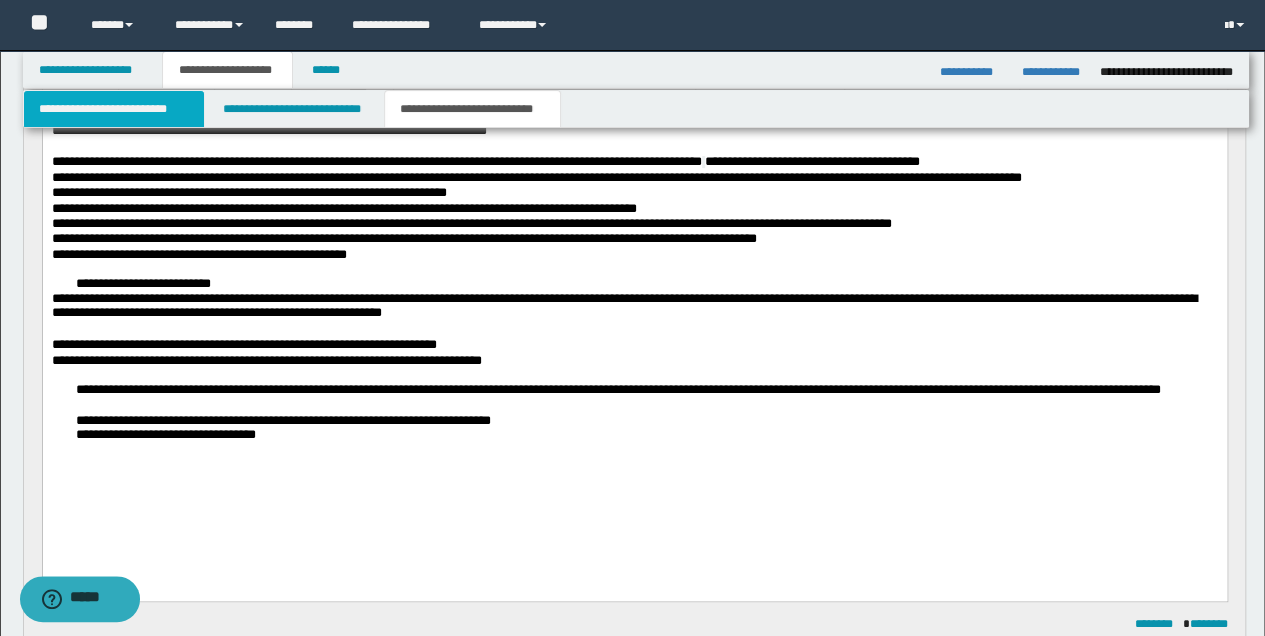 click on "**********" at bounding box center [114, 109] 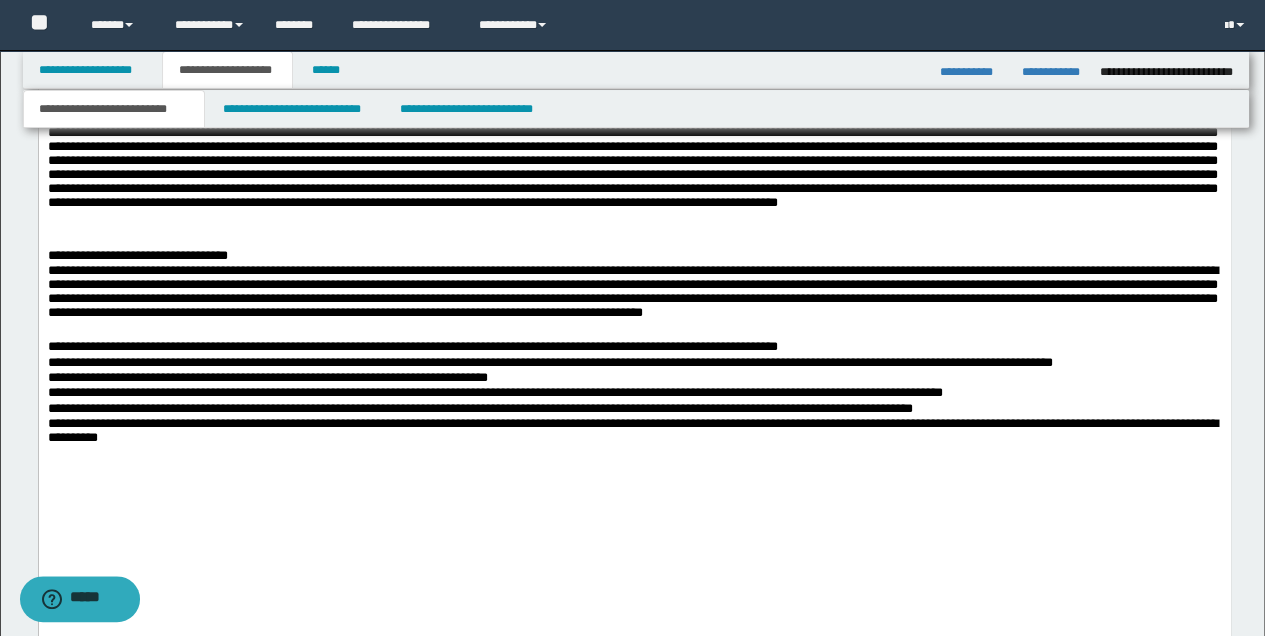 scroll, scrollTop: 1788, scrollLeft: 0, axis: vertical 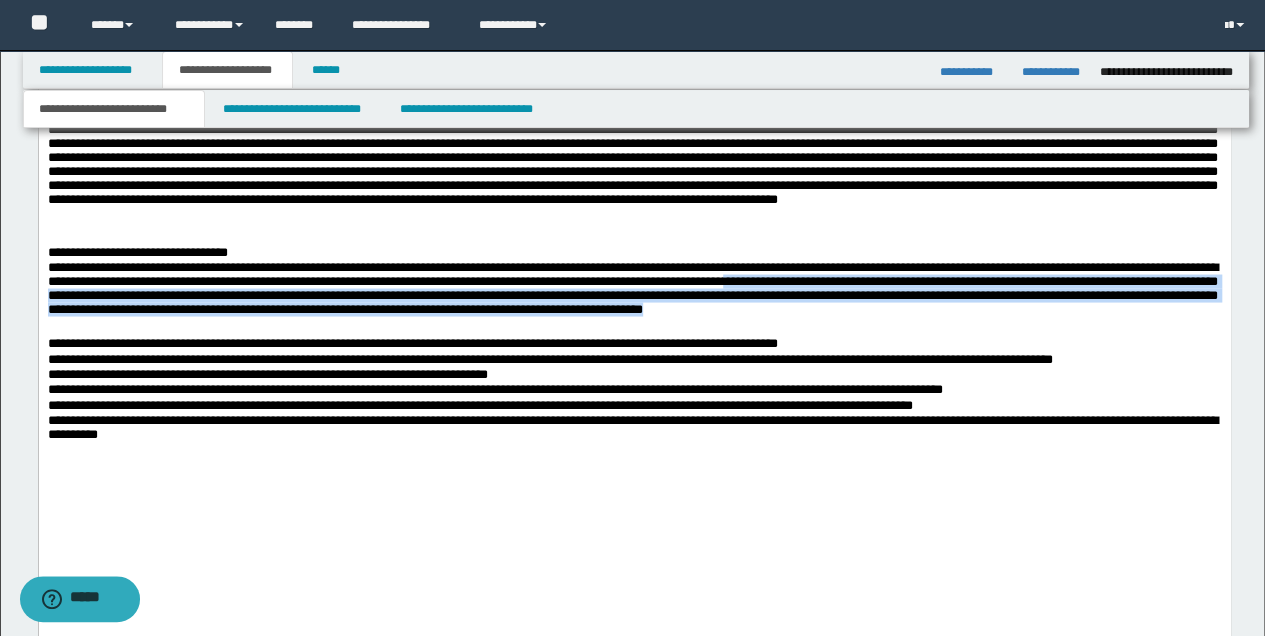drag, startPoint x: 940, startPoint y: 284, endPoint x: 1089, endPoint y: 321, distance: 153.52524 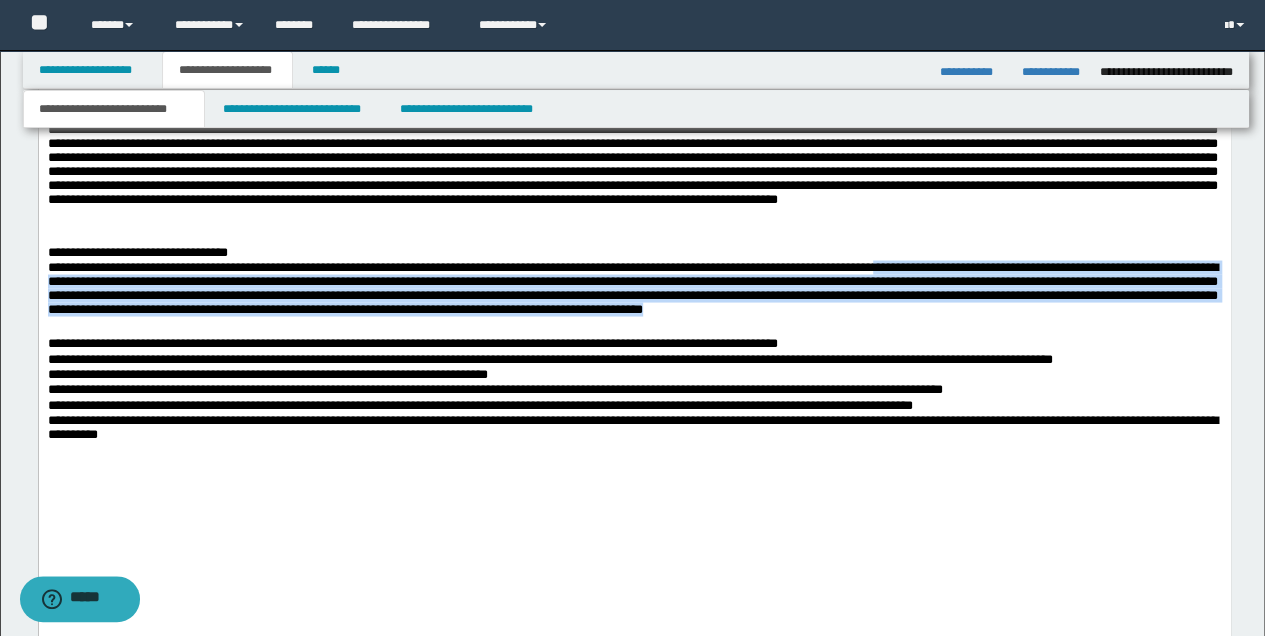 drag, startPoint x: 931, startPoint y: 269, endPoint x: 1084, endPoint y: 323, distance: 162.2498 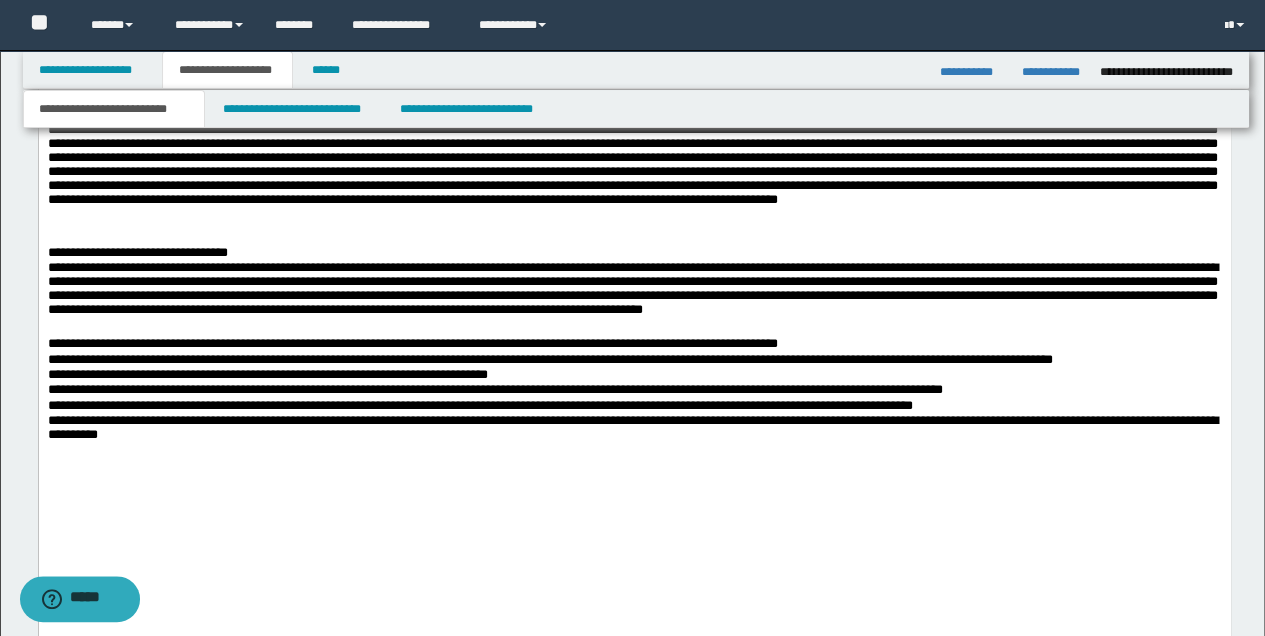 click at bounding box center [646, 481] 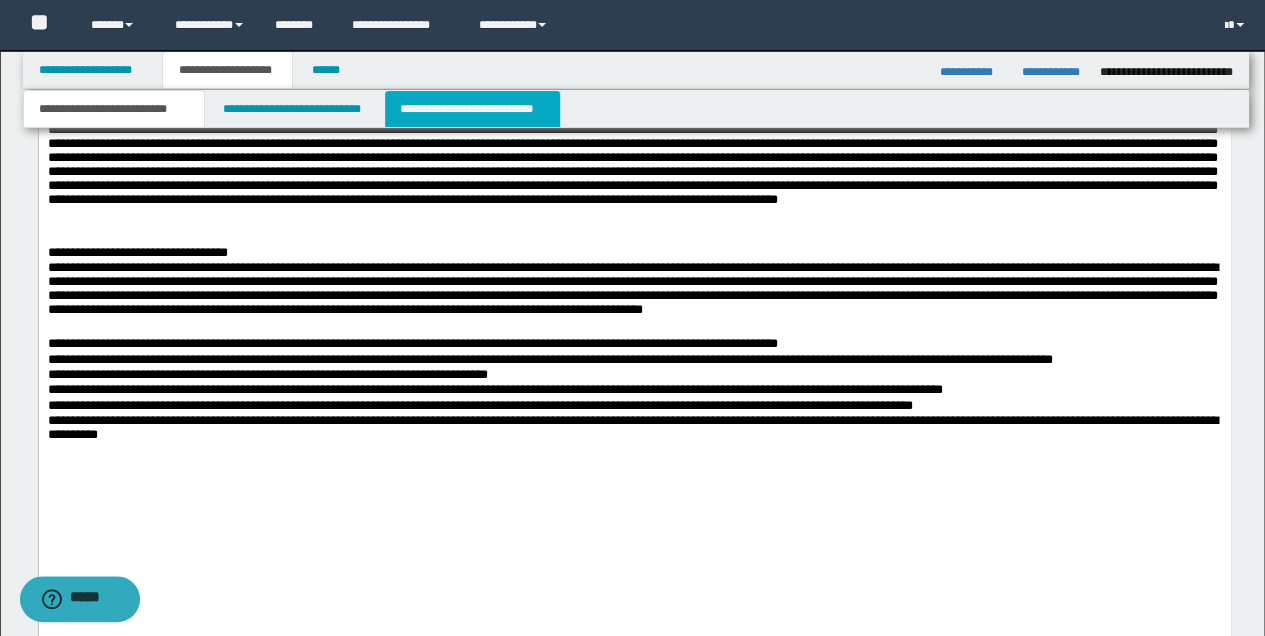 click on "**********" at bounding box center [472, 109] 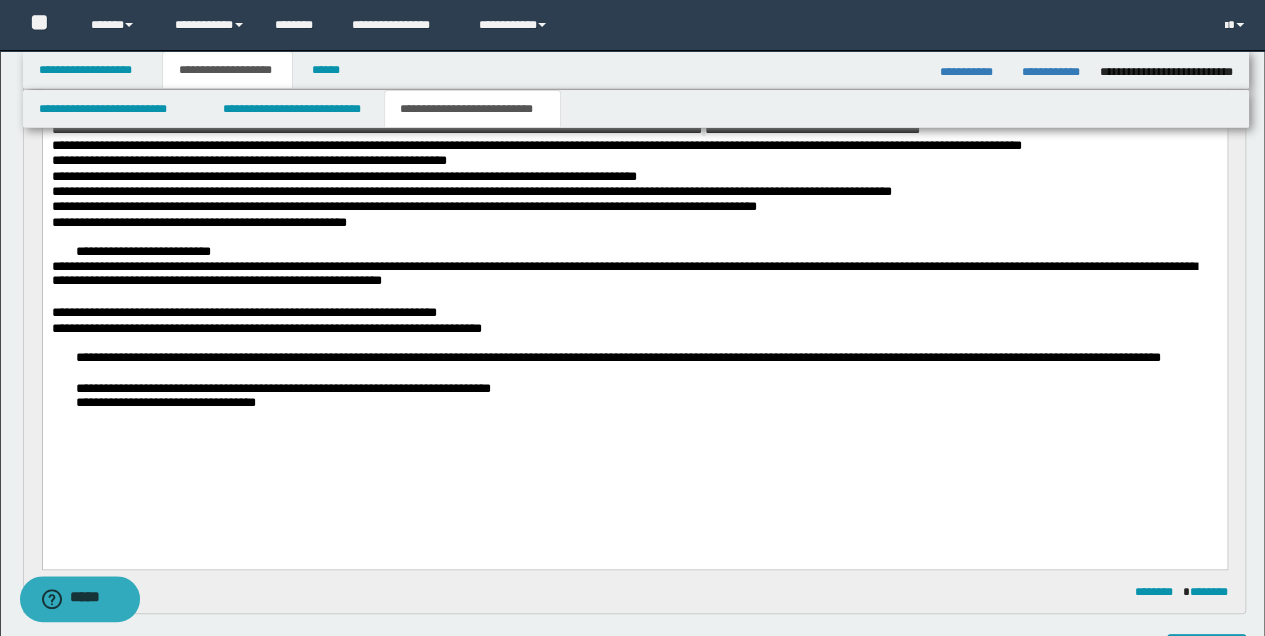 scroll, scrollTop: 285, scrollLeft: 0, axis: vertical 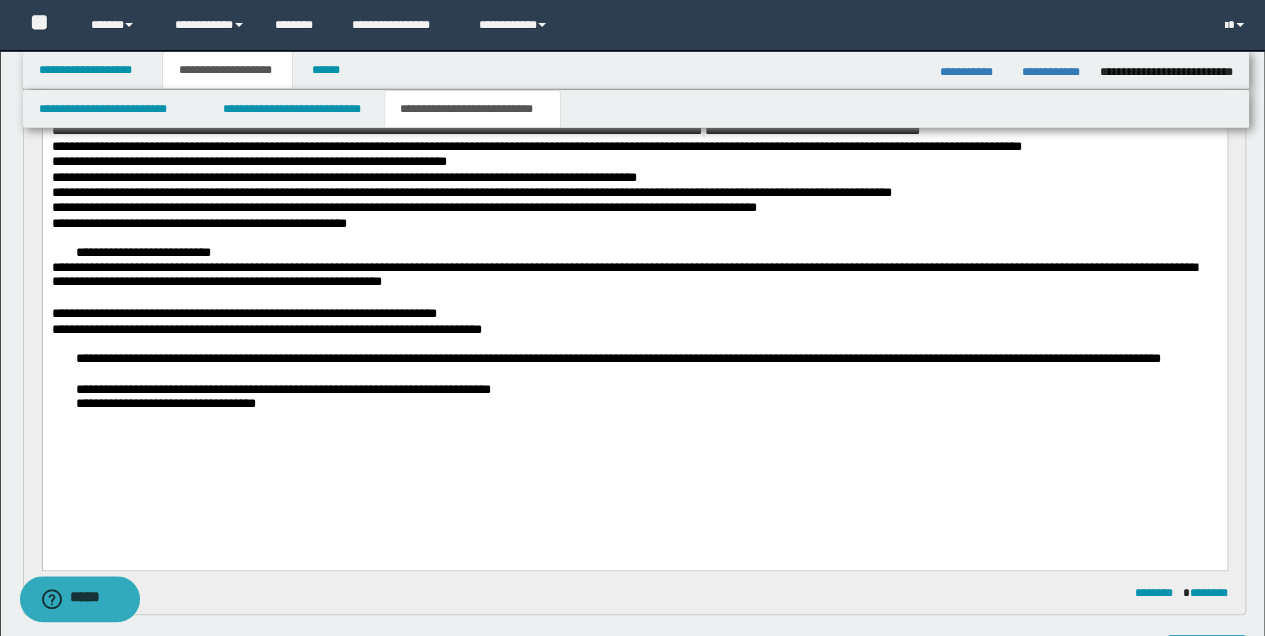 click at bounding box center [634, 417] 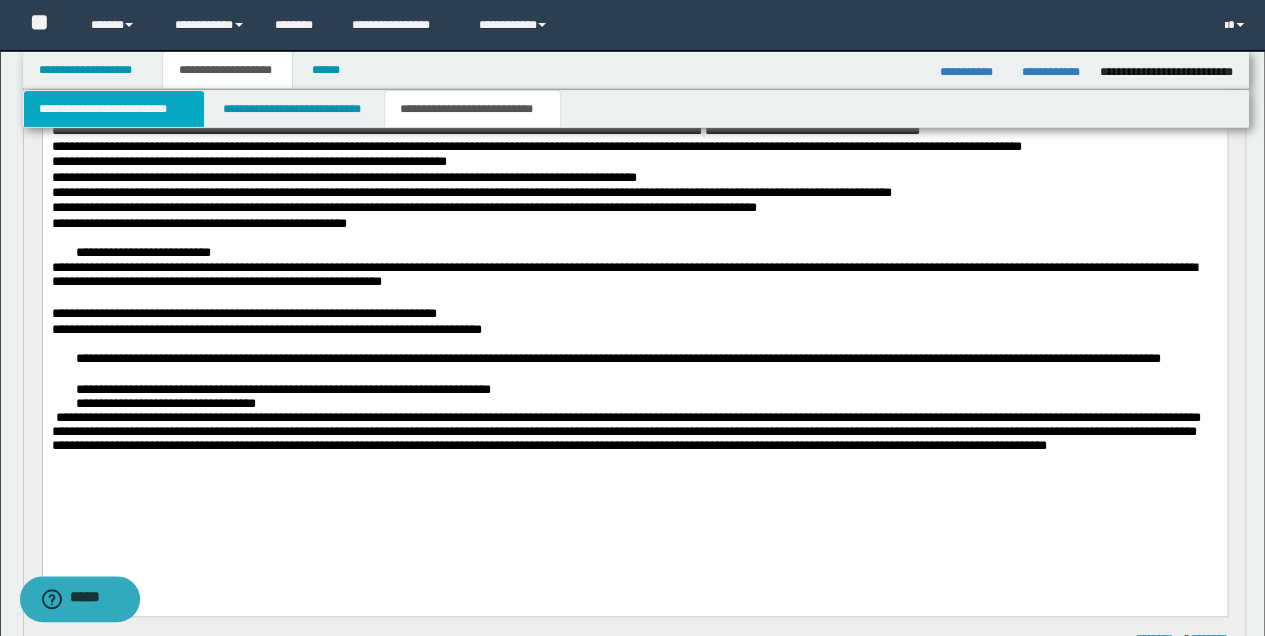 click on "**********" at bounding box center (114, 109) 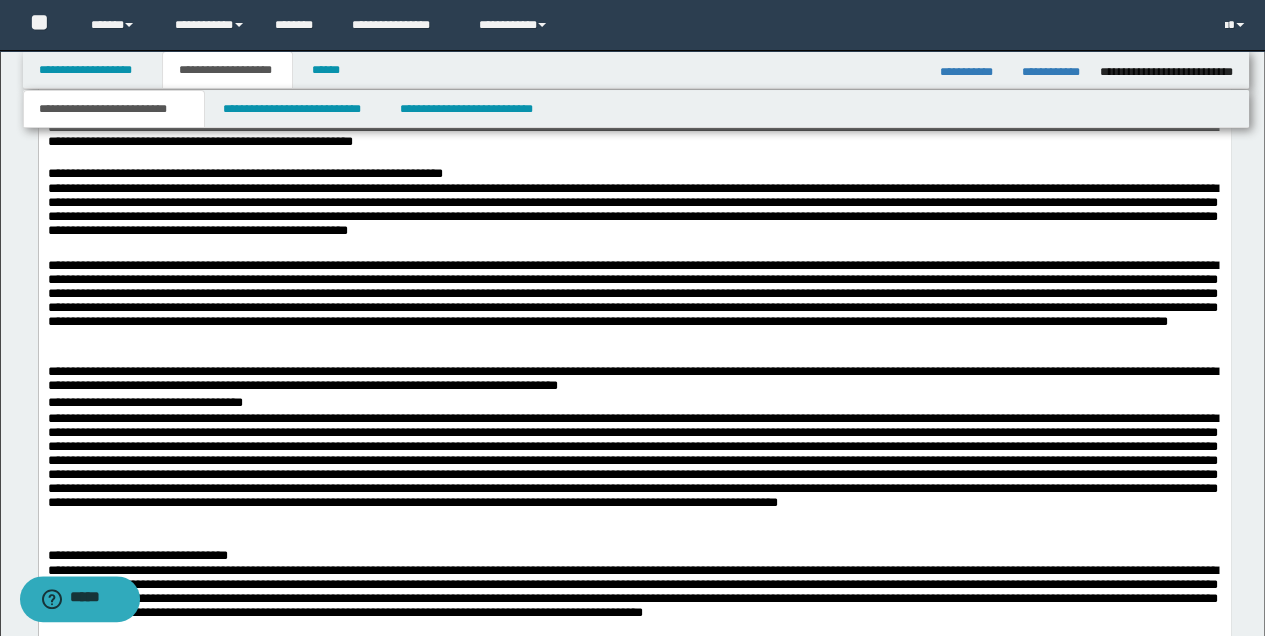scroll, scrollTop: 1685, scrollLeft: 0, axis: vertical 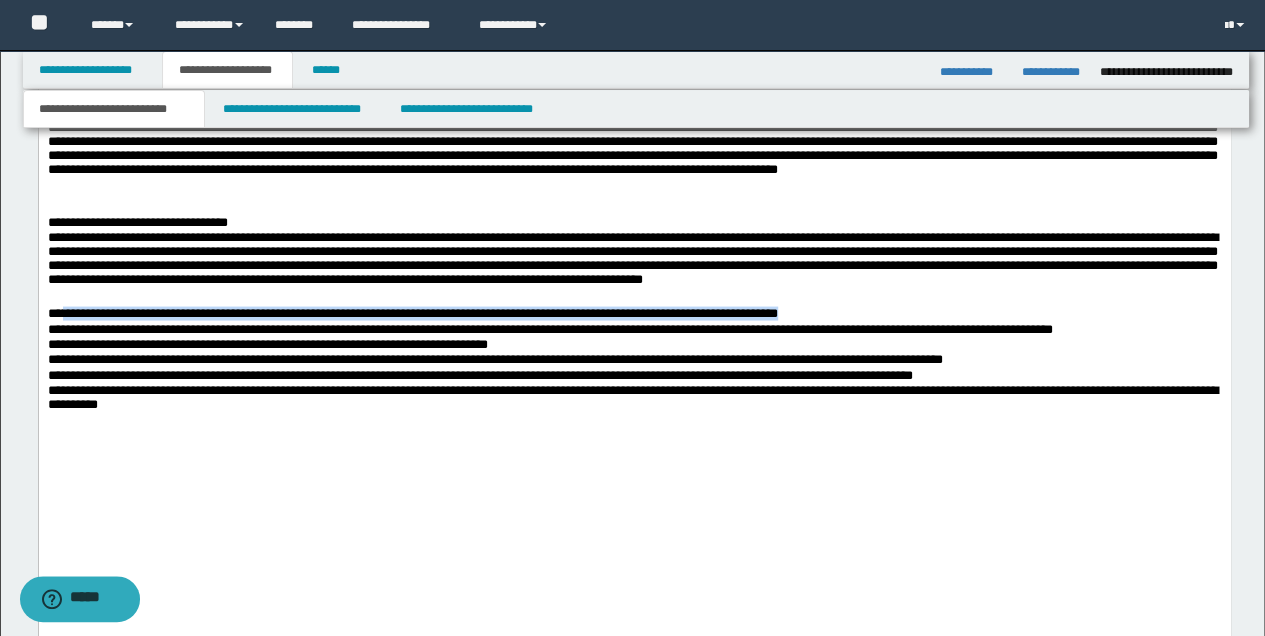 drag, startPoint x: 64, startPoint y: 318, endPoint x: 868, endPoint y: 321, distance: 804.0056 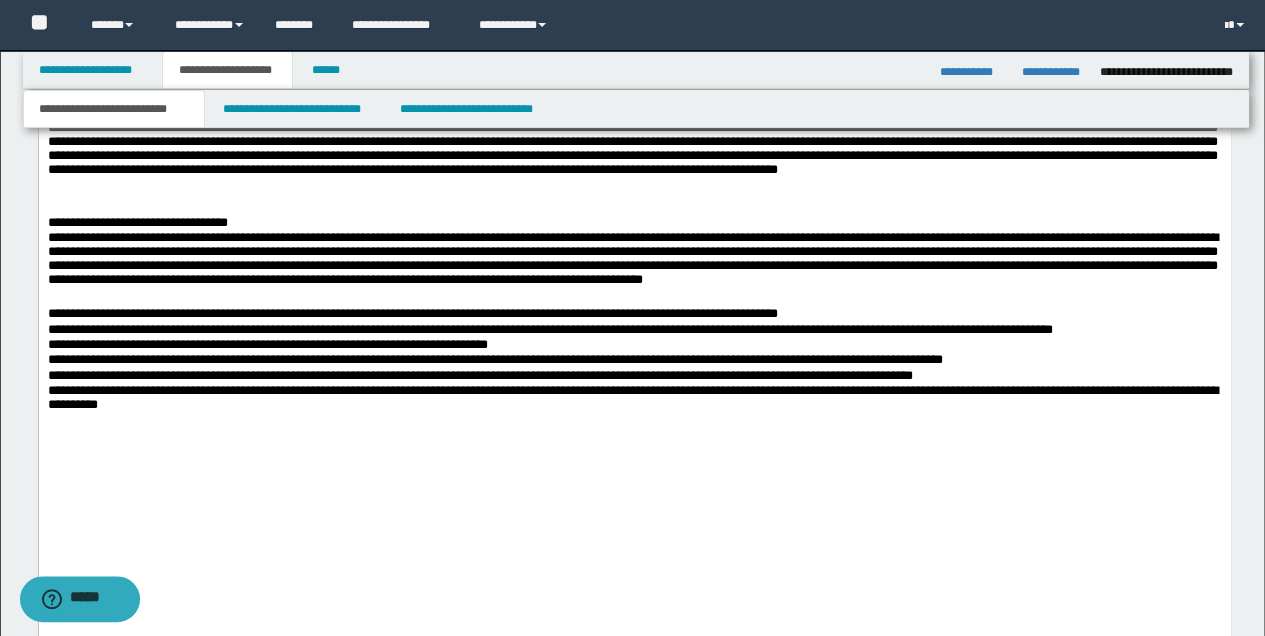 click at bounding box center (634, 436) 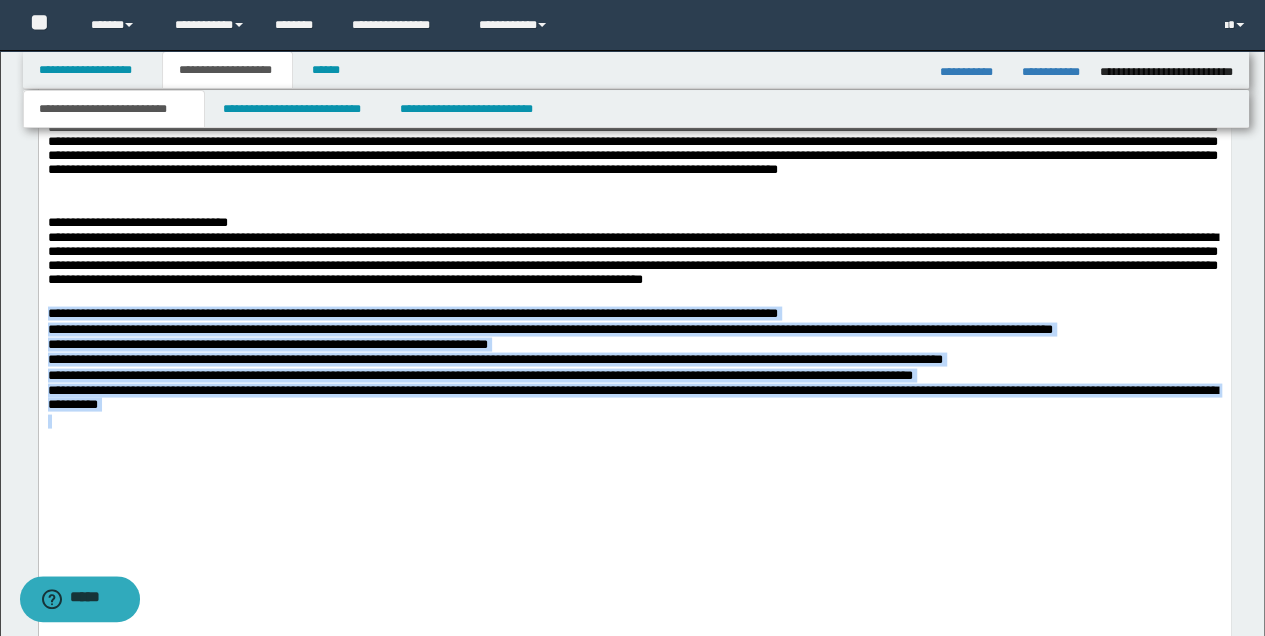 drag, startPoint x: 48, startPoint y: 319, endPoint x: 306, endPoint y: 432, distance: 281.66113 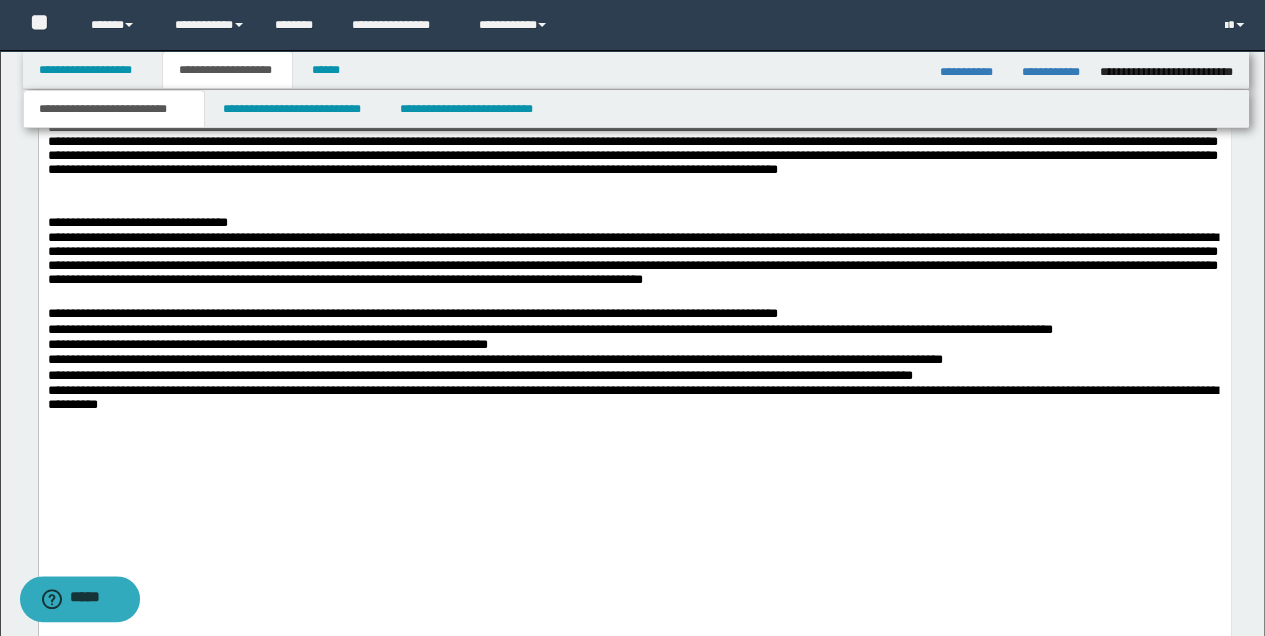 click at bounding box center (646, 451) 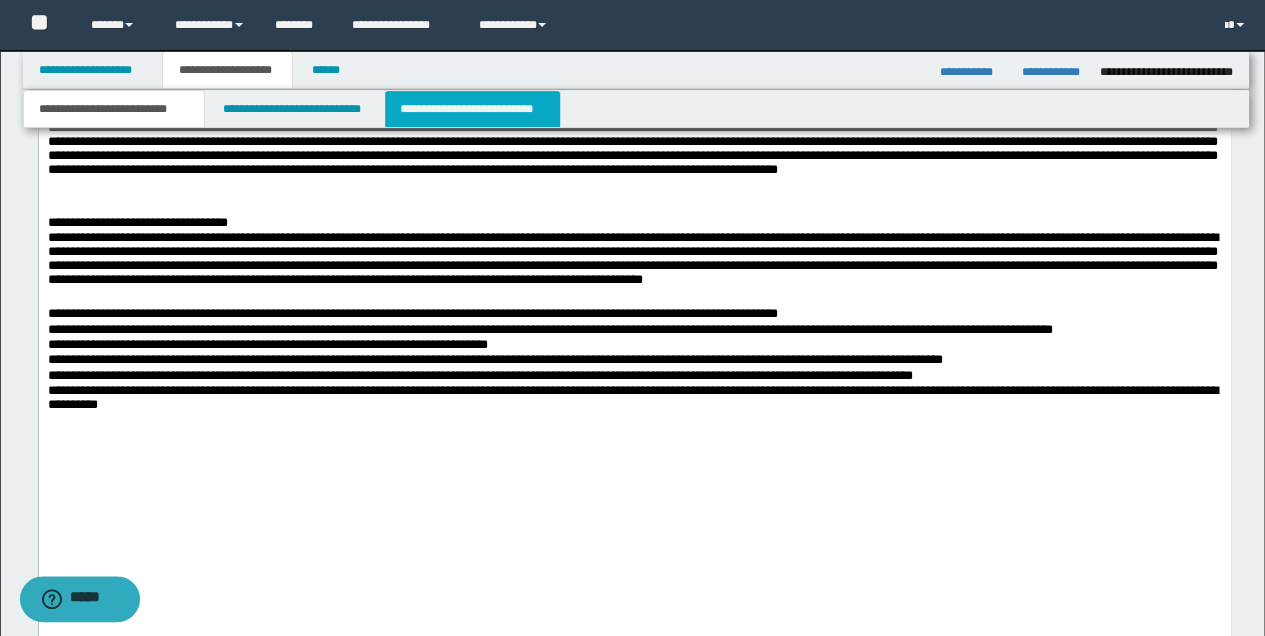 click on "**********" at bounding box center [472, 109] 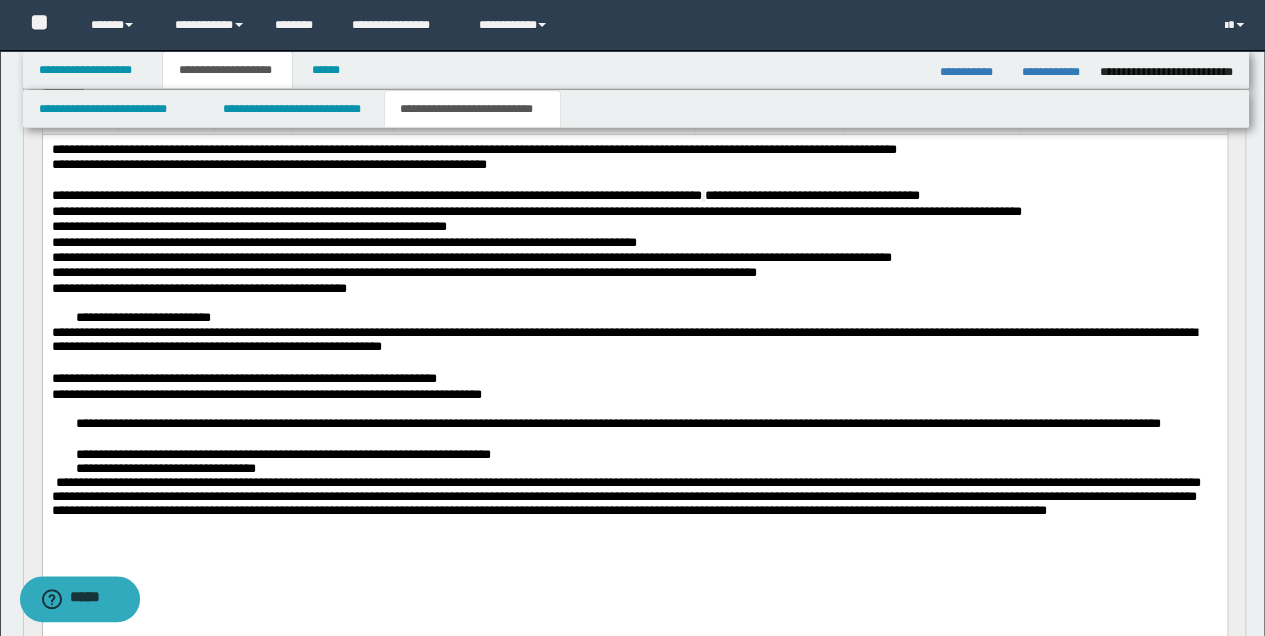 scroll, scrollTop: 198, scrollLeft: 0, axis: vertical 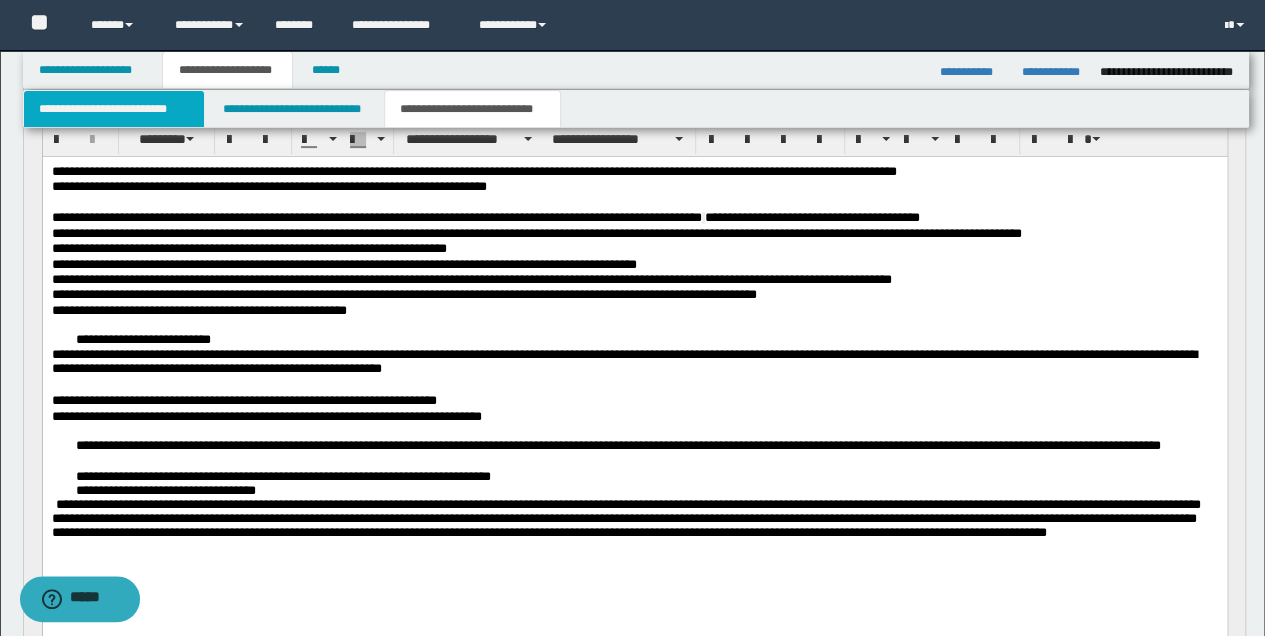 click on "**********" at bounding box center [114, 109] 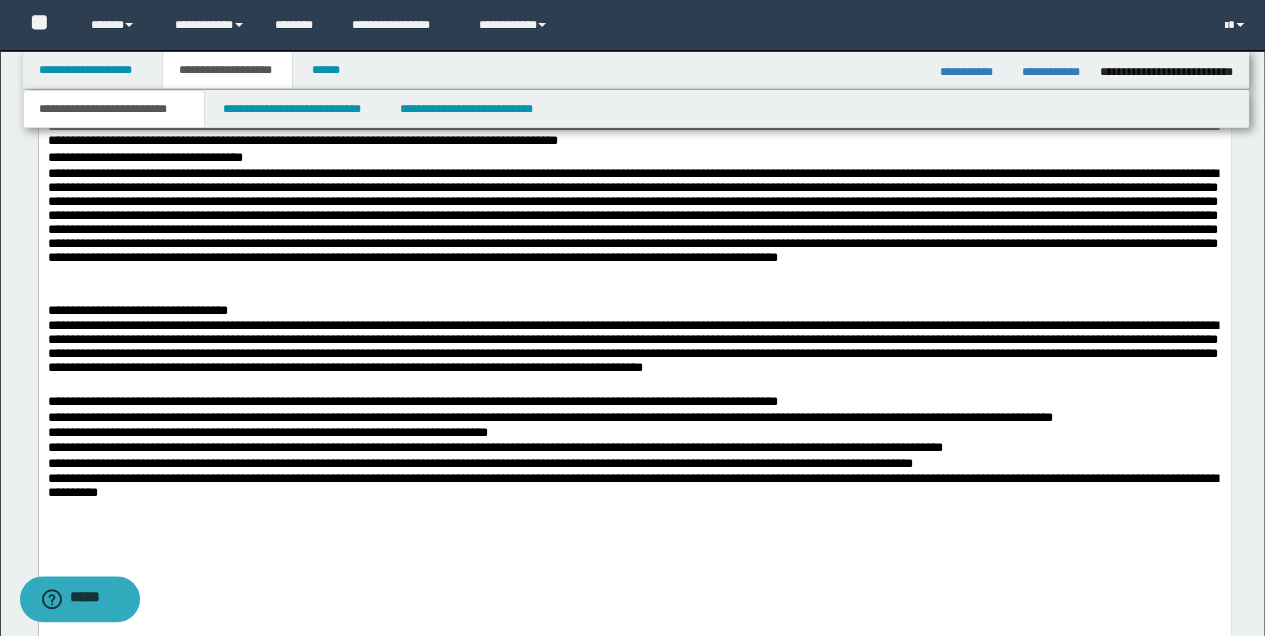 scroll, scrollTop: 1731, scrollLeft: 0, axis: vertical 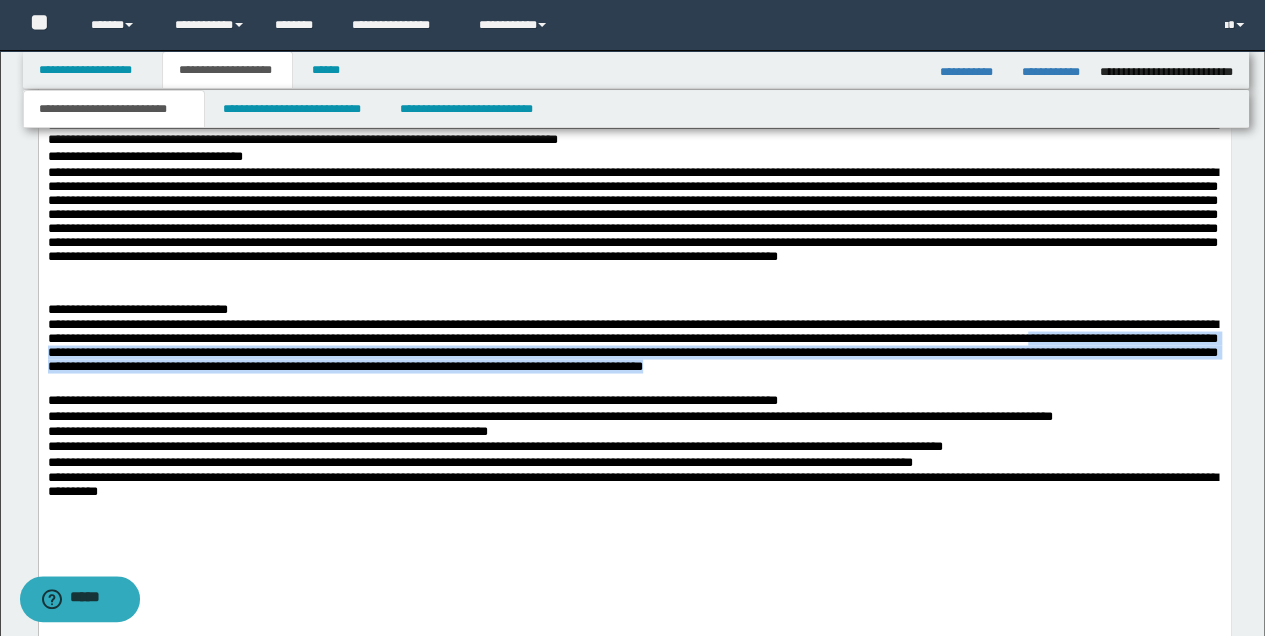 drag, startPoint x: 102, startPoint y: 360, endPoint x: 1154, endPoint y: 378, distance: 1052.1539 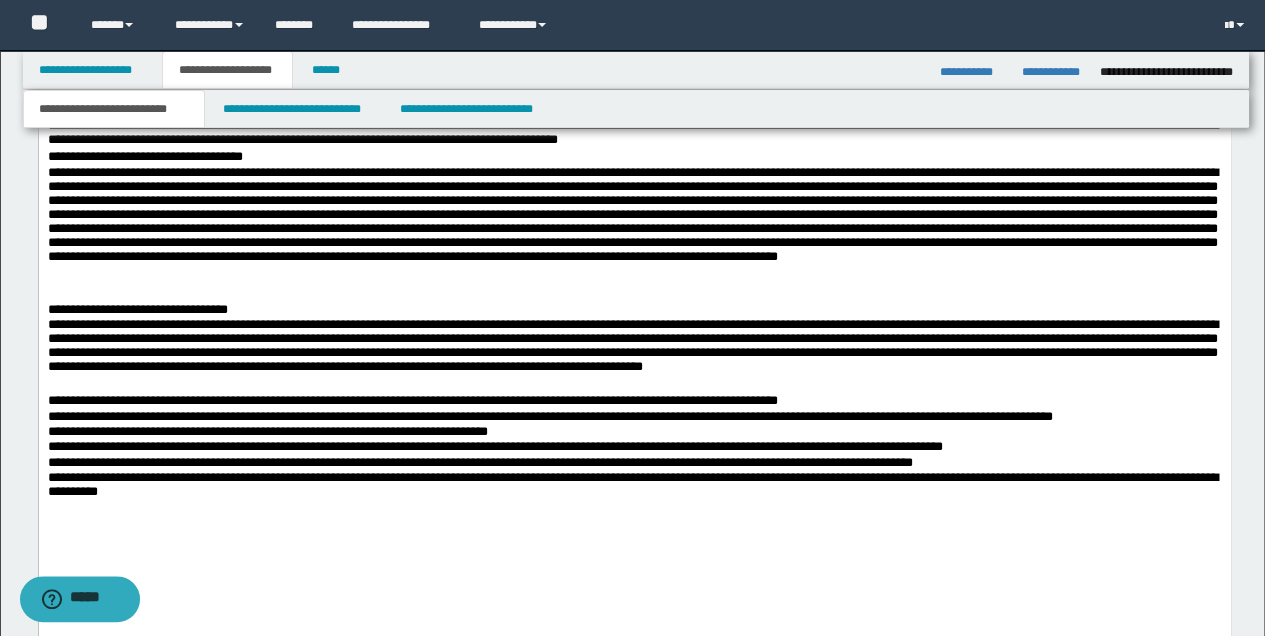 click at bounding box center (634, 523) 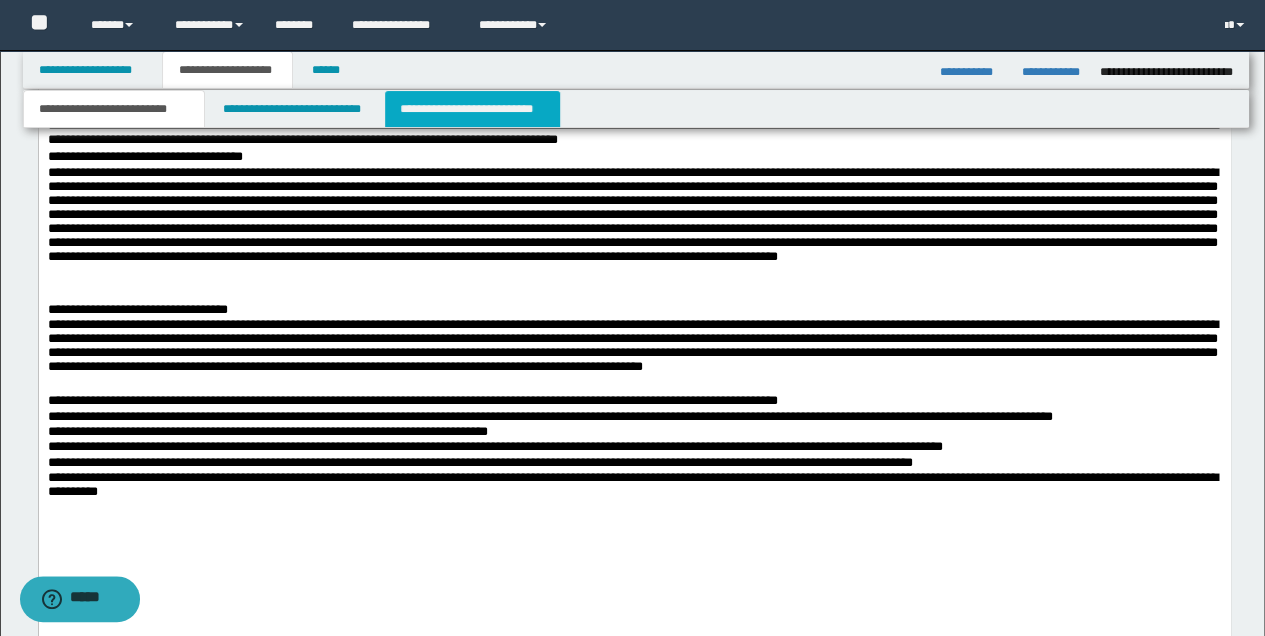 click on "**********" at bounding box center (472, 109) 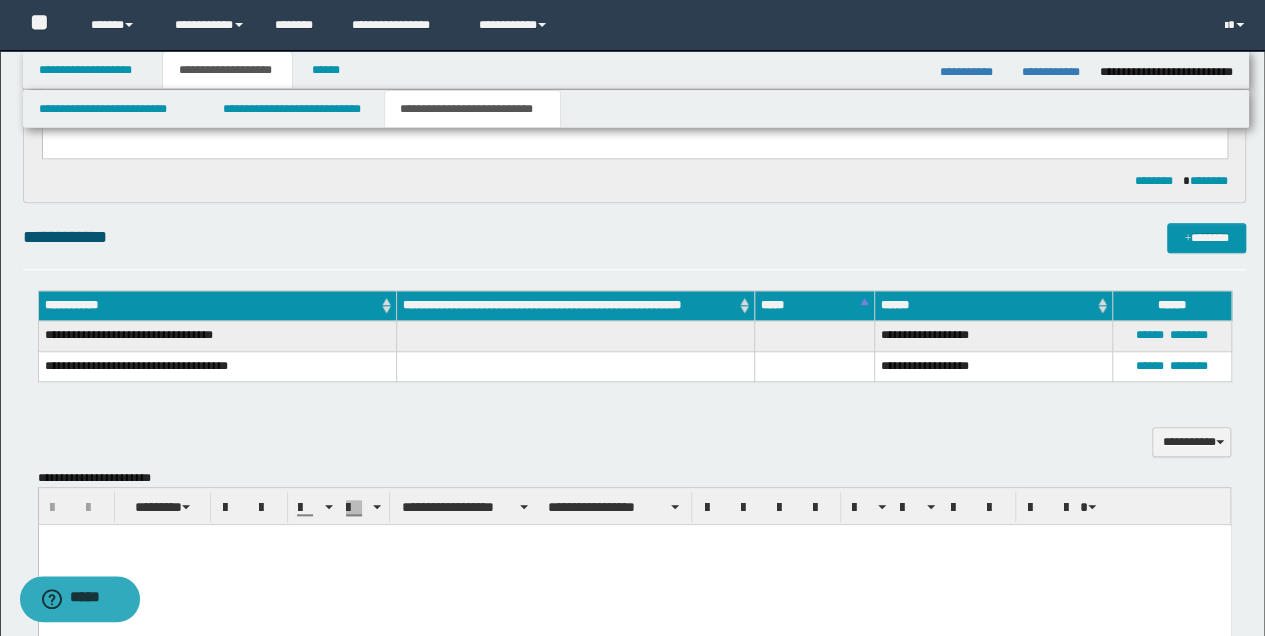 scroll, scrollTop: 864, scrollLeft: 0, axis: vertical 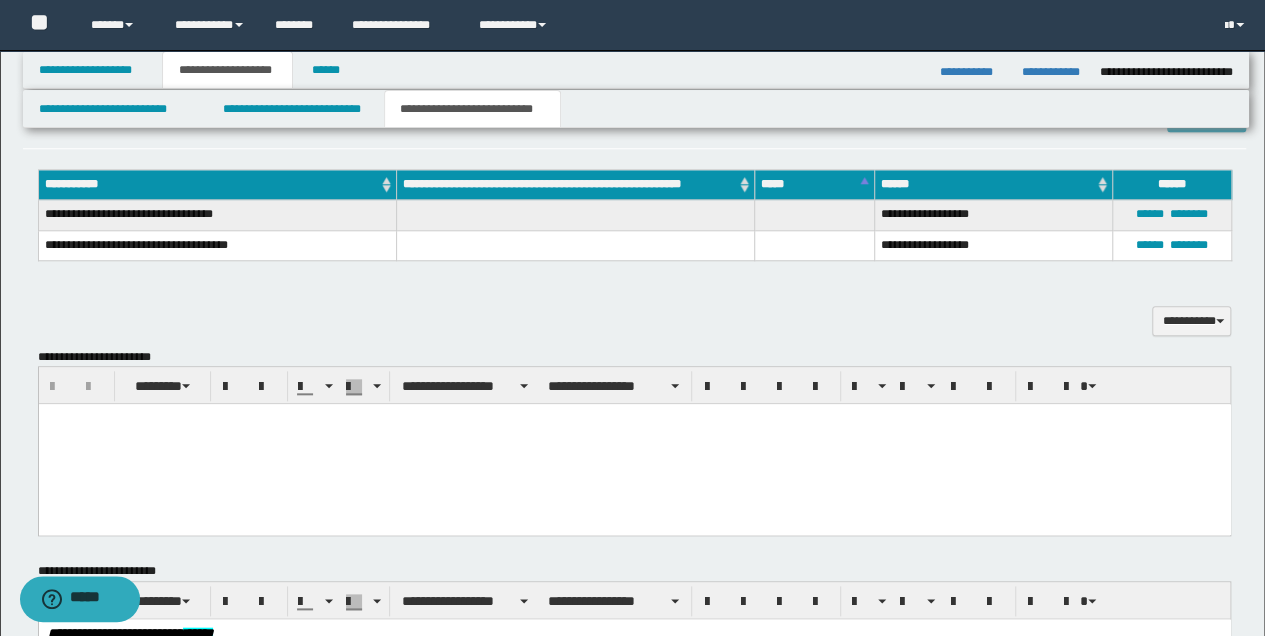 click at bounding box center [634, 444] 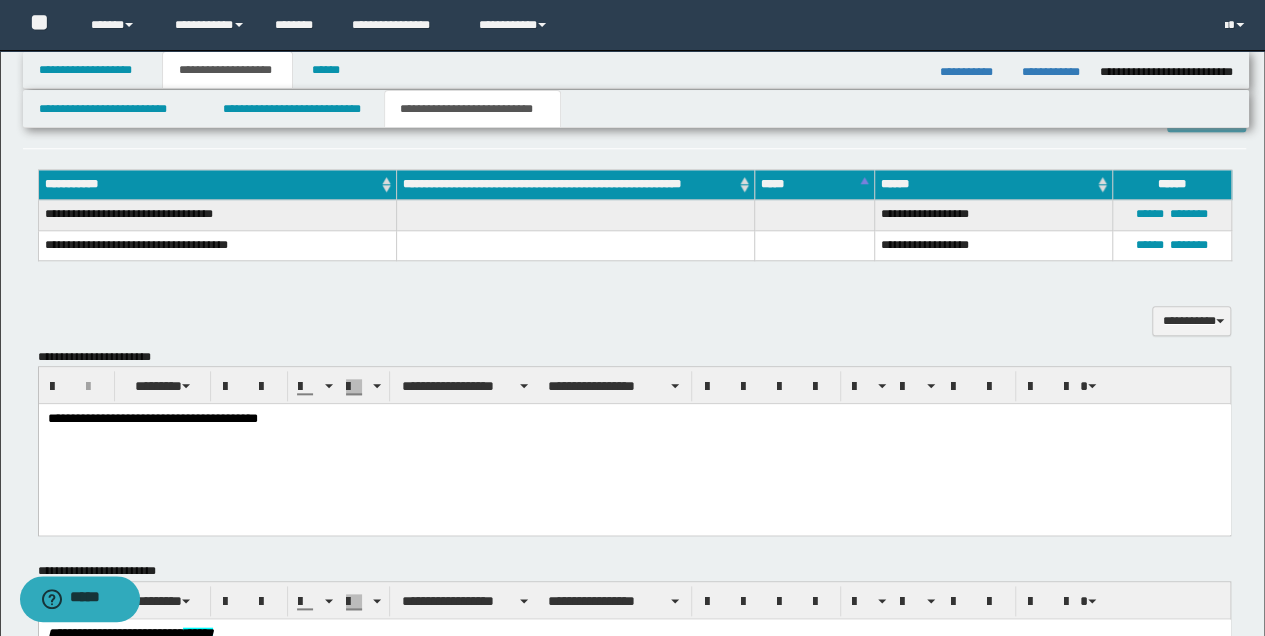 click on "**********" at bounding box center (634, 419) 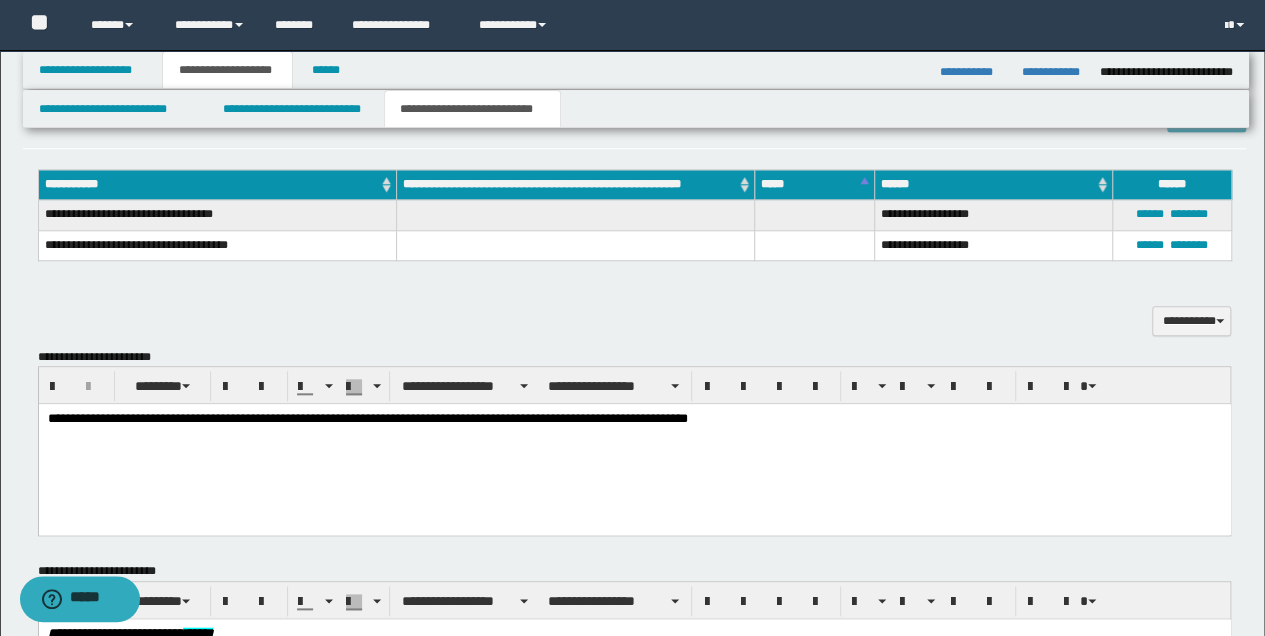click on "**********" at bounding box center [634, 419] 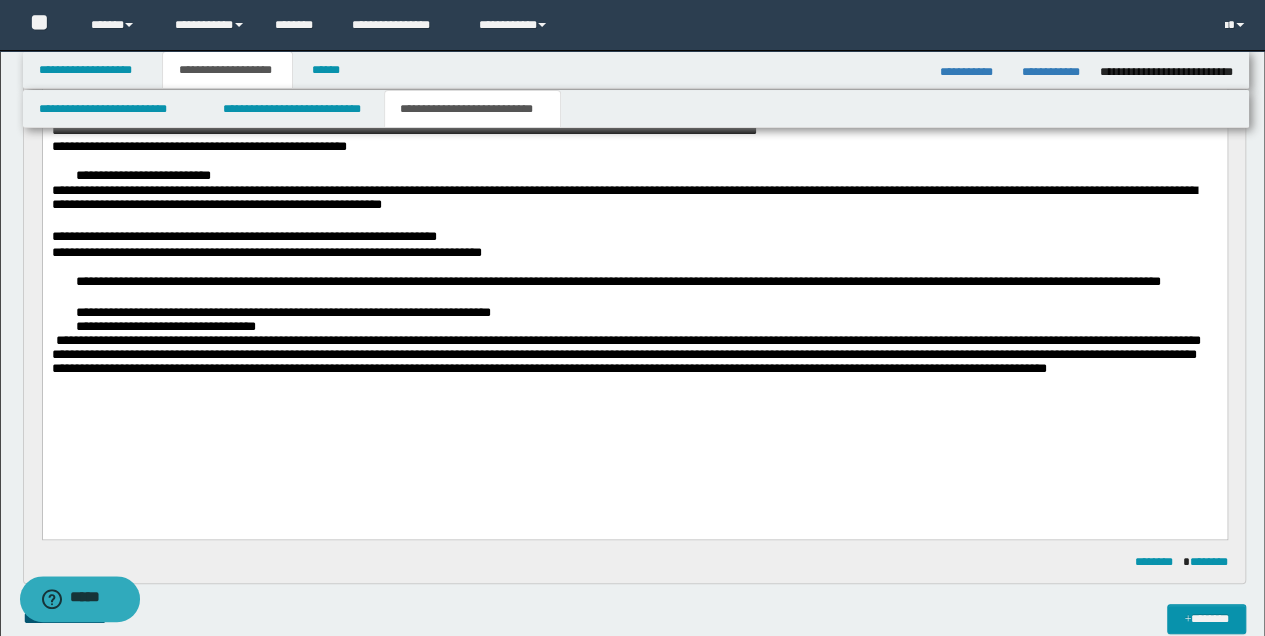 scroll, scrollTop: 331, scrollLeft: 0, axis: vertical 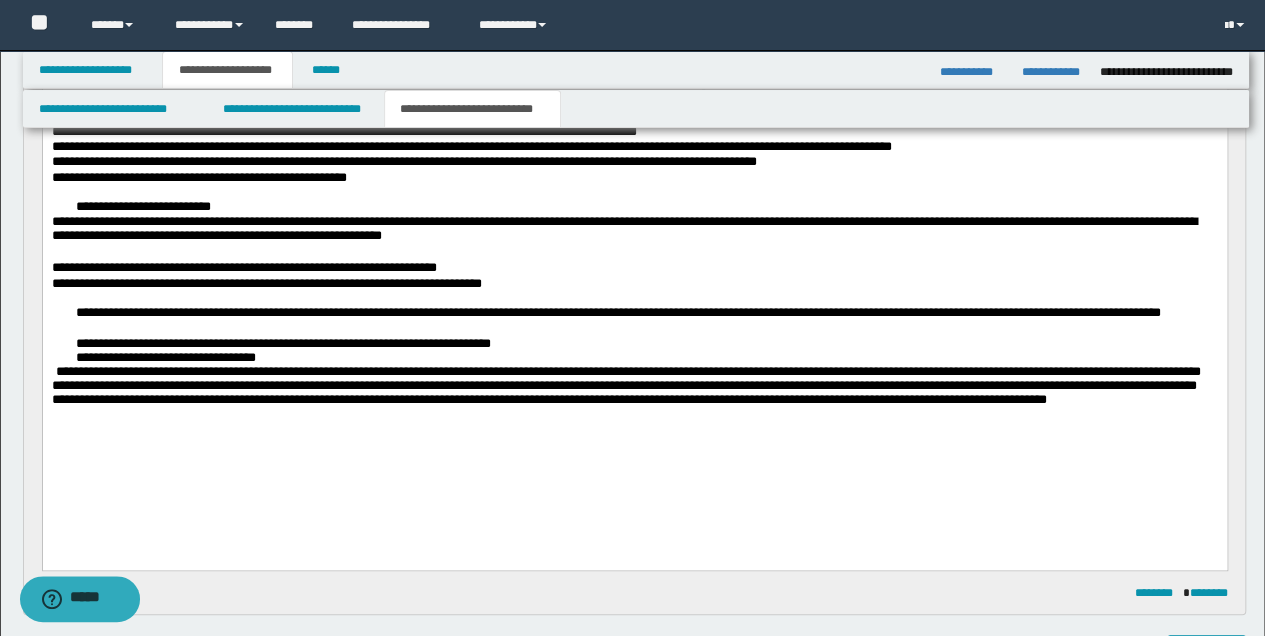 click on "**********" at bounding box center (634, 394) 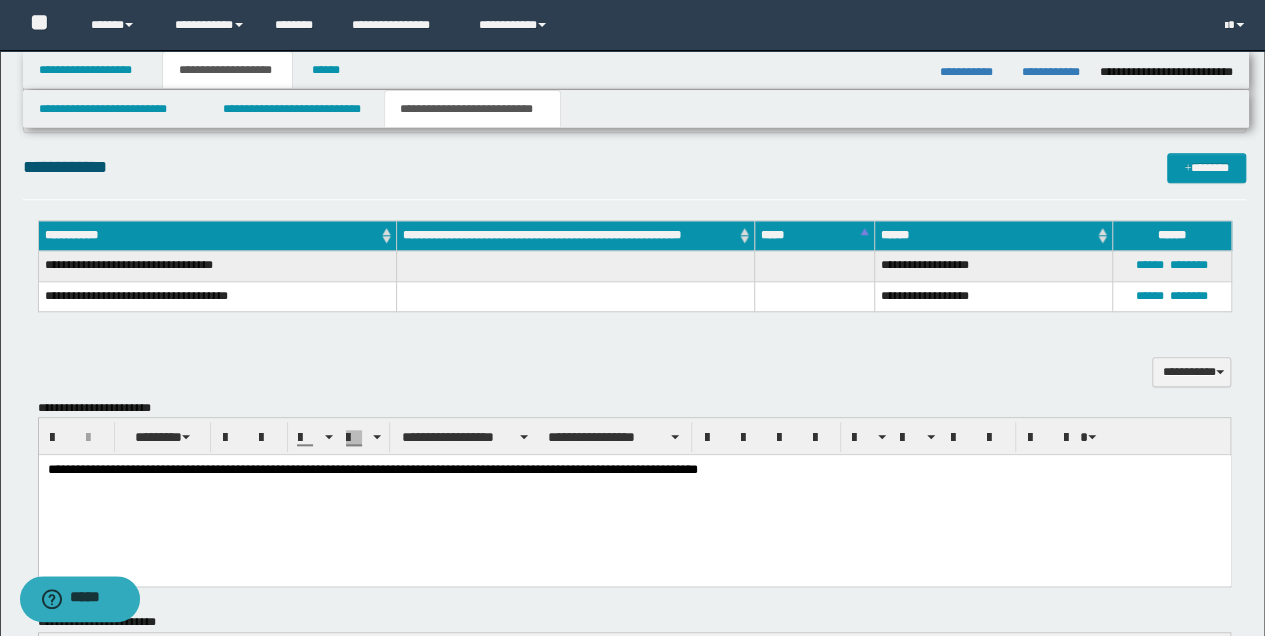 scroll, scrollTop: 664, scrollLeft: 0, axis: vertical 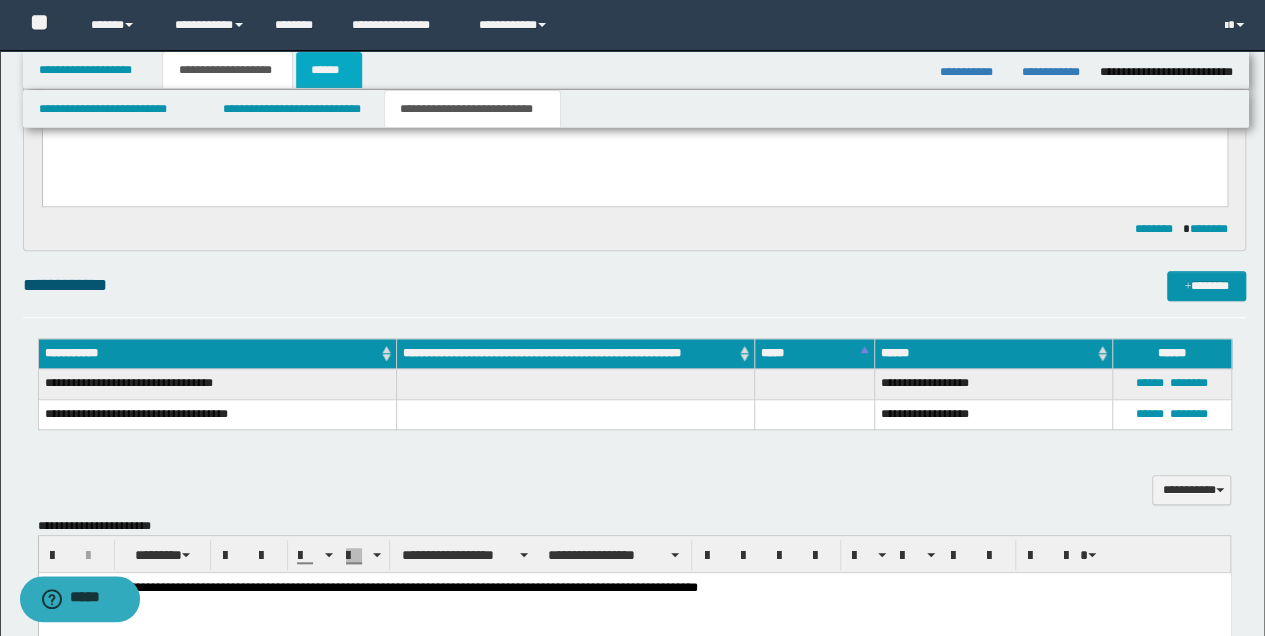 click on "******" at bounding box center (329, 70) 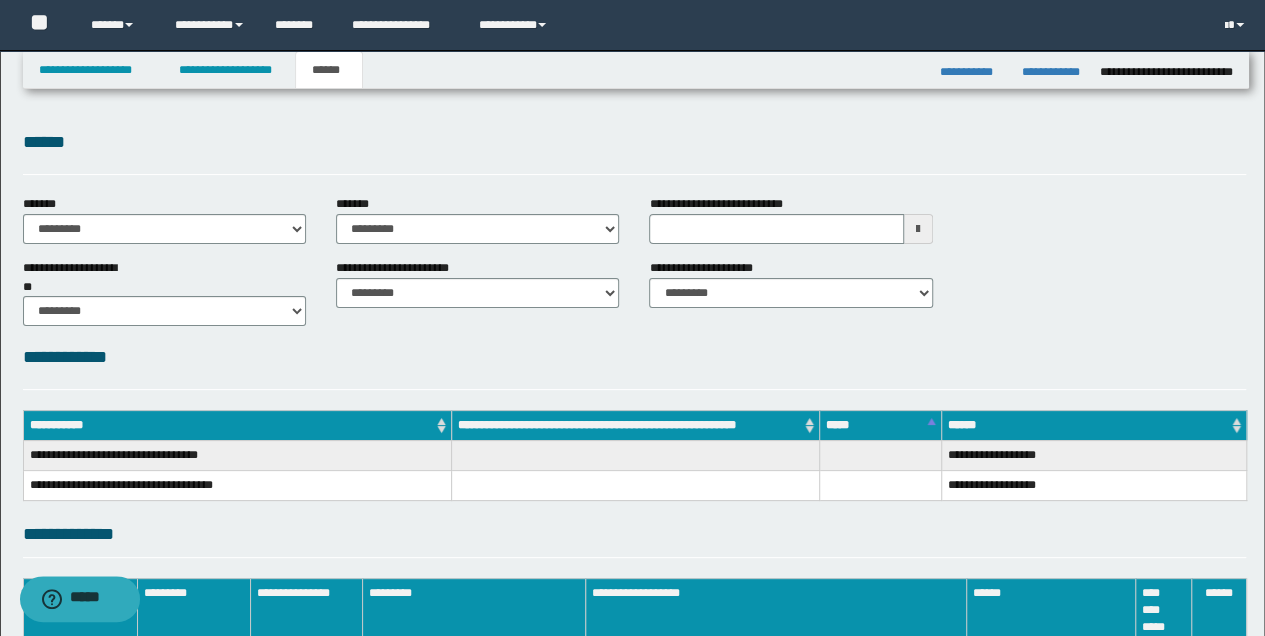 scroll, scrollTop: 0, scrollLeft: 0, axis: both 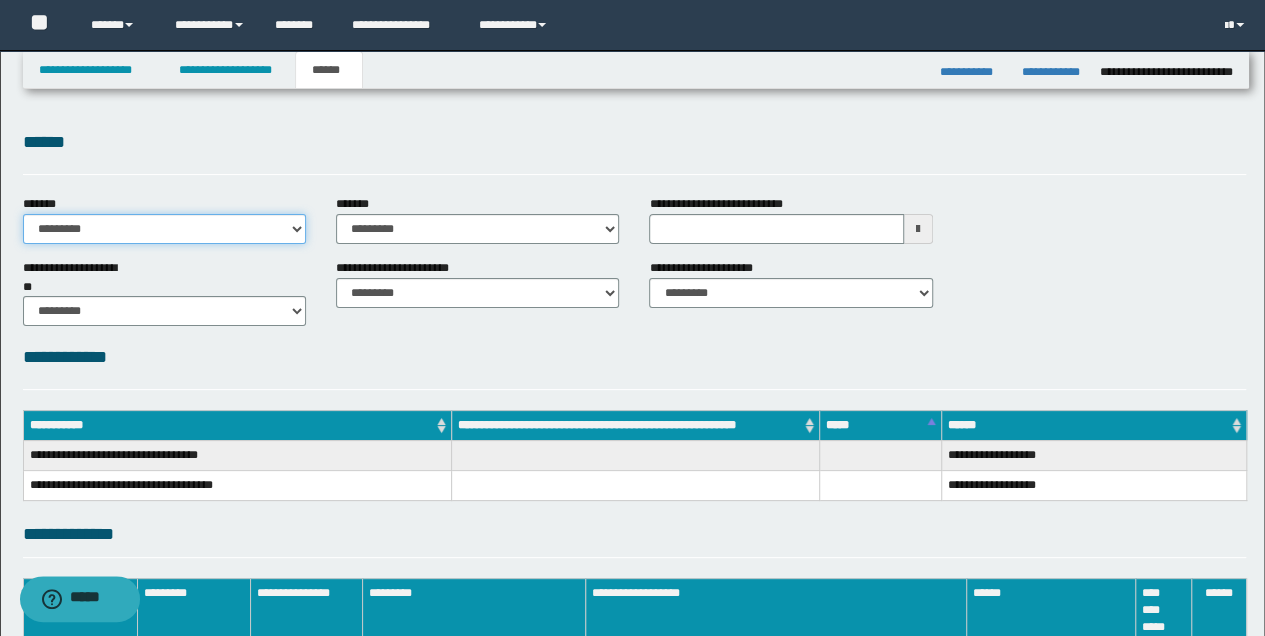 click on "**********" at bounding box center (164, 229) 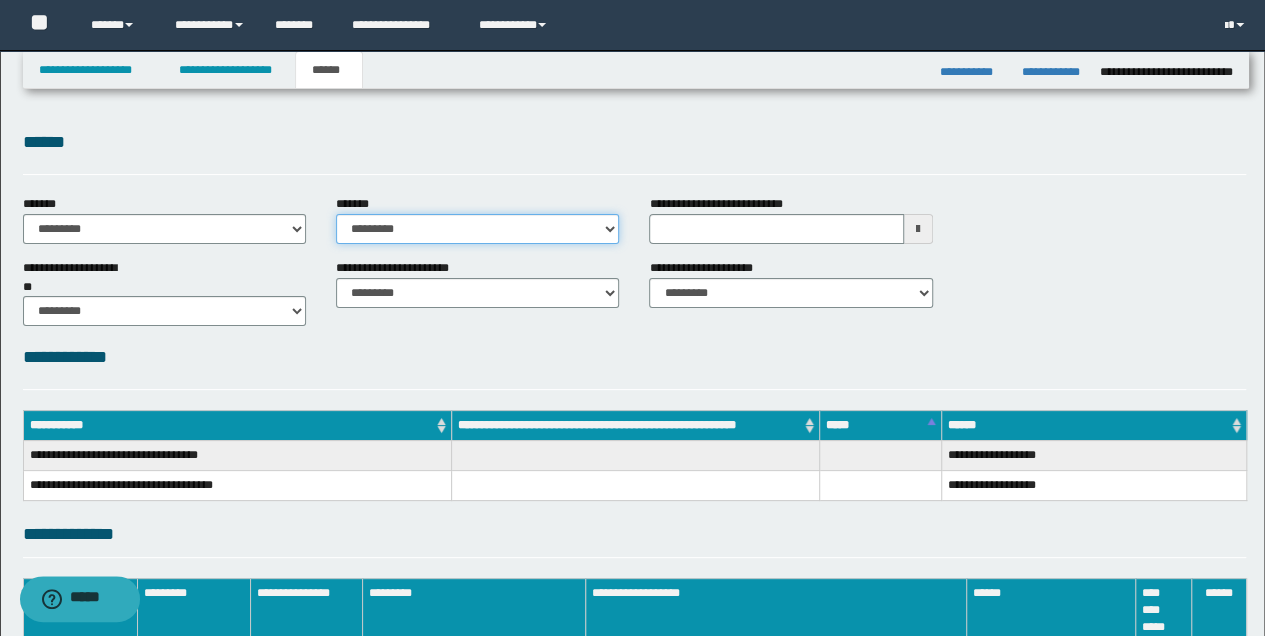 click on "**********" at bounding box center [477, 229] 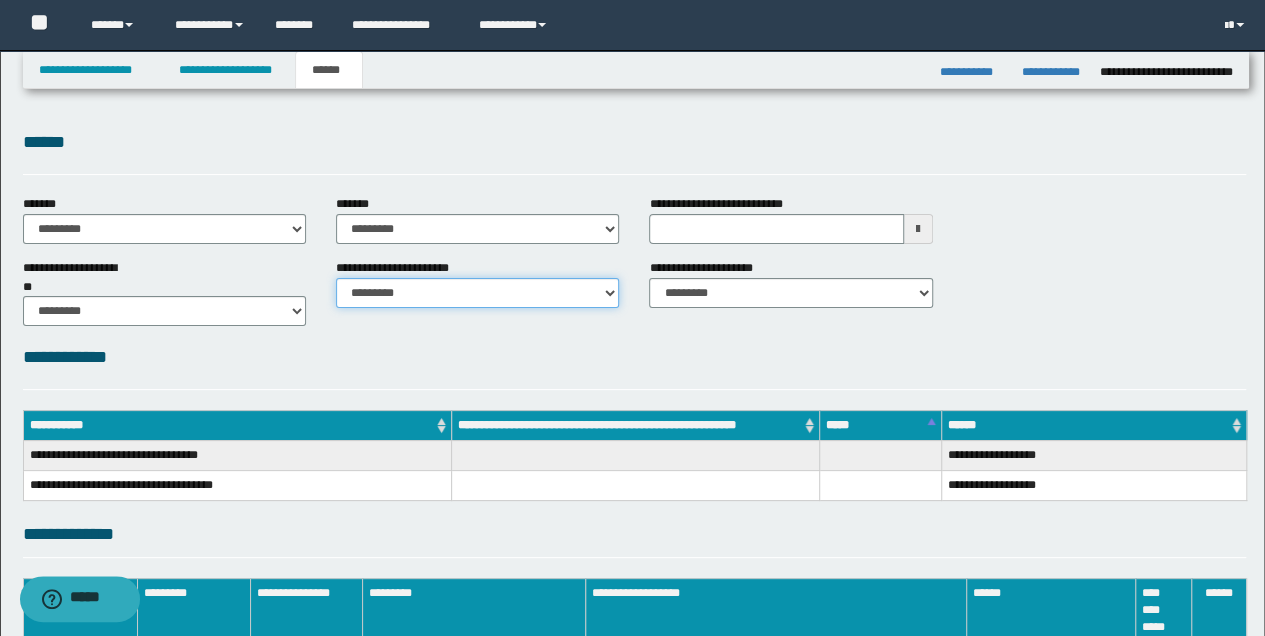 click on "*********
*********
*********" at bounding box center [477, 293] 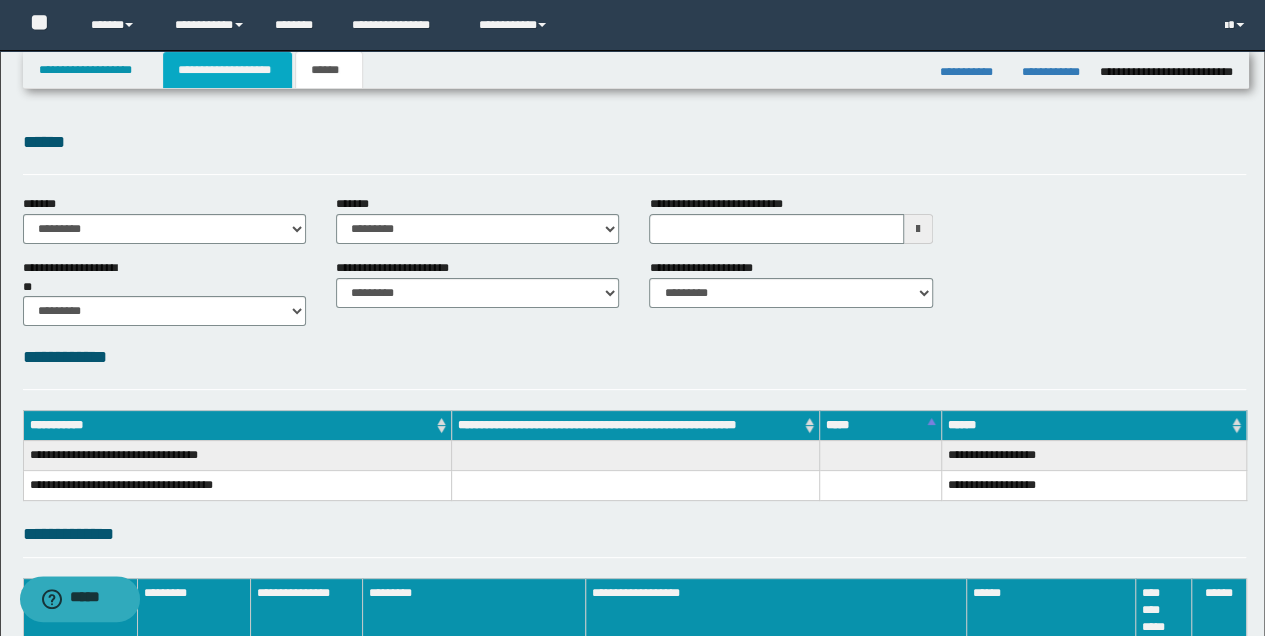 click on "**********" at bounding box center [227, 70] 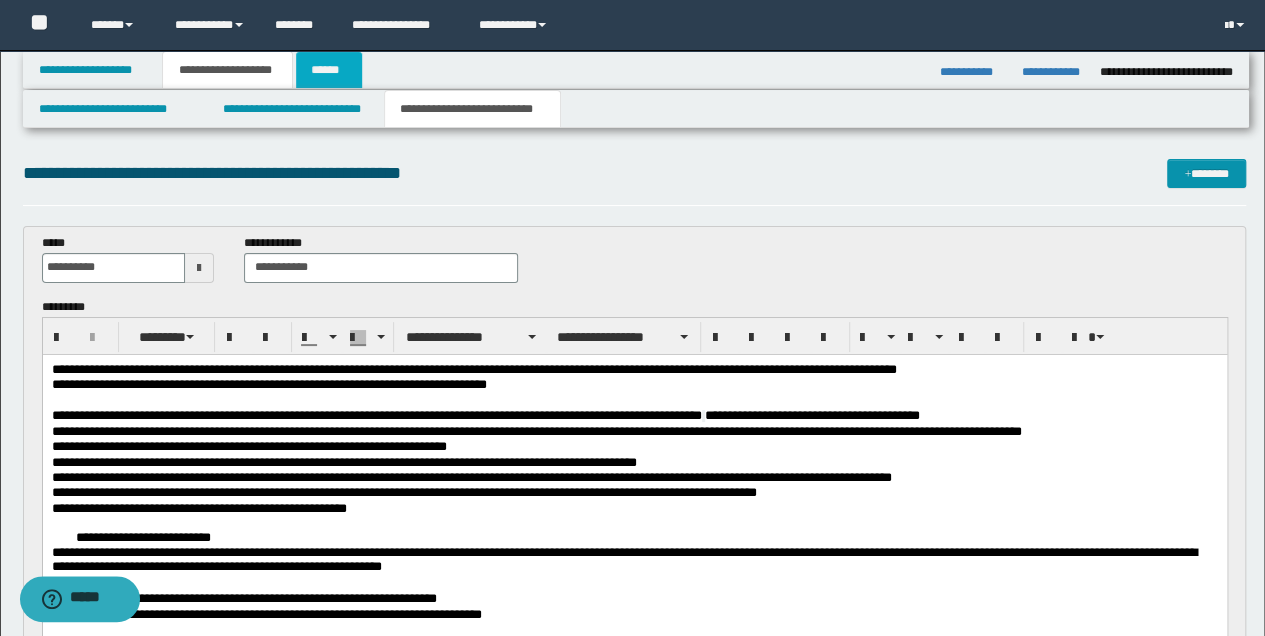 click on "******" at bounding box center [329, 70] 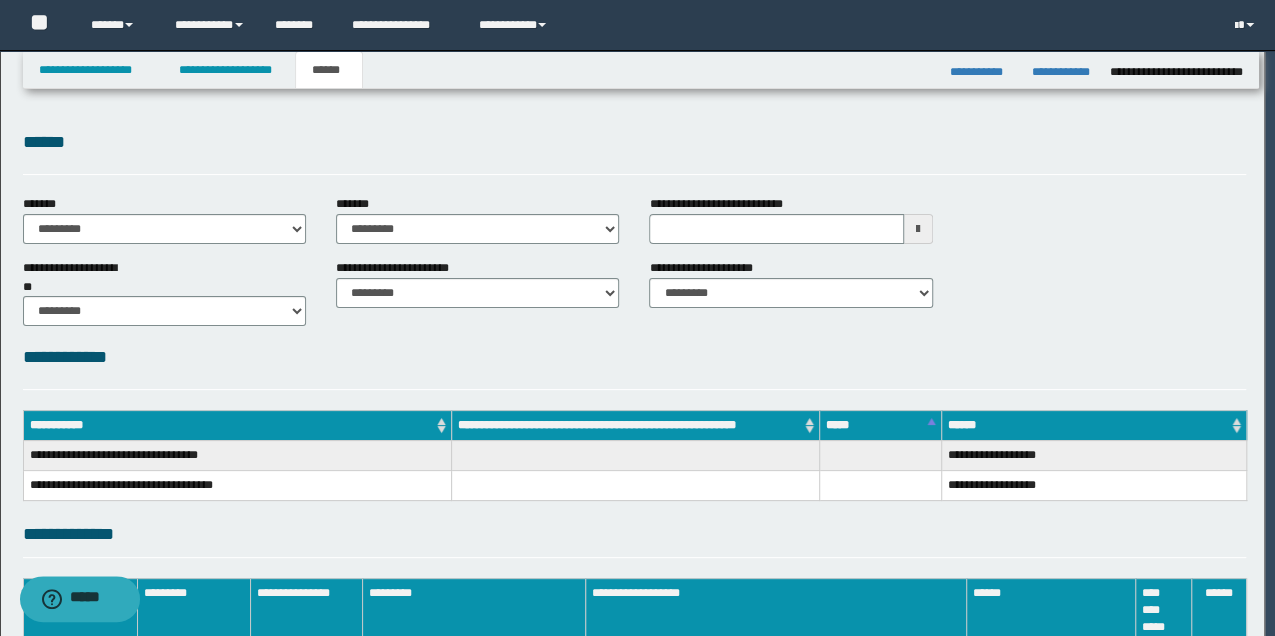 type 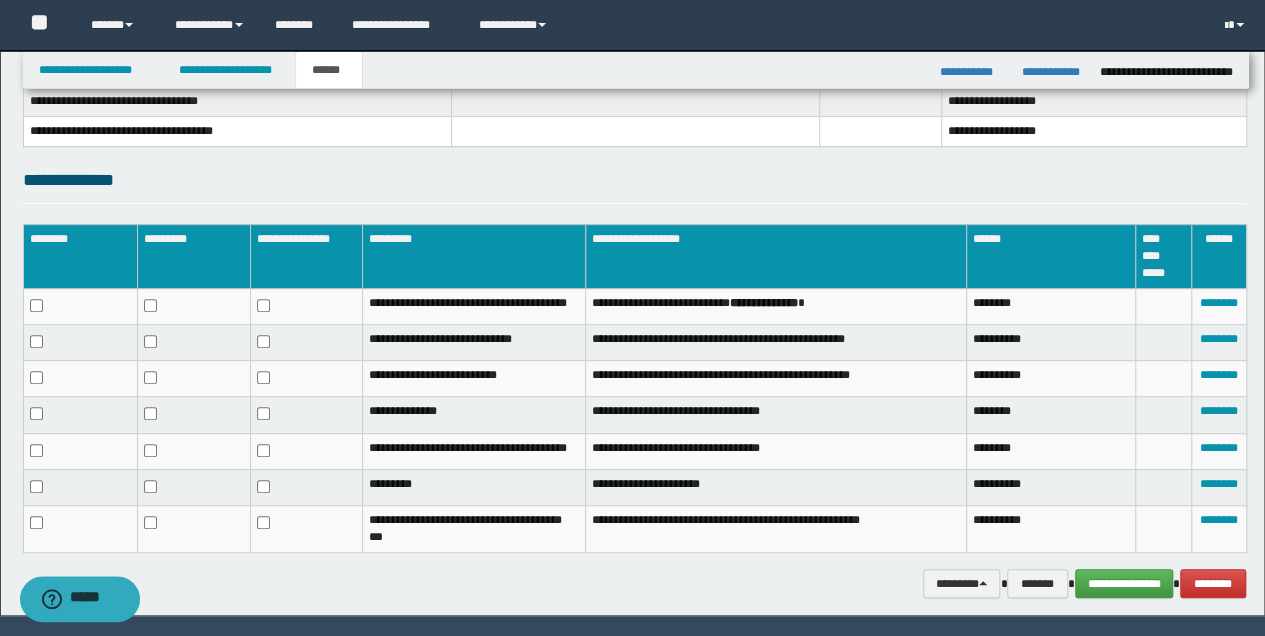 scroll, scrollTop: 412, scrollLeft: 0, axis: vertical 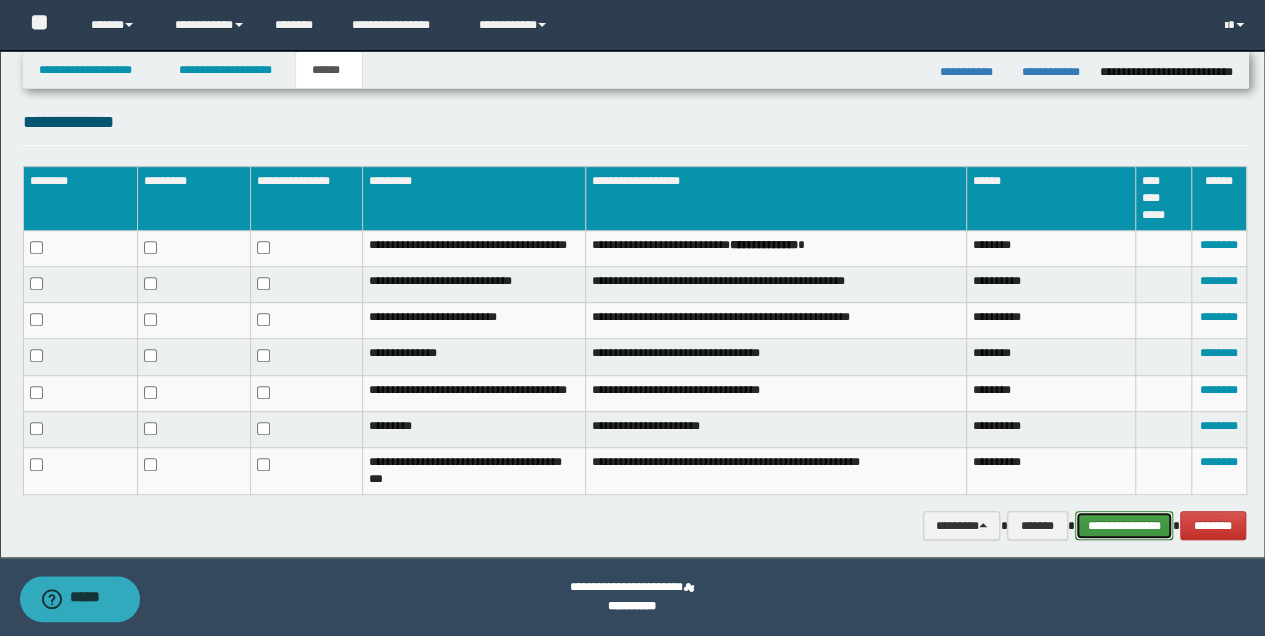 click on "**********" at bounding box center [1124, 525] 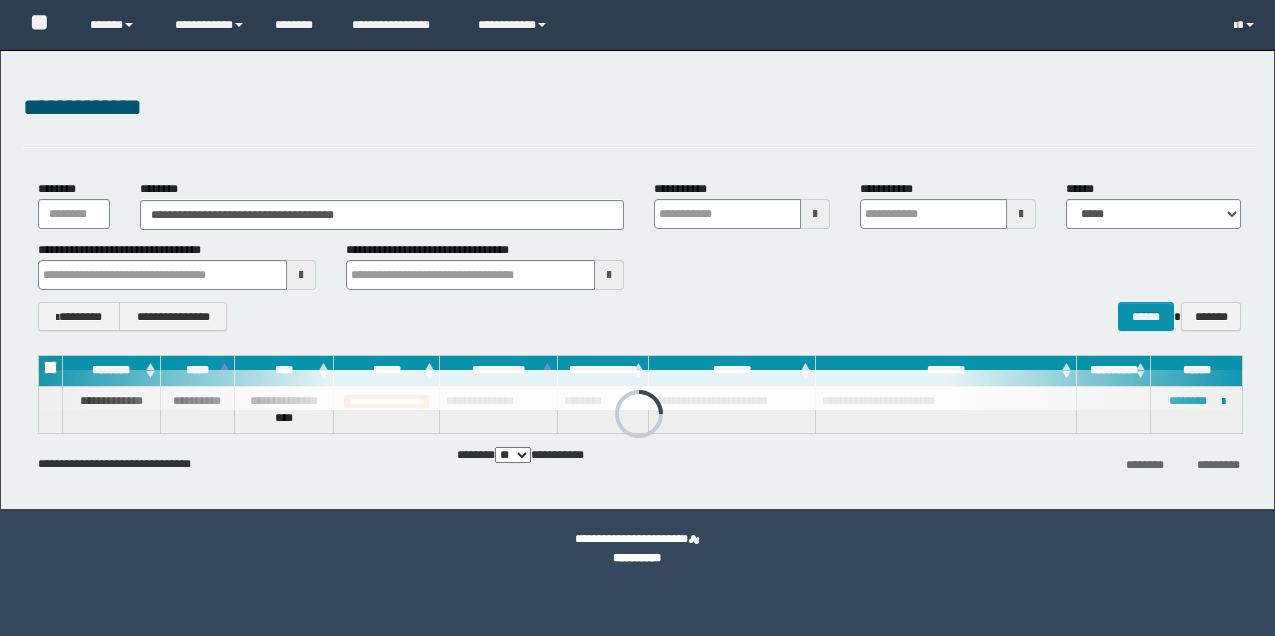 scroll, scrollTop: 0, scrollLeft: 0, axis: both 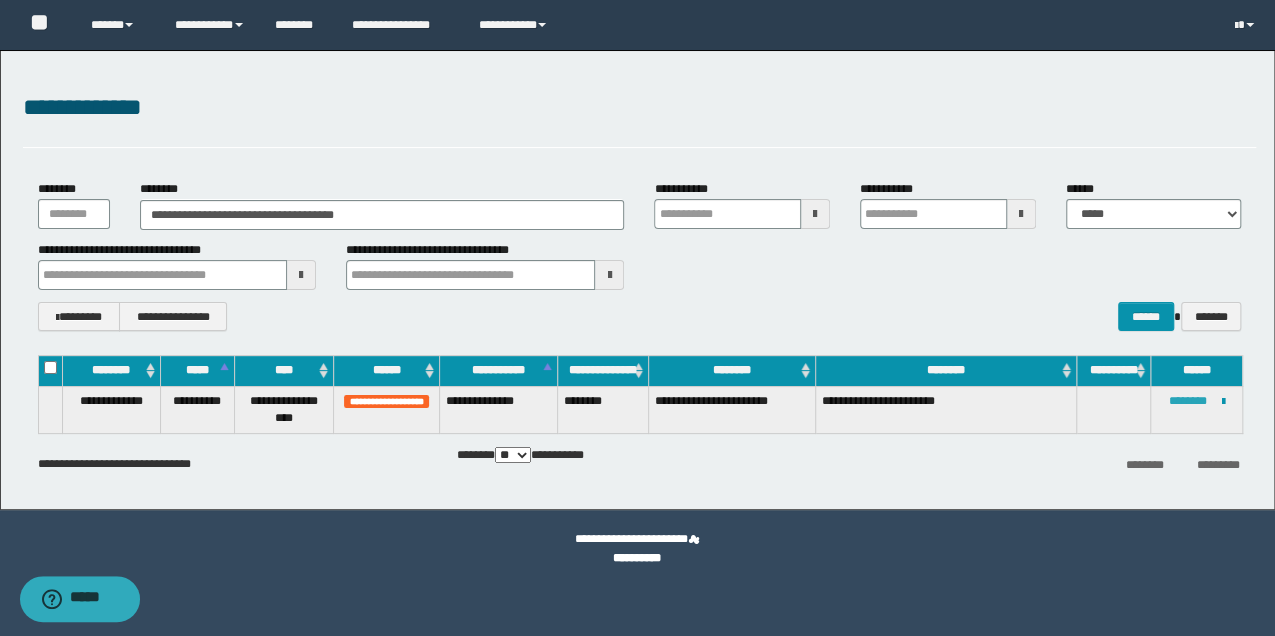 click on "********" at bounding box center (1188, 401) 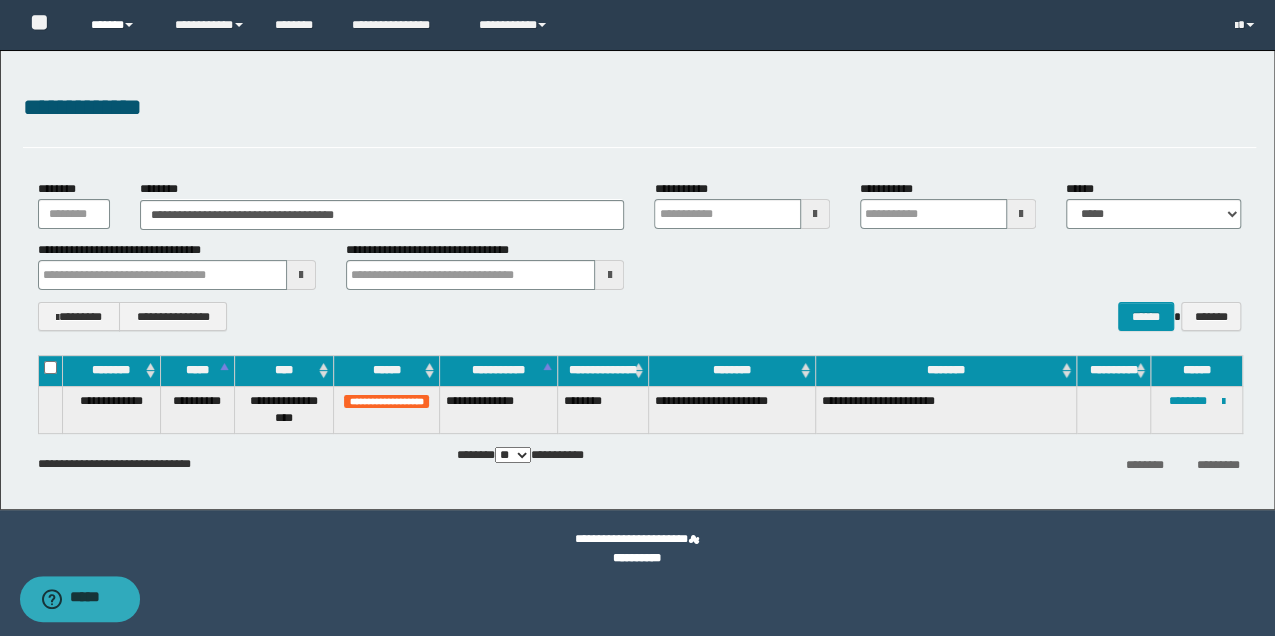 click on "******" at bounding box center [117, 25] 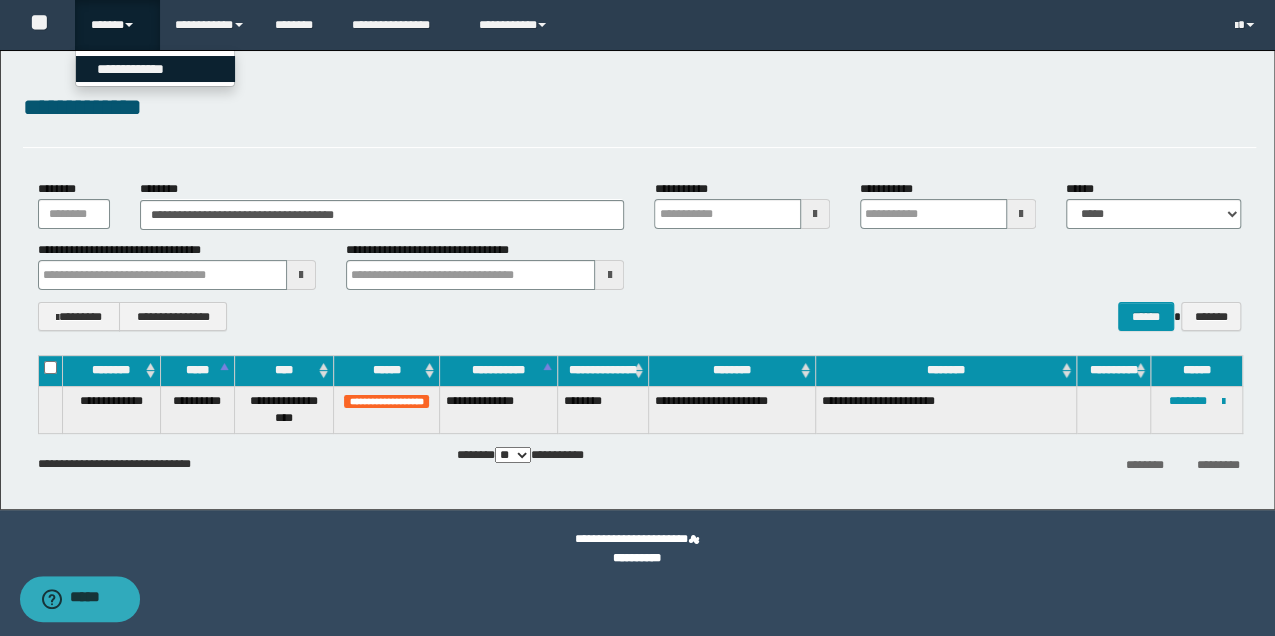click on "**********" at bounding box center (155, 69) 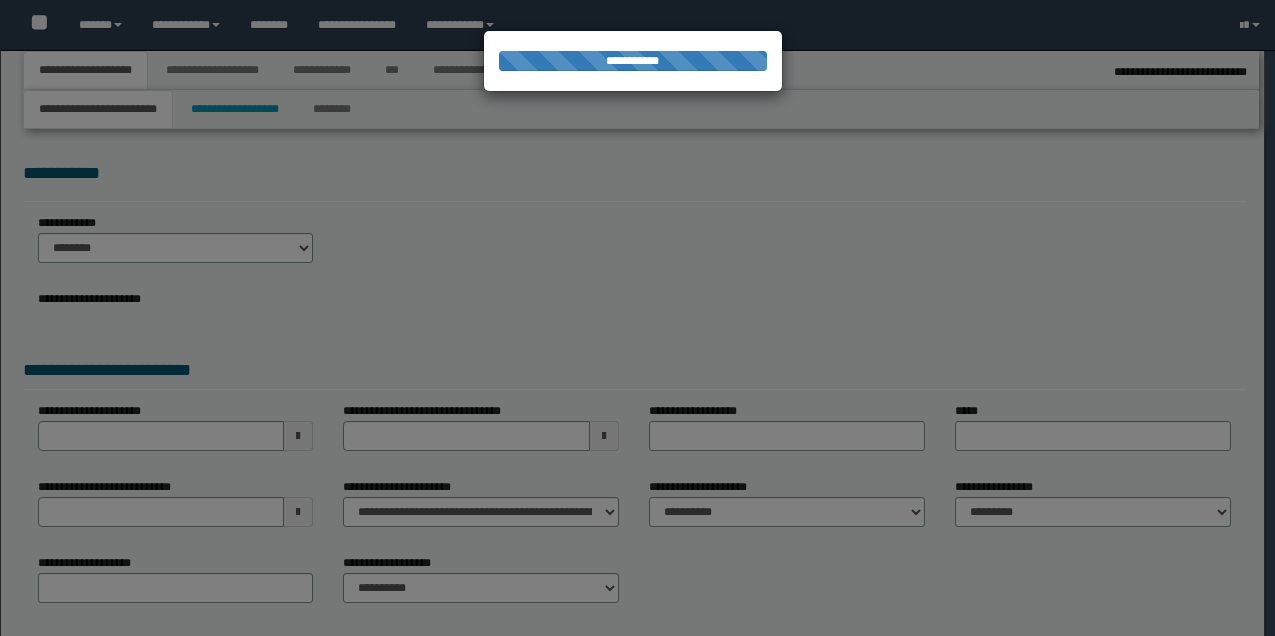 select on "*" 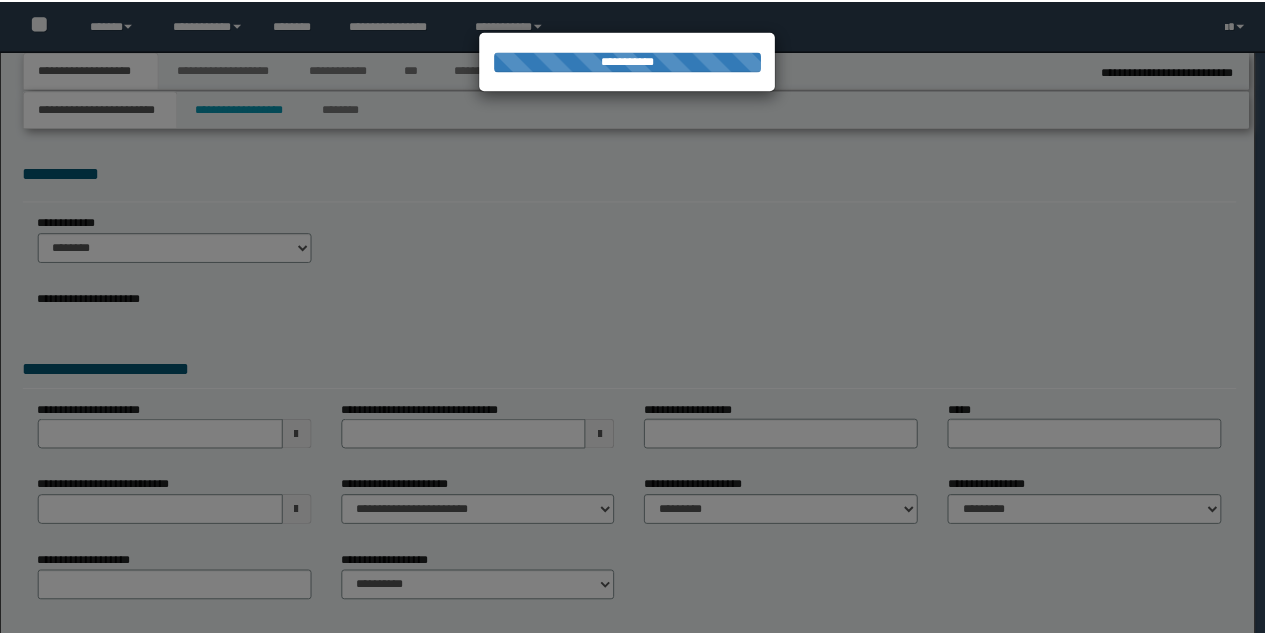 scroll, scrollTop: 0, scrollLeft: 0, axis: both 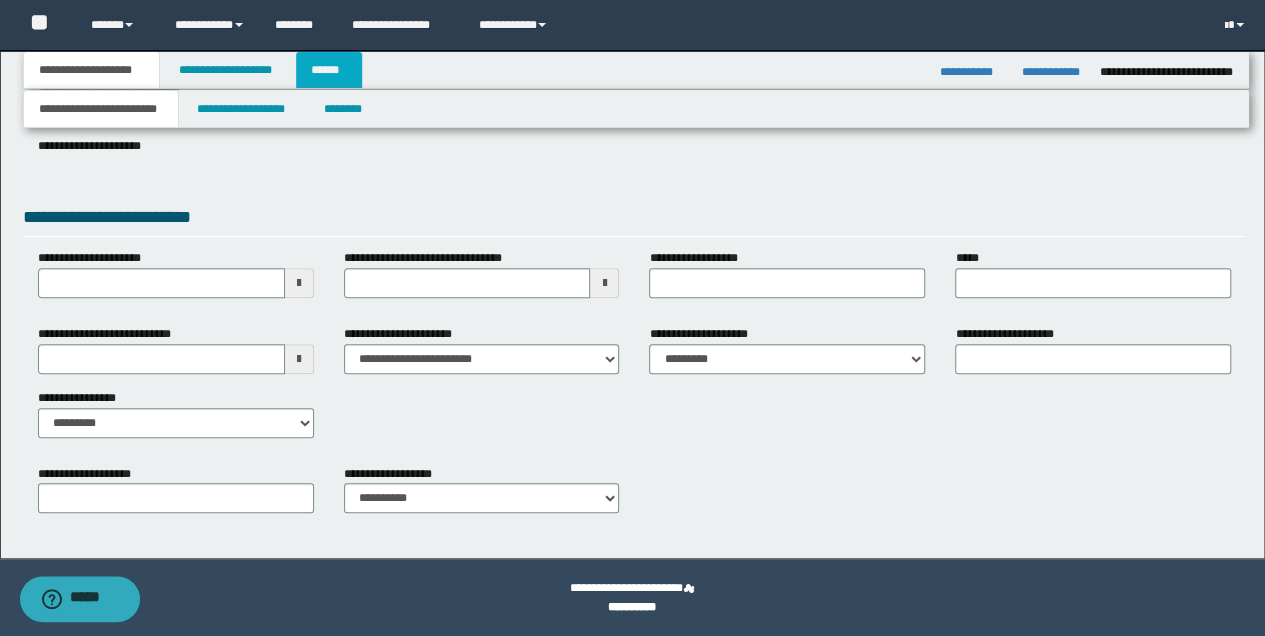 click on "******" at bounding box center (329, 70) 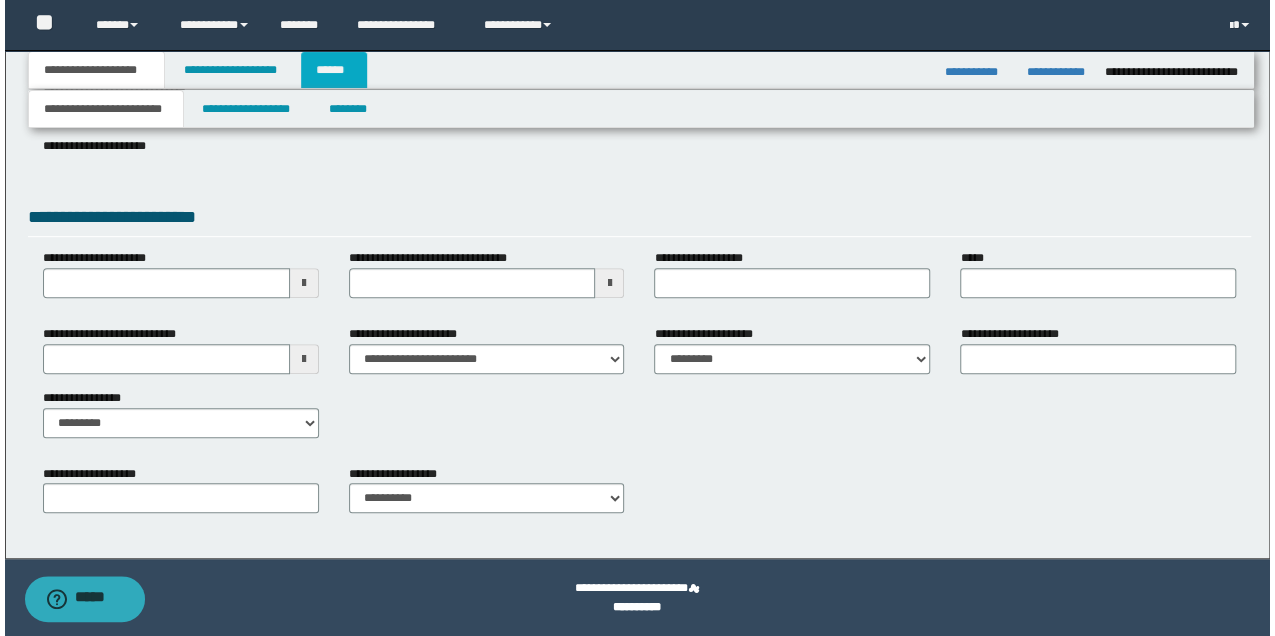 scroll, scrollTop: 0, scrollLeft: 0, axis: both 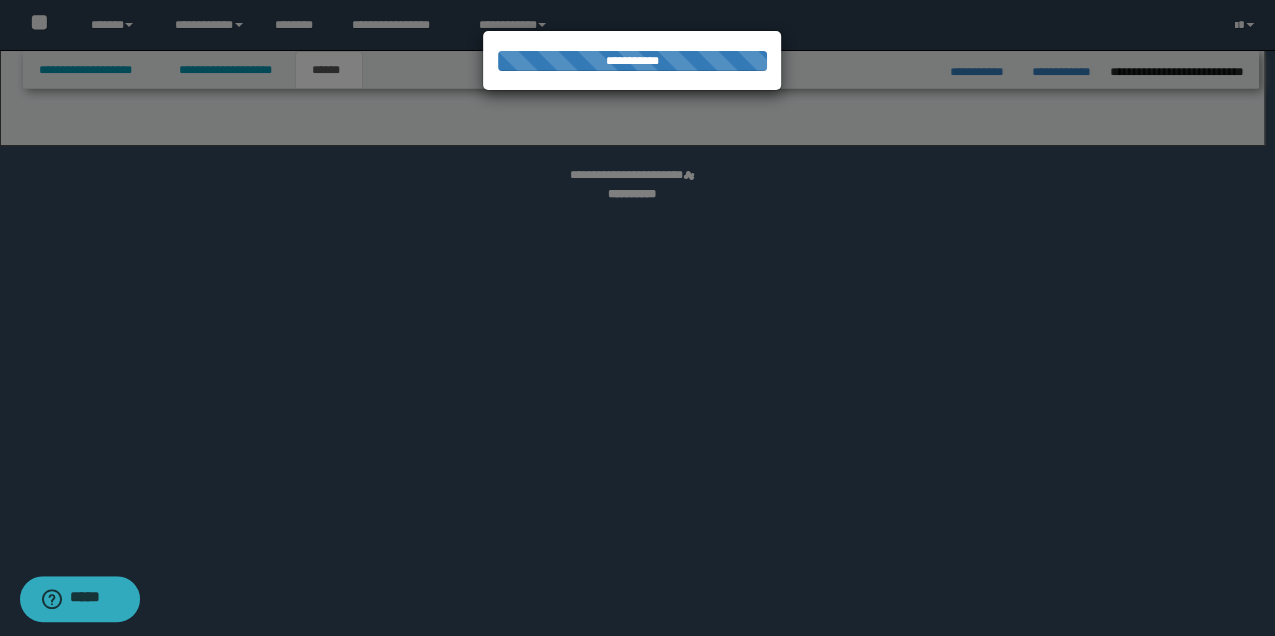 select on "*" 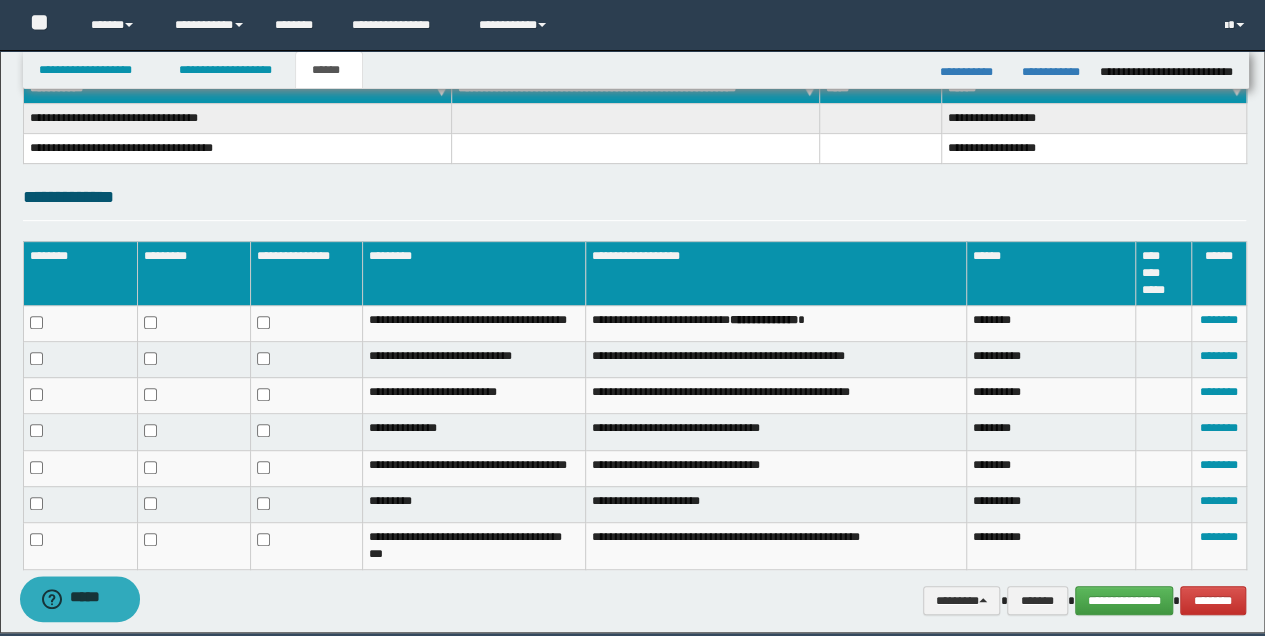 scroll, scrollTop: 412, scrollLeft: 0, axis: vertical 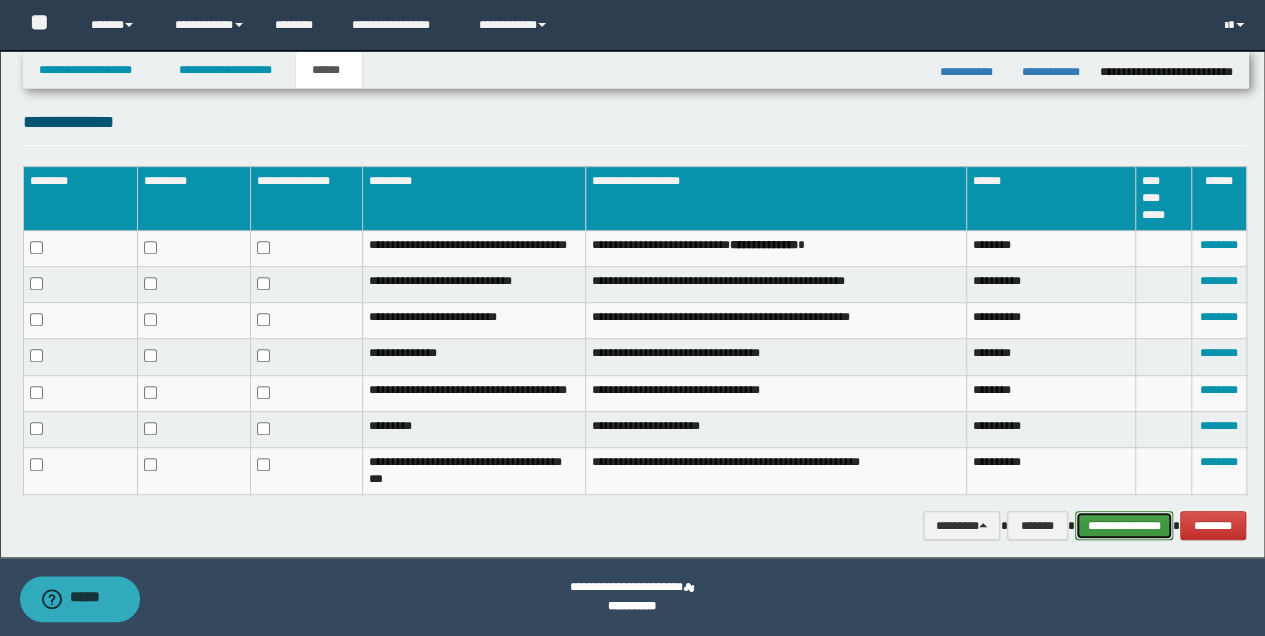 click on "**********" at bounding box center [1124, 525] 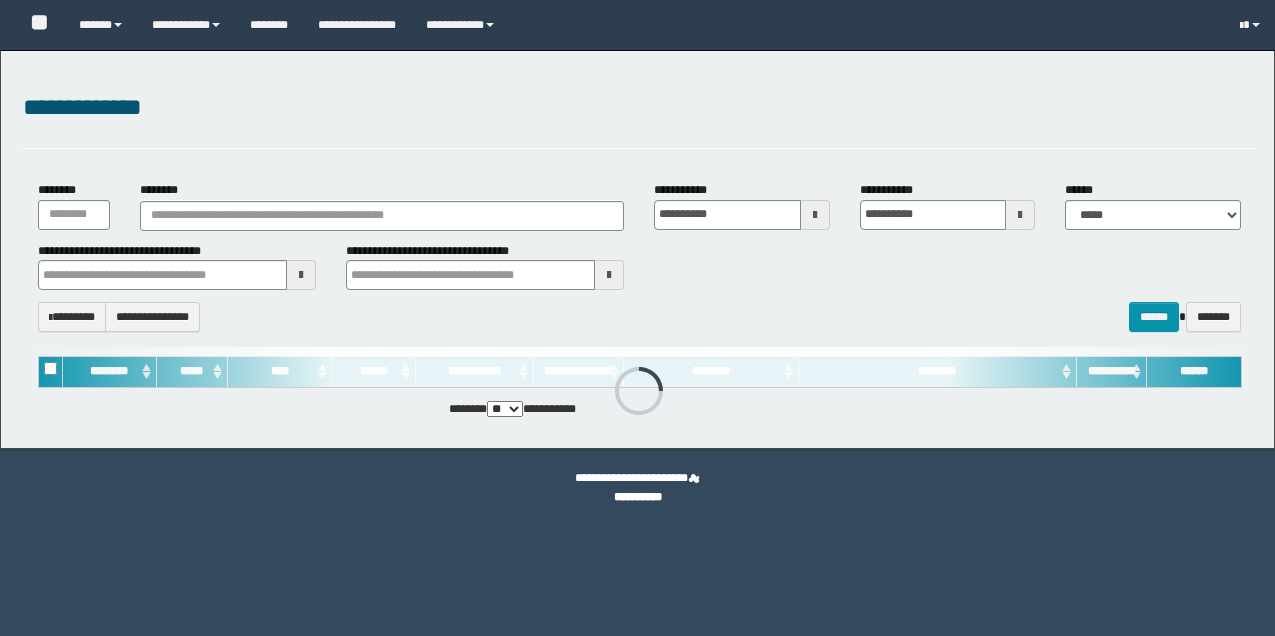 scroll, scrollTop: 0, scrollLeft: 0, axis: both 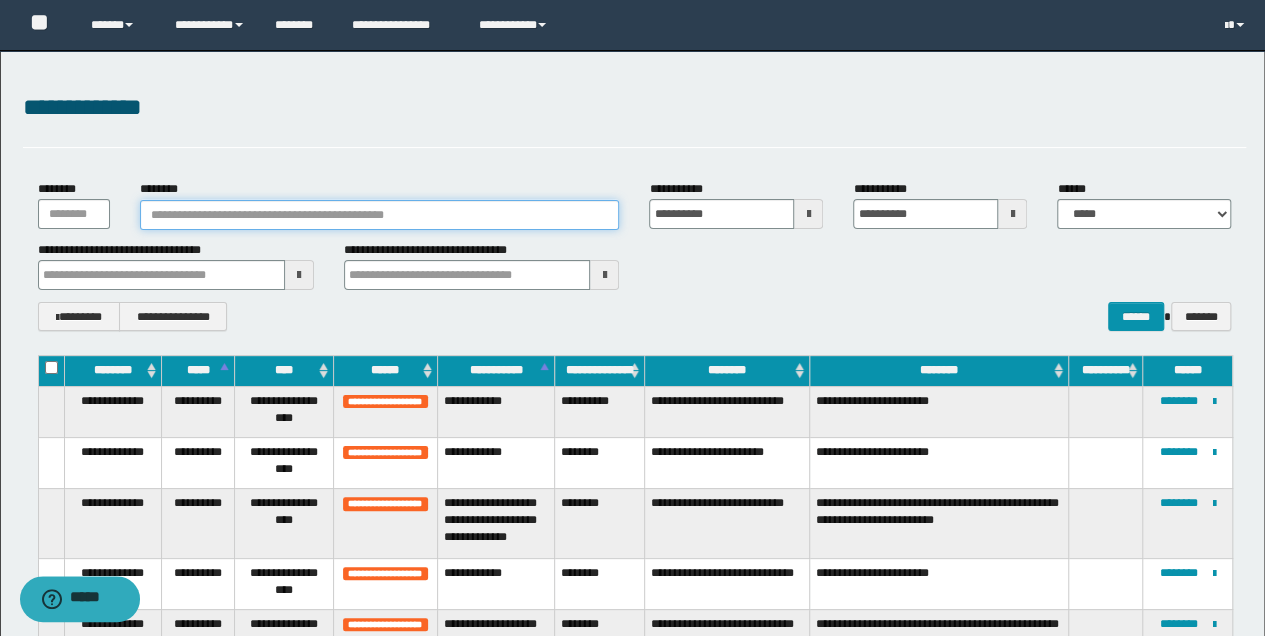 click on "********" at bounding box center [380, 215] 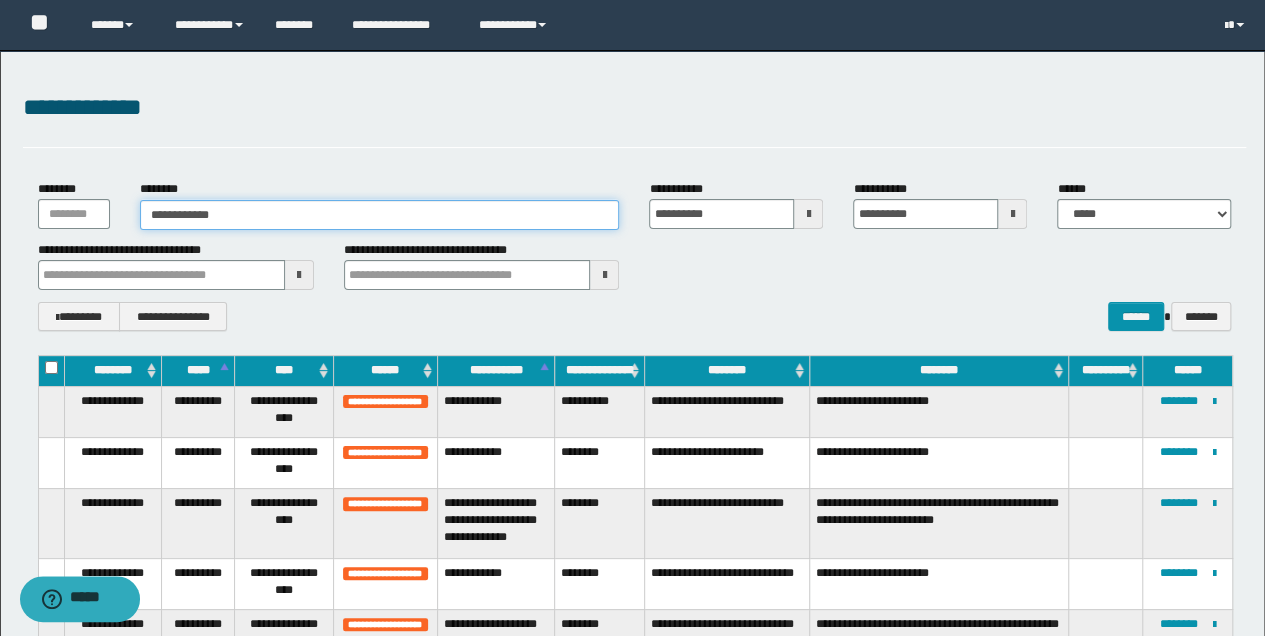 type on "**********" 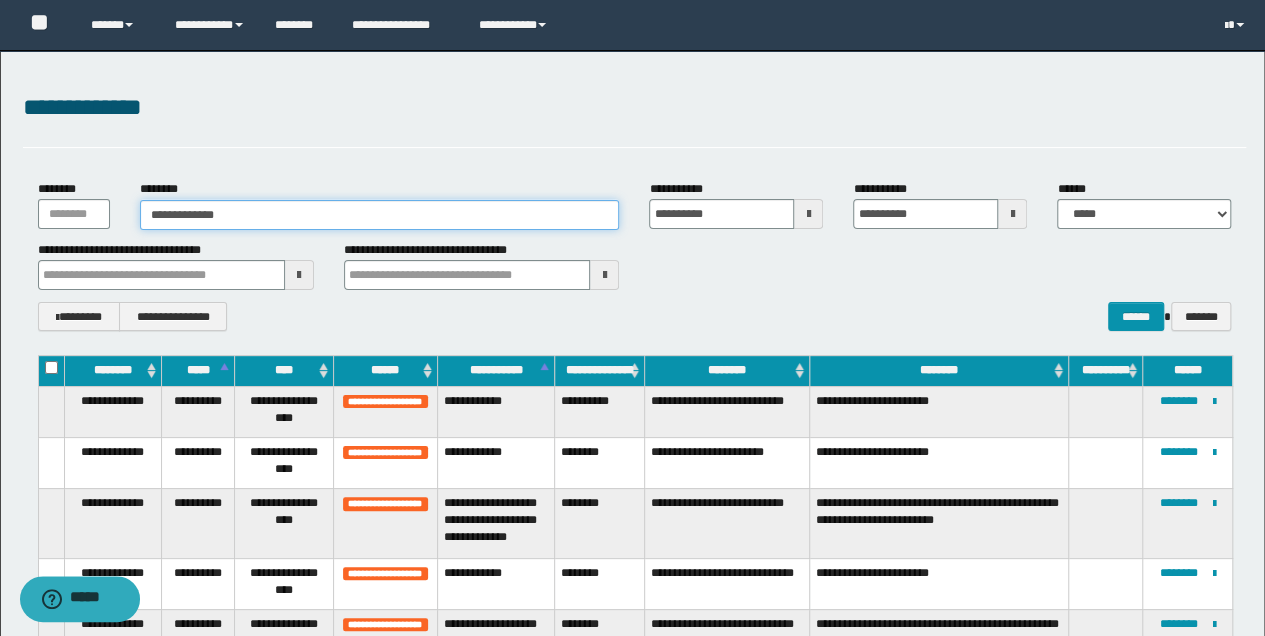 type on "**********" 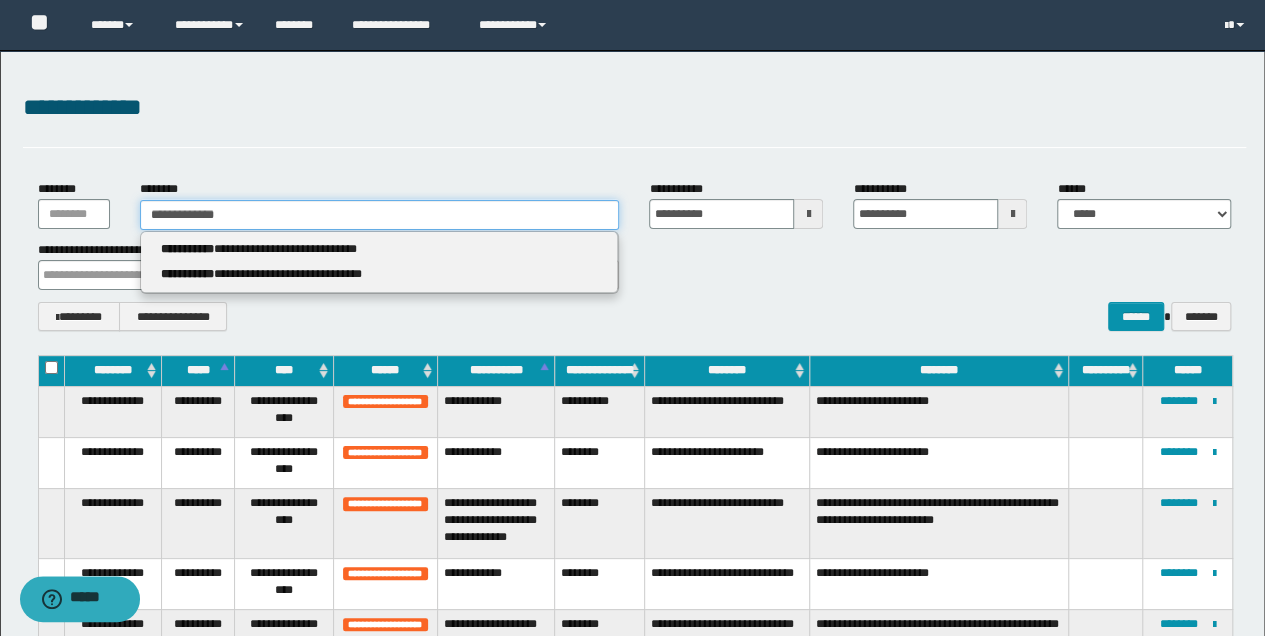 type 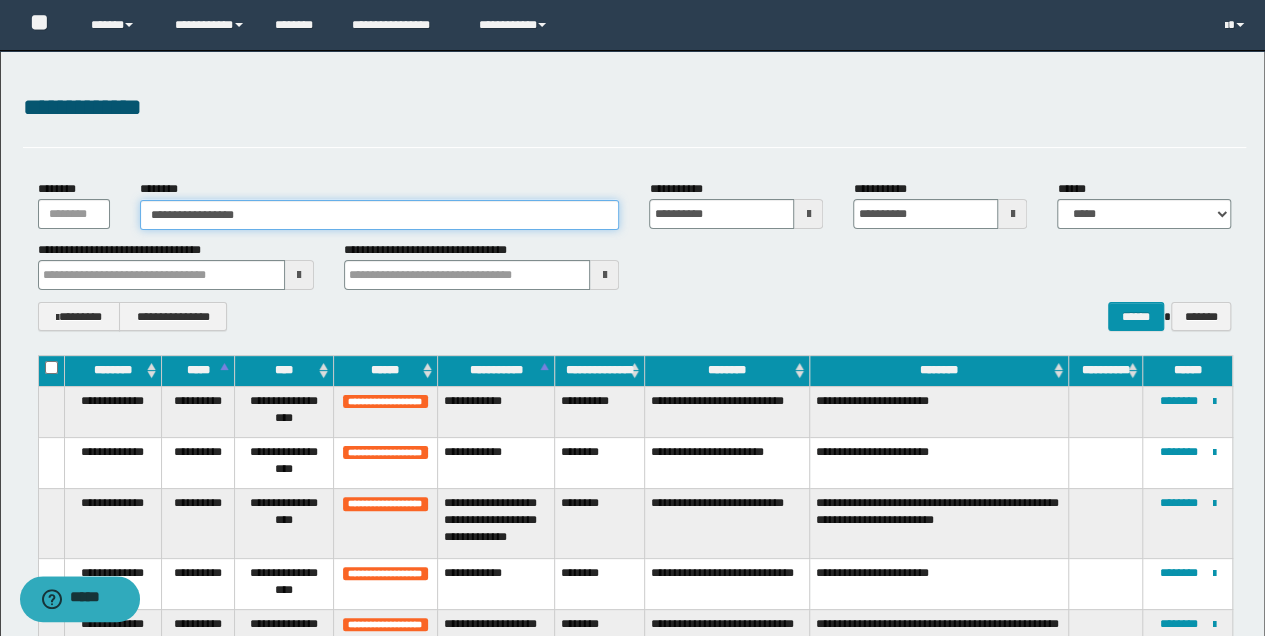 type on "**********" 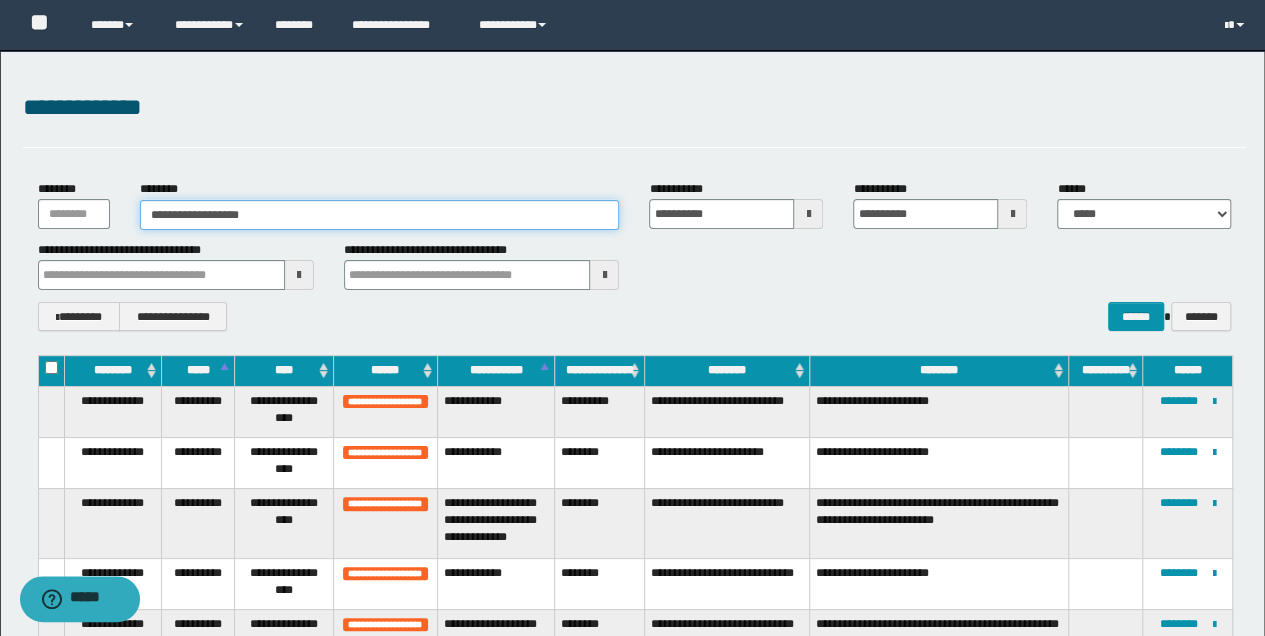 type on "**********" 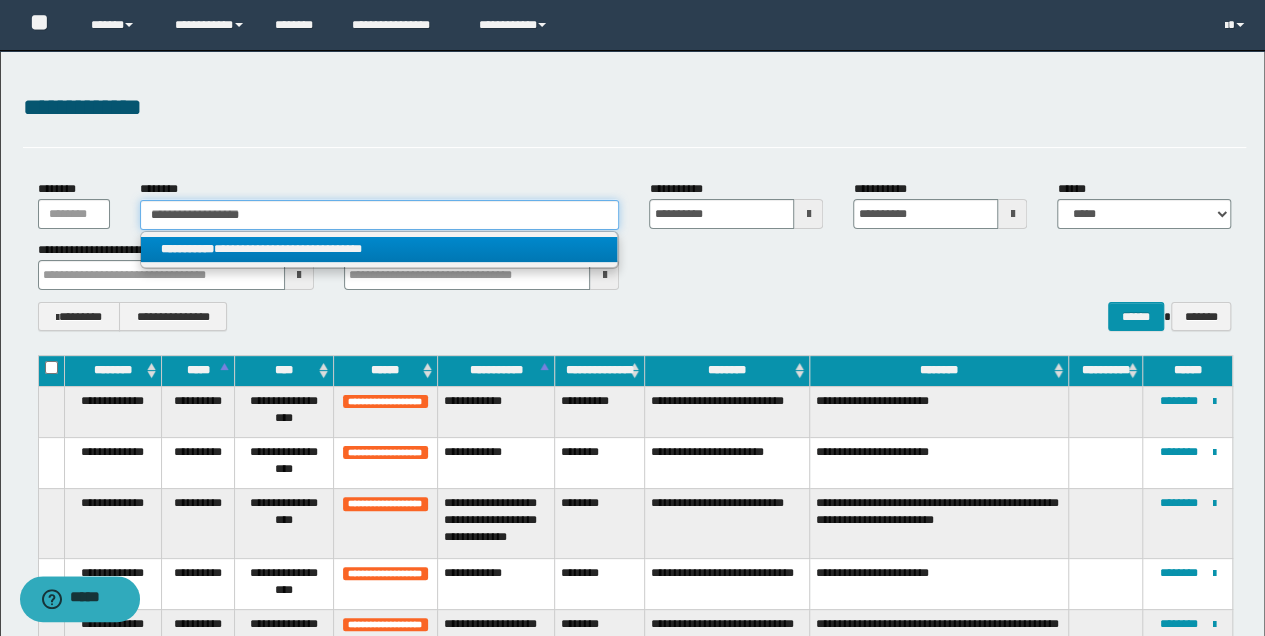 type on "**********" 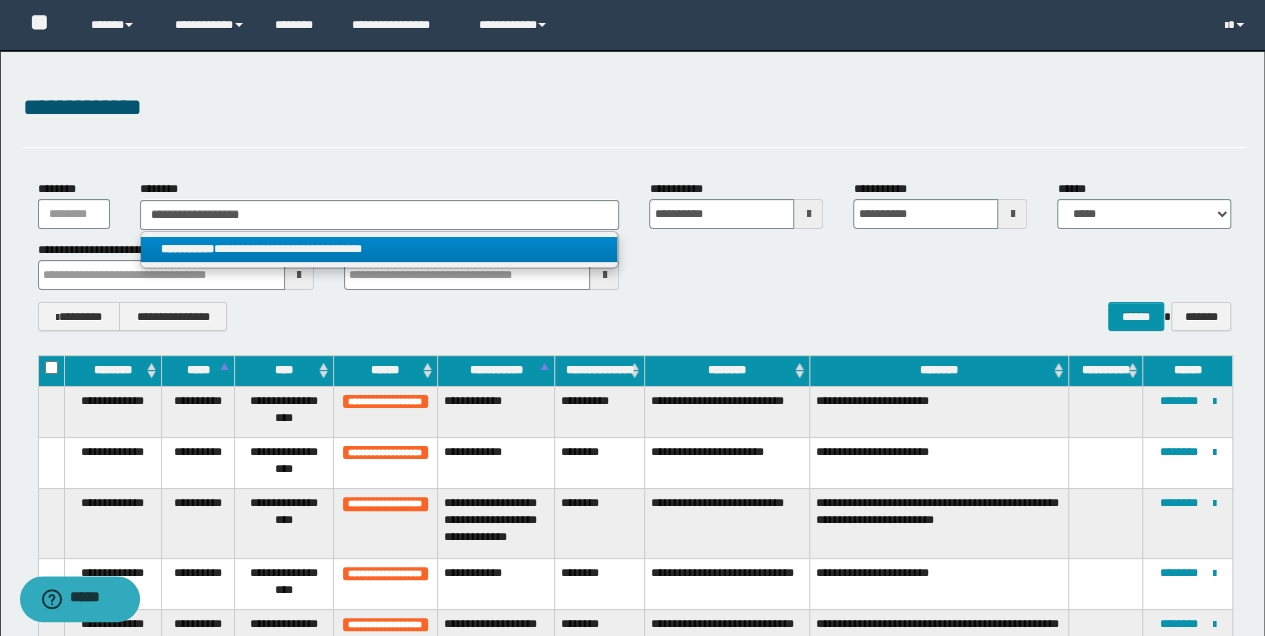 click on "**********" at bounding box center [379, 249] 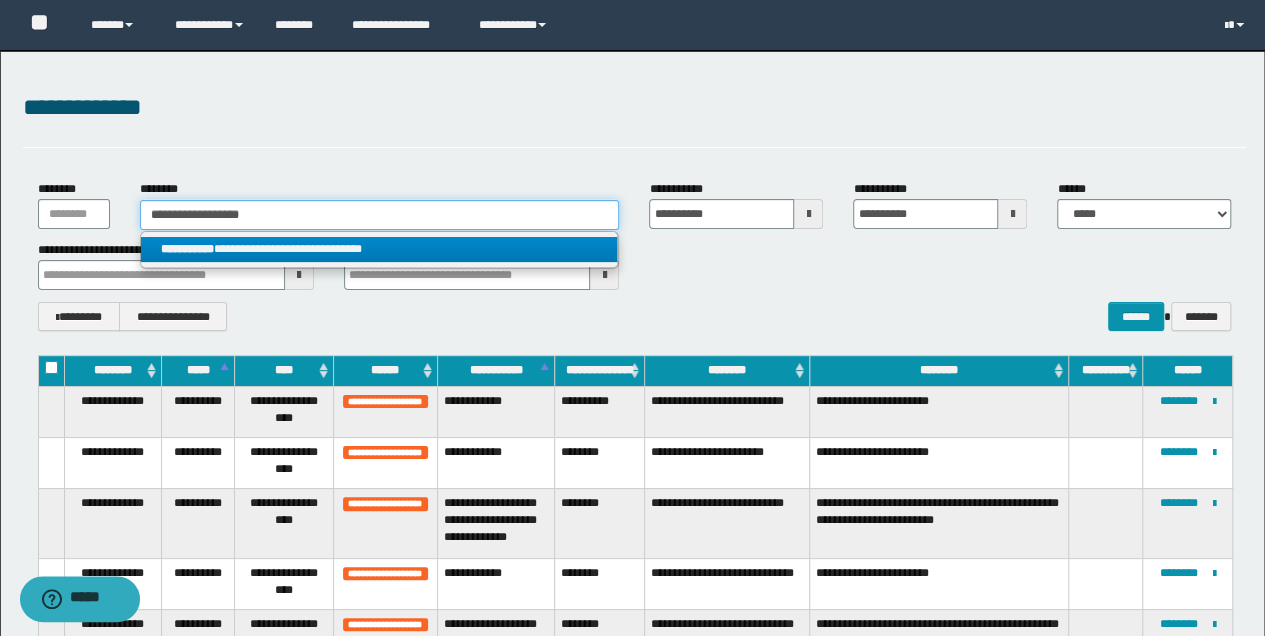 type 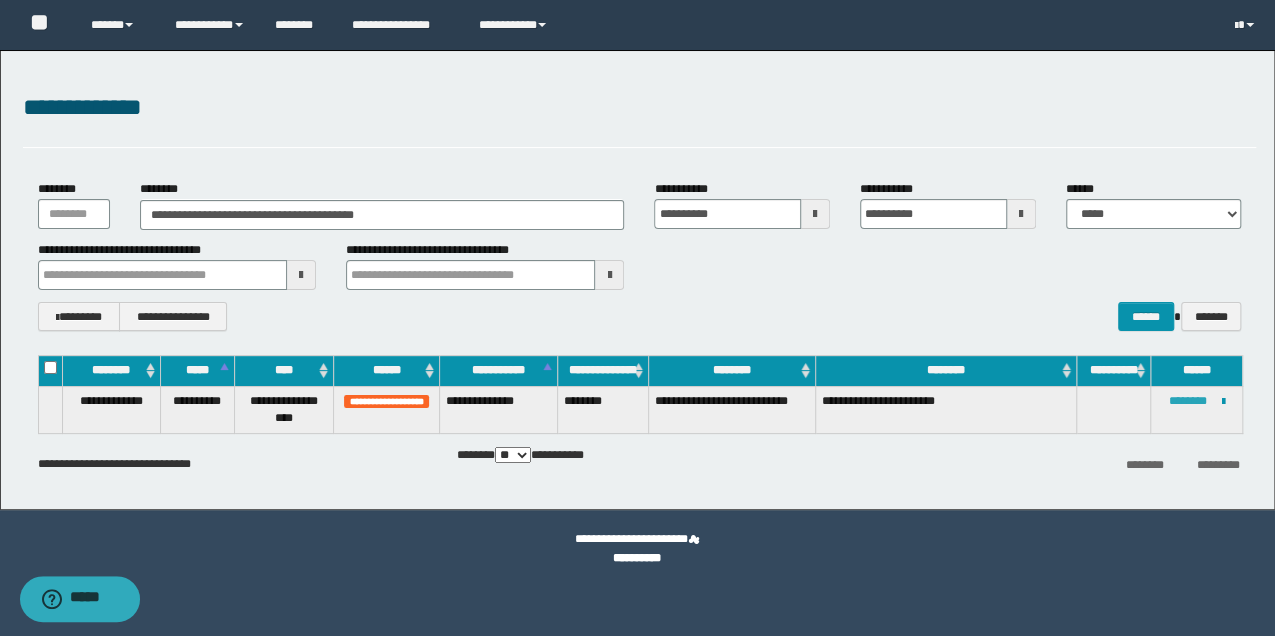 click on "********" at bounding box center [1188, 401] 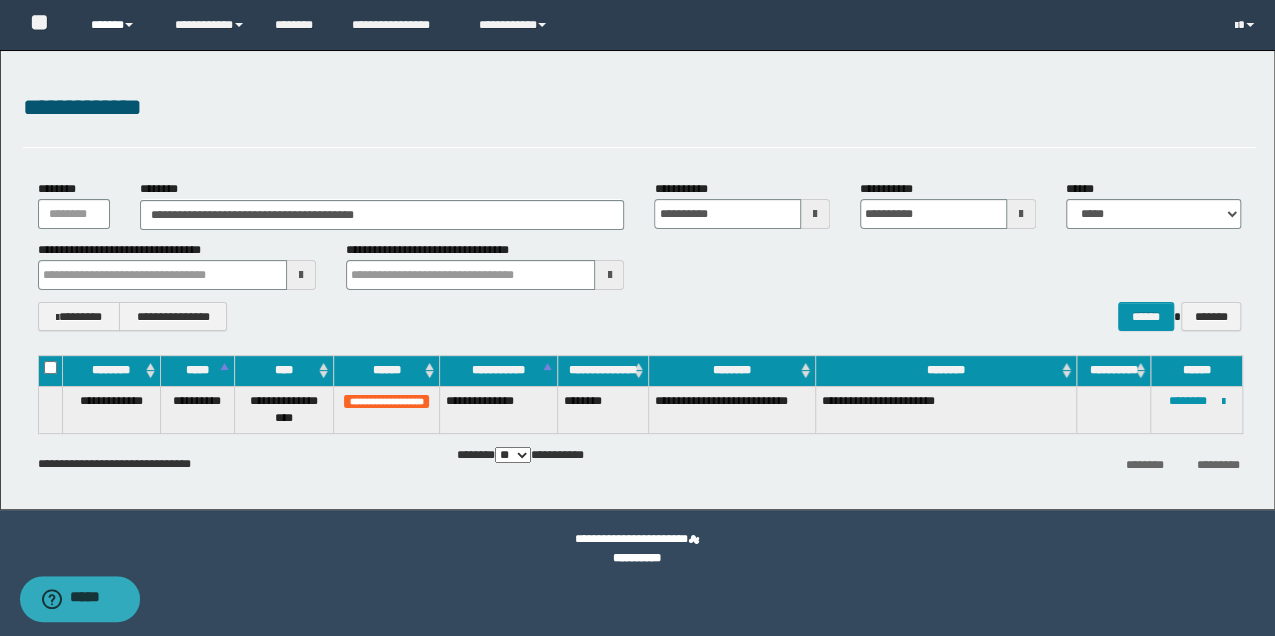 click on "******" at bounding box center (117, 25) 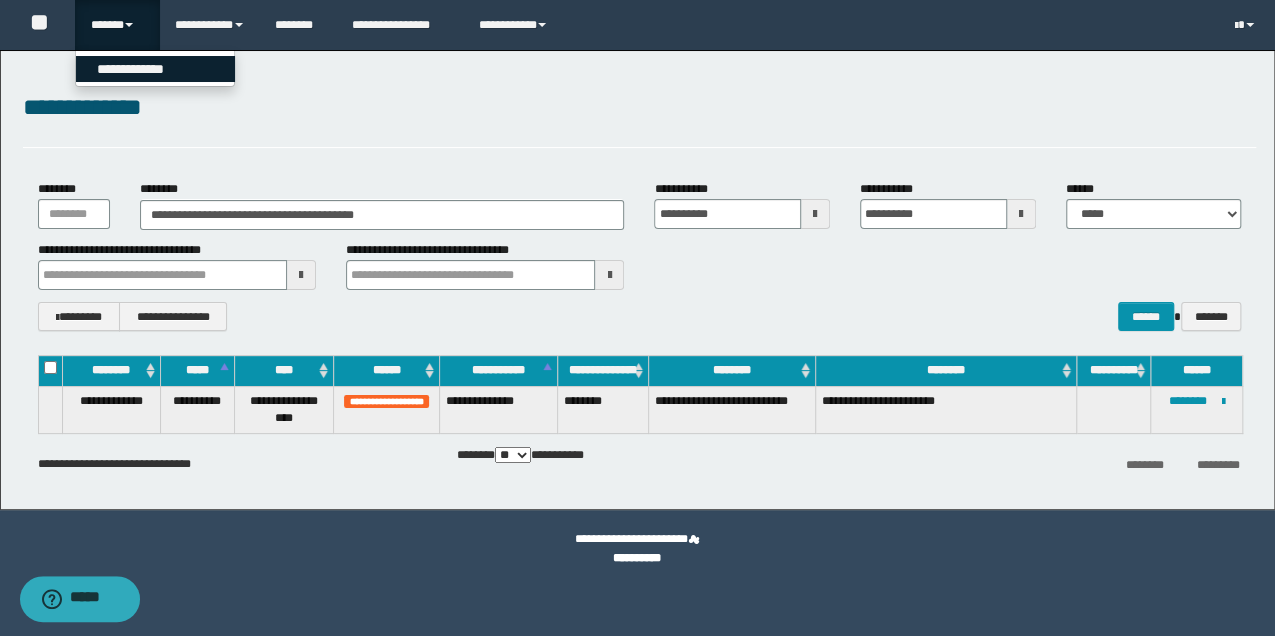 click on "**********" at bounding box center (155, 69) 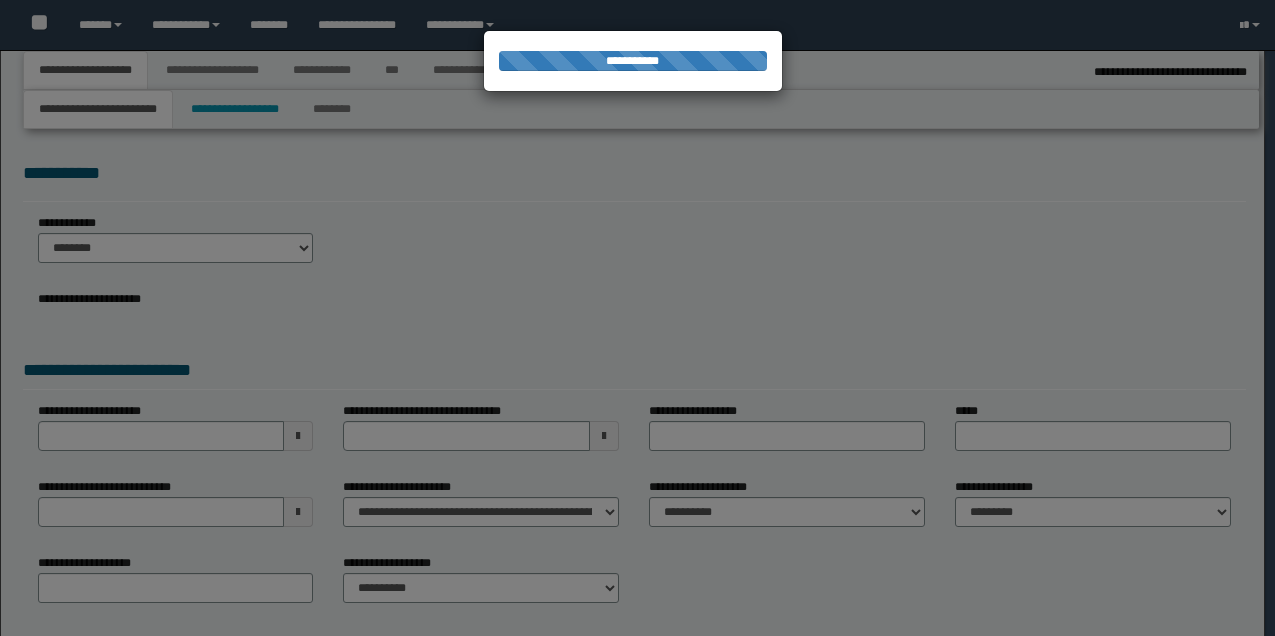 select on "*" 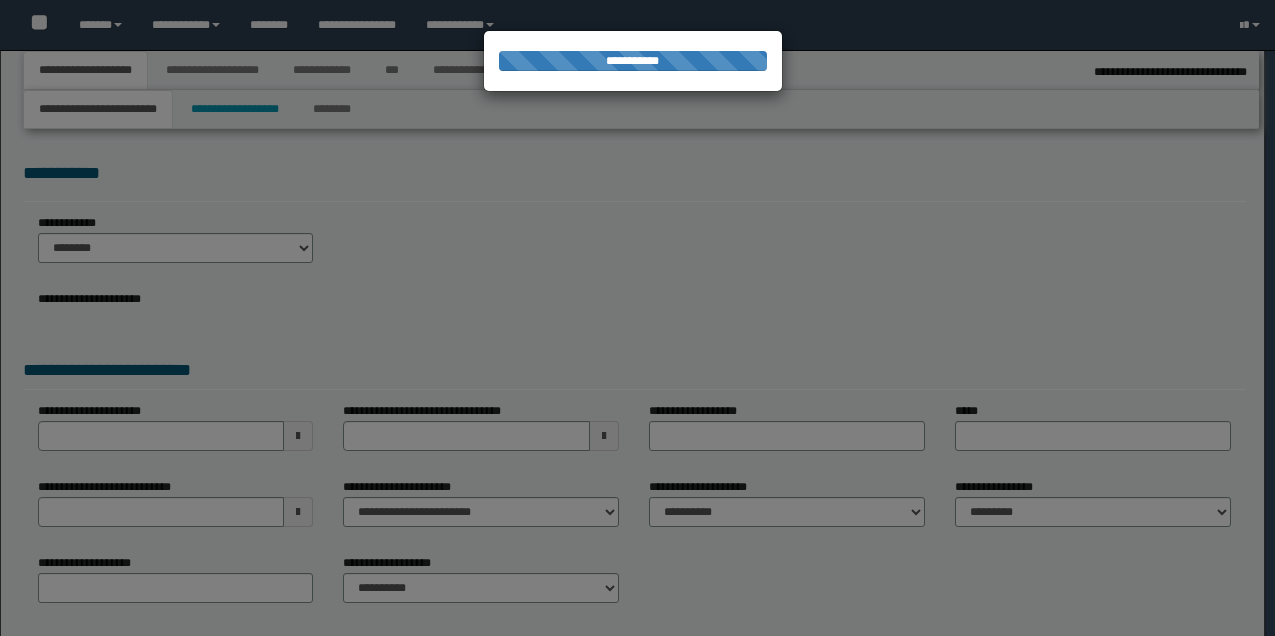 select on "*" 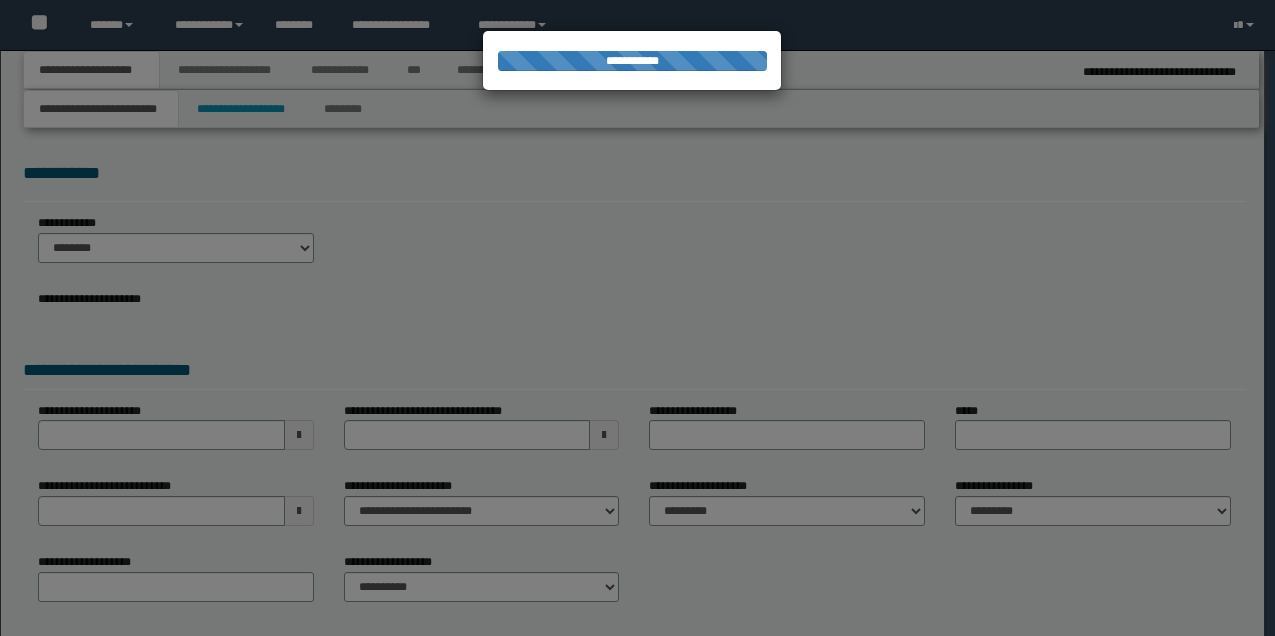 scroll, scrollTop: 0, scrollLeft: 0, axis: both 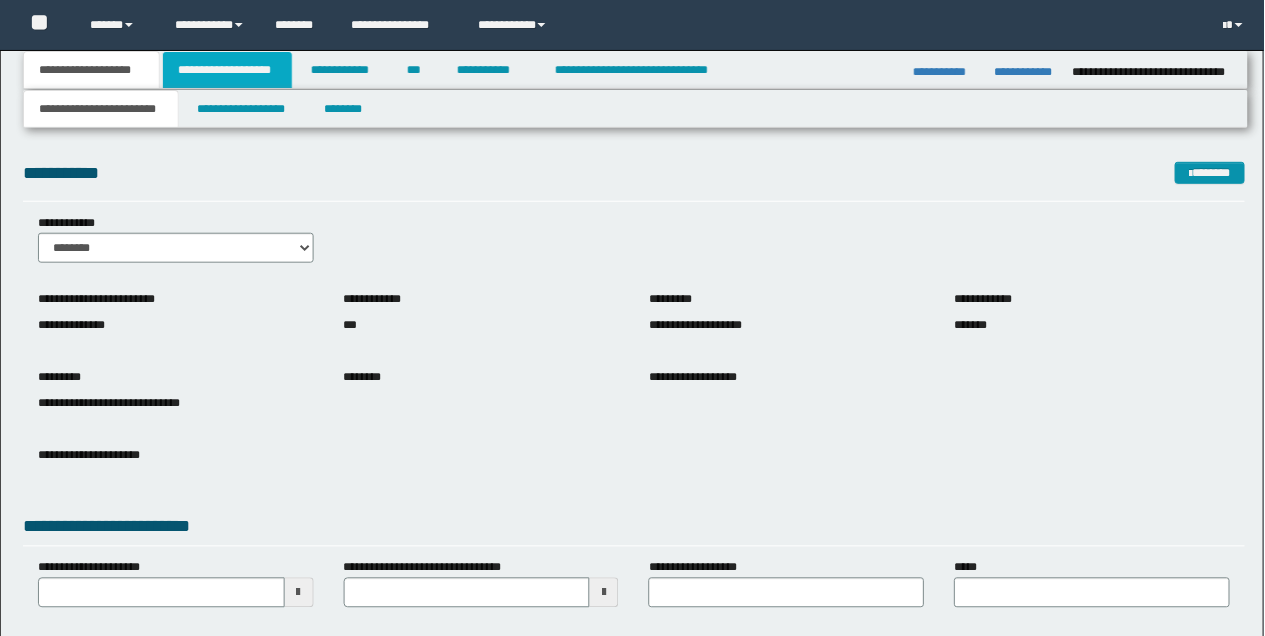 click on "**********" at bounding box center [227, 70] 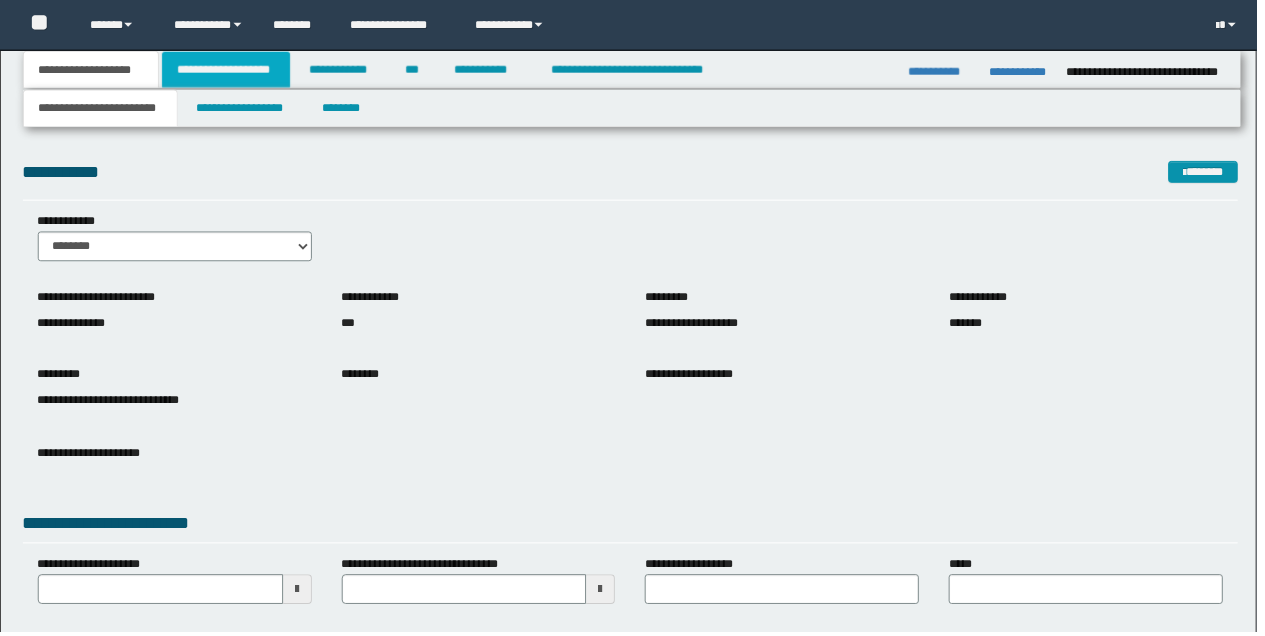 scroll, scrollTop: 0, scrollLeft: 0, axis: both 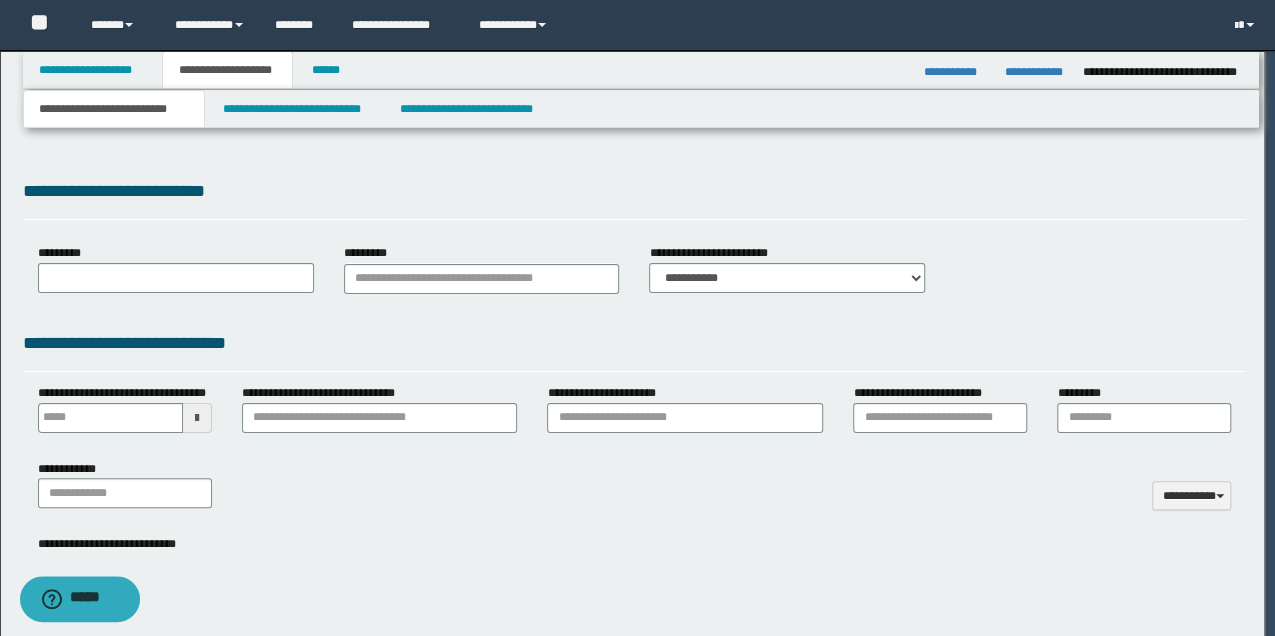 type 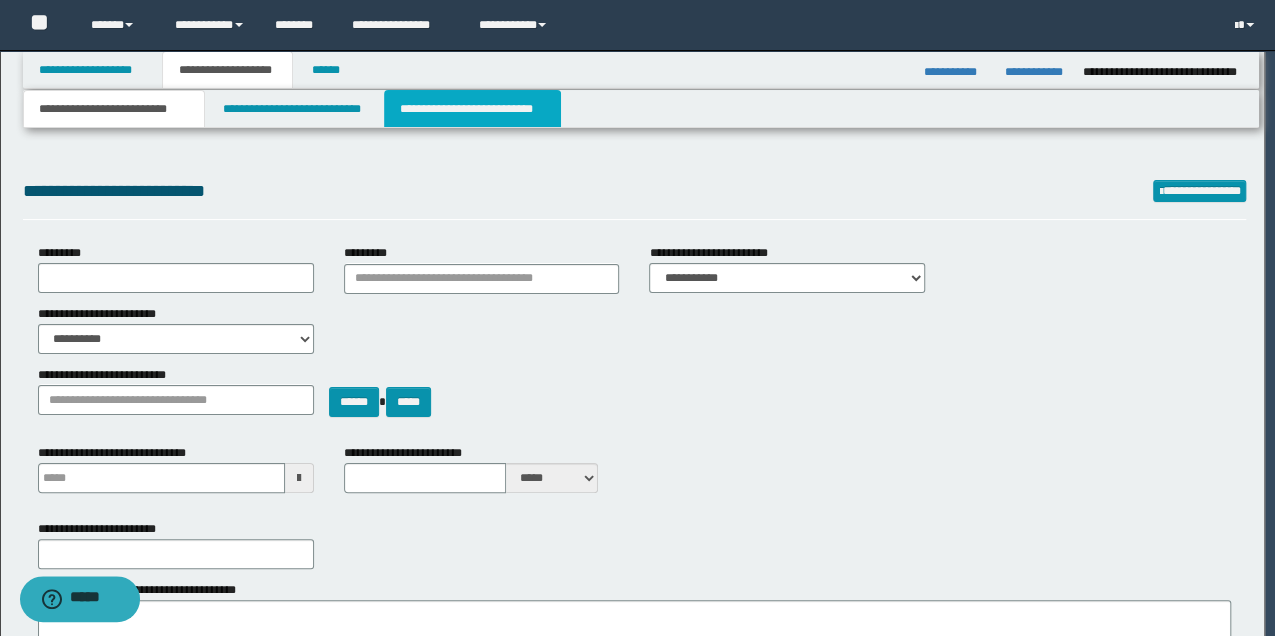 select on "*" 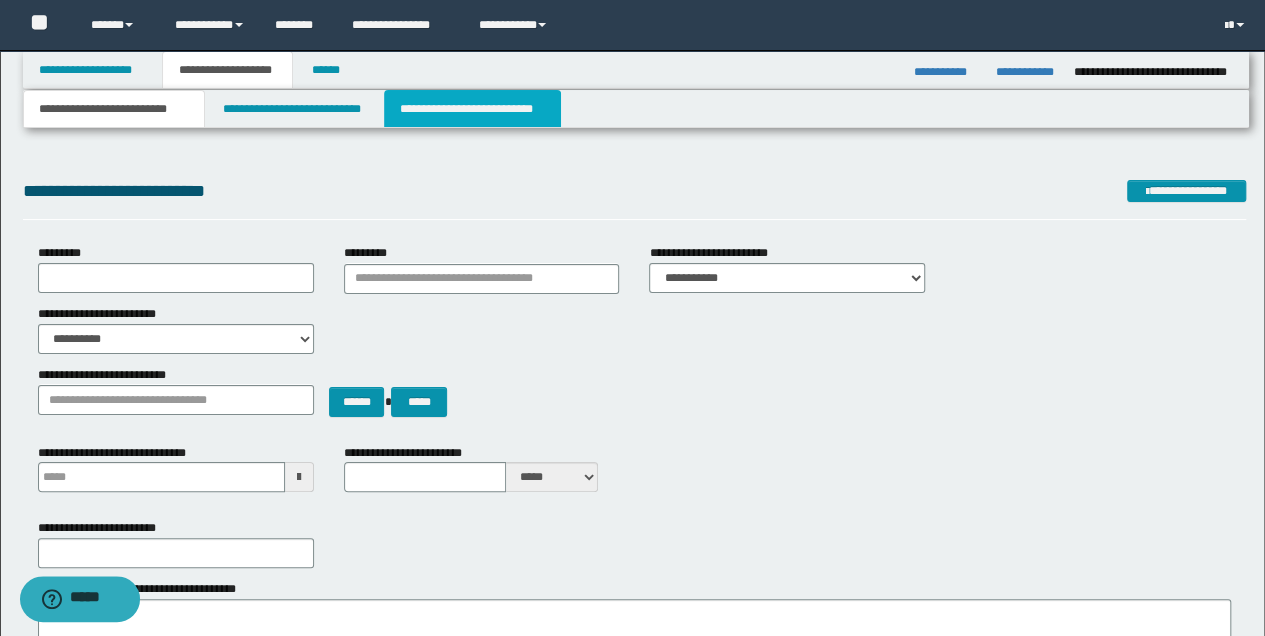 click on "**********" at bounding box center (472, 109) 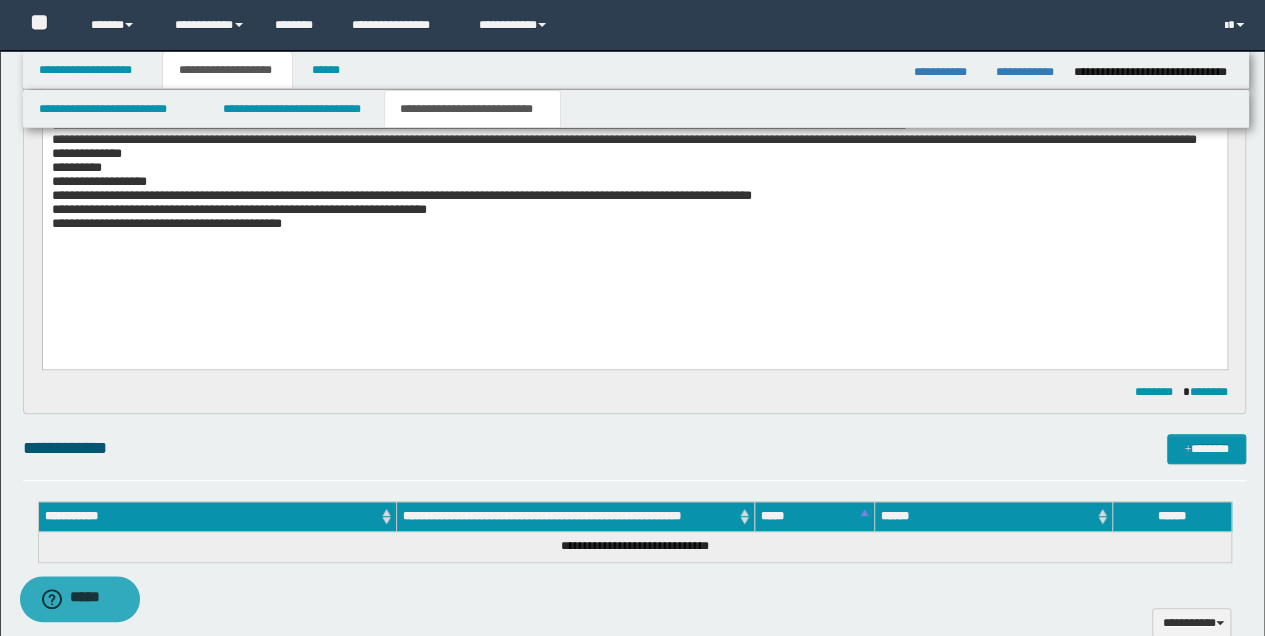 scroll, scrollTop: 333, scrollLeft: 0, axis: vertical 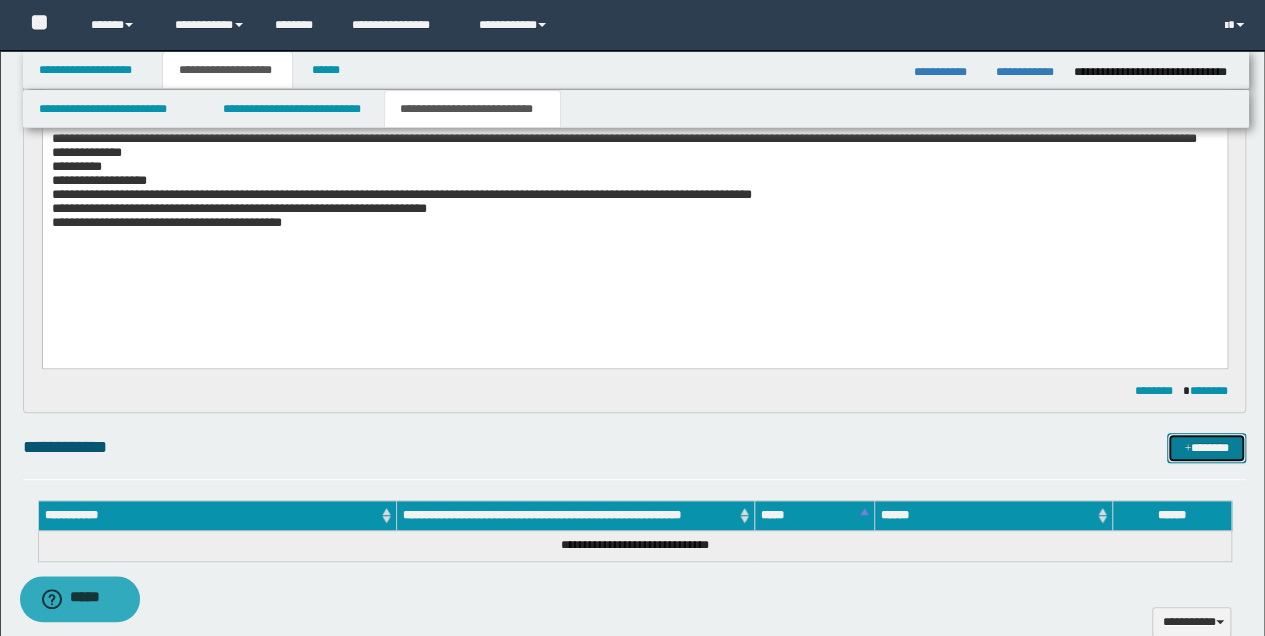 click on "*******" at bounding box center (1206, 447) 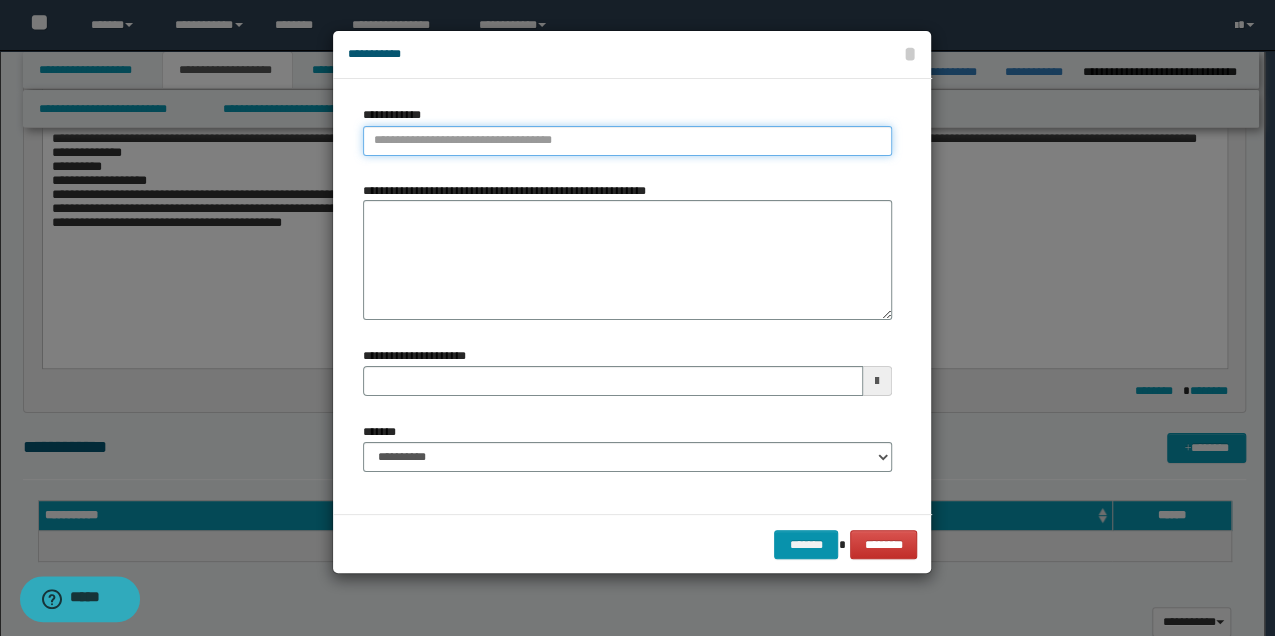 click on "**********" at bounding box center (627, 141) 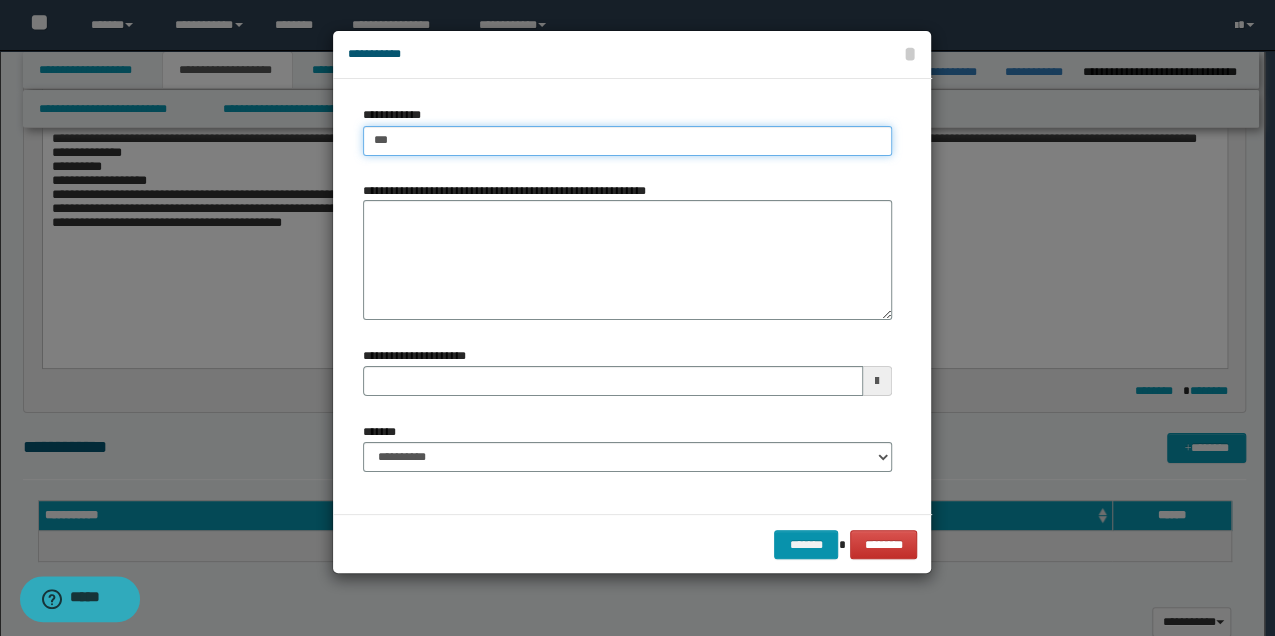 type on "****" 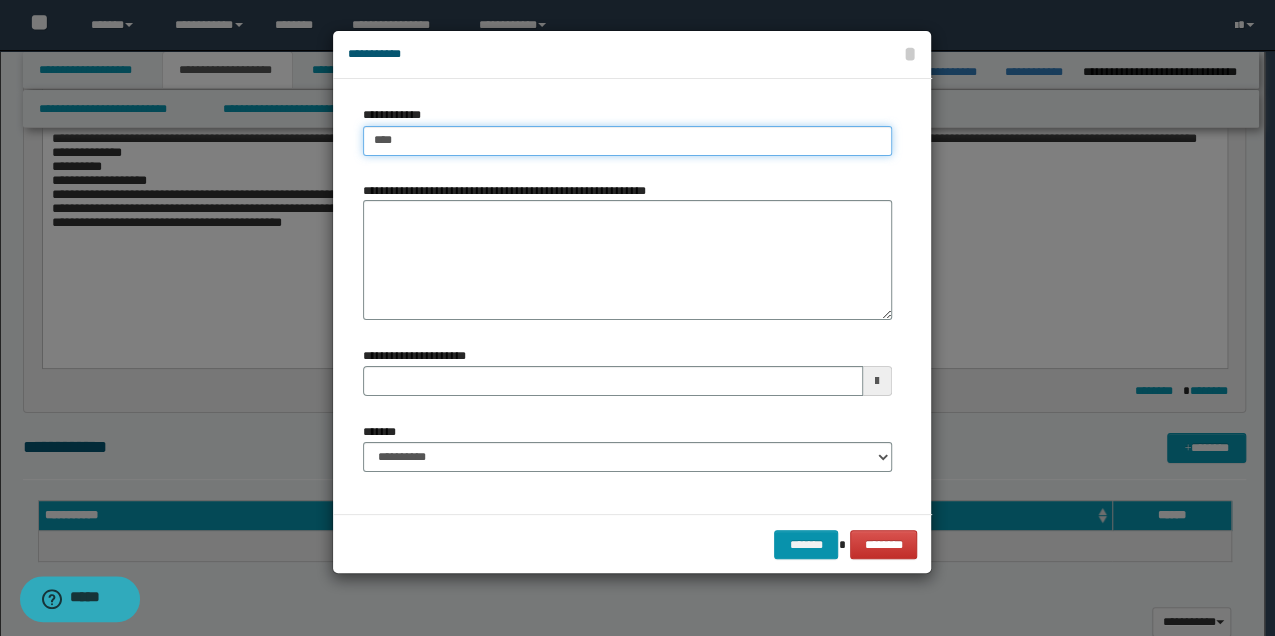 type on "****" 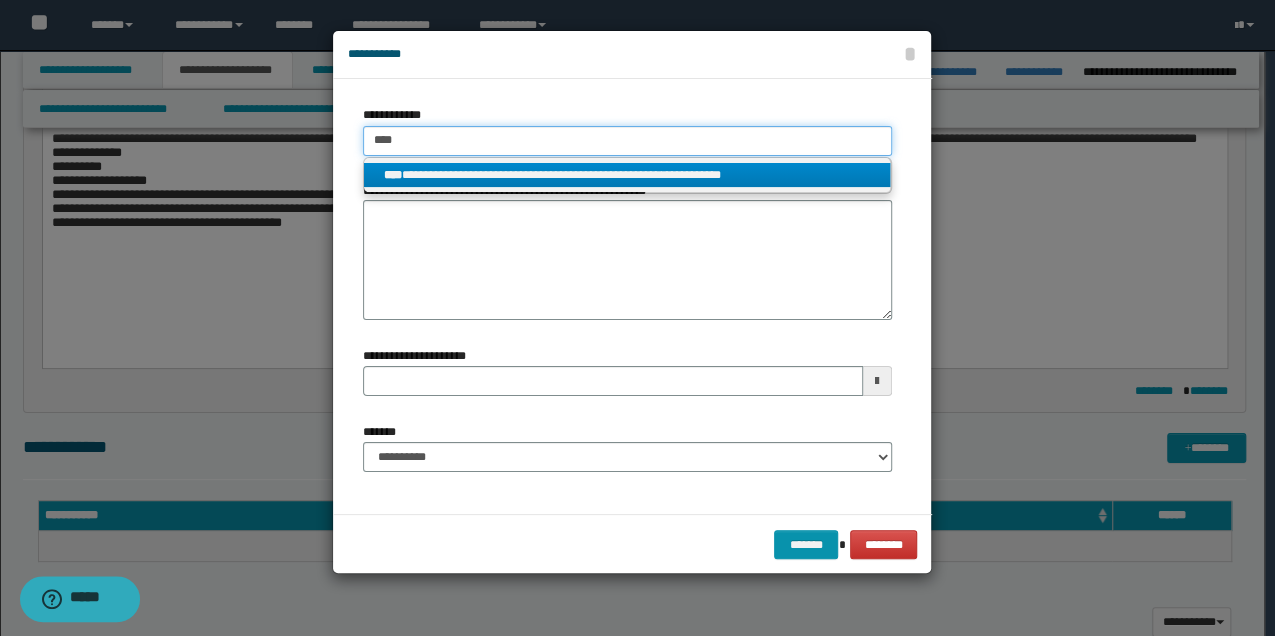 type on "****" 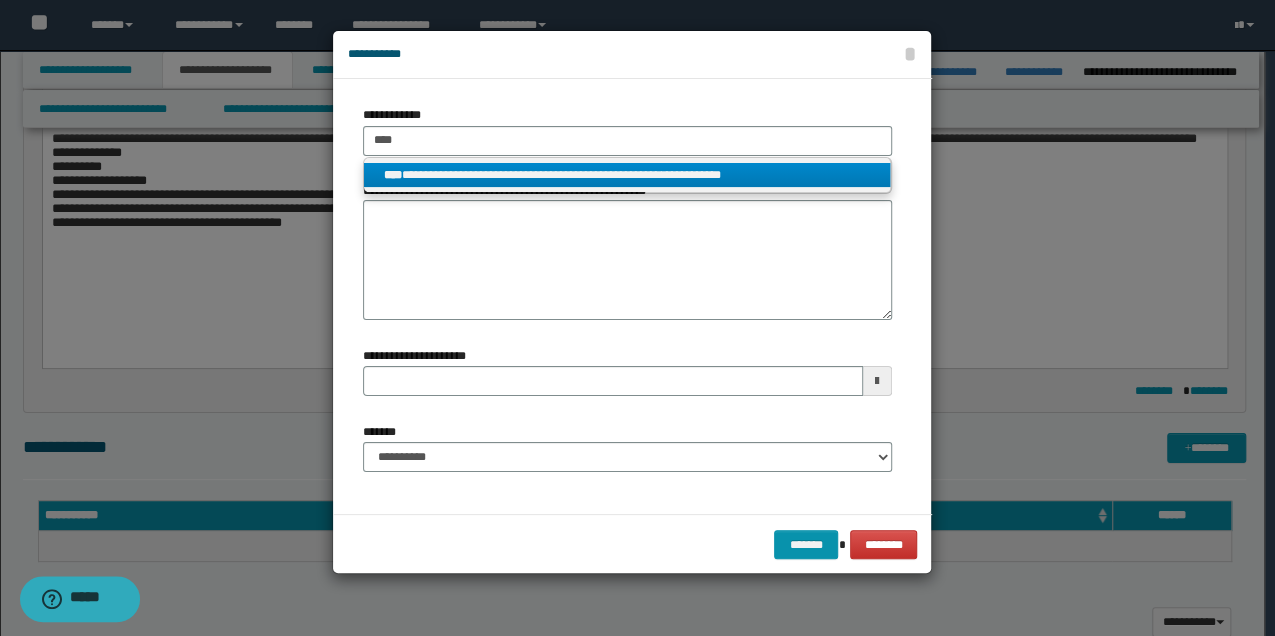 click on "**********" at bounding box center (627, 175) 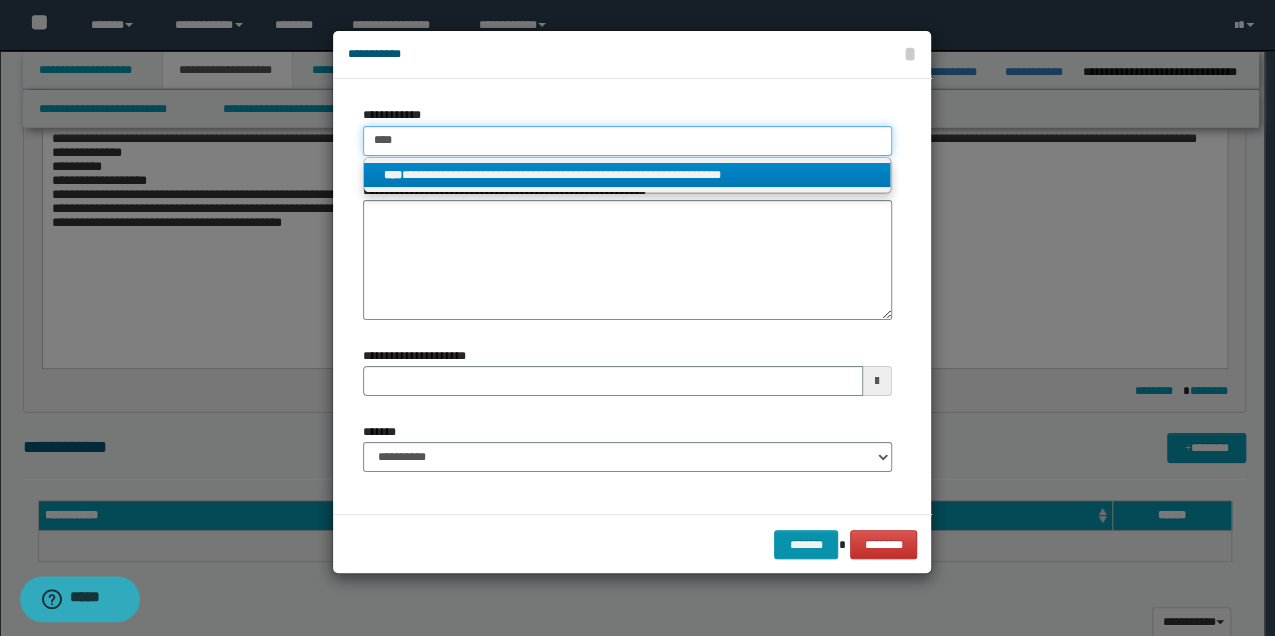 type 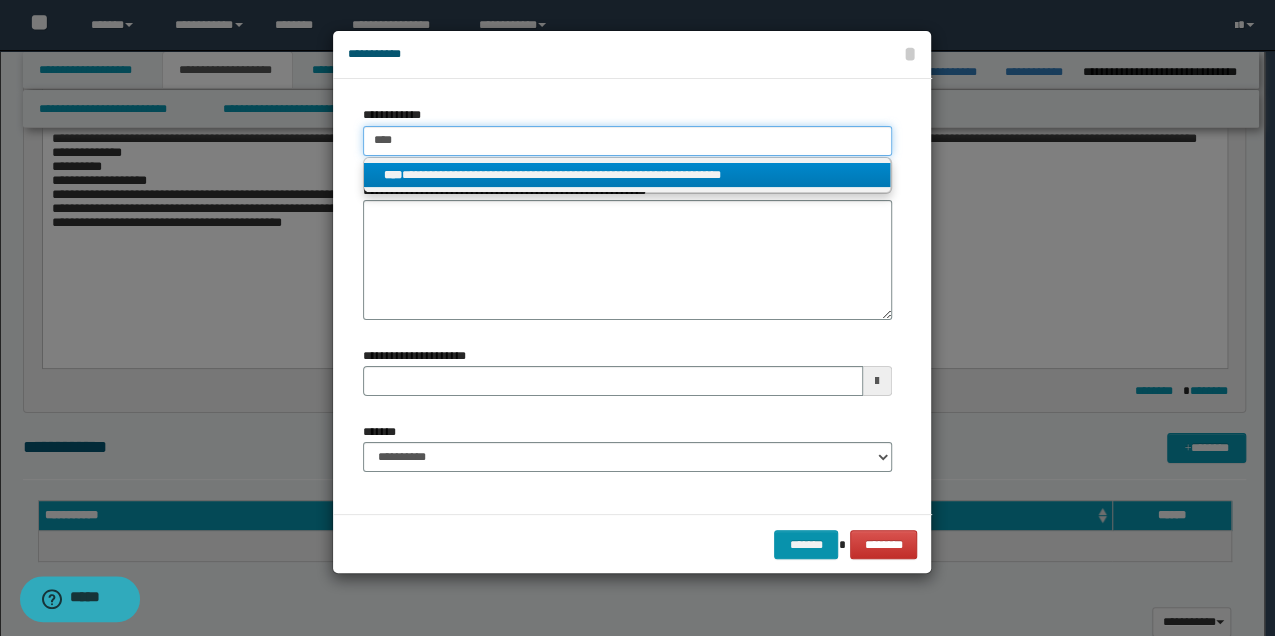 type on "**********" 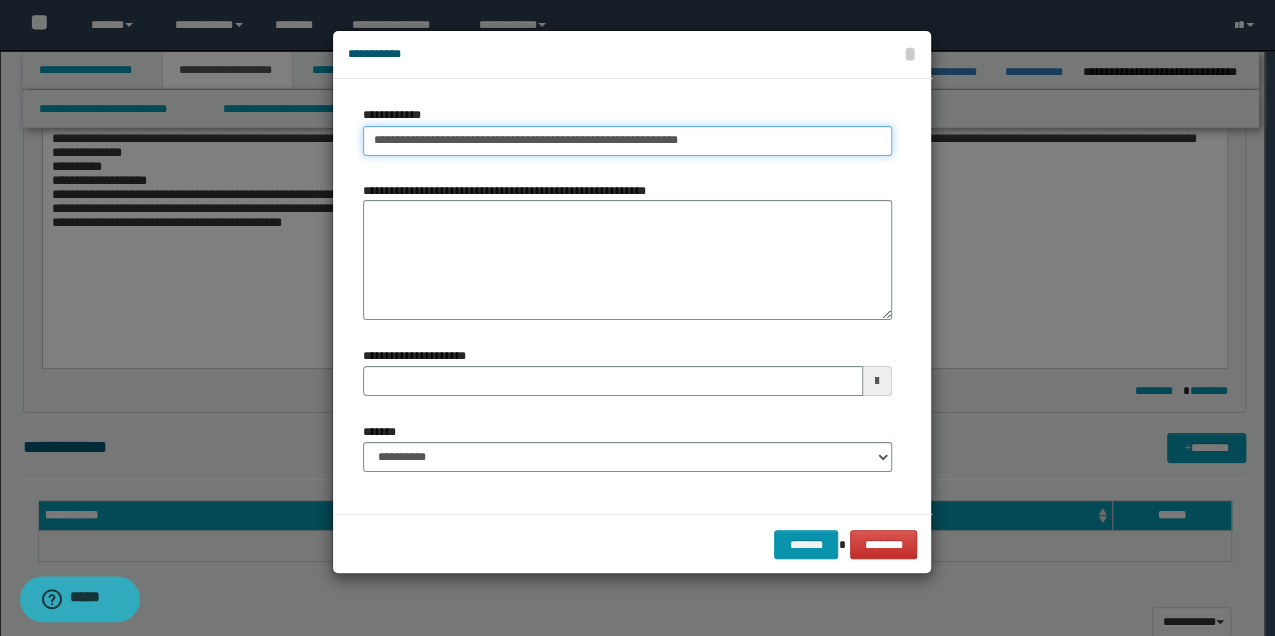 type 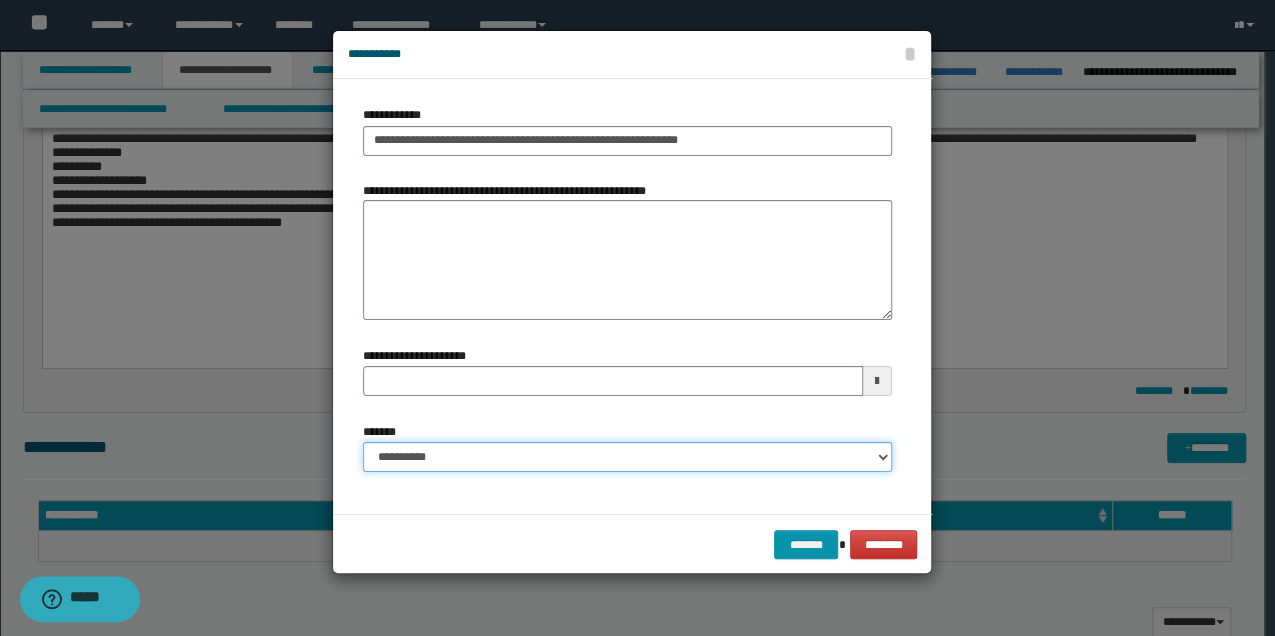 click on "**********" at bounding box center [627, 457] 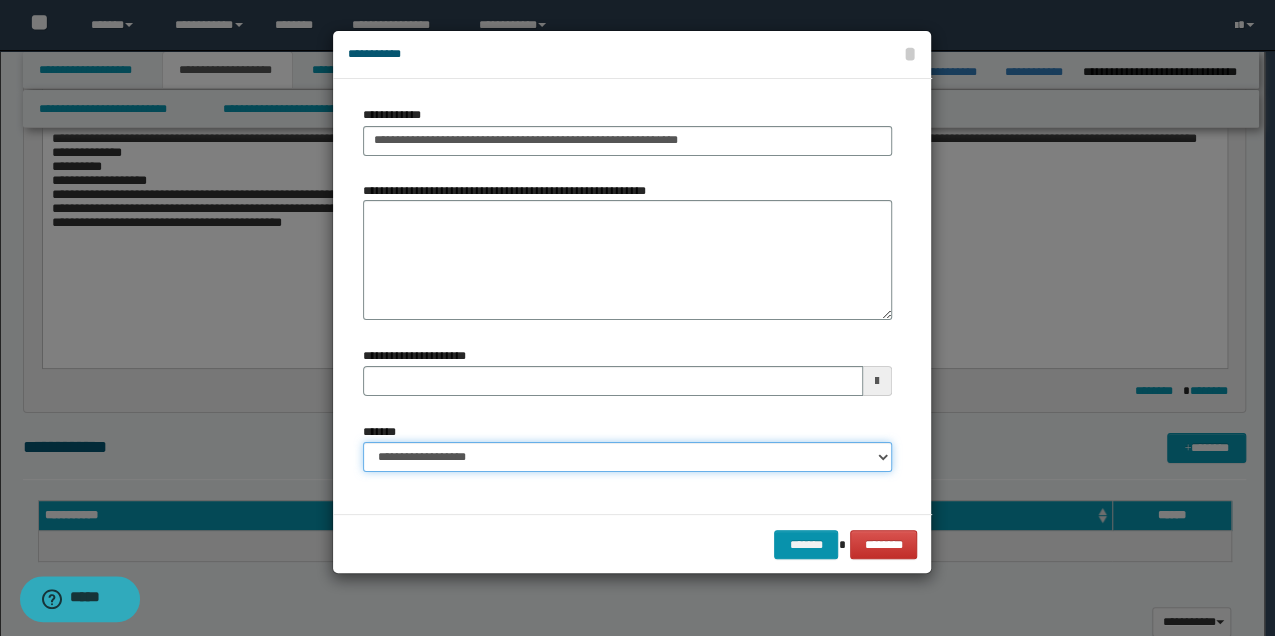 click on "**********" at bounding box center [627, 457] 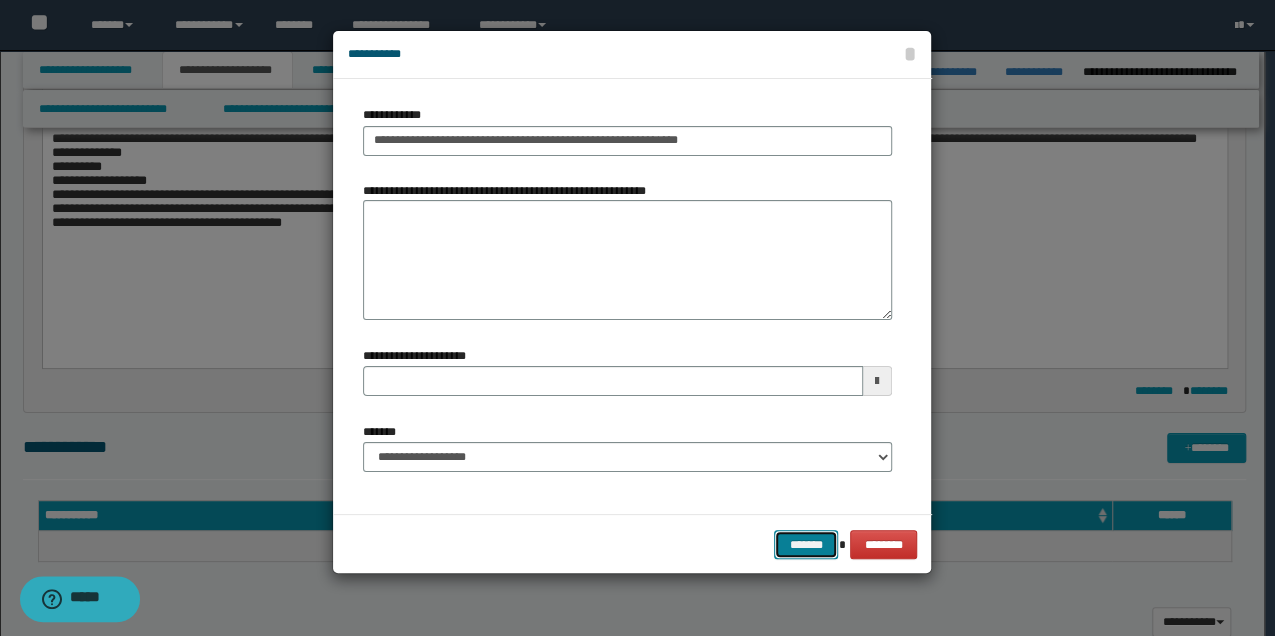 click on "*******" at bounding box center (806, 544) 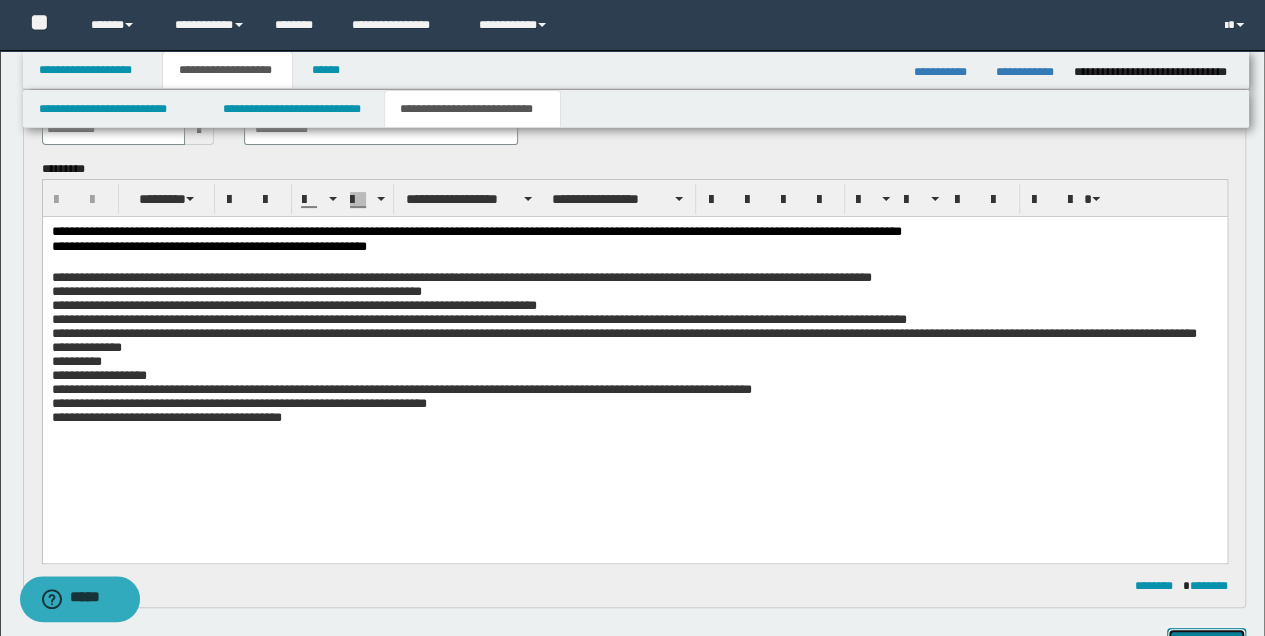 scroll, scrollTop: 133, scrollLeft: 0, axis: vertical 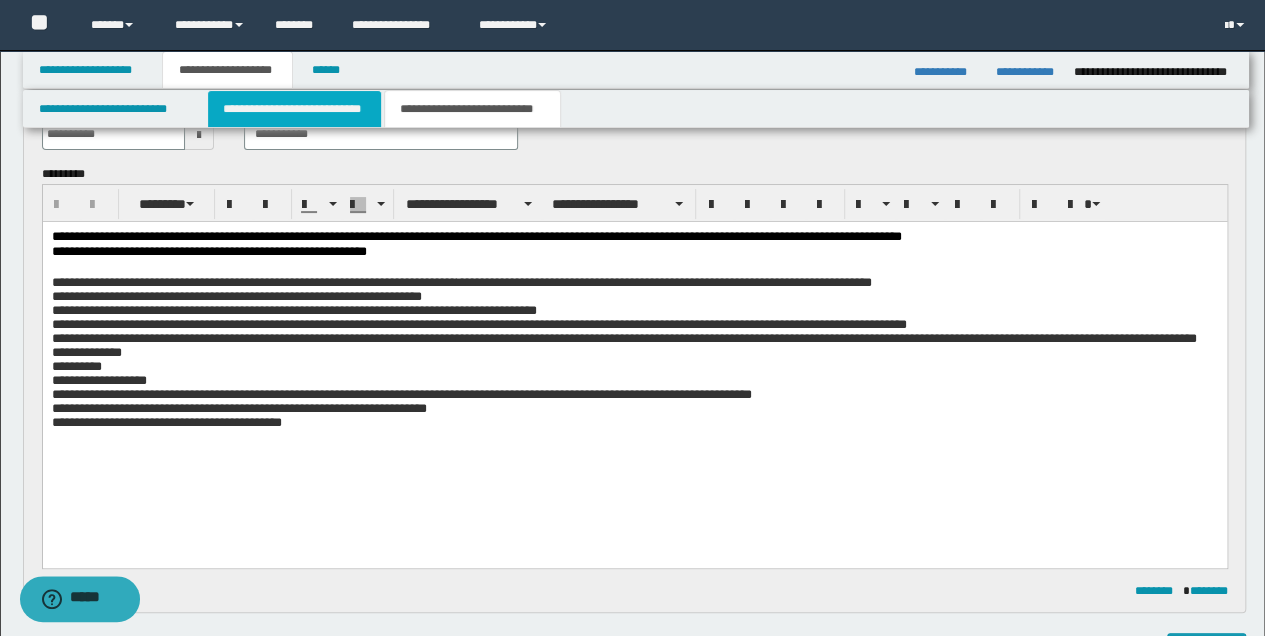 click on "**********" at bounding box center (294, 109) 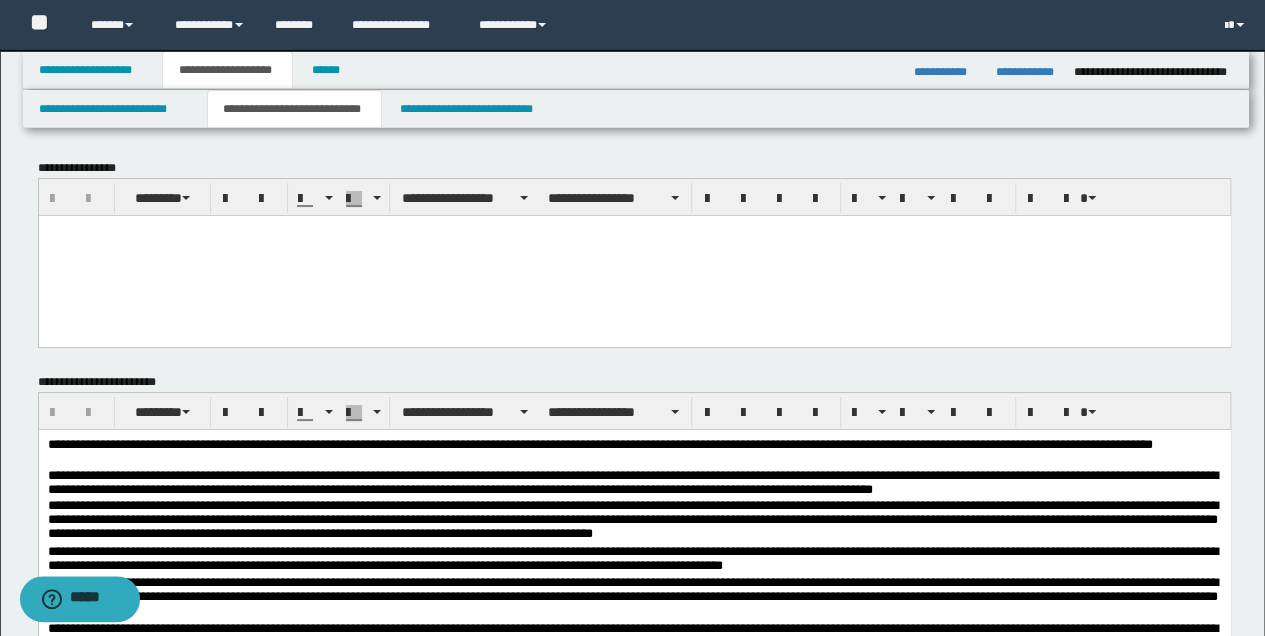 scroll, scrollTop: 133, scrollLeft: 0, axis: vertical 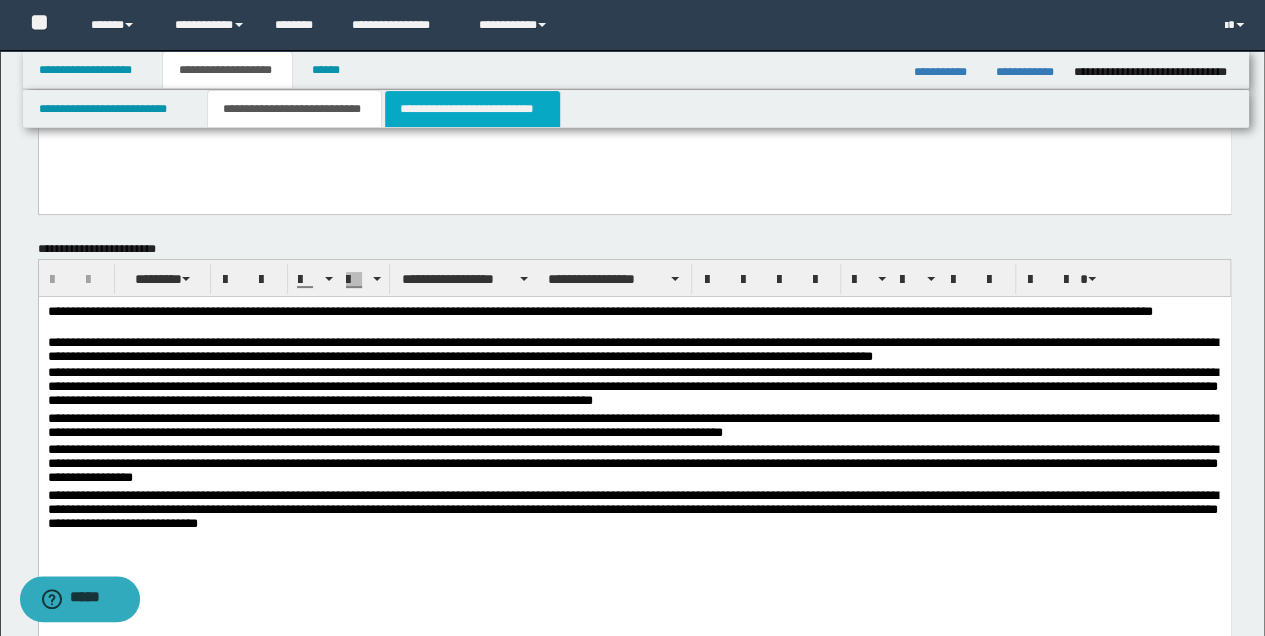 click on "**********" at bounding box center [472, 109] 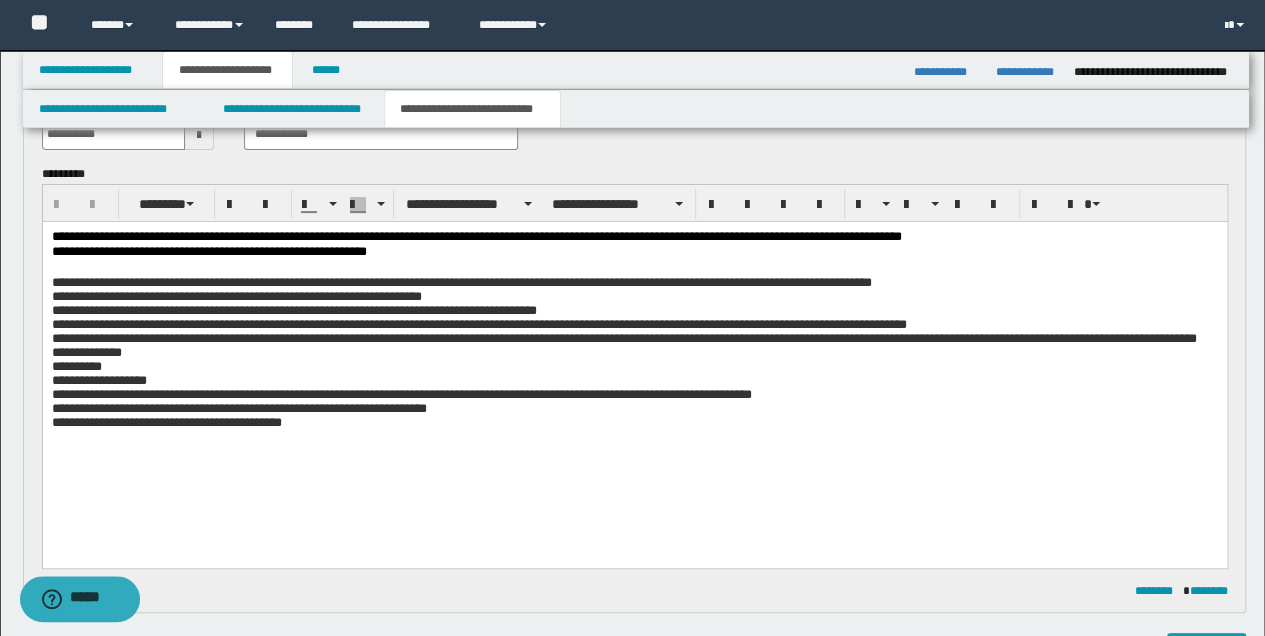 click on "**********" at bounding box center (634, 296) 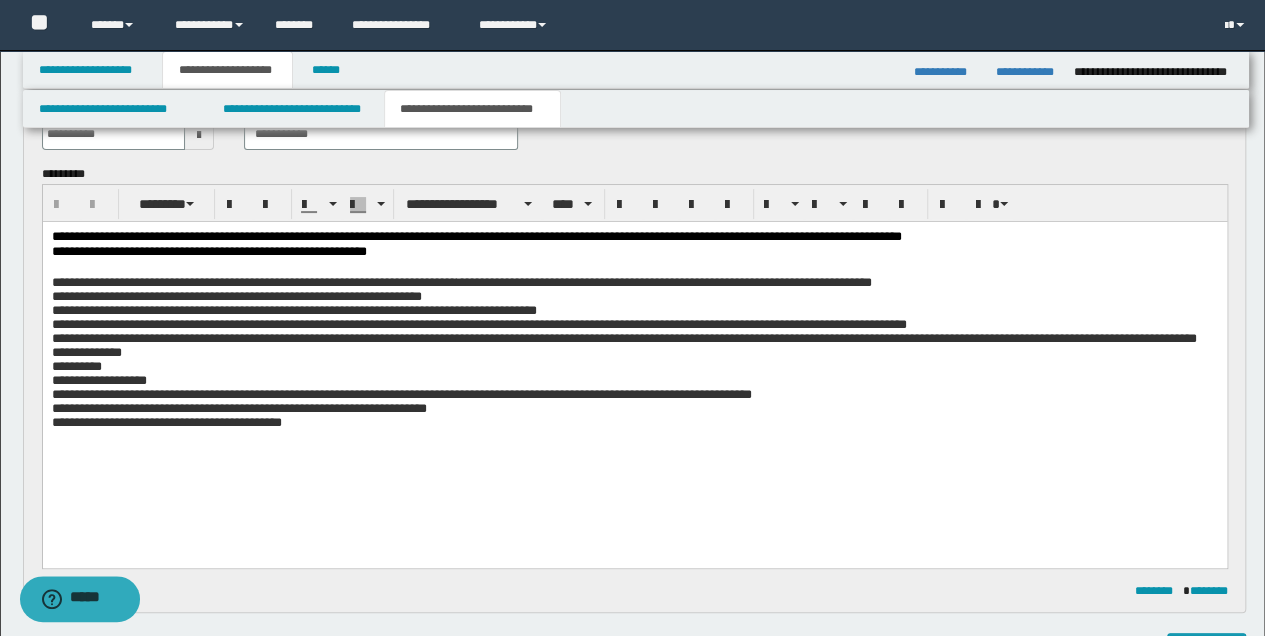 type 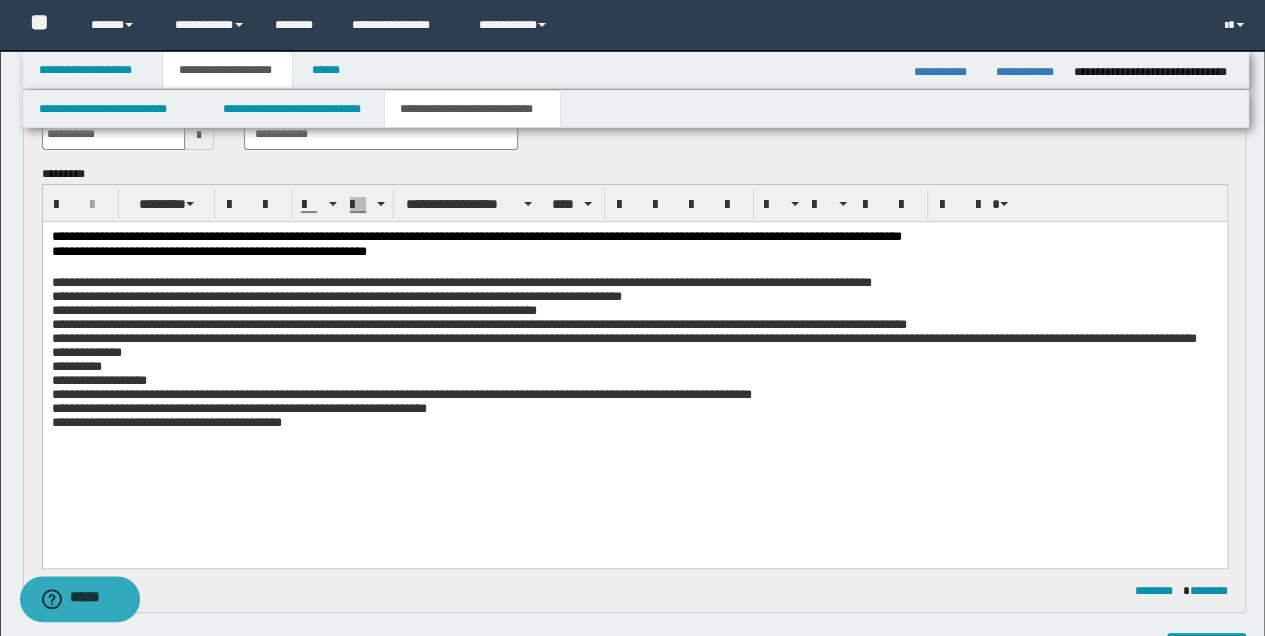 click on "**********" at bounding box center (634, 345) 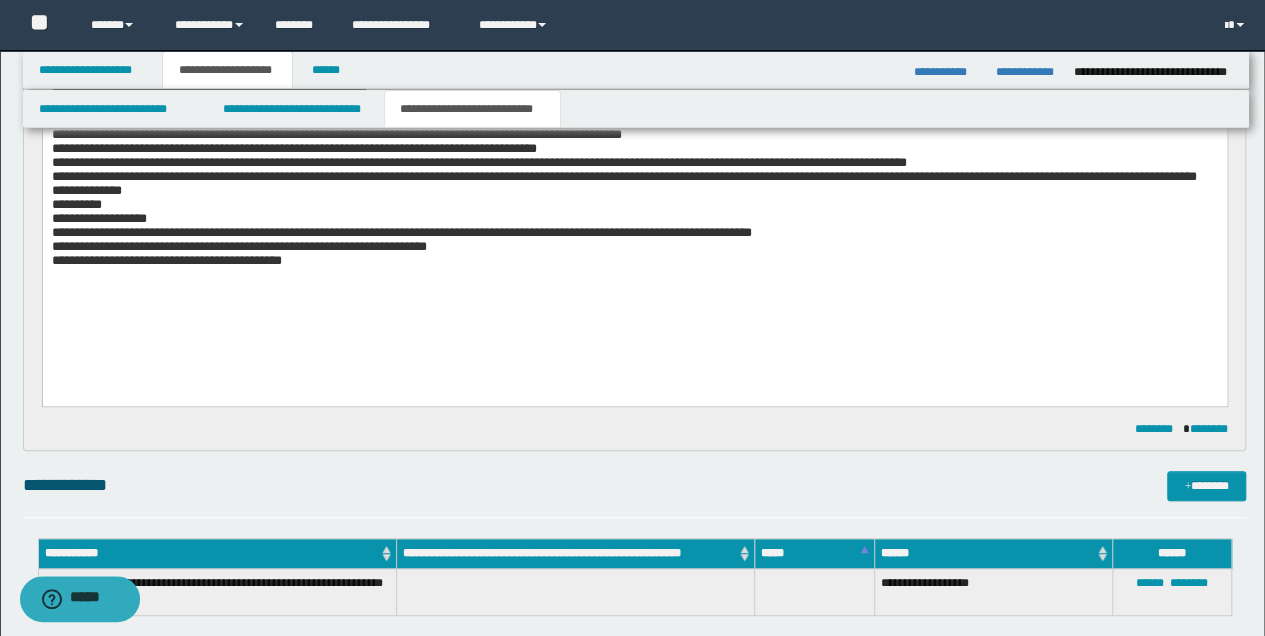 scroll, scrollTop: 200, scrollLeft: 0, axis: vertical 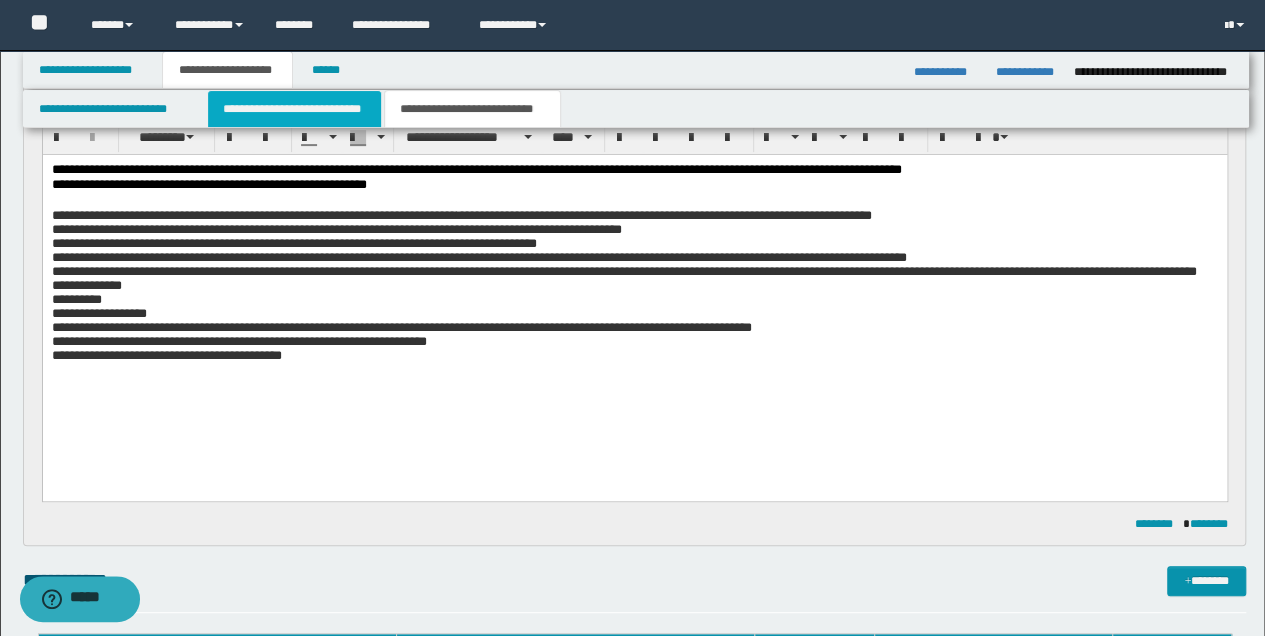 click on "**********" at bounding box center (294, 109) 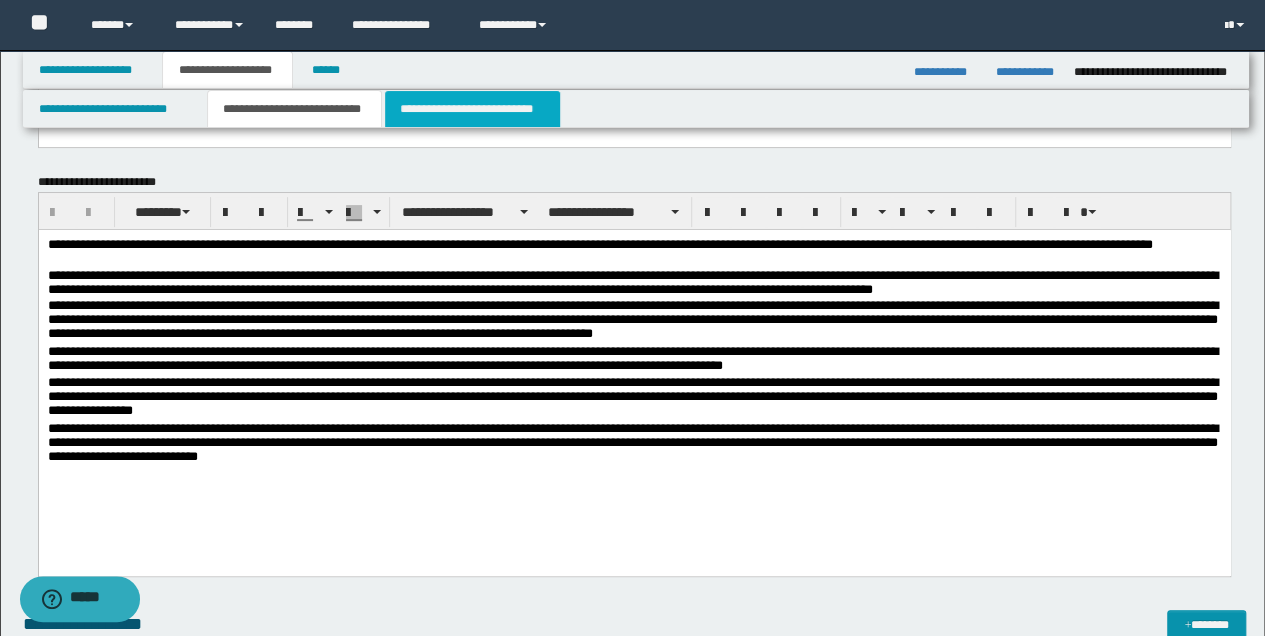 click on "**********" at bounding box center [472, 109] 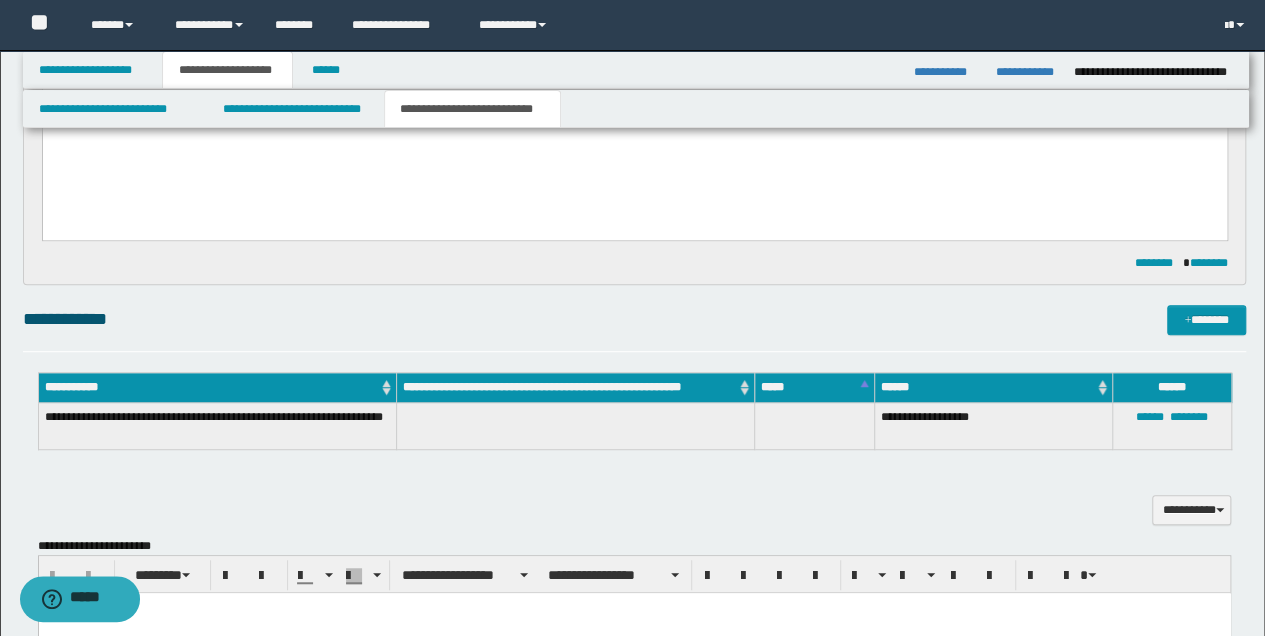 scroll, scrollTop: 466, scrollLeft: 0, axis: vertical 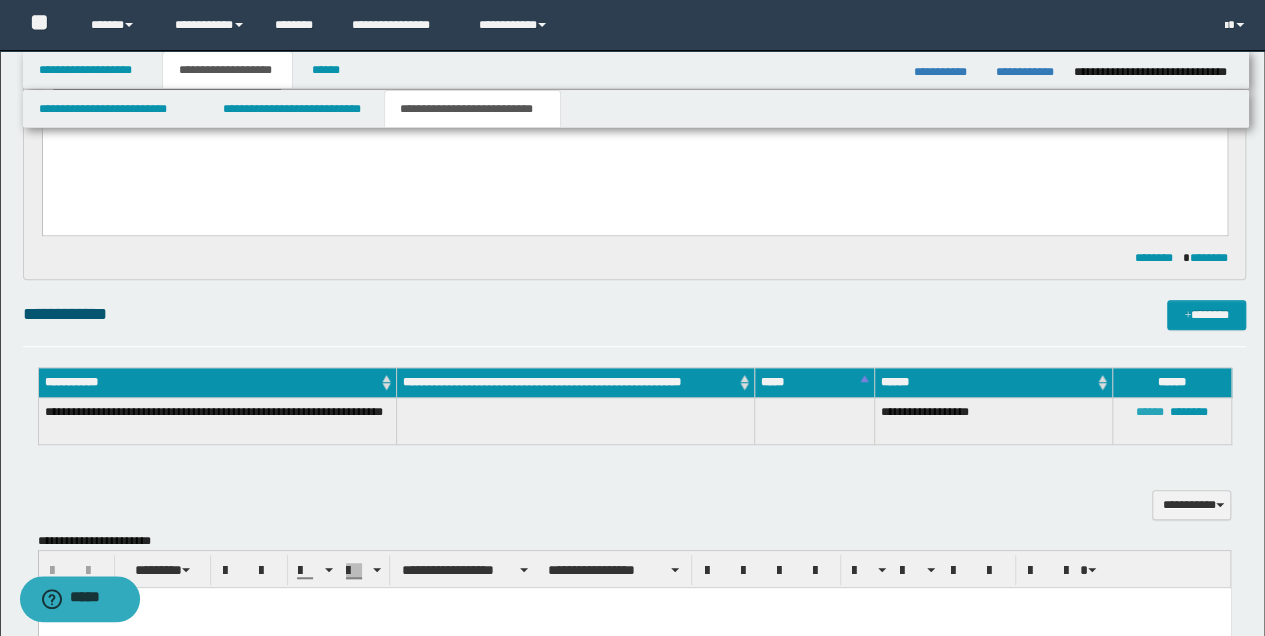 click on "******" at bounding box center [1150, 412] 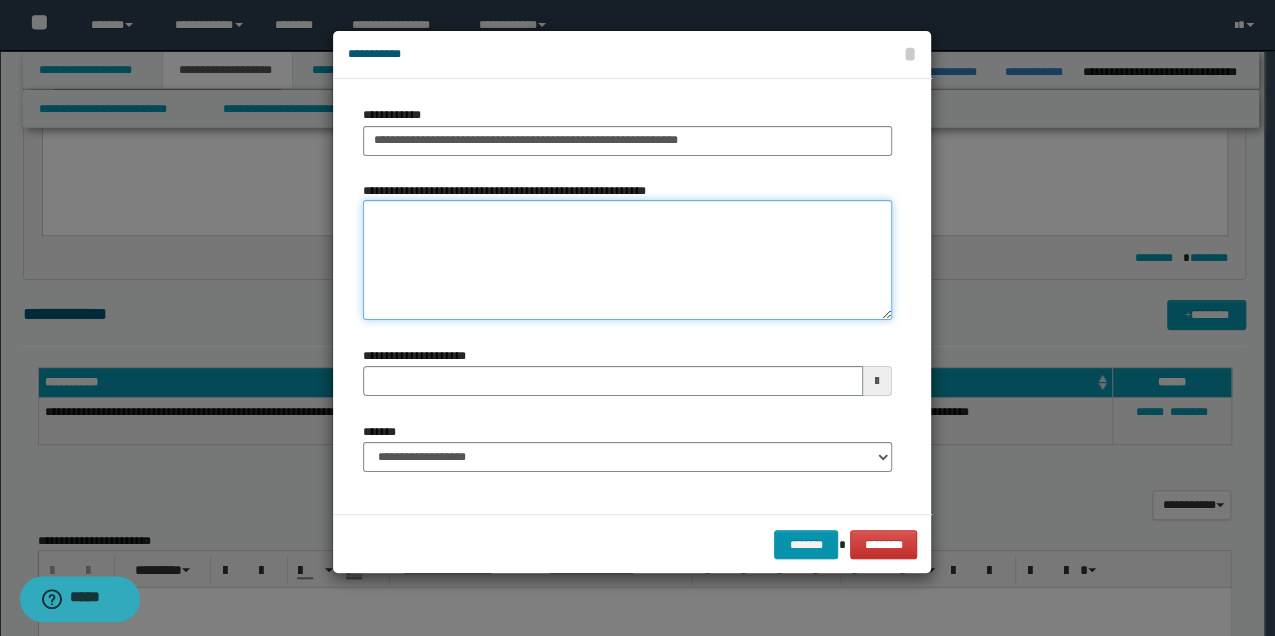 click on "**********" at bounding box center (627, 260) 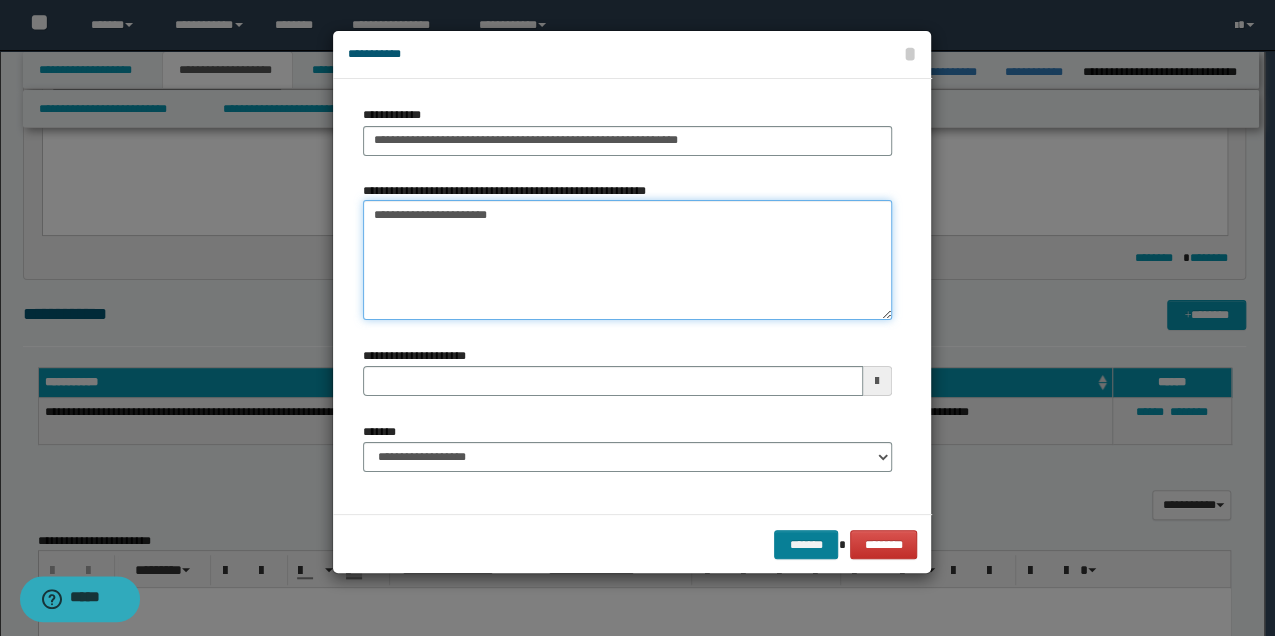 type on "**********" 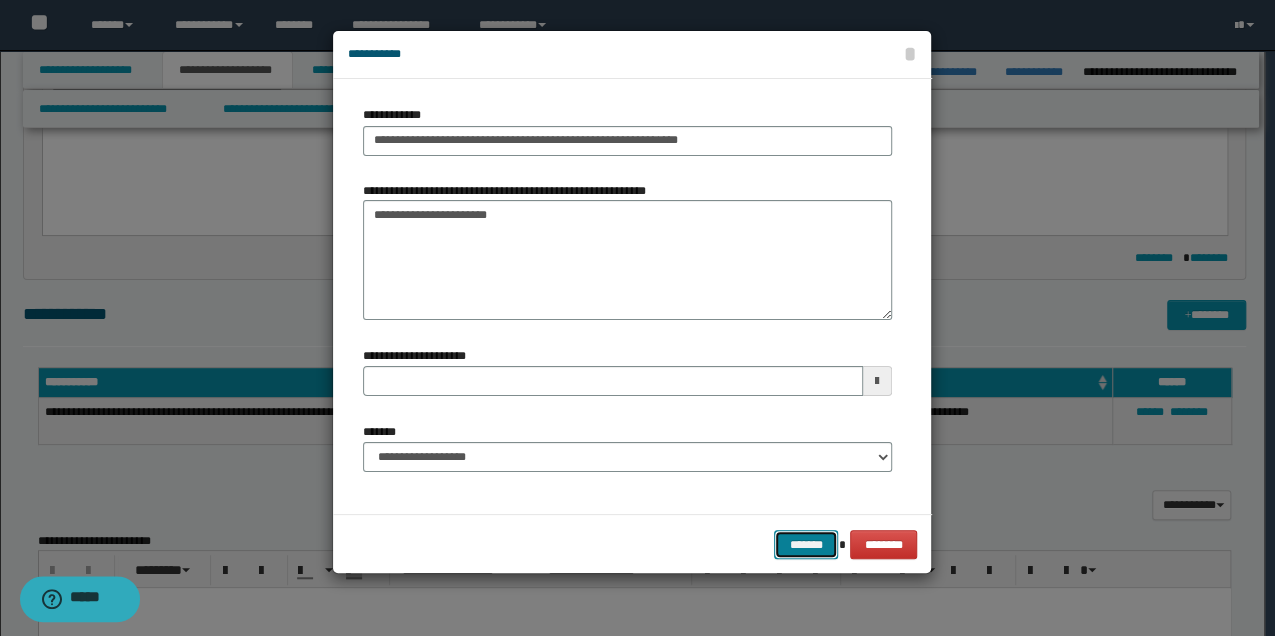 click on "*******" at bounding box center (806, 544) 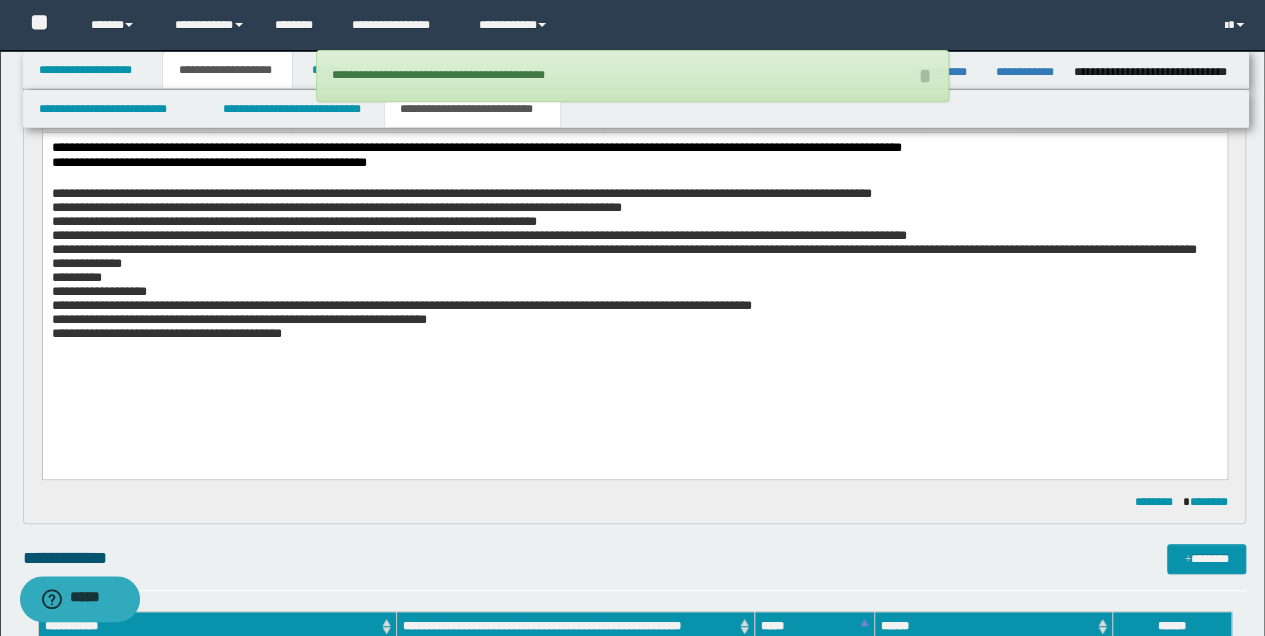 scroll, scrollTop: 200, scrollLeft: 0, axis: vertical 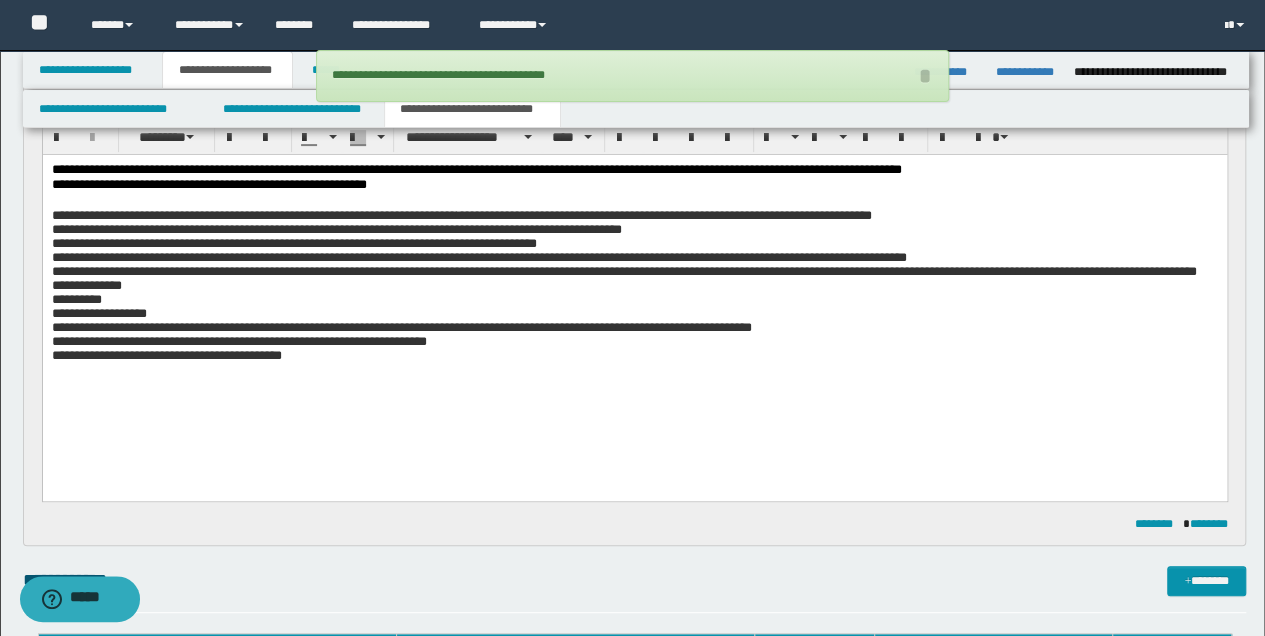 click on "**********" at bounding box center (634, 355) 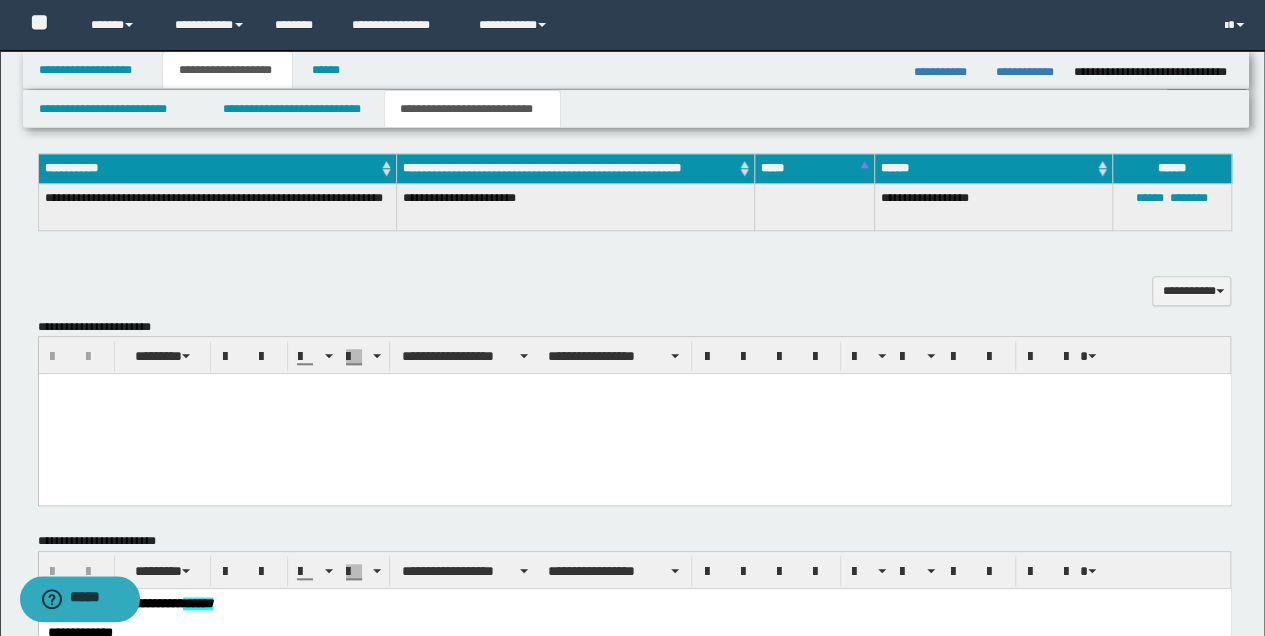 scroll, scrollTop: 666, scrollLeft: 0, axis: vertical 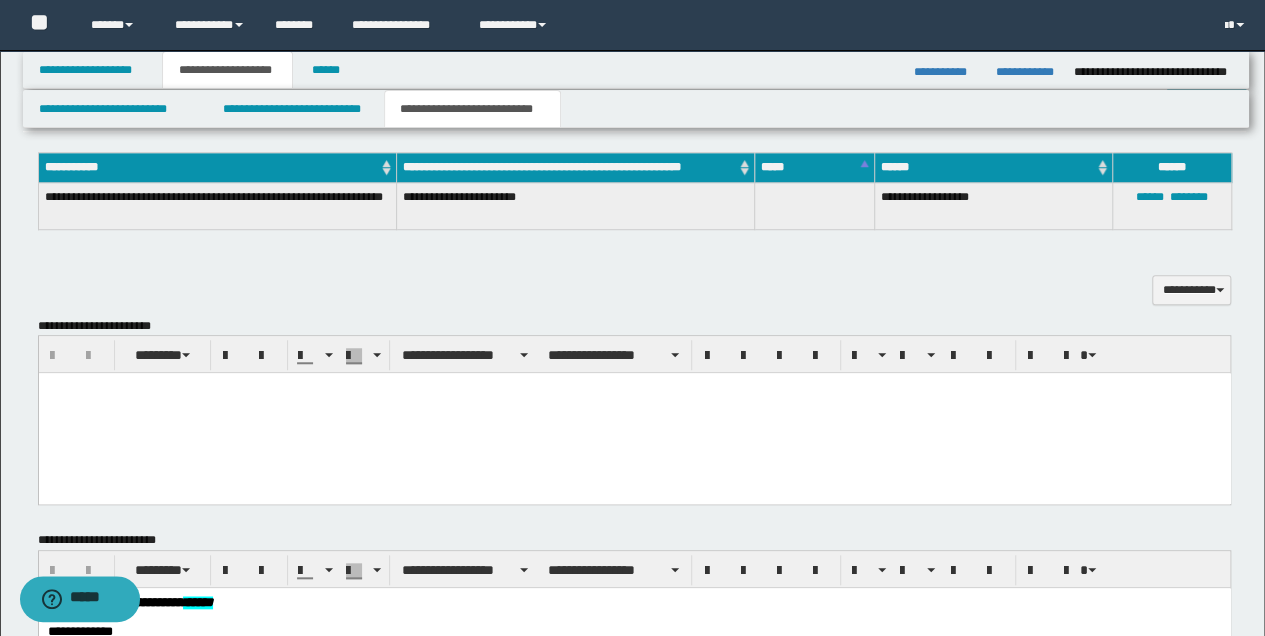 click at bounding box center (634, 413) 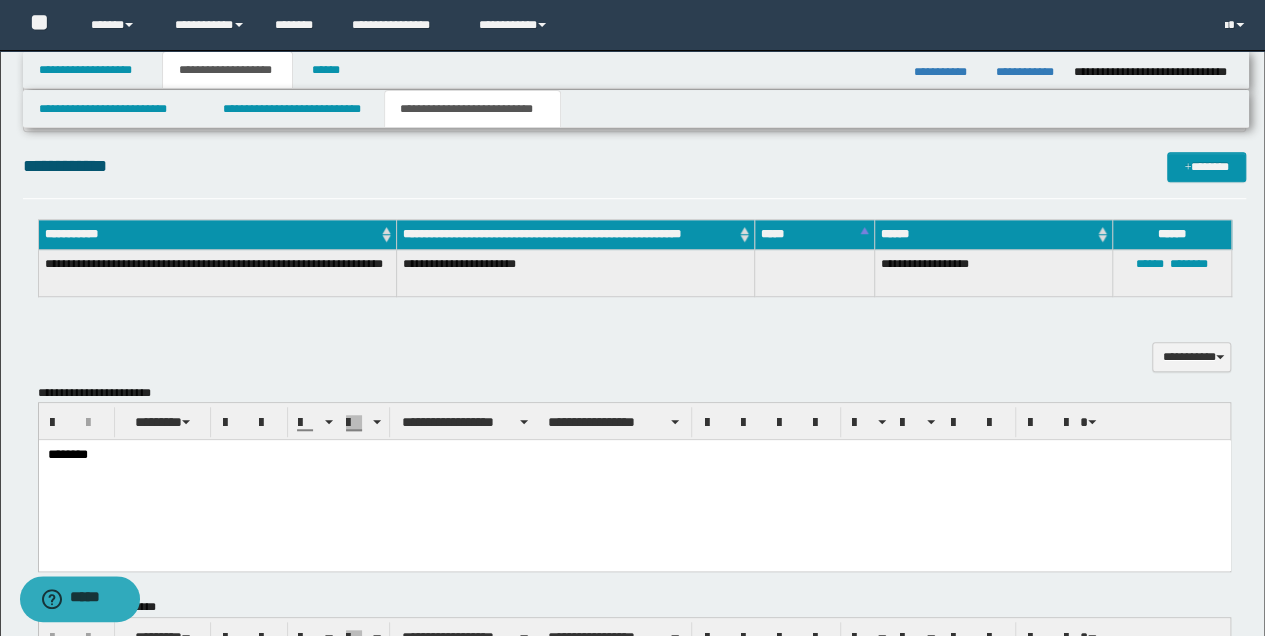 scroll, scrollTop: 600, scrollLeft: 0, axis: vertical 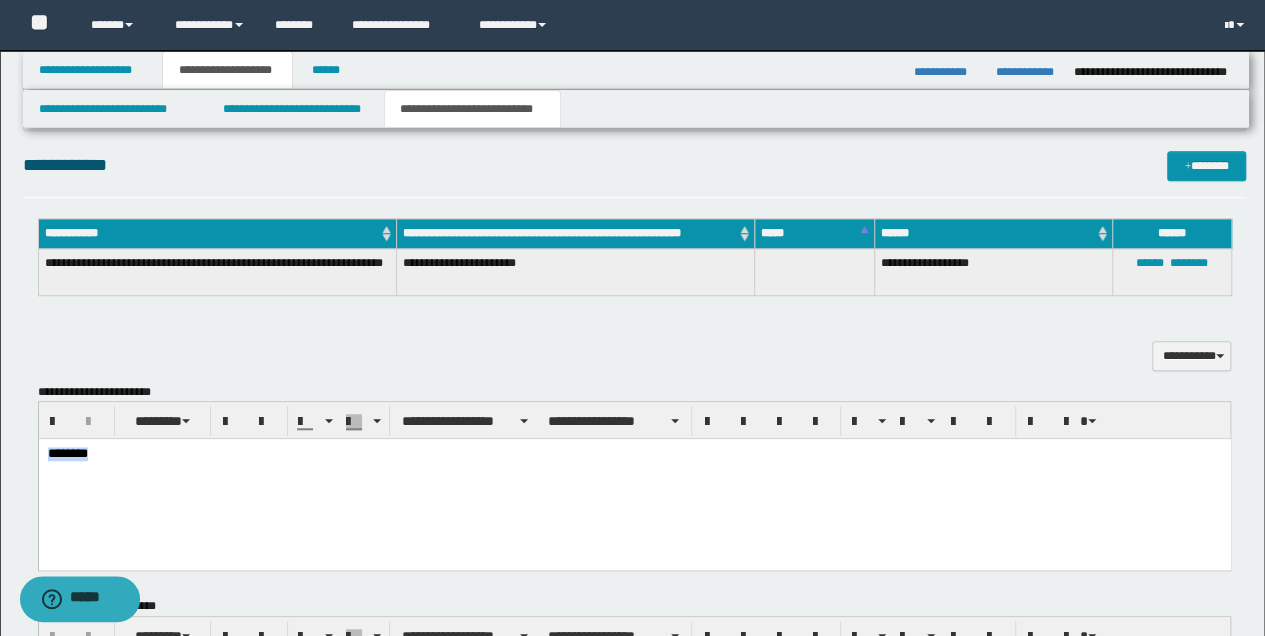 drag, startPoint x: 126, startPoint y: 455, endPoint x: -3, endPoint y: 459, distance: 129.062 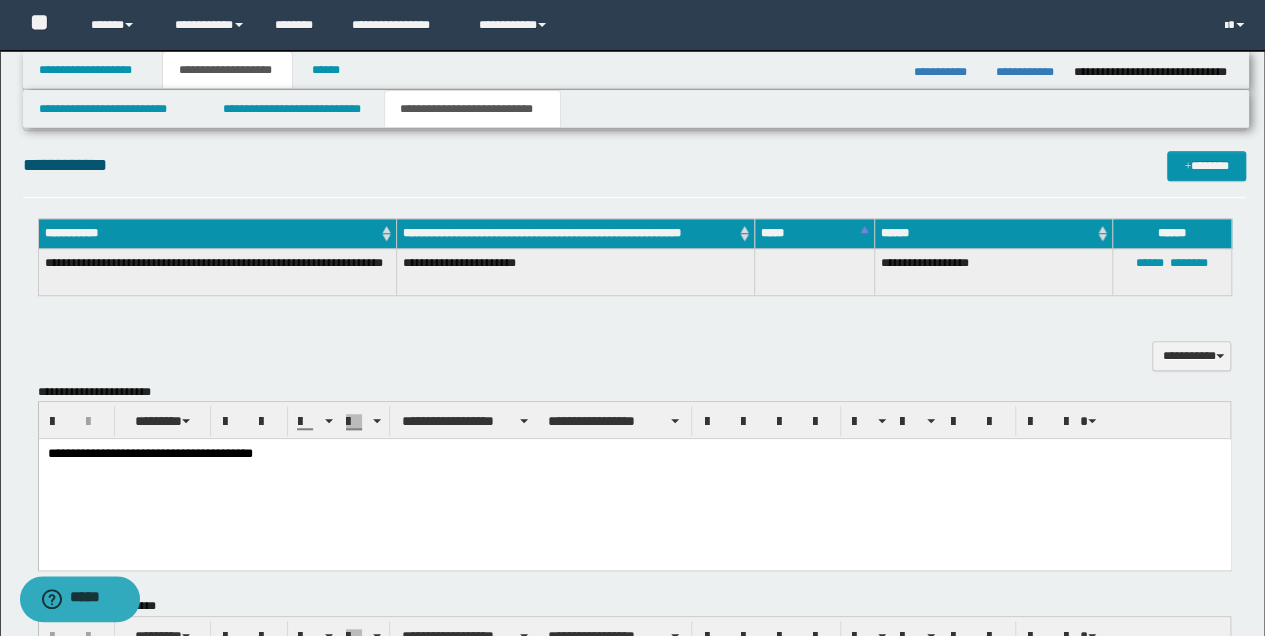 click on "**********" at bounding box center [634, 454] 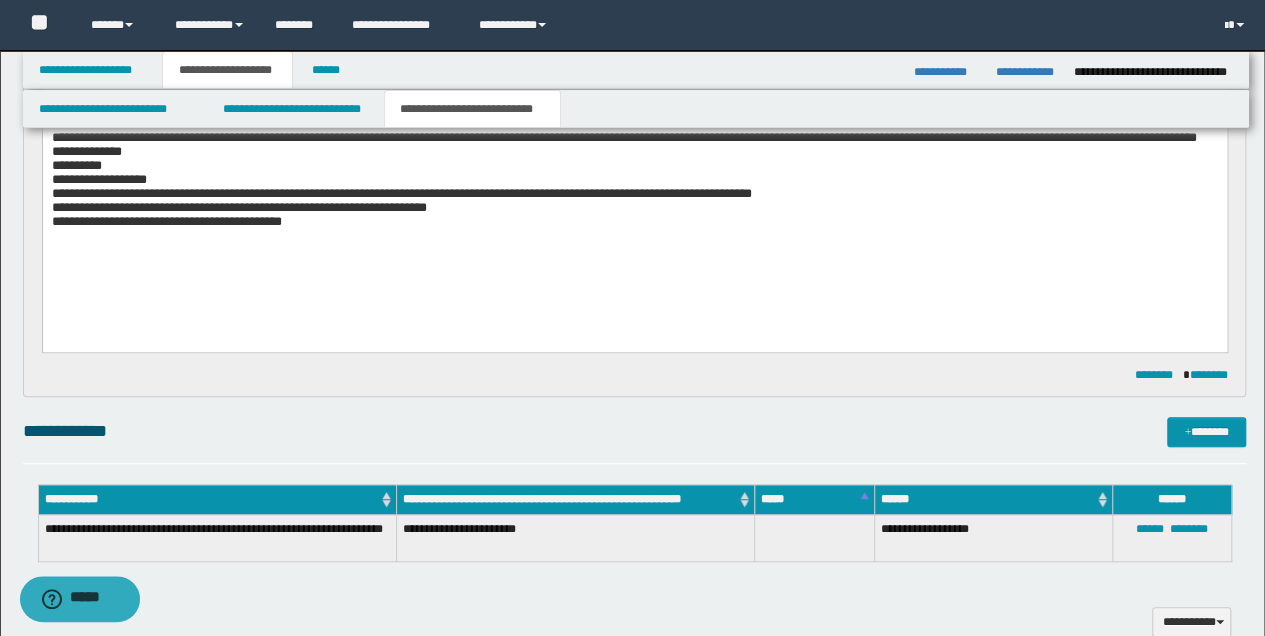 scroll, scrollTop: 333, scrollLeft: 0, axis: vertical 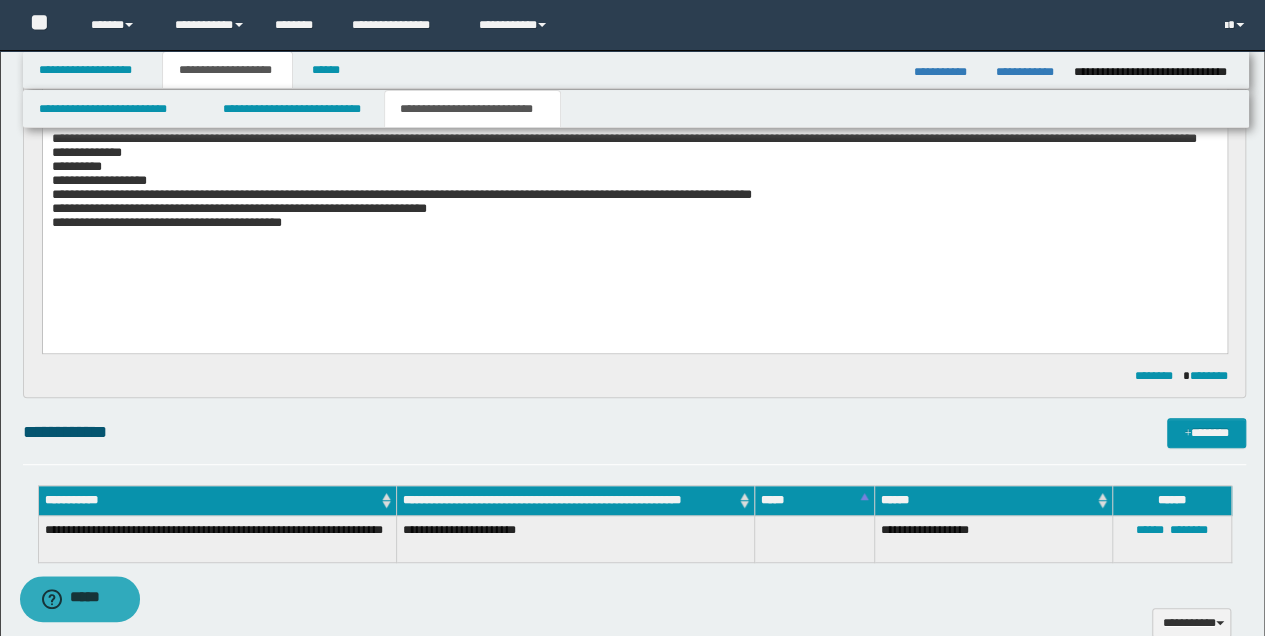 click on "**********" at bounding box center (634, 154) 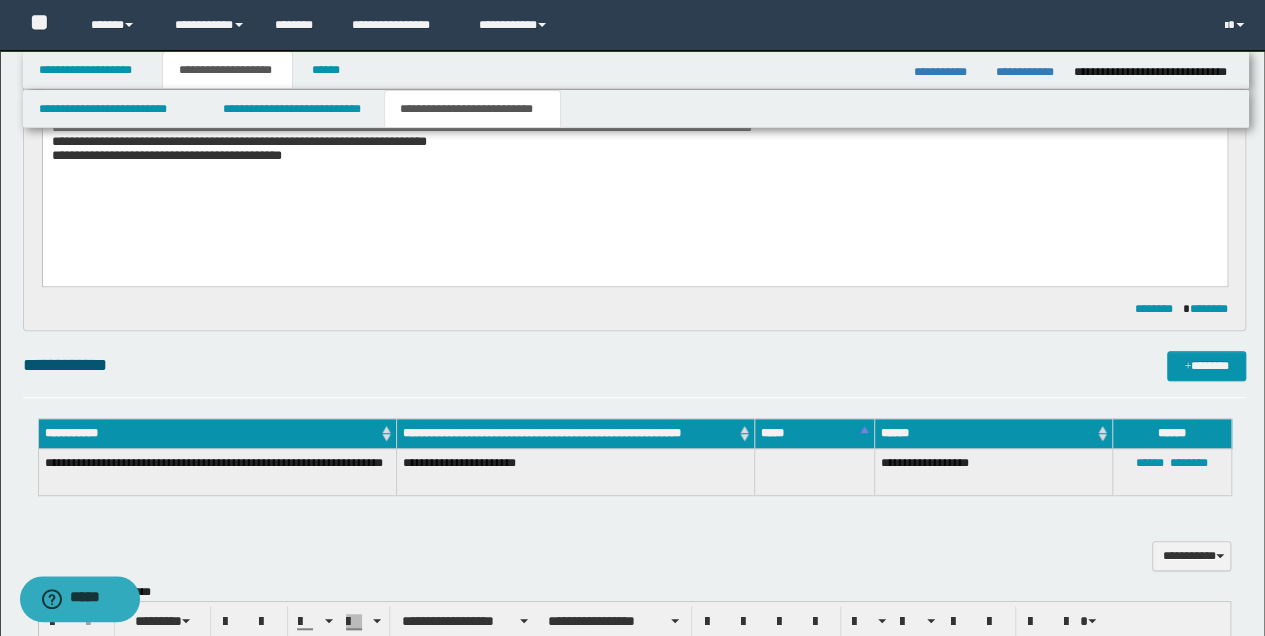 scroll, scrollTop: 666, scrollLeft: 0, axis: vertical 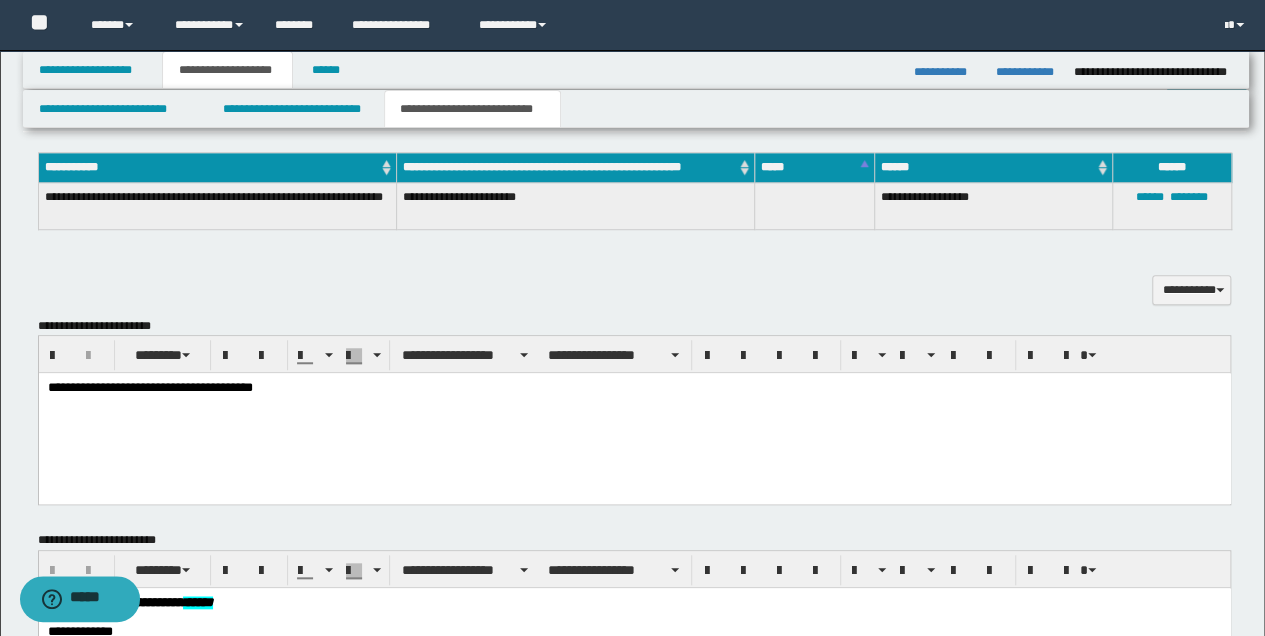 click on "**********" at bounding box center [634, 388] 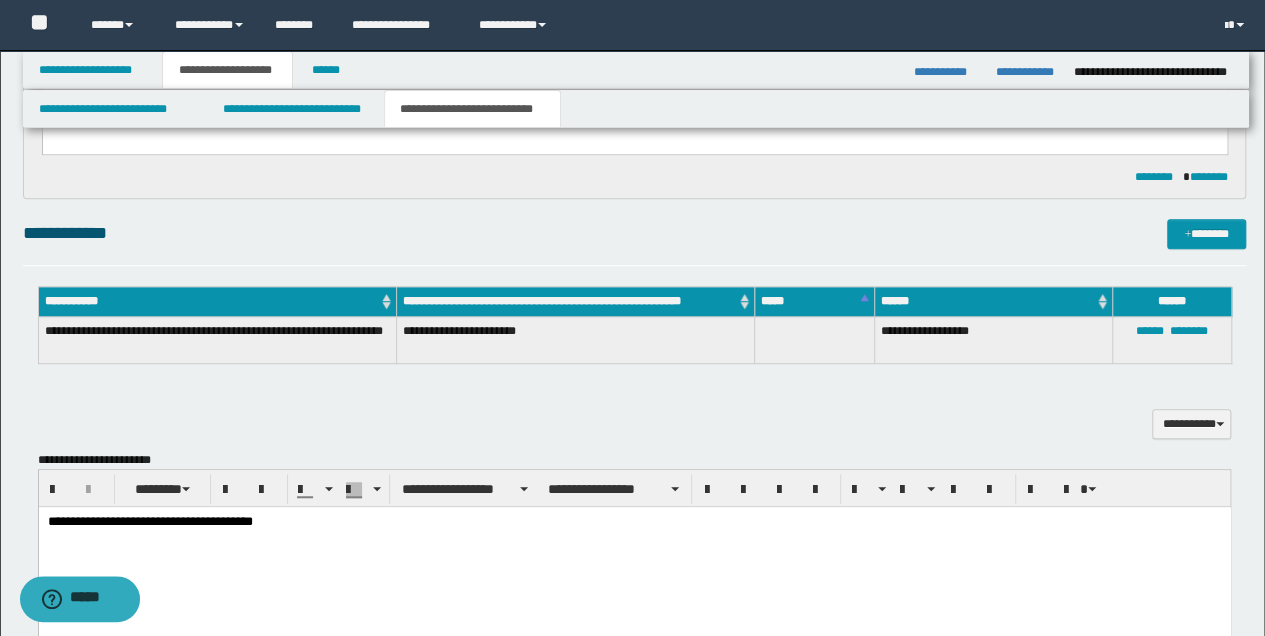 scroll, scrollTop: 533, scrollLeft: 0, axis: vertical 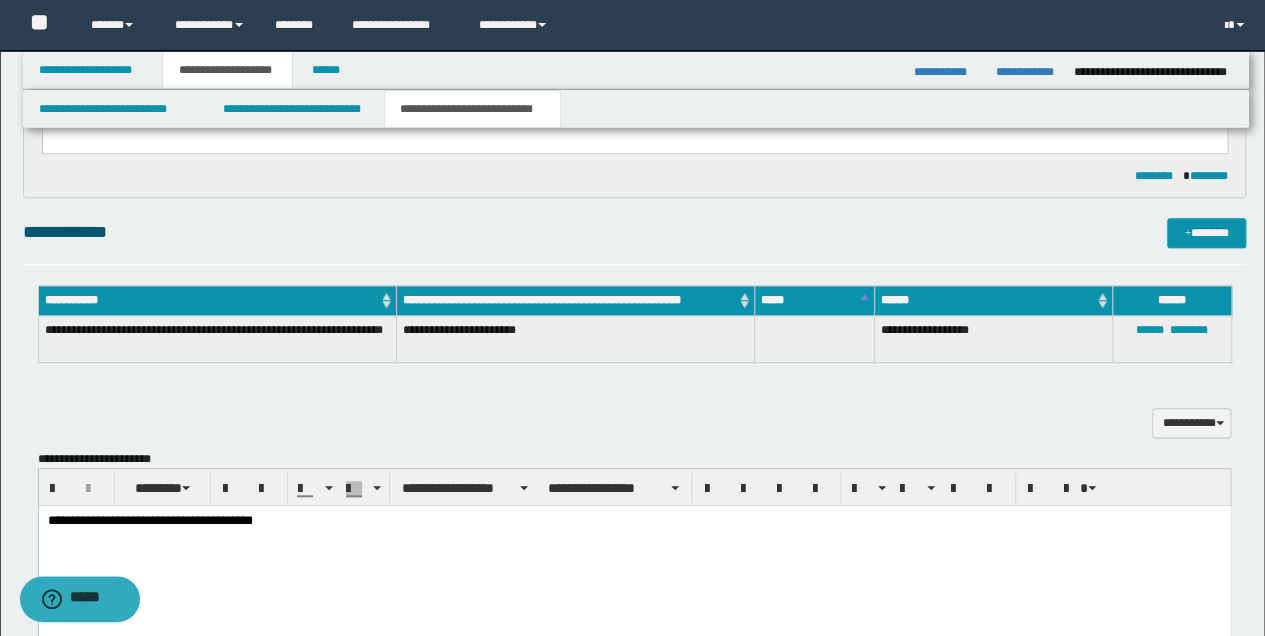 click on "**********" at bounding box center [634, 521] 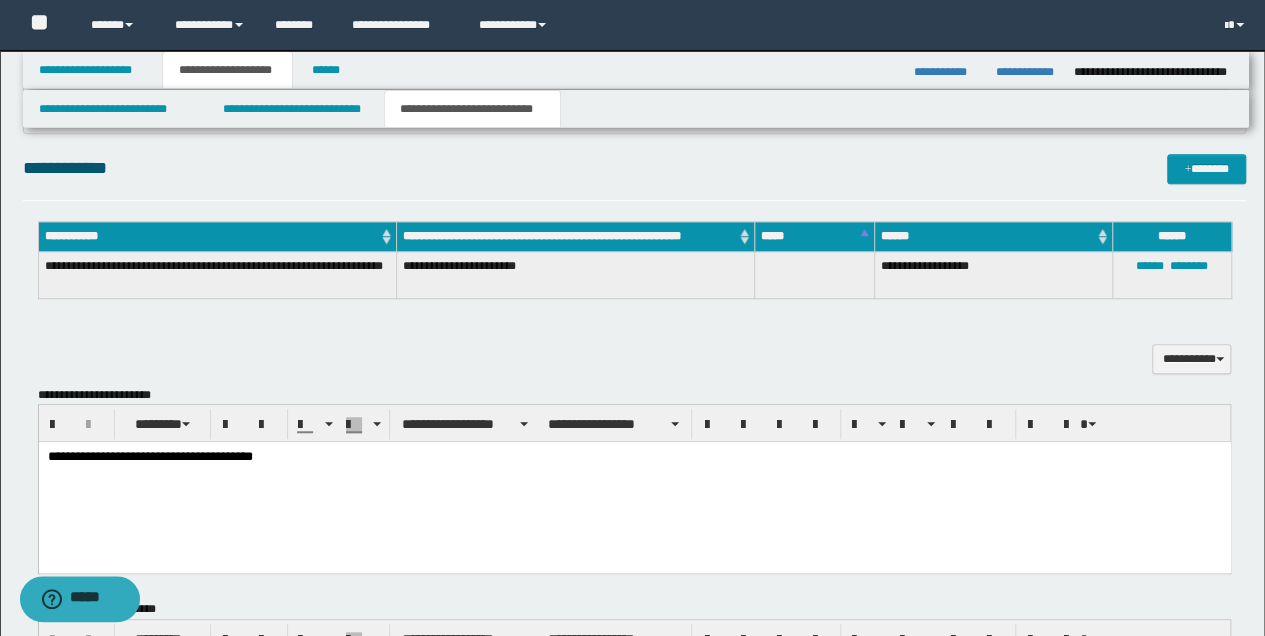 scroll, scrollTop: 600, scrollLeft: 0, axis: vertical 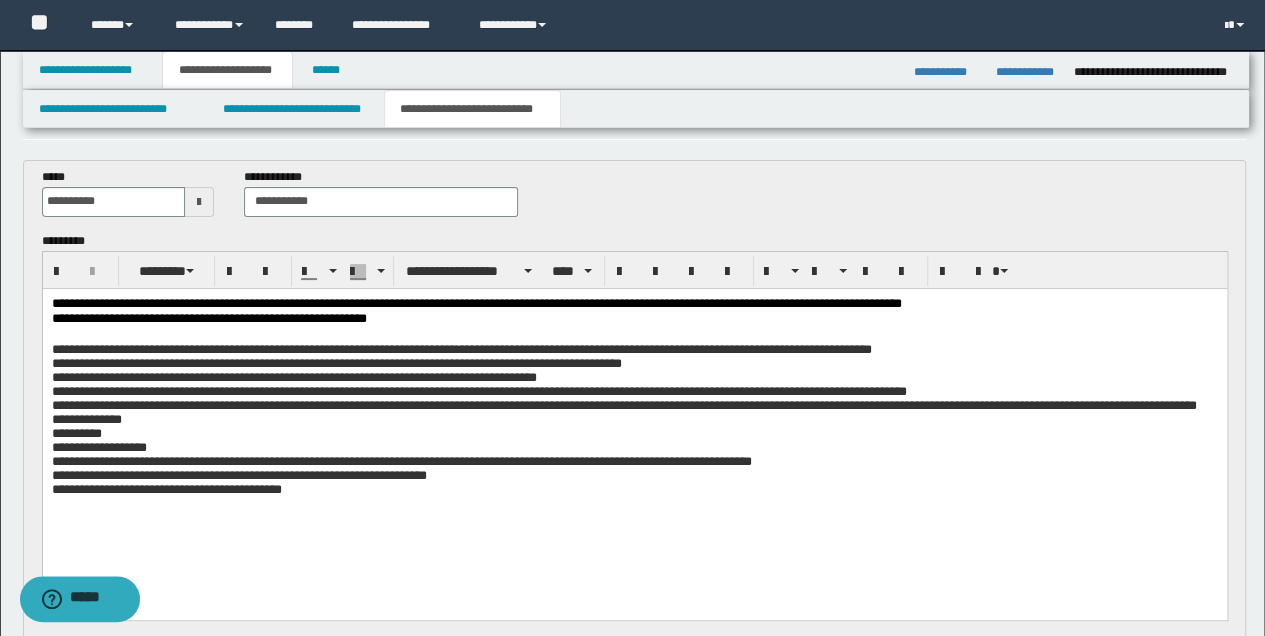 click on "**********" at bounding box center (634, 489) 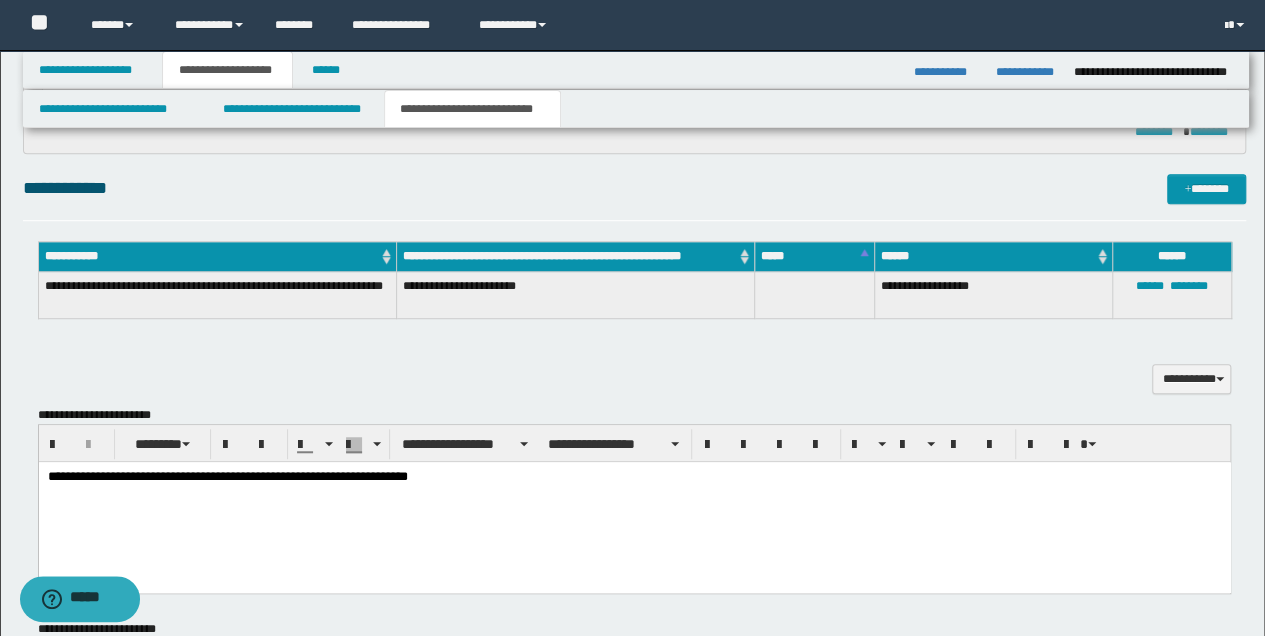 scroll, scrollTop: 733, scrollLeft: 0, axis: vertical 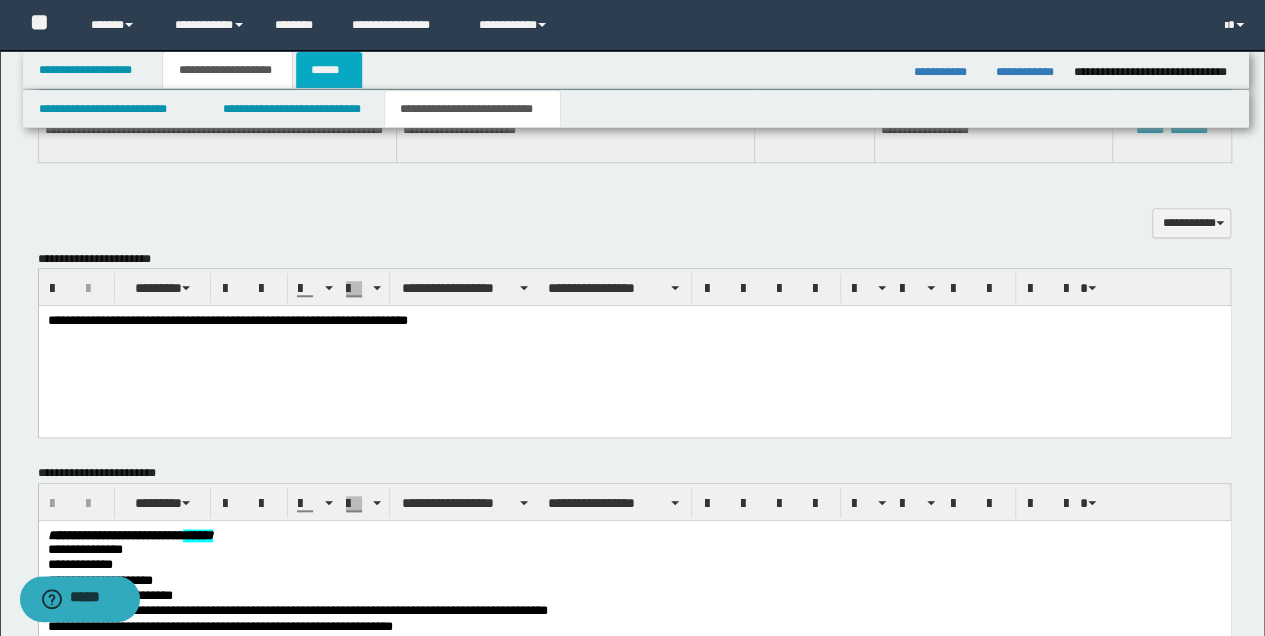 click on "******" at bounding box center [329, 70] 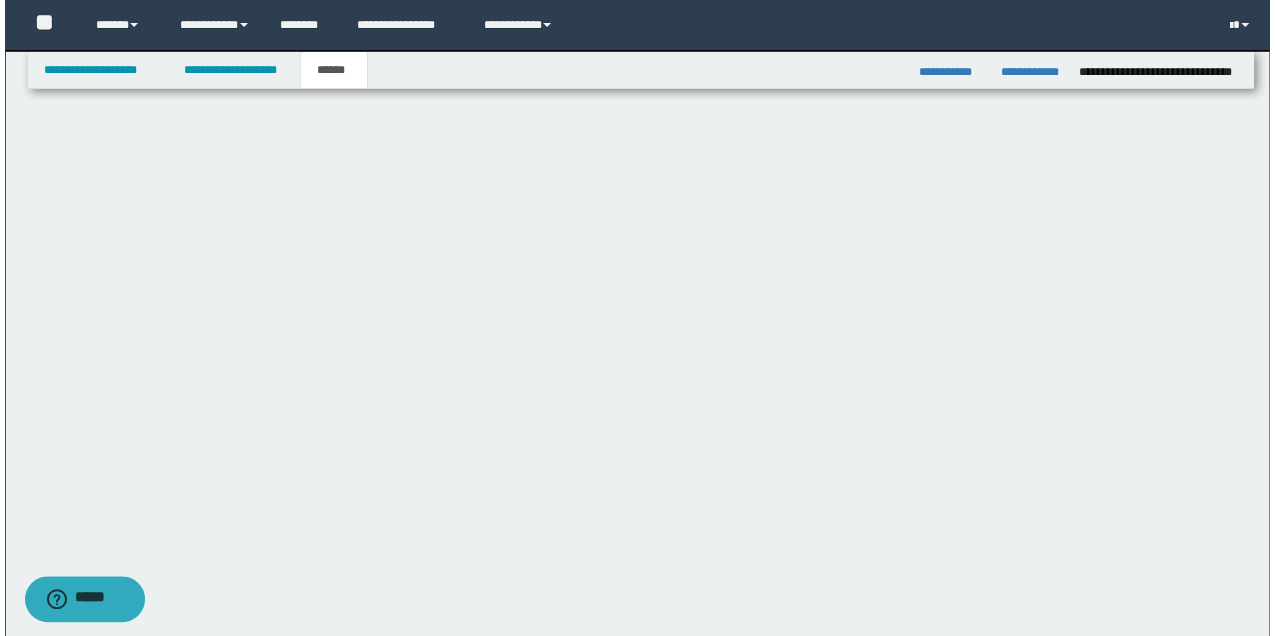 scroll, scrollTop: 0, scrollLeft: 0, axis: both 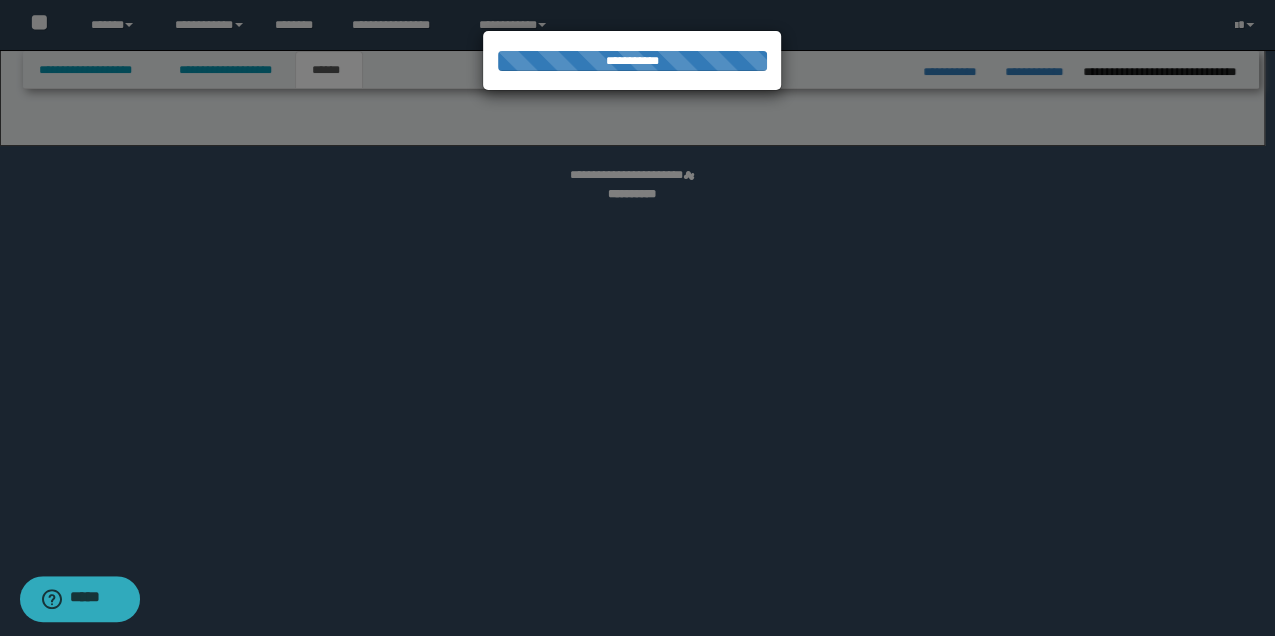 select on "*" 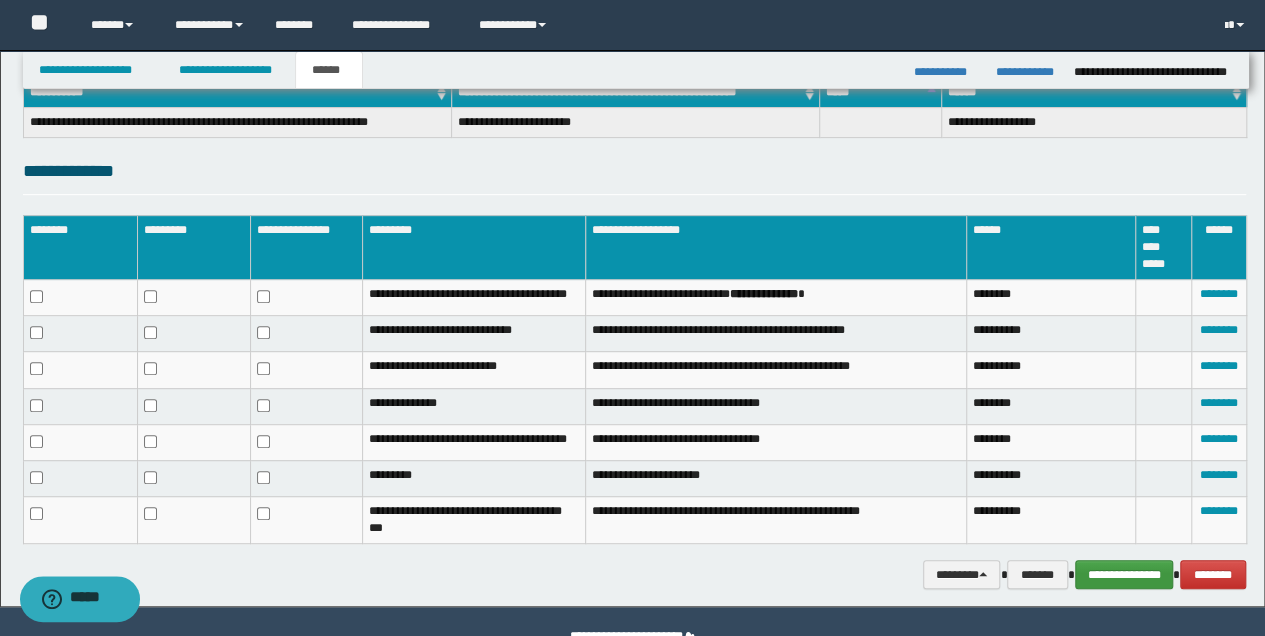scroll, scrollTop: 382, scrollLeft: 0, axis: vertical 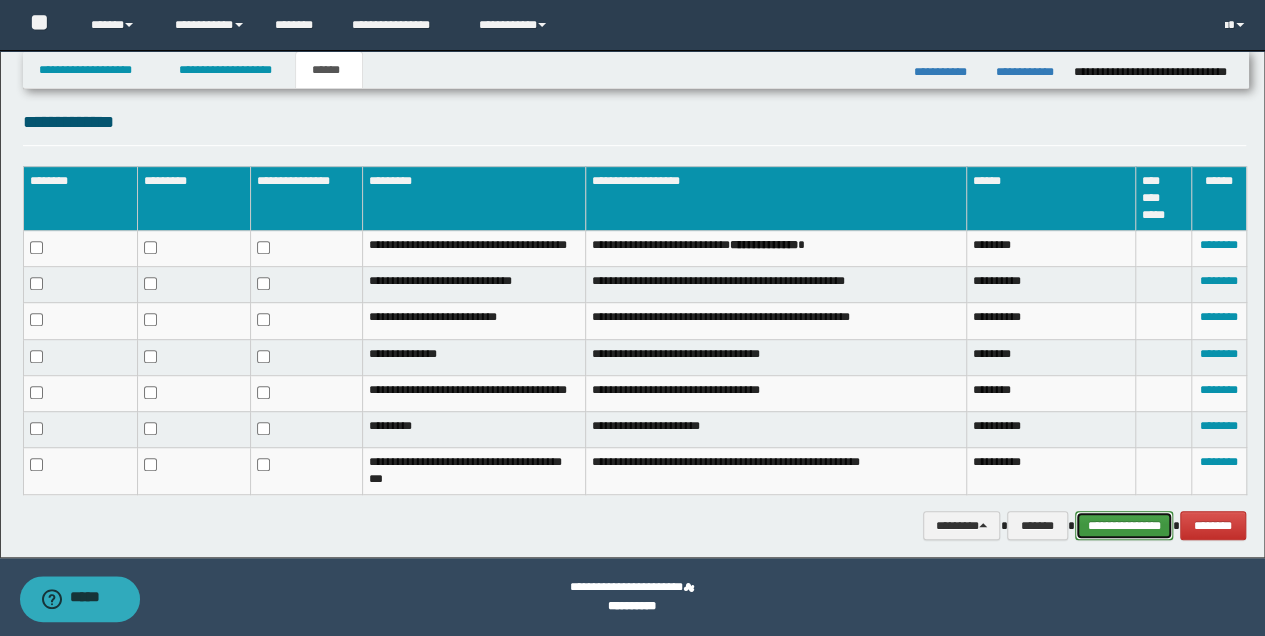 click on "**********" at bounding box center (1124, 525) 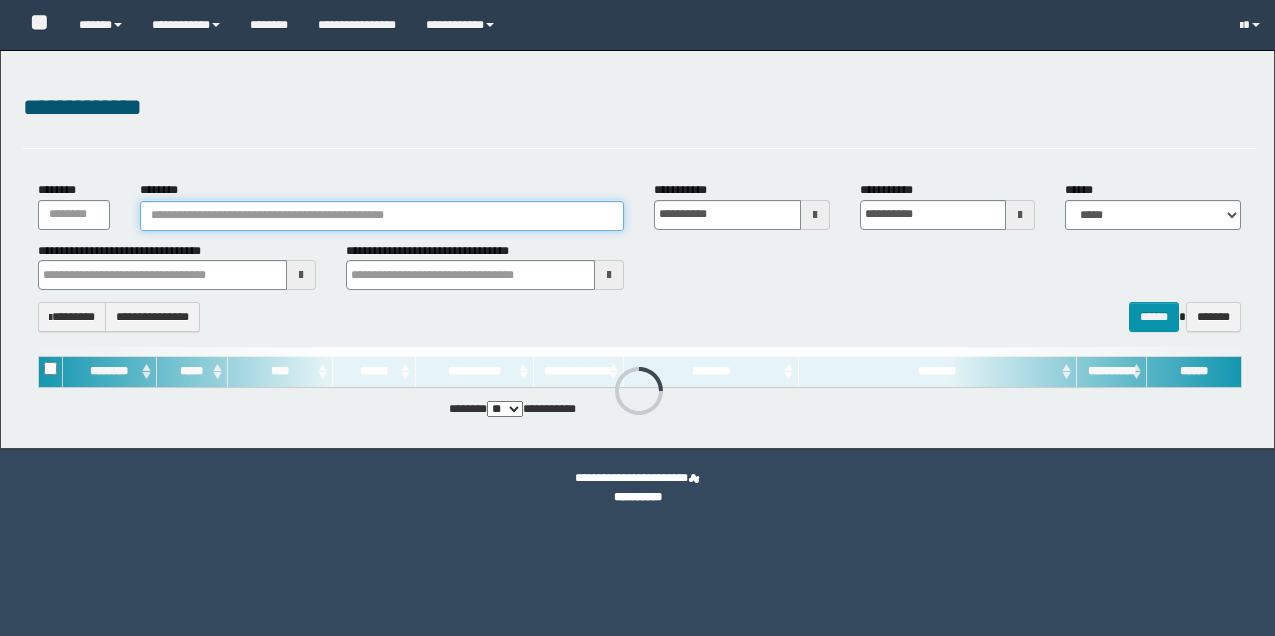 click on "********" at bounding box center [382, 216] 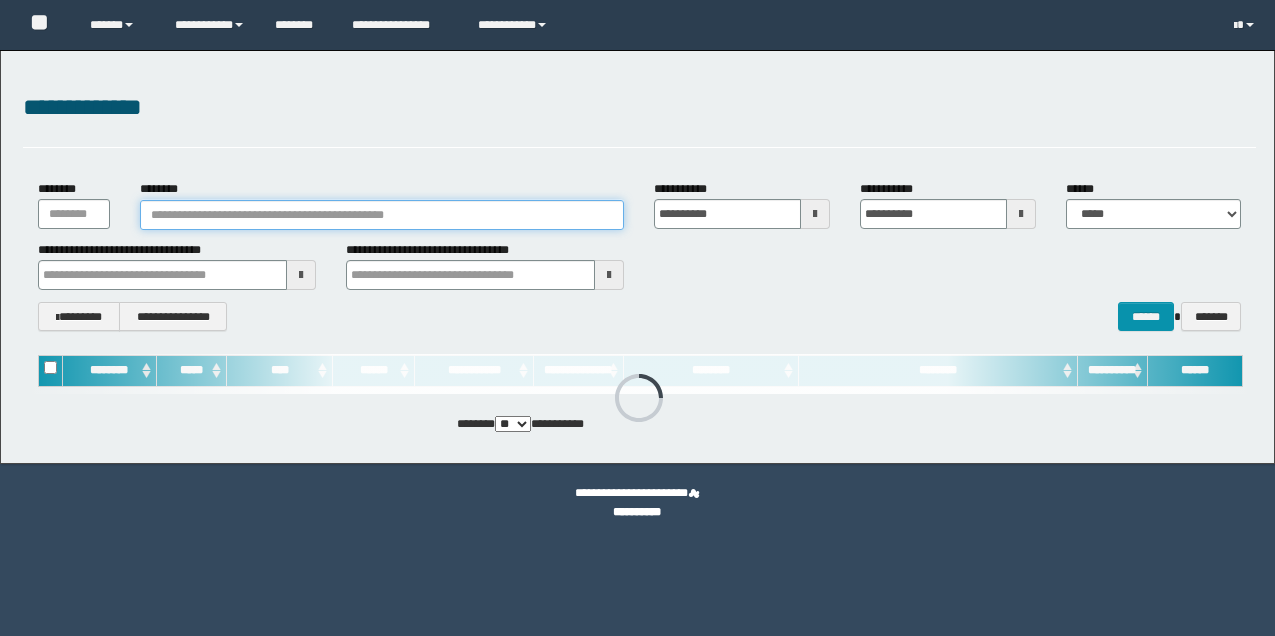 scroll, scrollTop: 0, scrollLeft: 0, axis: both 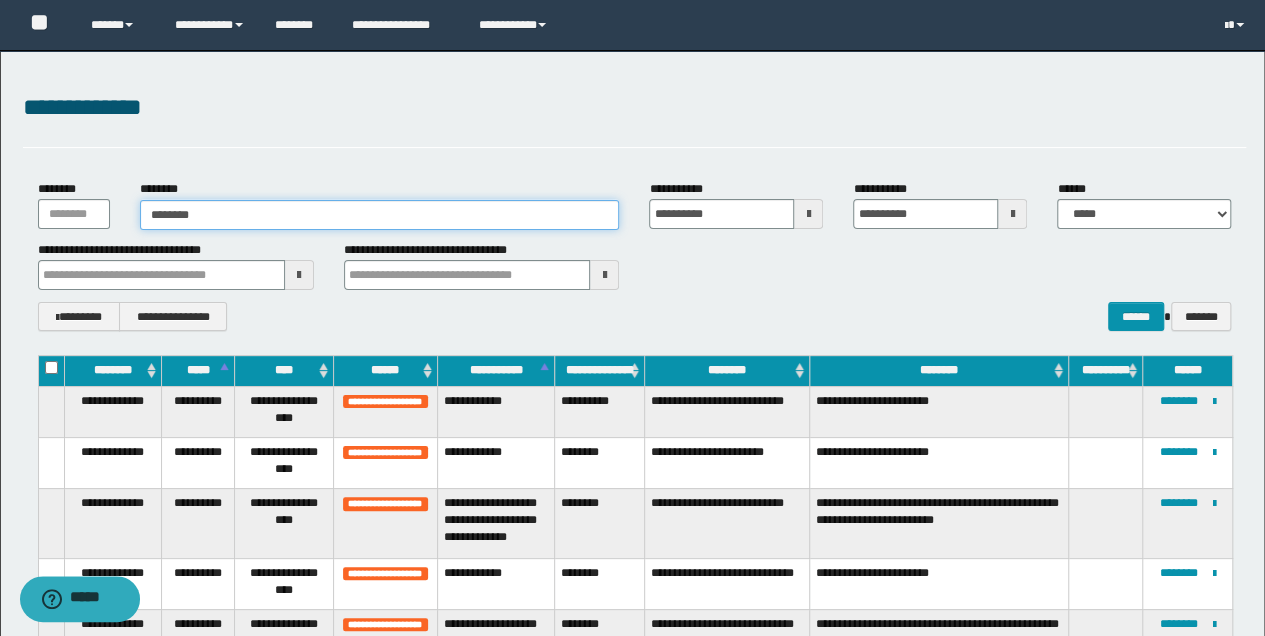 click on "*******" at bounding box center (380, 215) 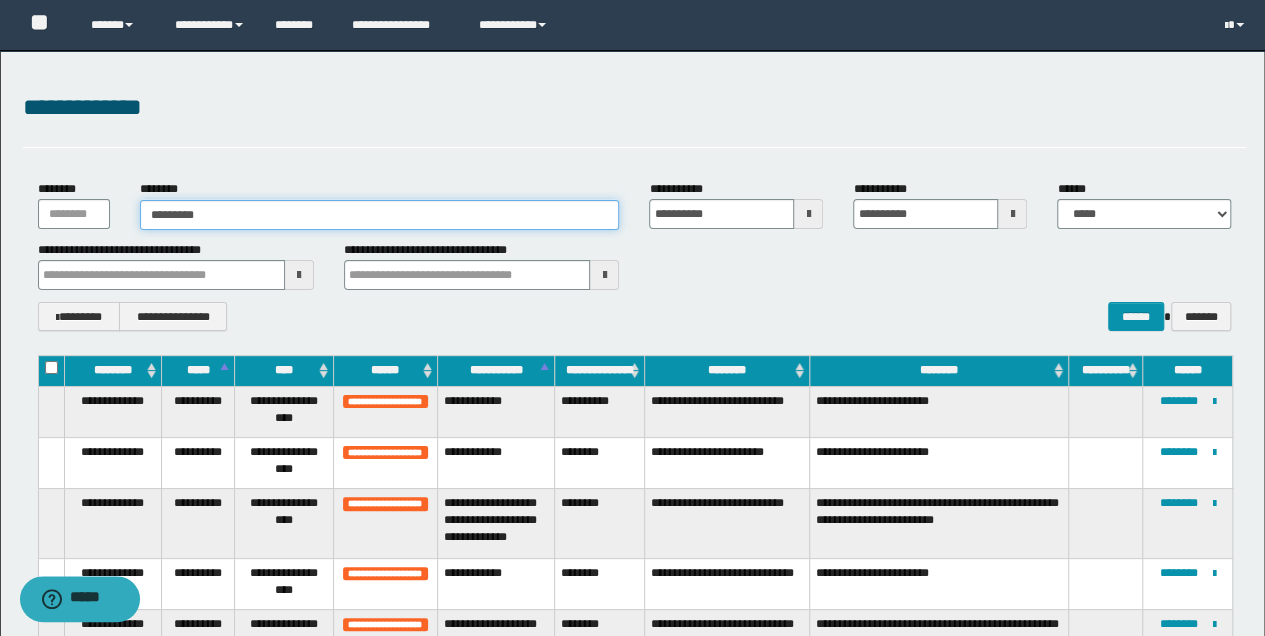 type on "********" 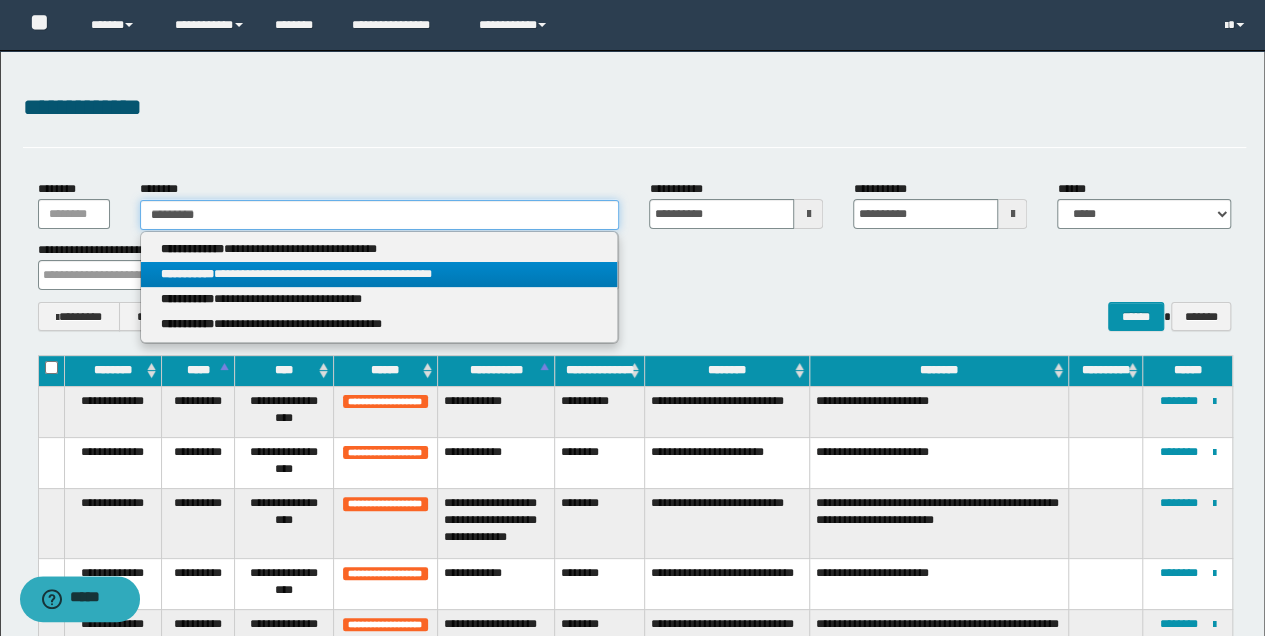 type on "********" 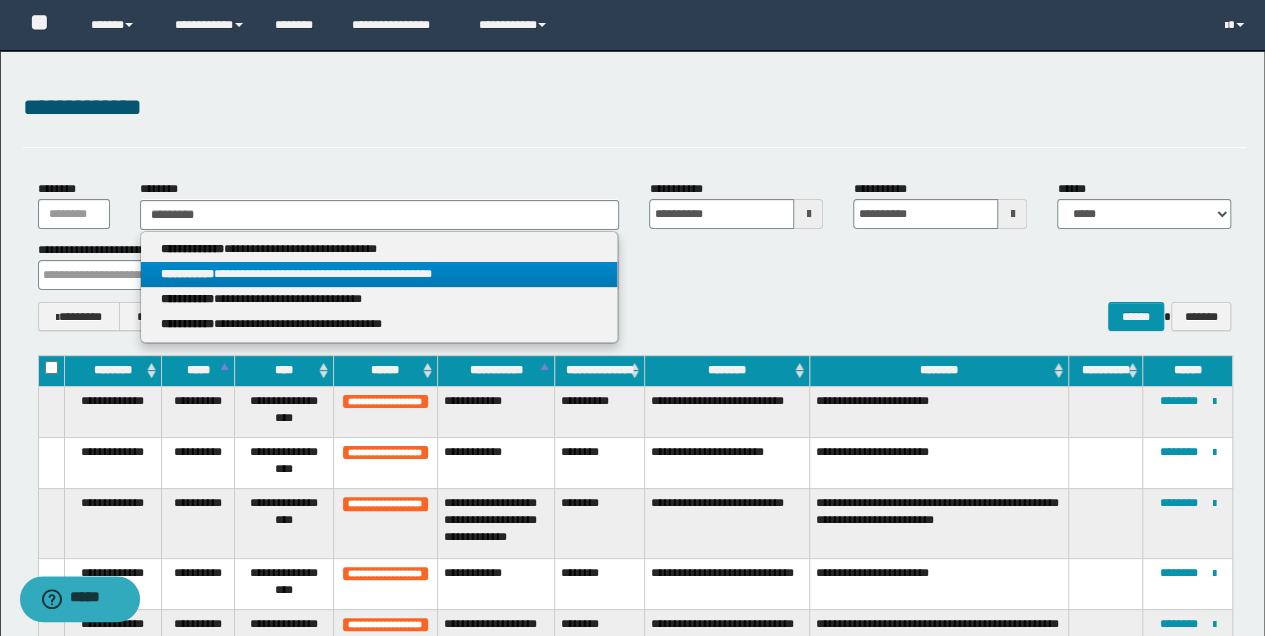 click on "**********" at bounding box center [379, 274] 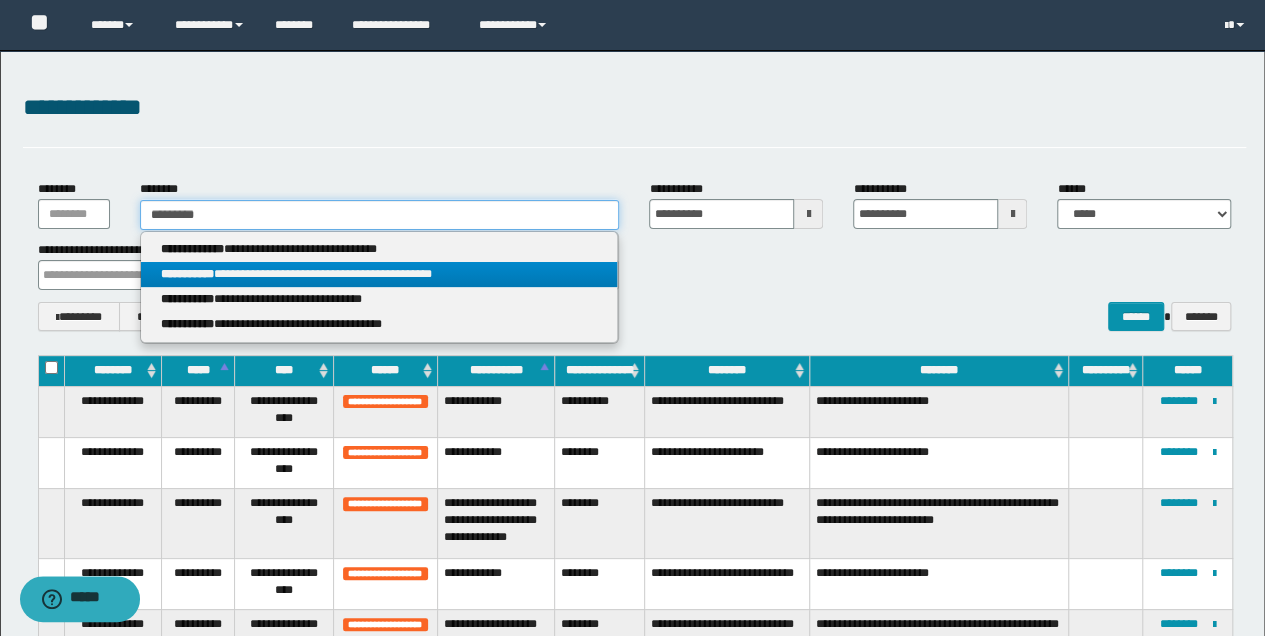 type 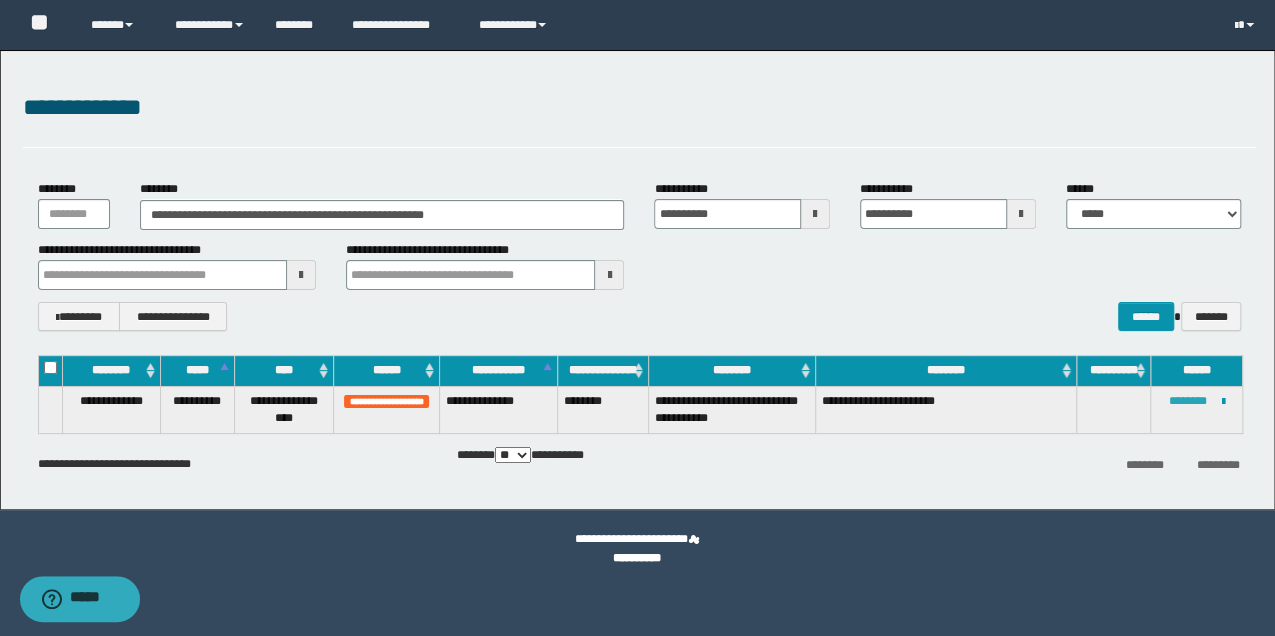 click on "********" at bounding box center [1188, 401] 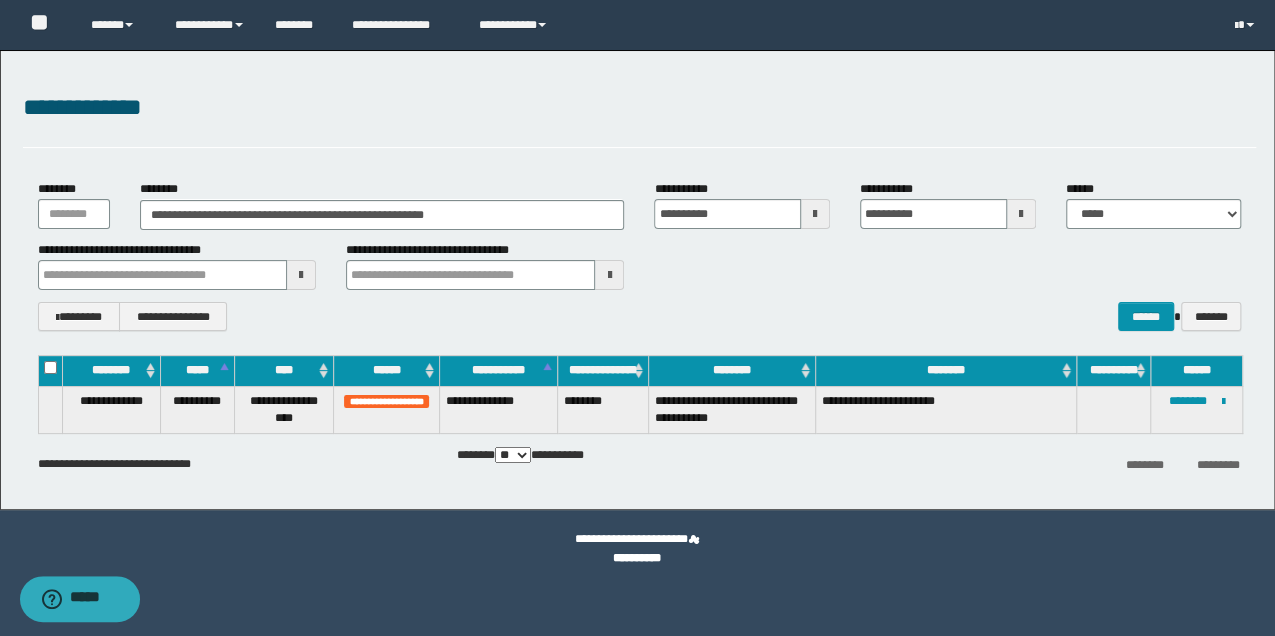 click on "**********" at bounding box center (637, 318) 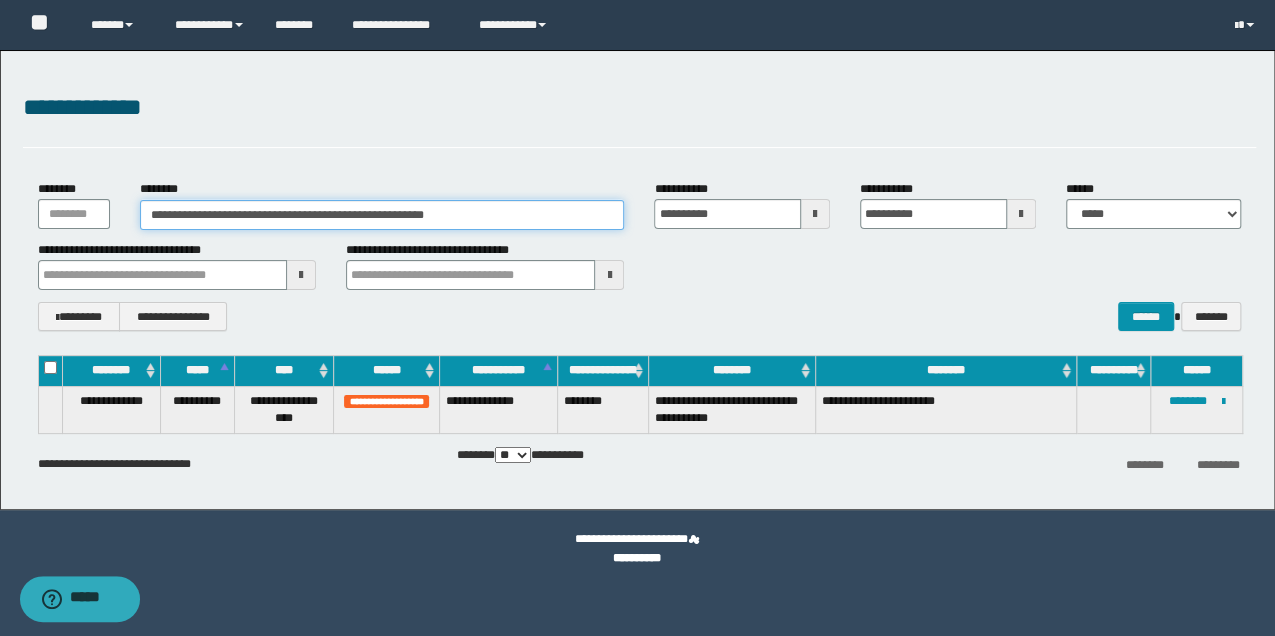 drag, startPoint x: 517, startPoint y: 207, endPoint x: 148, endPoint y: 218, distance: 369.1639 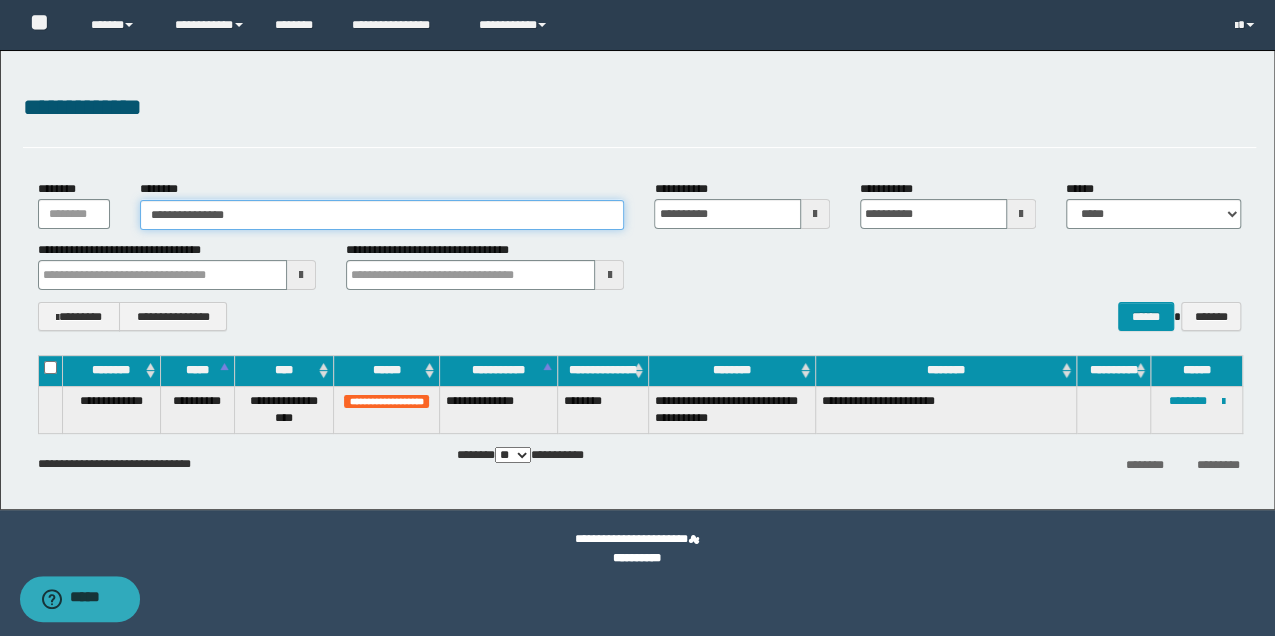 type on "**********" 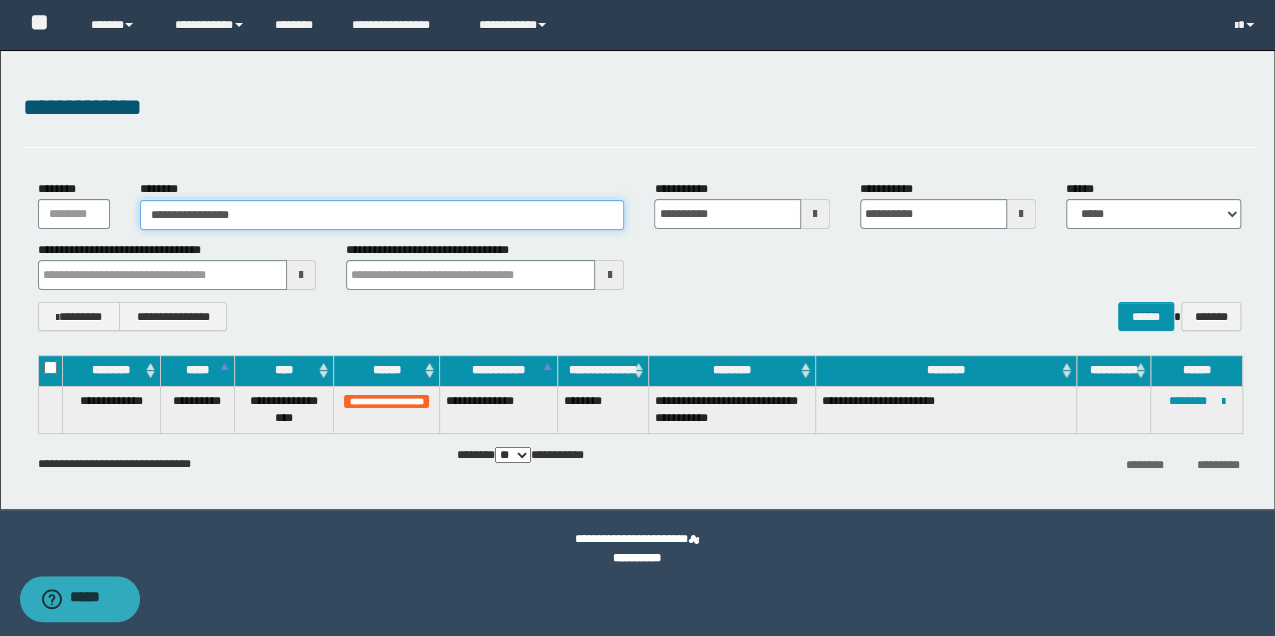 type on "**********" 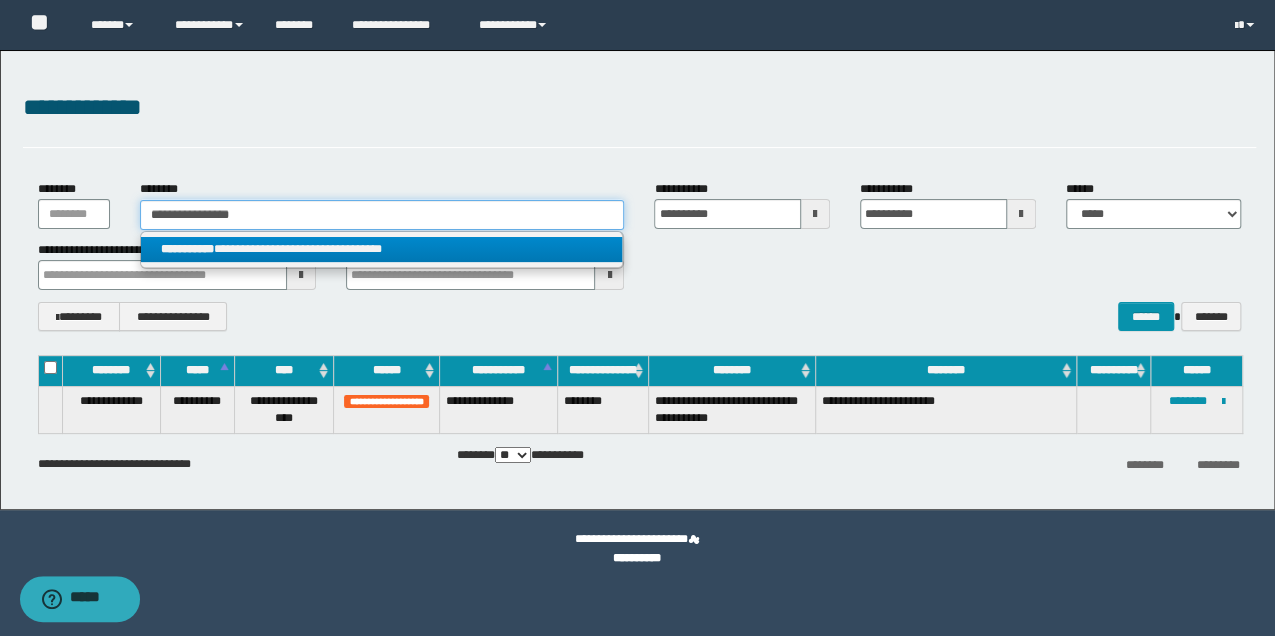 type on "**********" 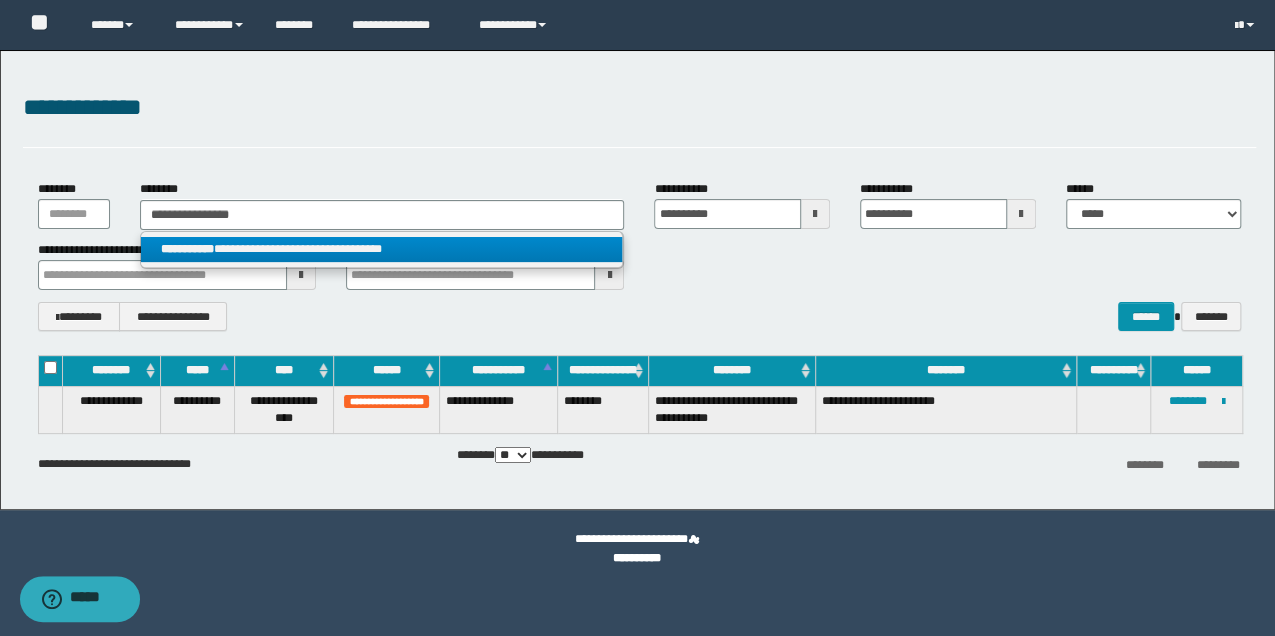 click on "**********" at bounding box center (381, 249) 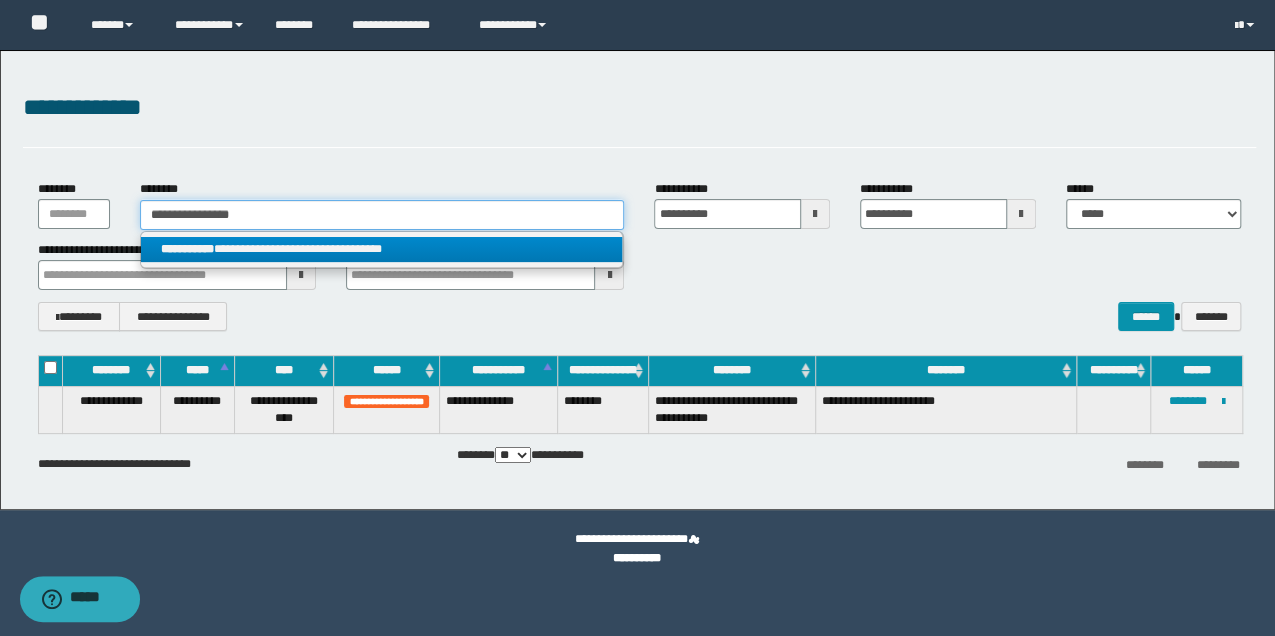 type 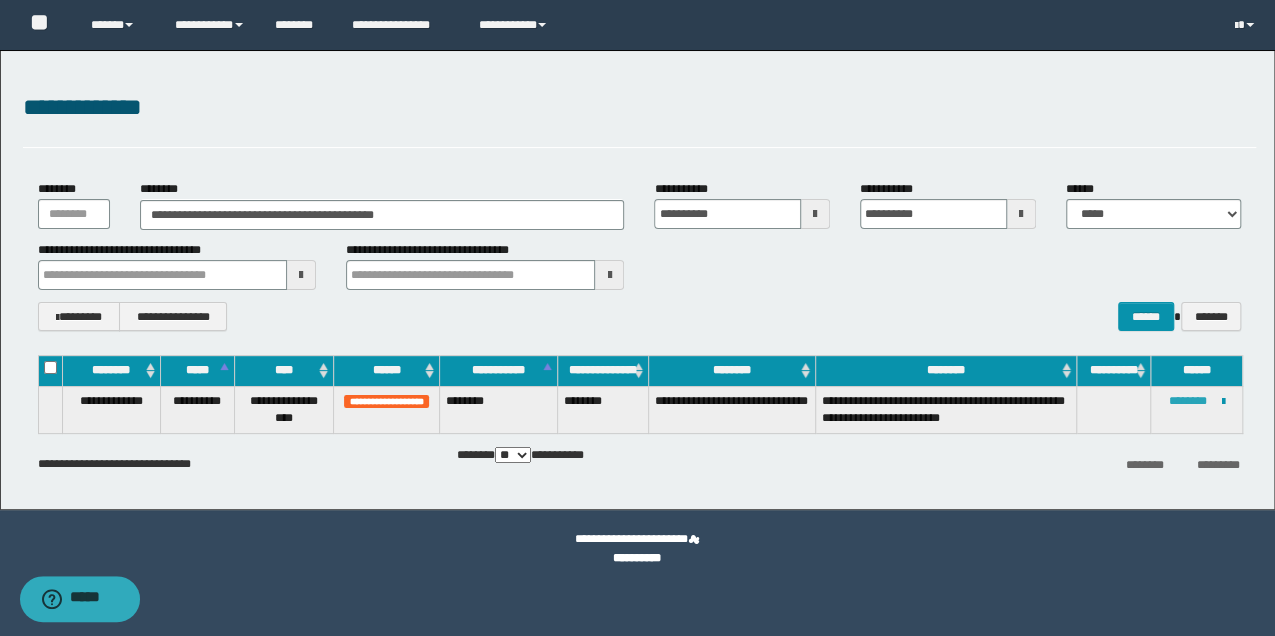 click on "********" at bounding box center (1188, 401) 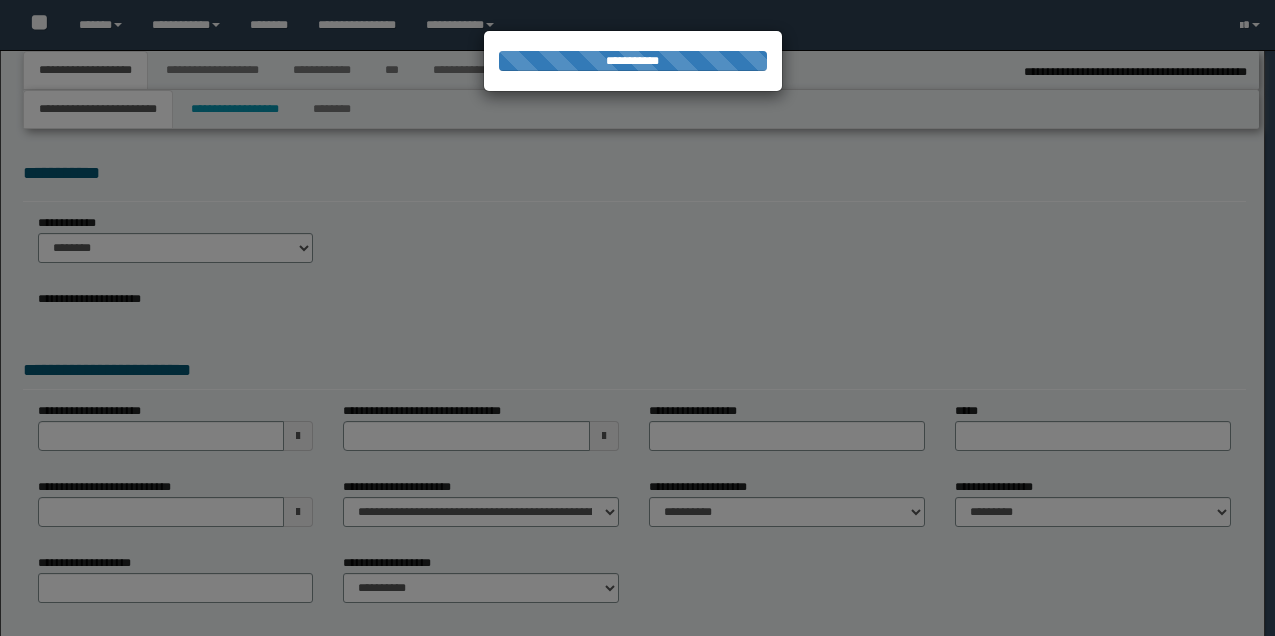 select on "*" 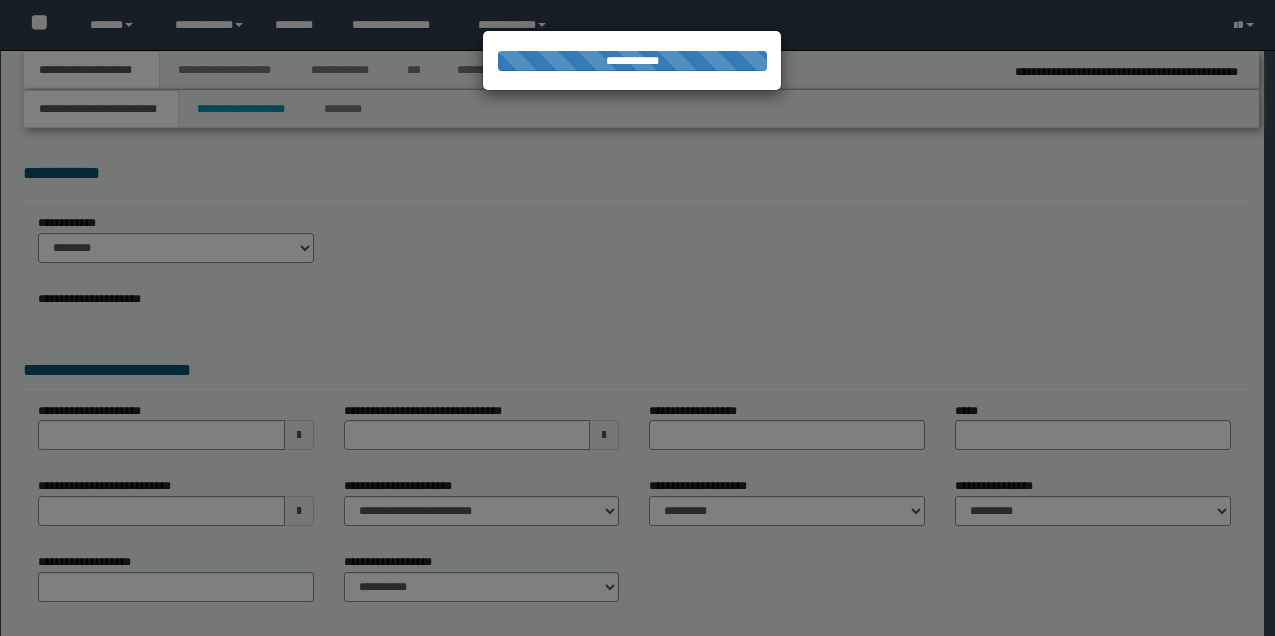 scroll, scrollTop: 0, scrollLeft: 0, axis: both 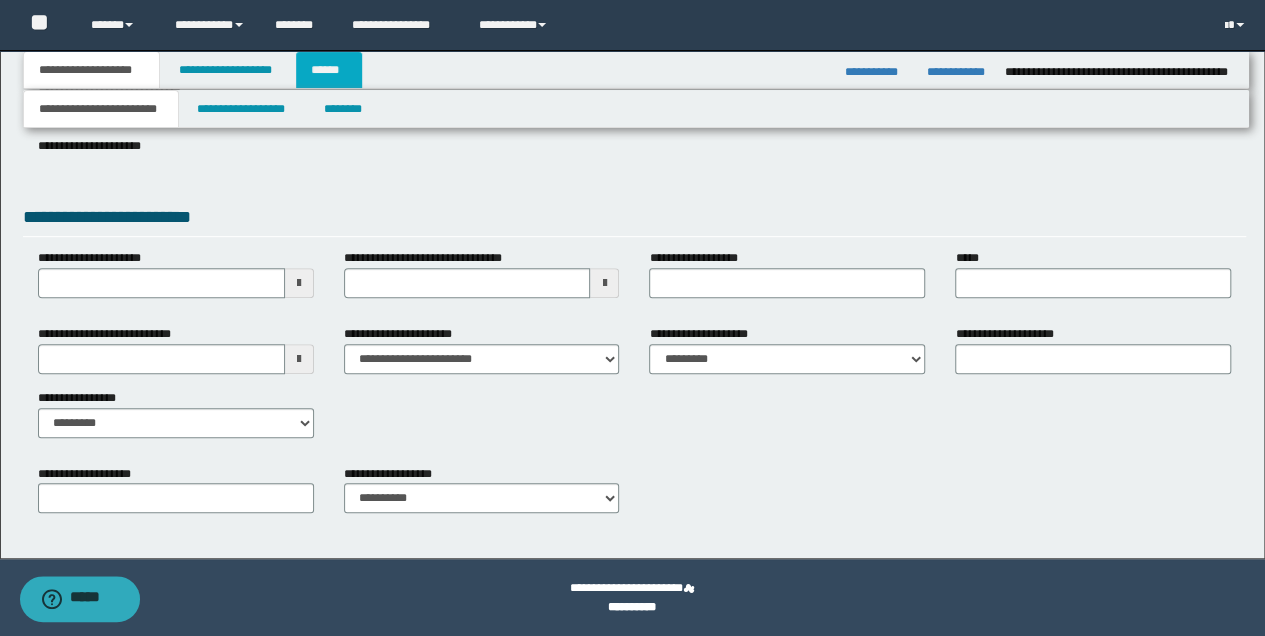 click on "******" at bounding box center [329, 70] 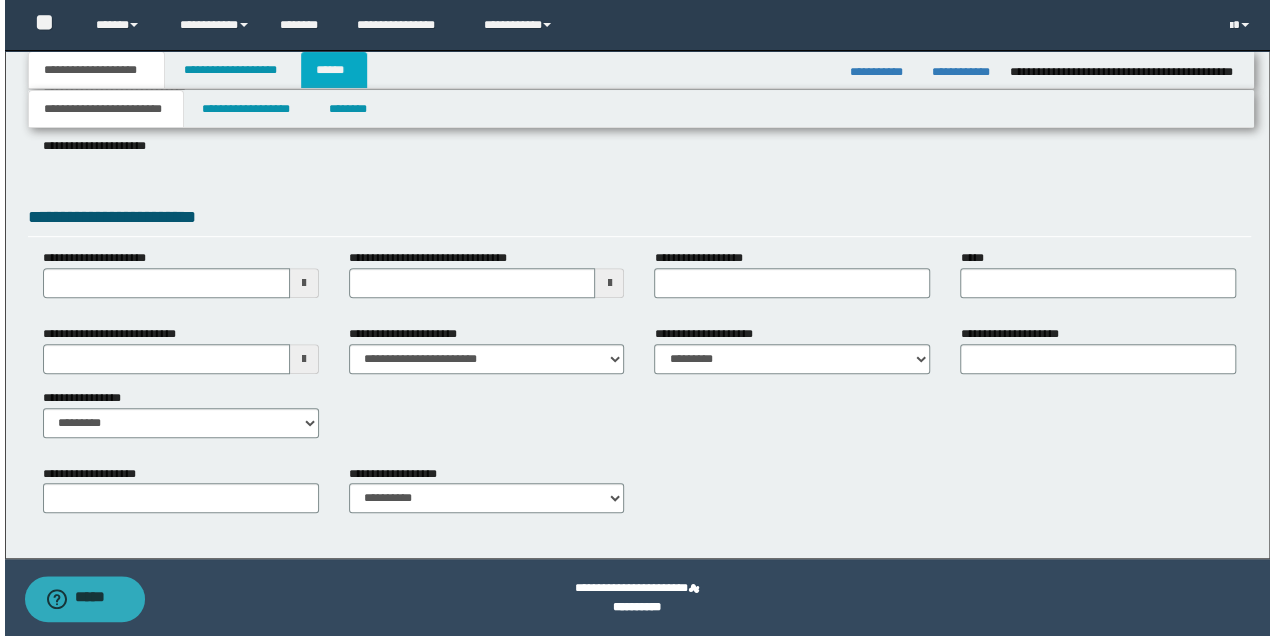 scroll, scrollTop: 0, scrollLeft: 0, axis: both 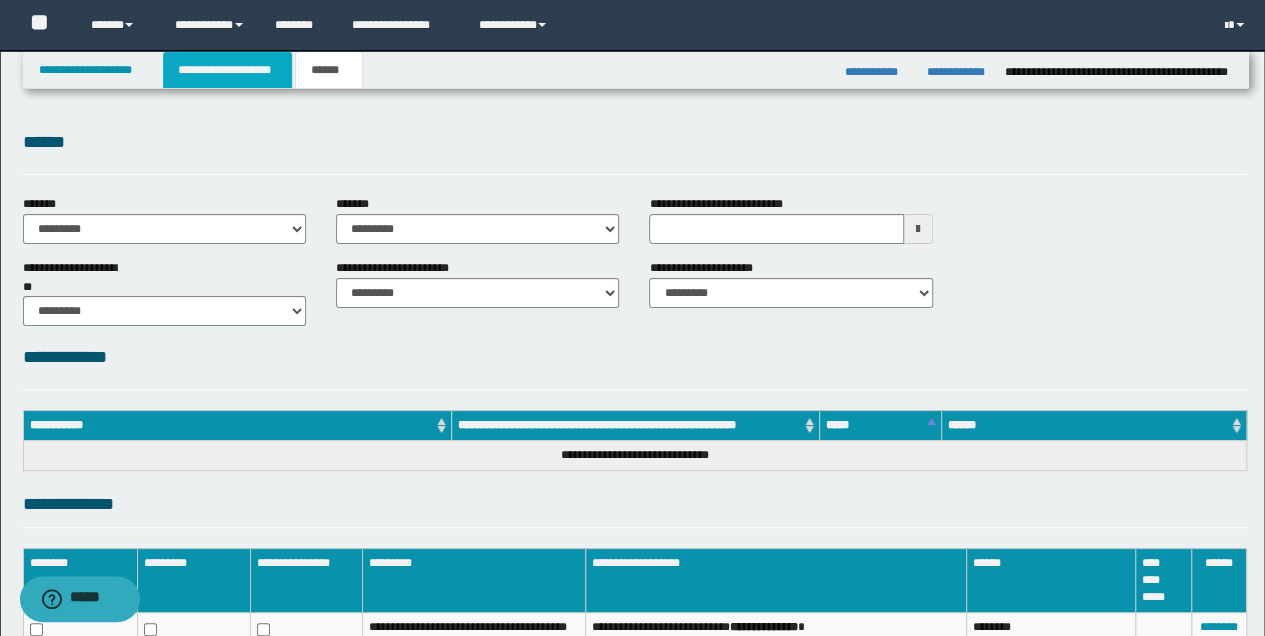 click on "**********" at bounding box center (227, 70) 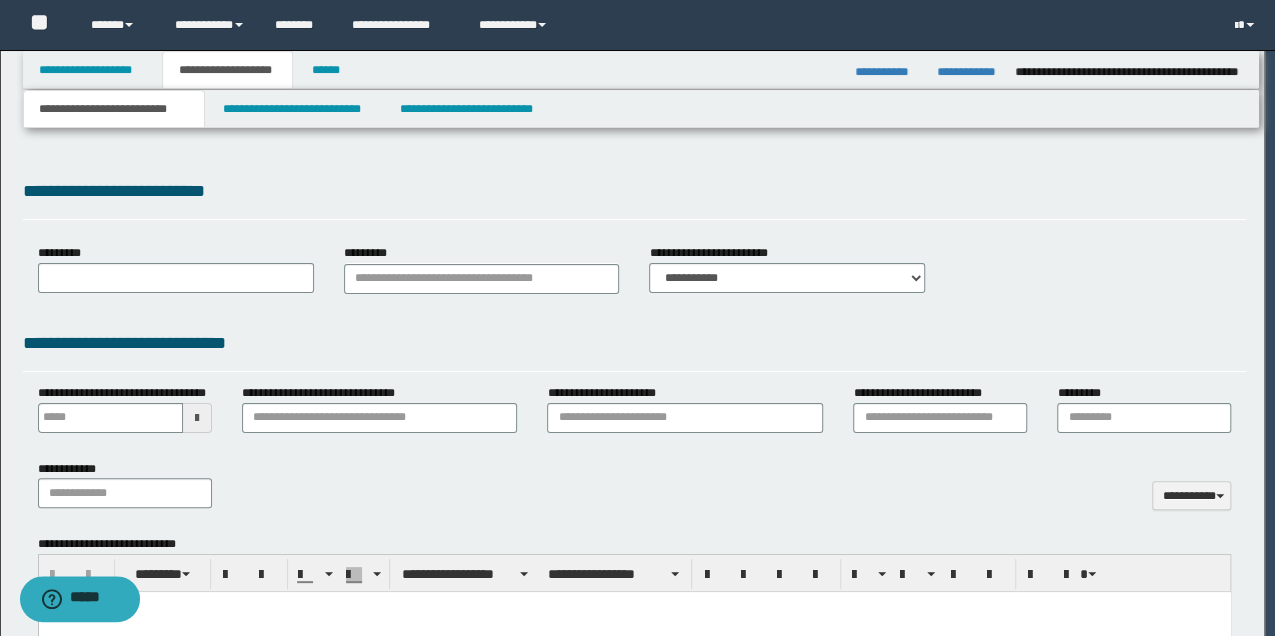 scroll, scrollTop: 0, scrollLeft: 0, axis: both 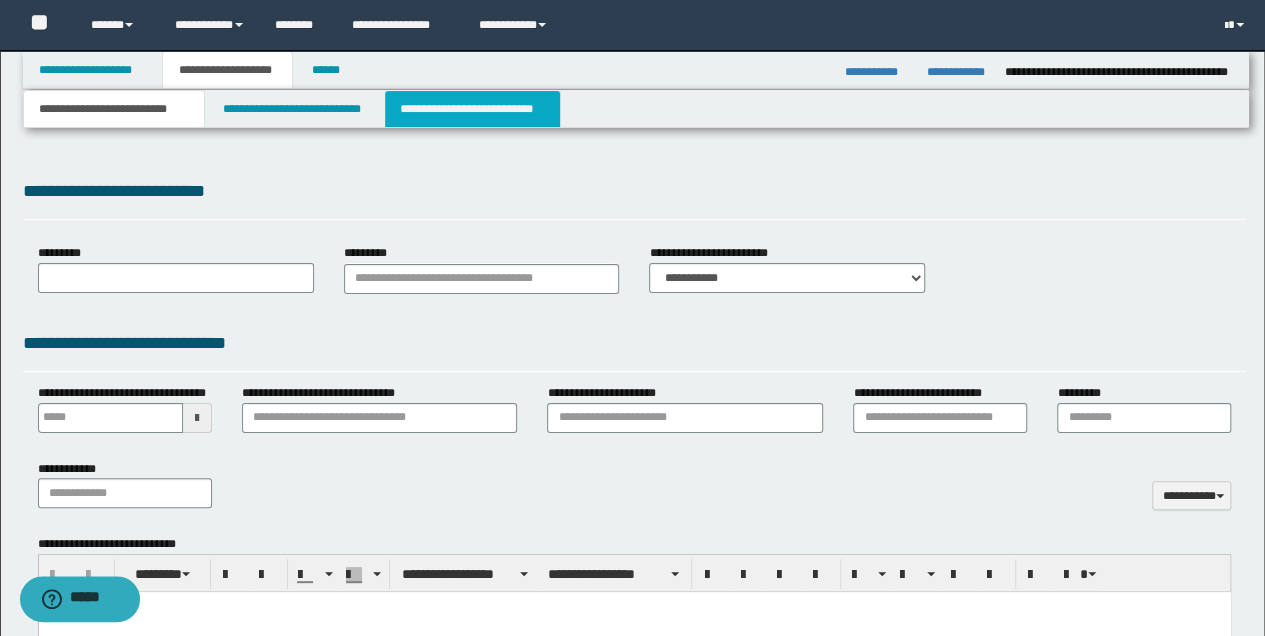 click on "**********" at bounding box center (472, 109) 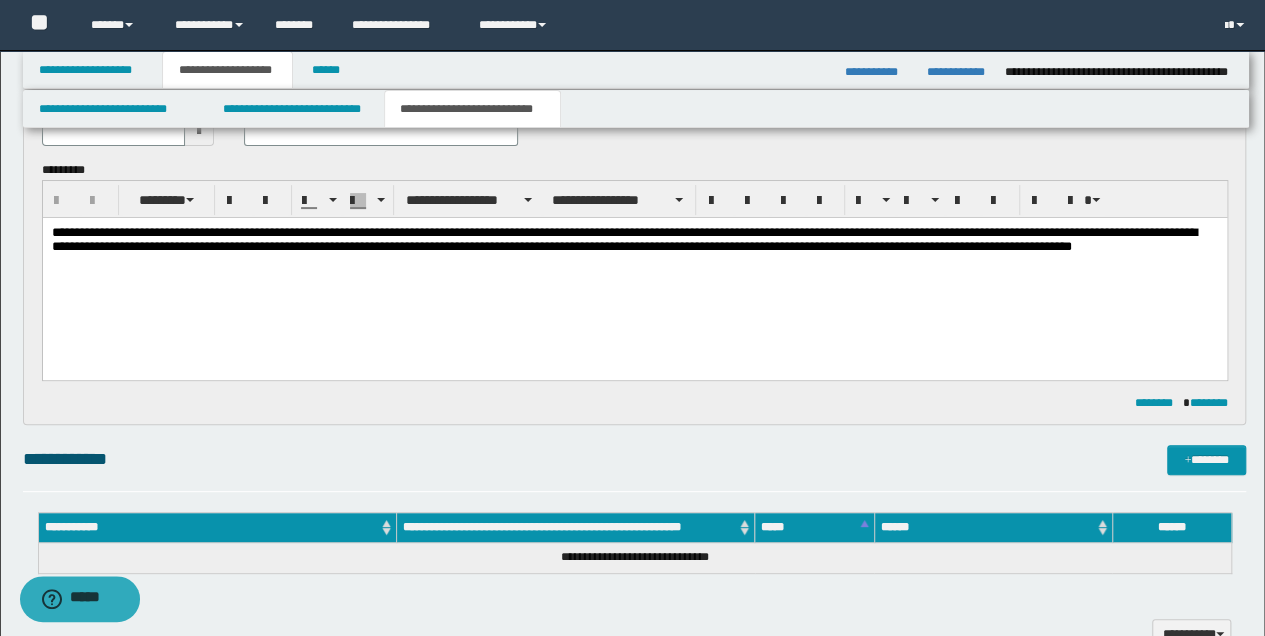 scroll, scrollTop: 0, scrollLeft: 0, axis: both 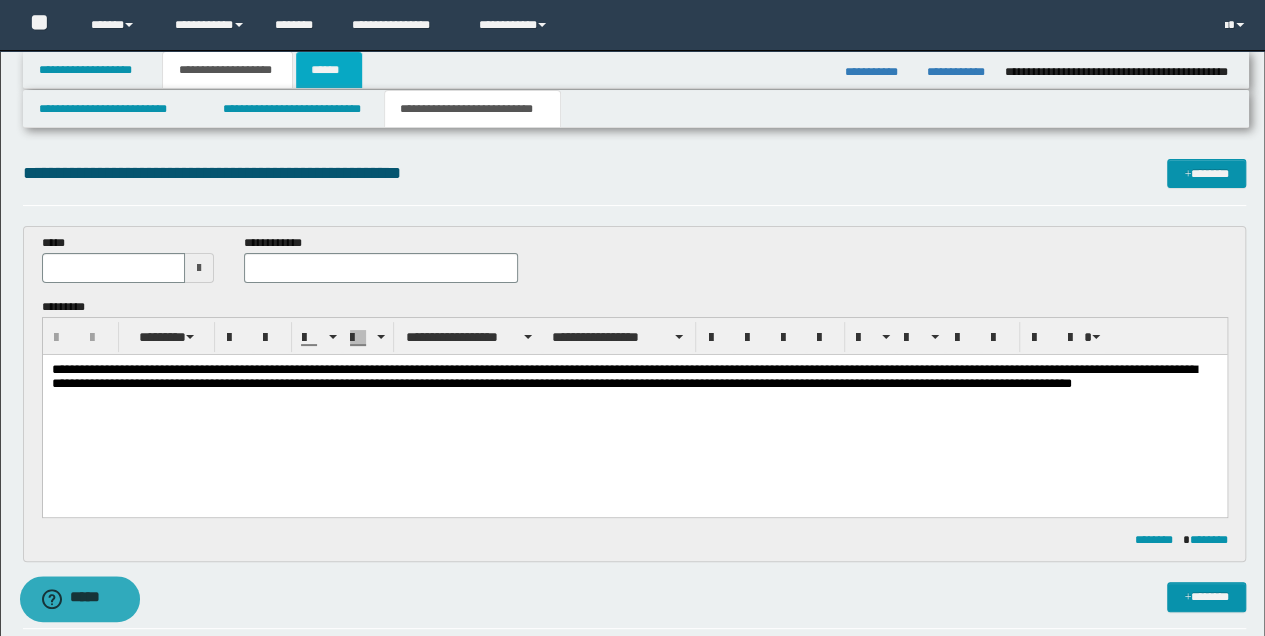 click on "******" at bounding box center [329, 70] 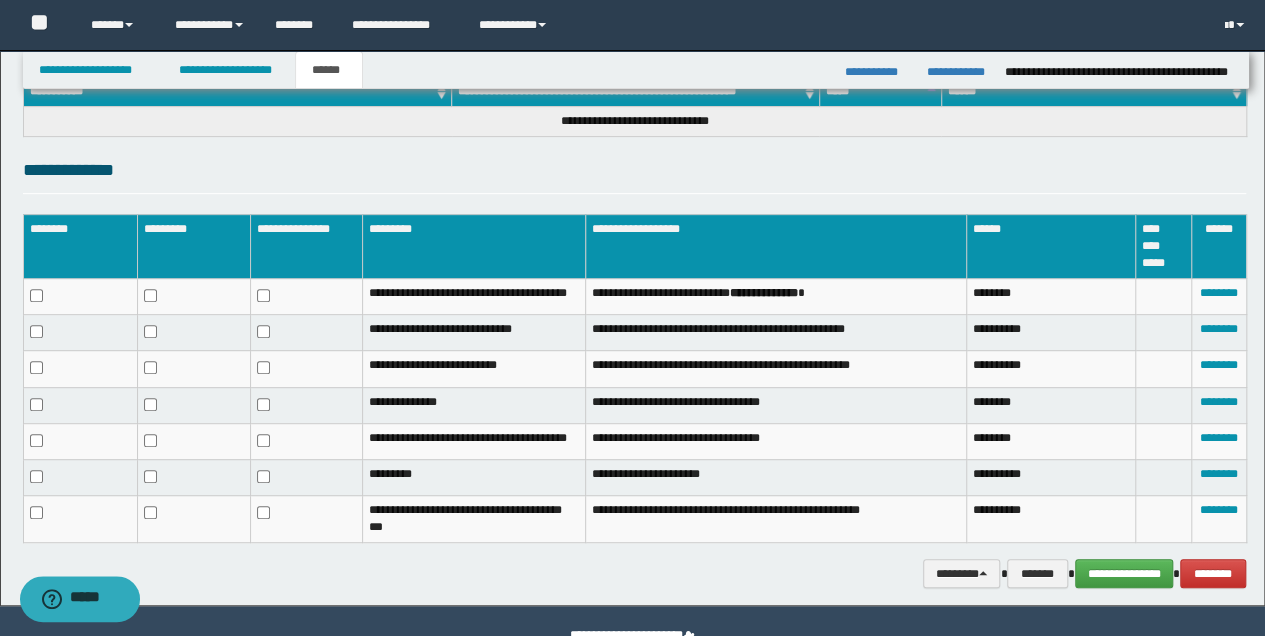 scroll, scrollTop: 382, scrollLeft: 0, axis: vertical 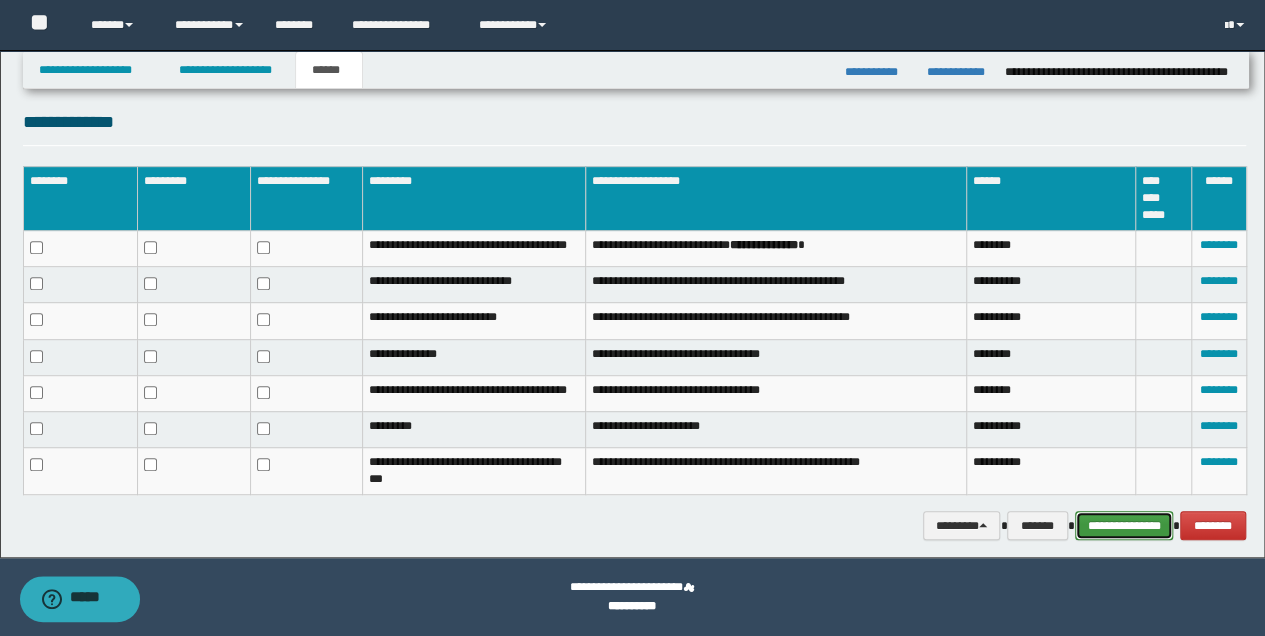 click on "**********" at bounding box center (1124, 525) 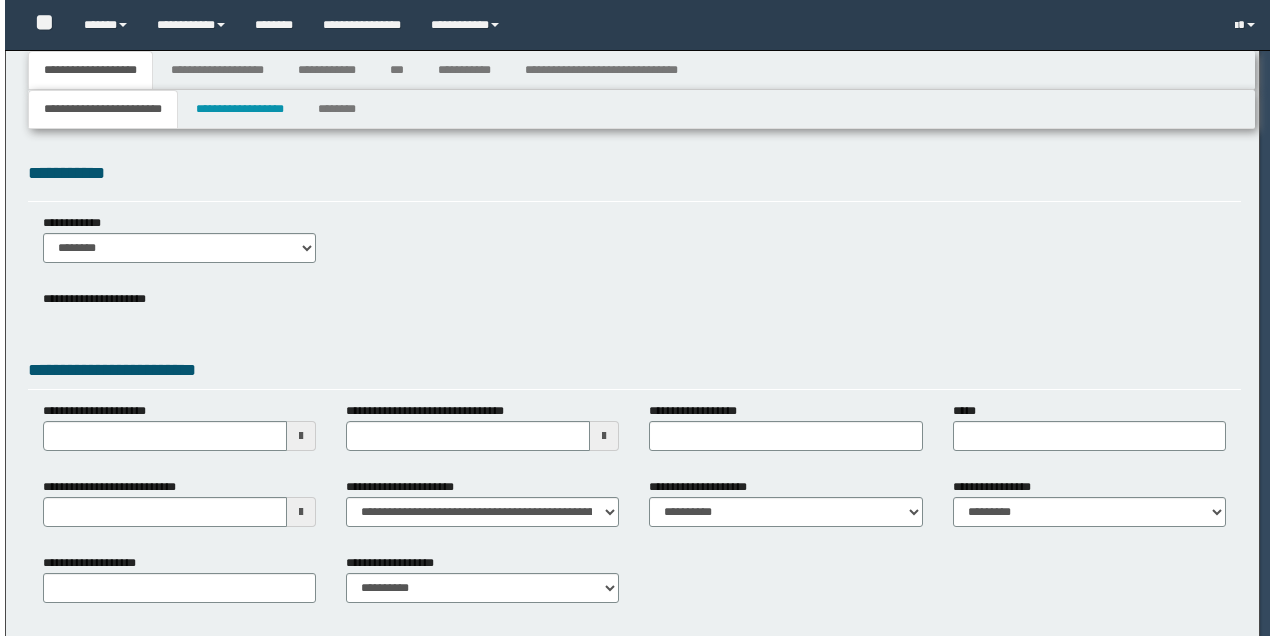 scroll, scrollTop: 0, scrollLeft: 0, axis: both 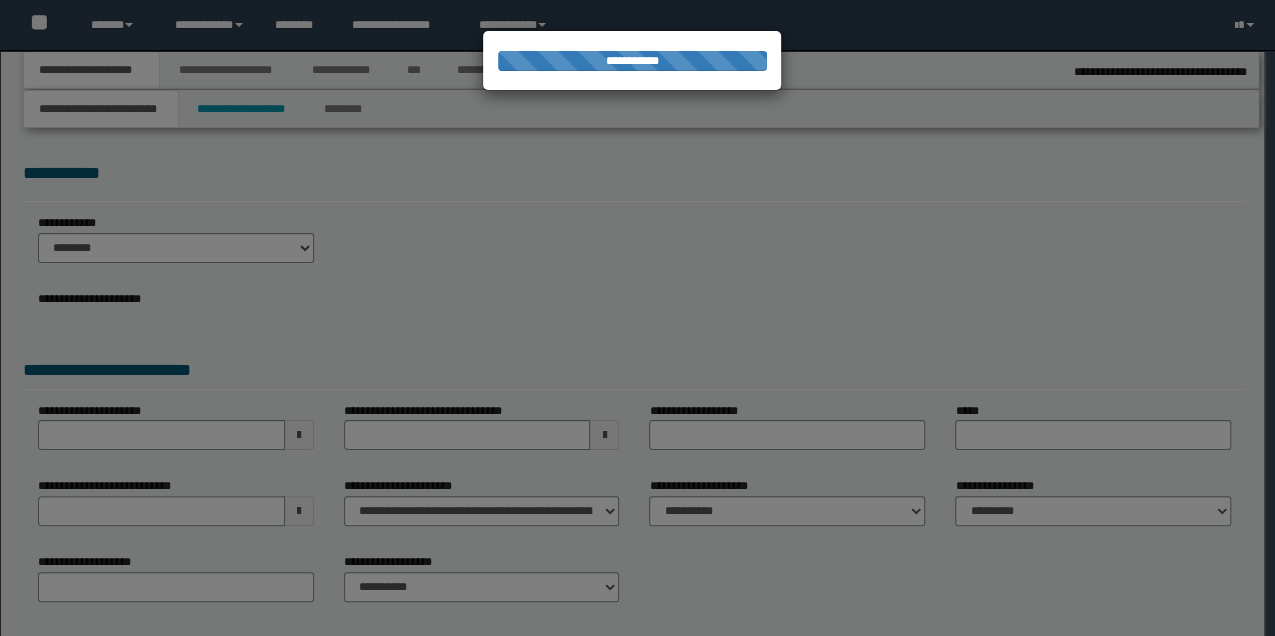 select on "*" 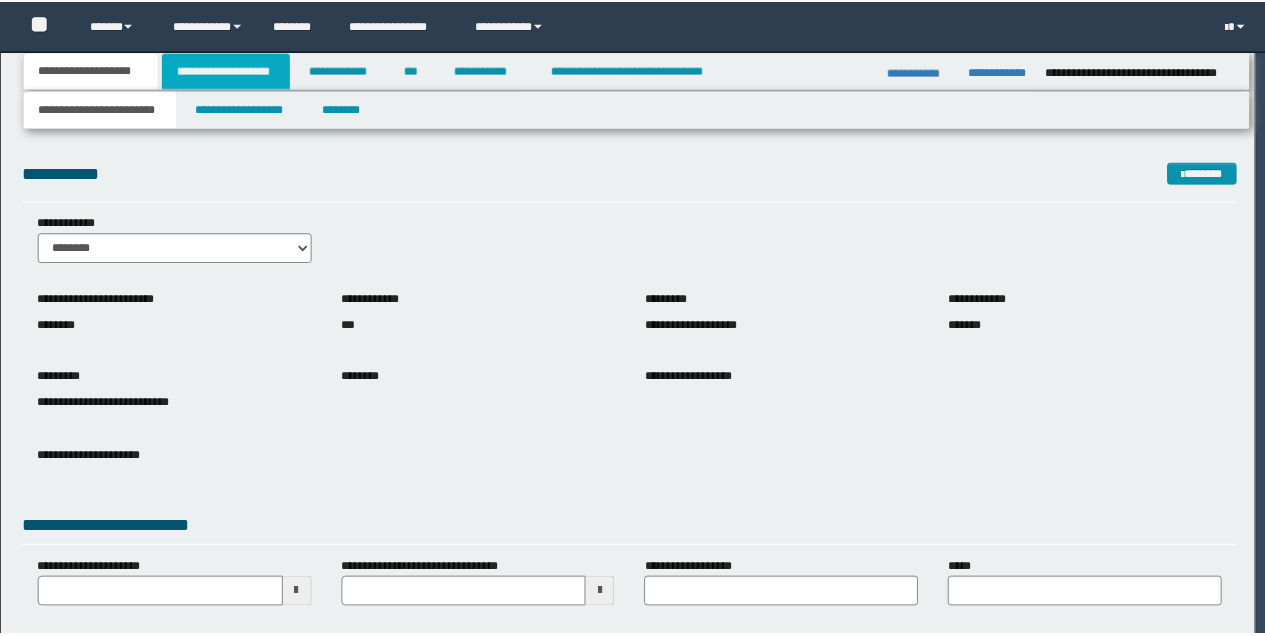 scroll, scrollTop: 0, scrollLeft: 0, axis: both 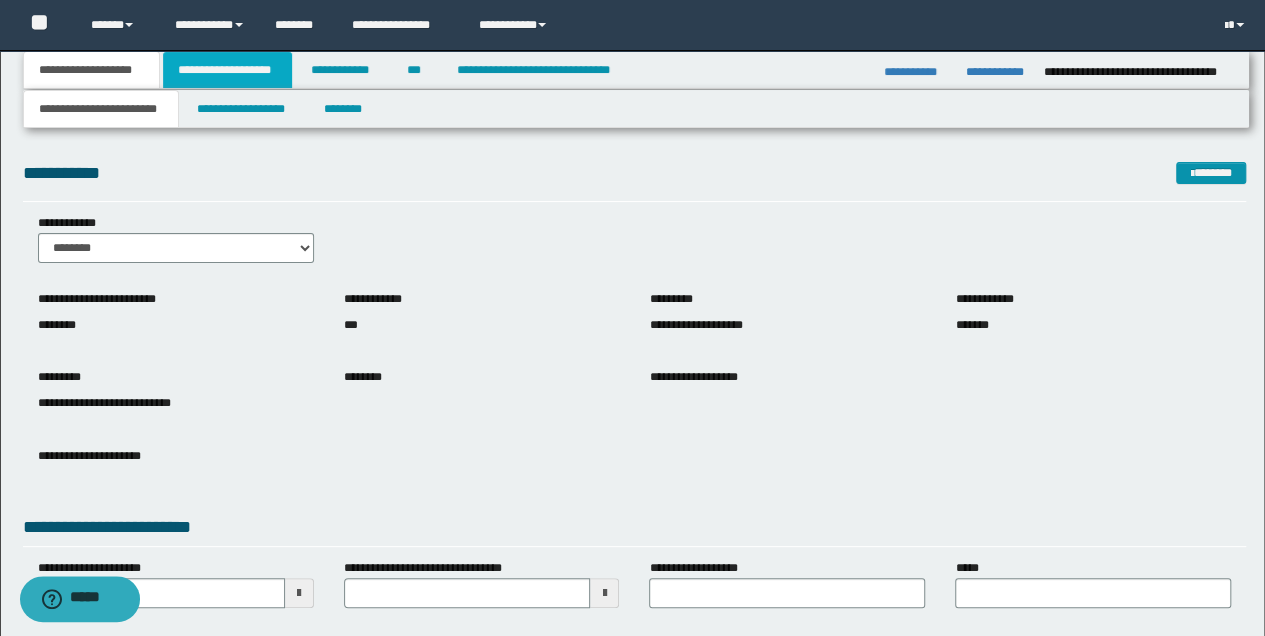 click on "**********" at bounding box center [227, 70] 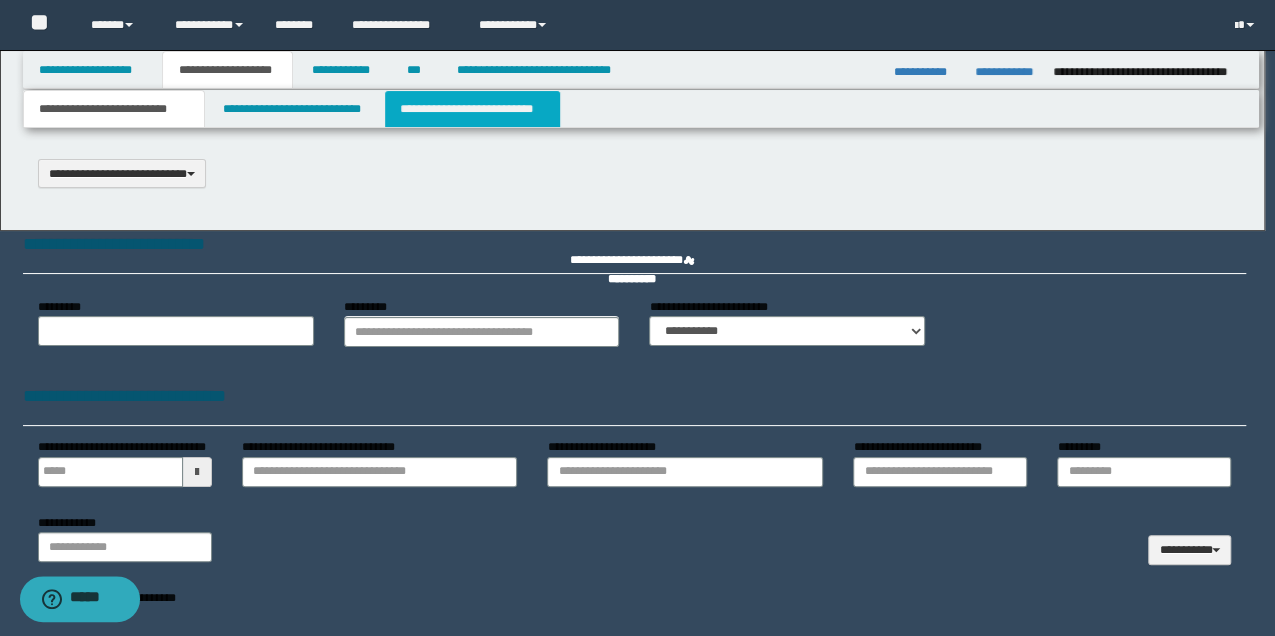 type 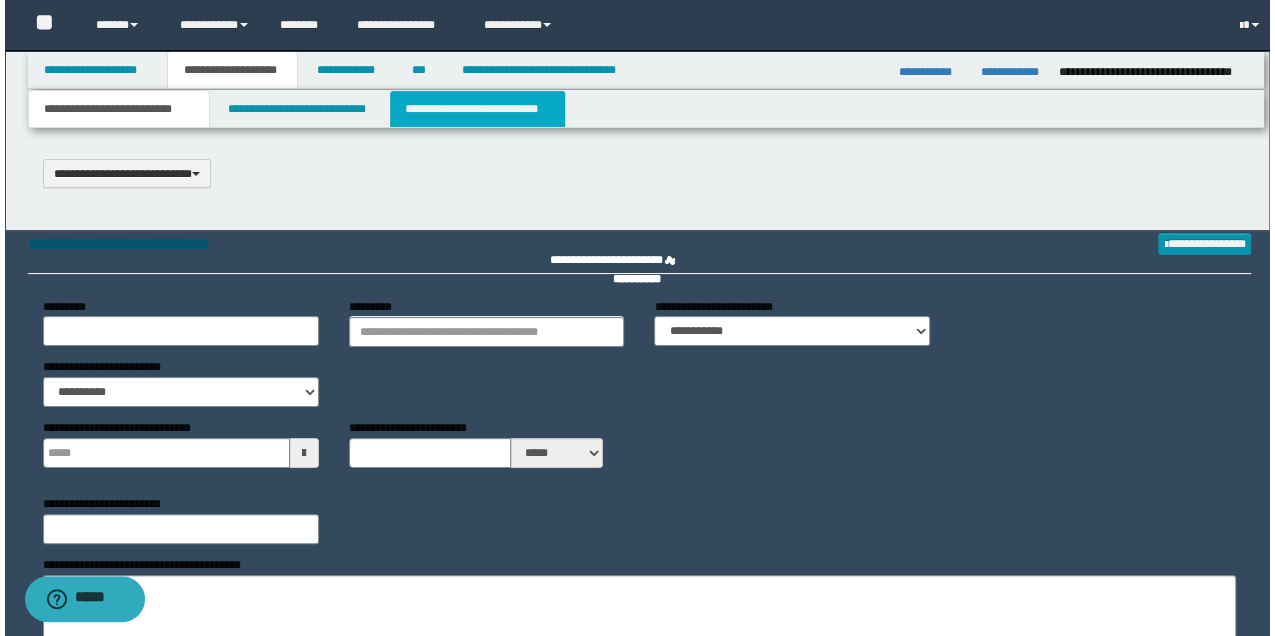 scroll, scrollTop: 0, scrollLeft: 0, axis: both 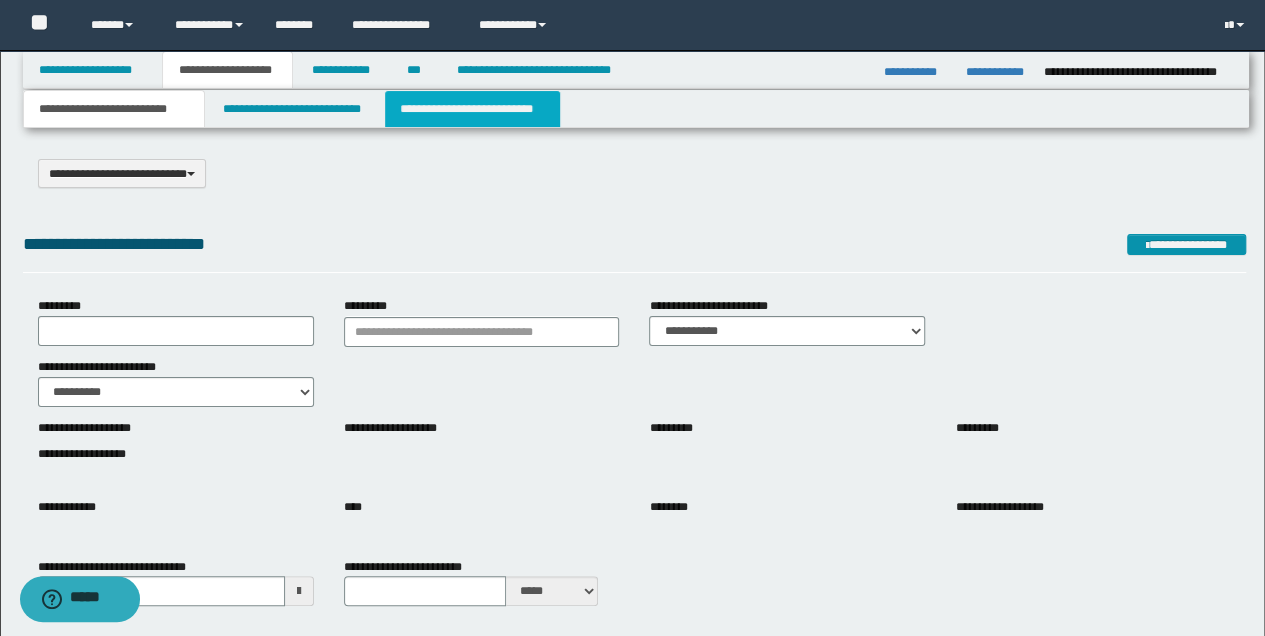 click on "**********" at bounding box center (472, 109) 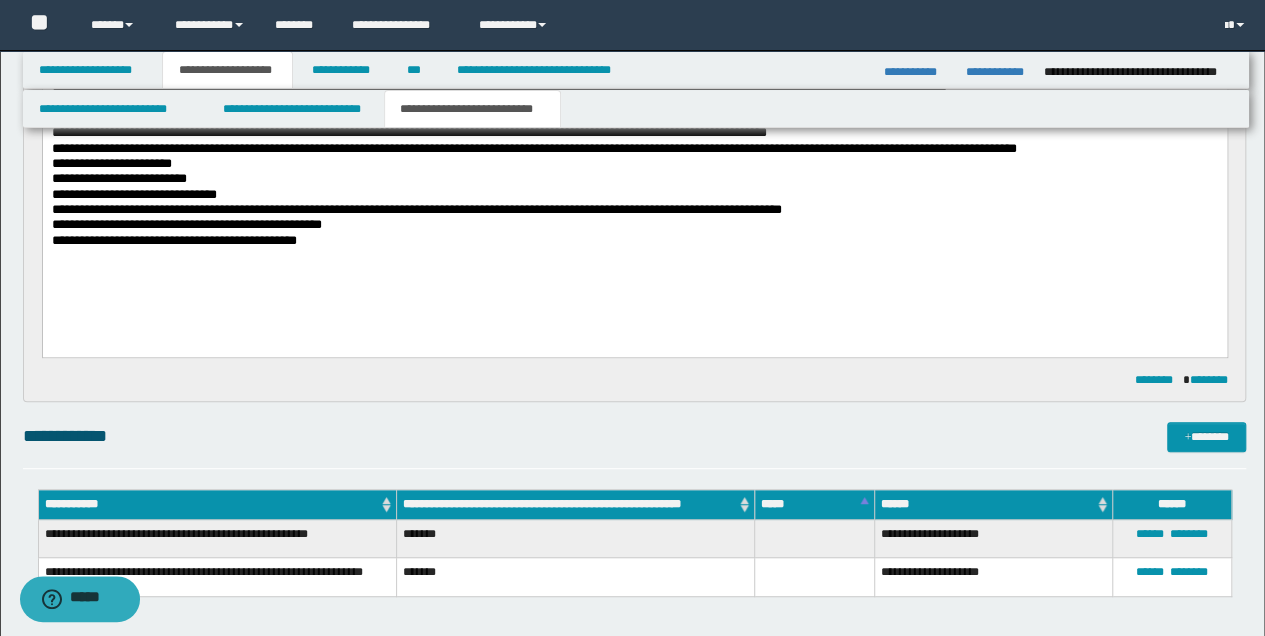 scroll, scrollTop: 533, scrollLeft: 0, axis: vertical 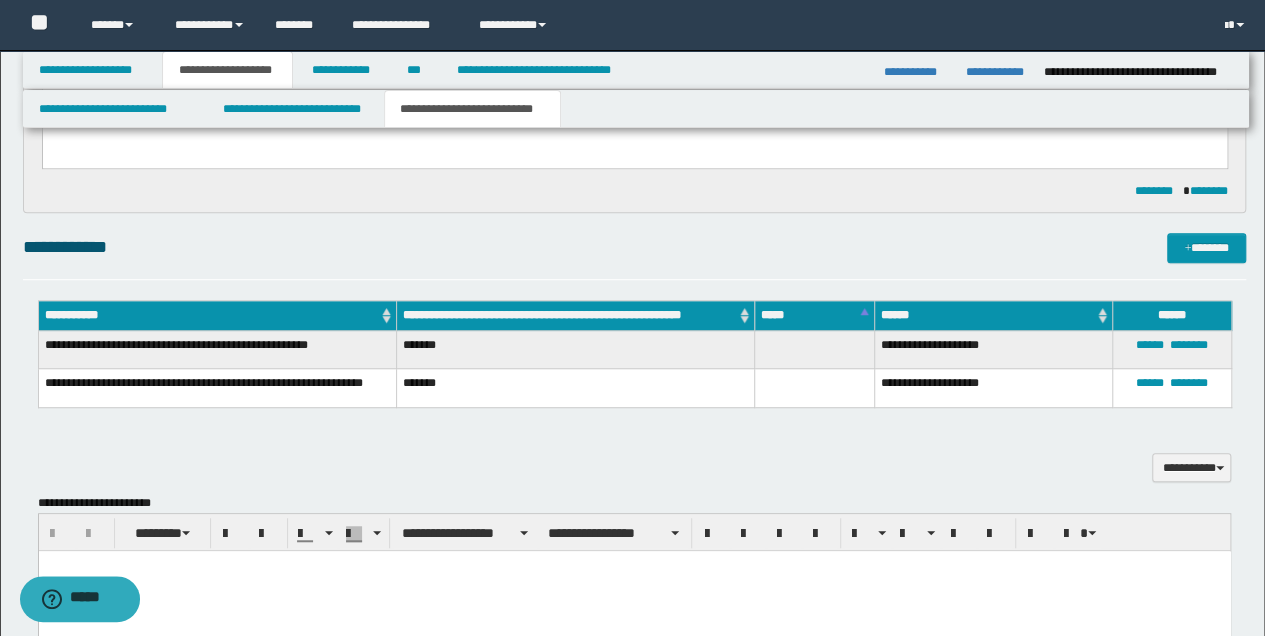 click at bounding box center [634, 591] 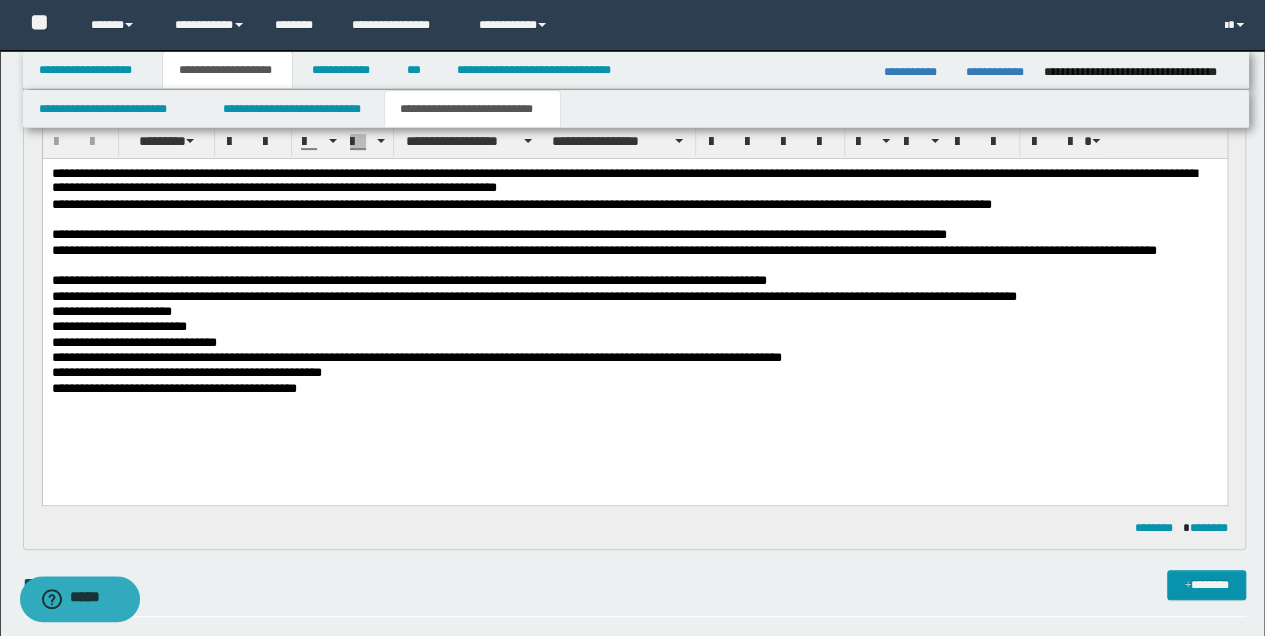 scroll, scrollTop: 200, scrollLeft: 0, axis: vertical 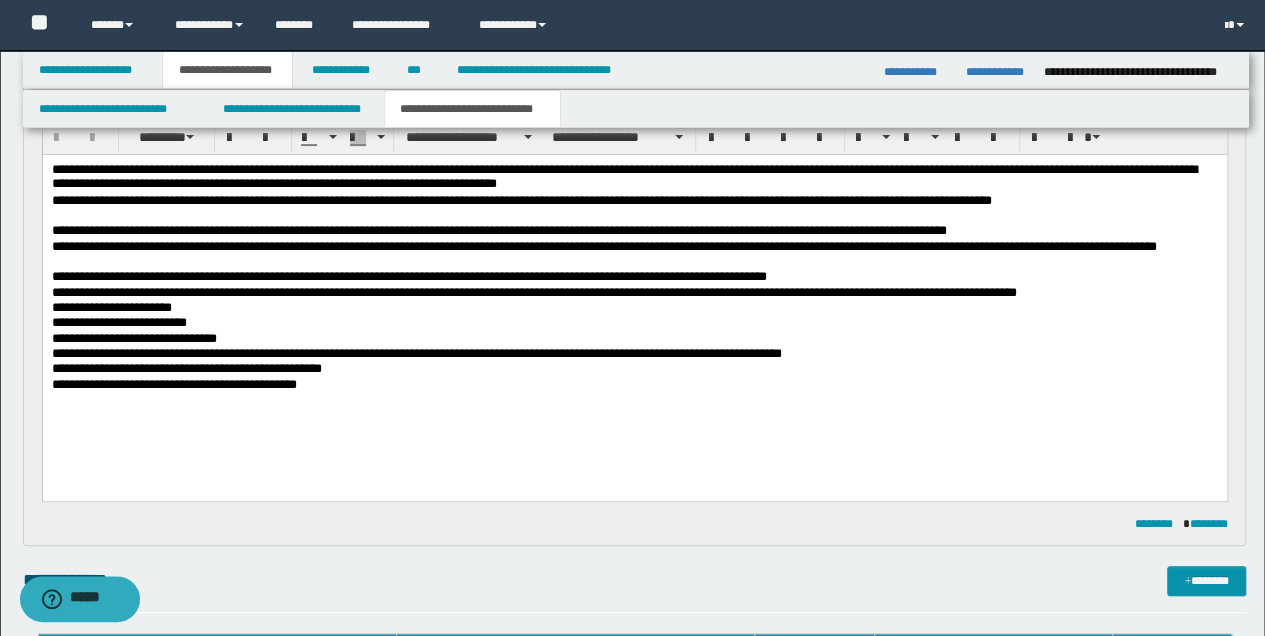 click on "**********" at bounding box center [634, 368] 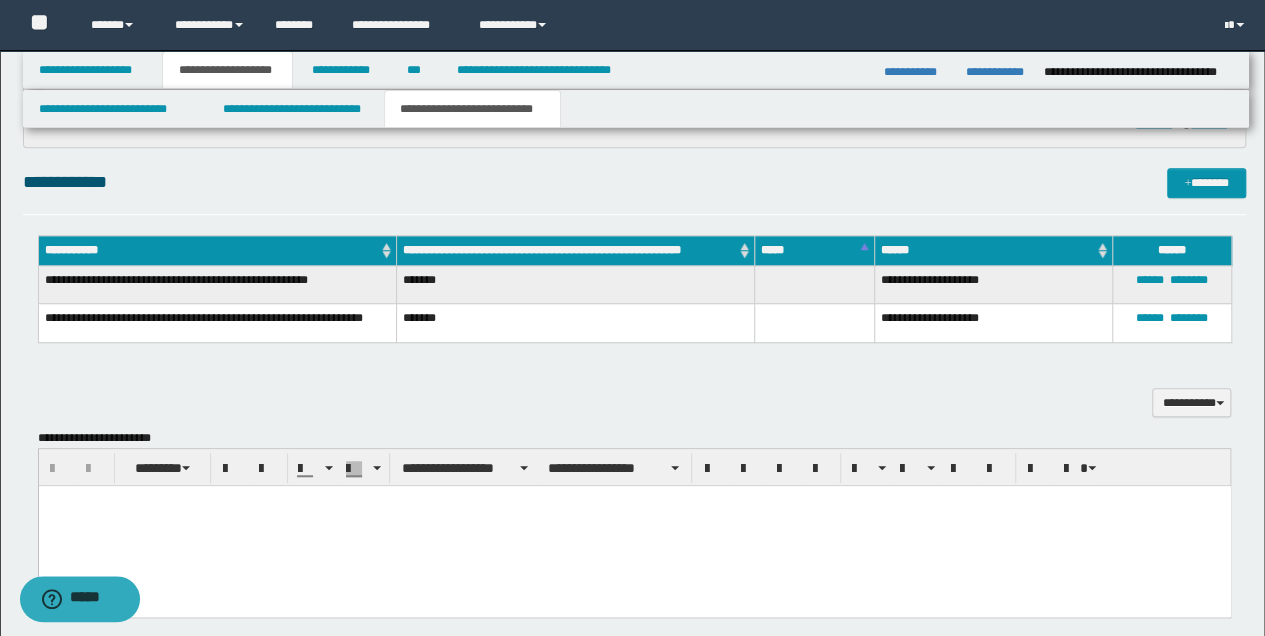 scroll, scrollTop: 600, scrollLeft: 0, axis: vertical 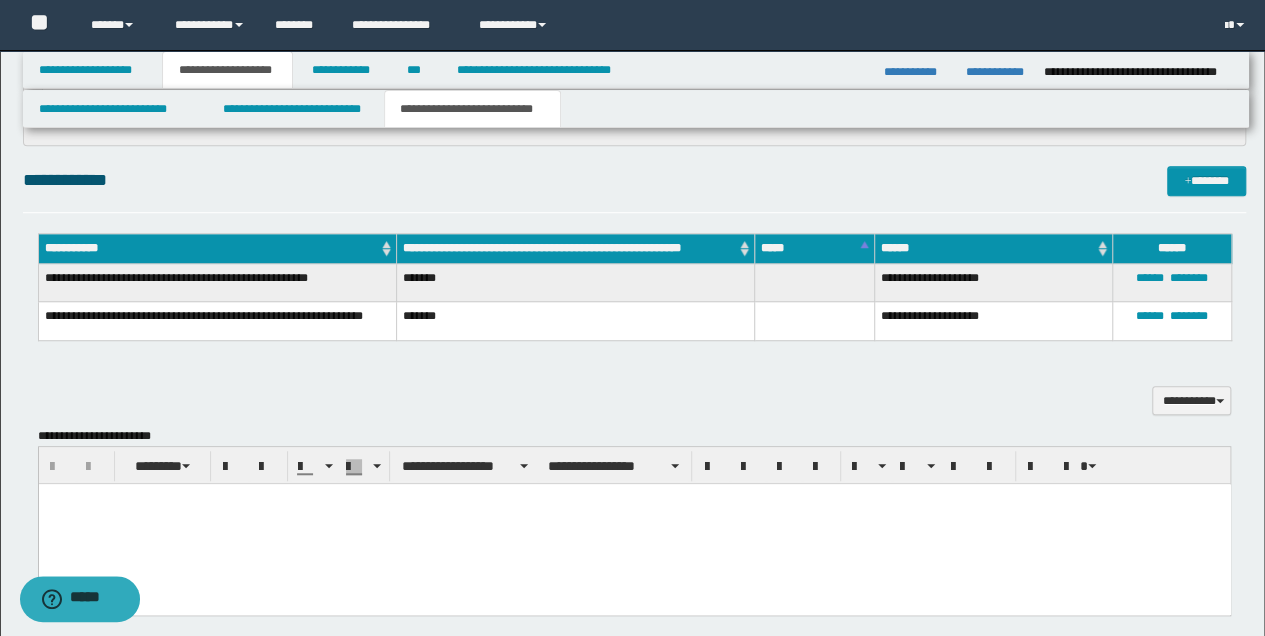click at bounding box center (634, 524) 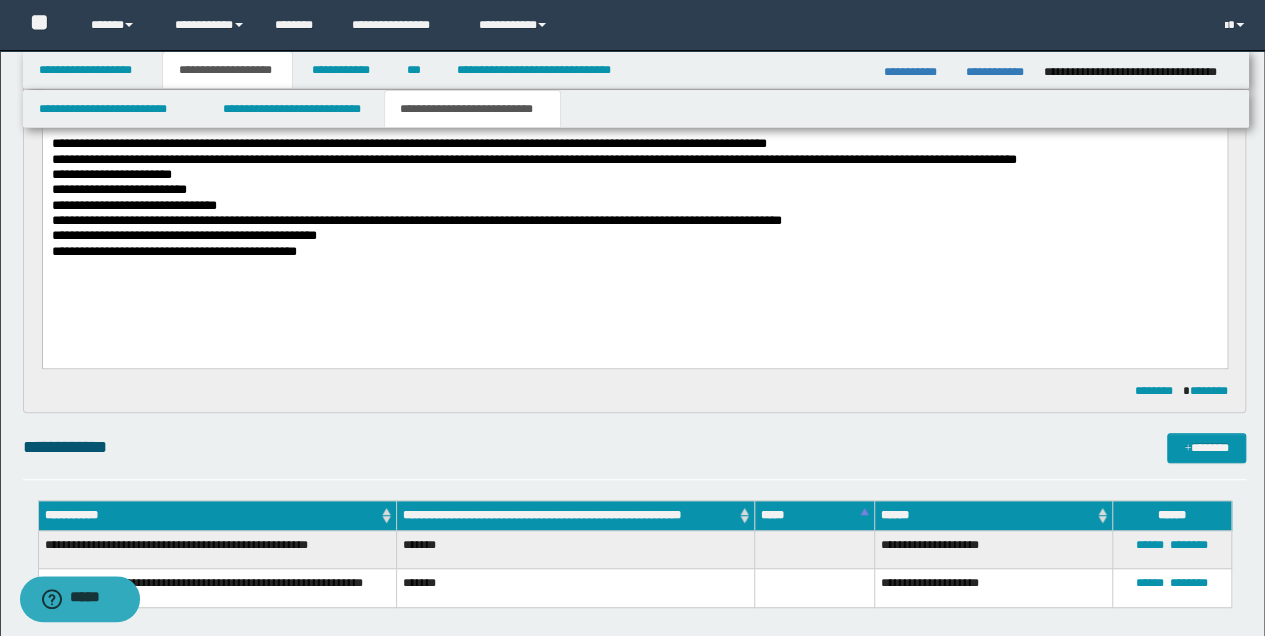 scroll, scrollTop: 533, scrollLeft: 0, axis: vertical 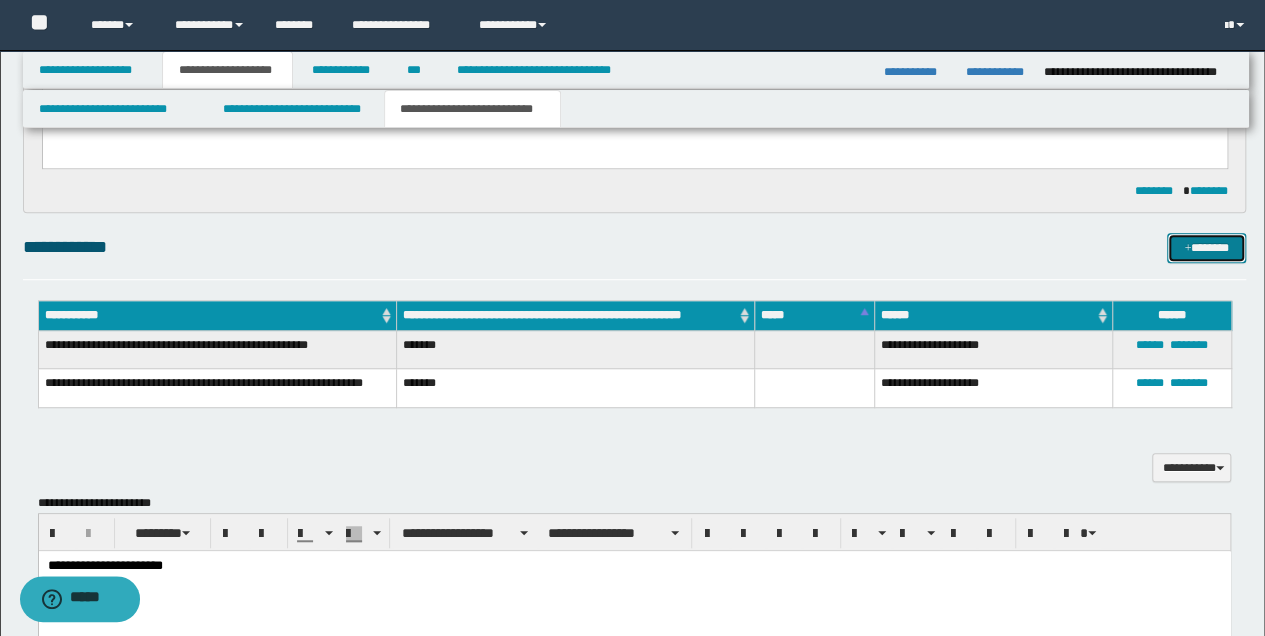 click on "*******" at bounding box center (1206, 247) 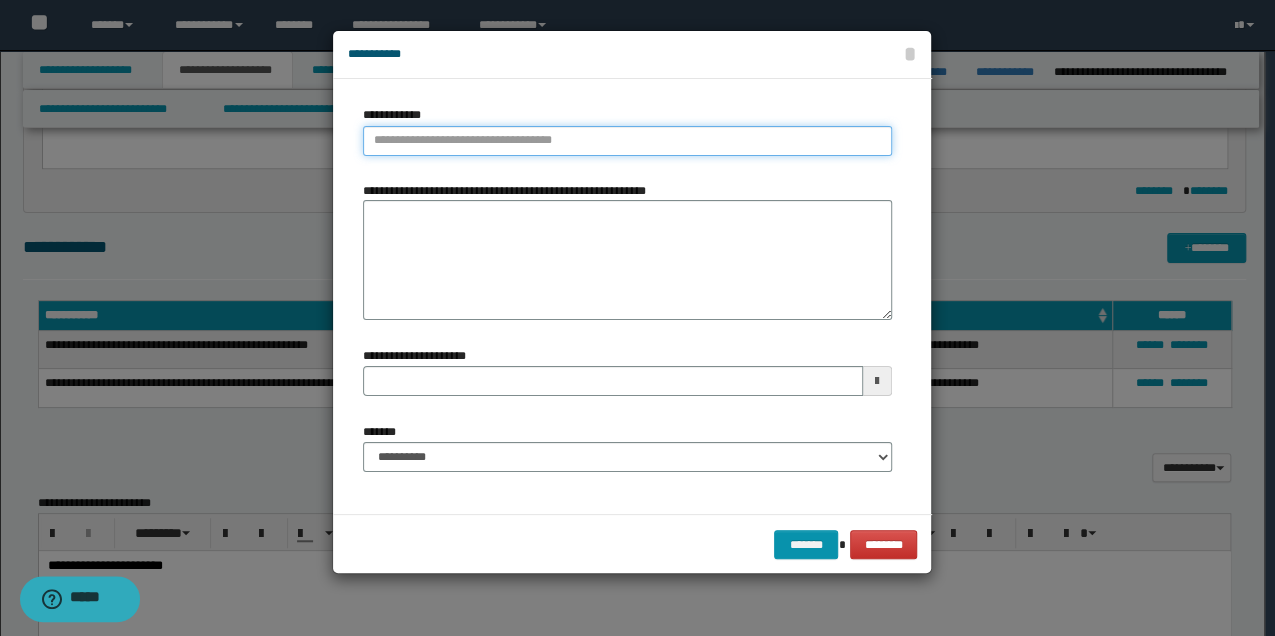 click on "**********" at bounding box center (627, 141) 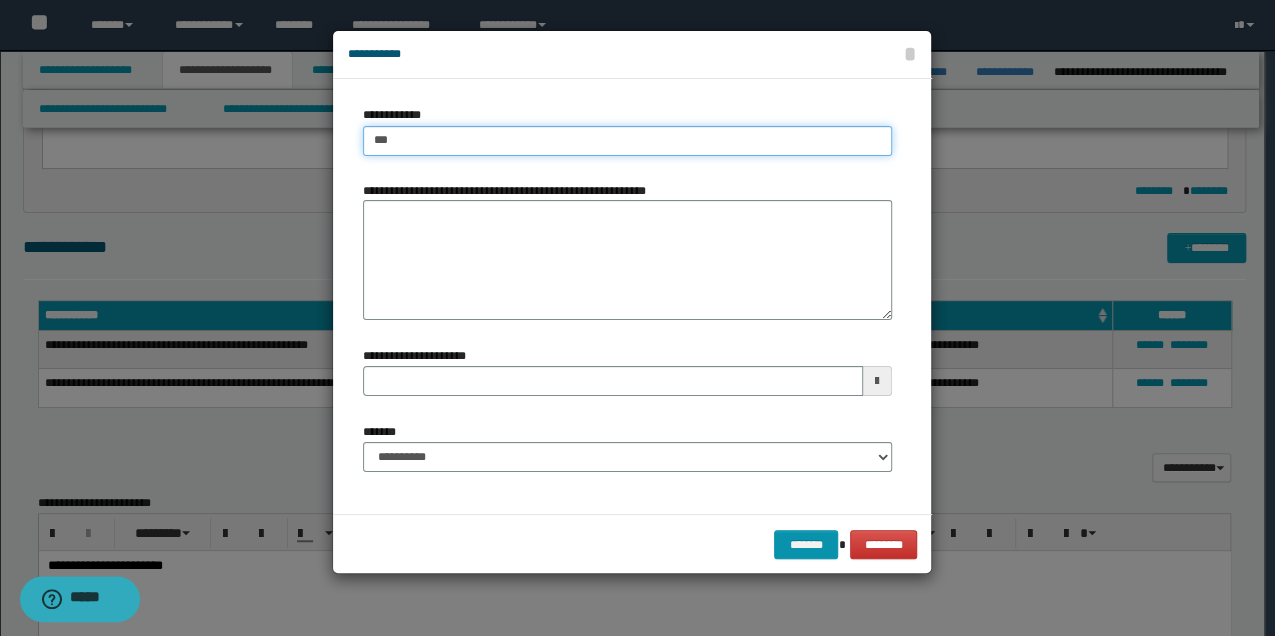type on "****" 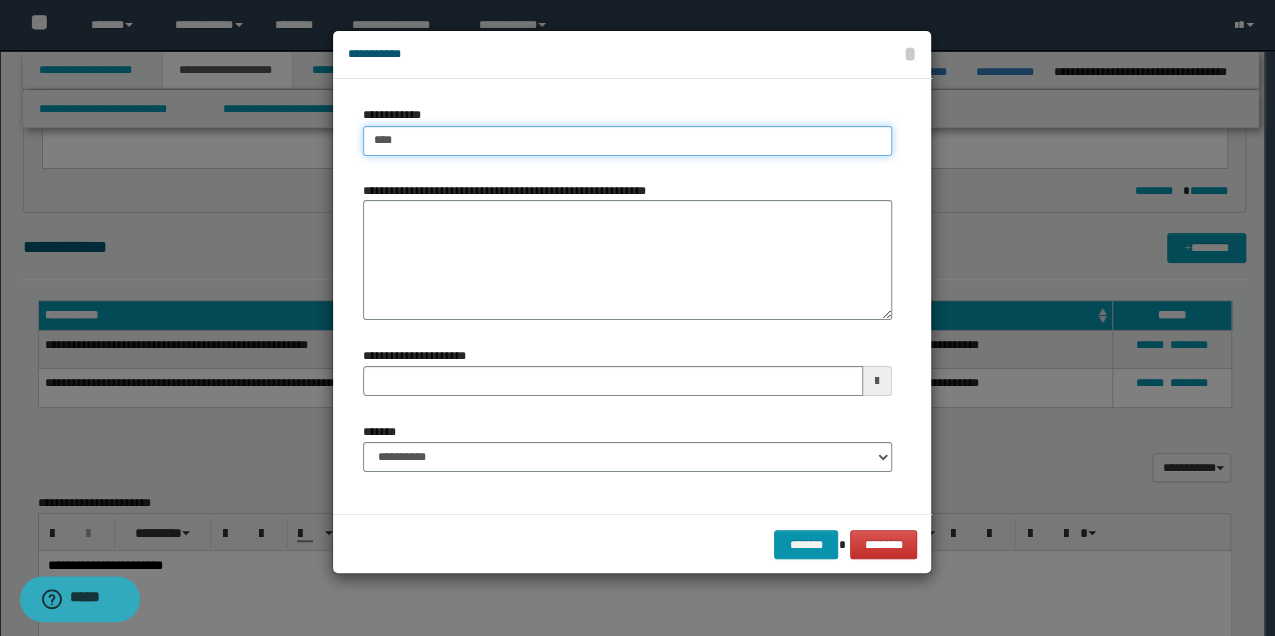 type on "****" 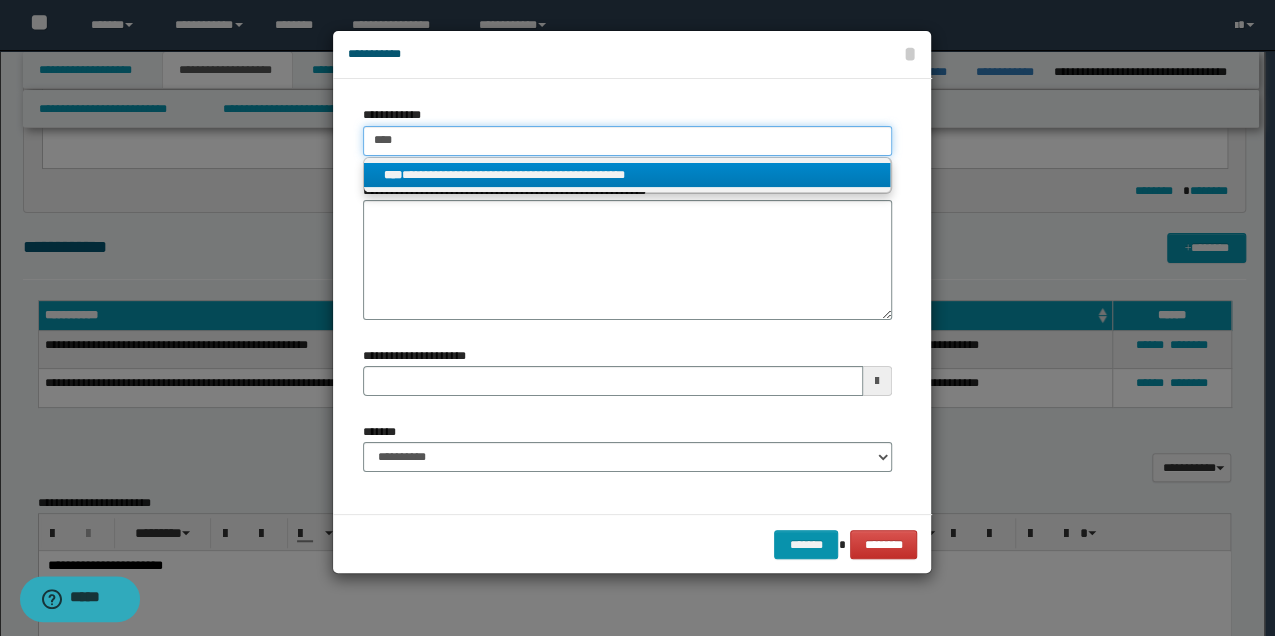 type on "****" 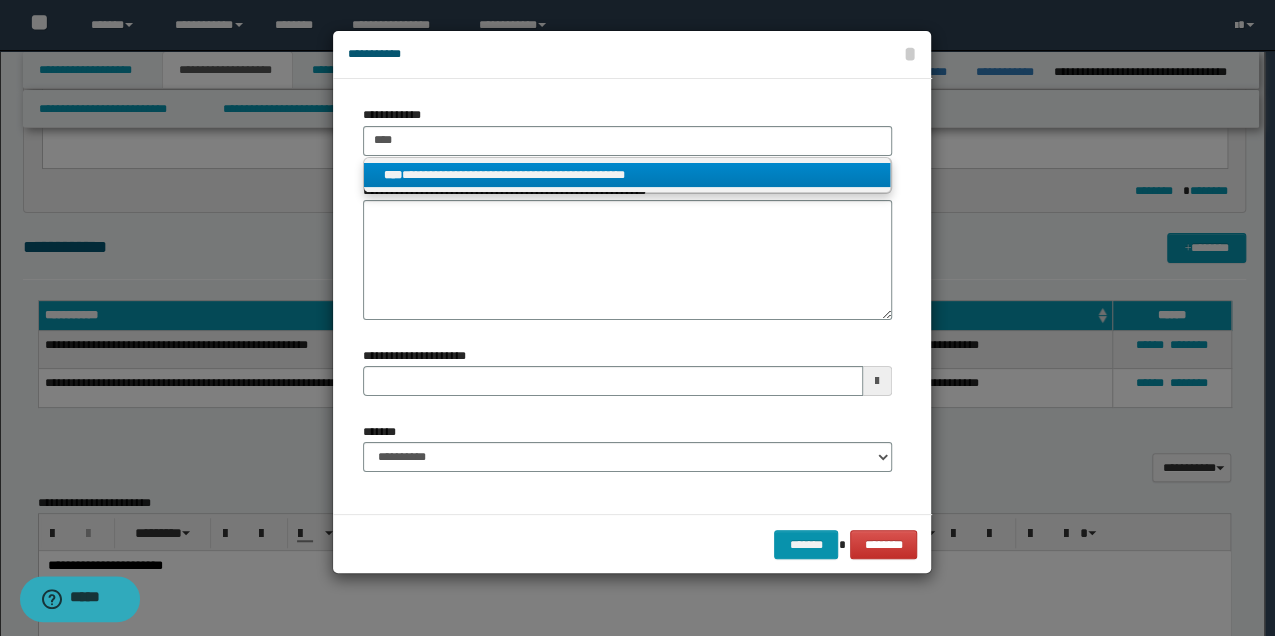 click on "**********" at bounding box center [627, 175] 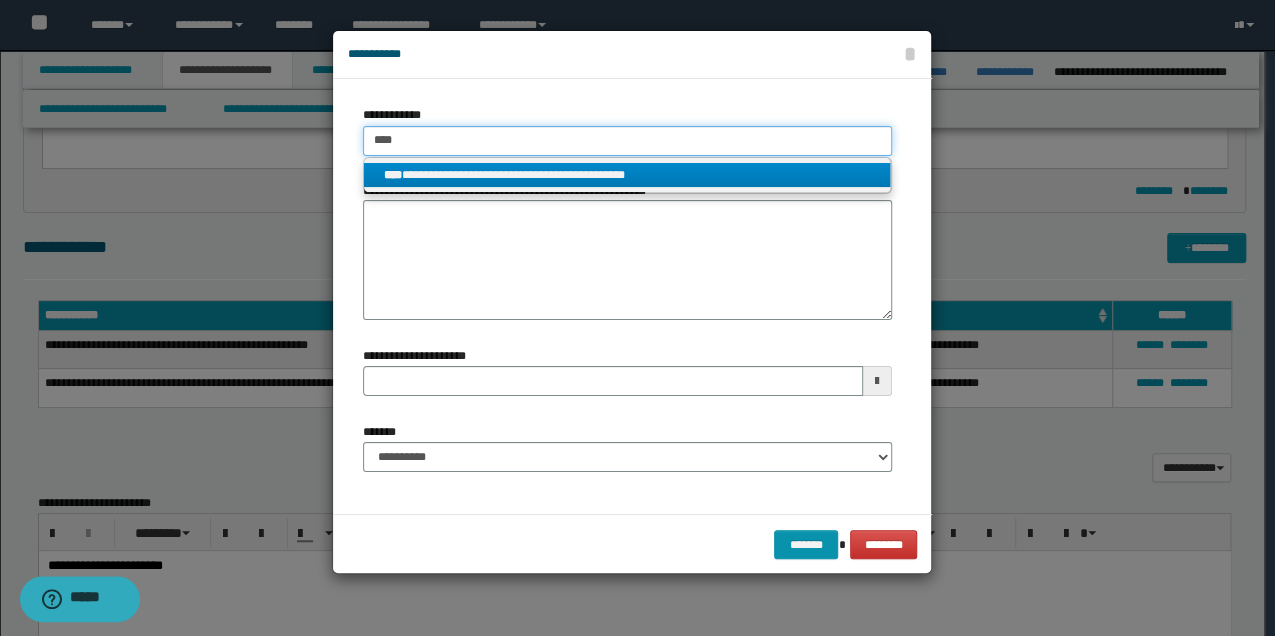 type 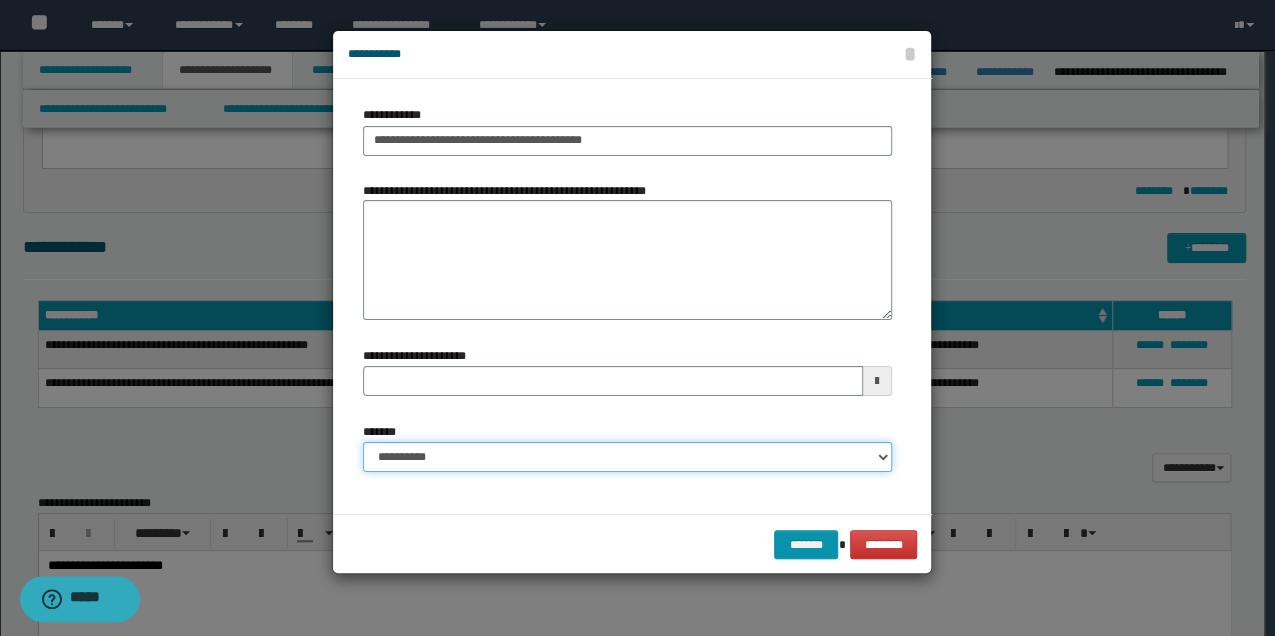 click on "**********" at bounding box center [627, 457] 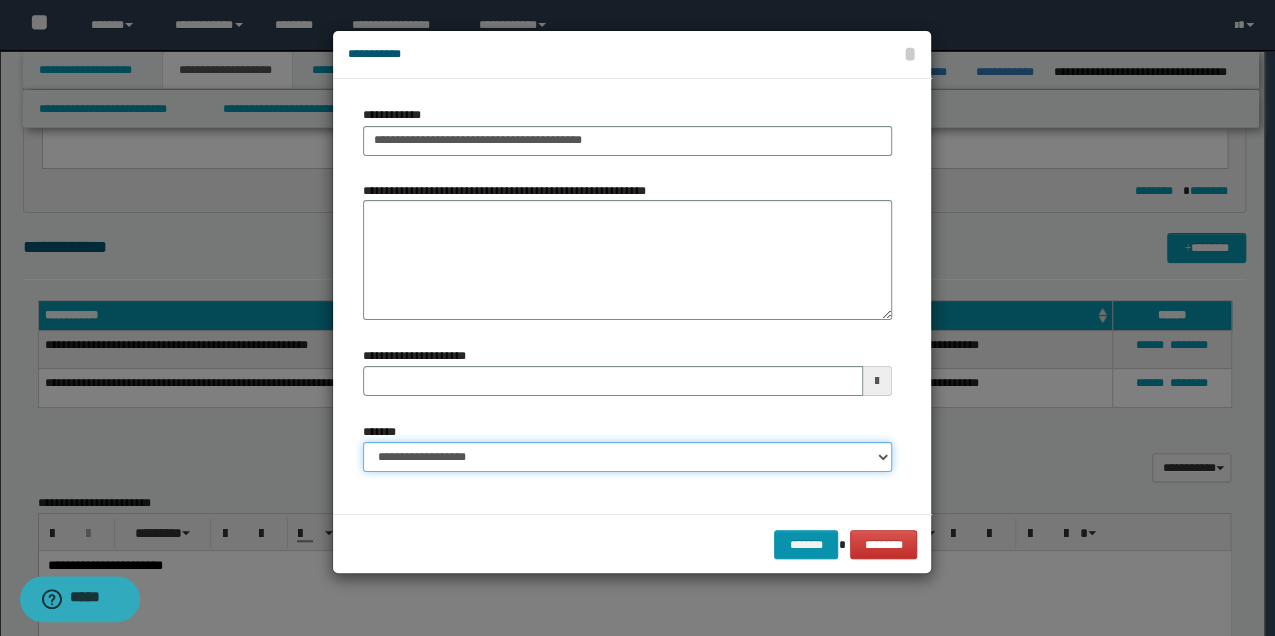 click on "**********" at bounding box center (627, 457) 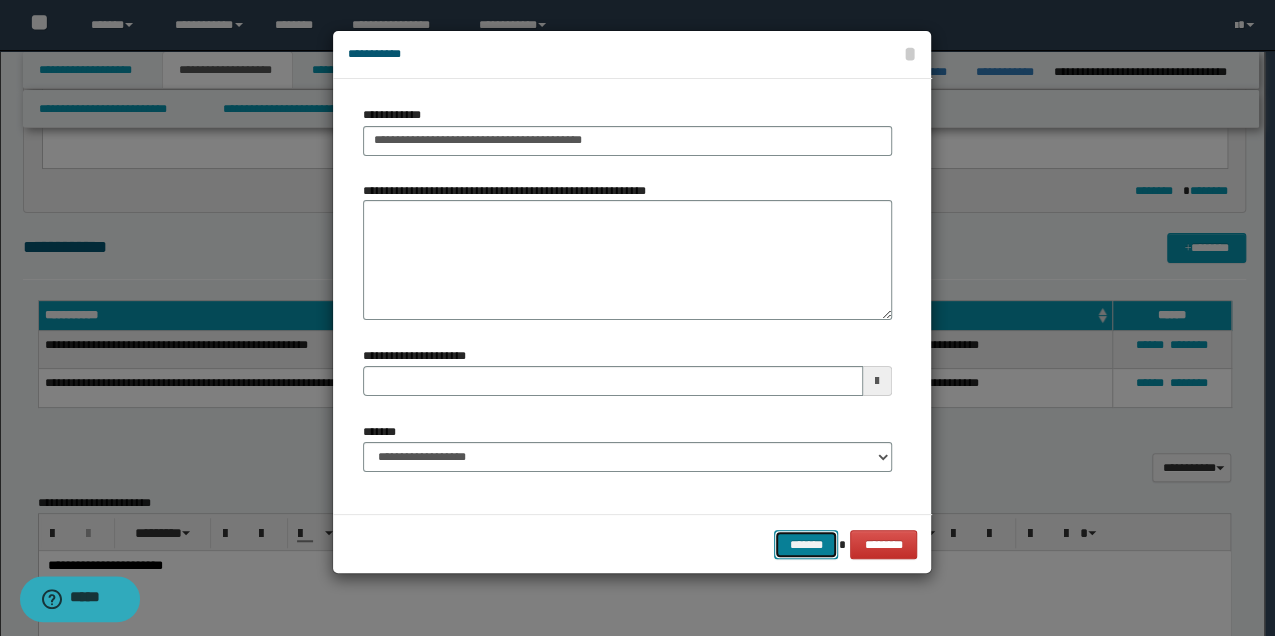 click on "*******" at bounding box center (806, 544) 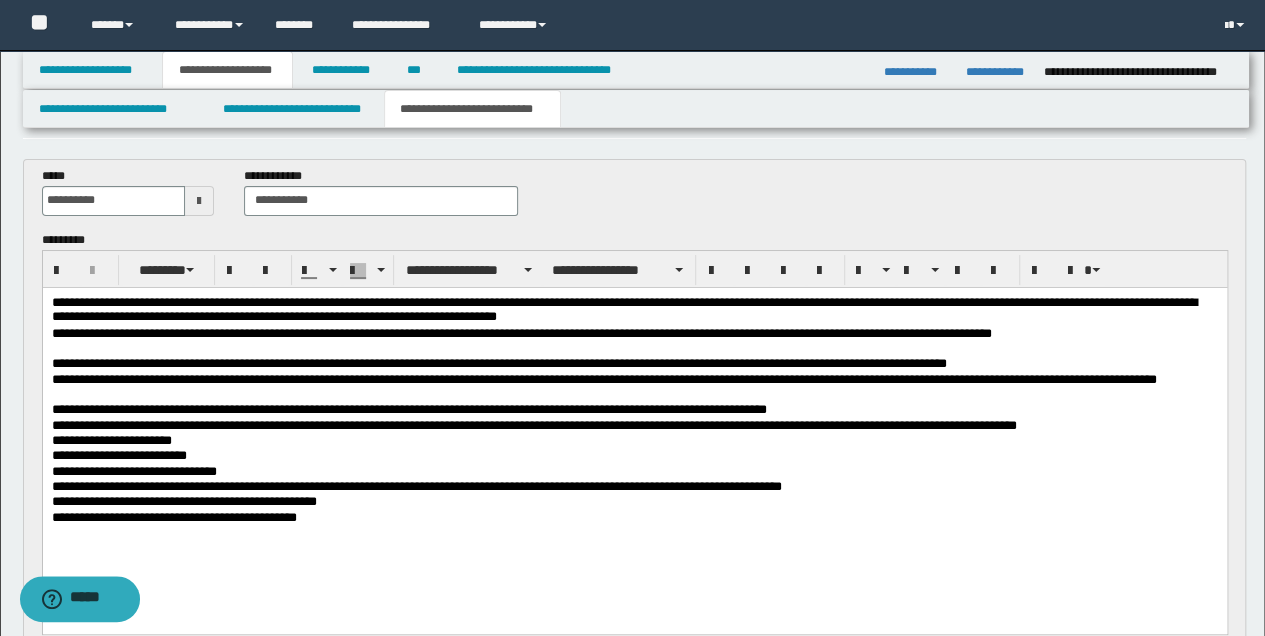 scroll, scrollTop: 66, scrollLeft: 0, axis: vertical 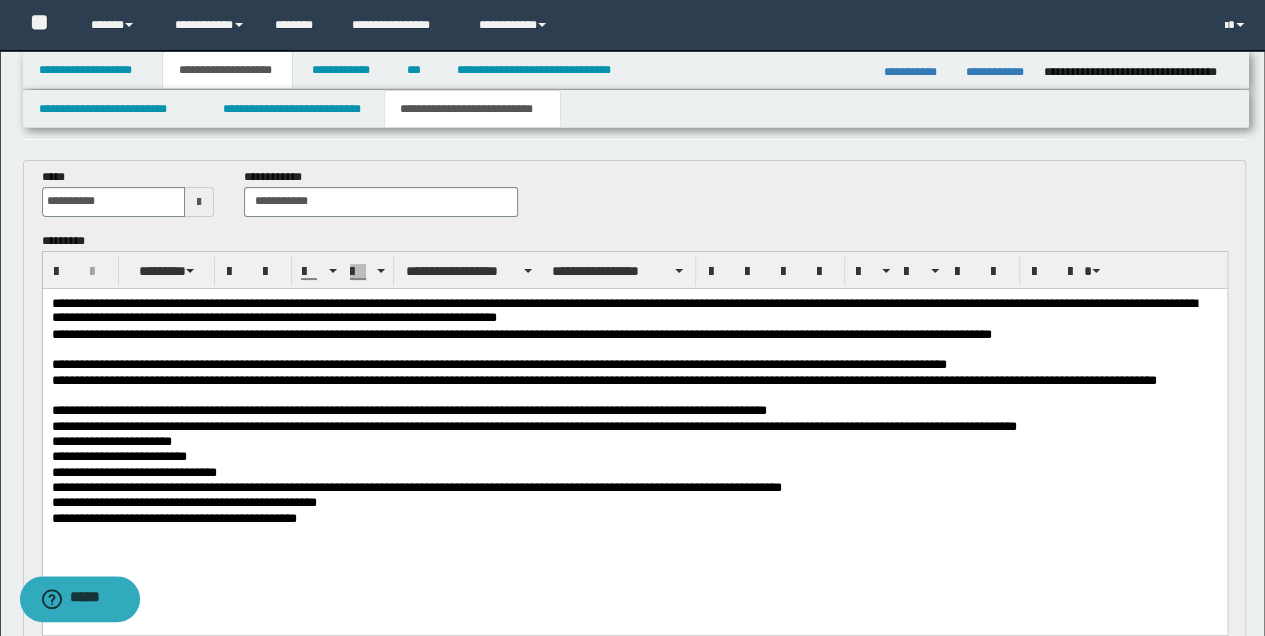 click on "**********" at bounding box center [634, 518] 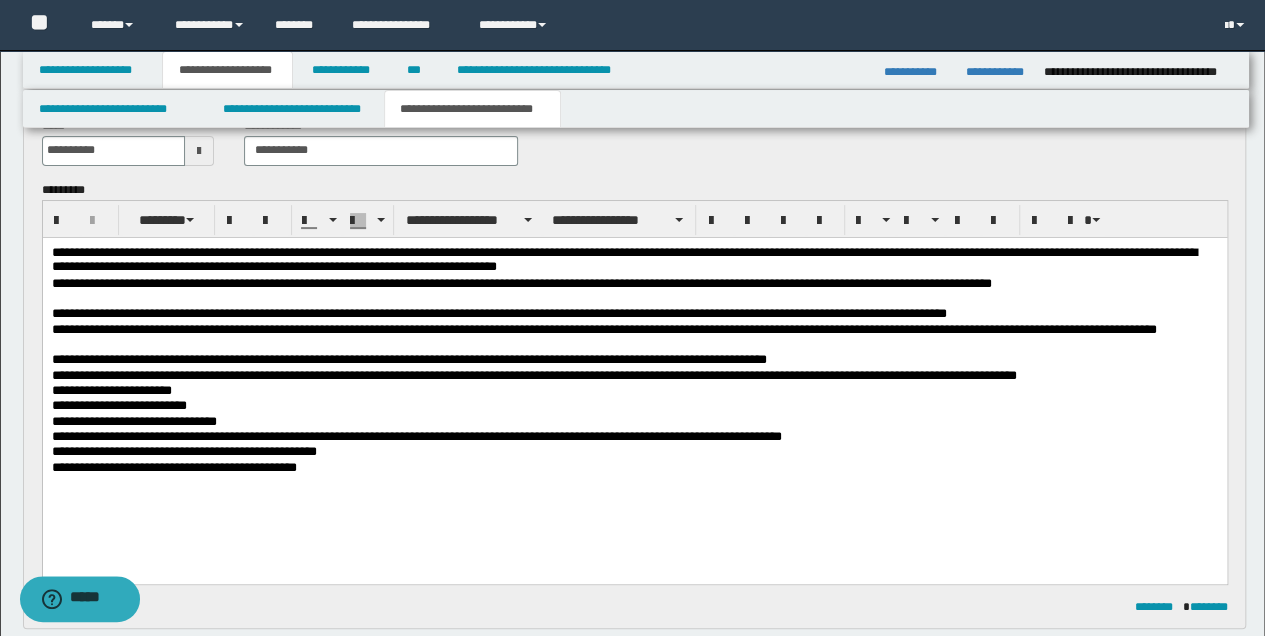 scroll, scrollTop: 200, scrollLeft: 0, axis: vertical 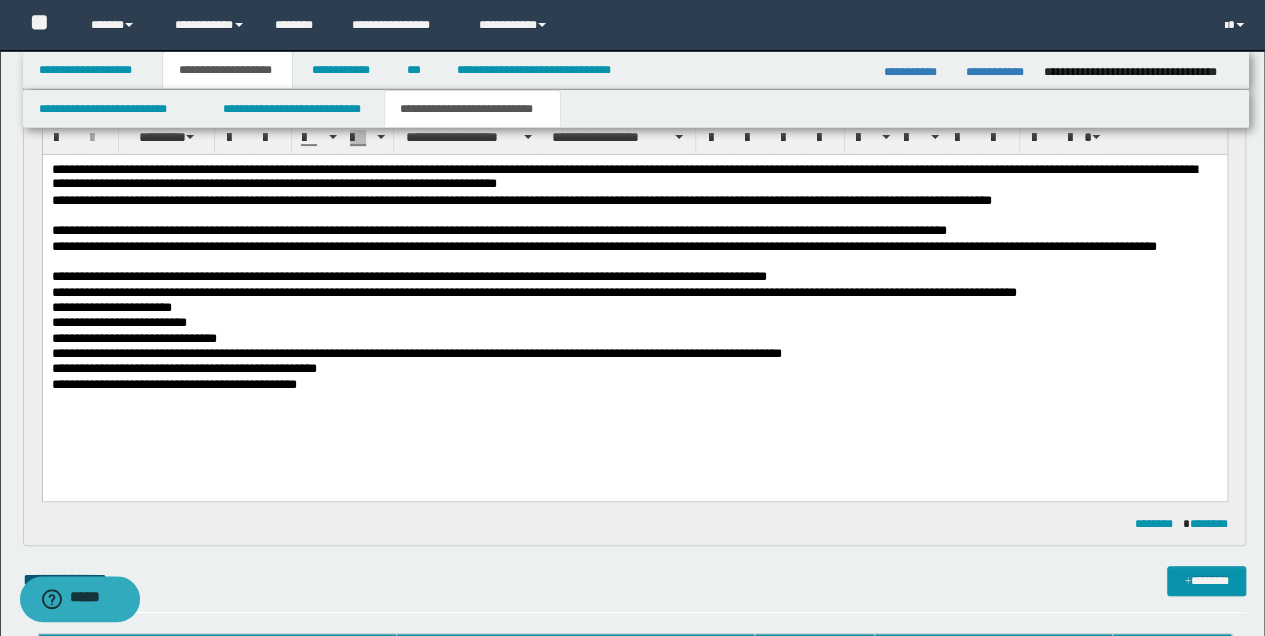 click on "**********" at bounding box center [634, 302] 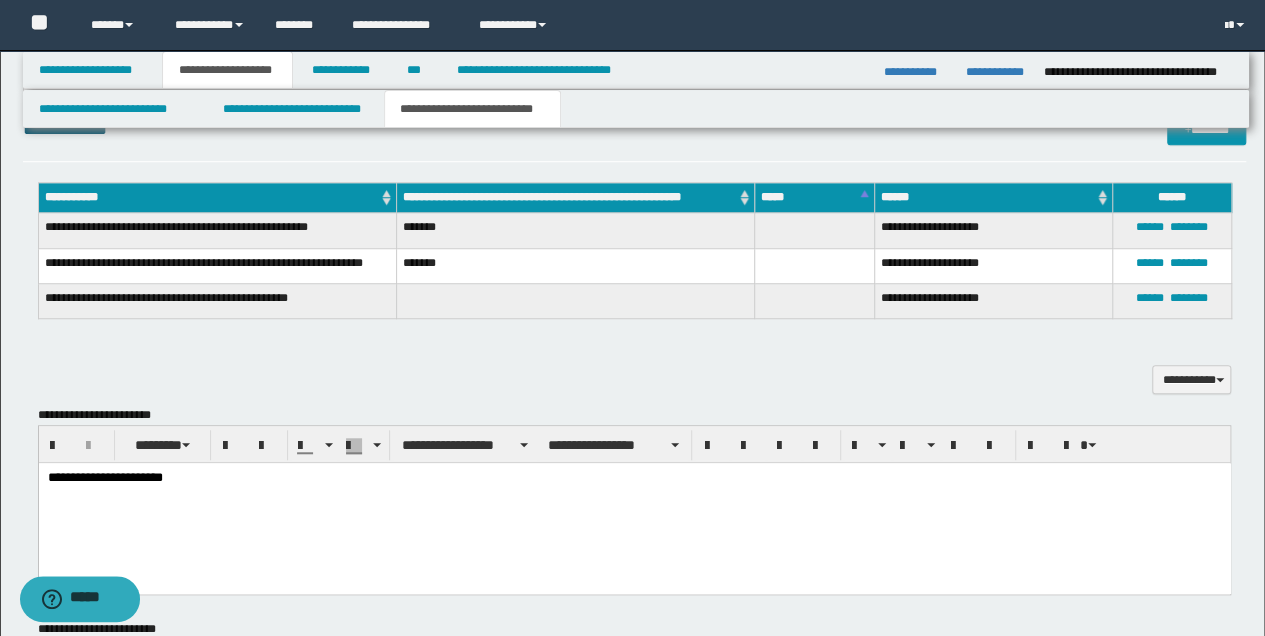 scroll, scrollTop: 666, scrollLeft: 0, axis: vertical 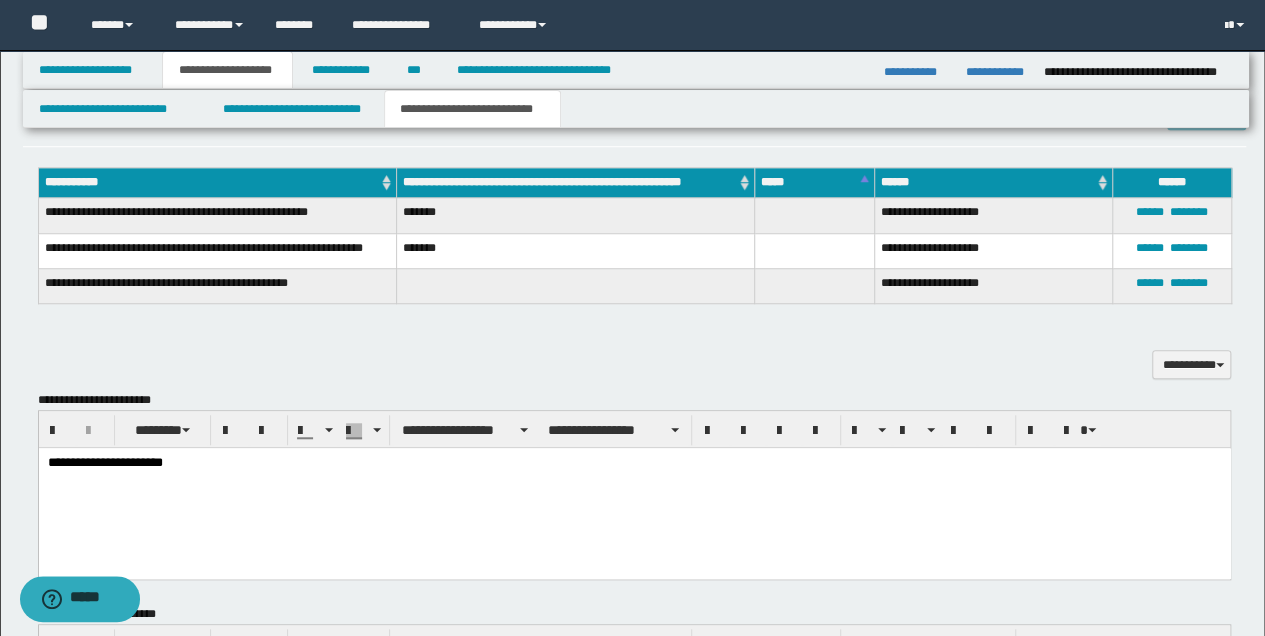 click on "**********" at bounding box center (634, 463) 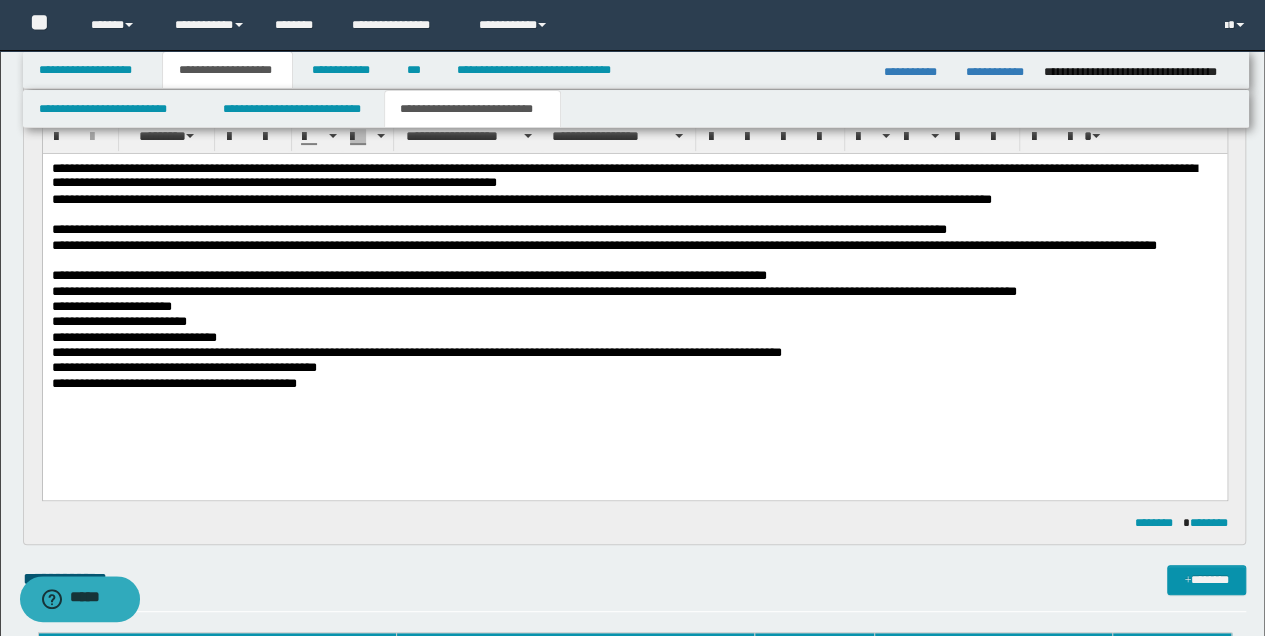 scroll, scrollTop: 200, scrollLeft: 0, axis: vertical 